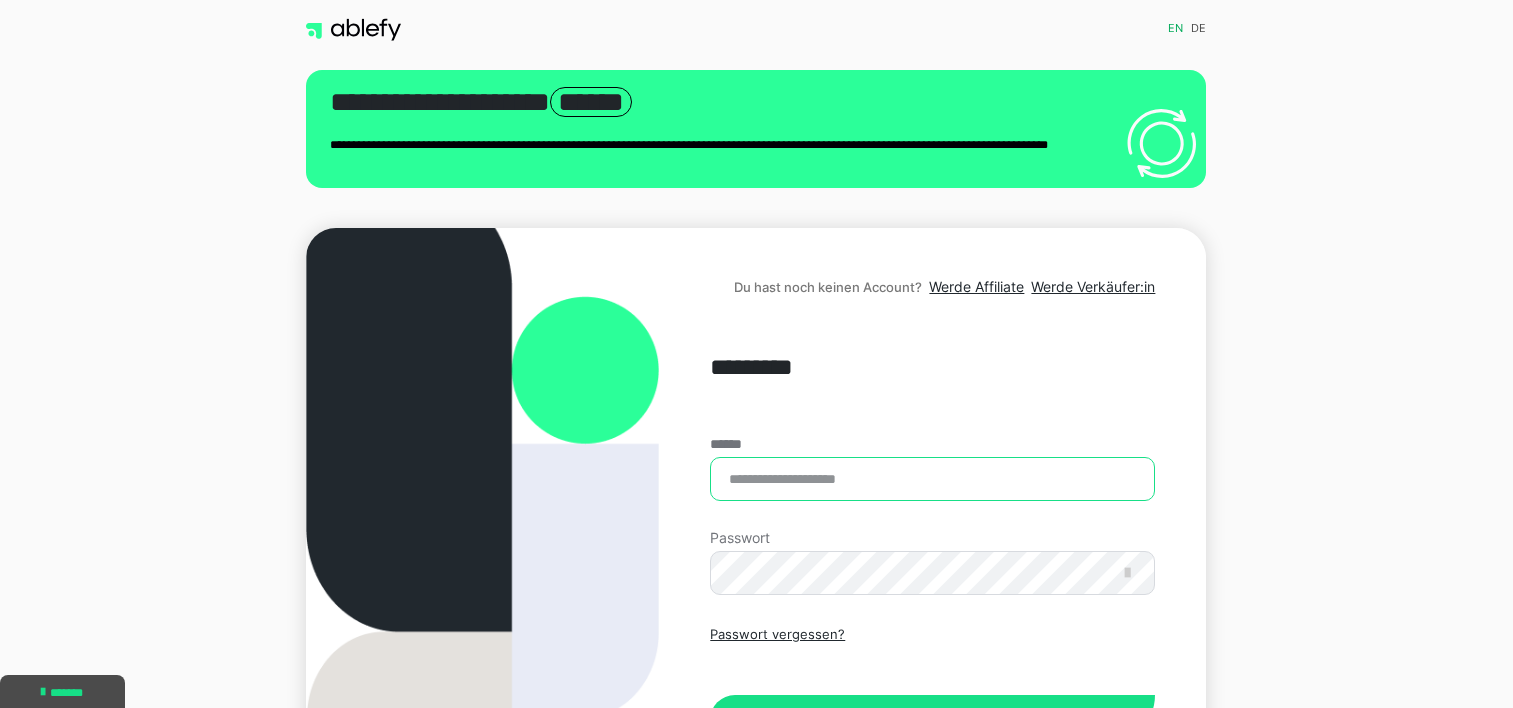 scroll, scrollTop: 0, scrollLeft: 0, axis: both 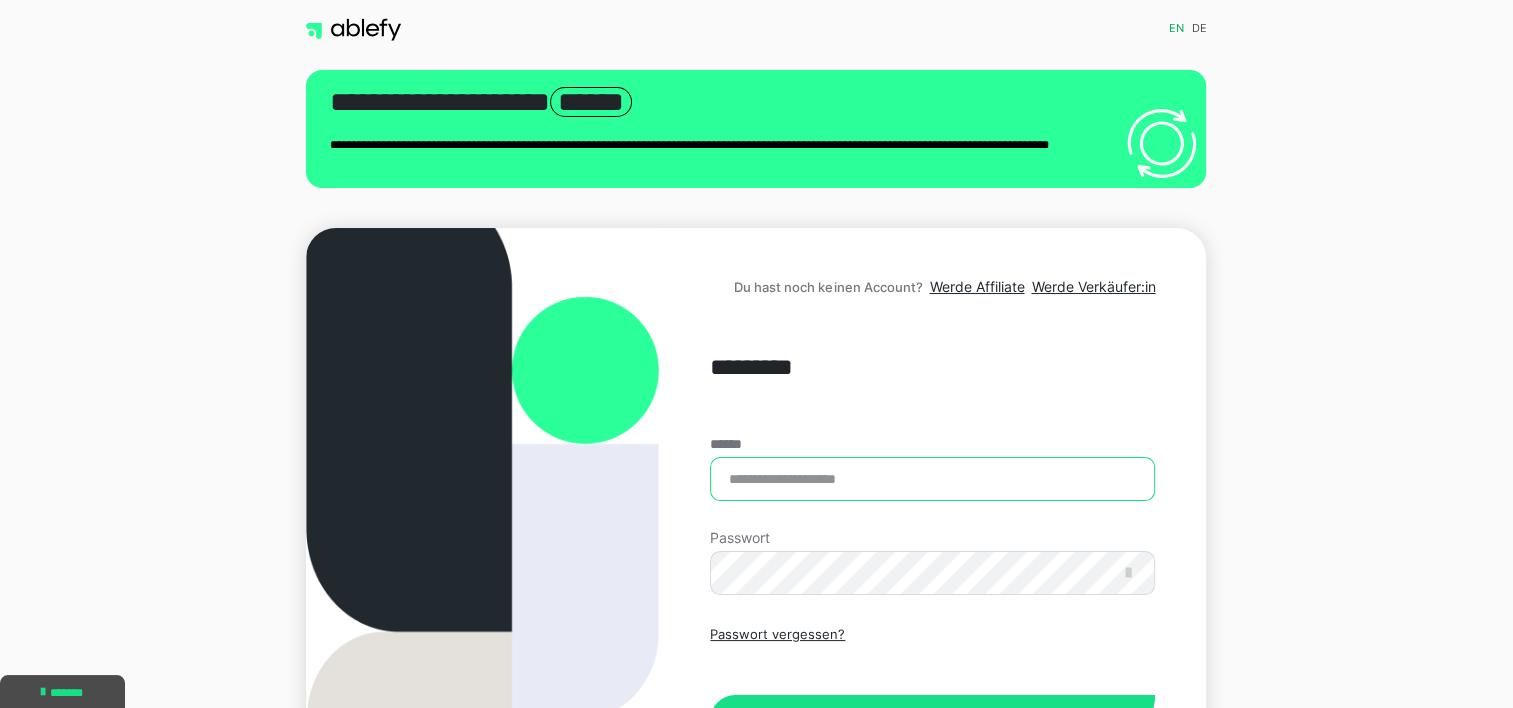 drag, startPoint x: 0, startPoint y: 0, endPoint x: 817, endPoint y: 480, distance: 947.57007 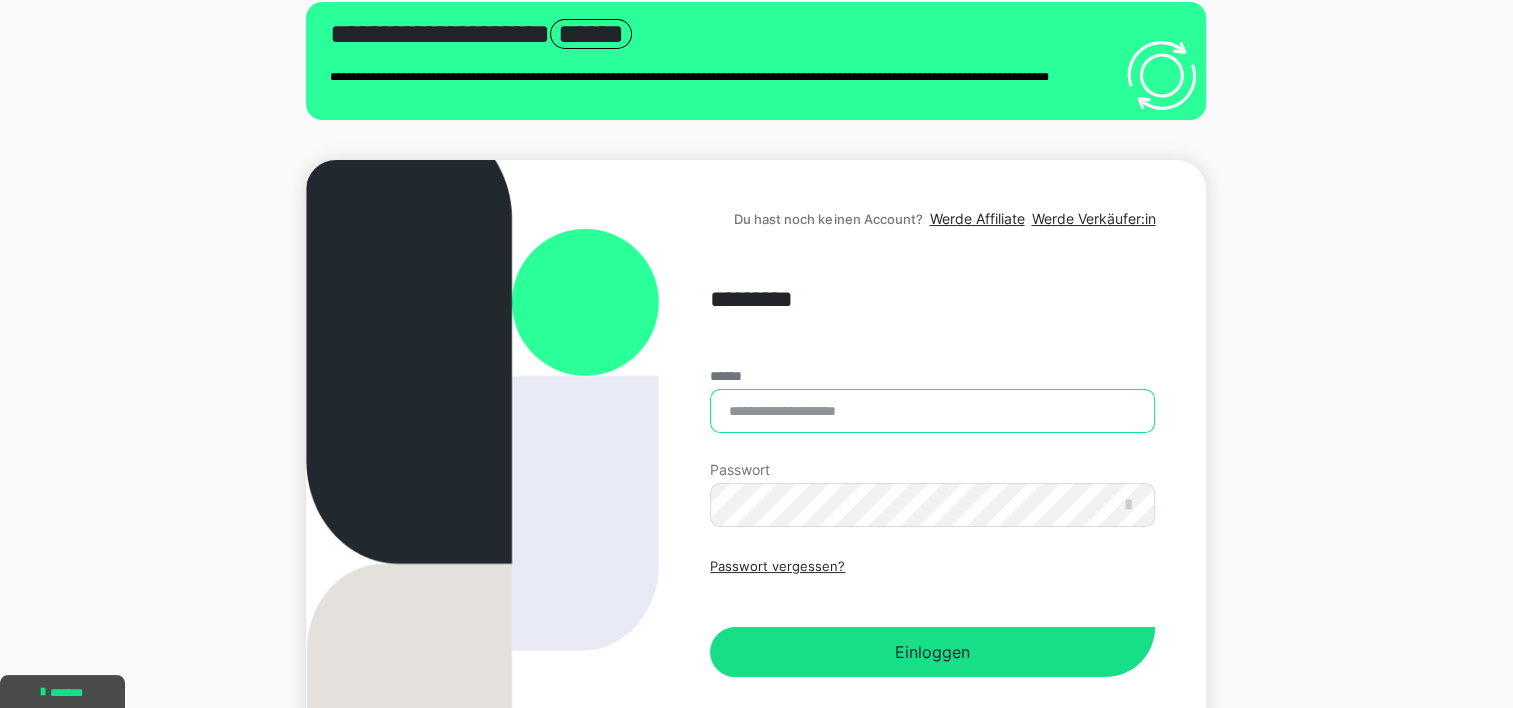 scroll, scrollTop: 100, scrollLeft: 0, axis: vertical 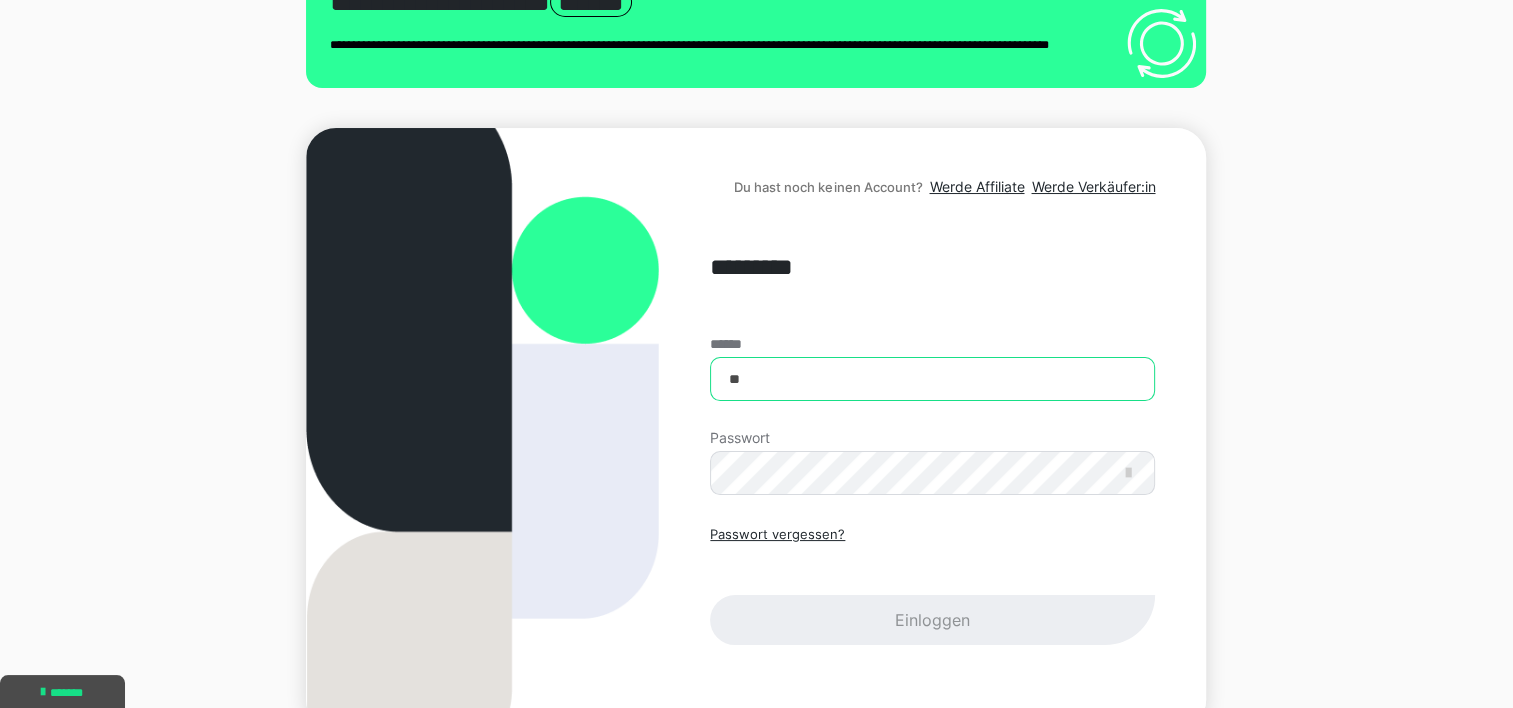 type on "*" 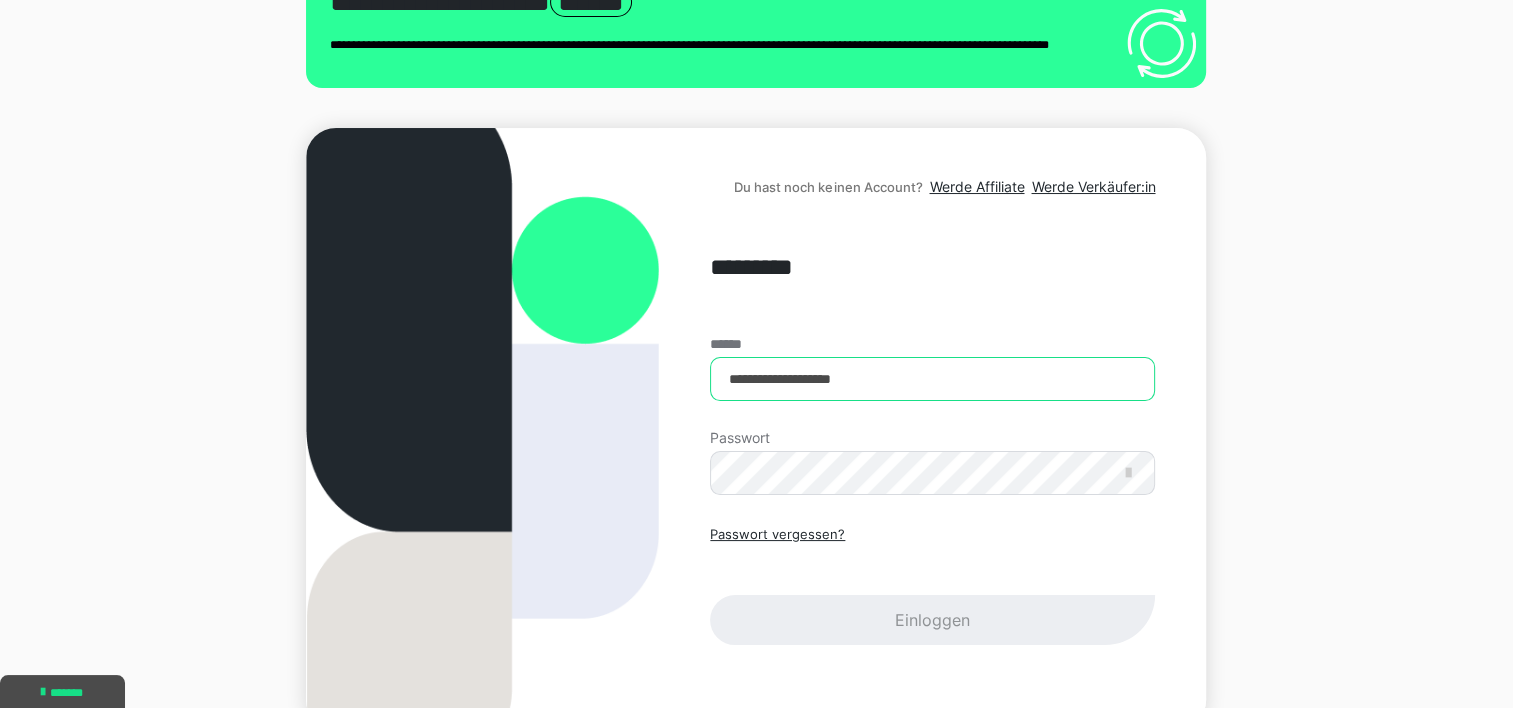 type on "**********" 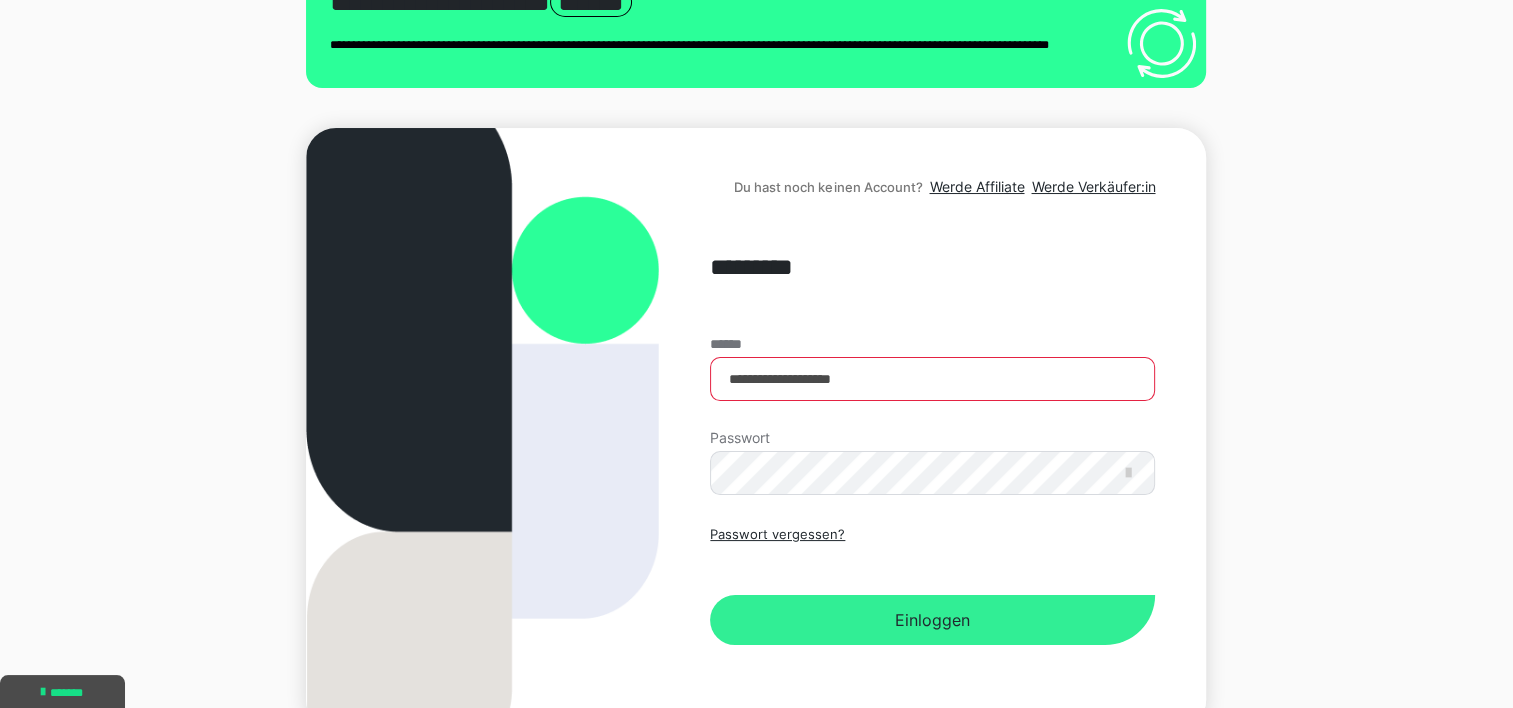 click on "Einloggen" at bounding box center [932, 620] 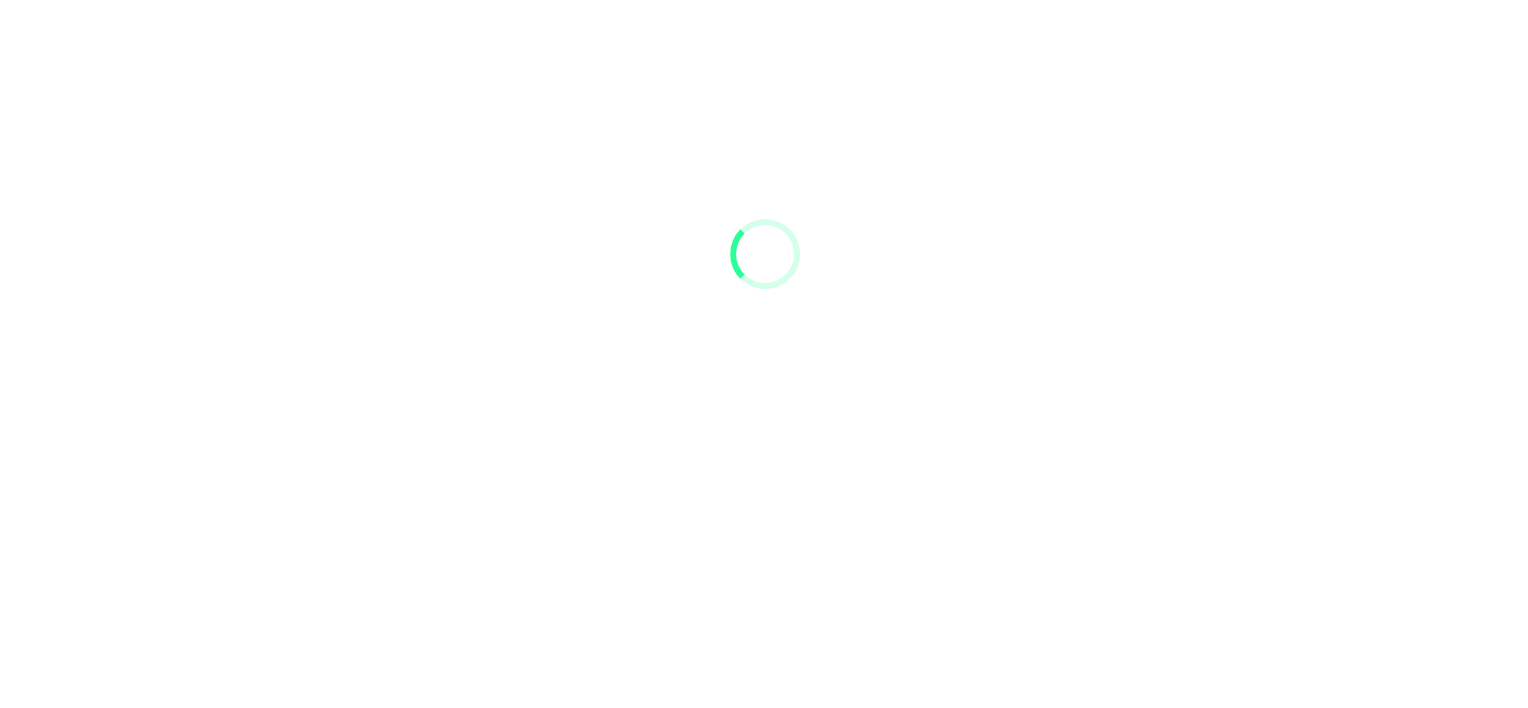 scroll, scrollTop: 0, scrollLeft: 0, axis: both 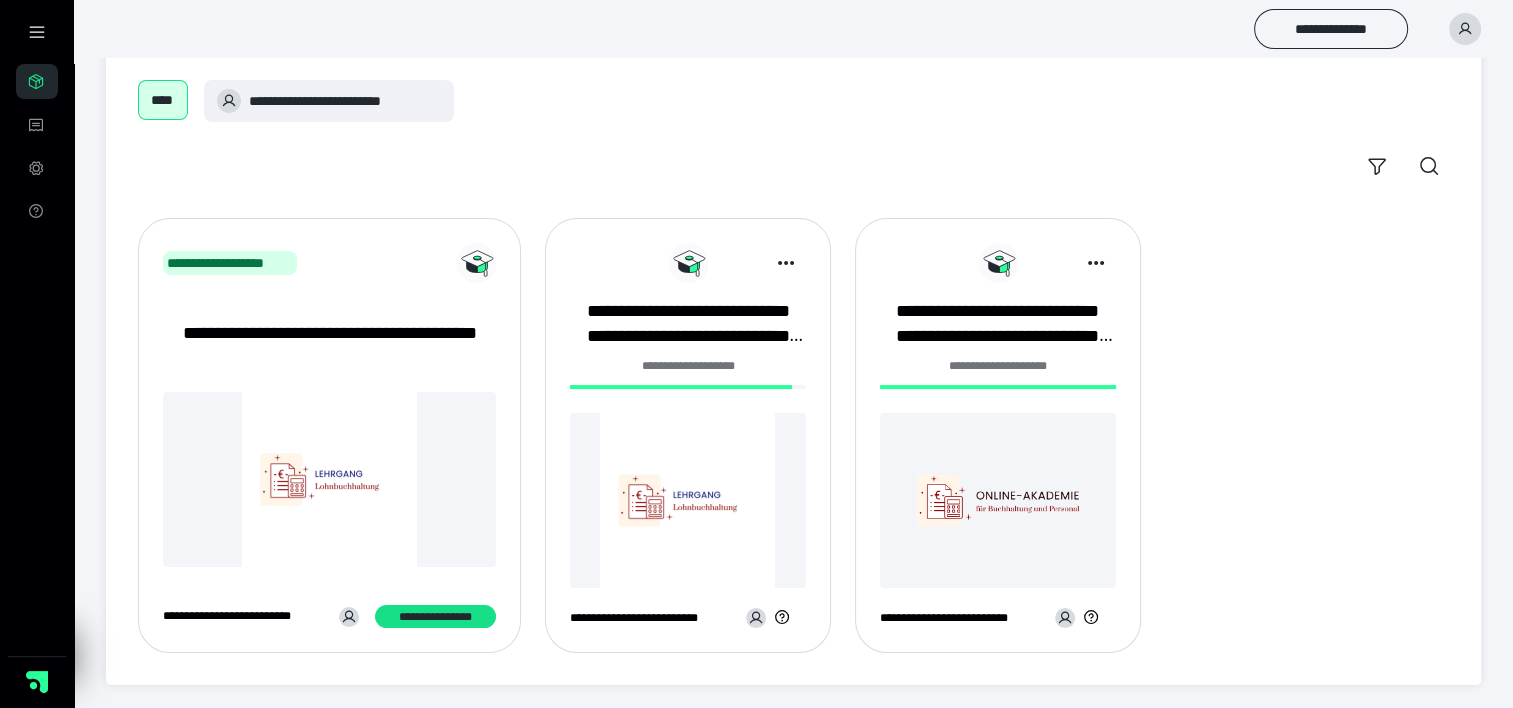 click at bounding box center (688, 500) 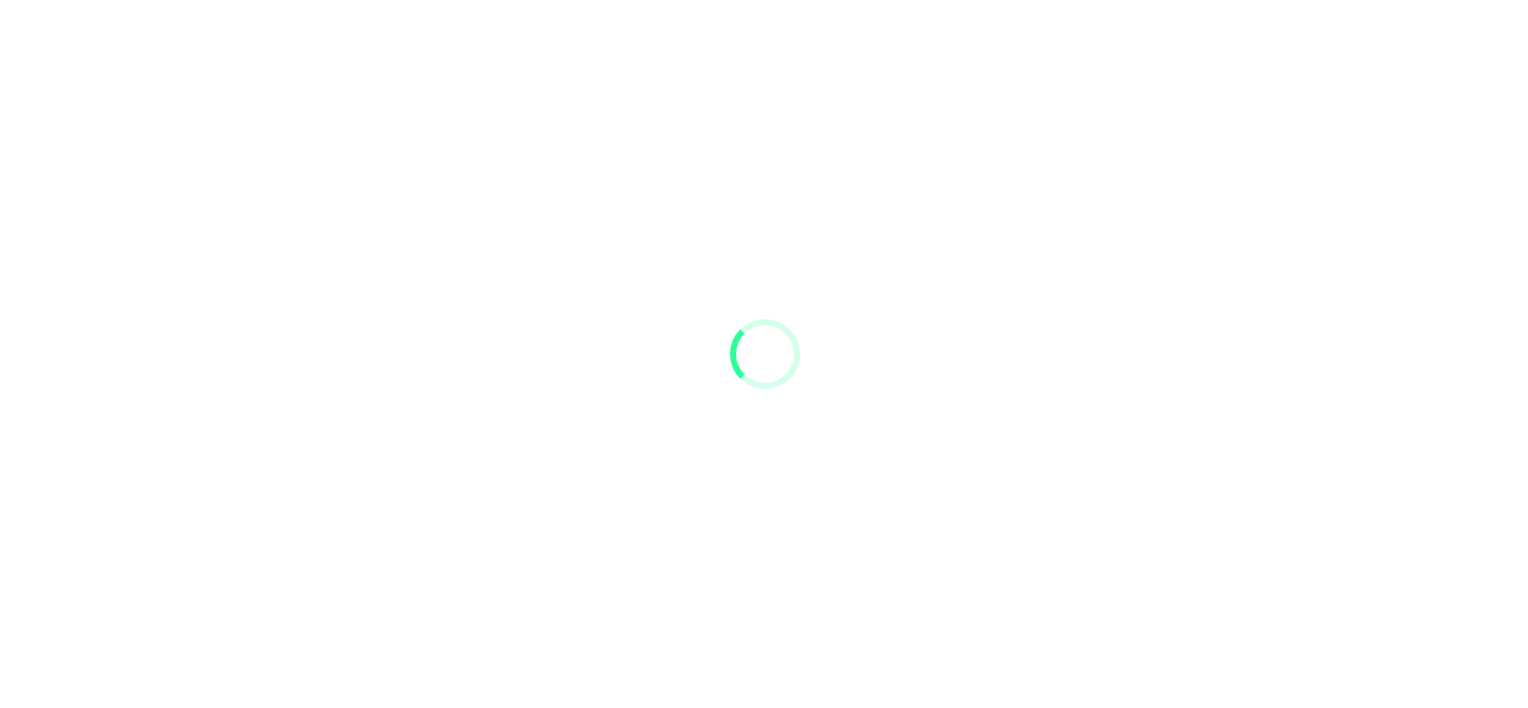 scroll, scrollTop: 0, scrollLeft: 0, axis: both 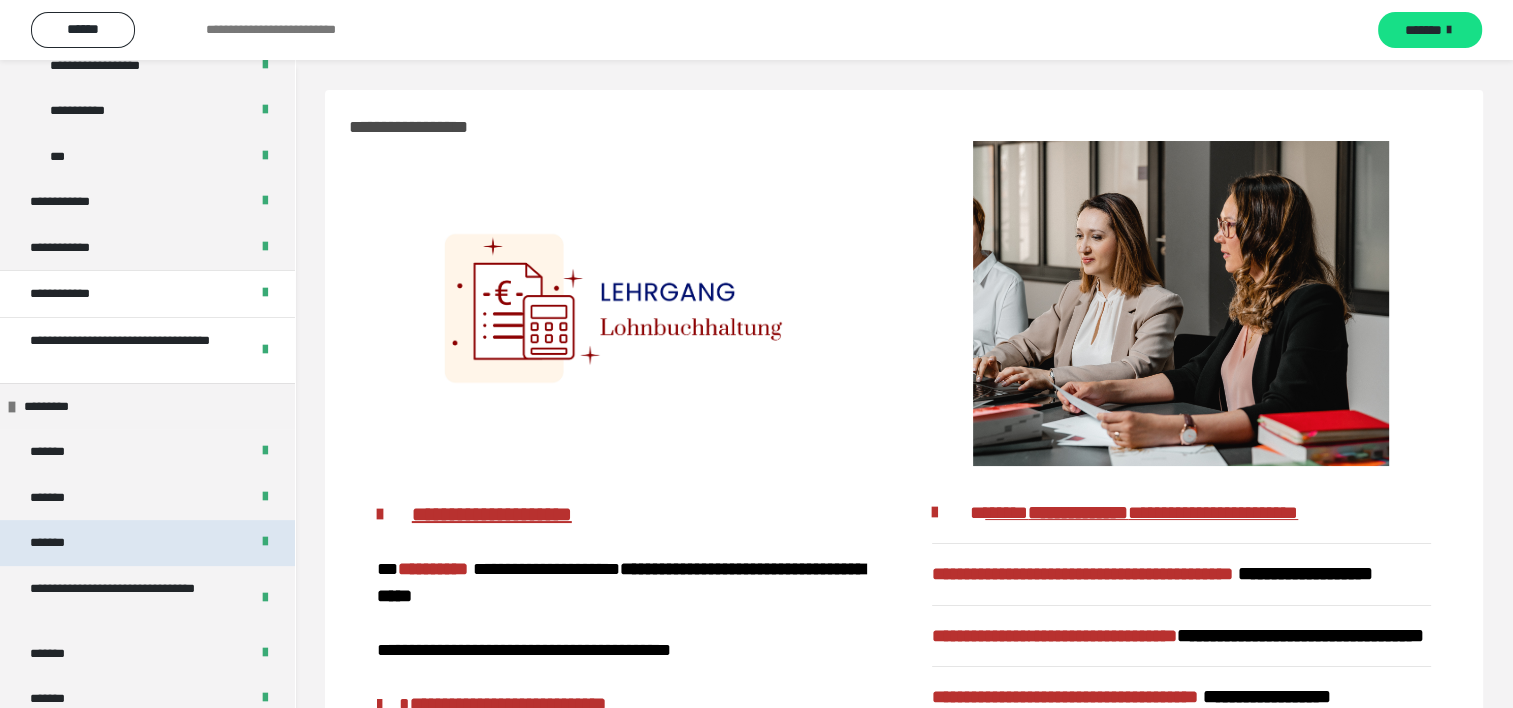 click on "*******" at bounding box center [147, 543] 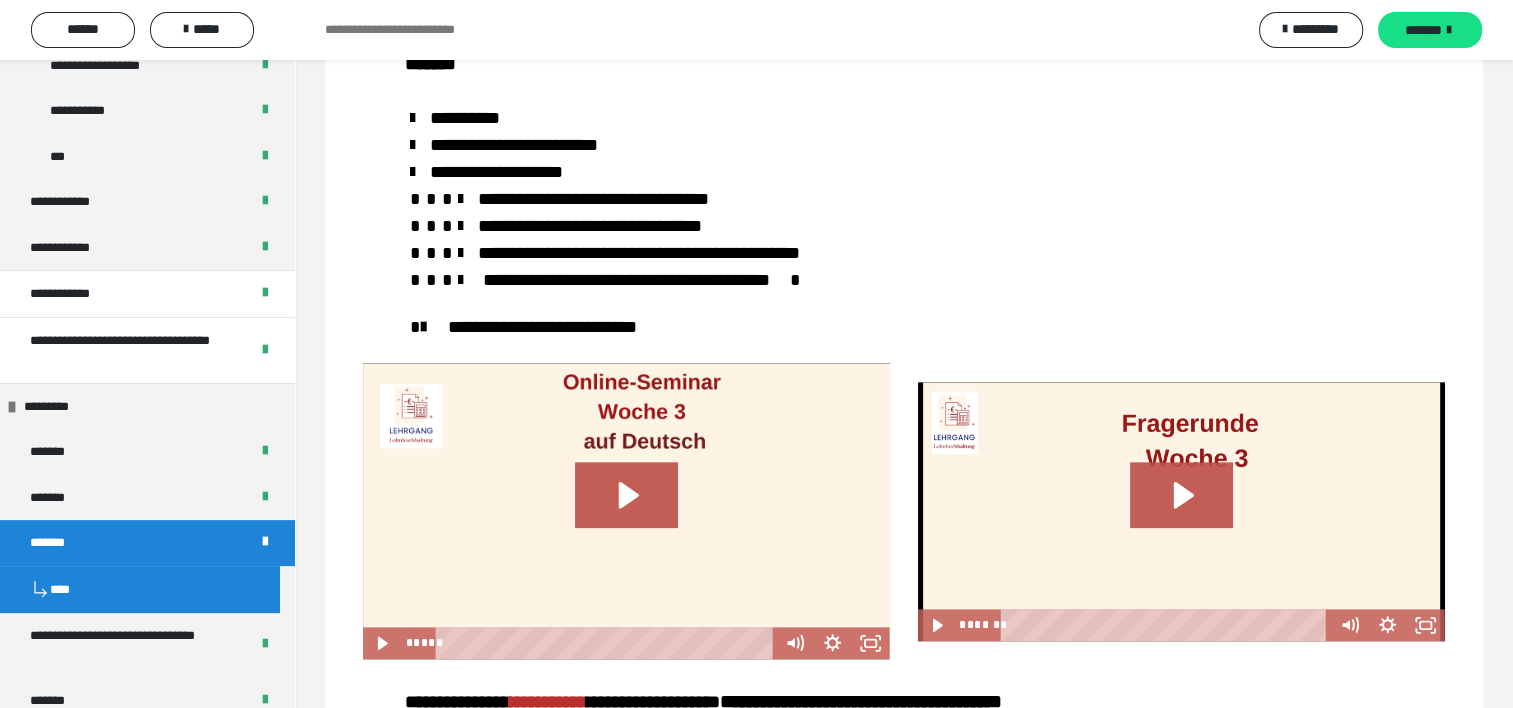 scroll, scrollTop: 2500, scrollLeft: 0, axis: vertical 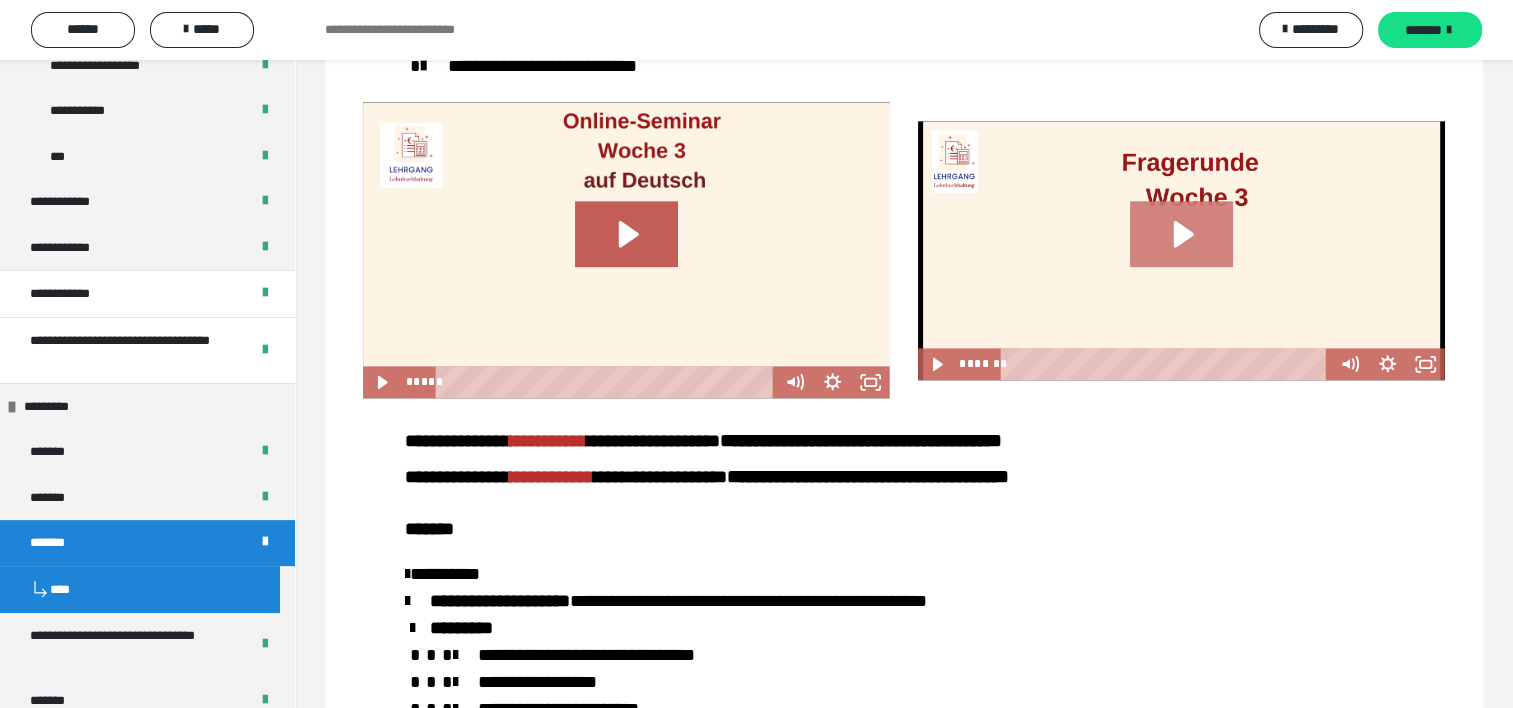 click 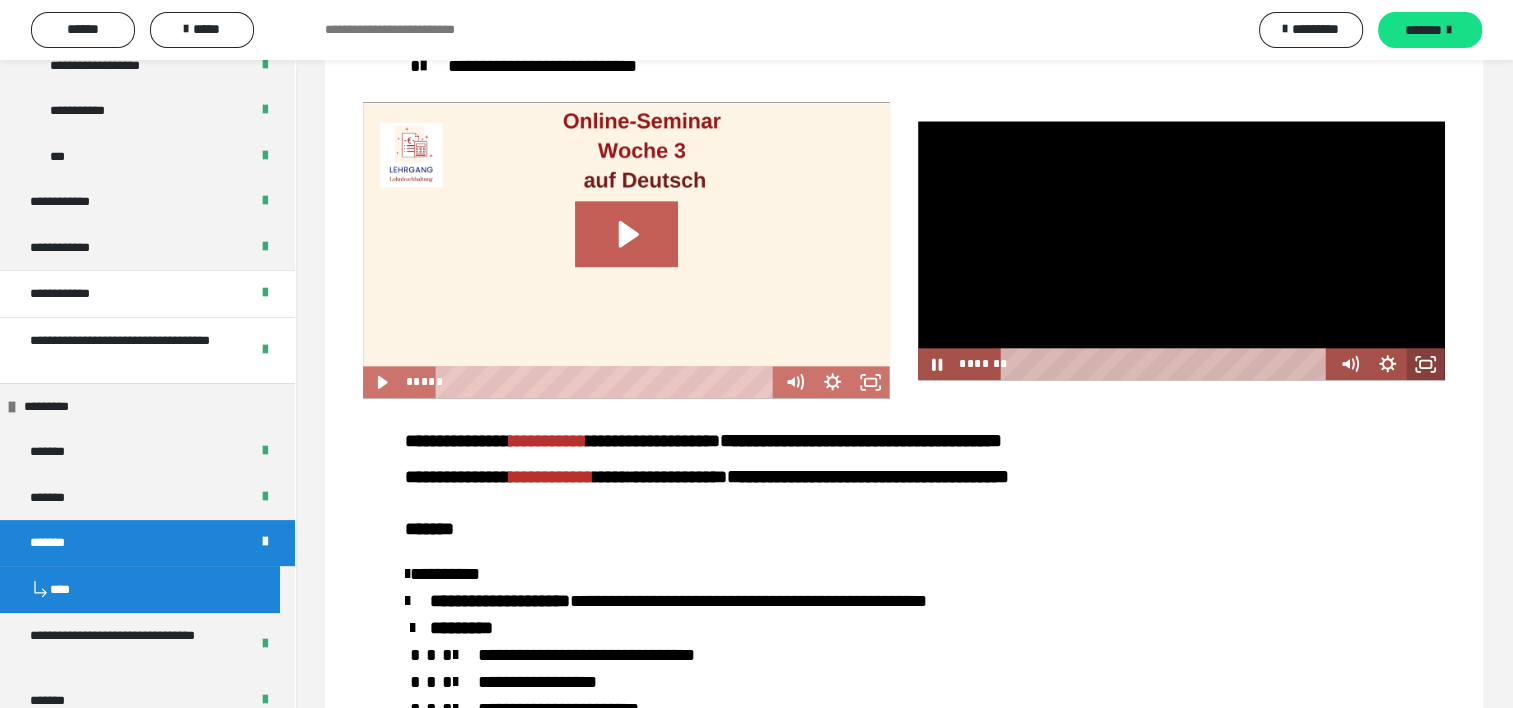 click 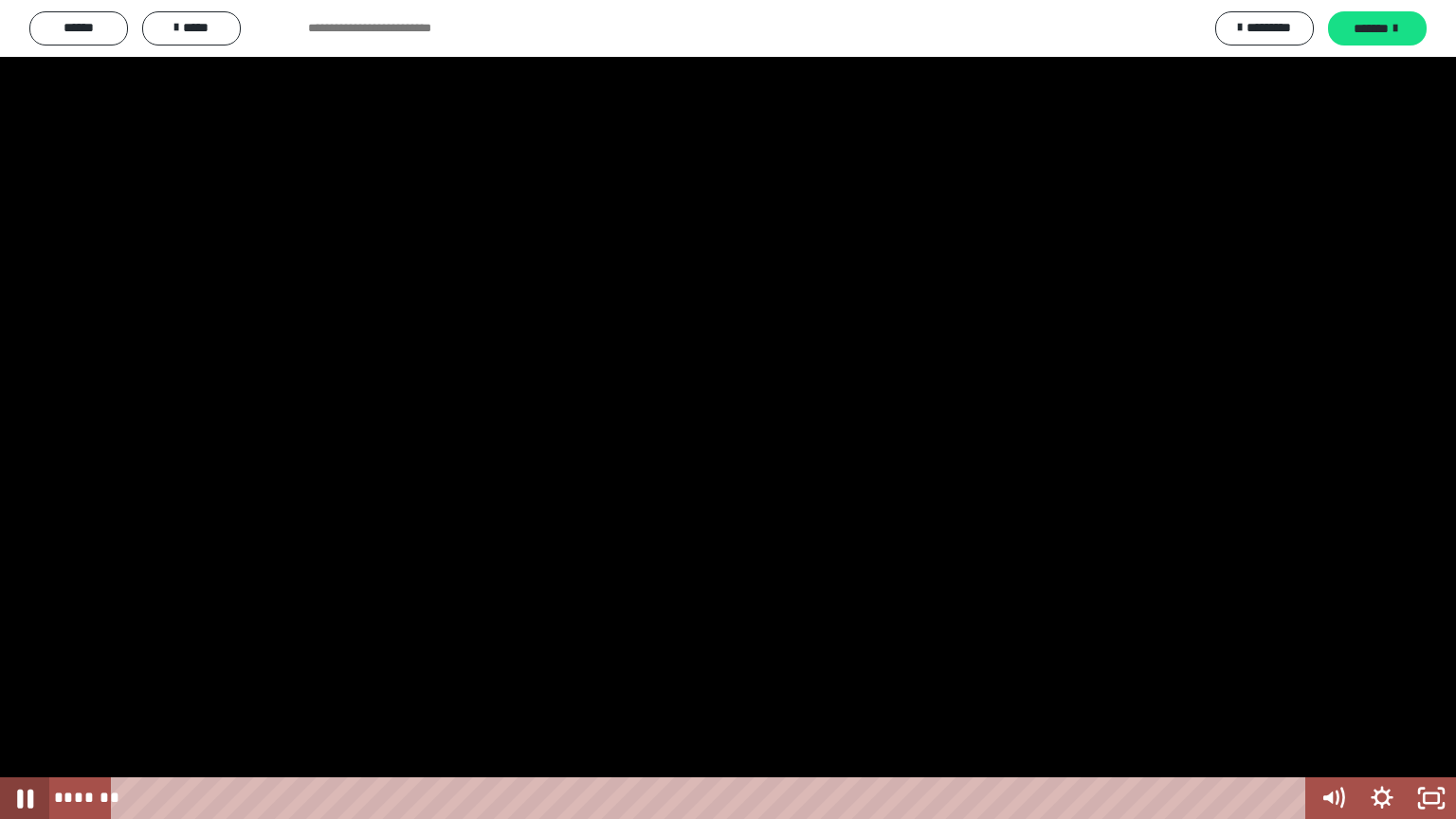 drag, startPoint x: 26, startPoint y: 804, endPoint x: 37, endPoint y: 800, distance: 11.7047 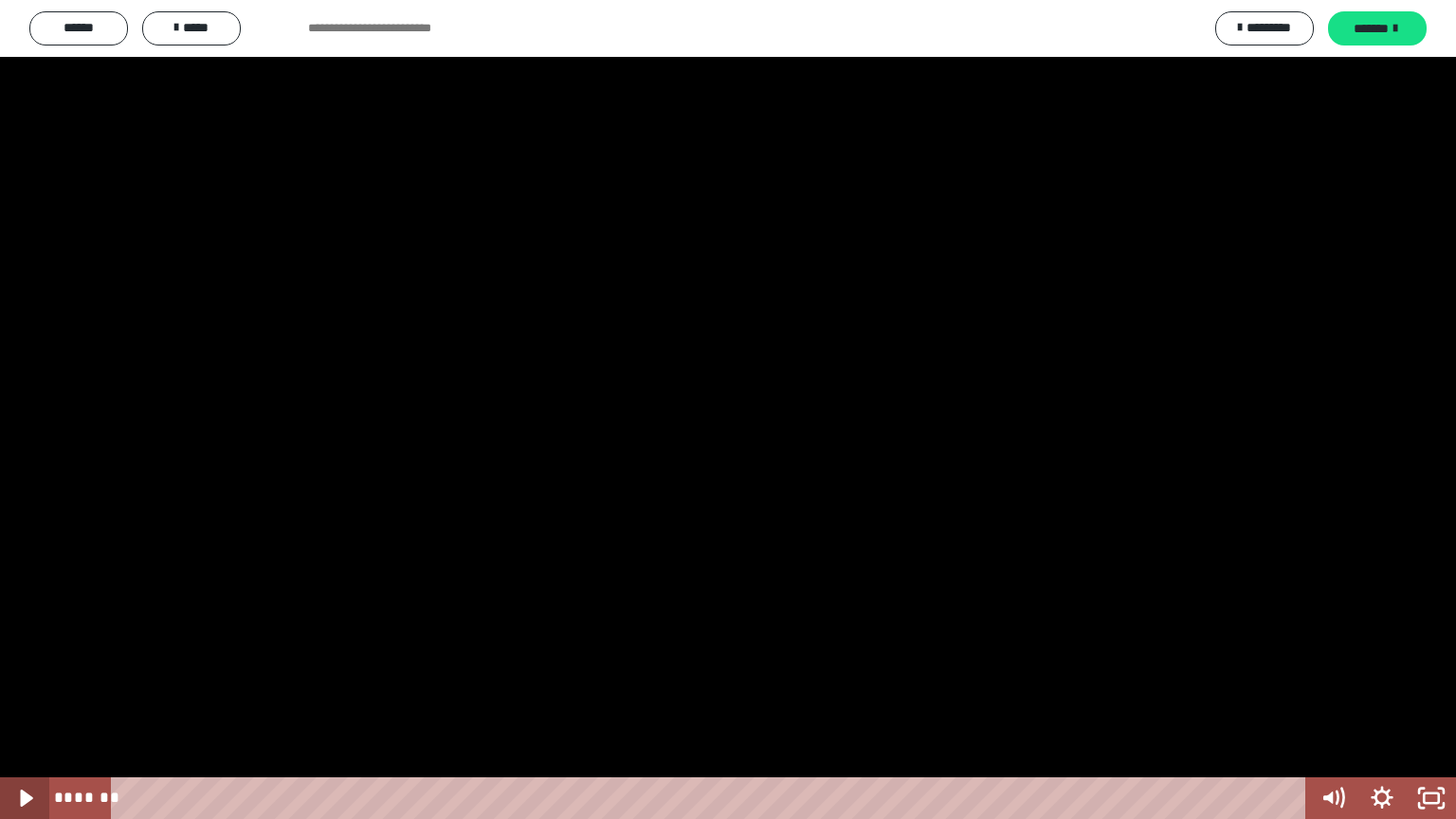 click 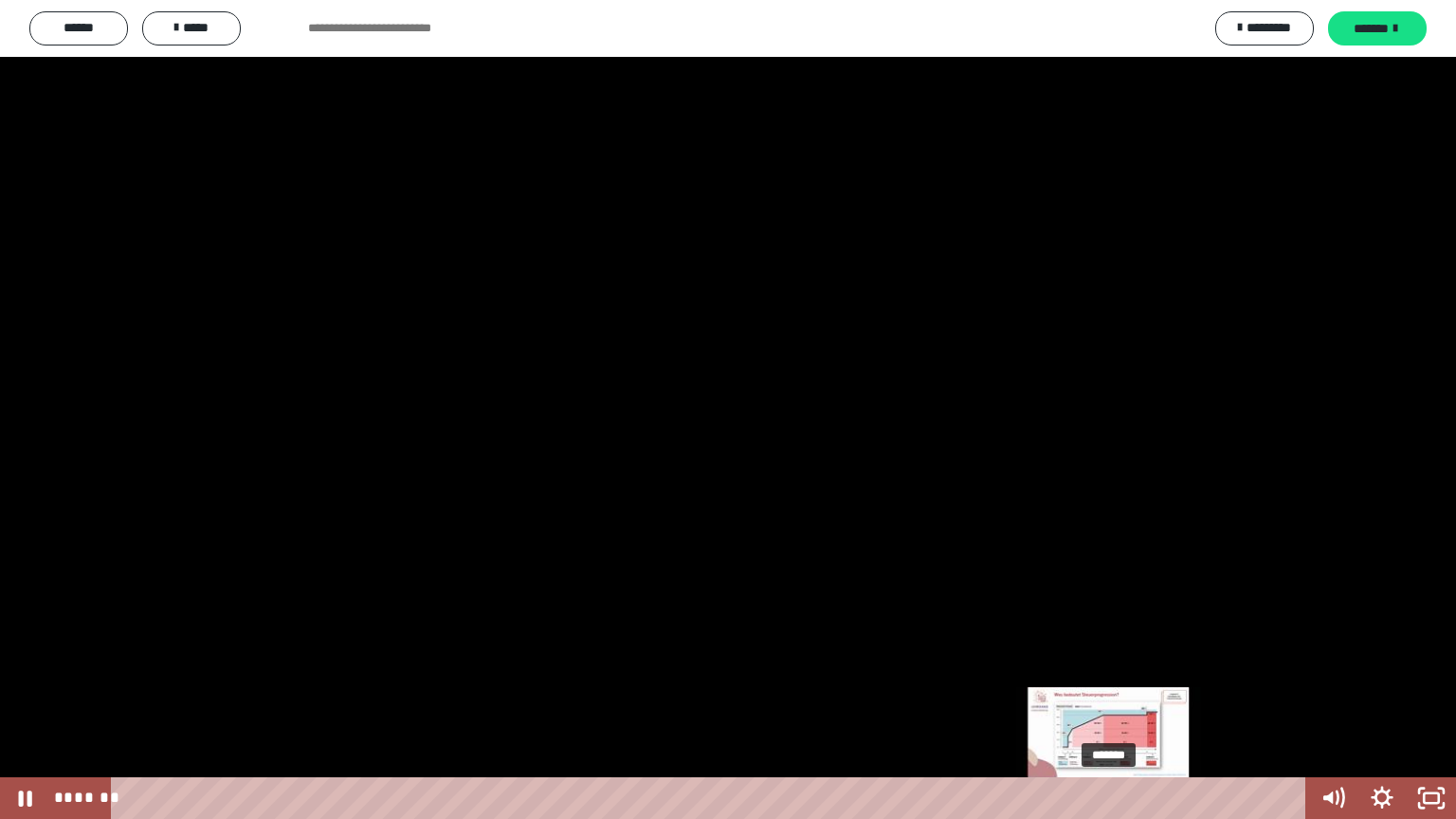 click at bounding box center [1108, 798] 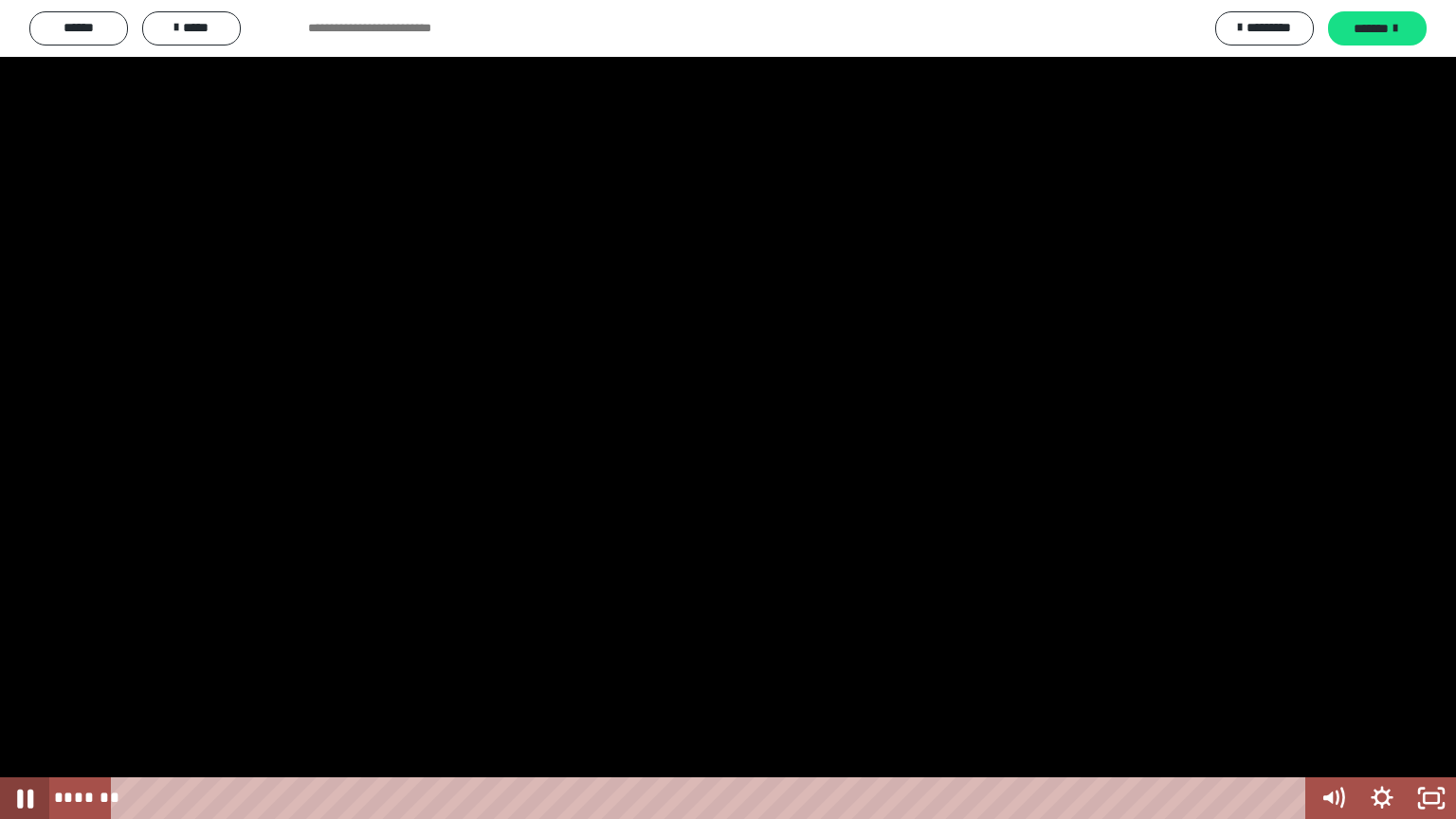click 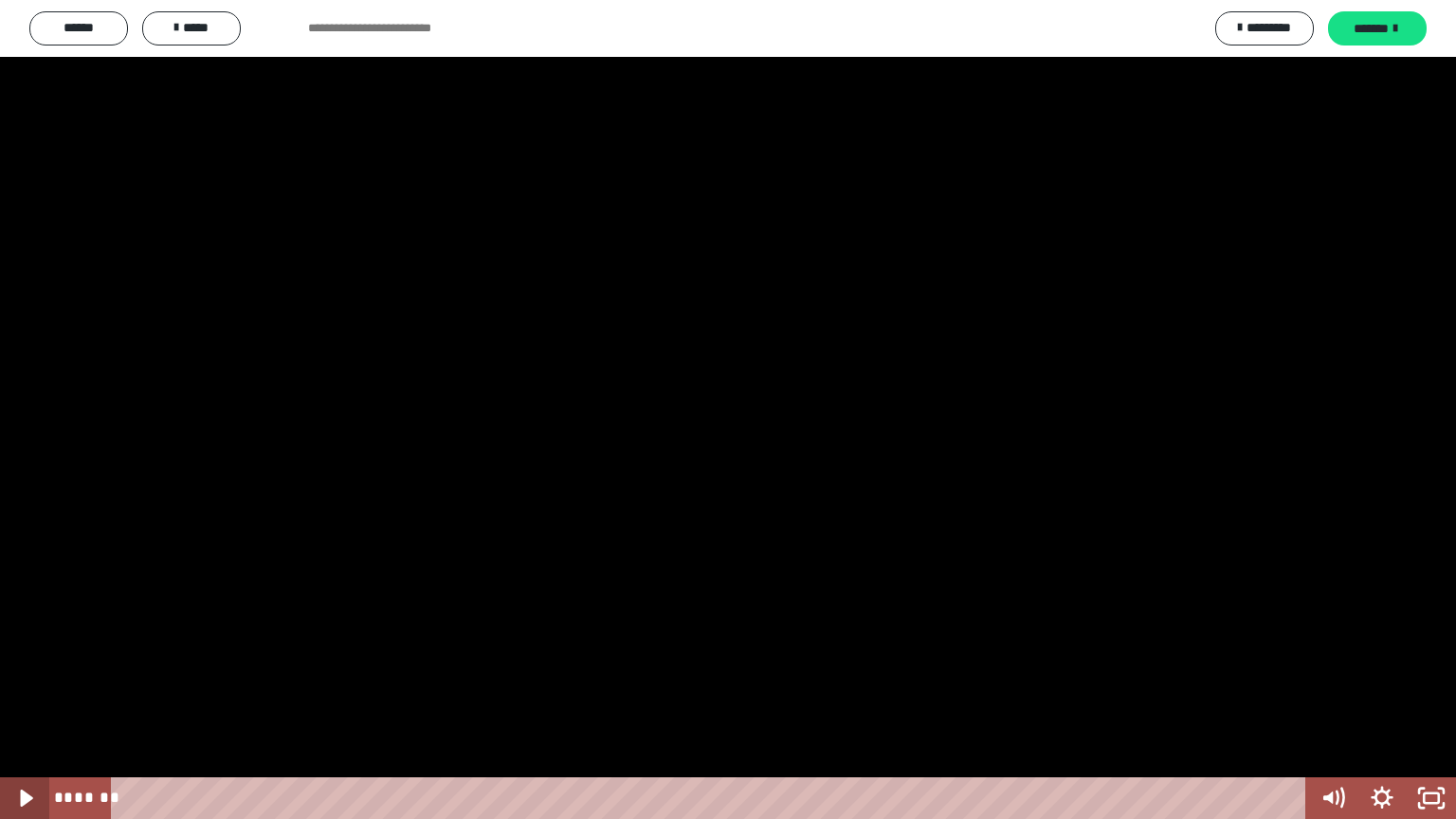 click 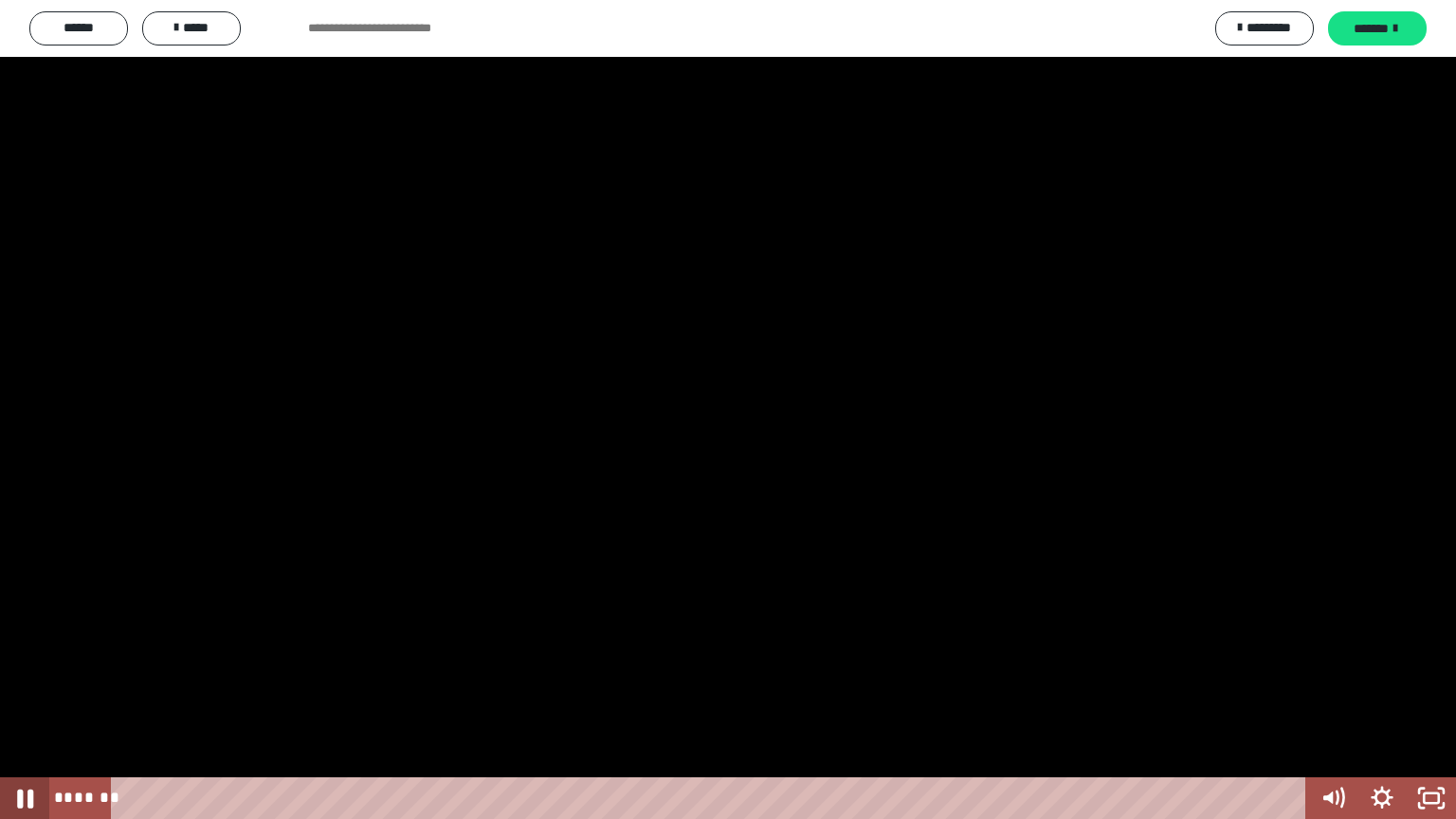 click 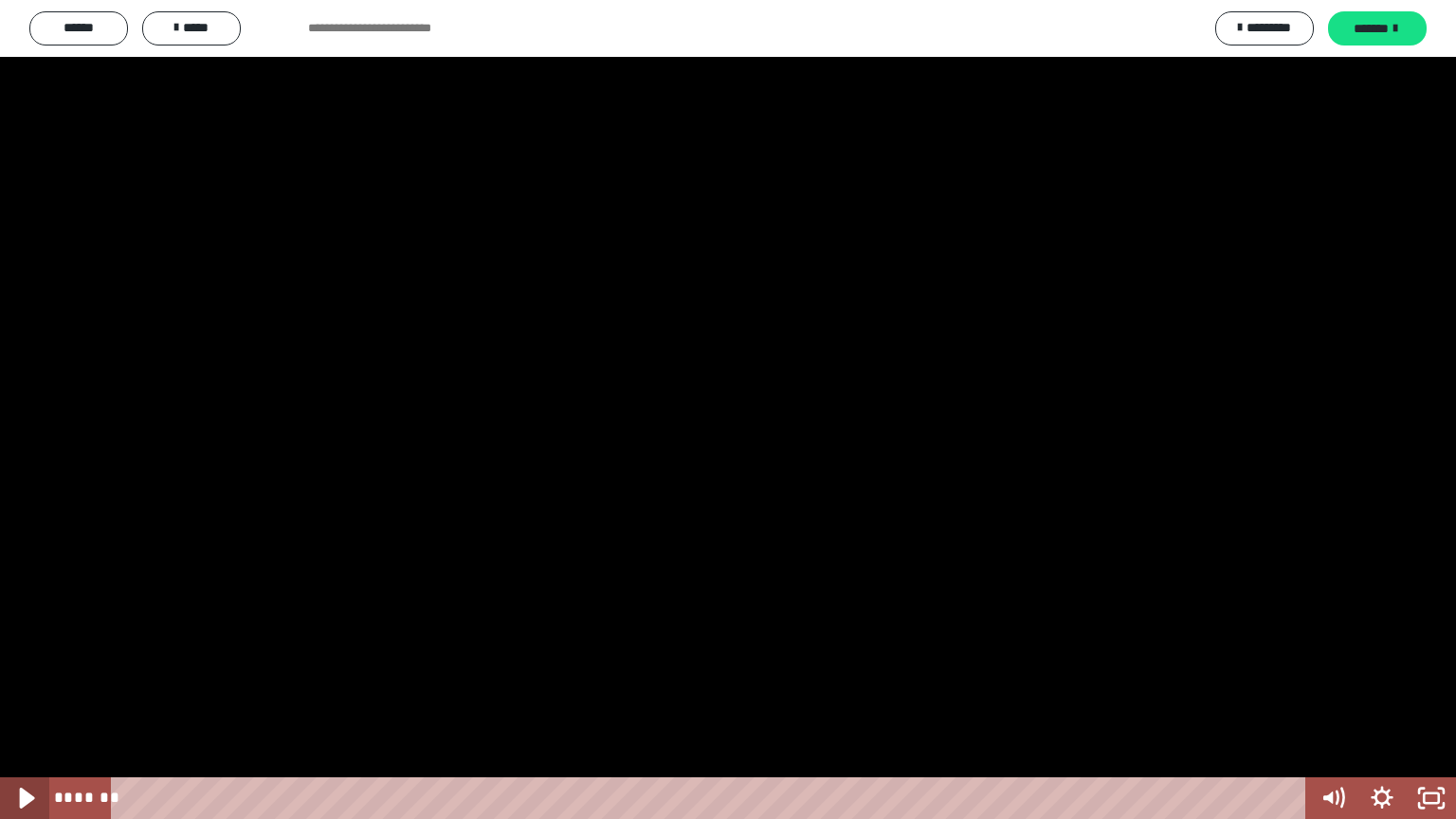 click 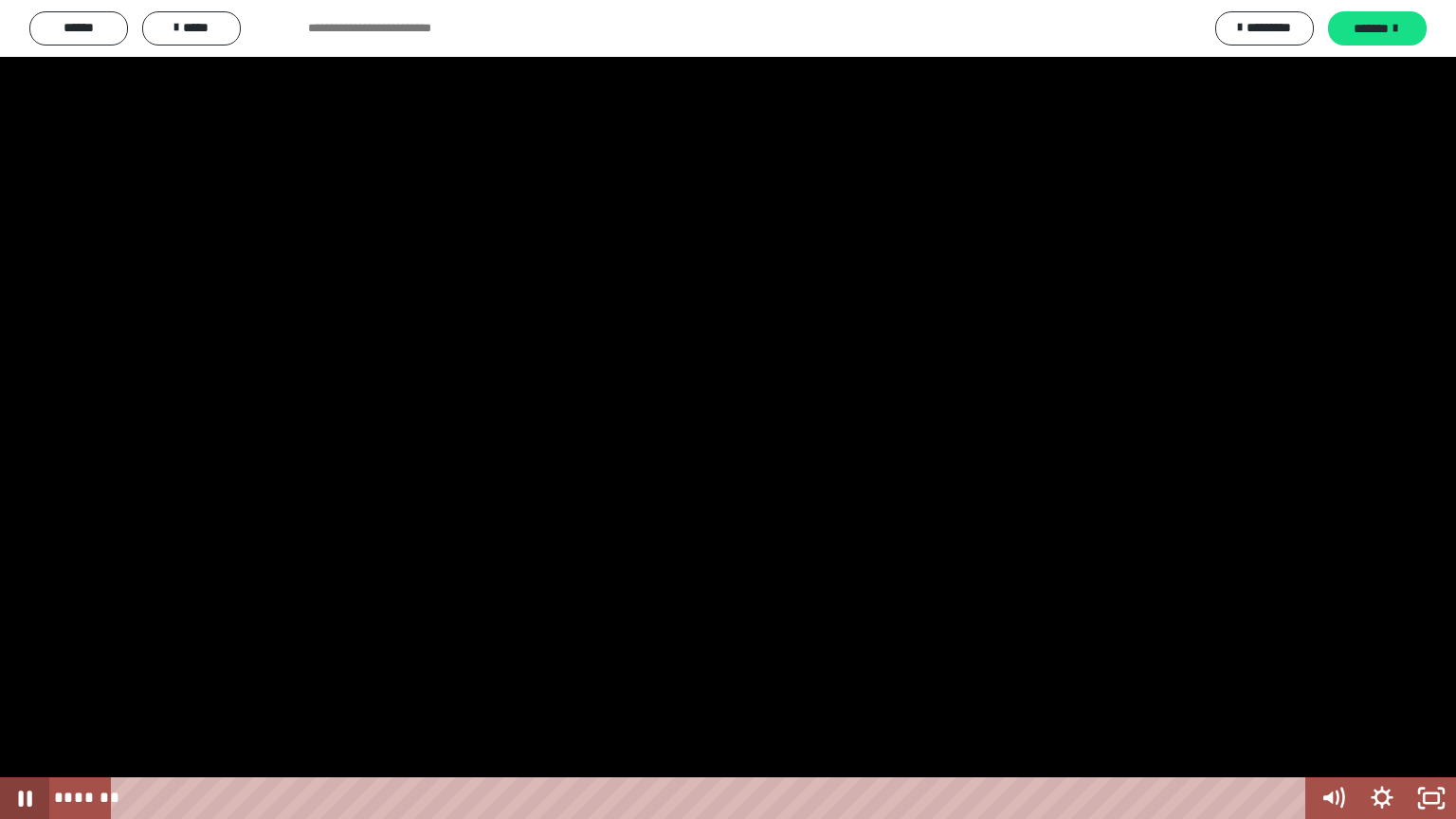 click 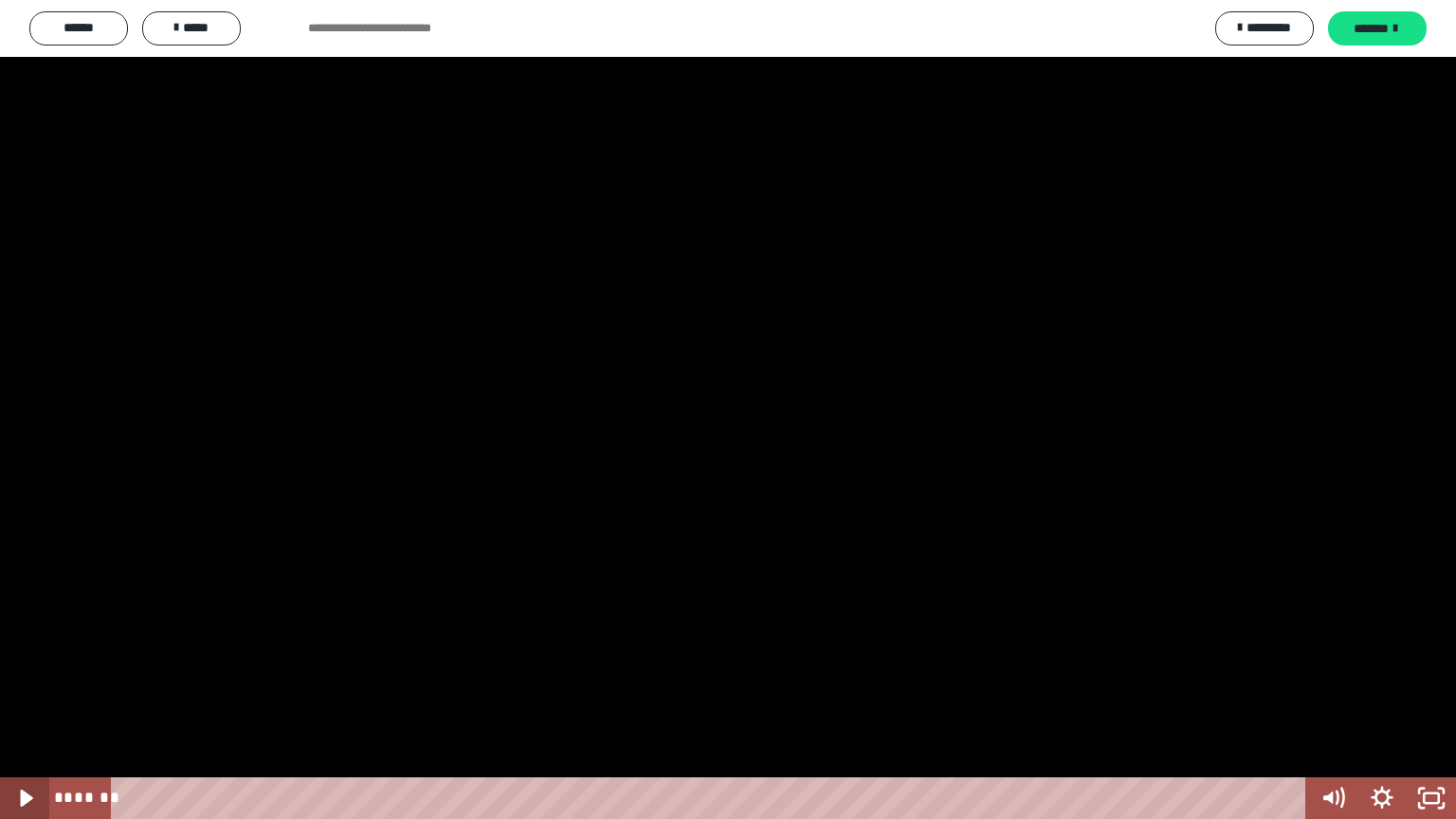 click 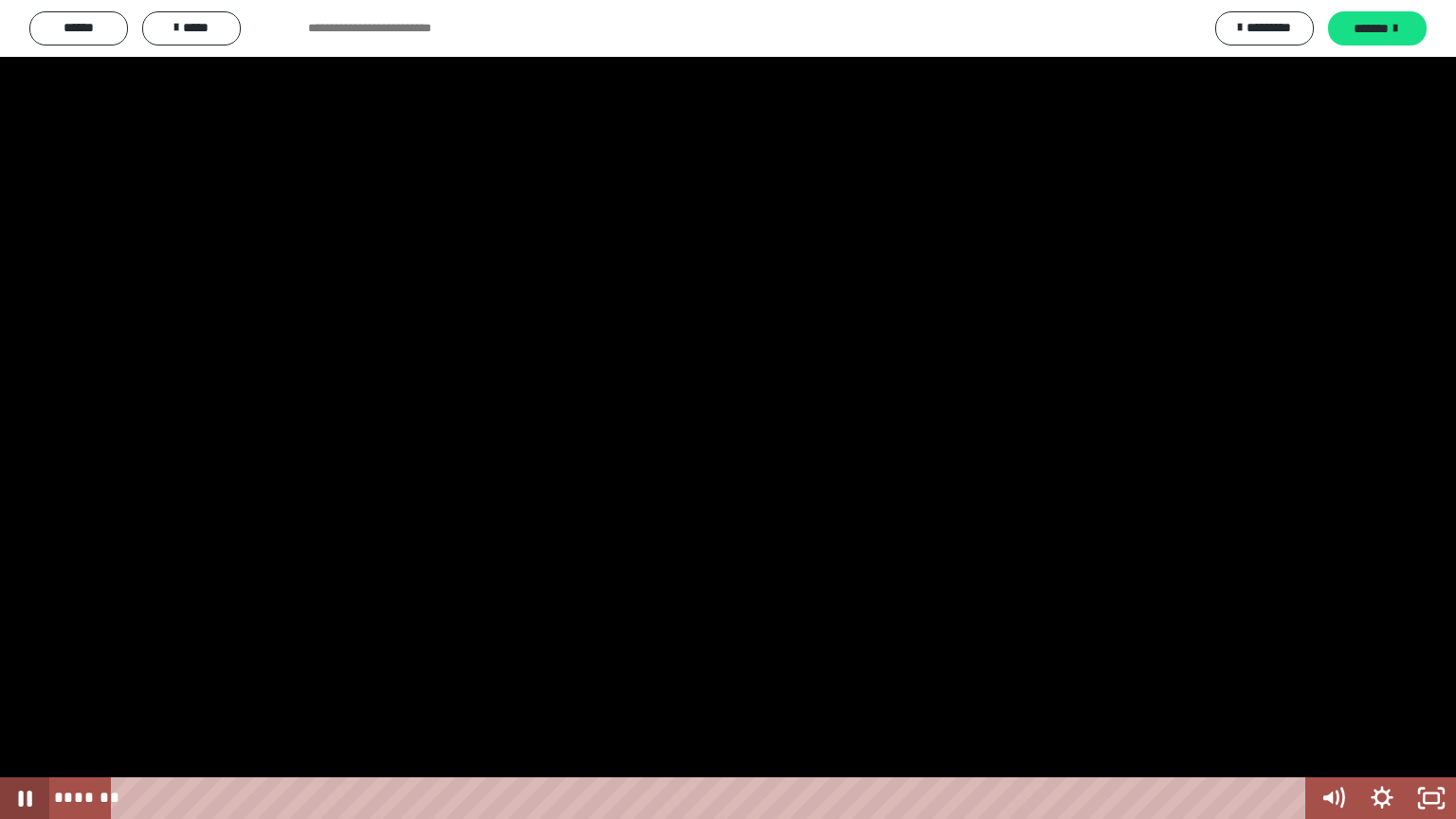 click 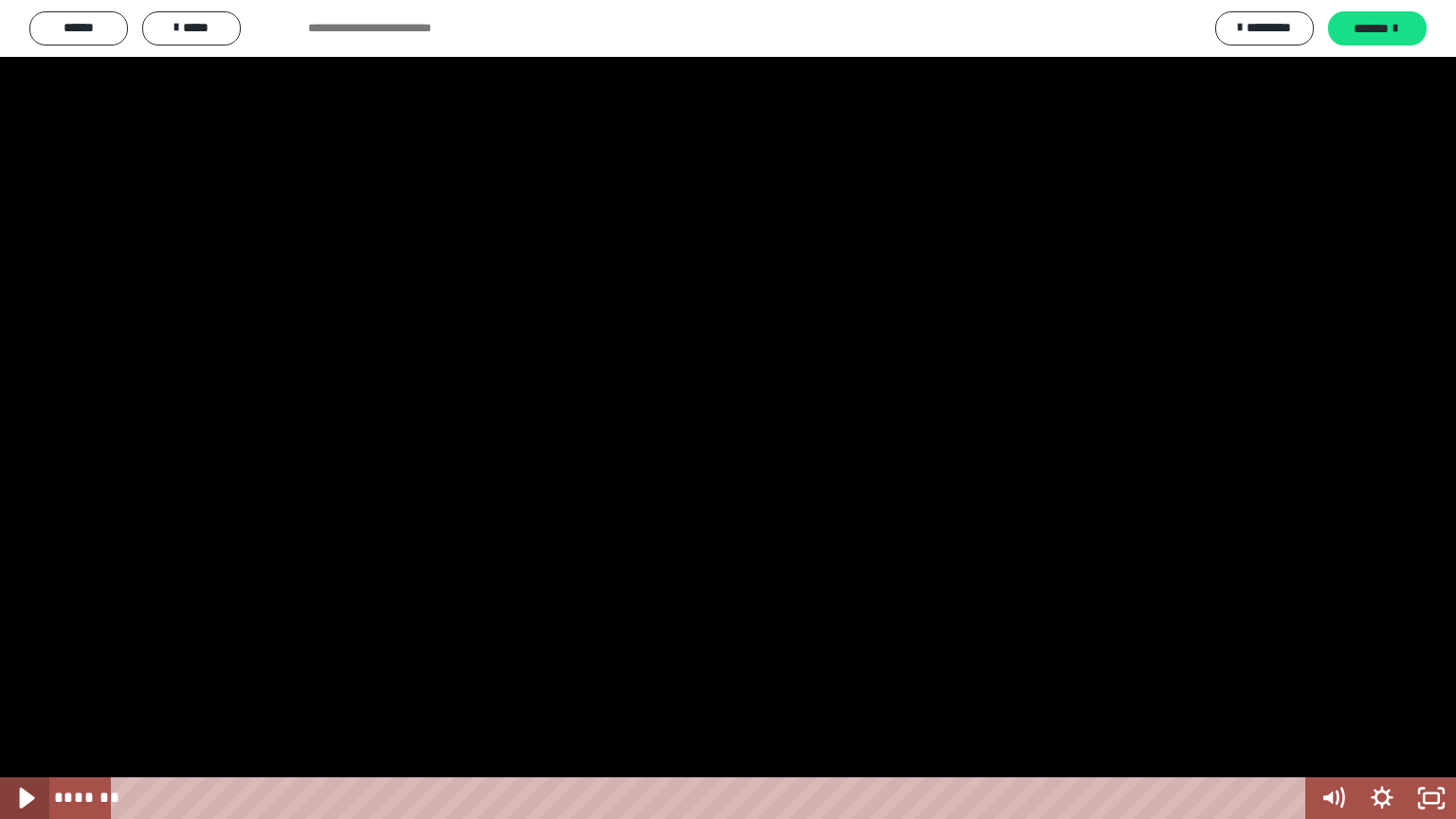 click 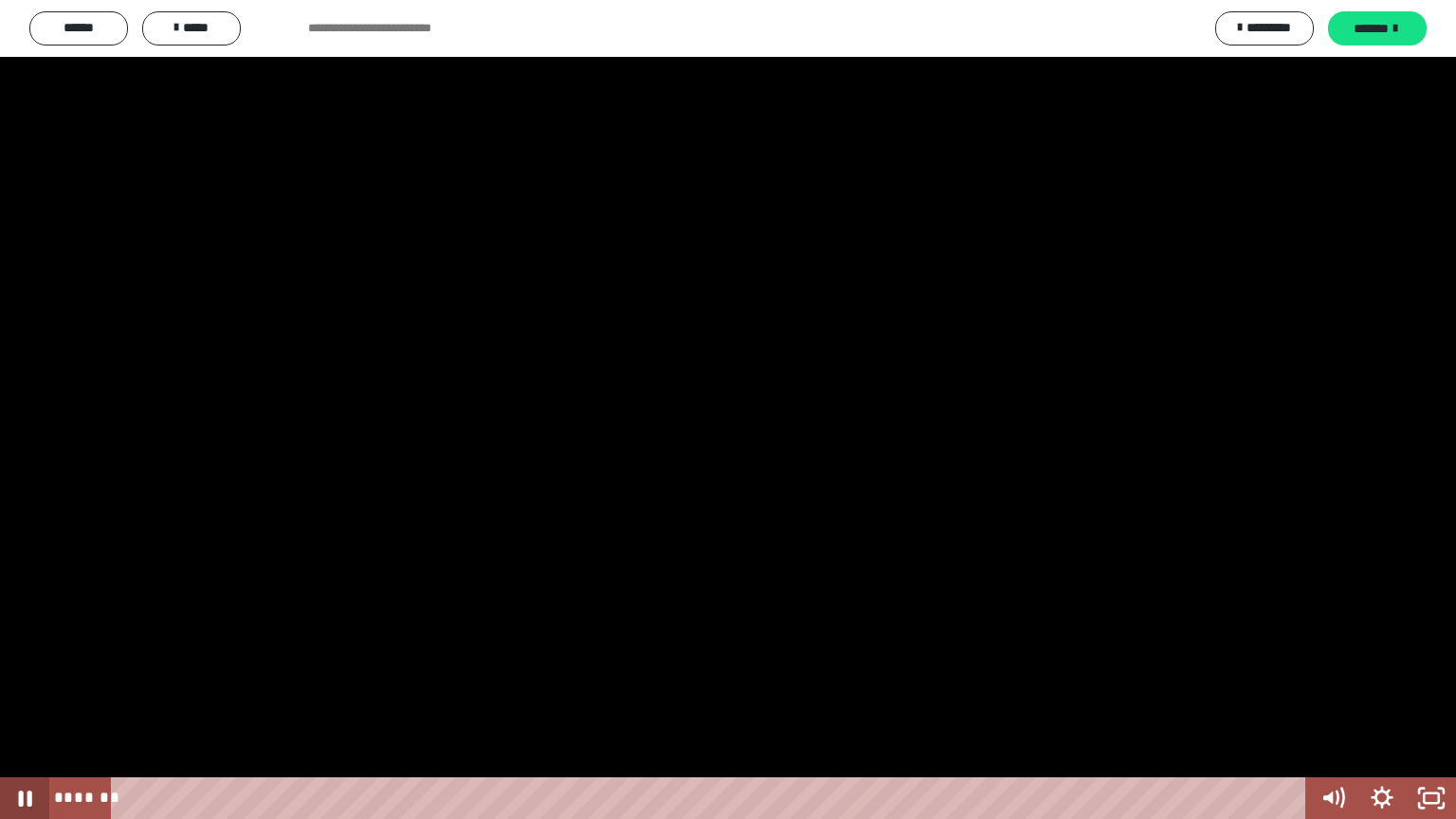 click 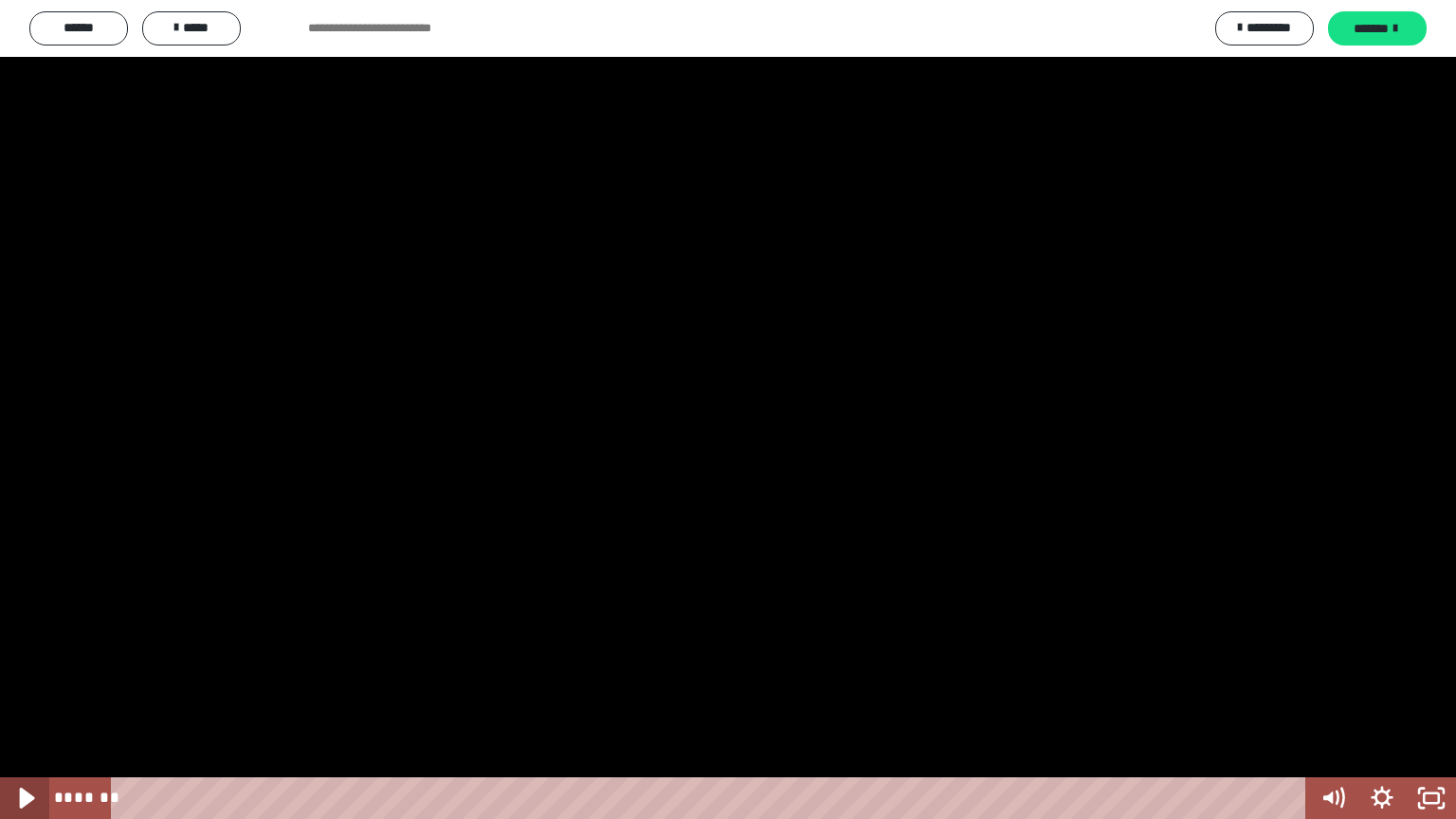 click 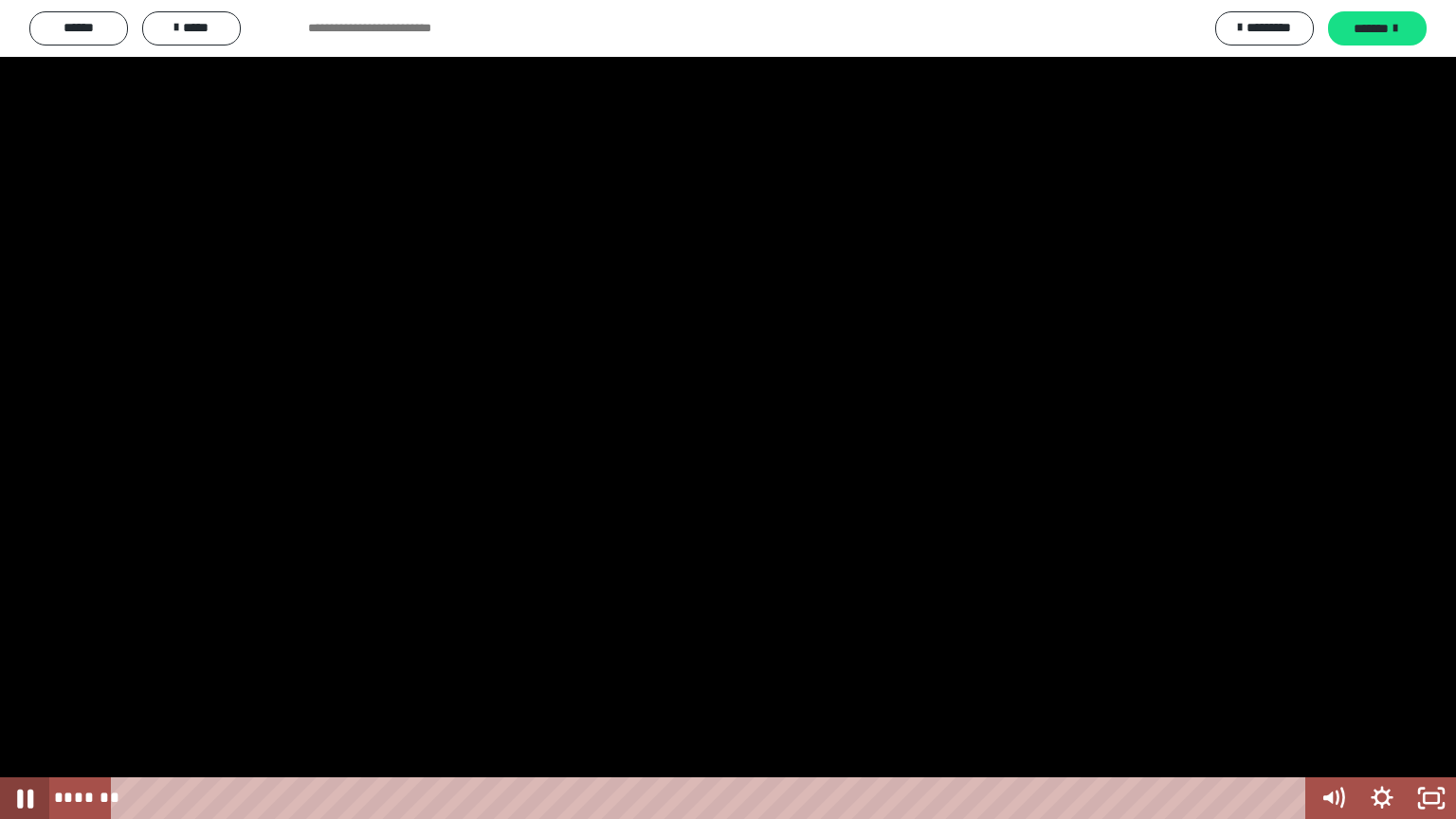 click 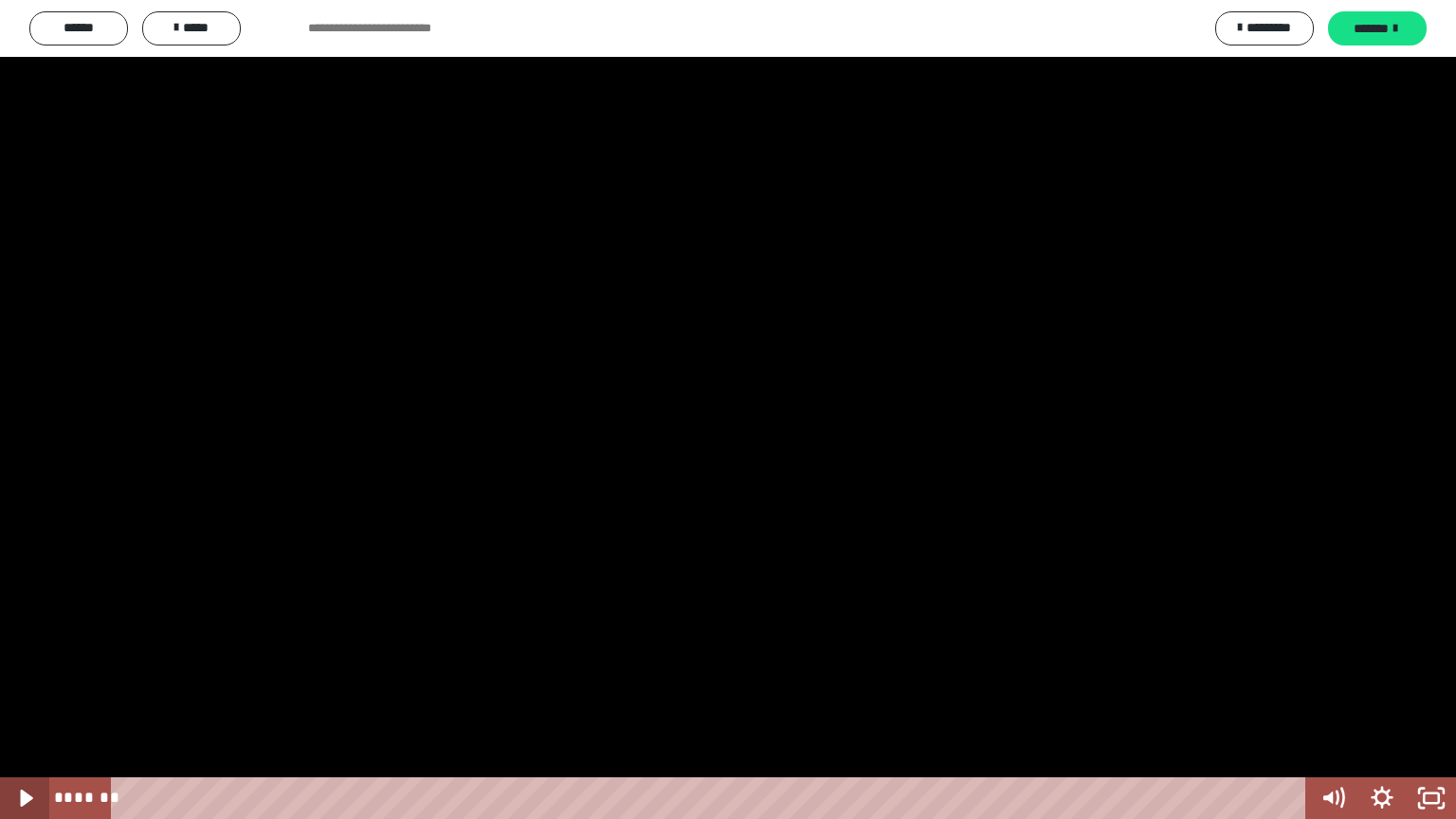 click 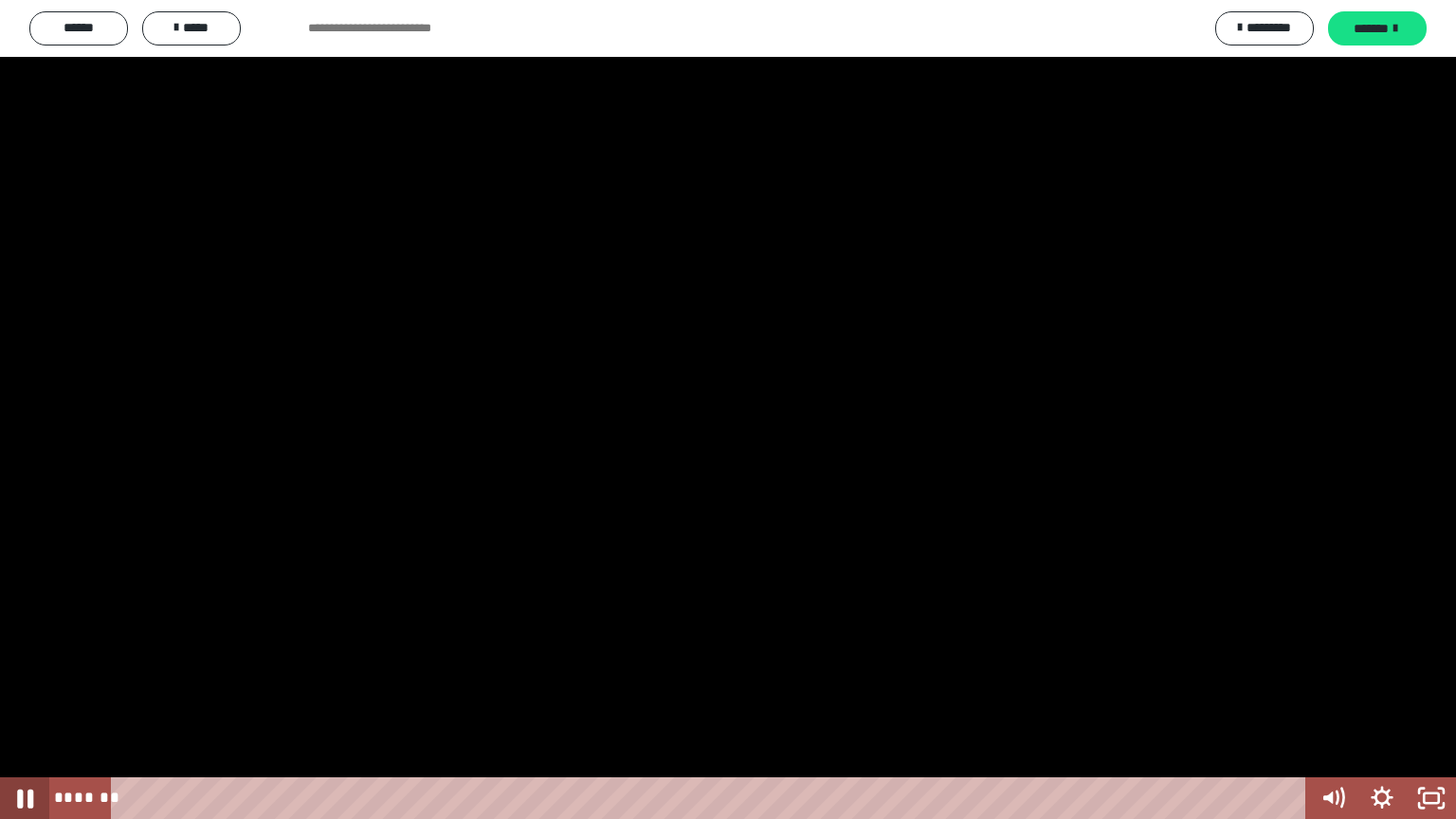 click 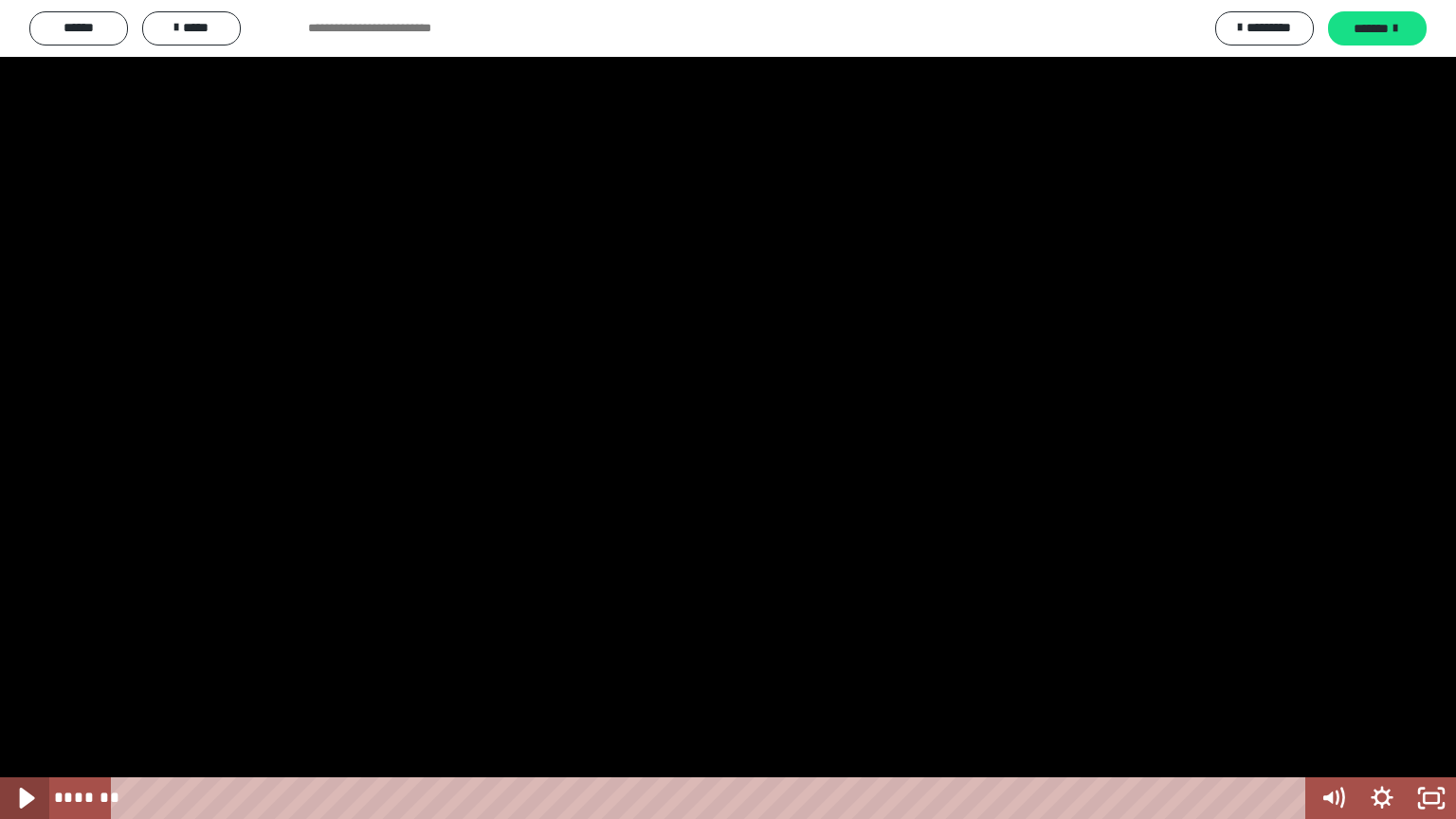 click 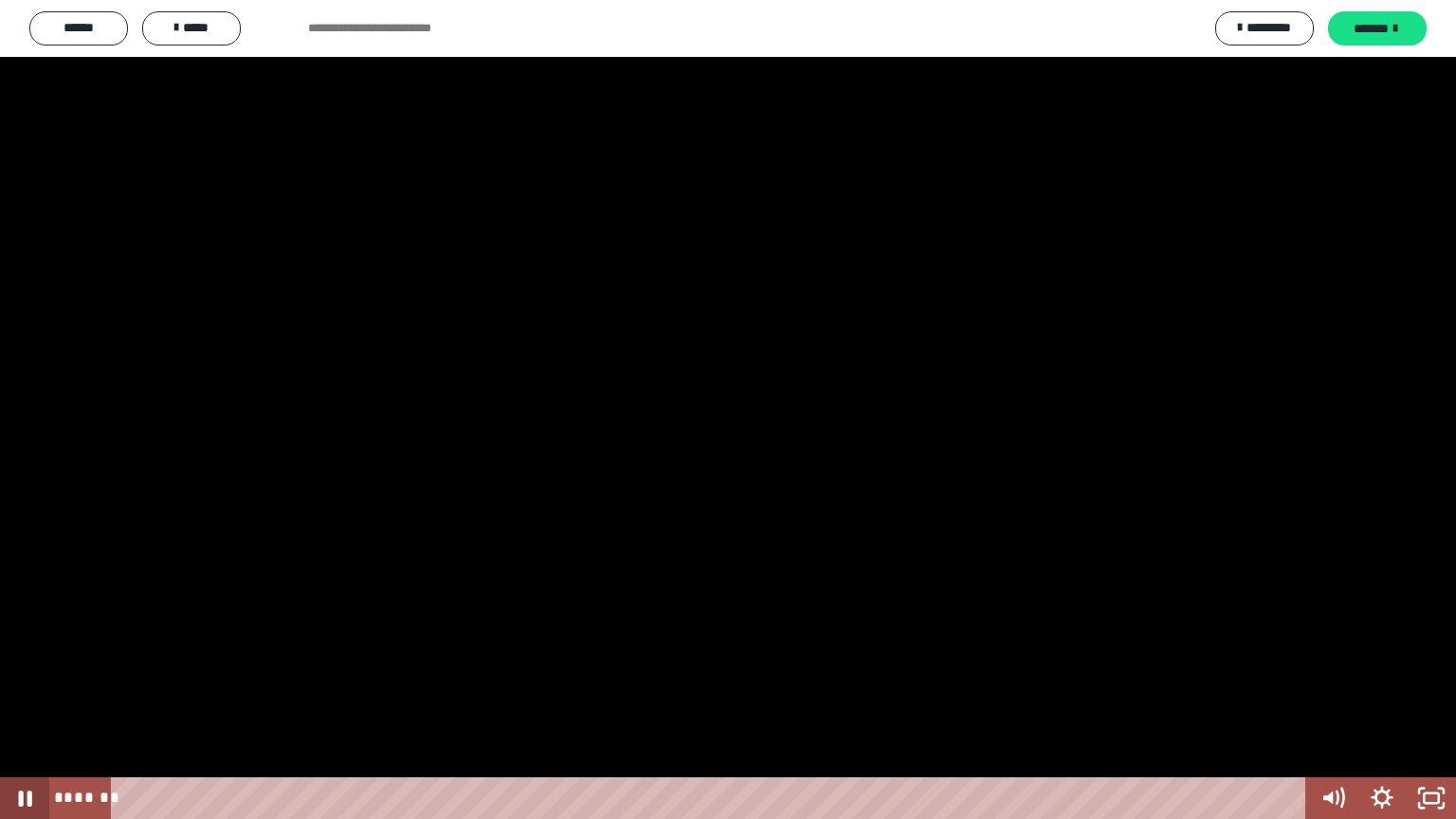 click 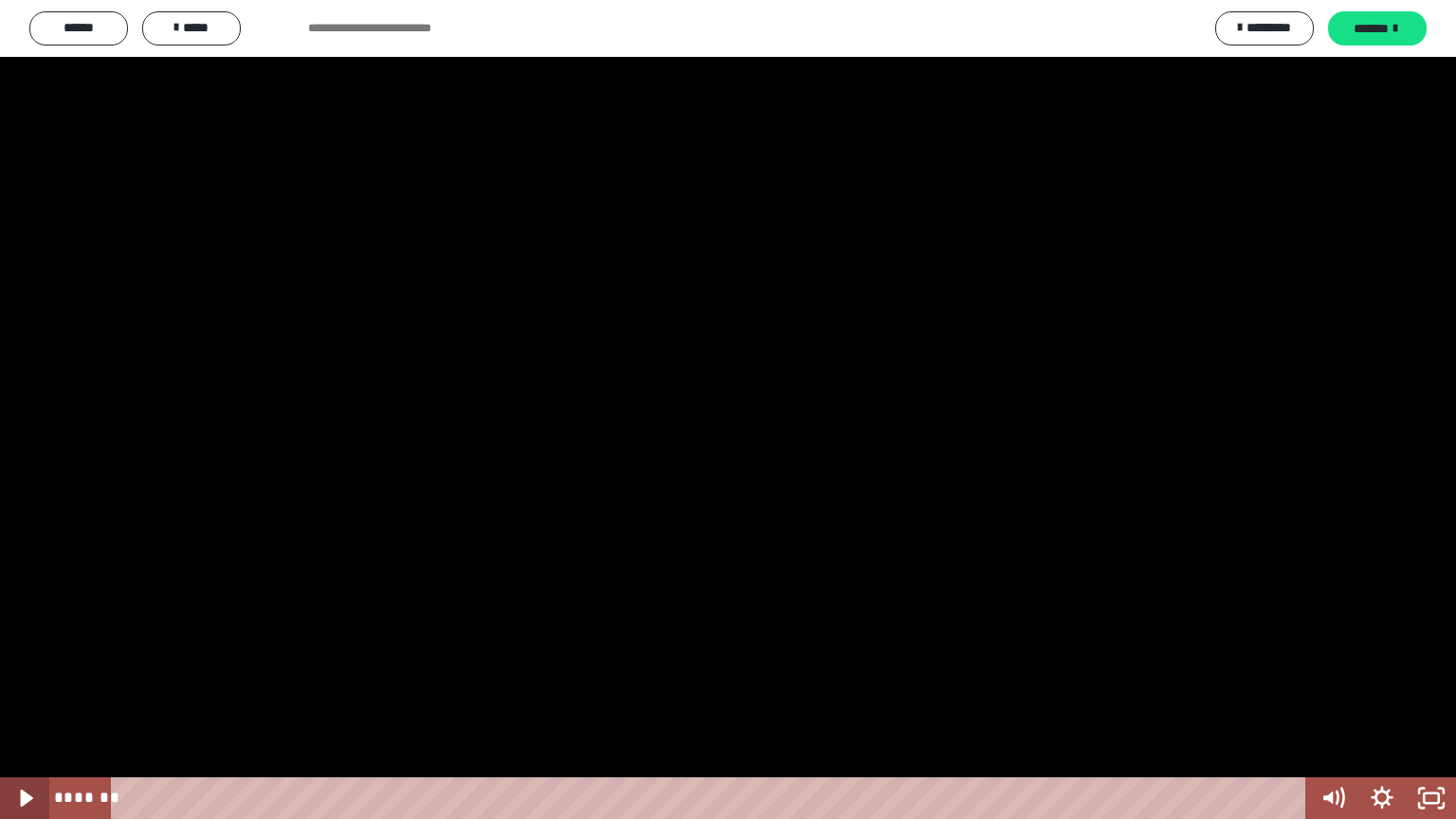 click 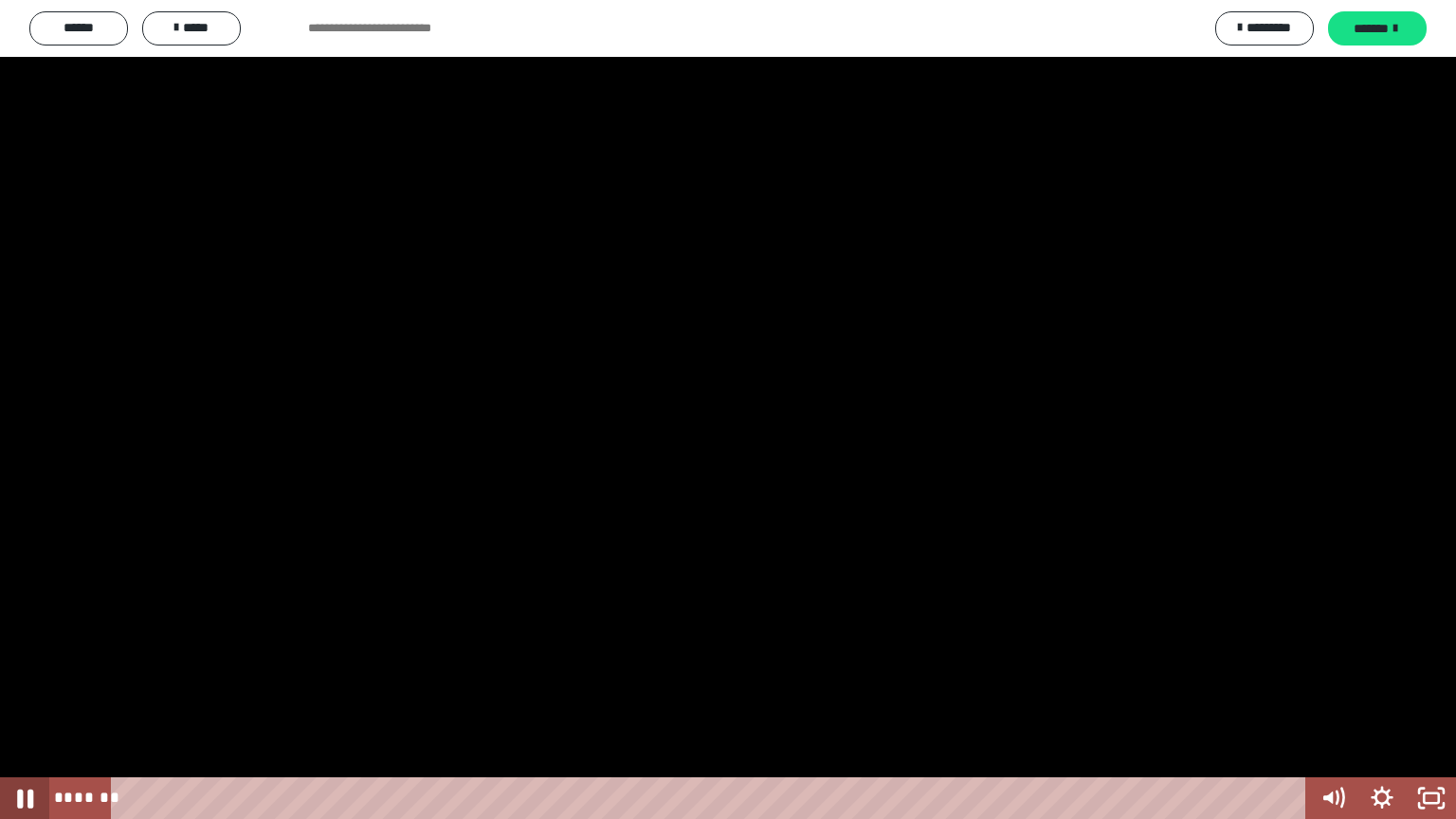 click 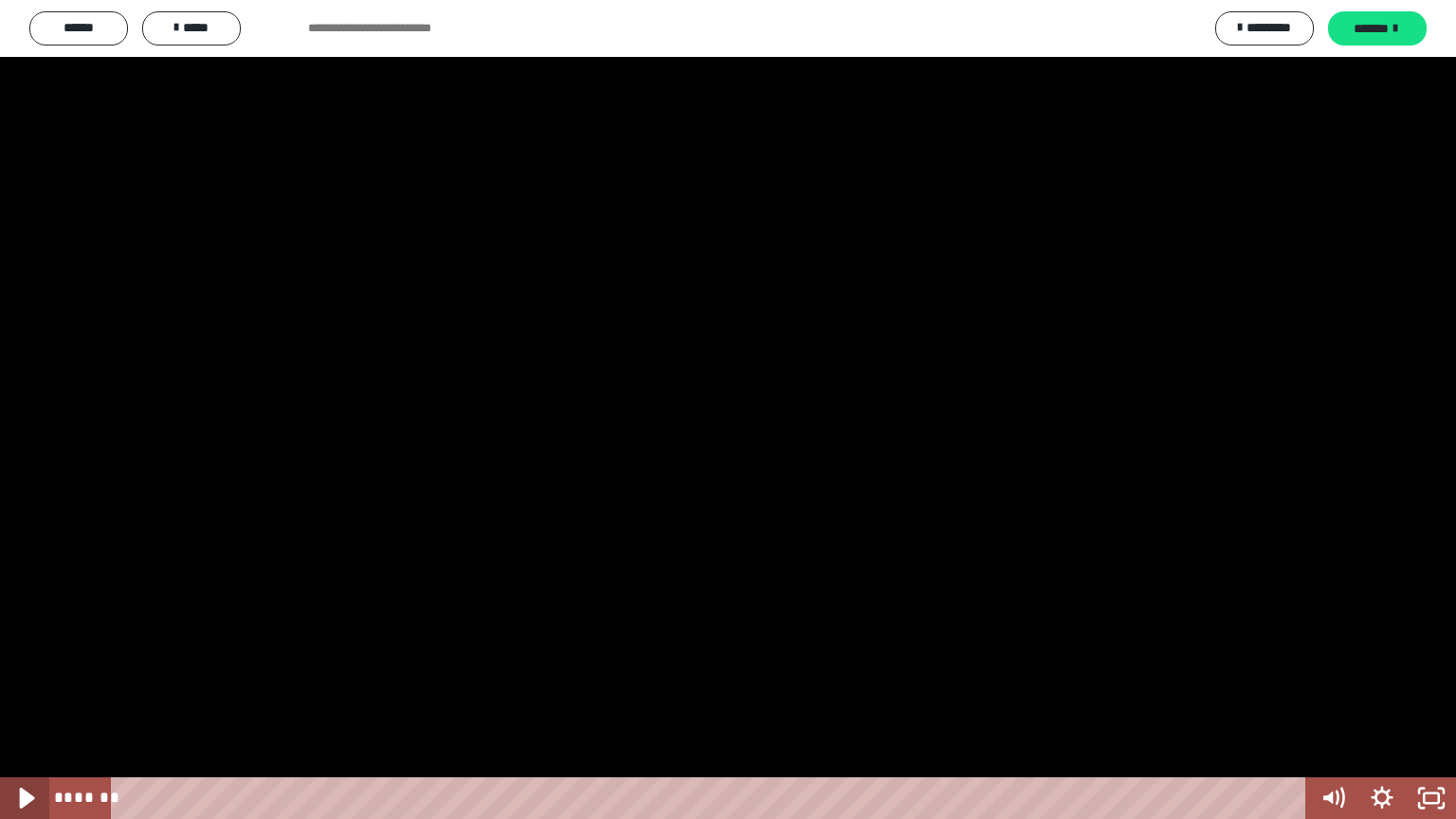 click 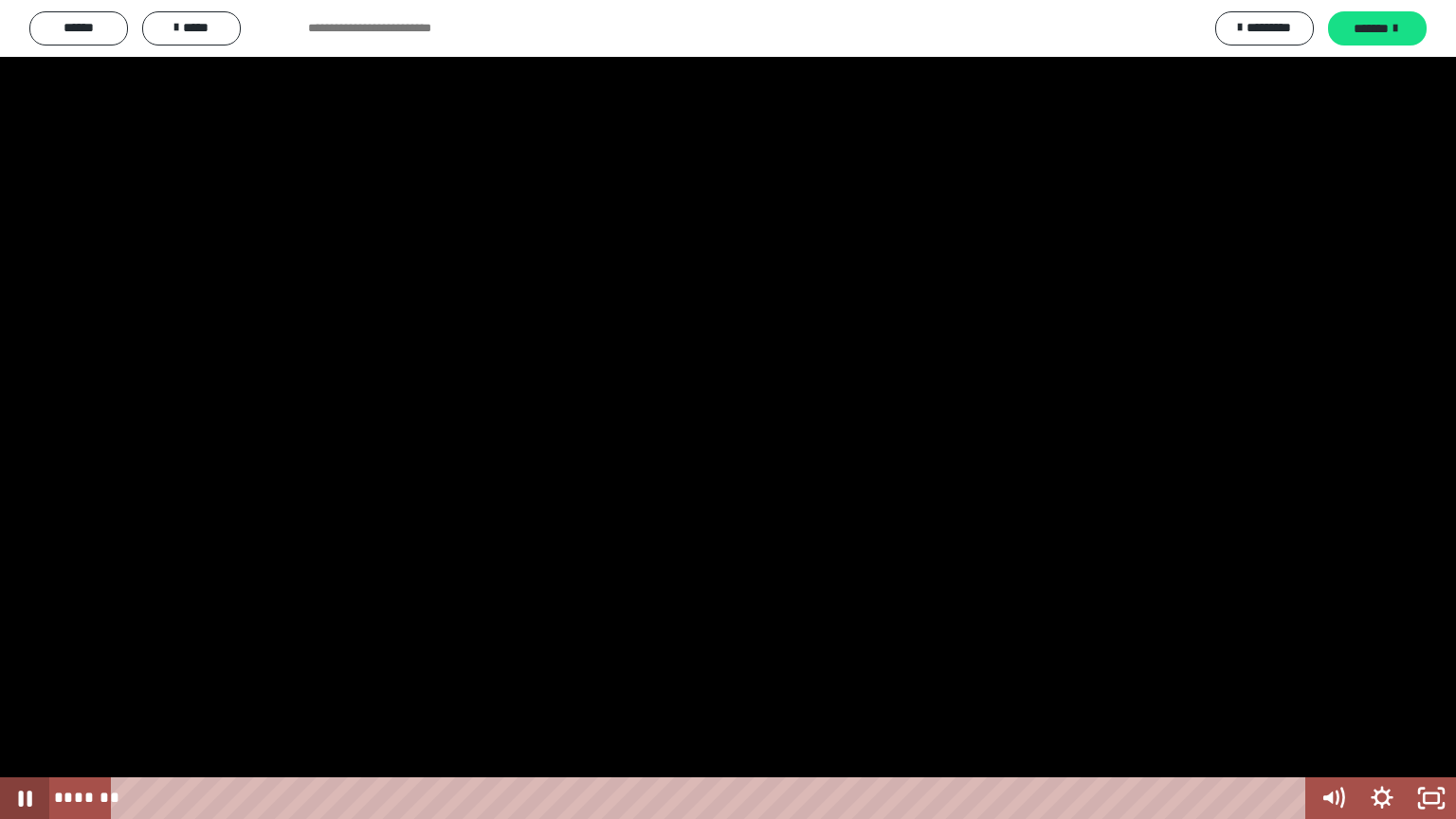 click 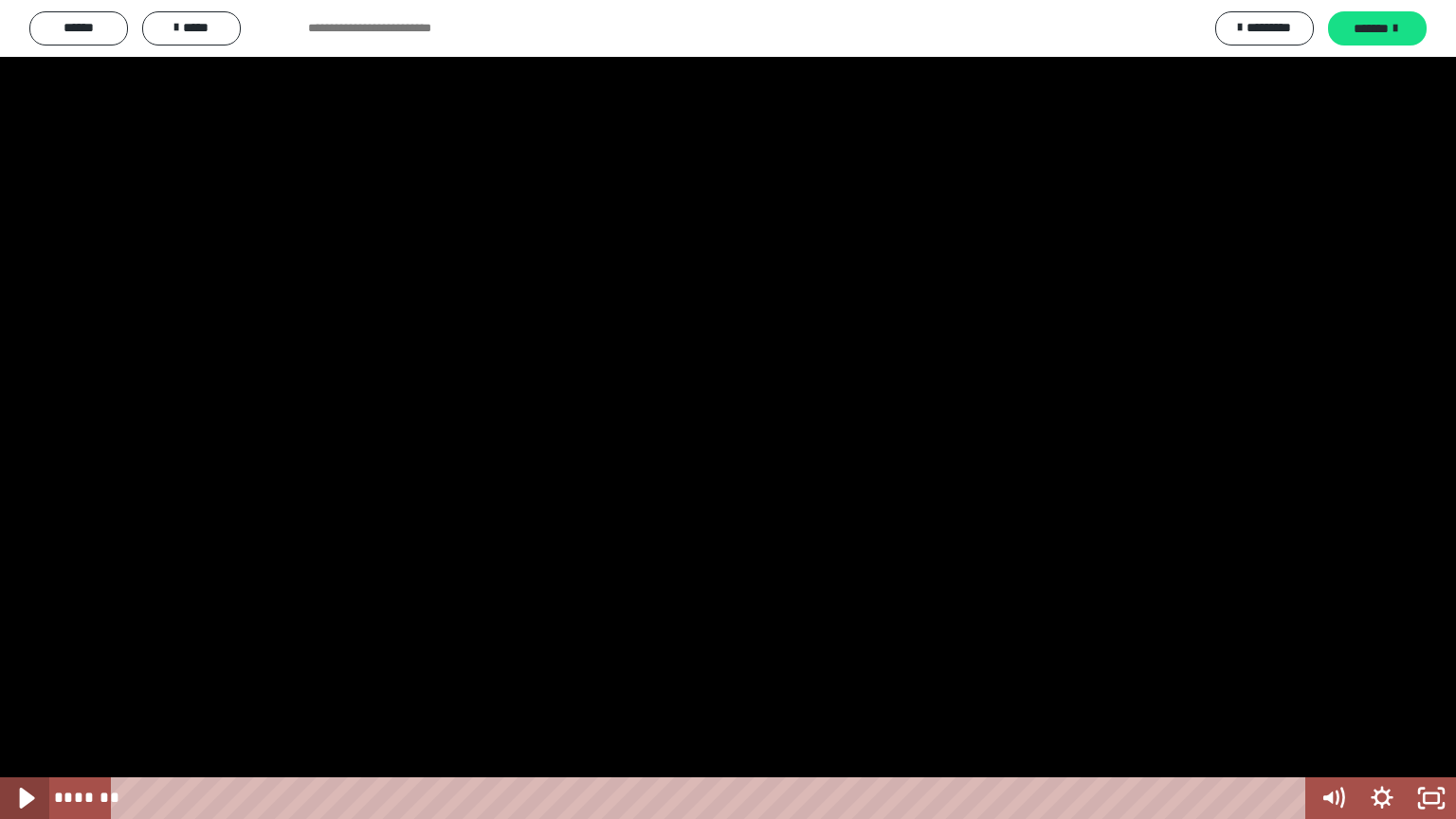 click 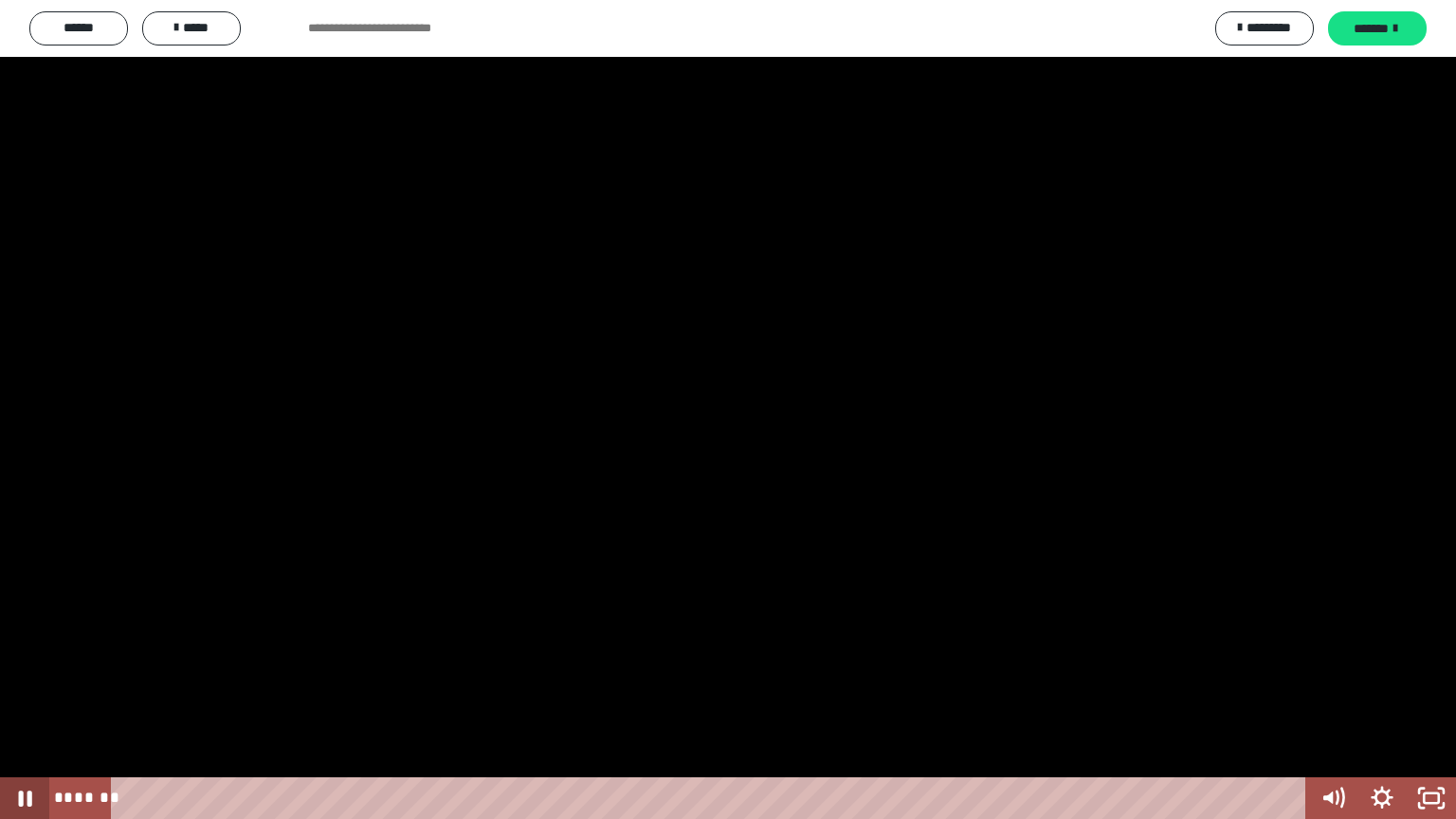 click 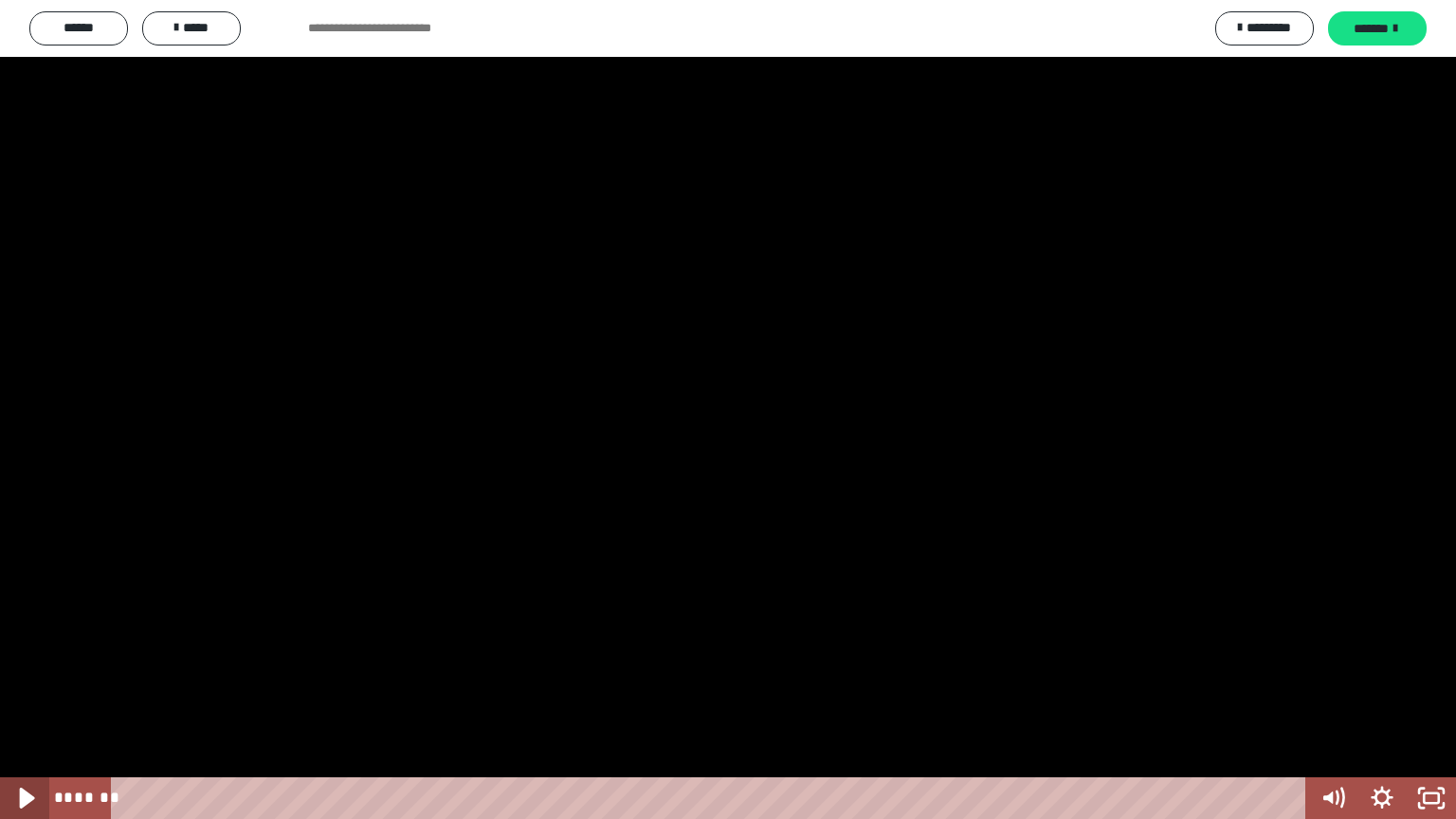 click 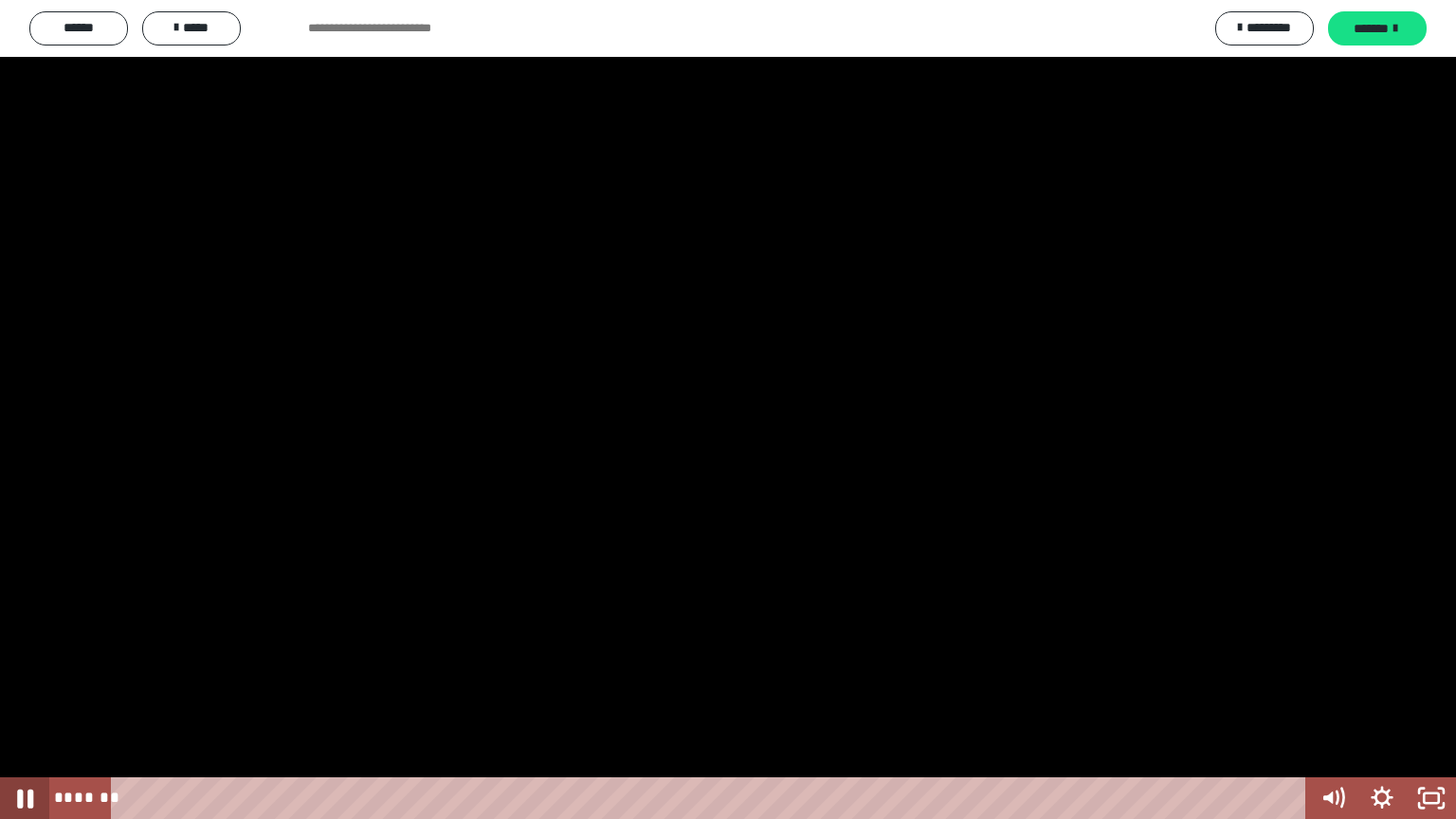 click 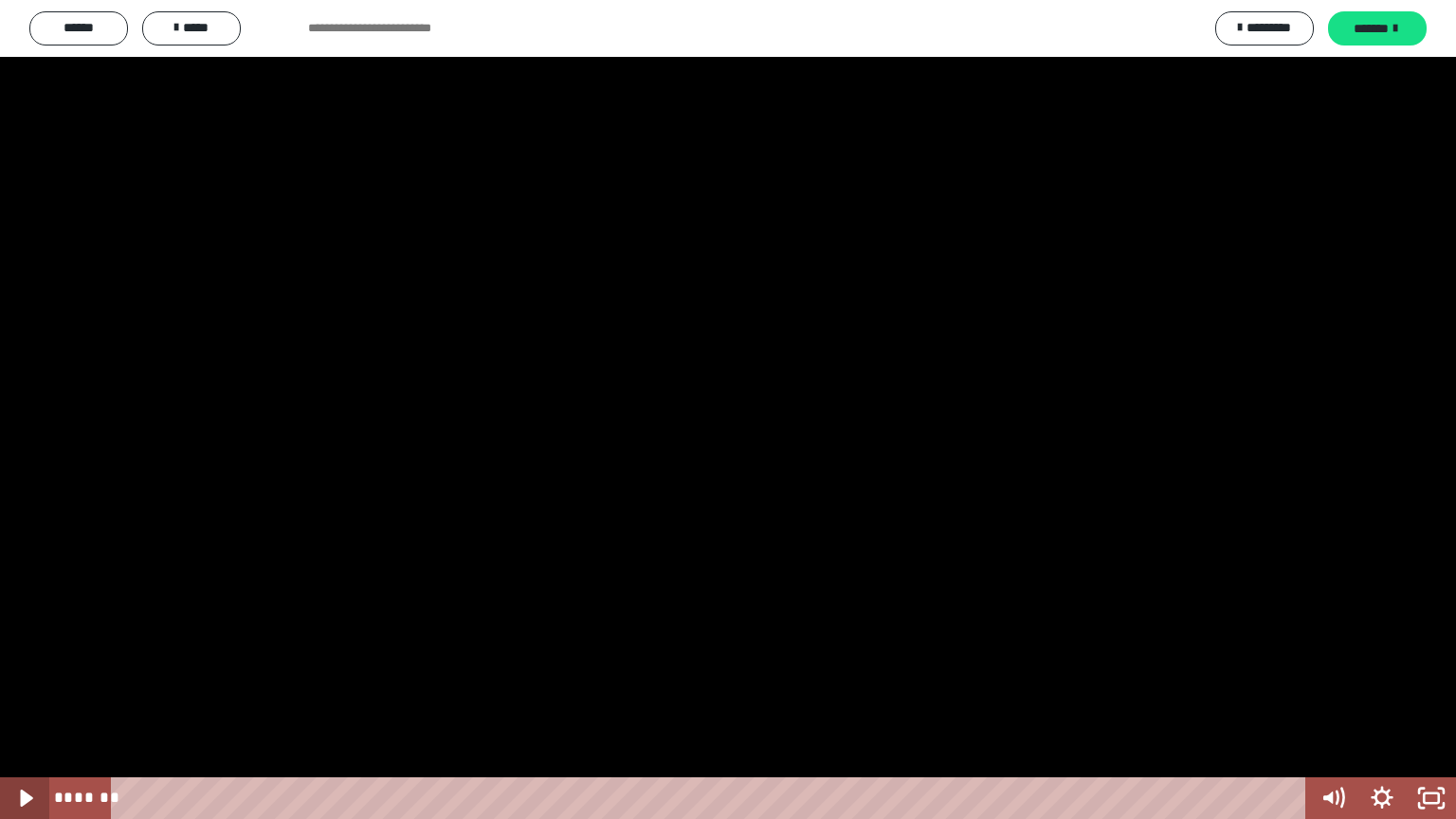 click 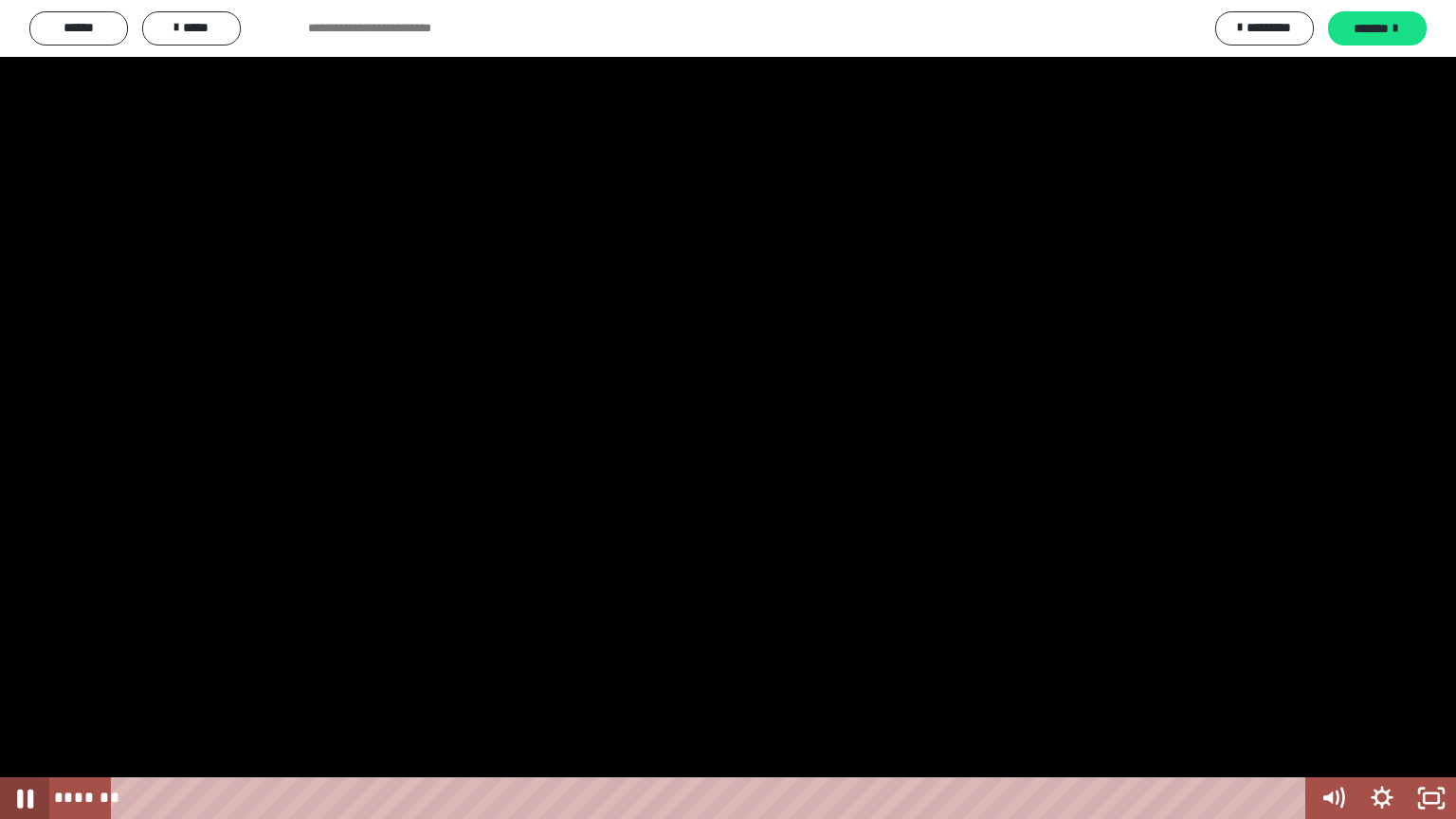 click 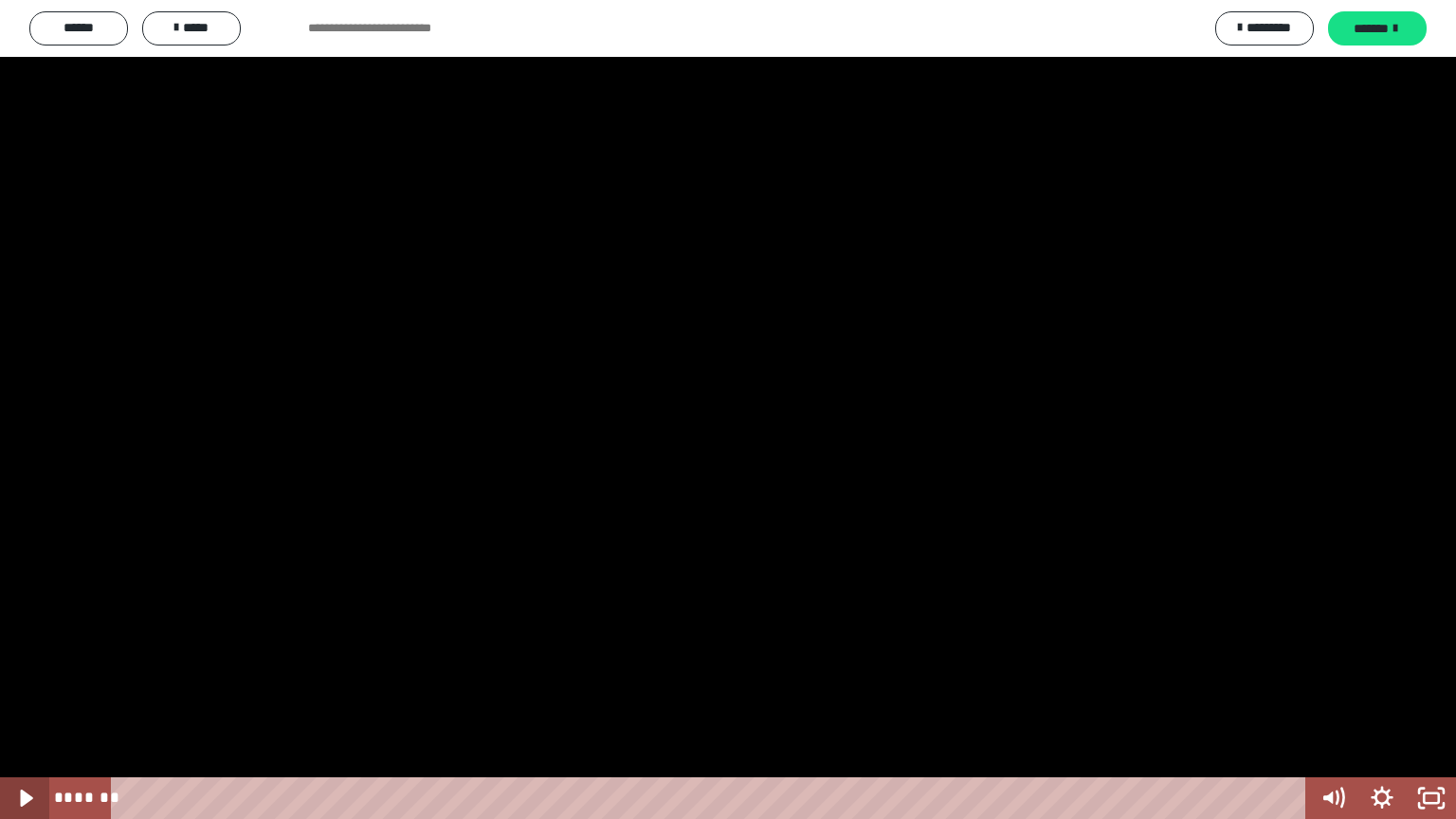 click 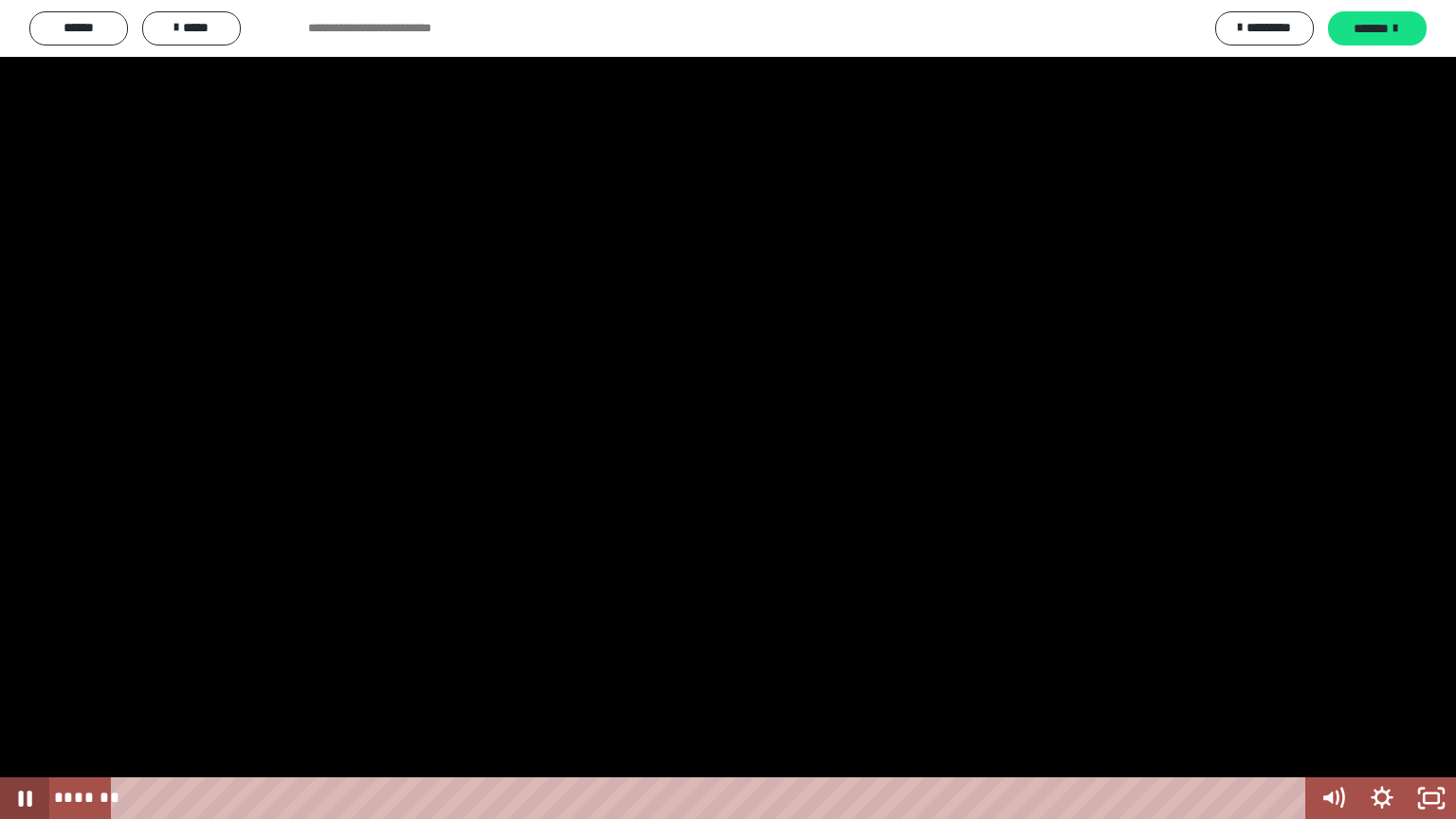 click 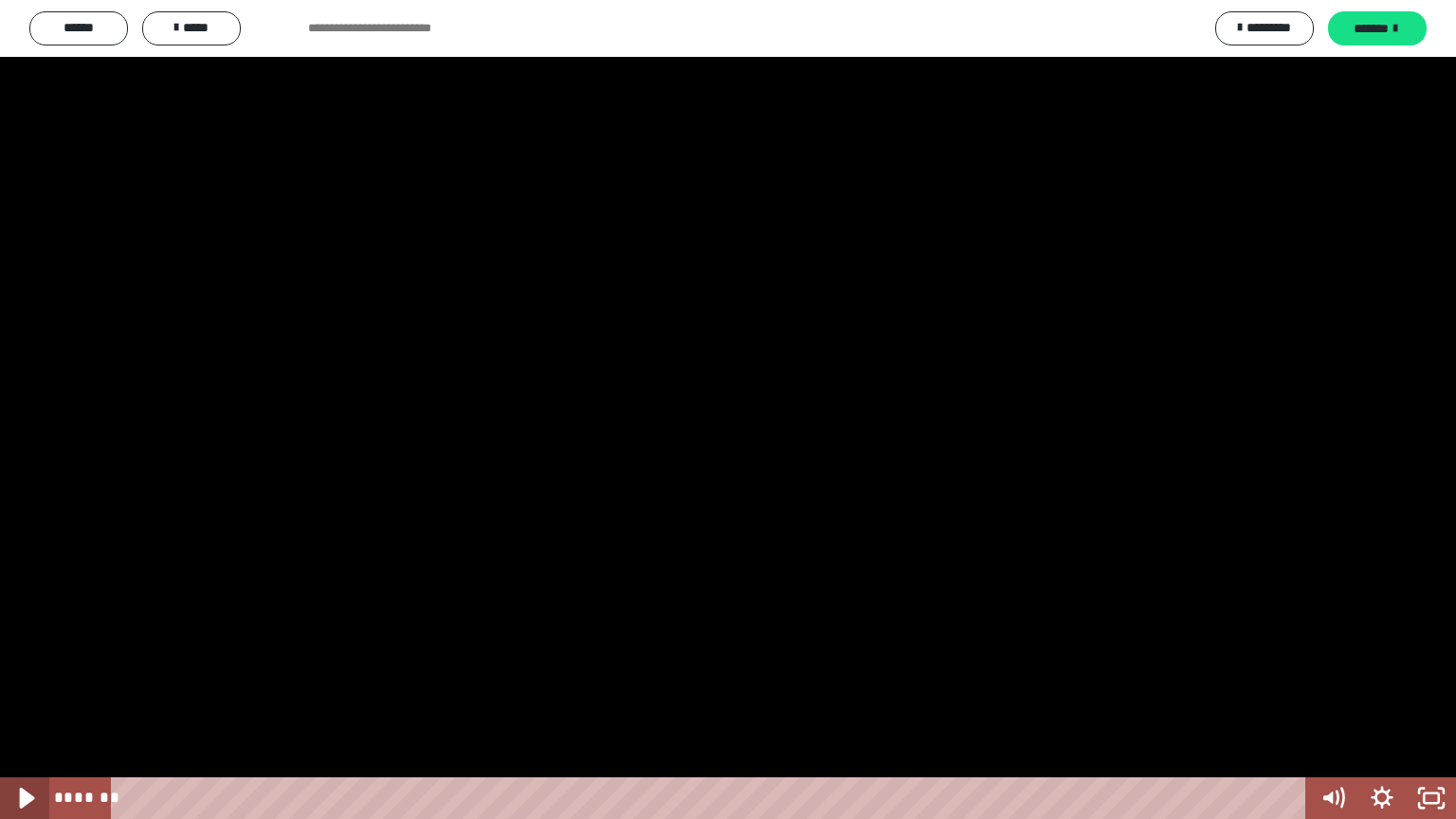 click 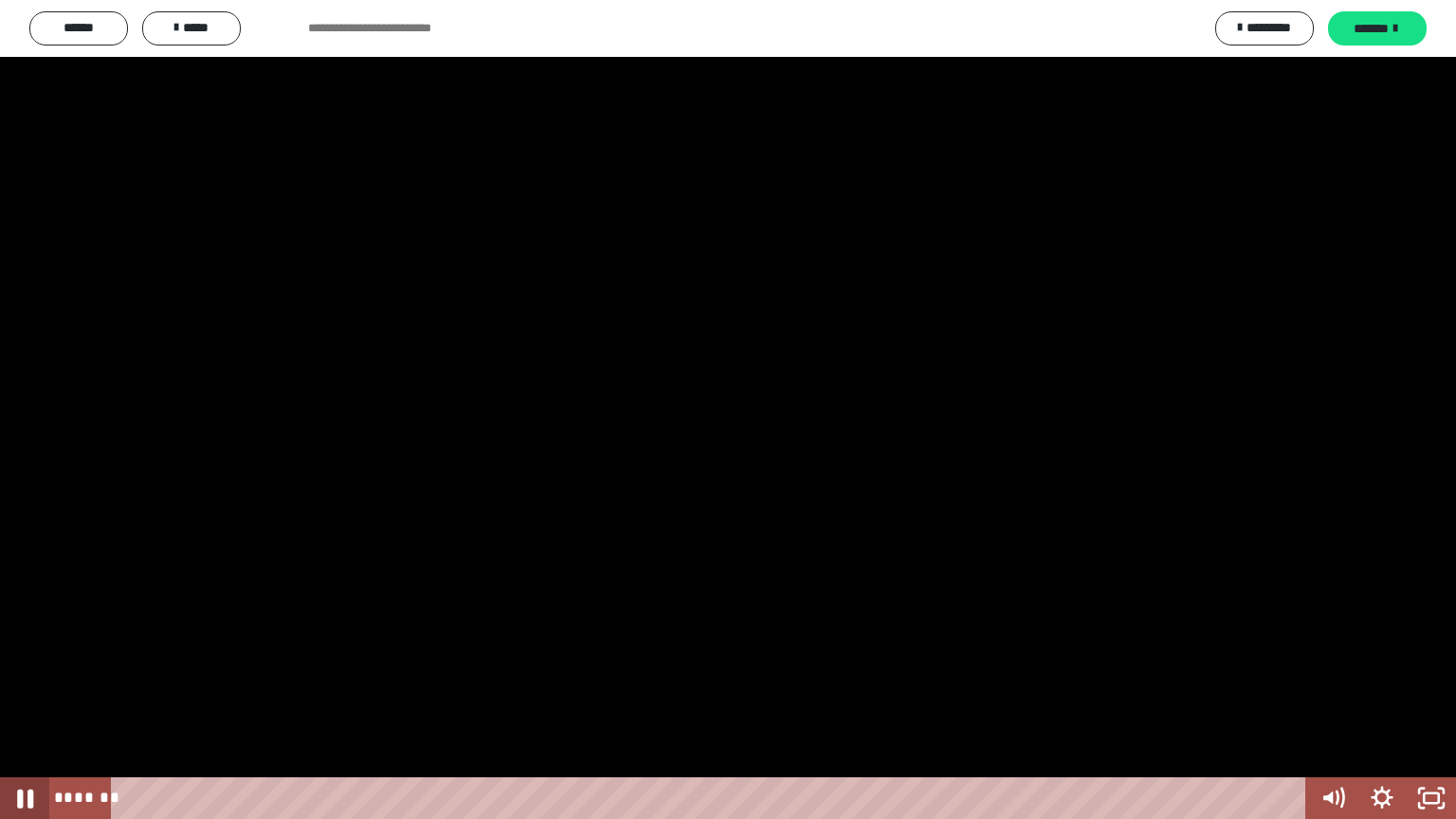 click 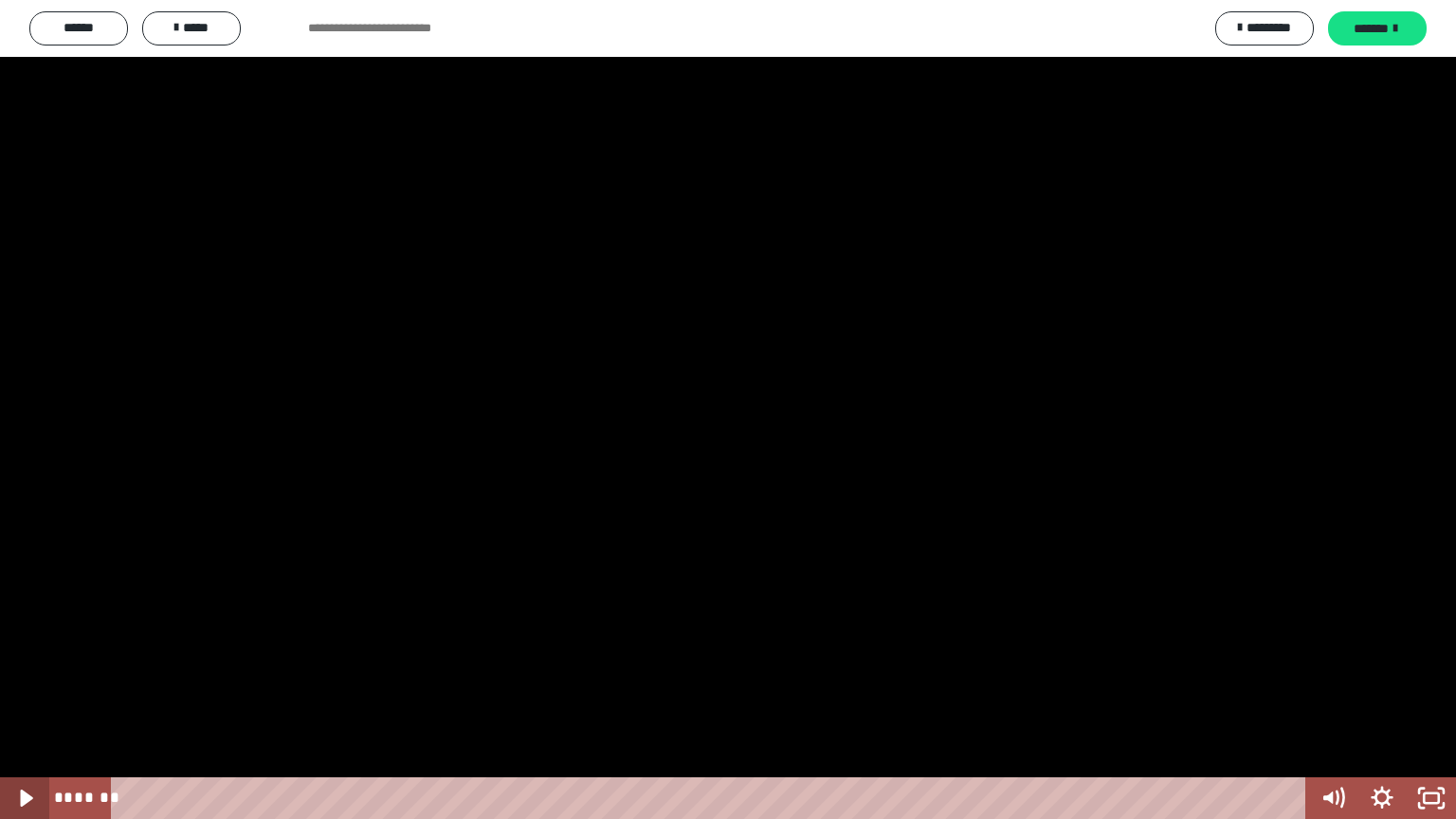 click 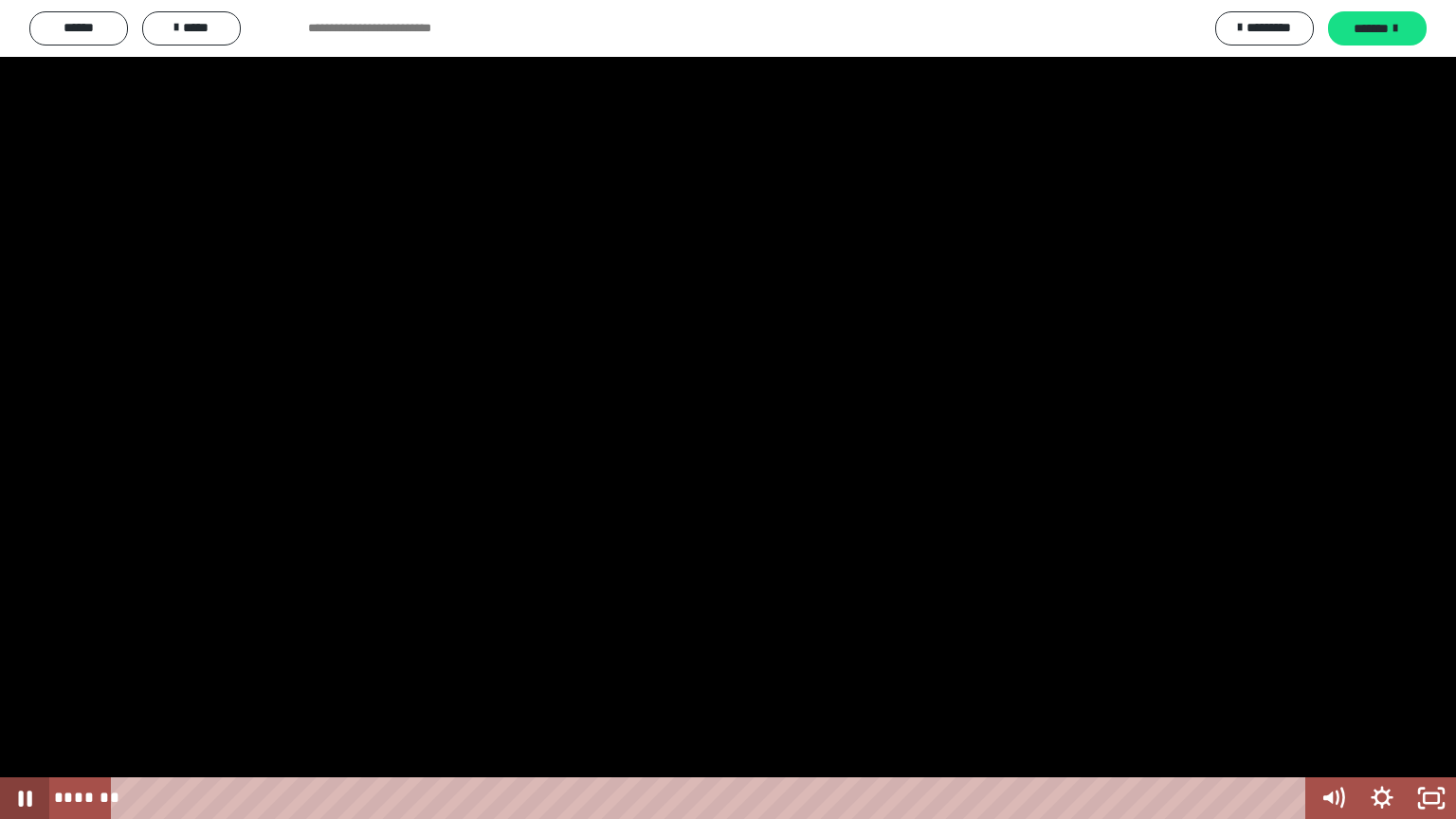 click 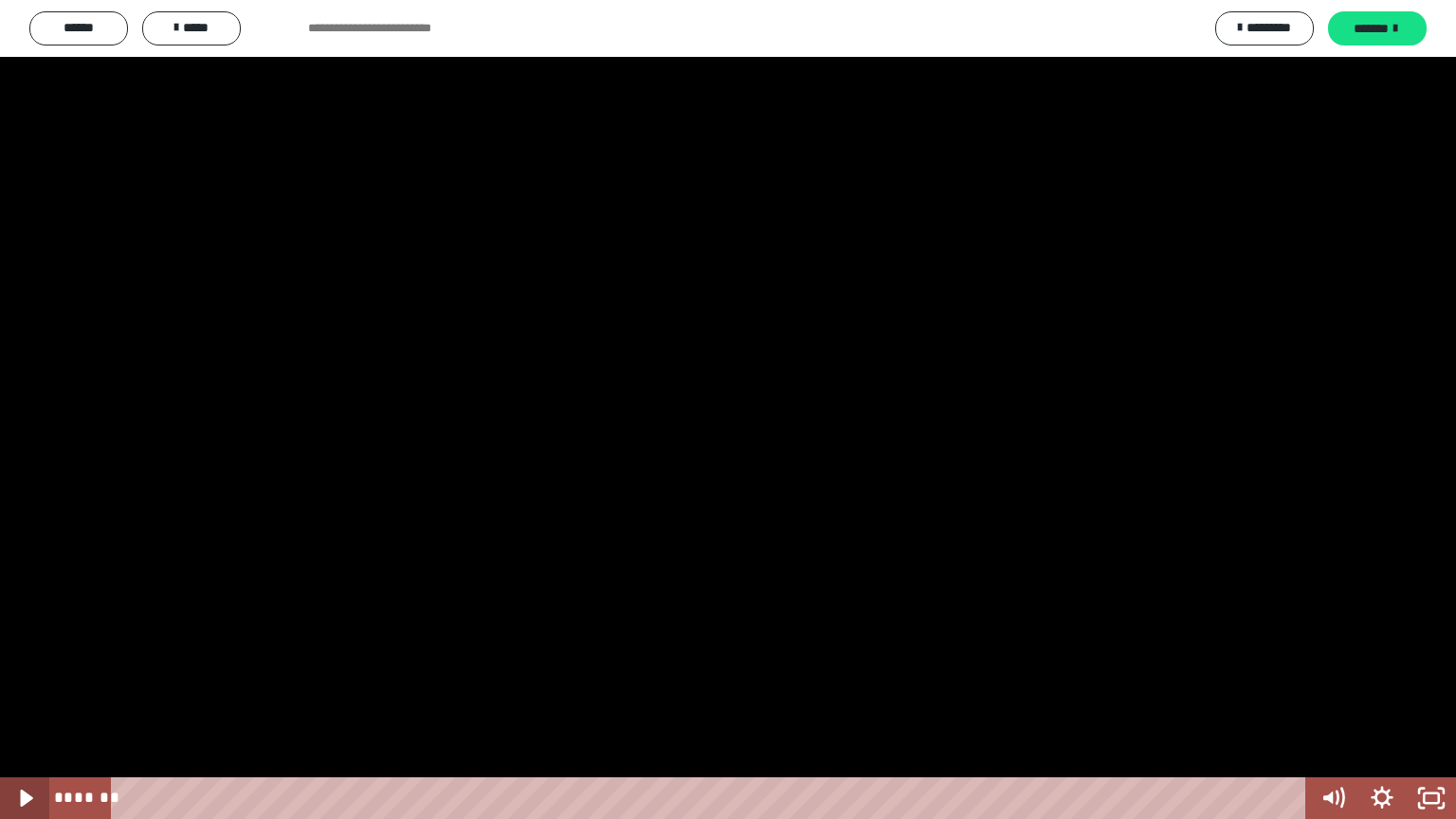 click 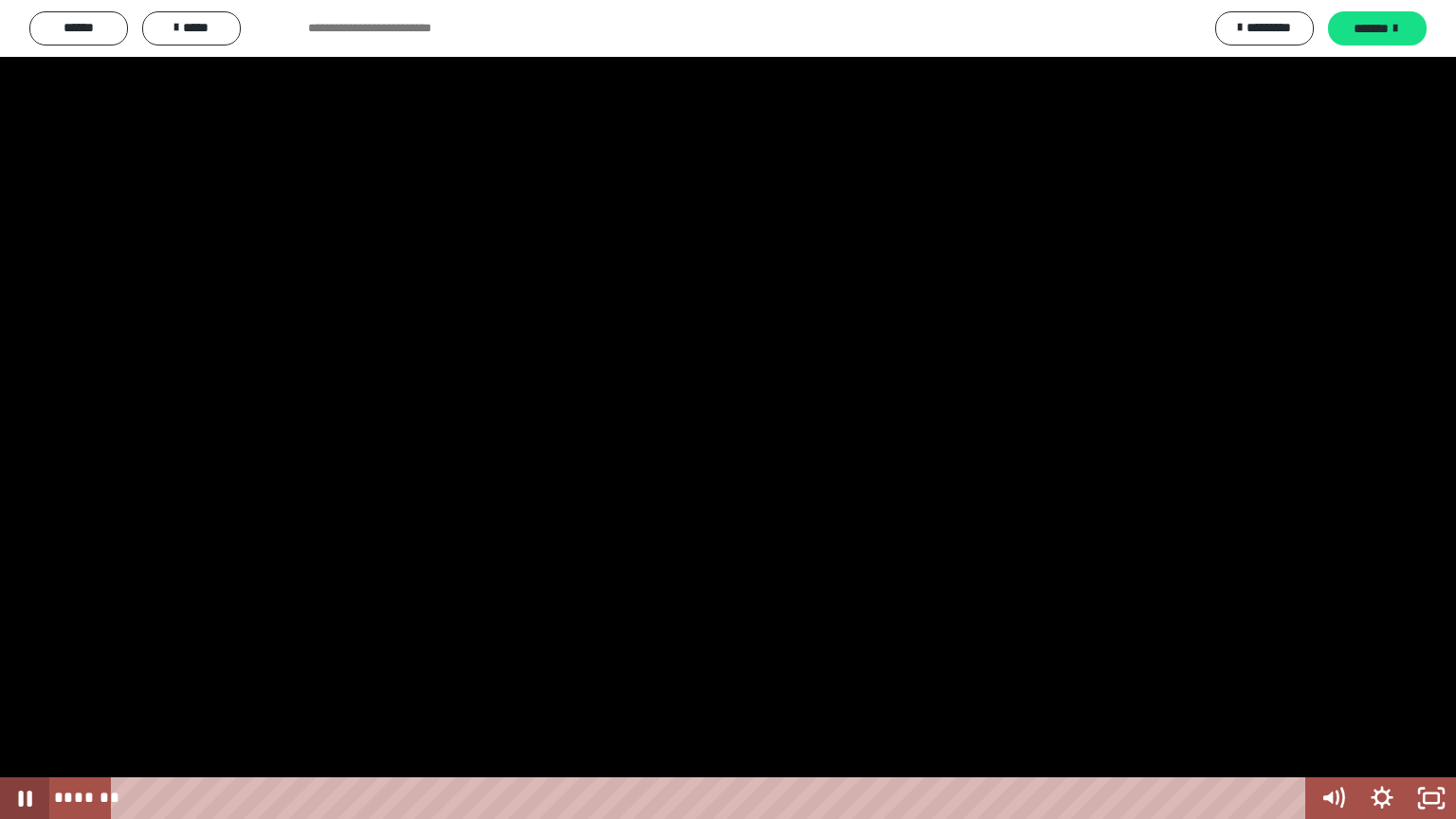 click 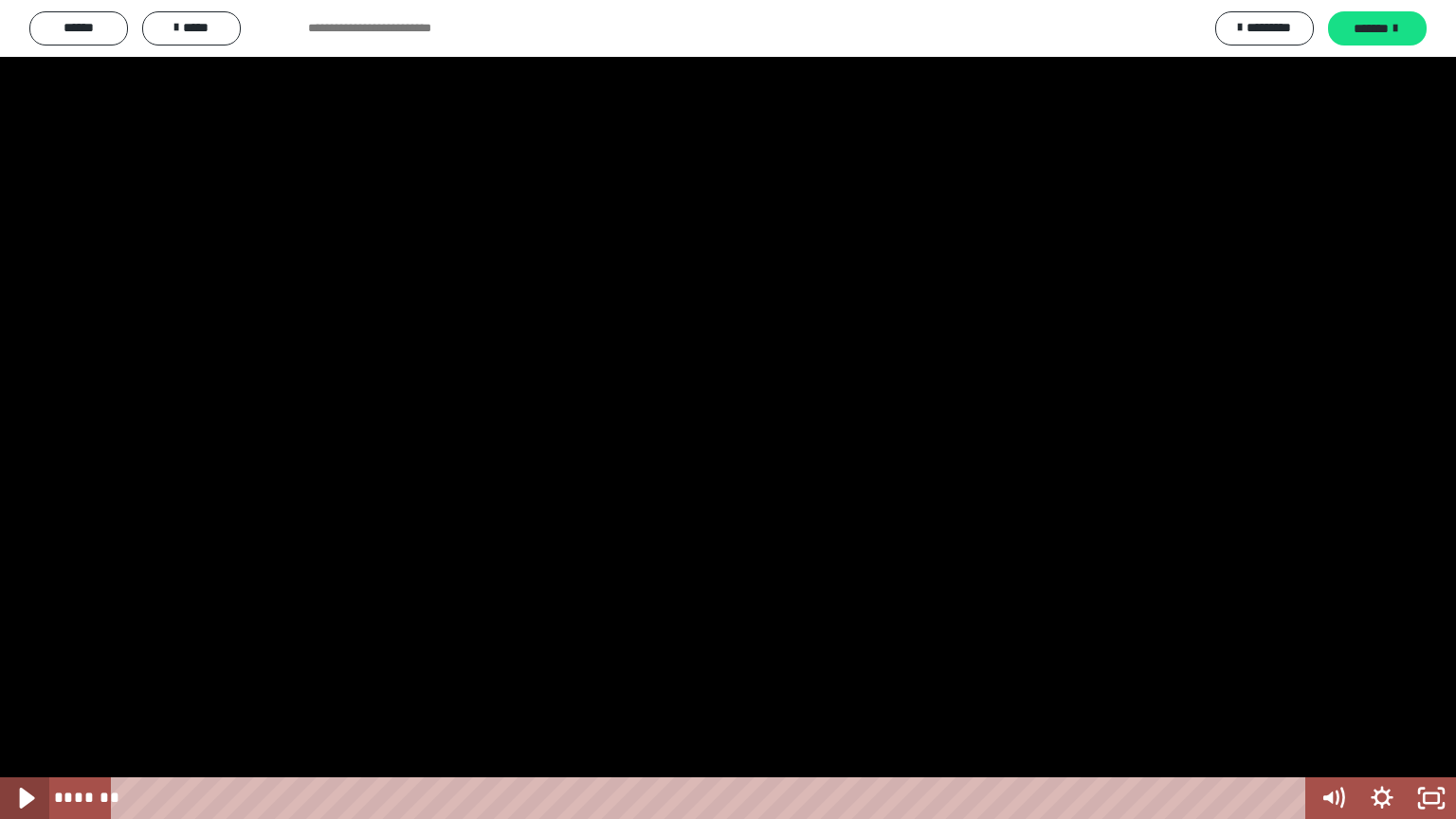 click 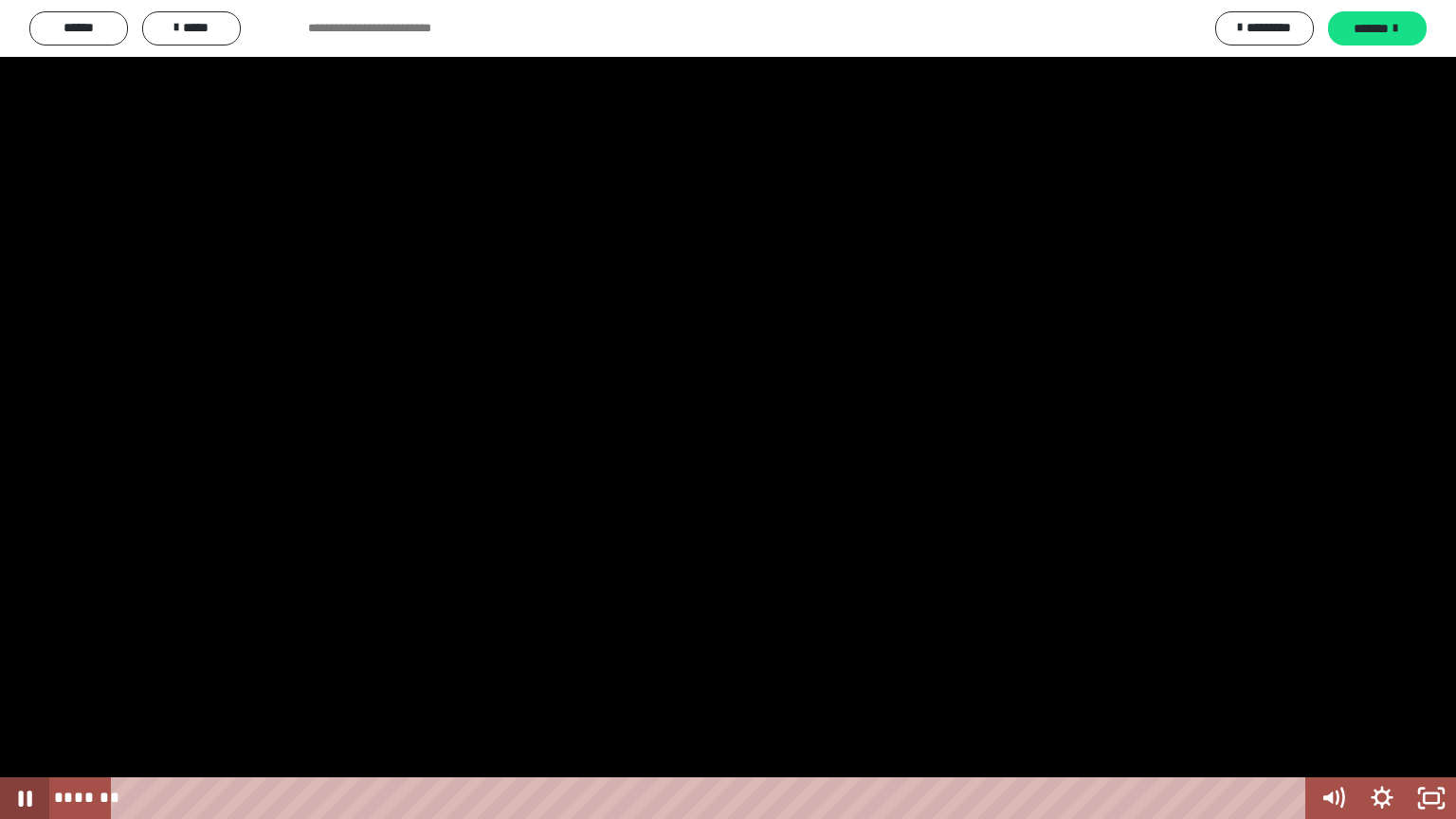 click 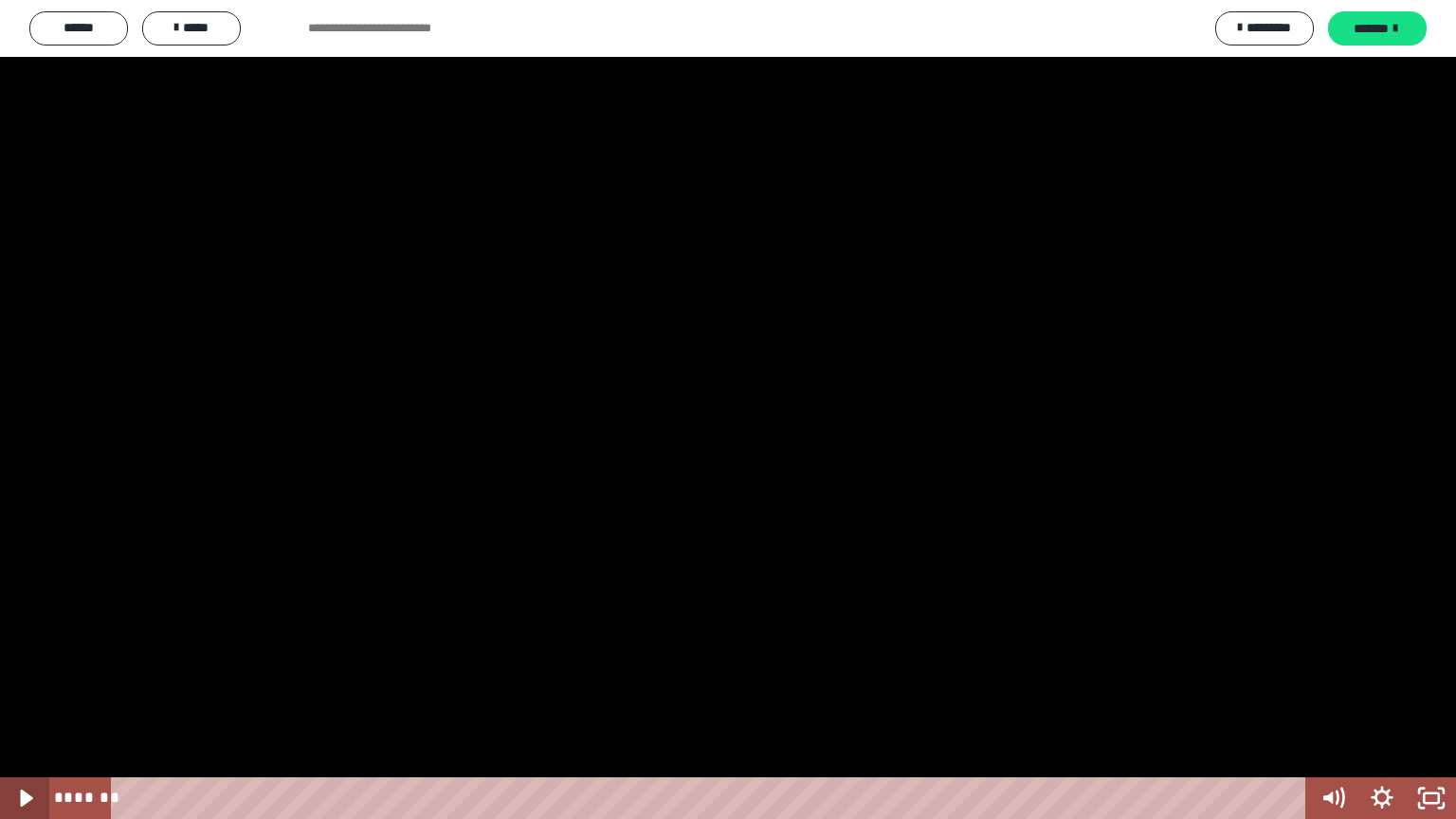 click 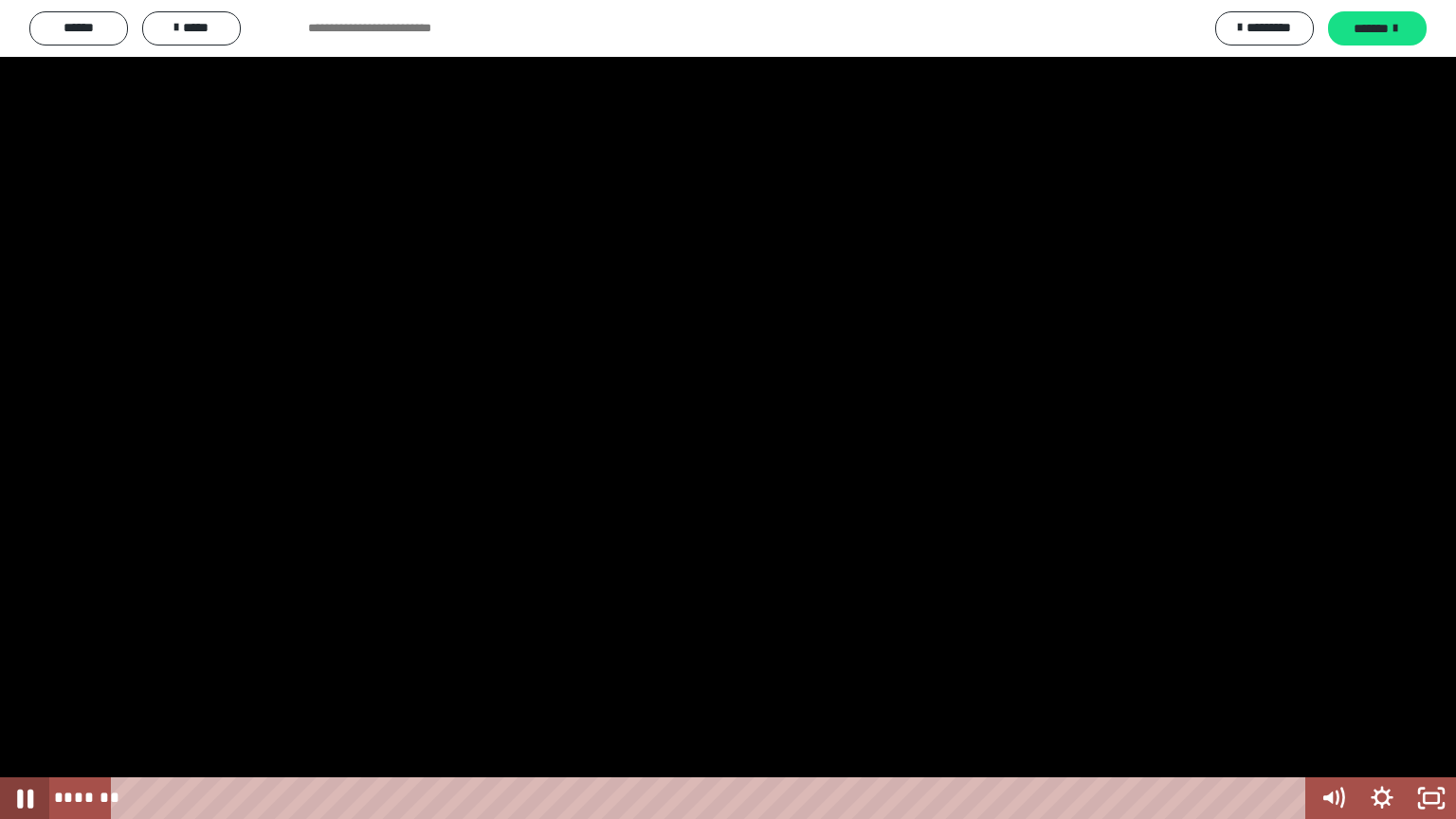 click 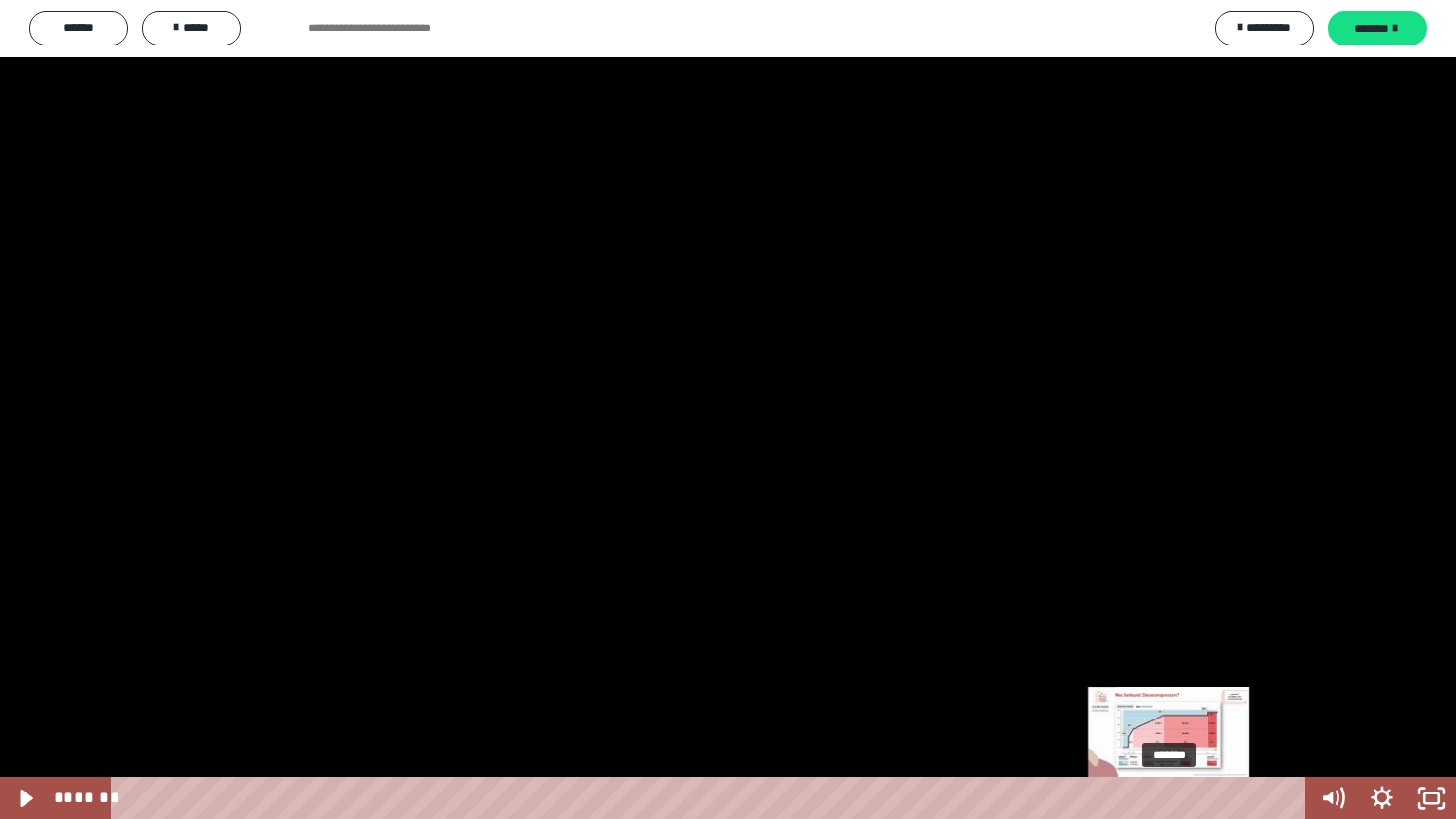 click at bounding box center [1169, 798] 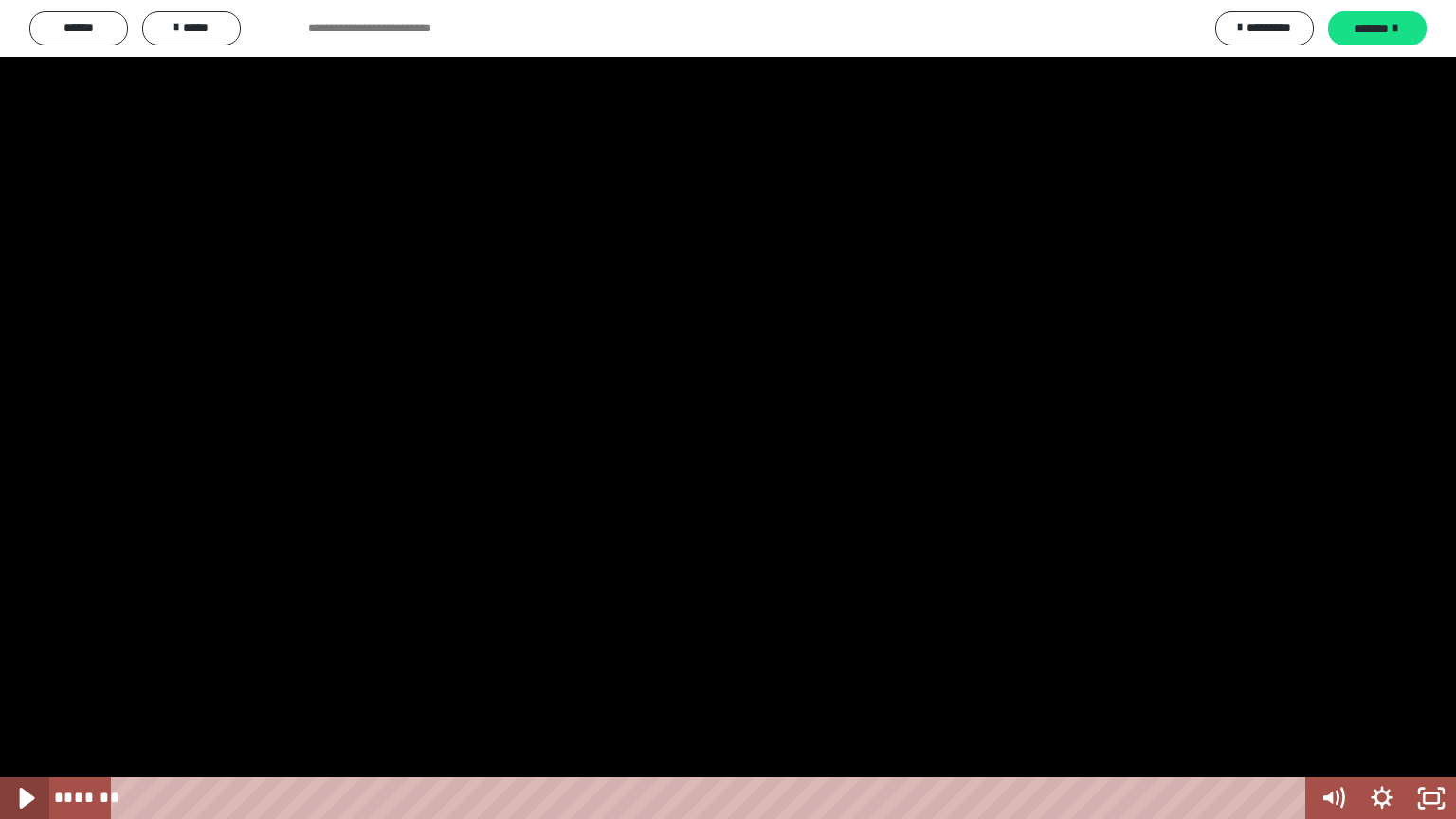 click 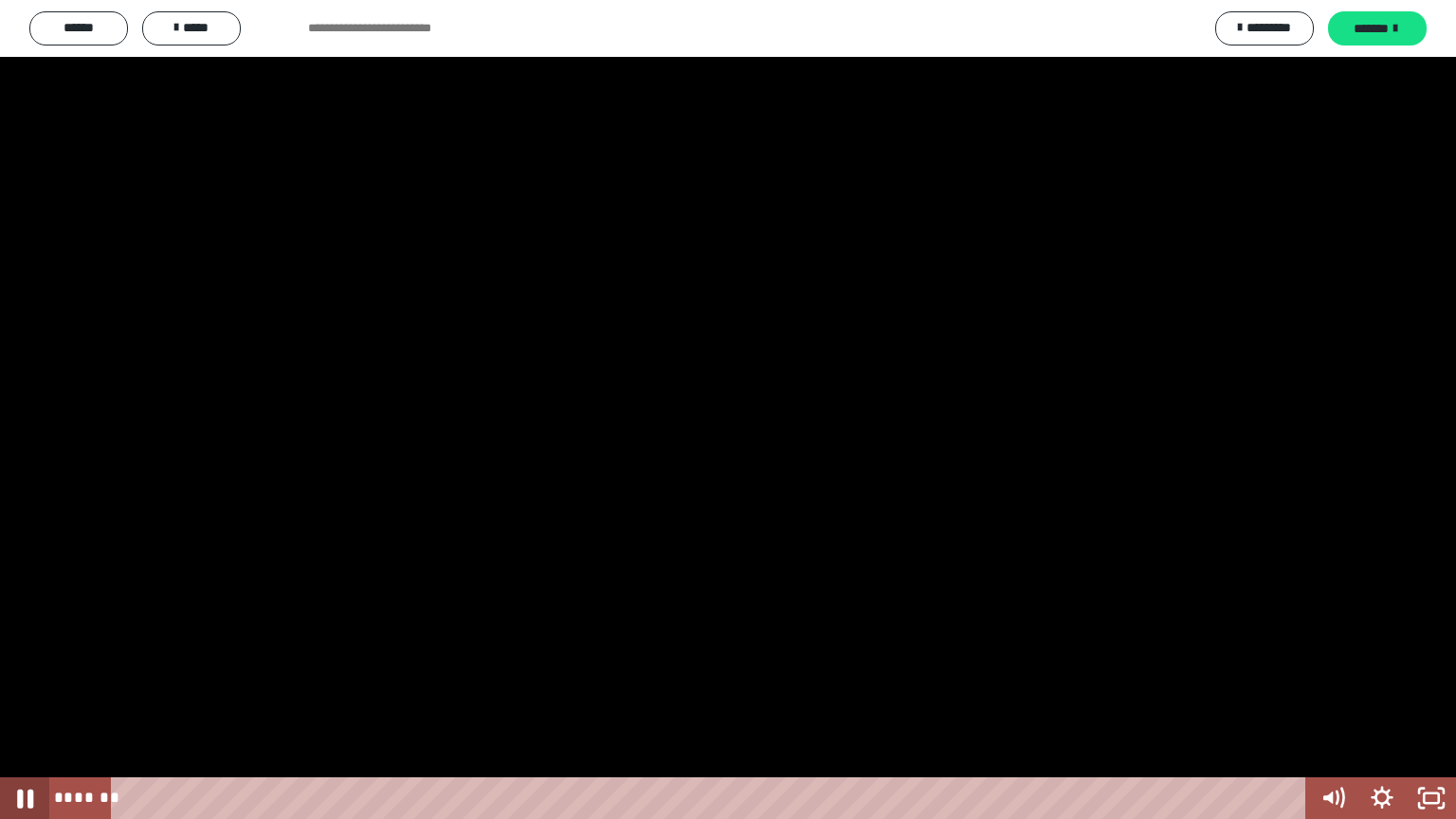 click 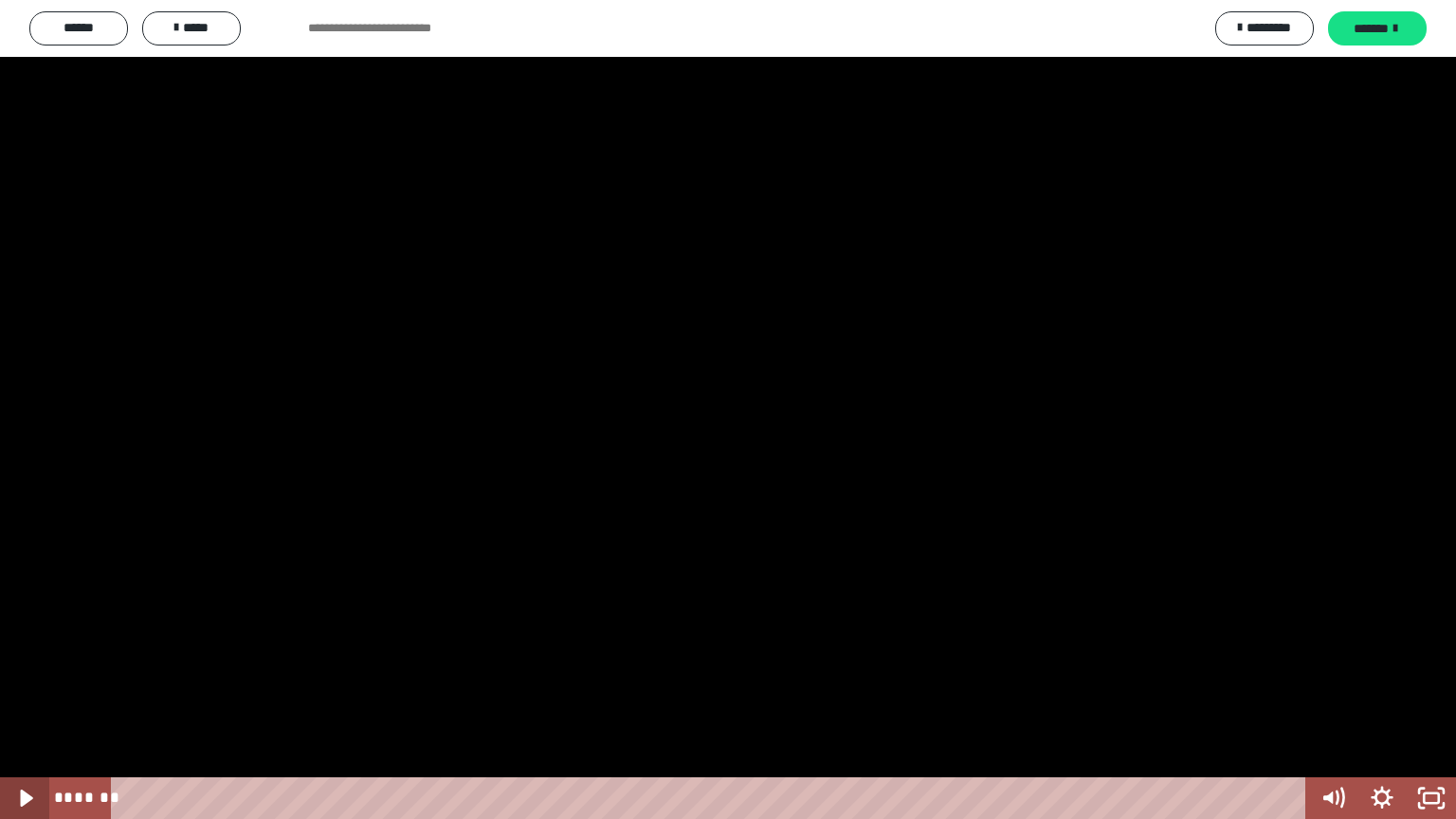 click 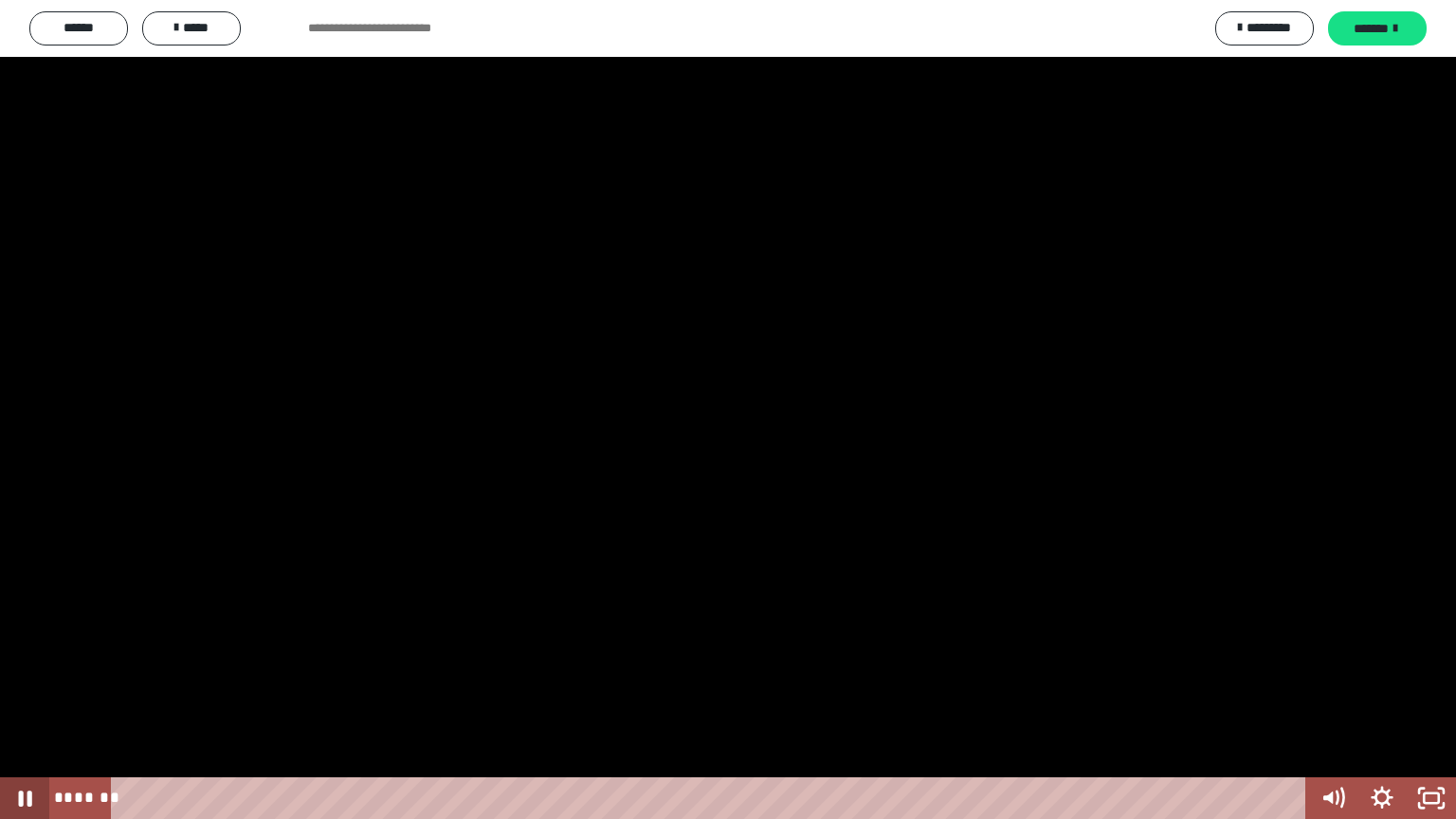 click 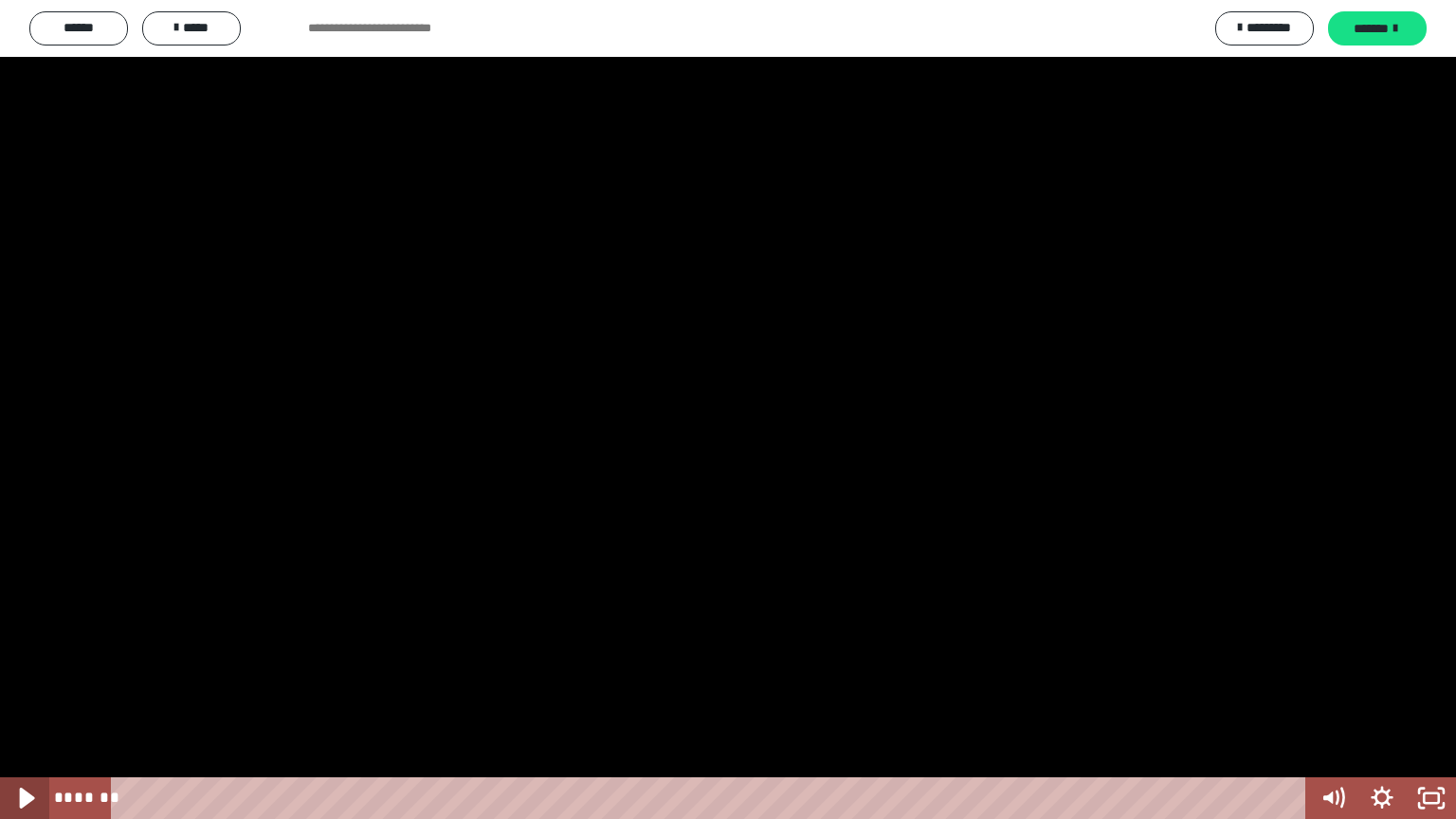click 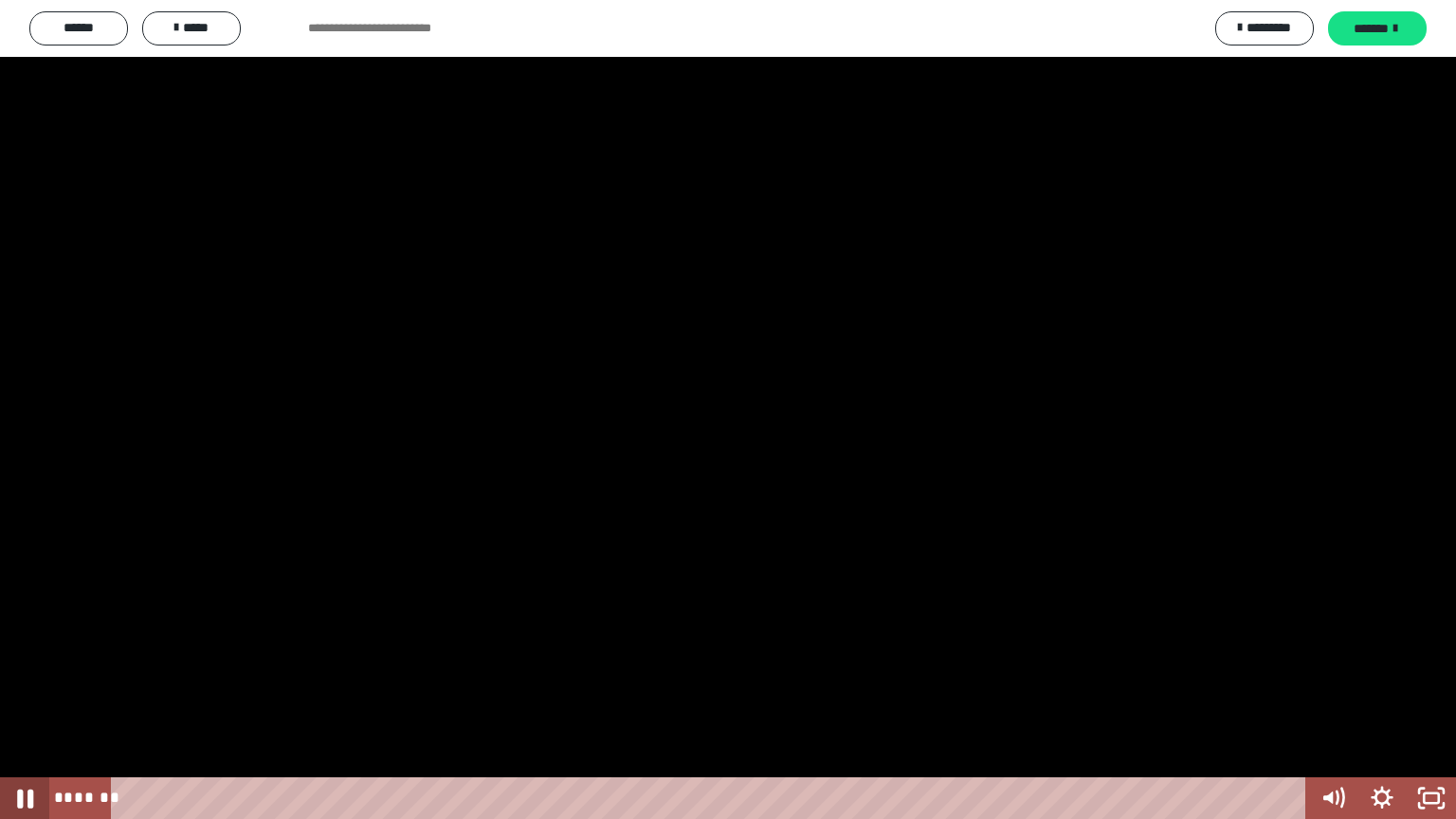 click 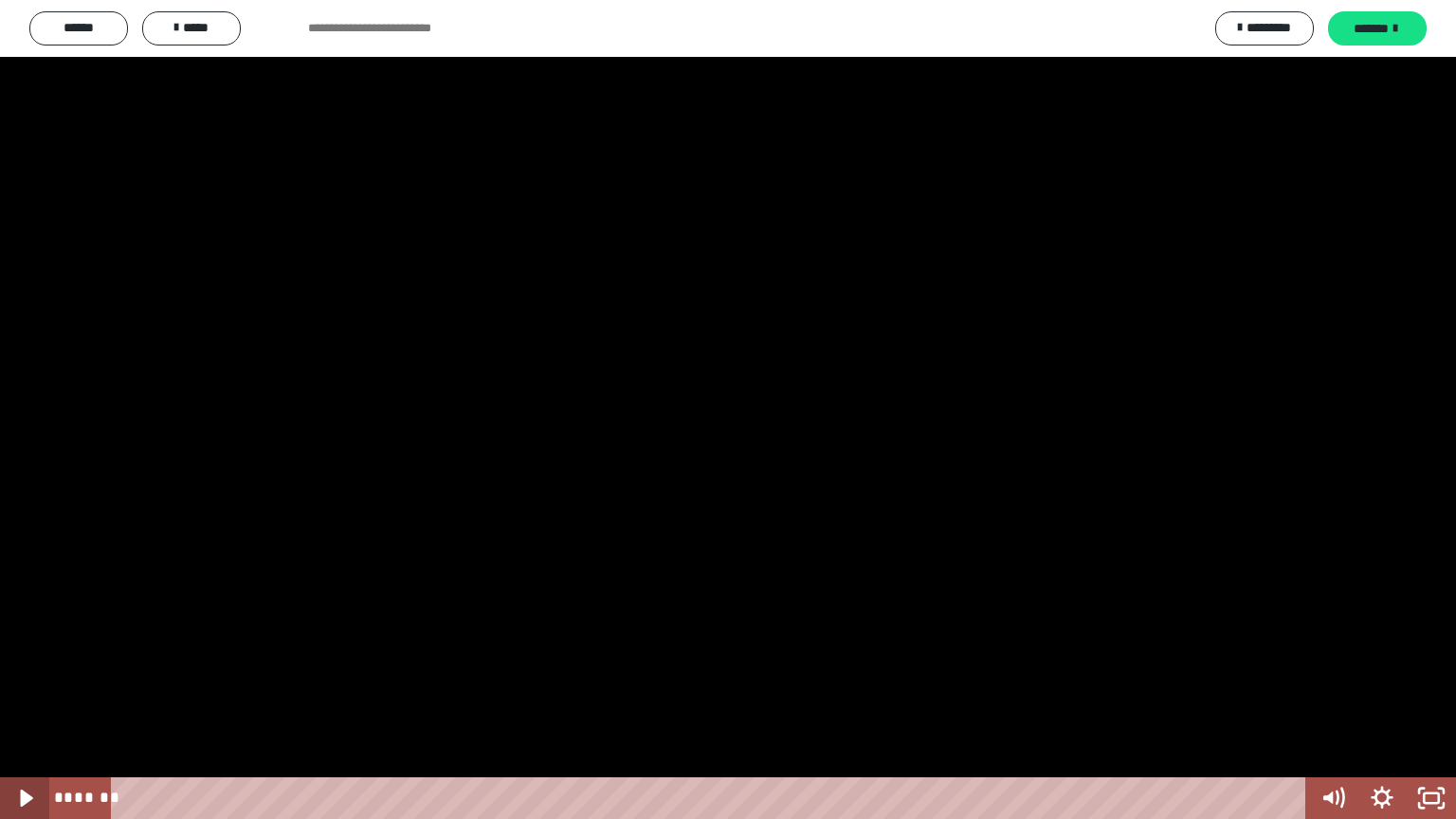 click 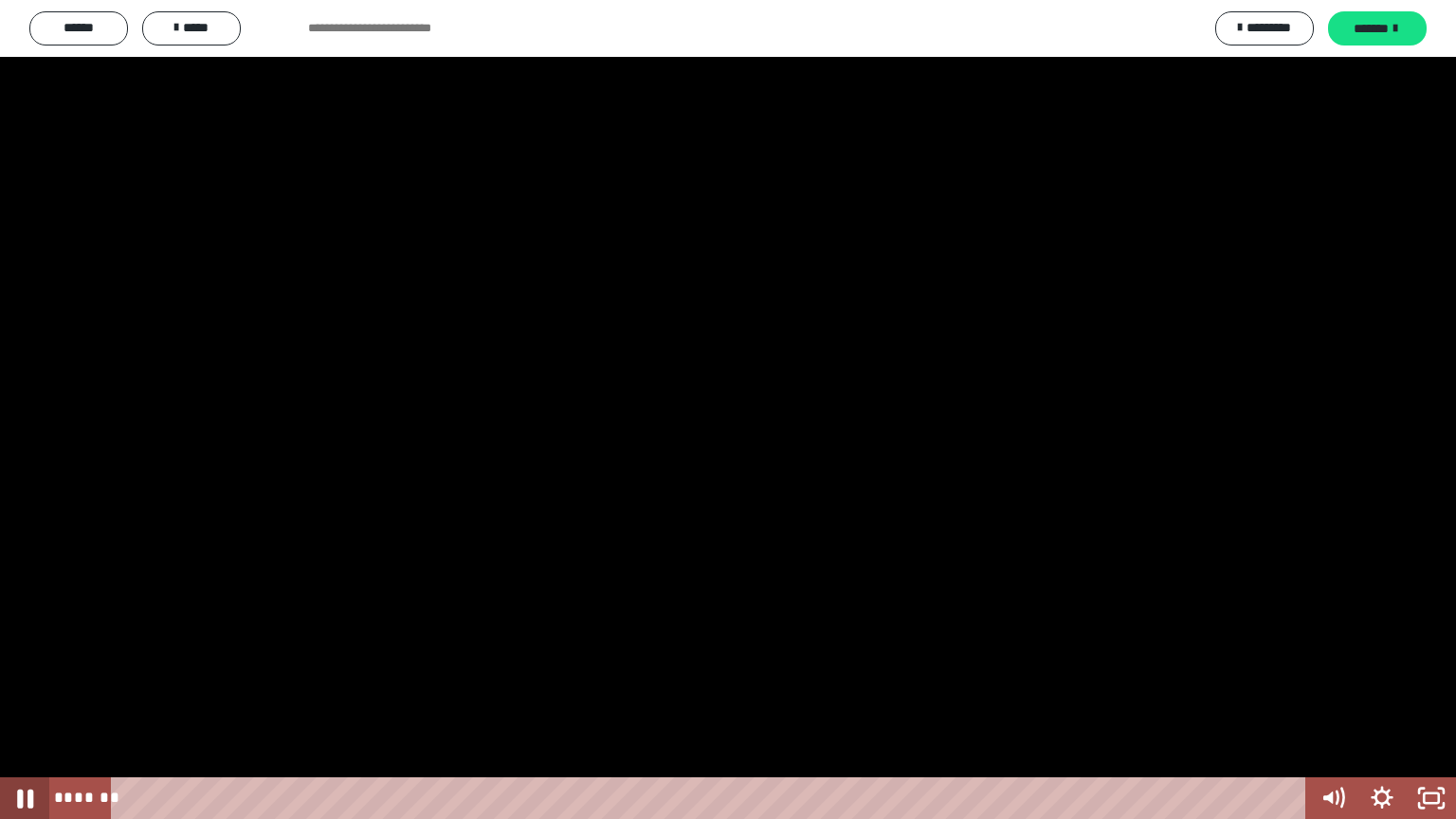 click 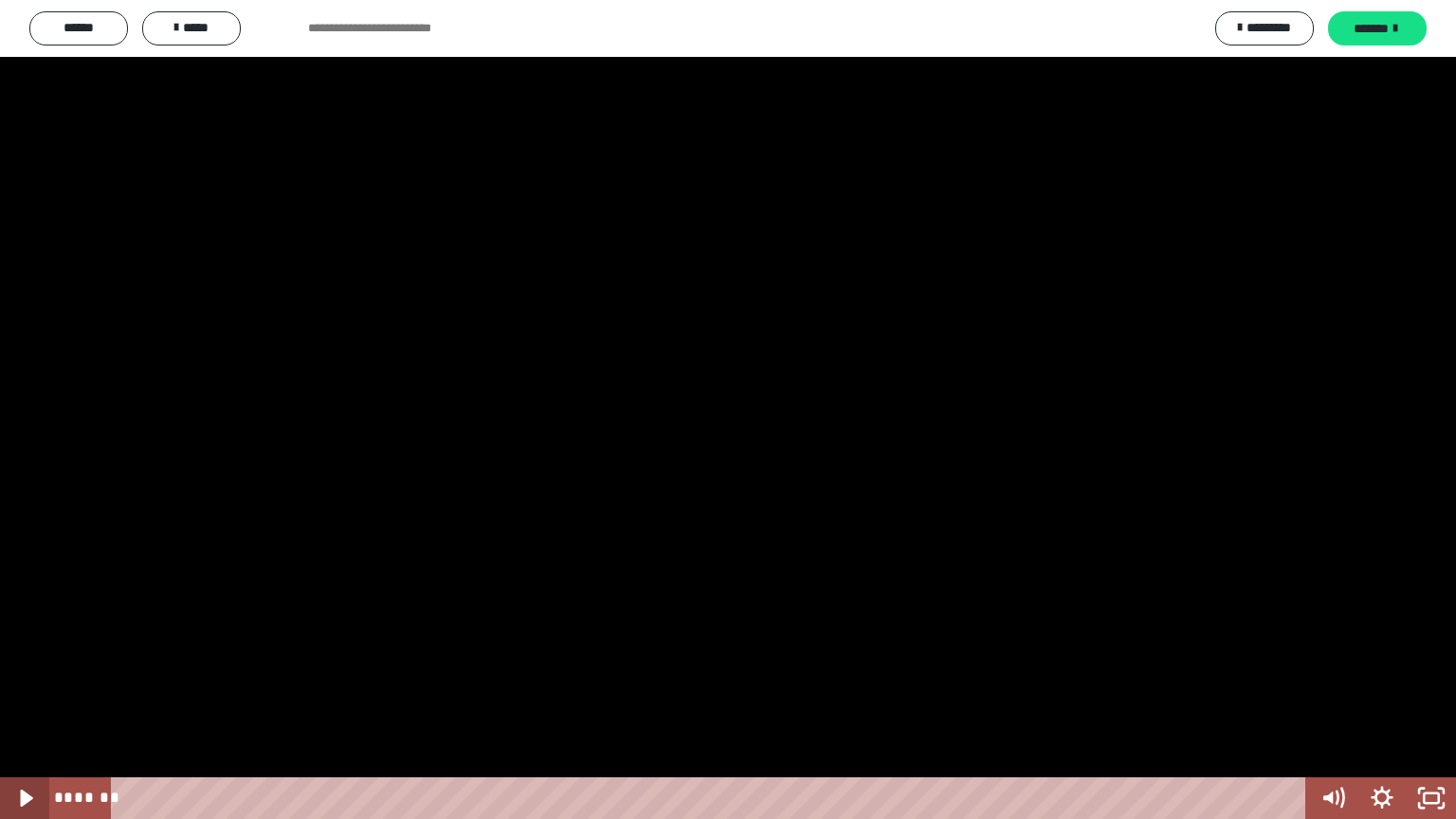 click 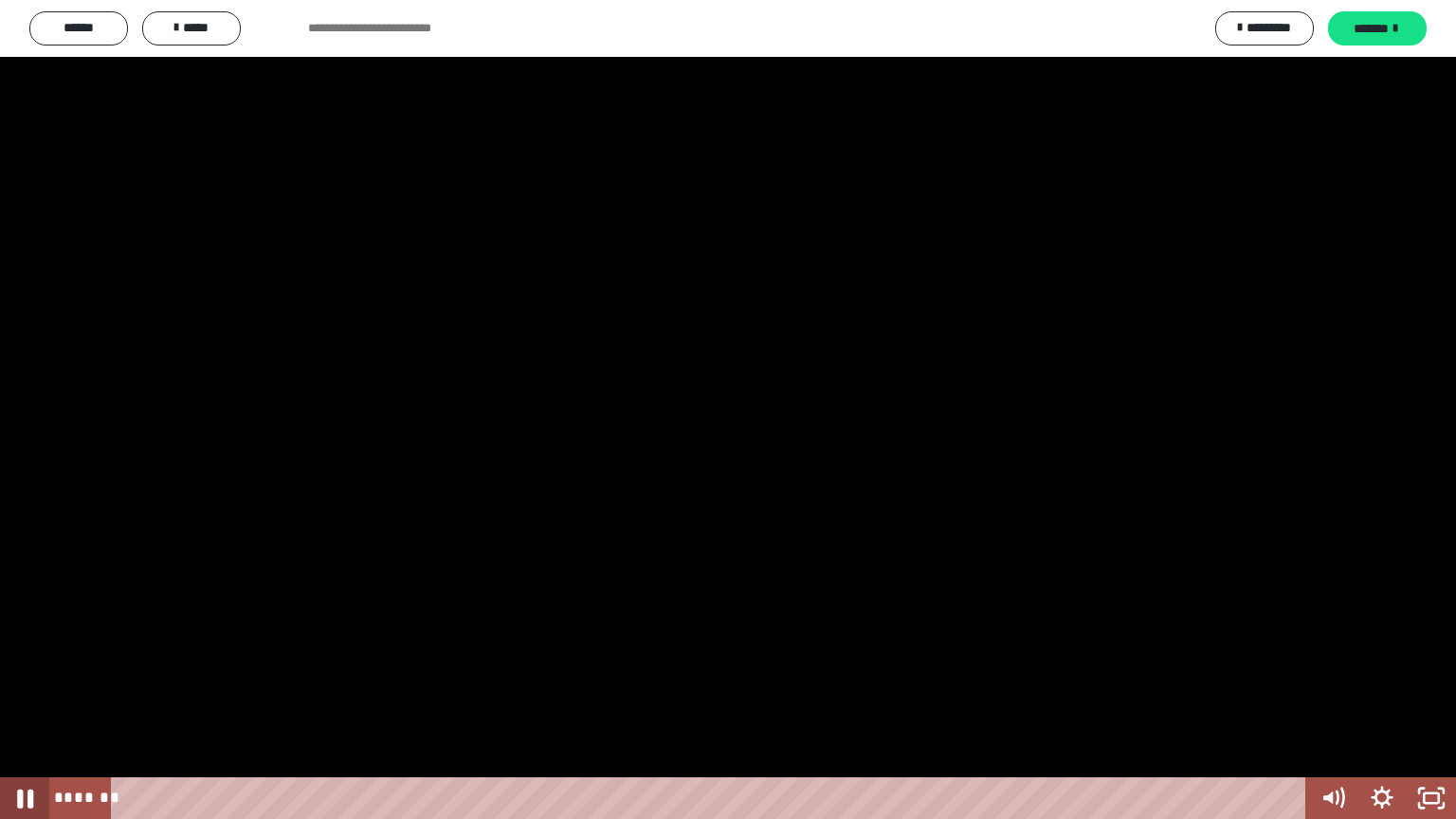 click 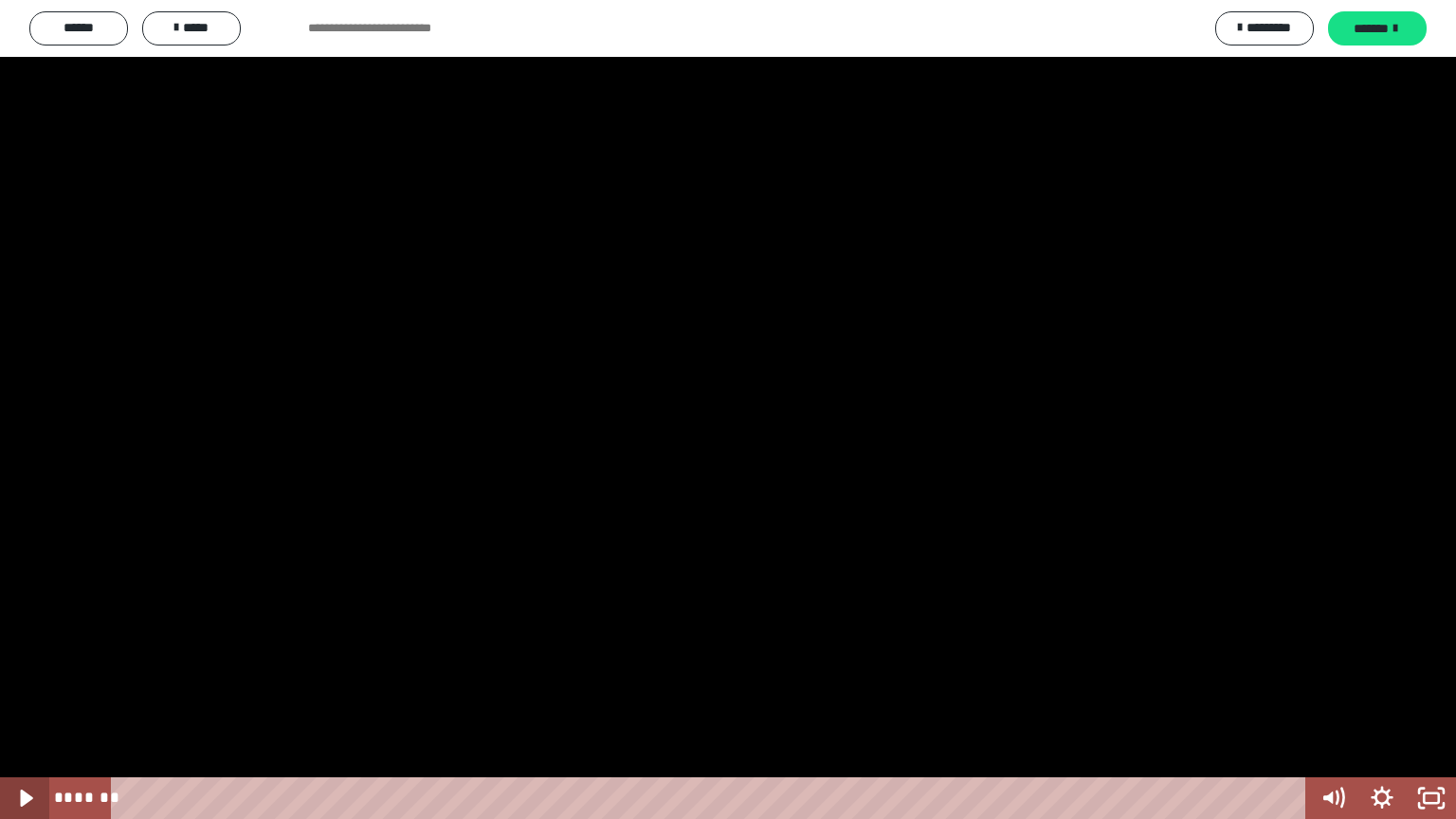 click 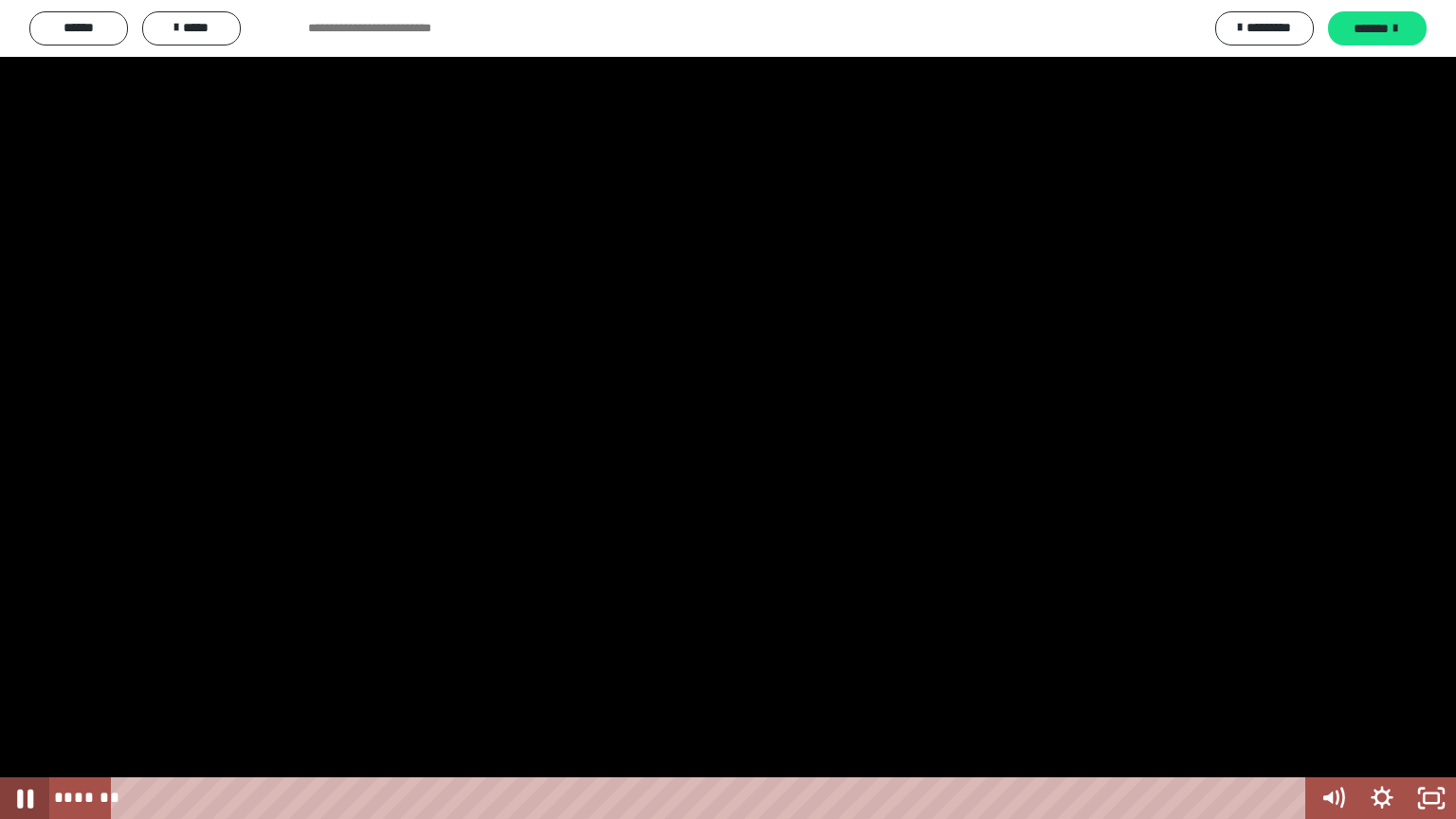 click 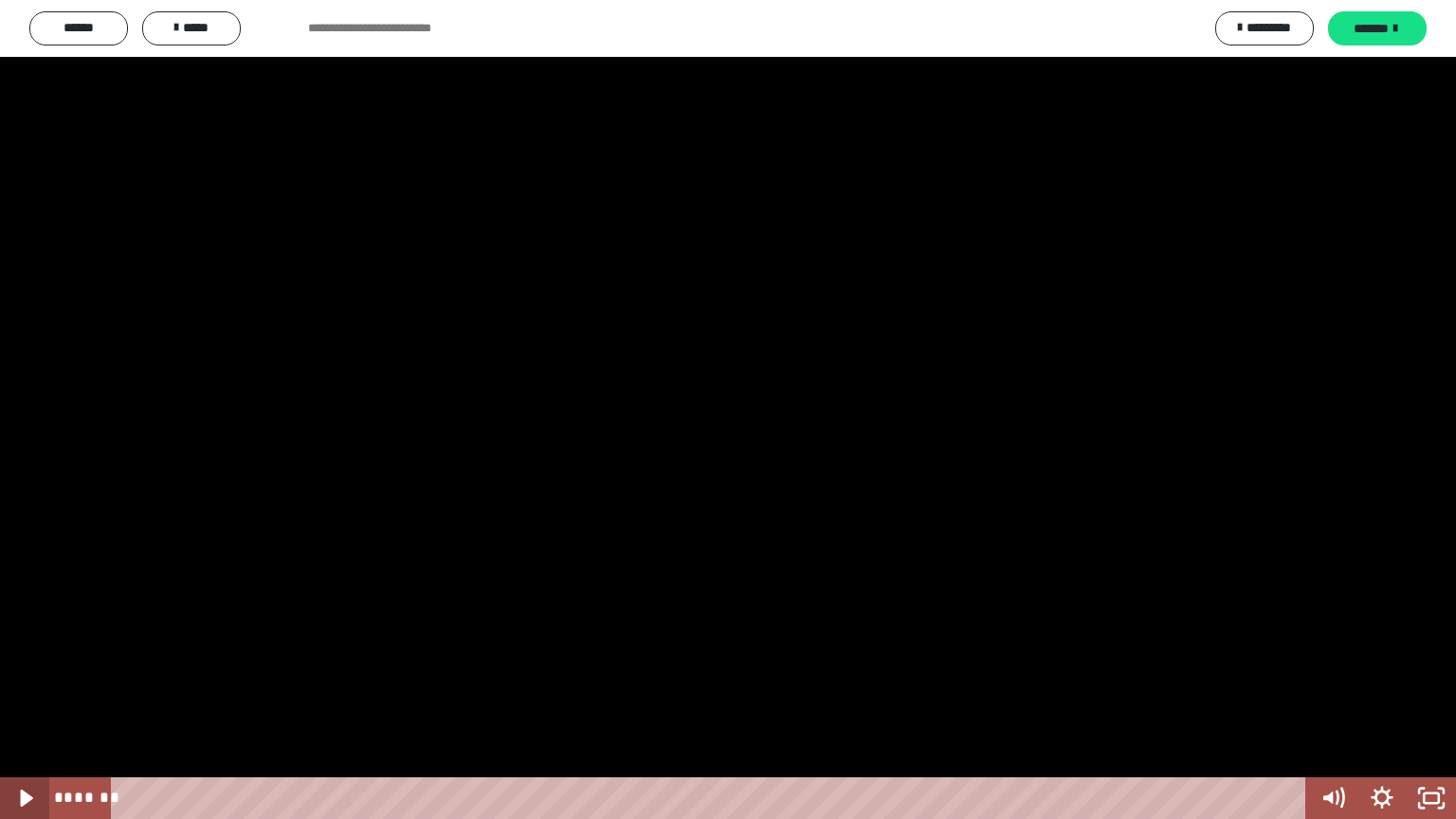 click 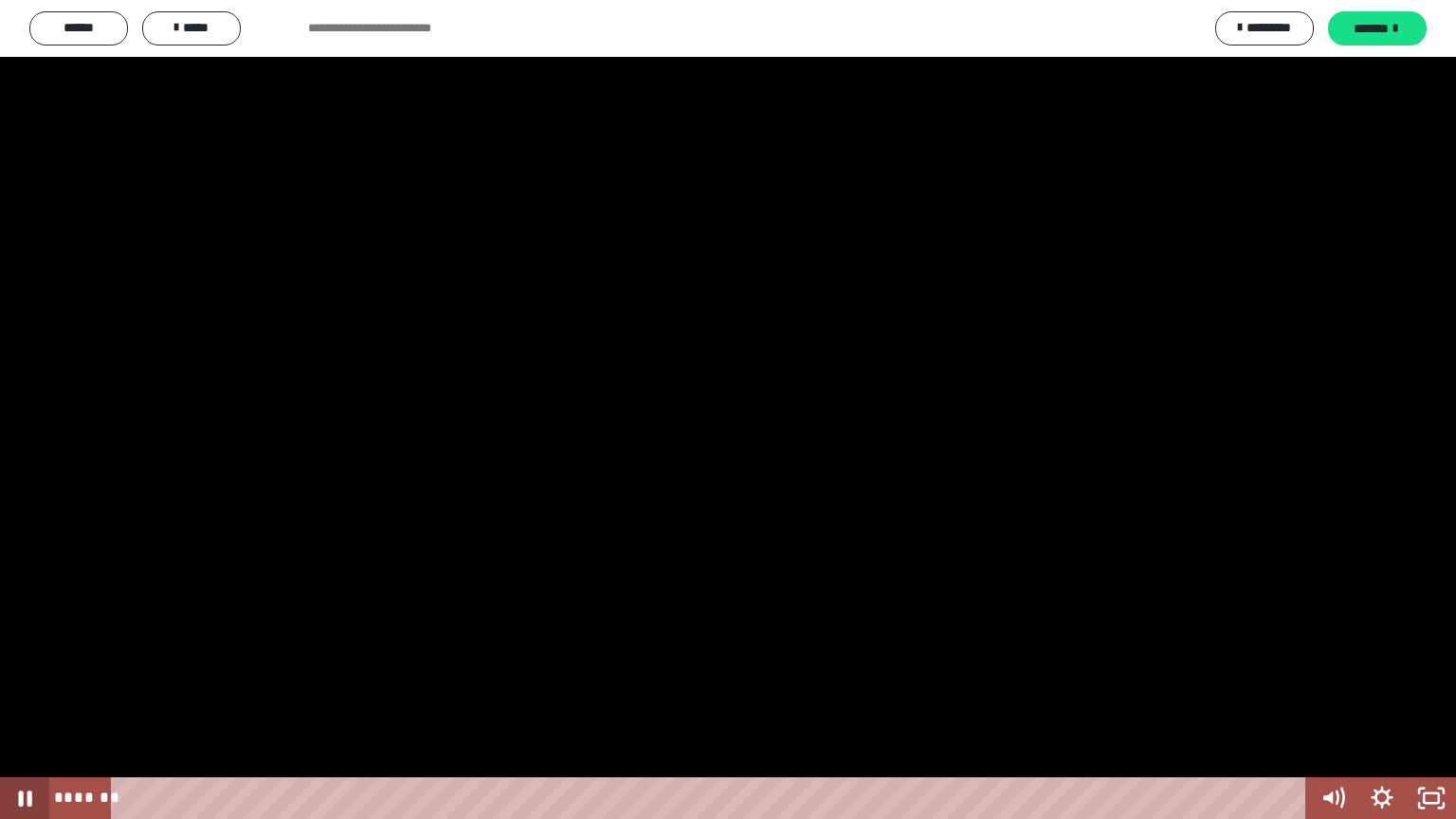 click 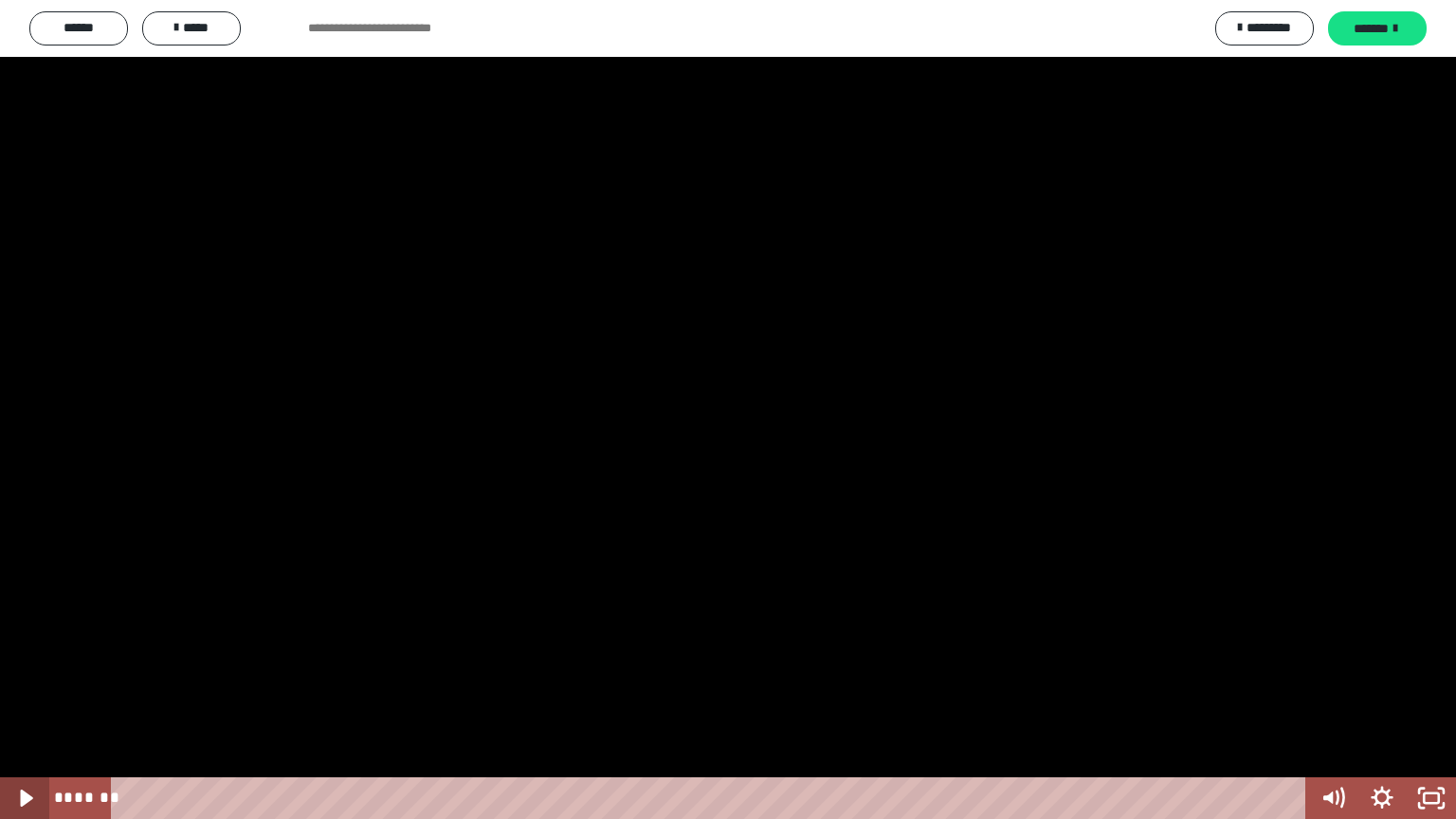 click 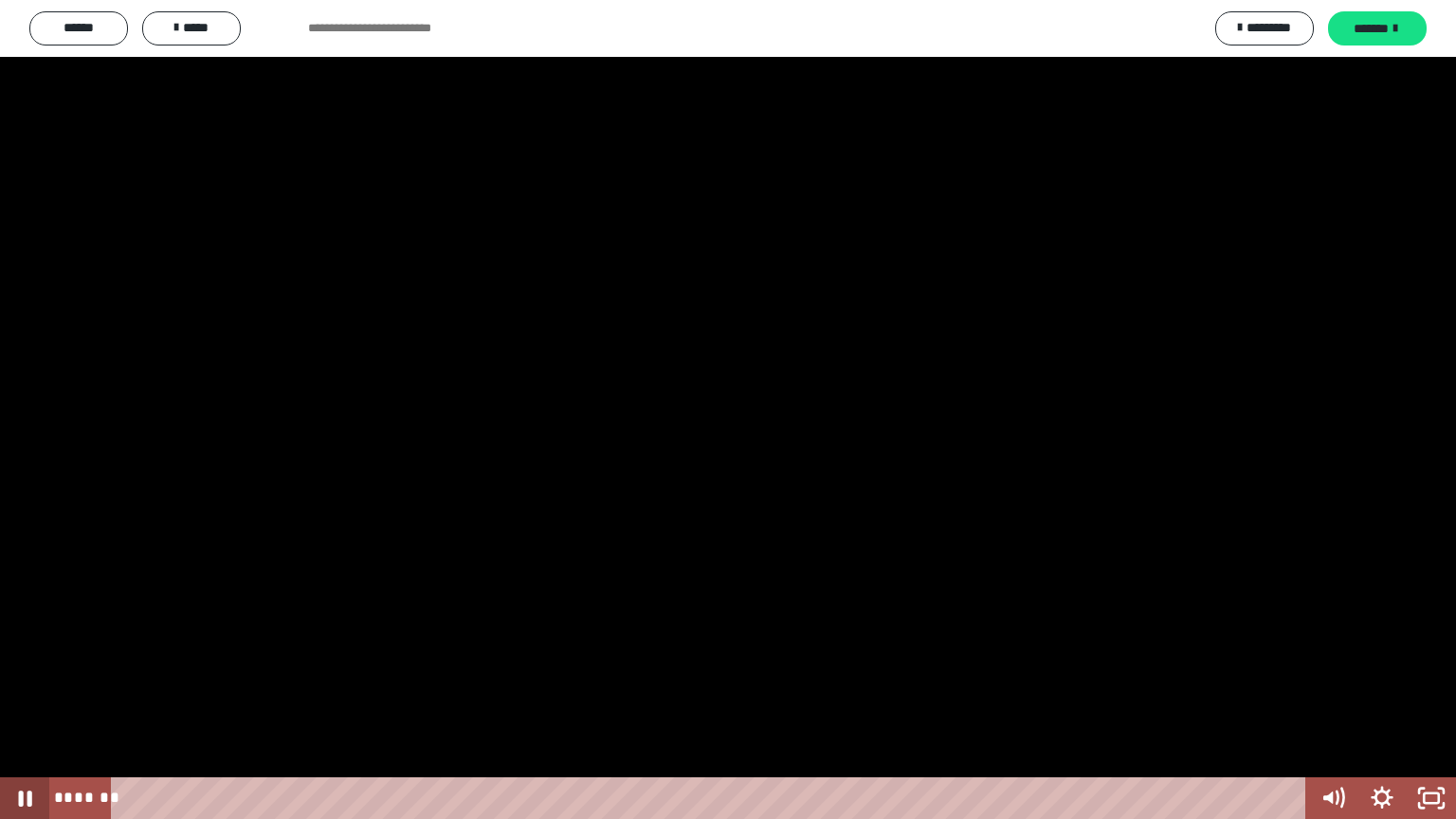 click 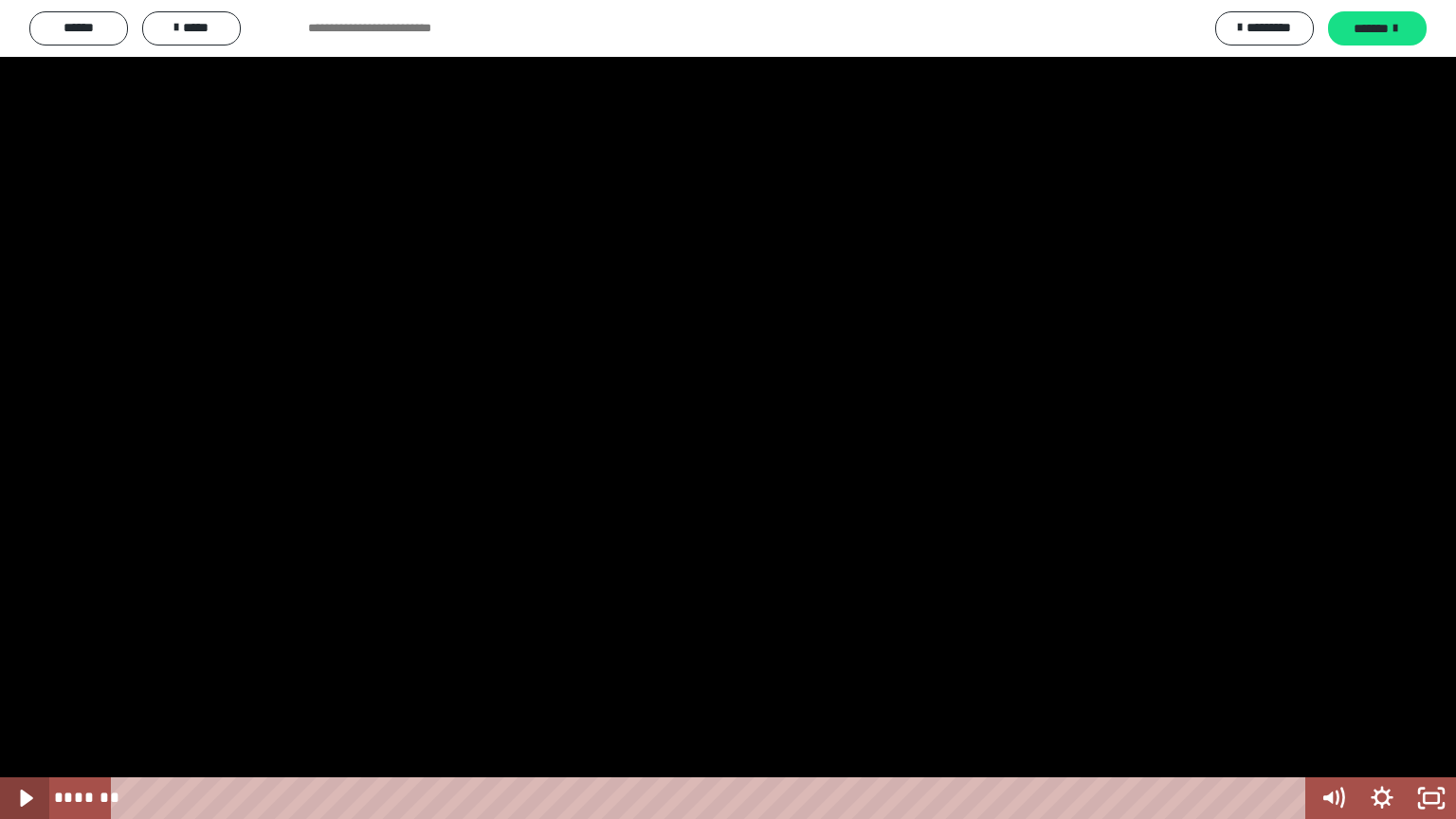 click 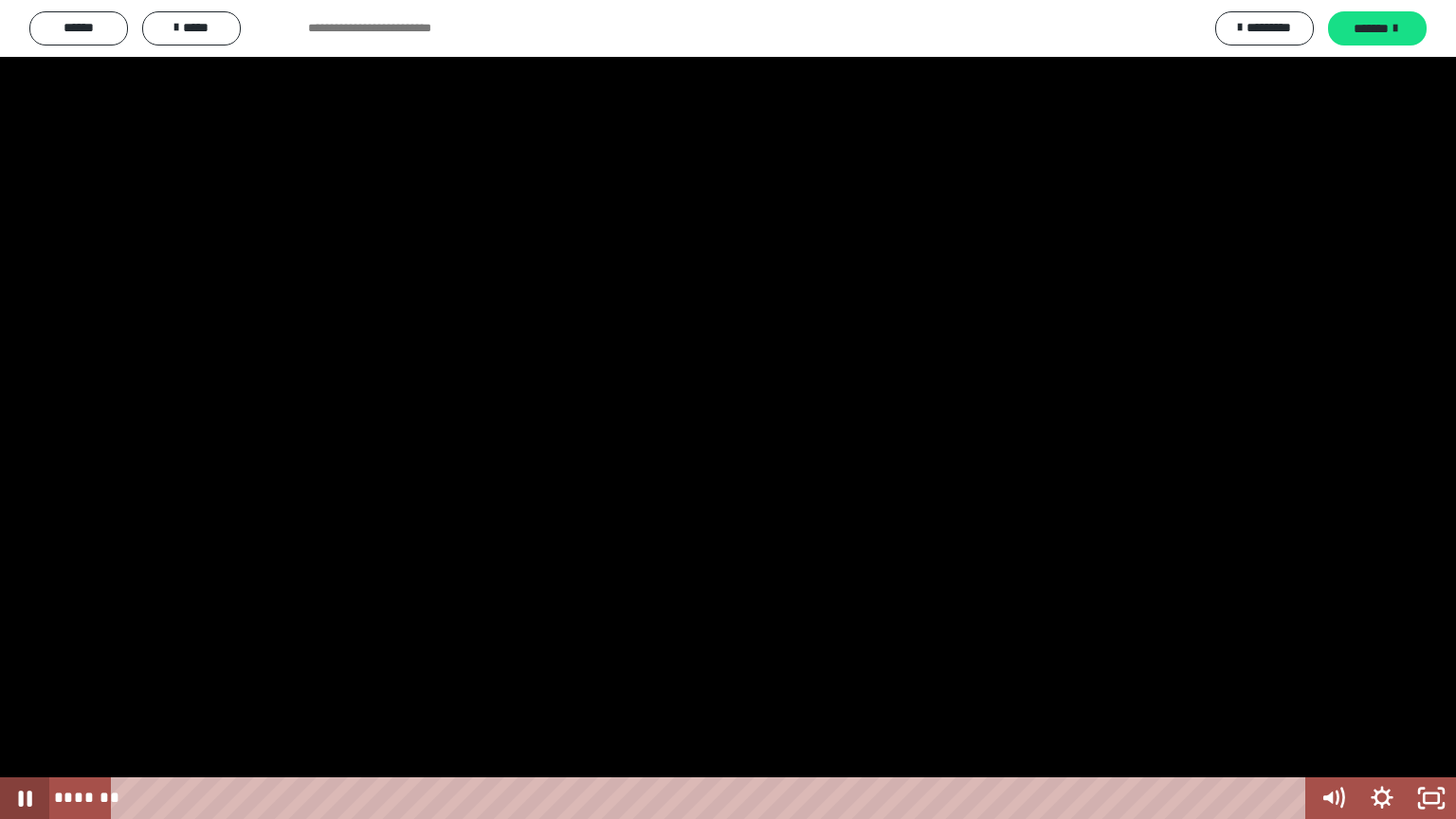 click 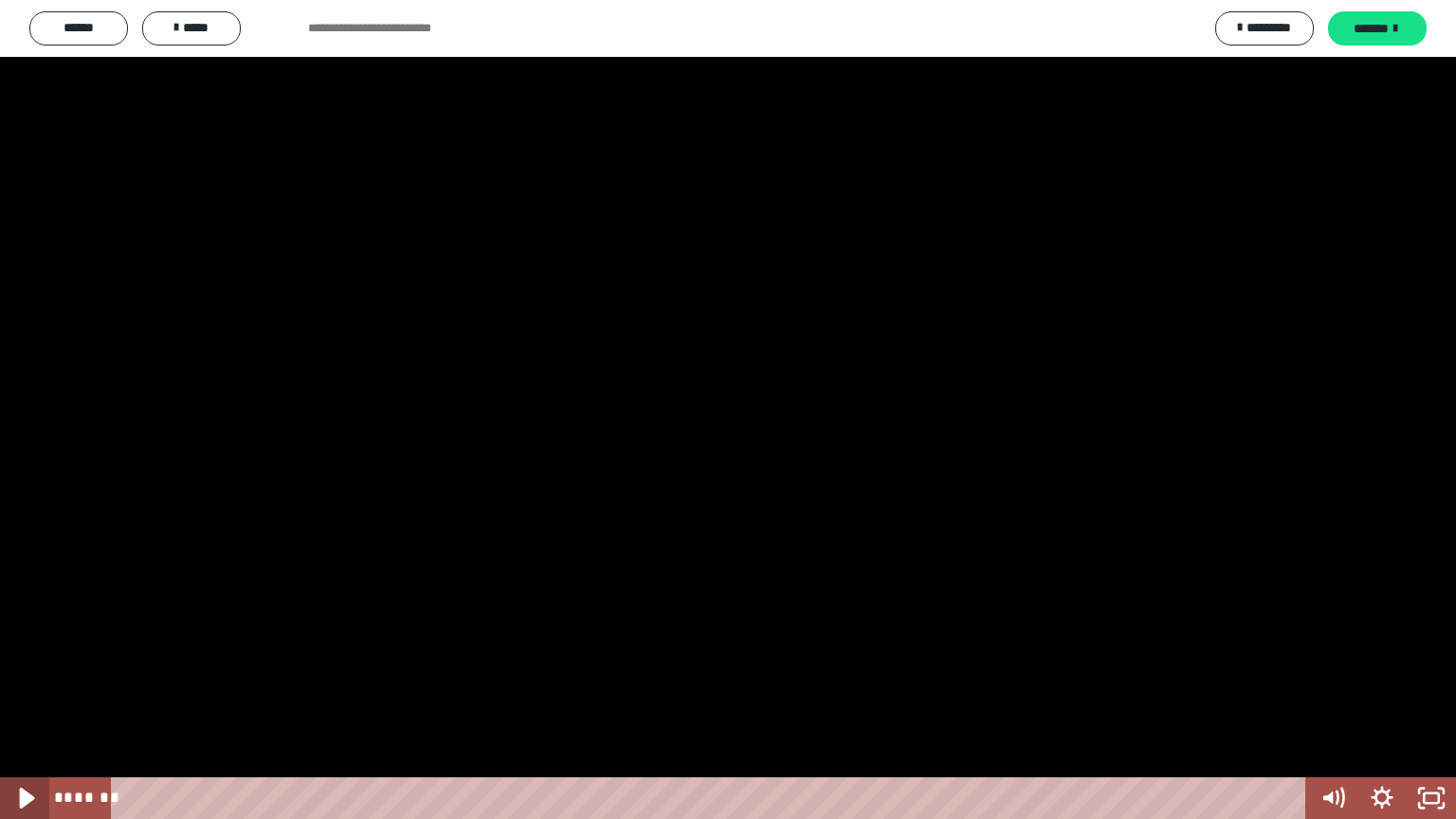 click 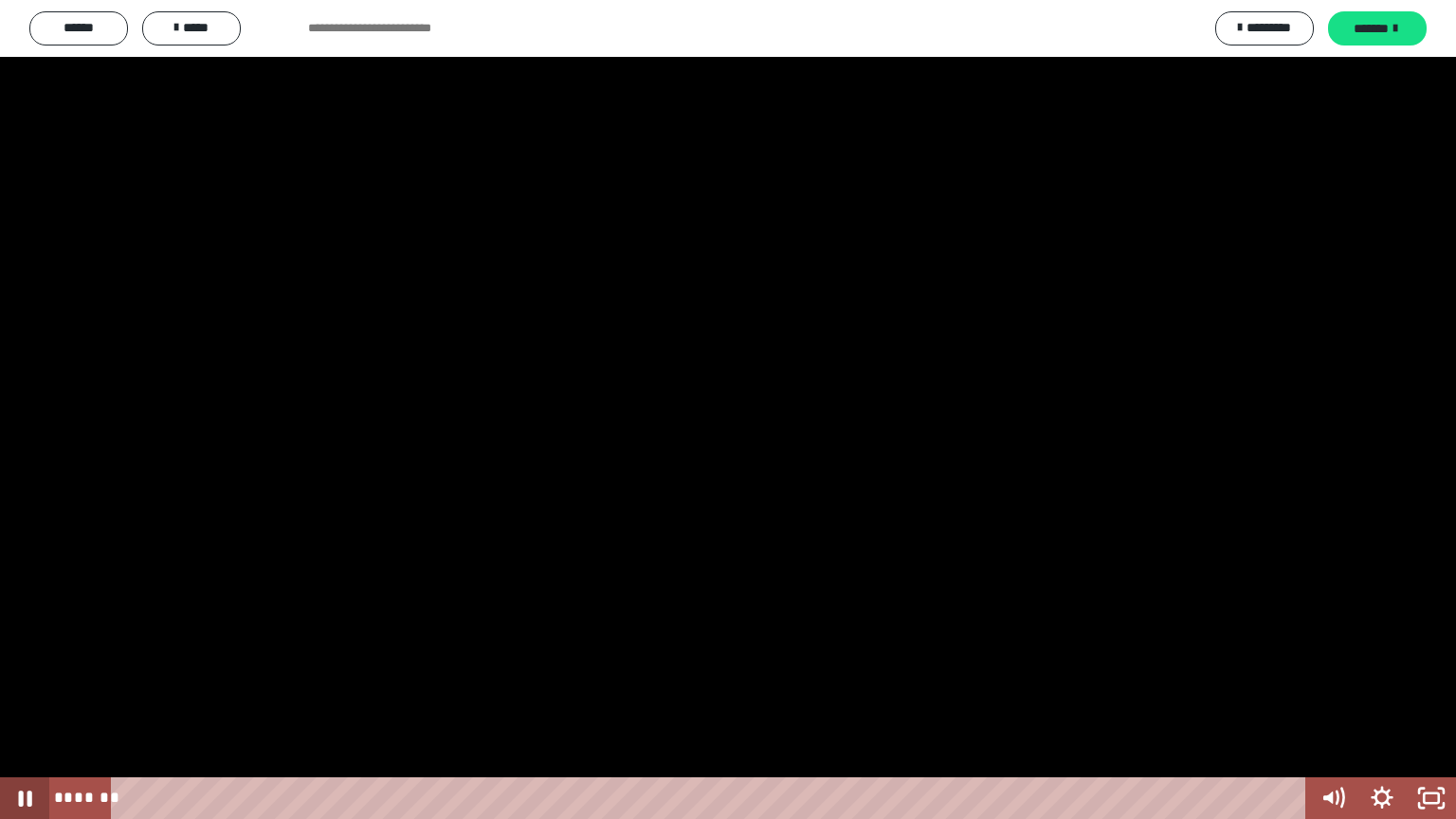 click 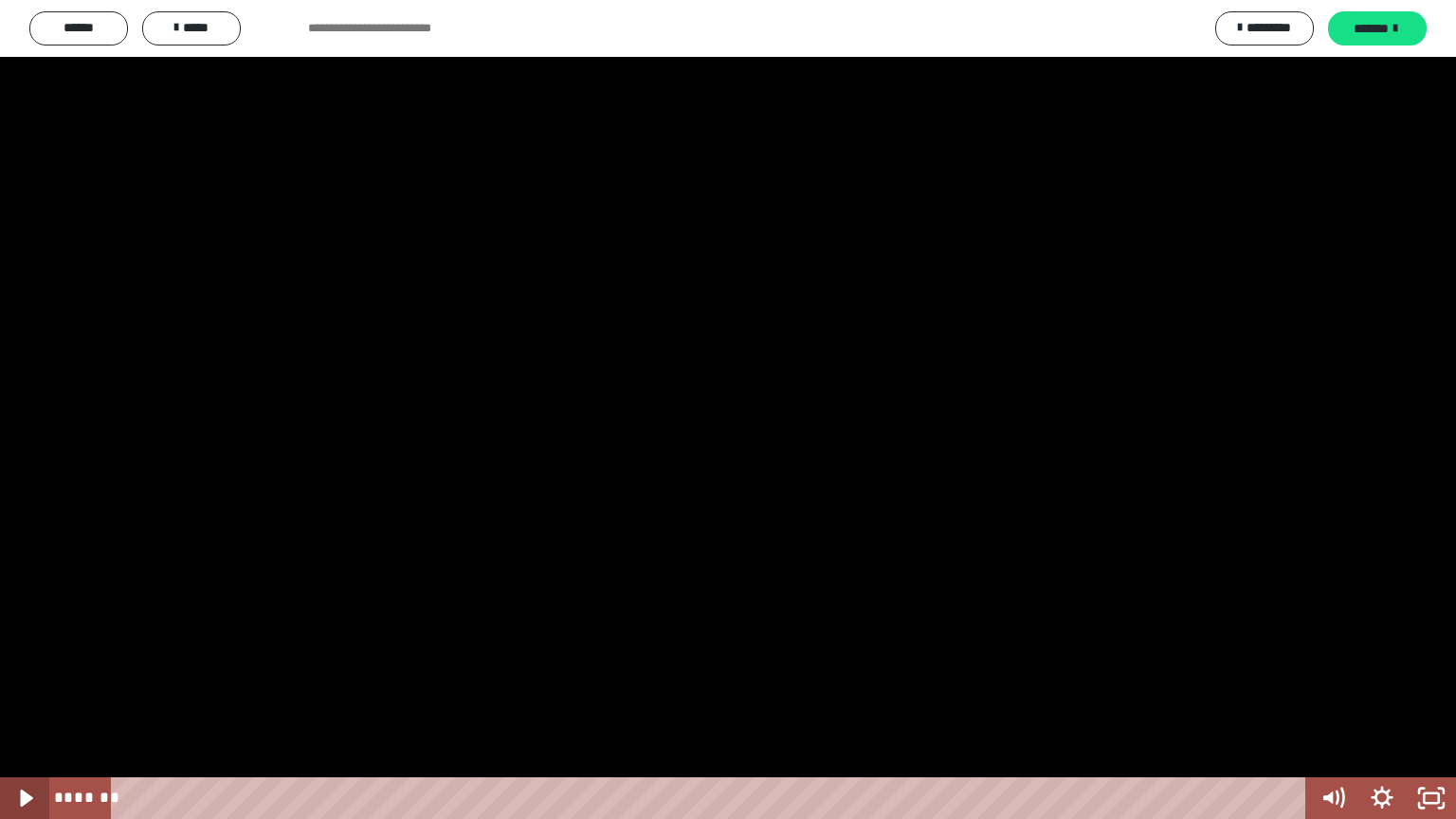 click 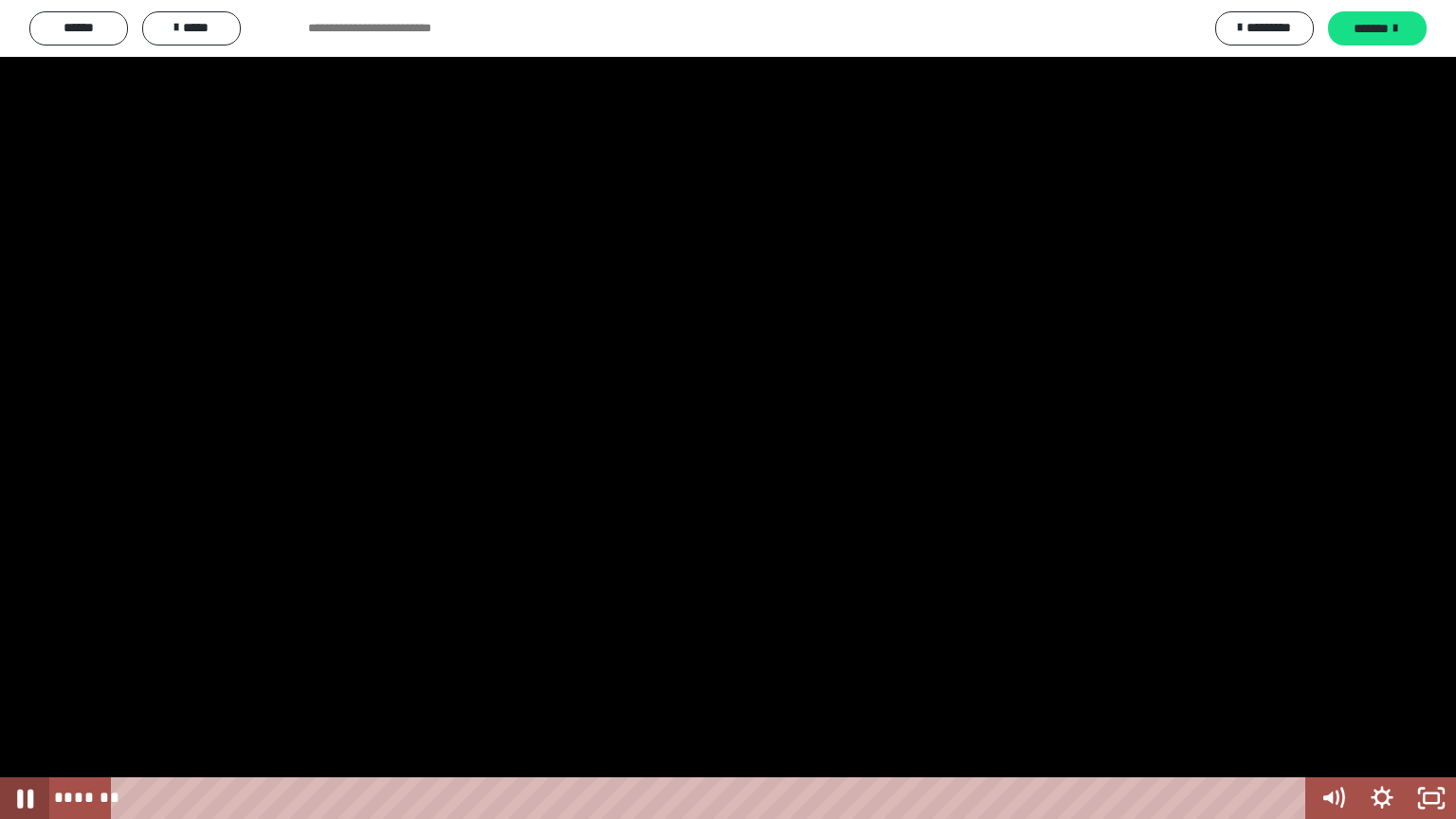 click 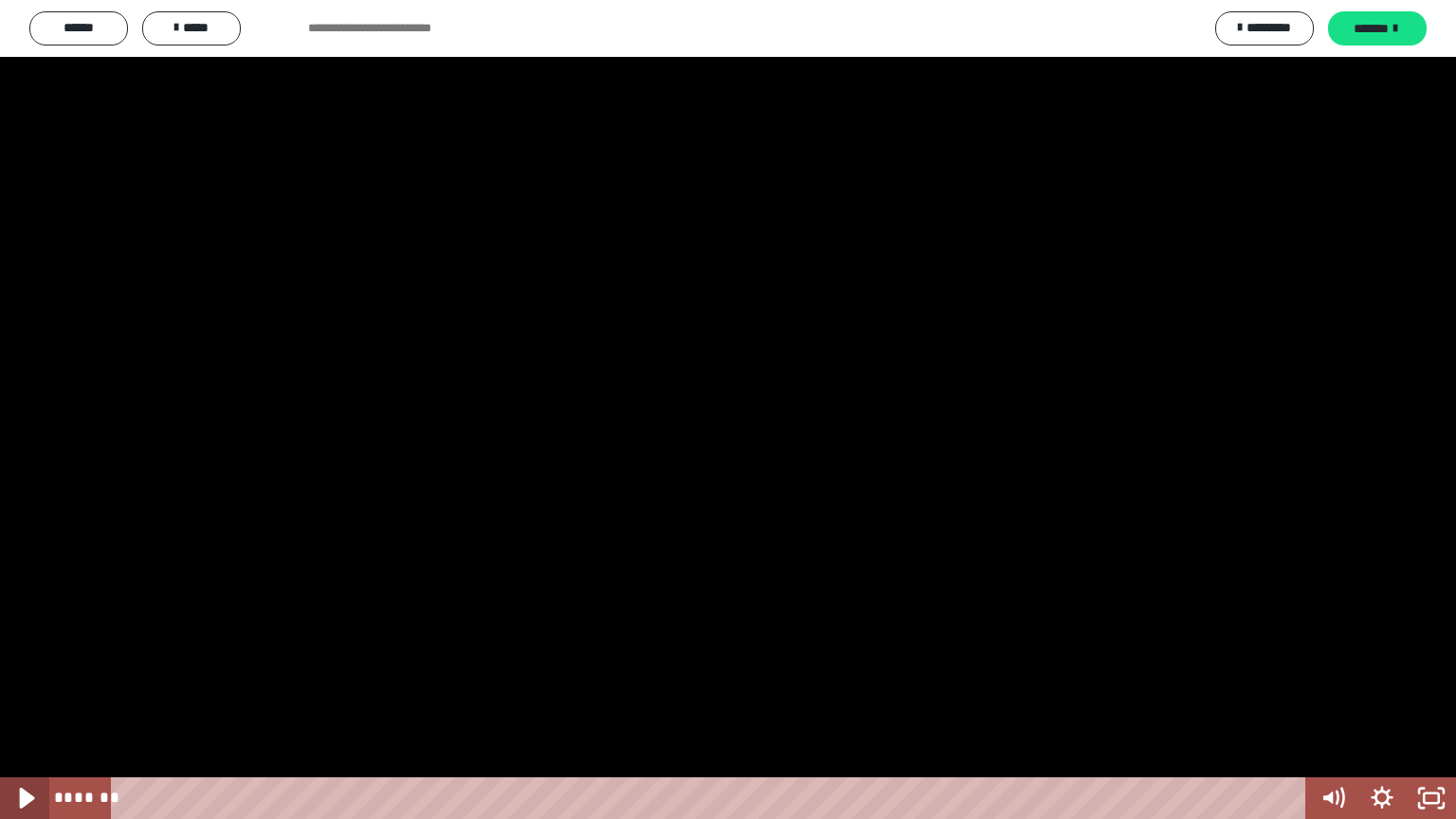click 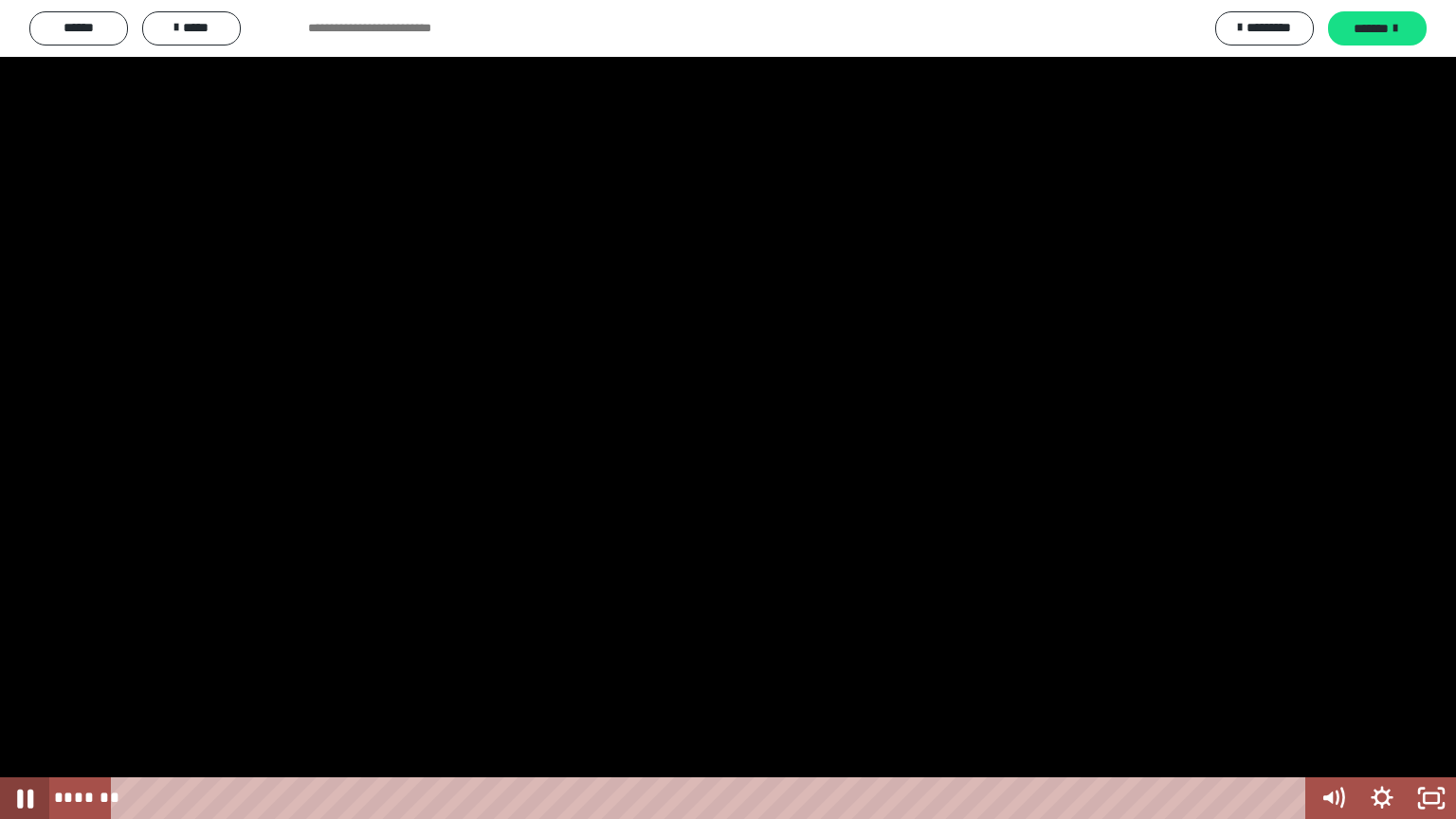 click 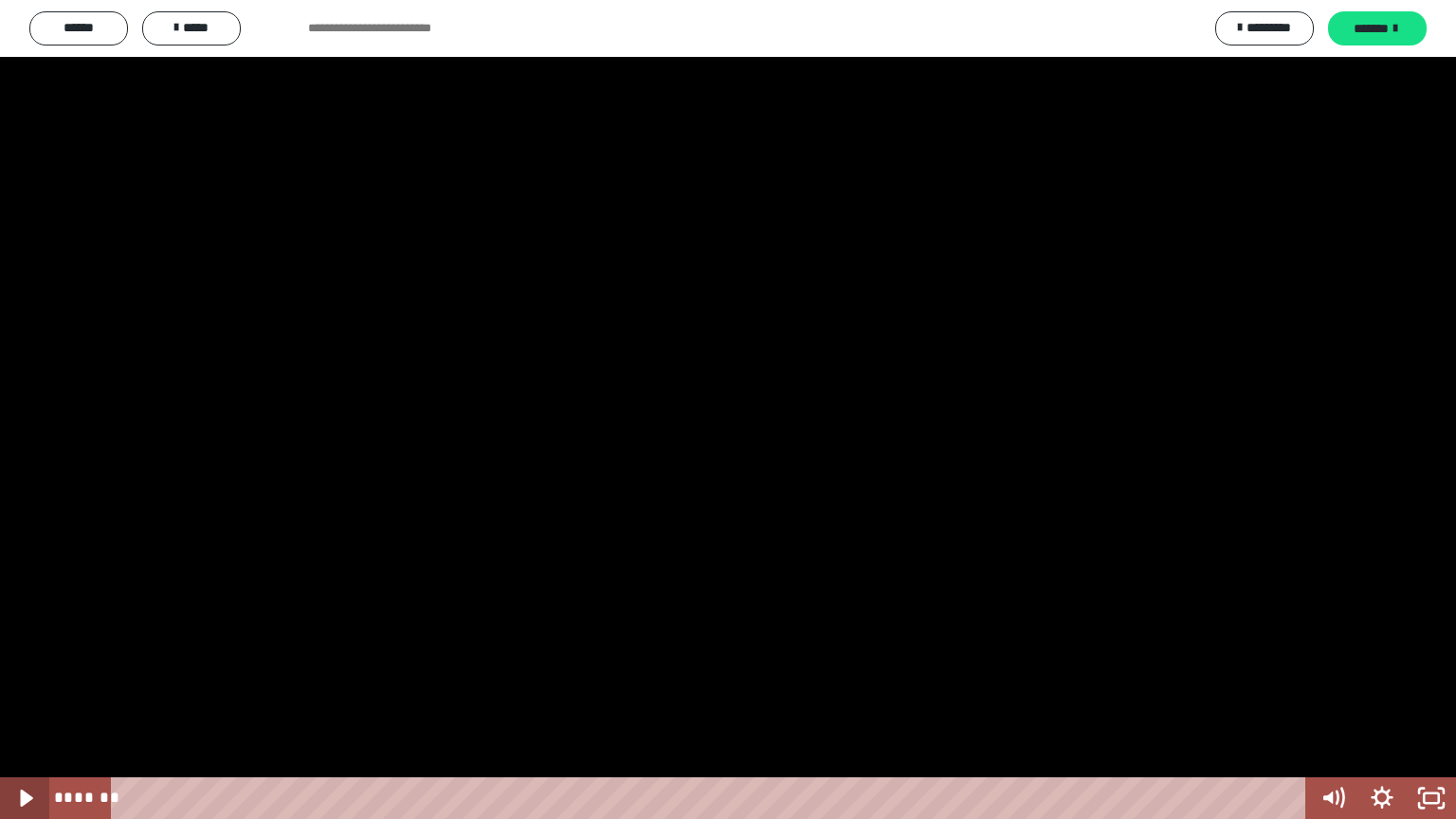 click 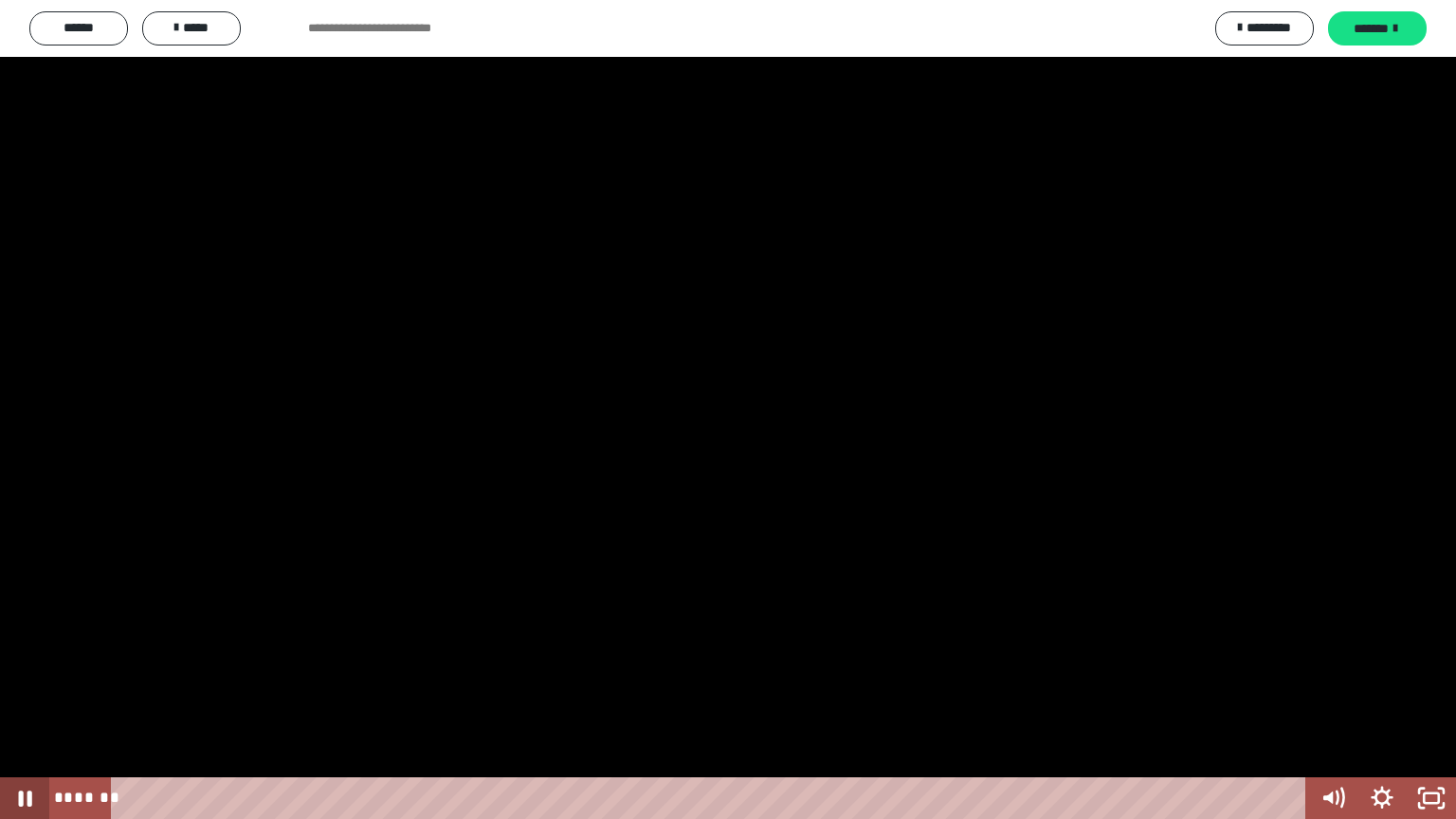 click 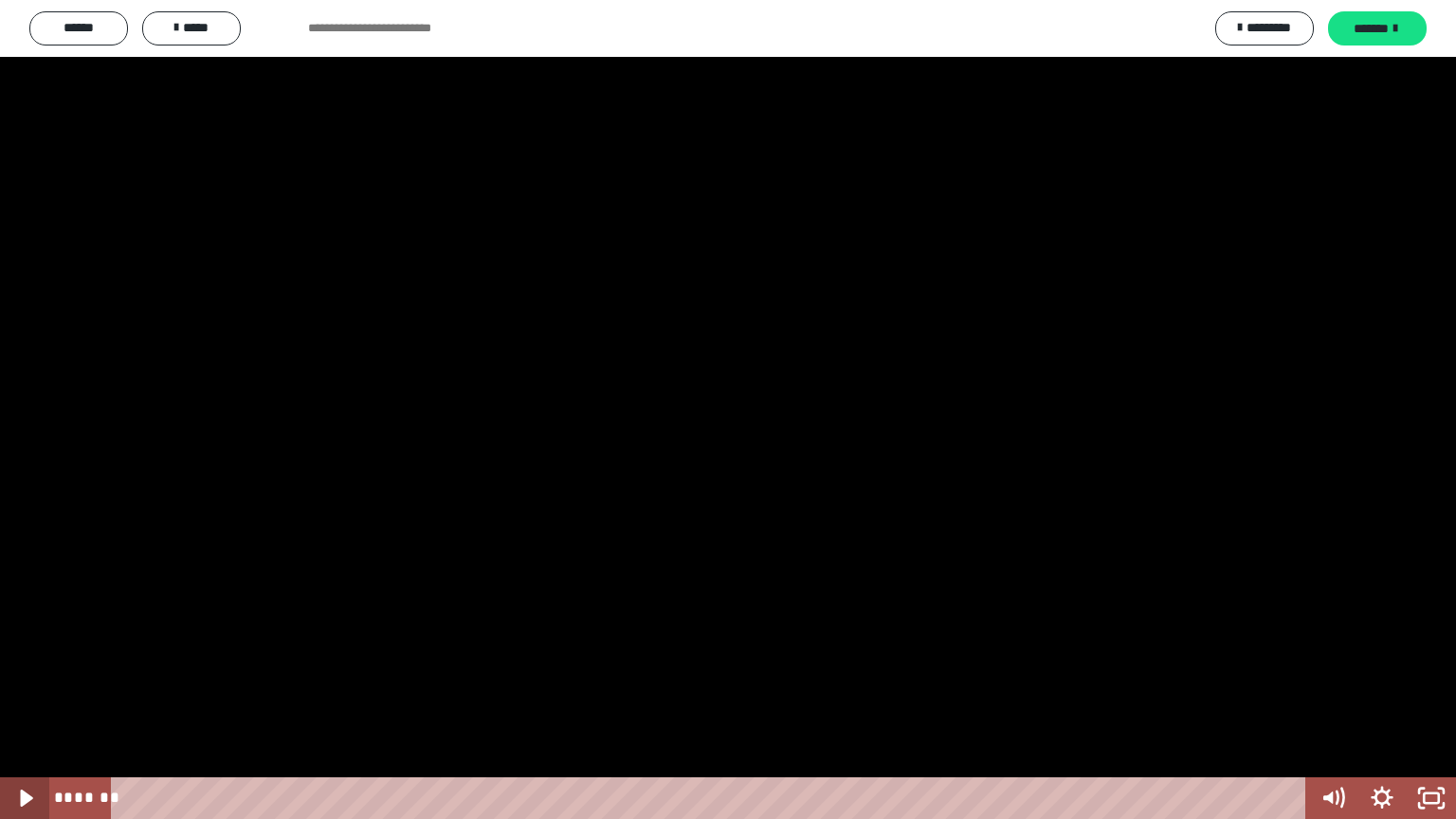 click 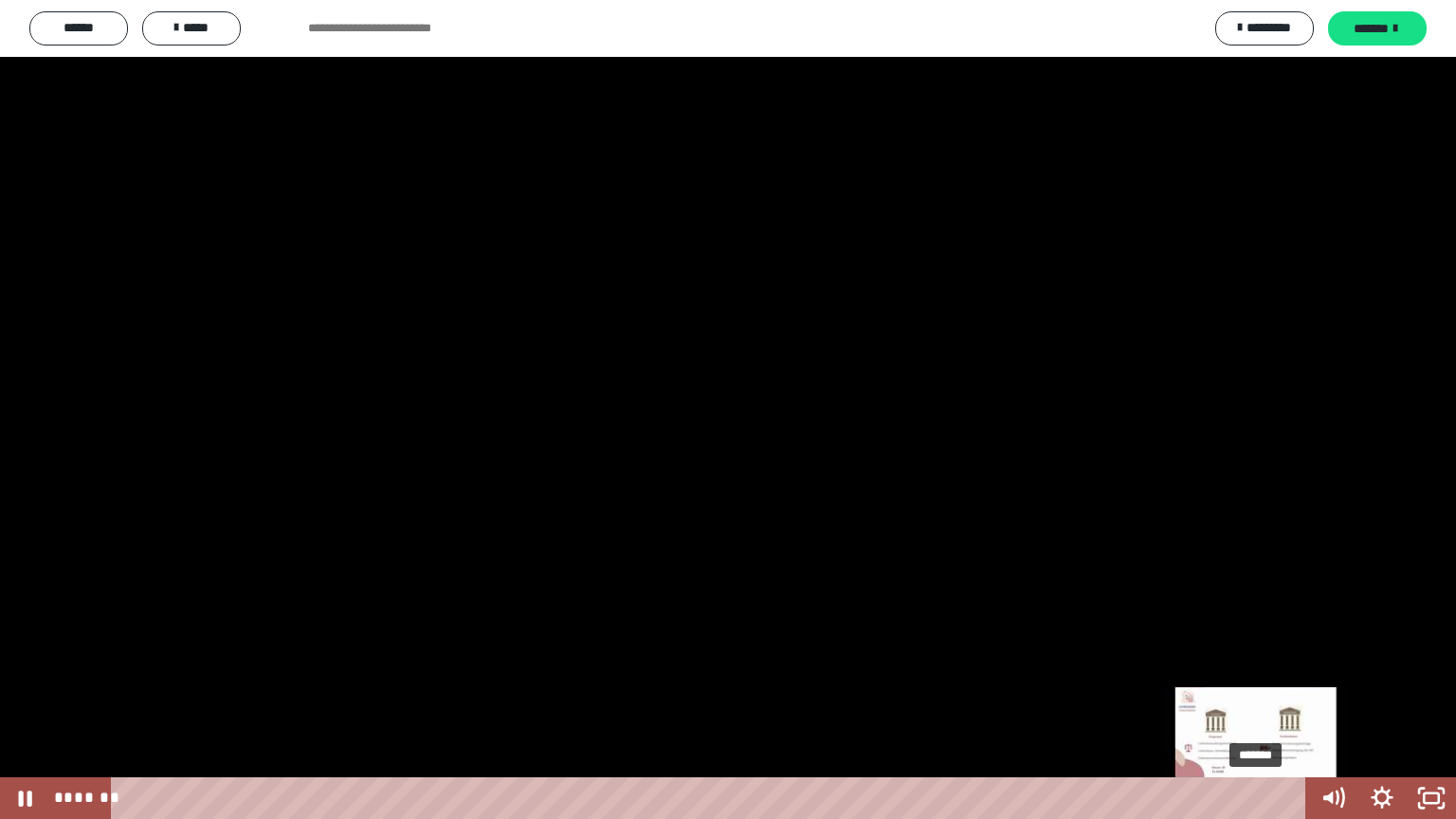 click at bounding box center (1264, 798) 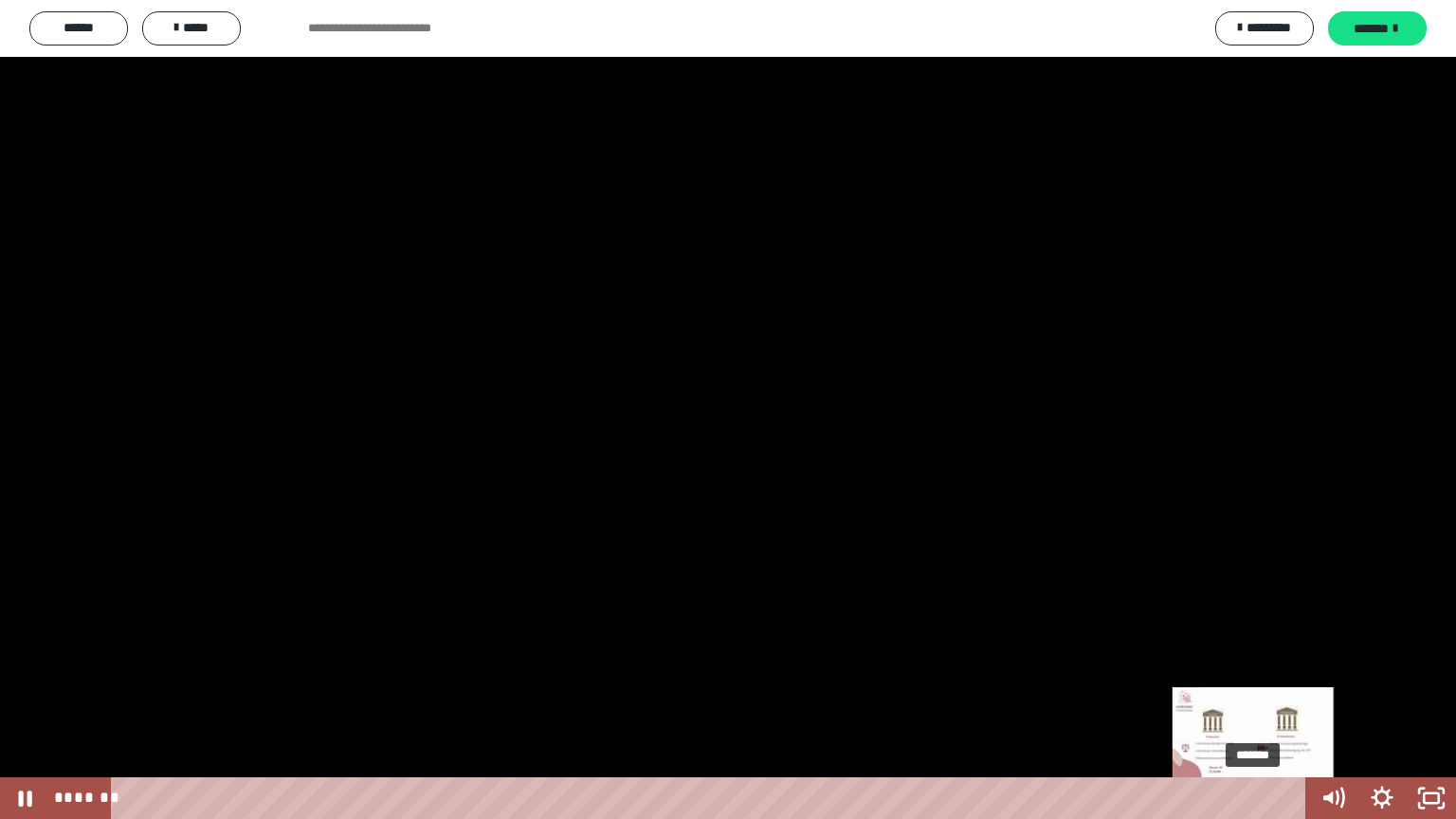 click at bounding box center (1252, 798) 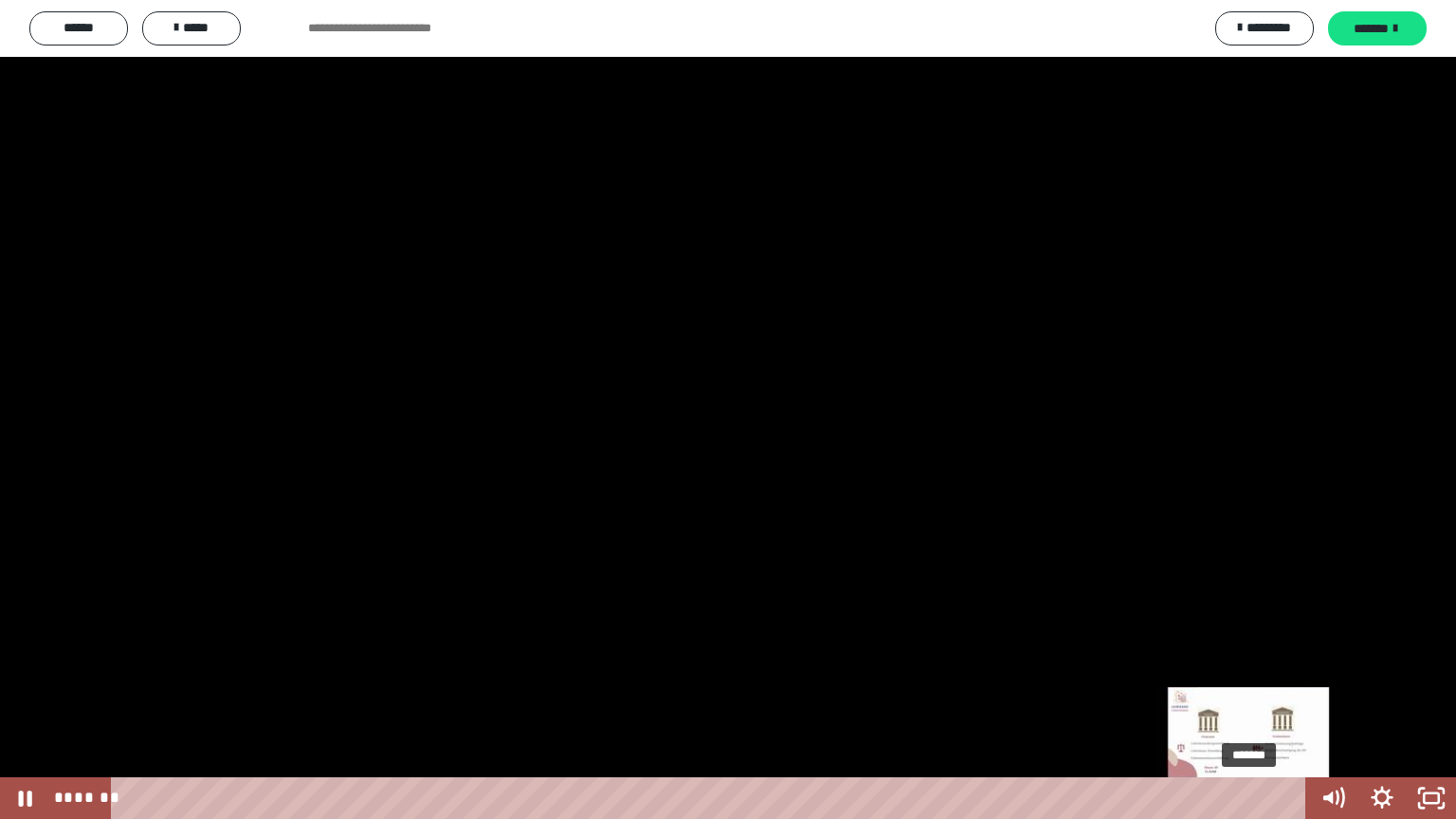 click at bounding box center (1252, 798) 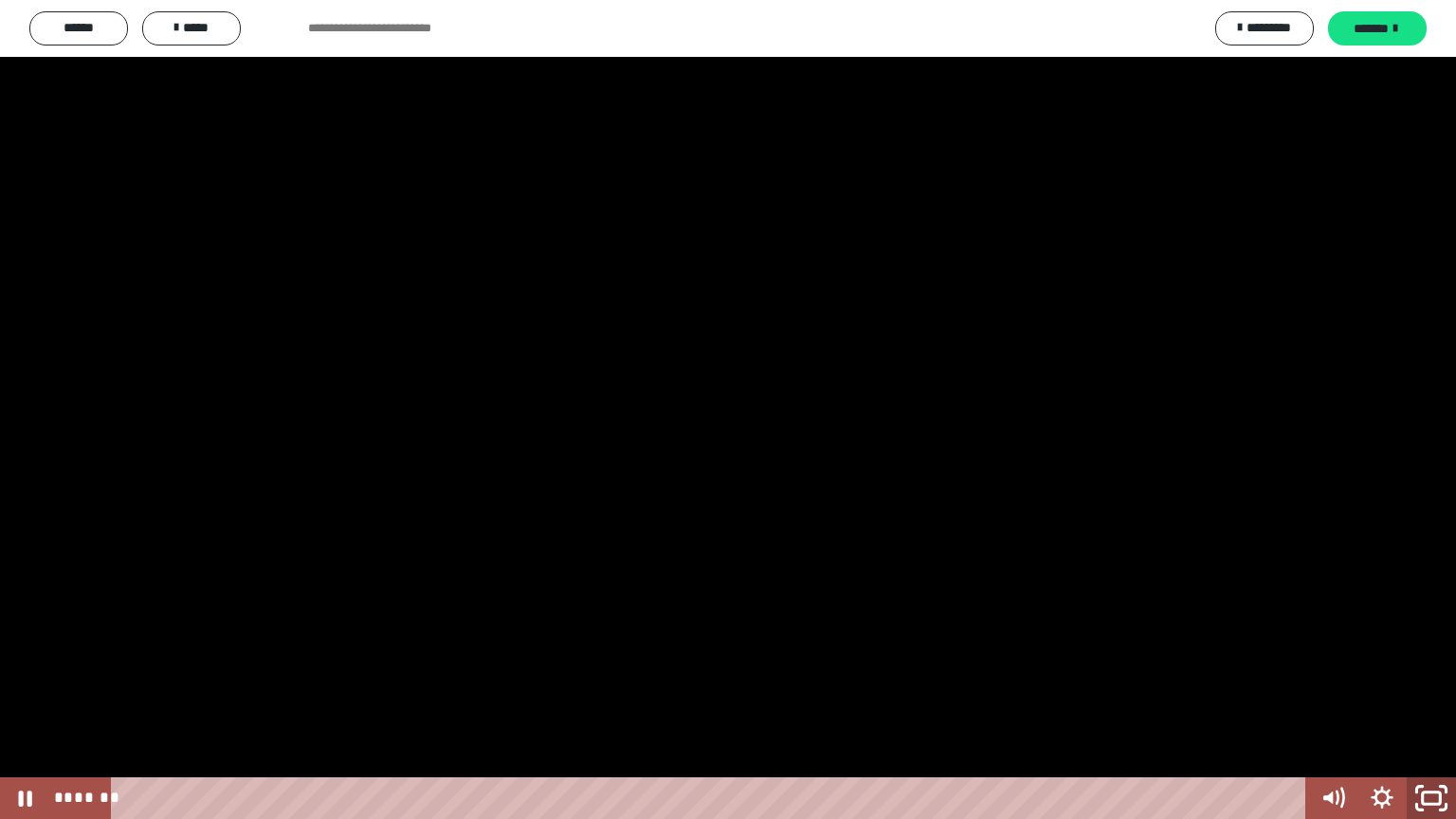 click 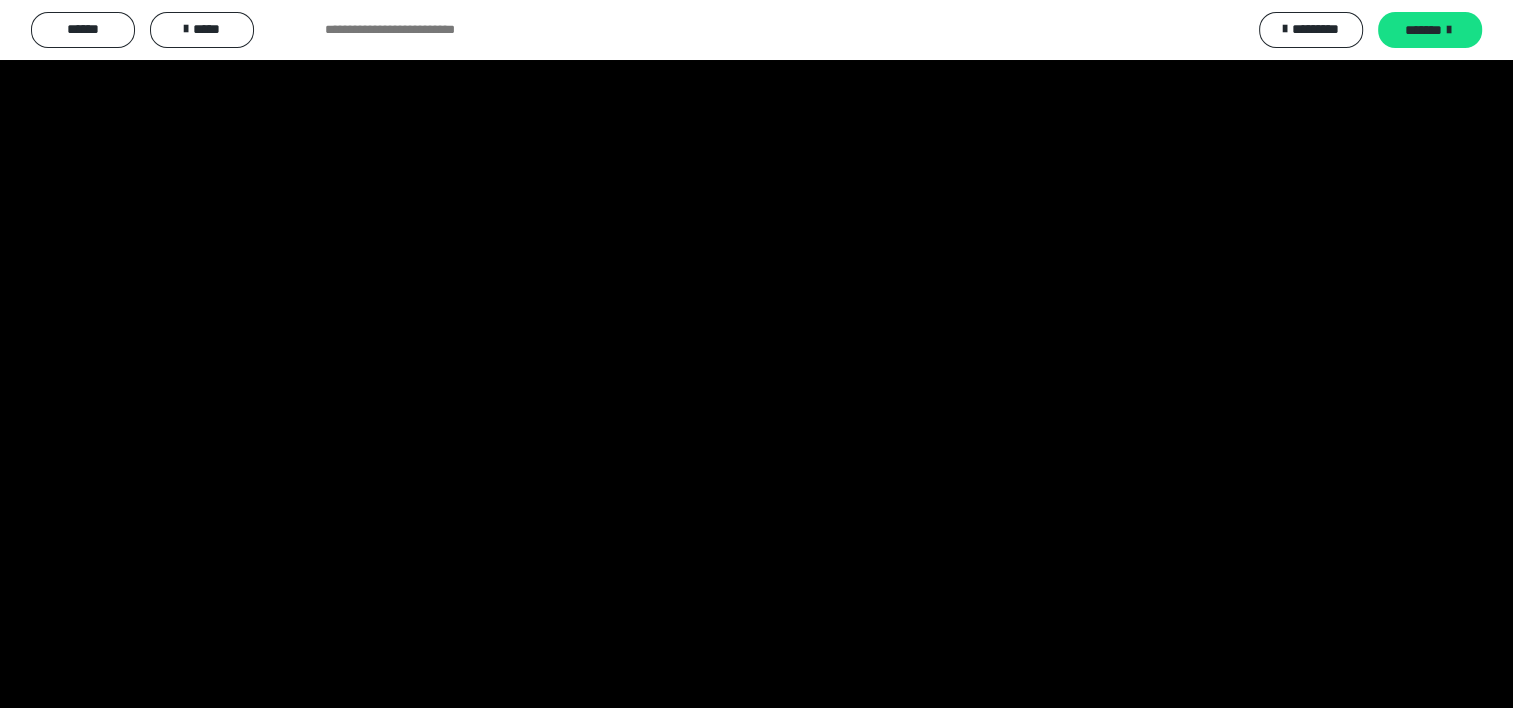 scroll, scrollTop: 2400, scrollLeft: 0, axis: vertical 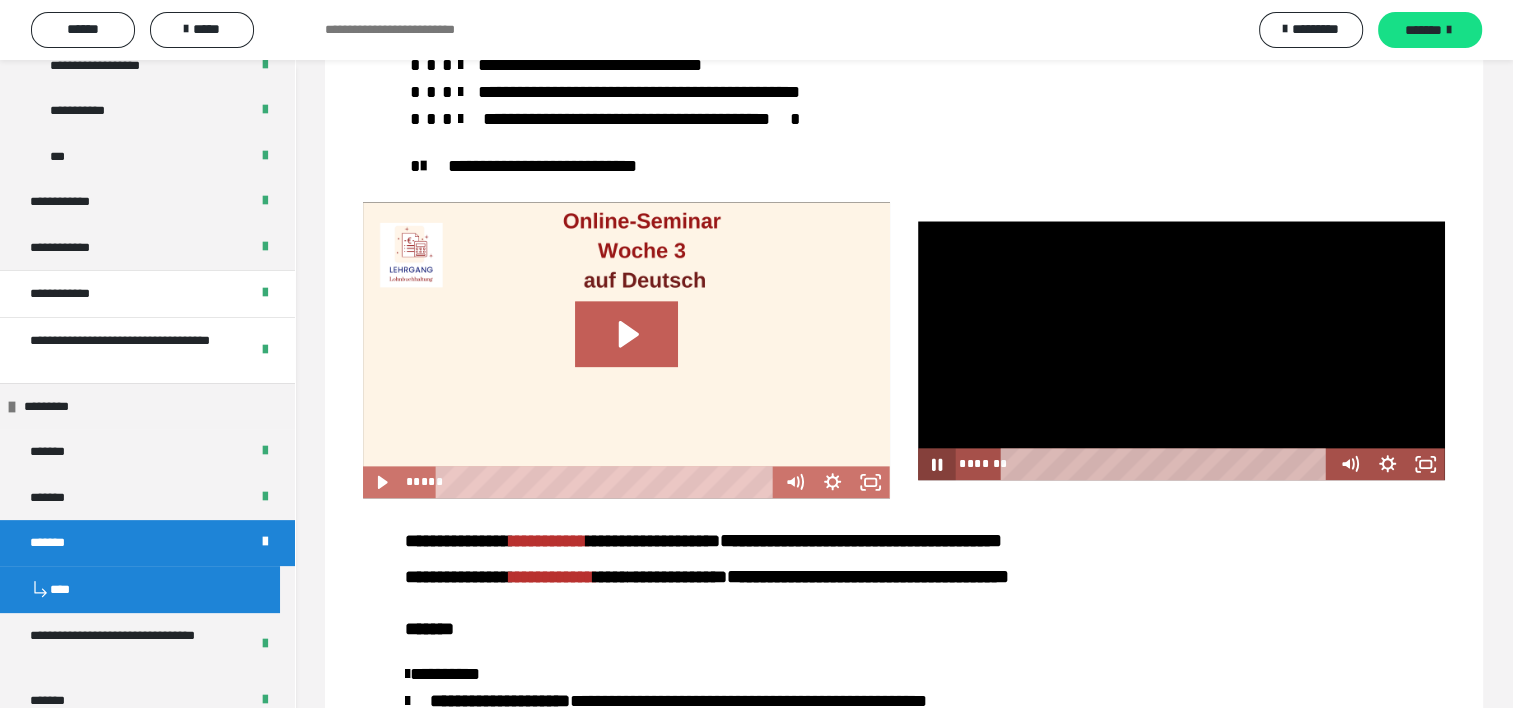 click 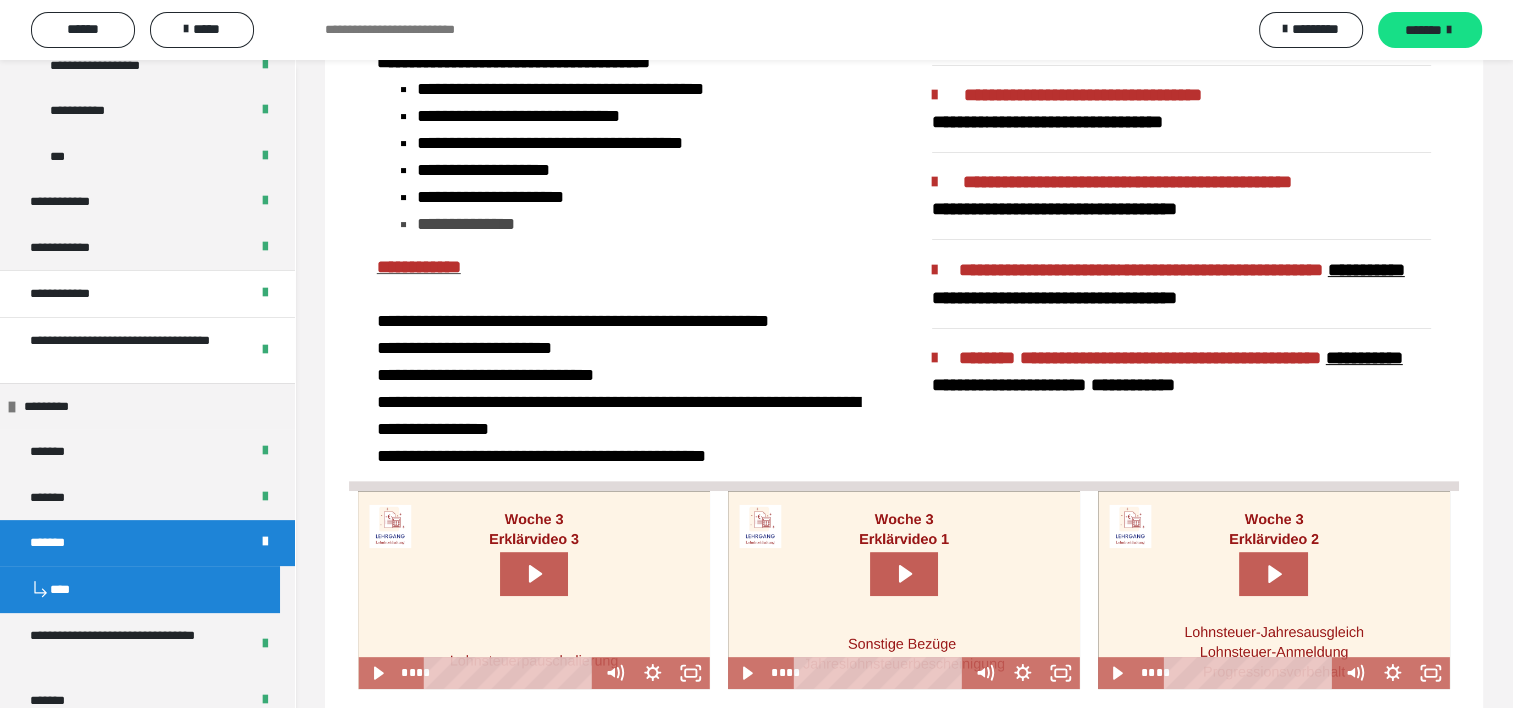 scroll, scrollTop: 800, scrollLeft: 0, axis: vertical 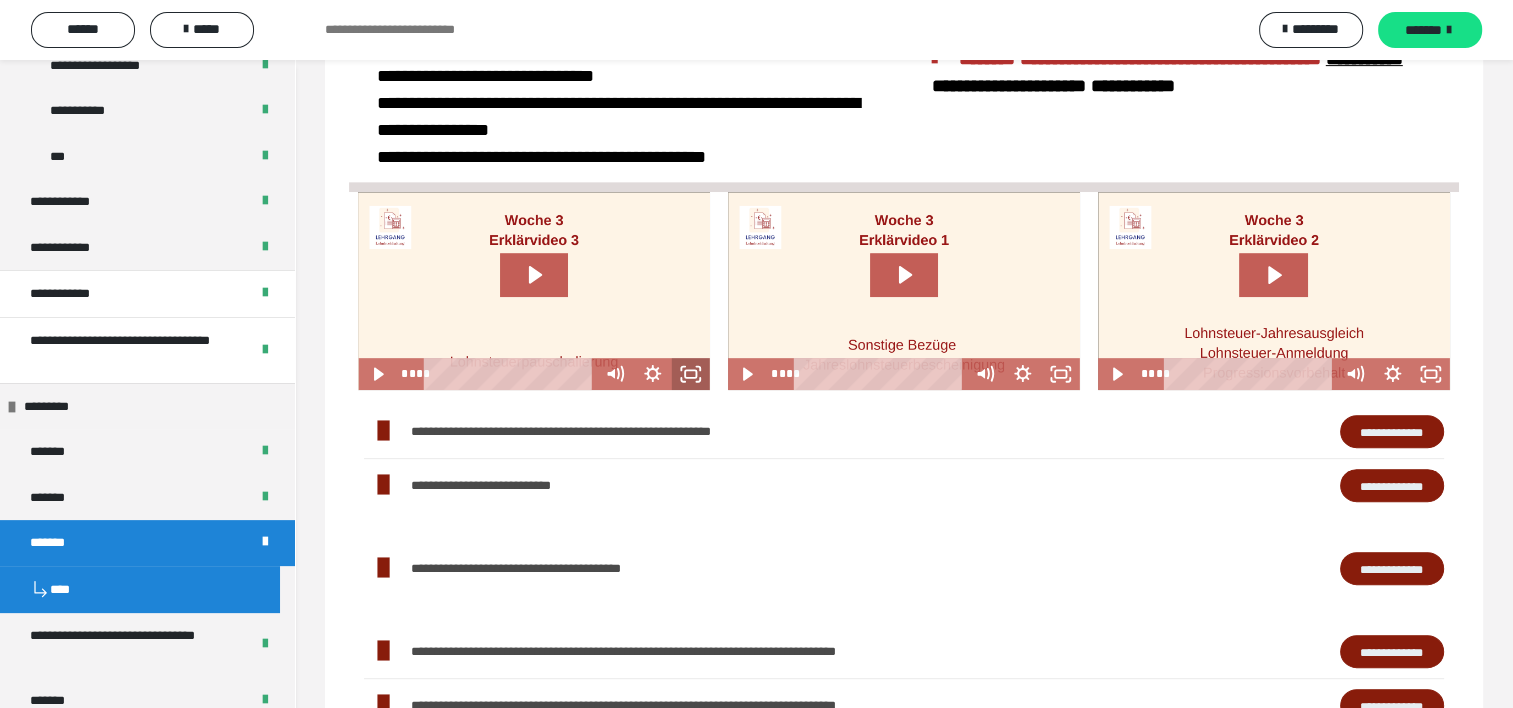 click 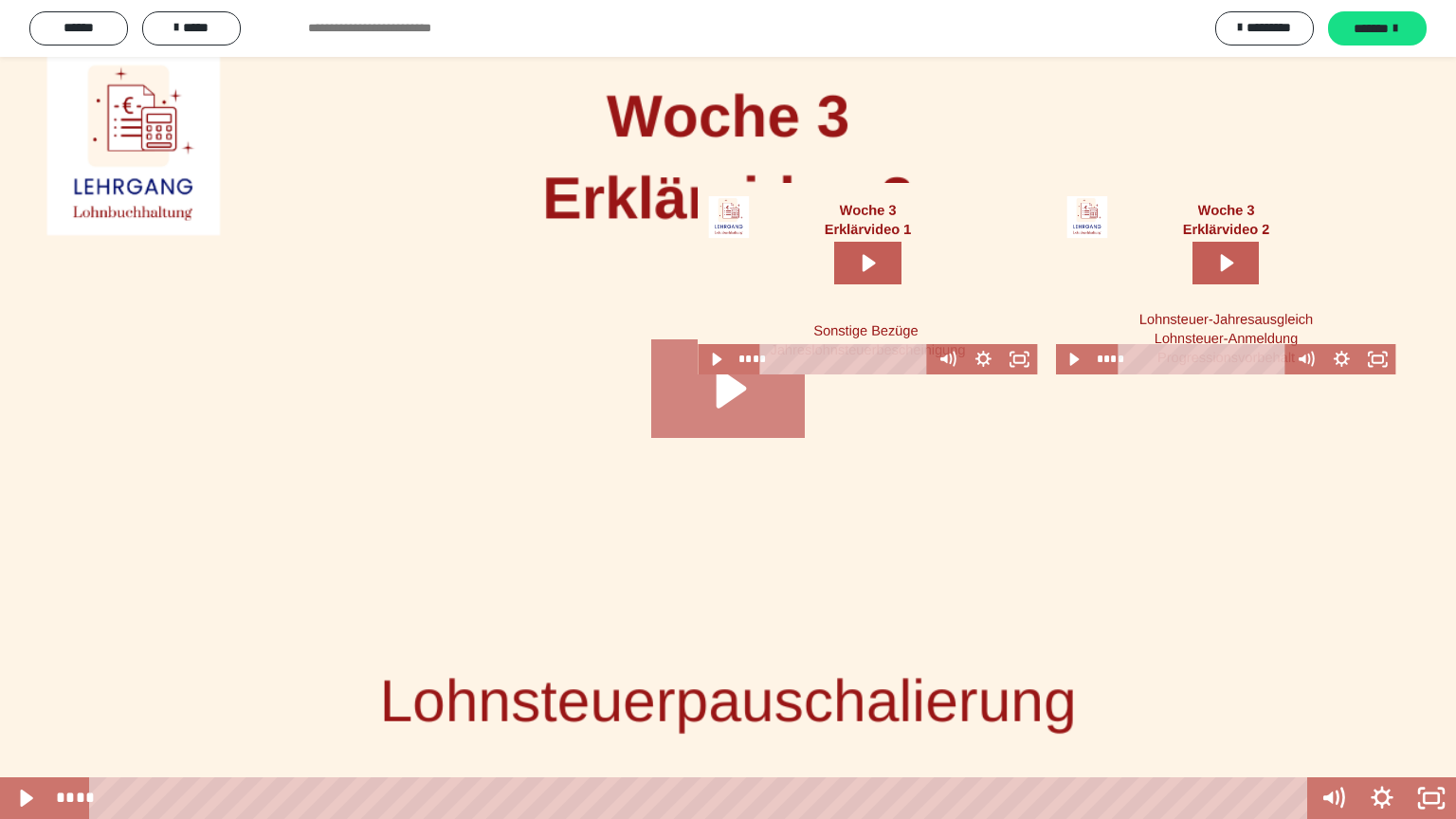 click 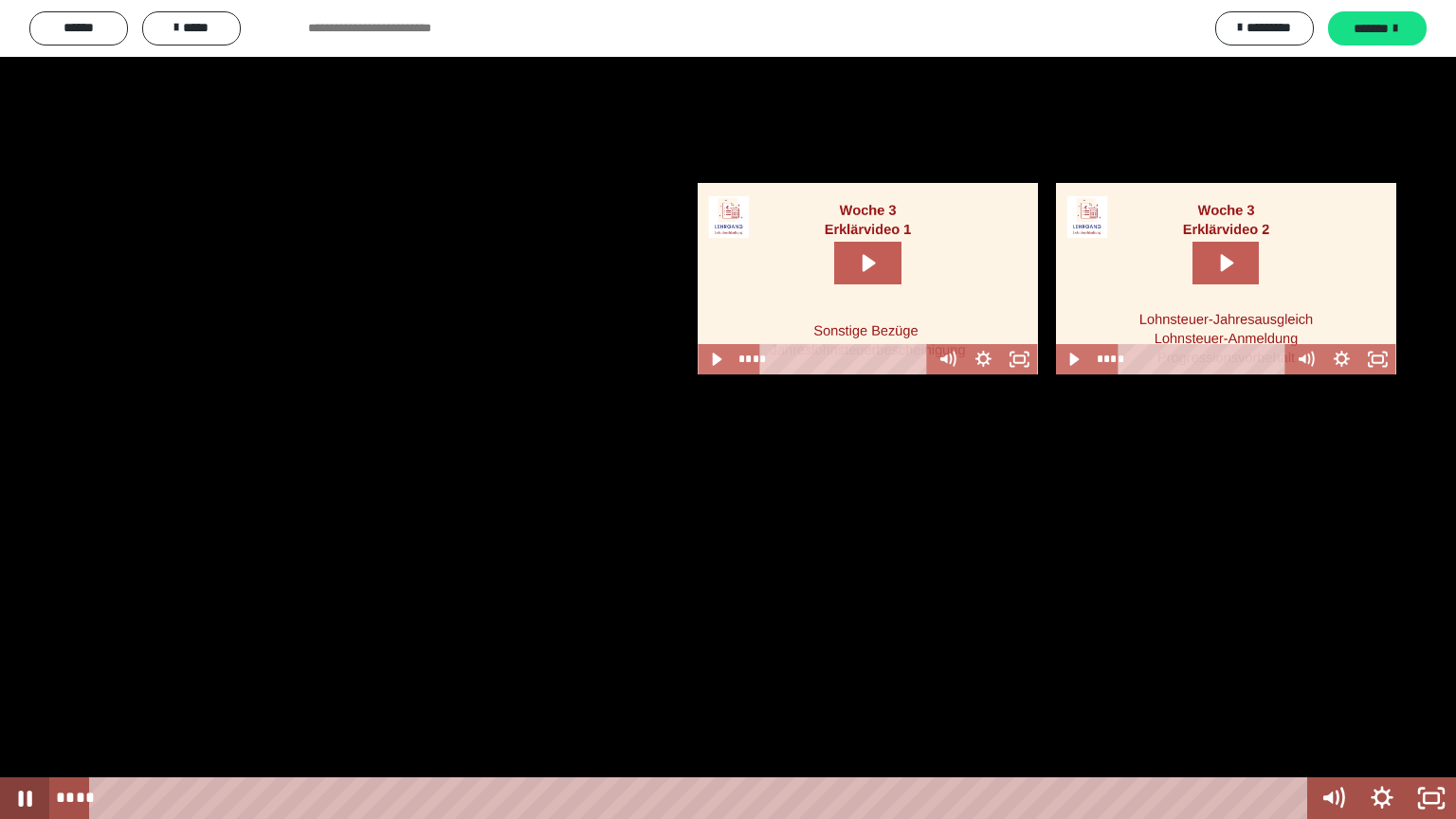click 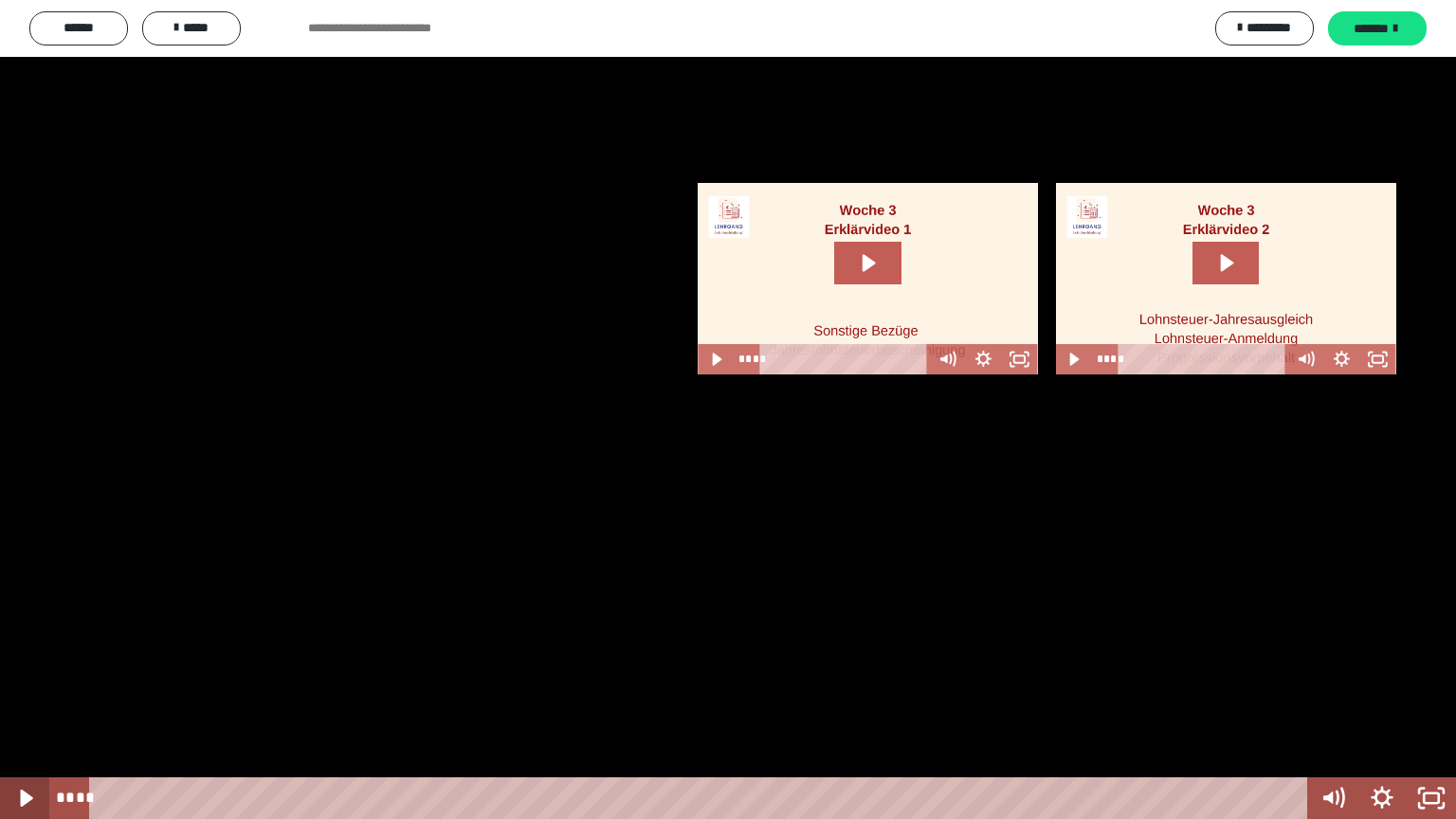 click 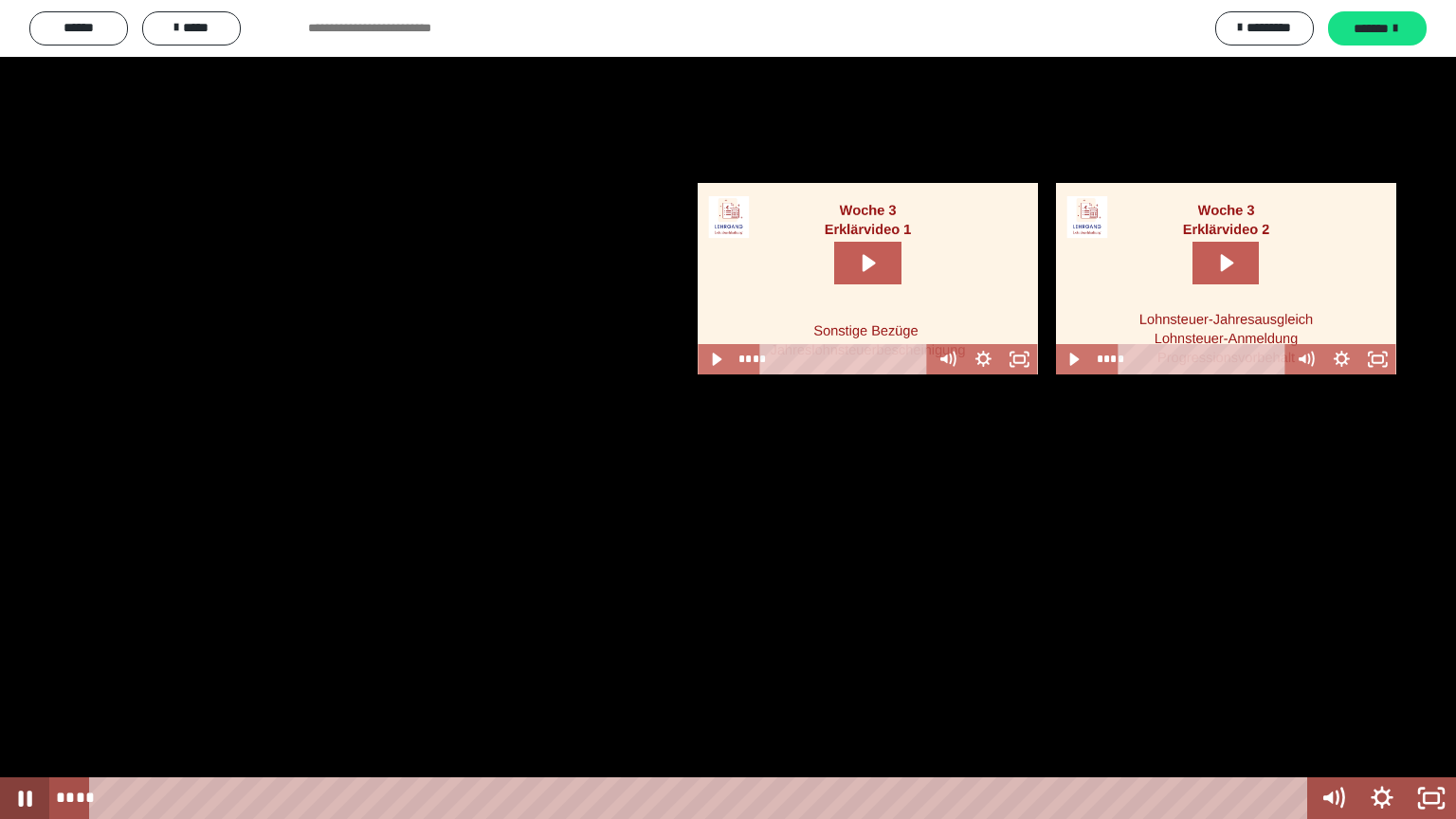 click 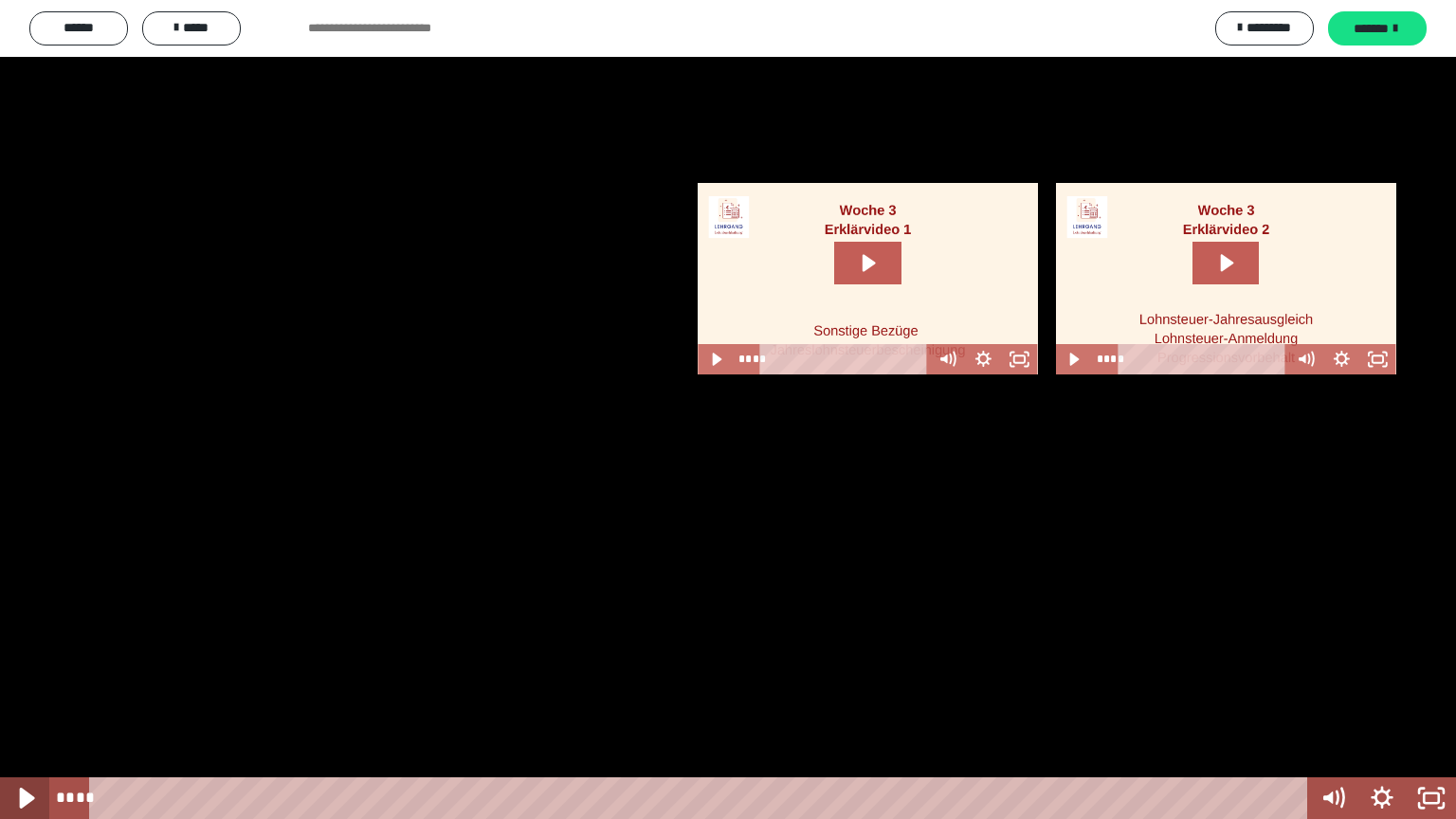 click 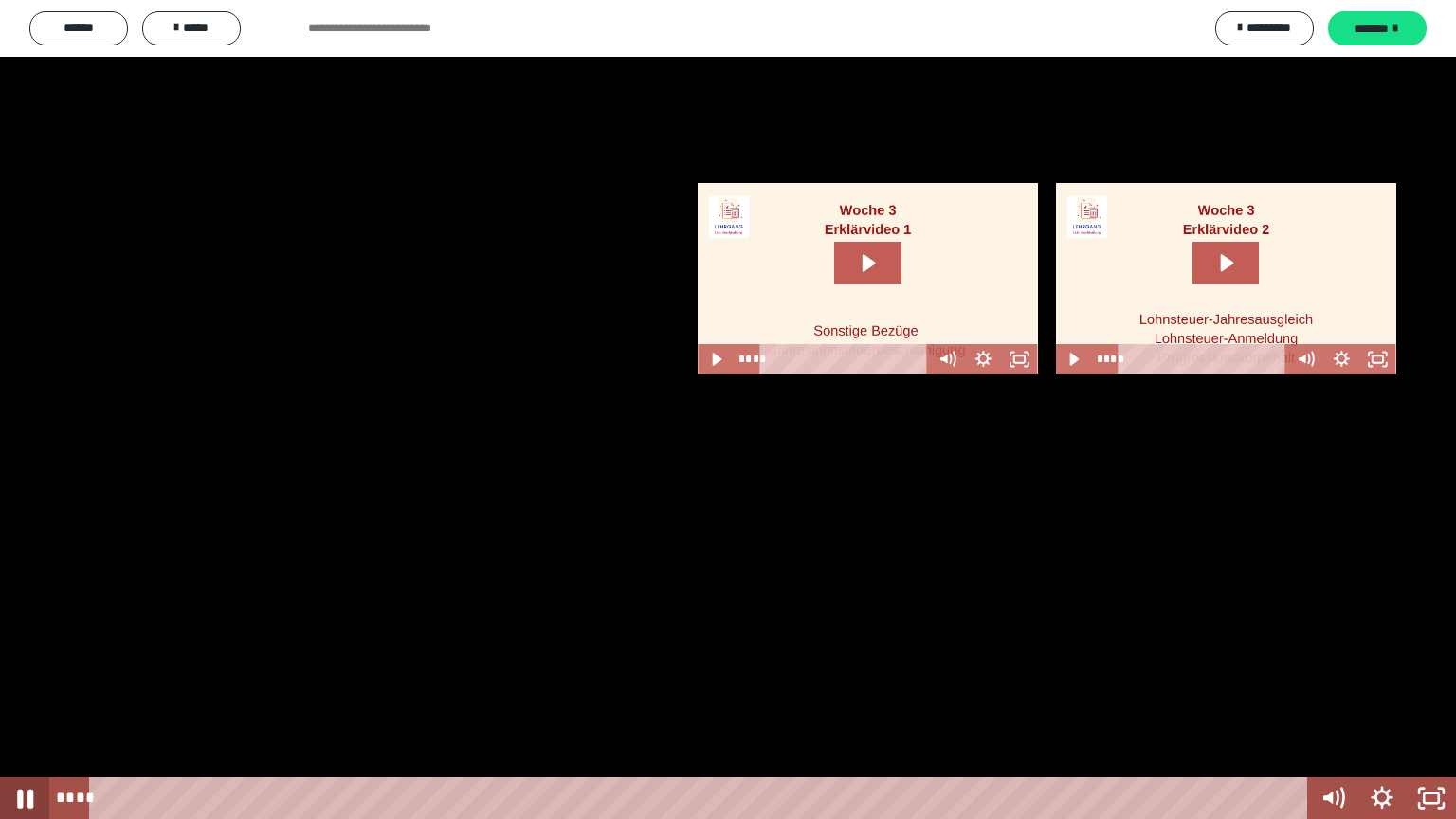 click 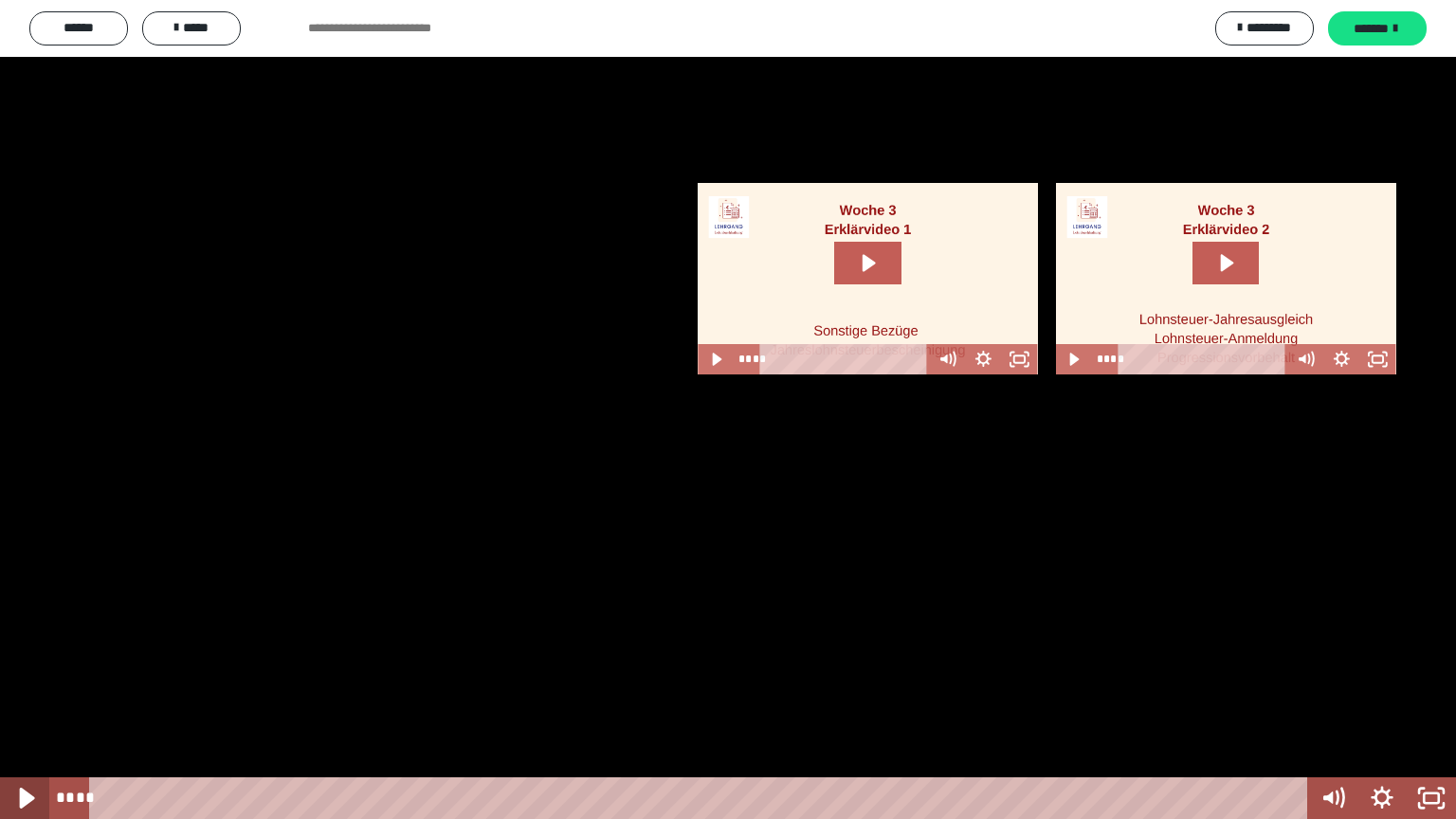 click 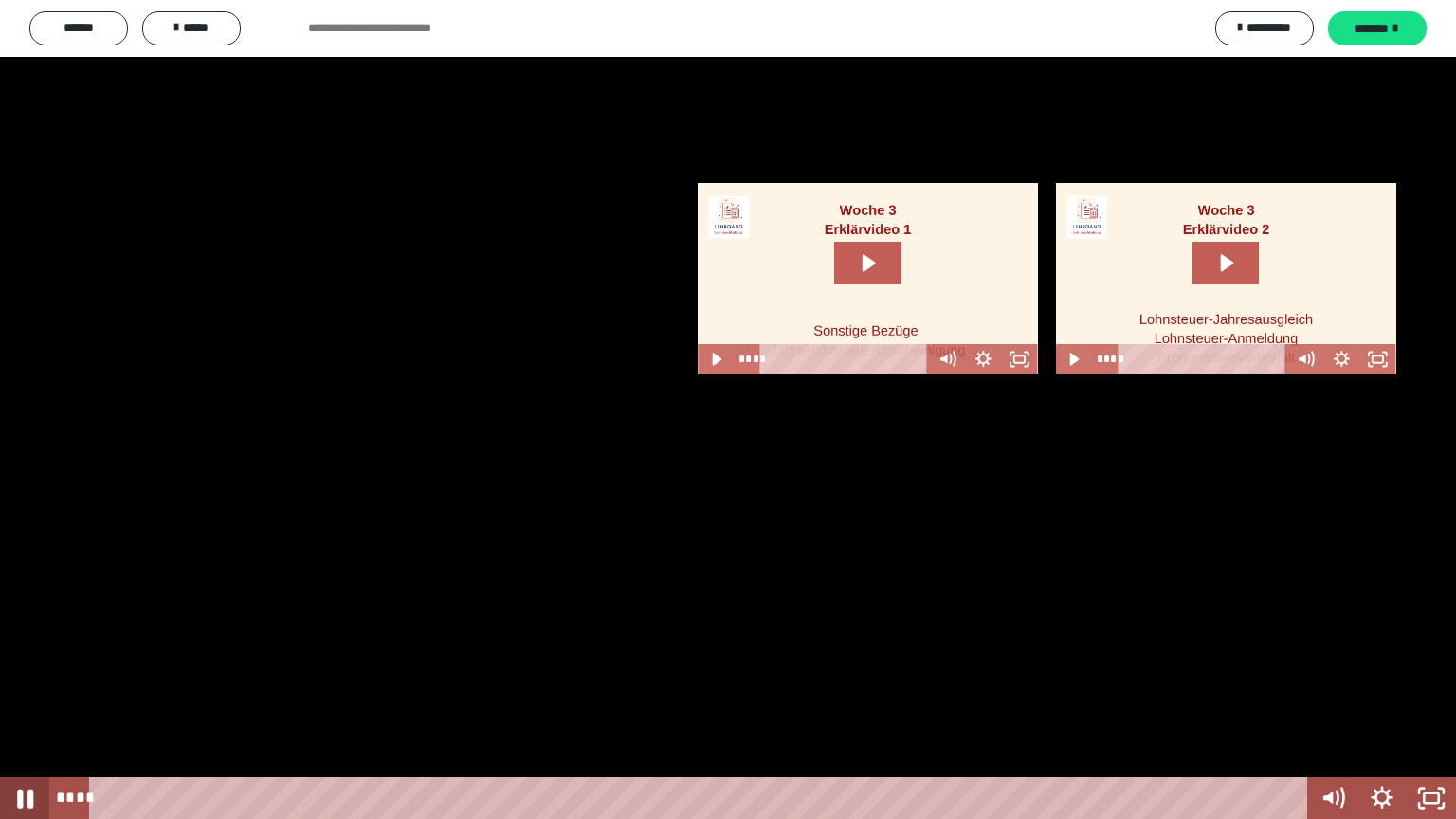 click 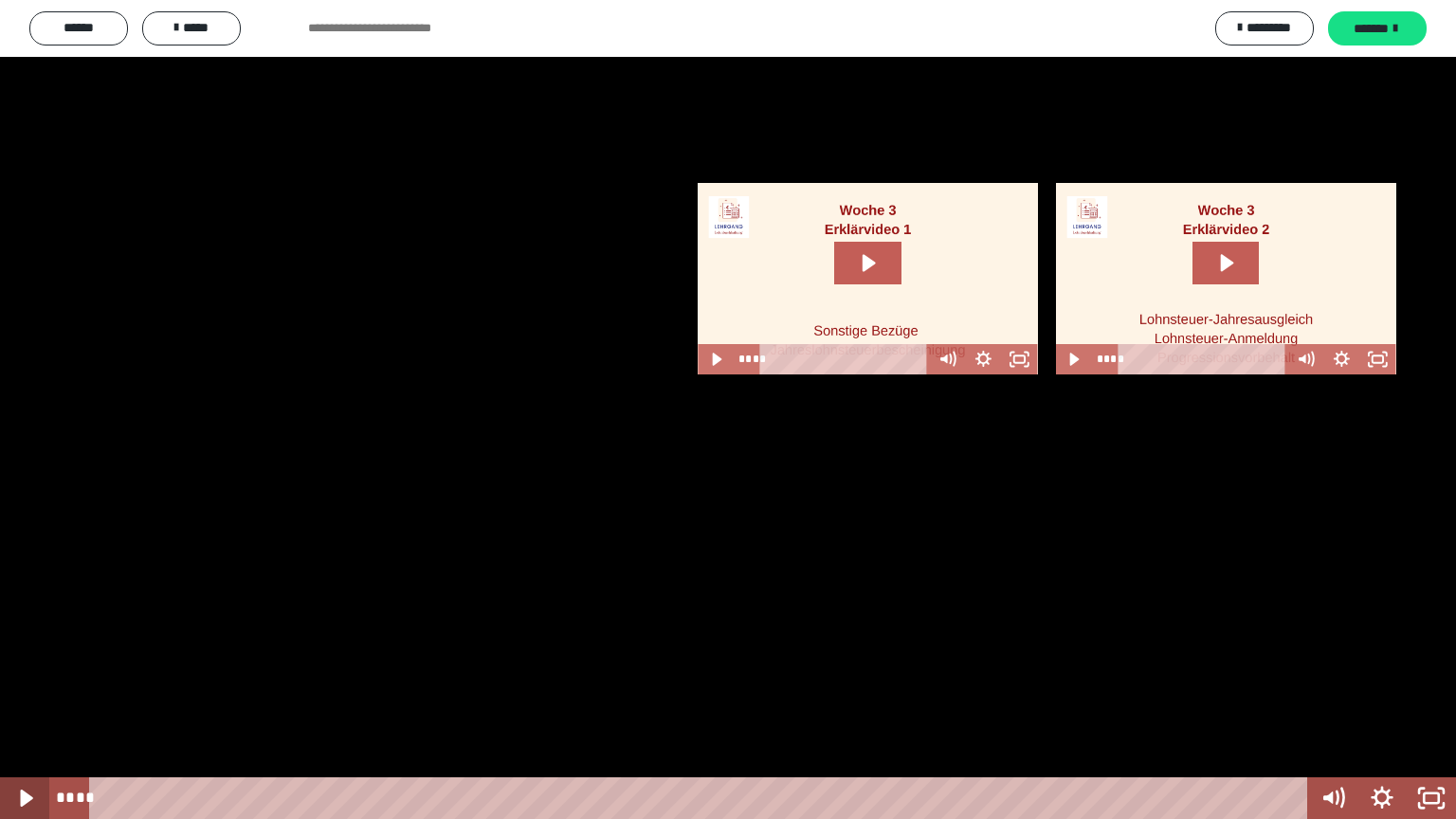 click 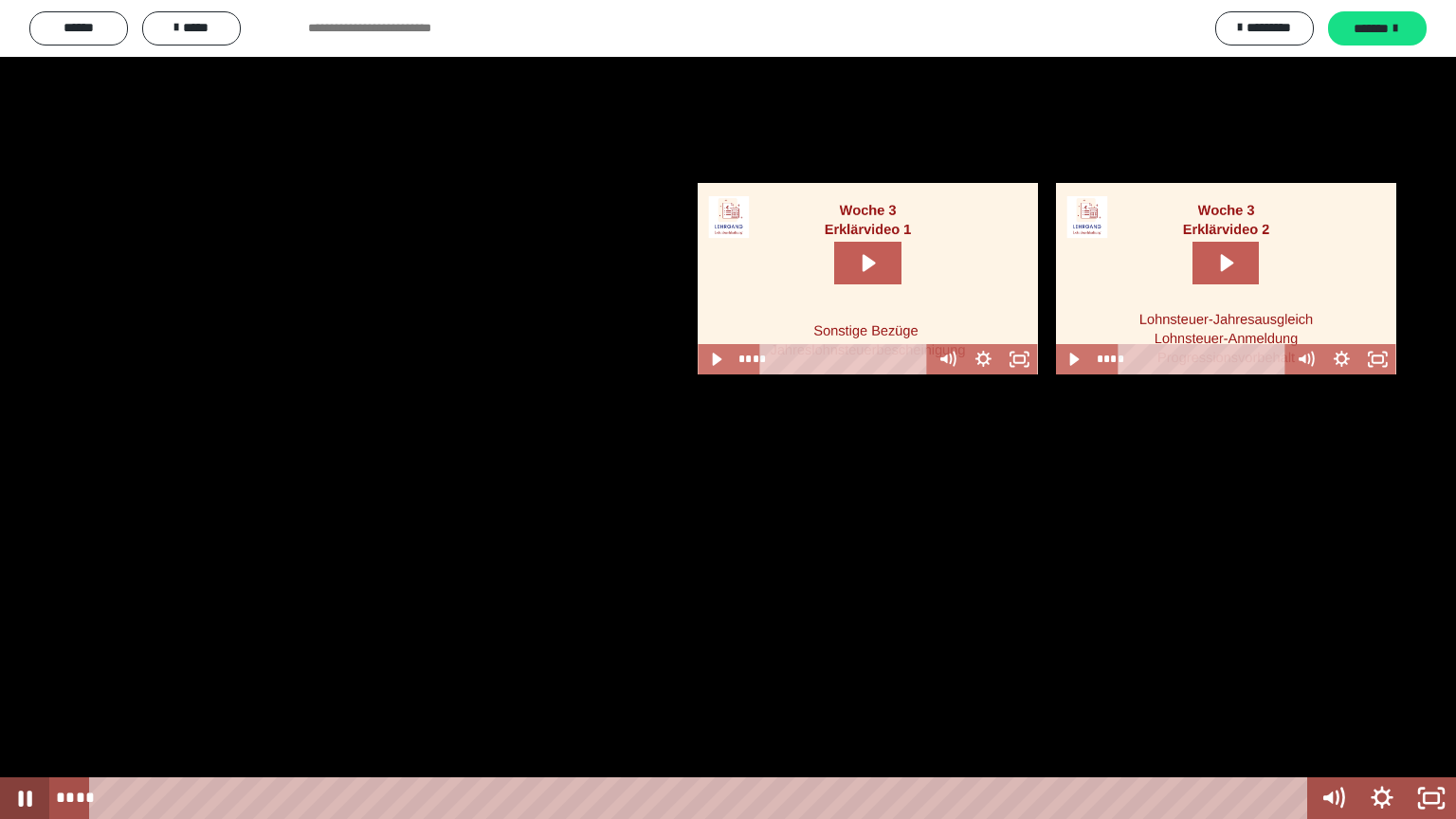 click 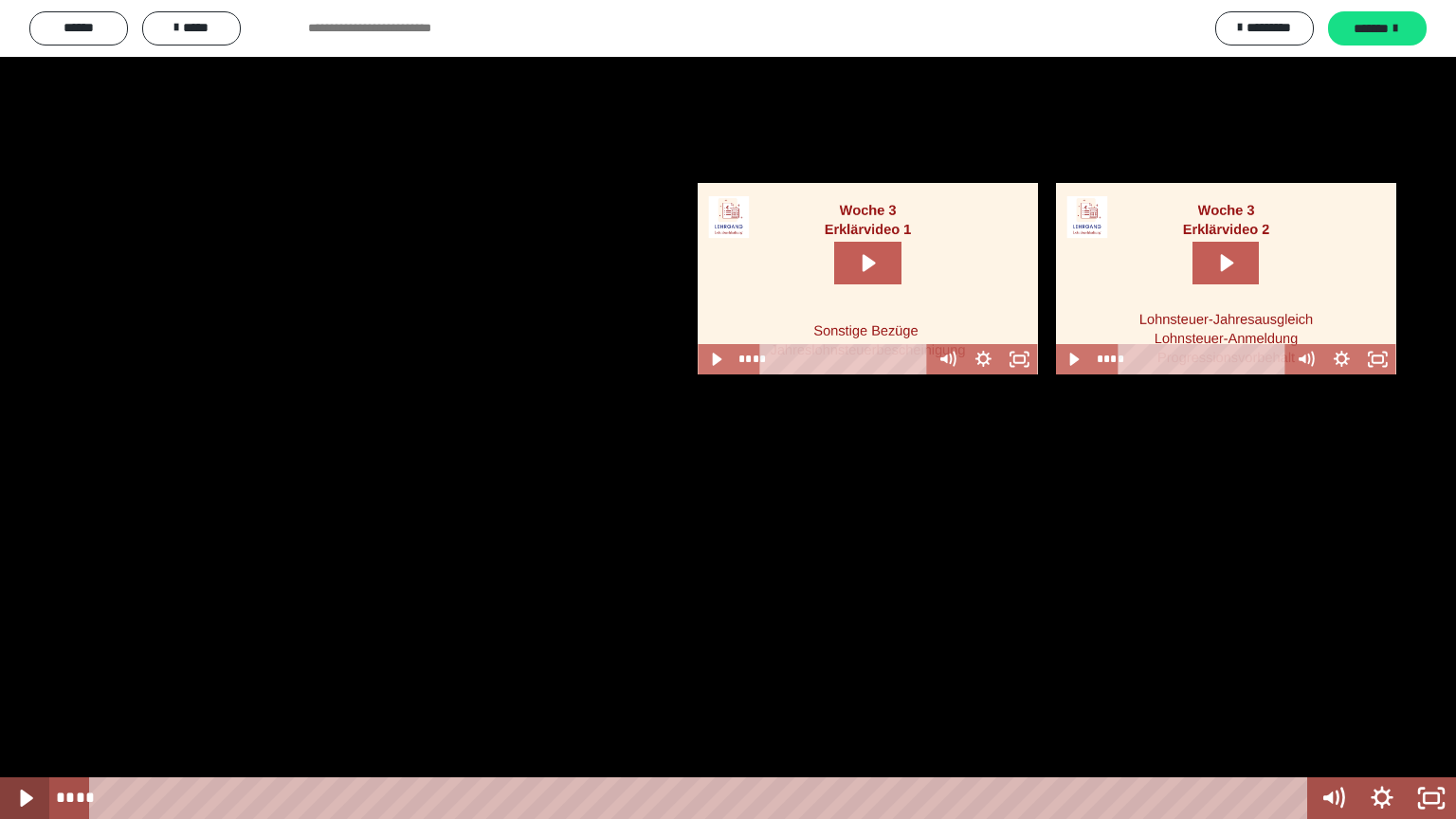 click 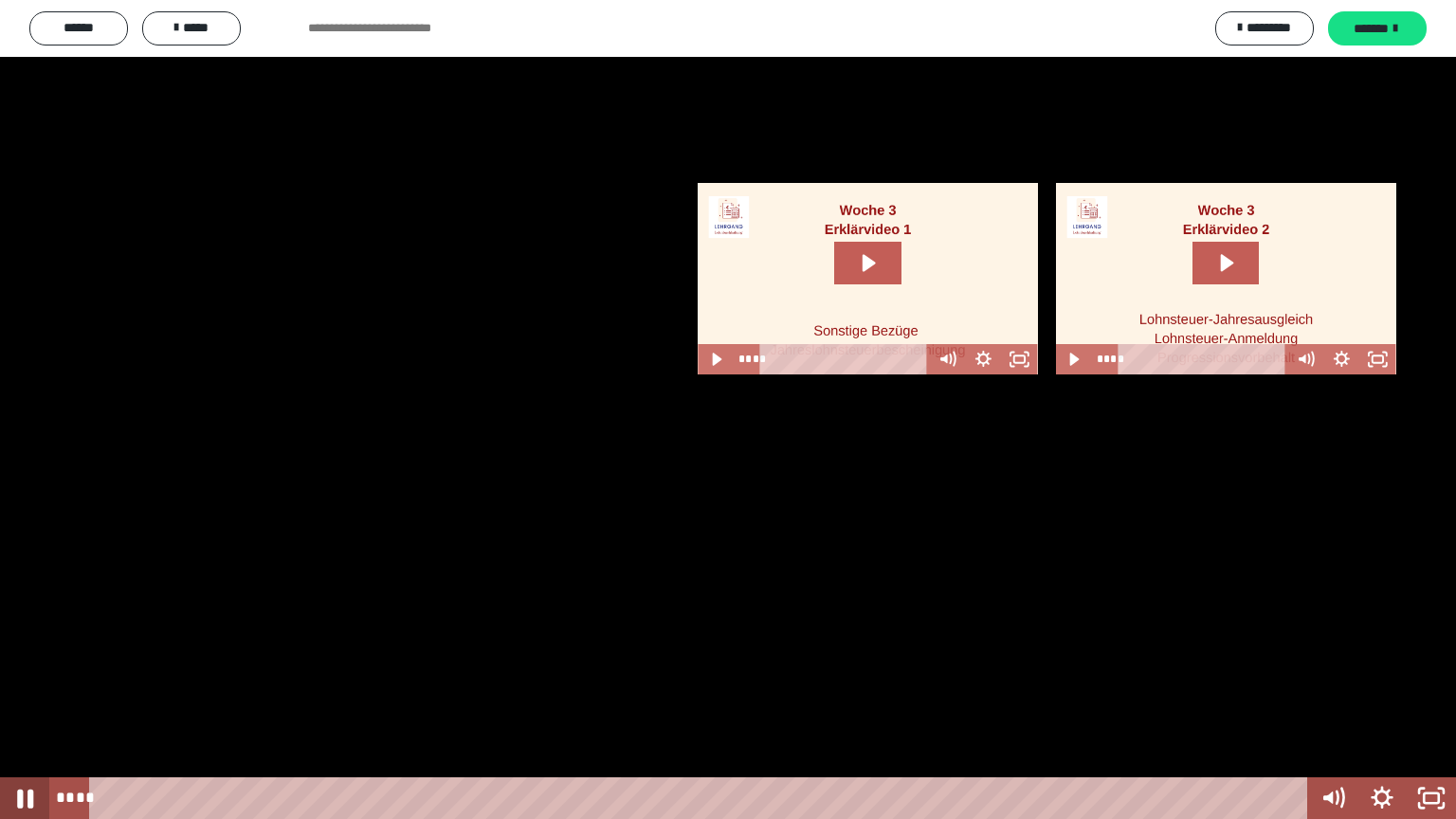 click 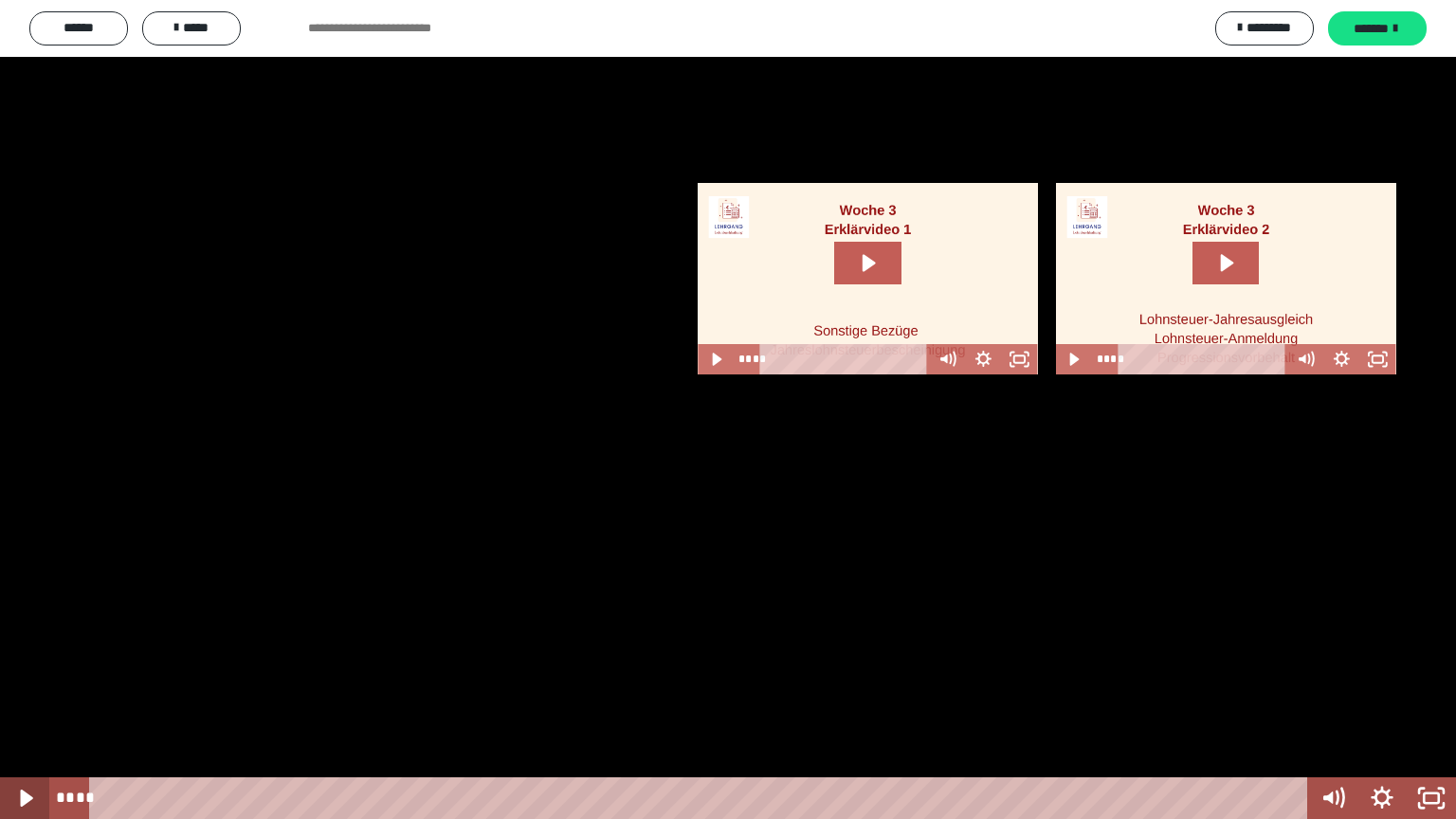 click 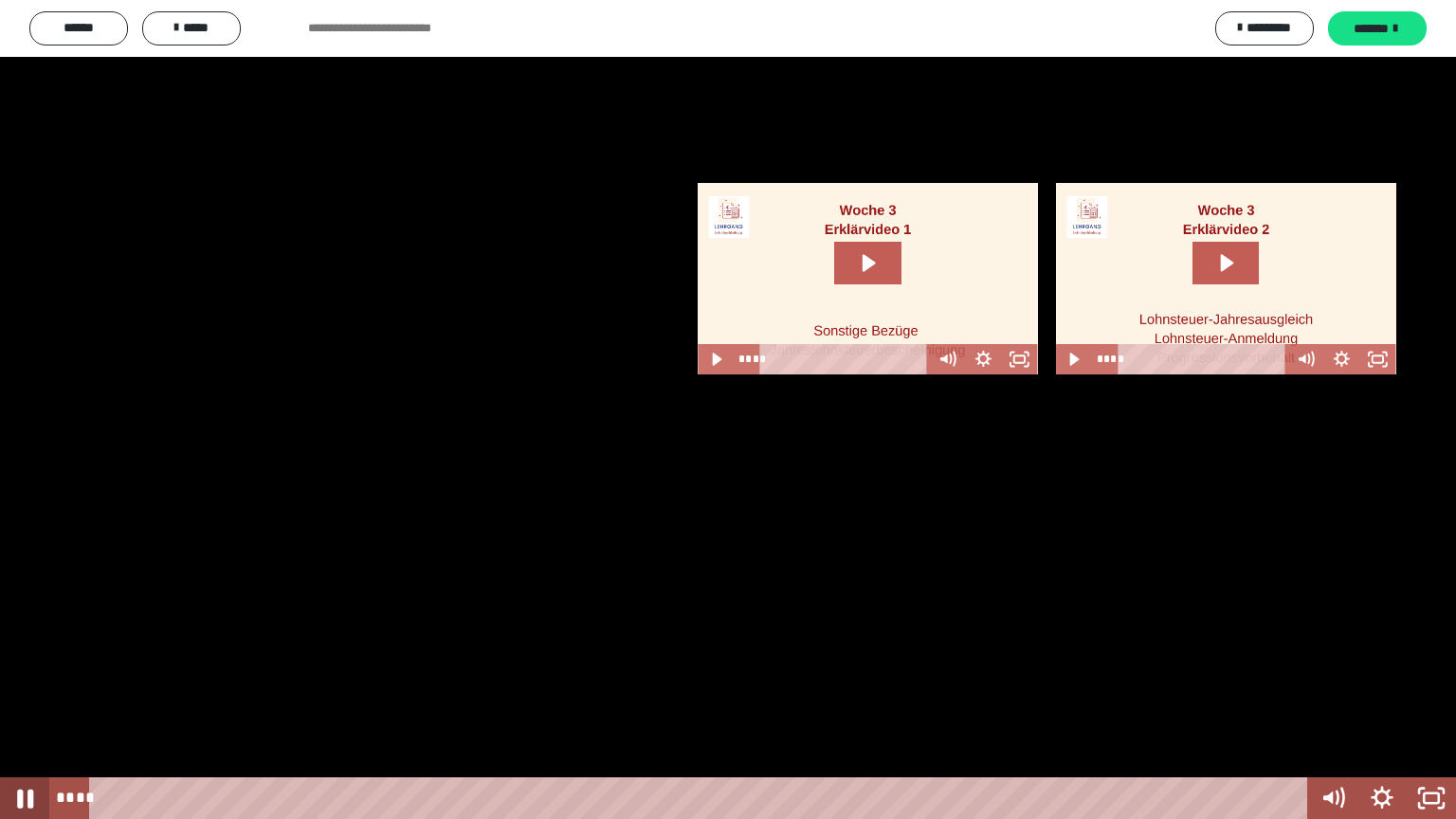 click 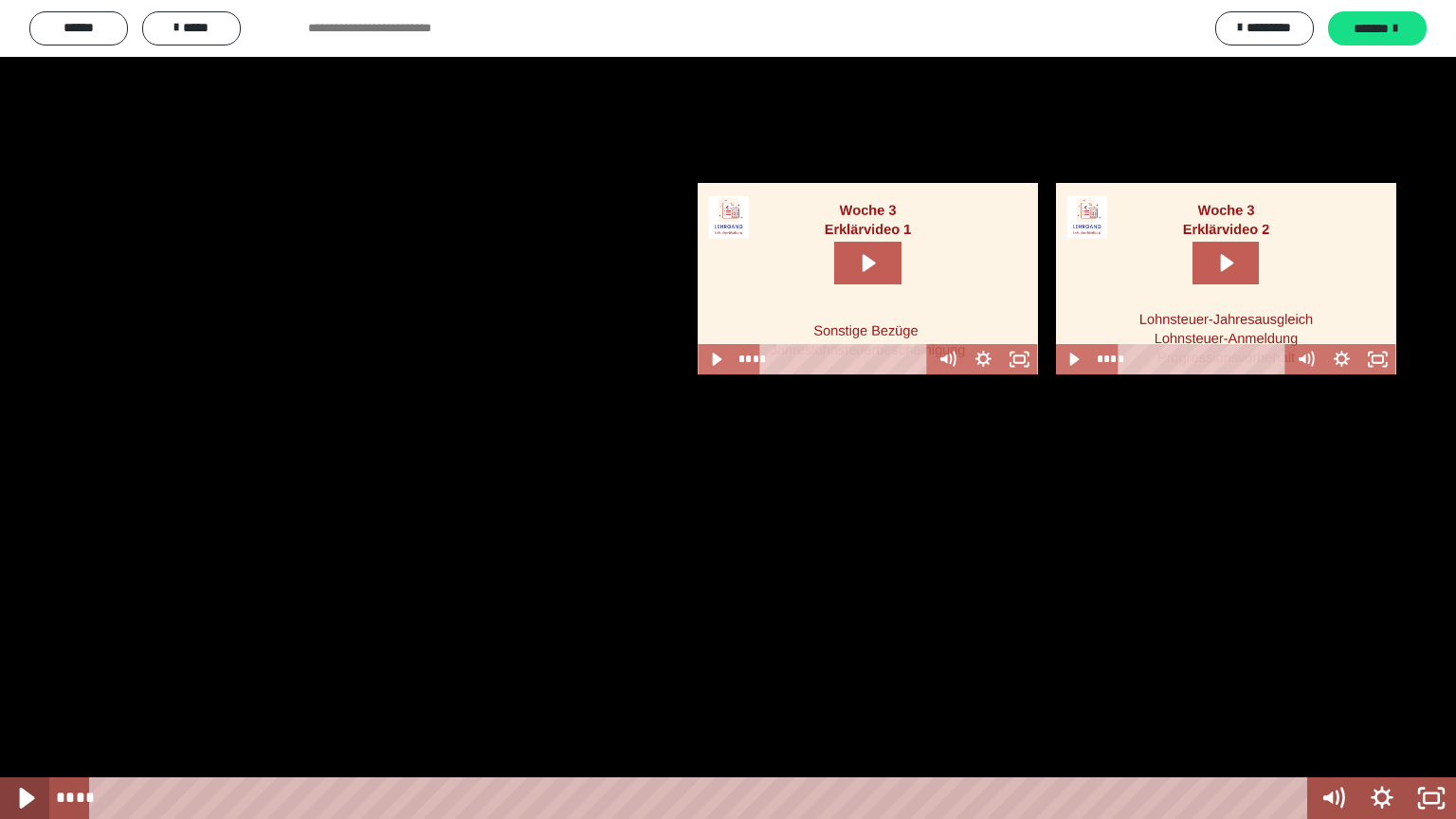 click 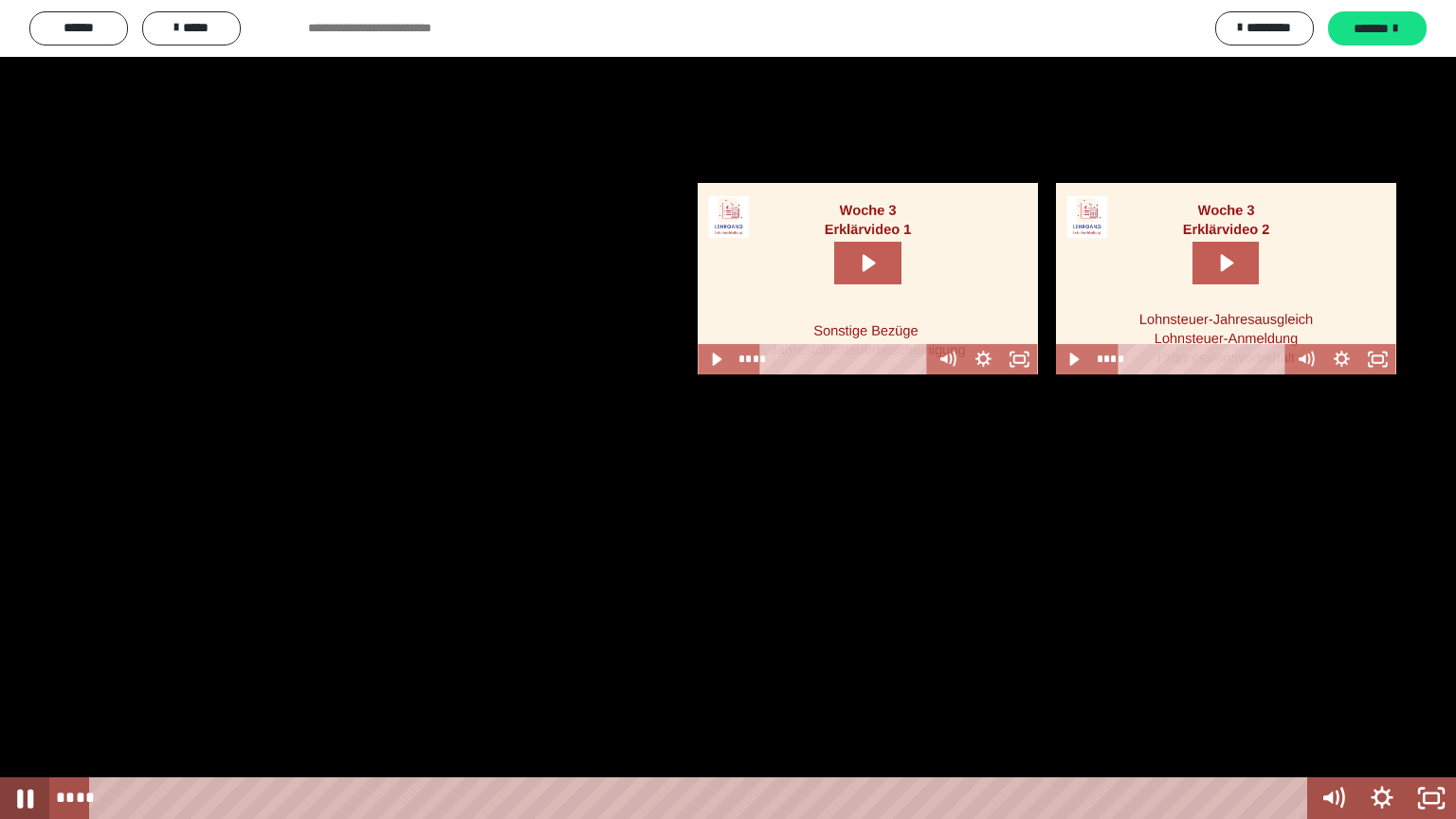 click 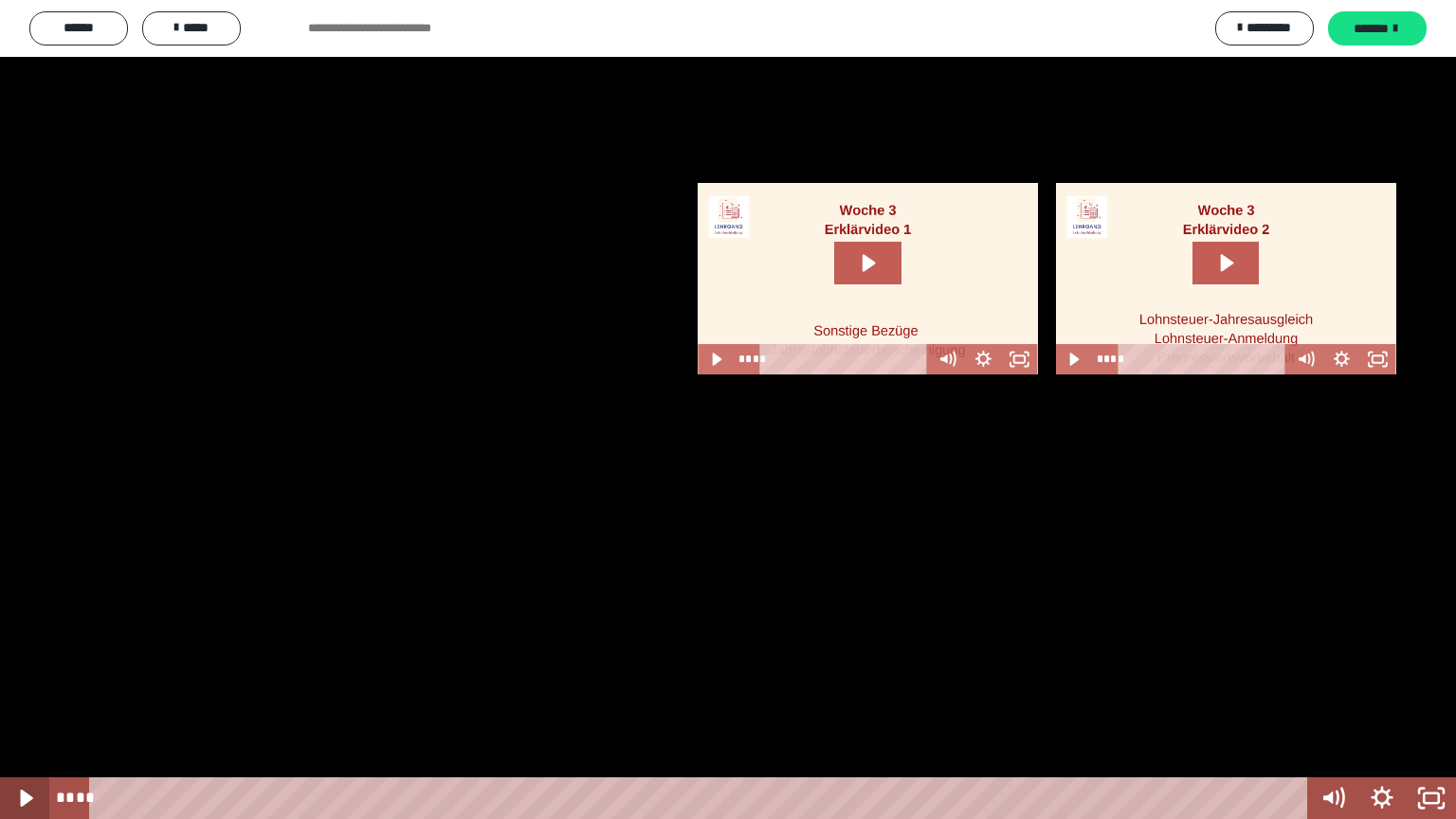 click 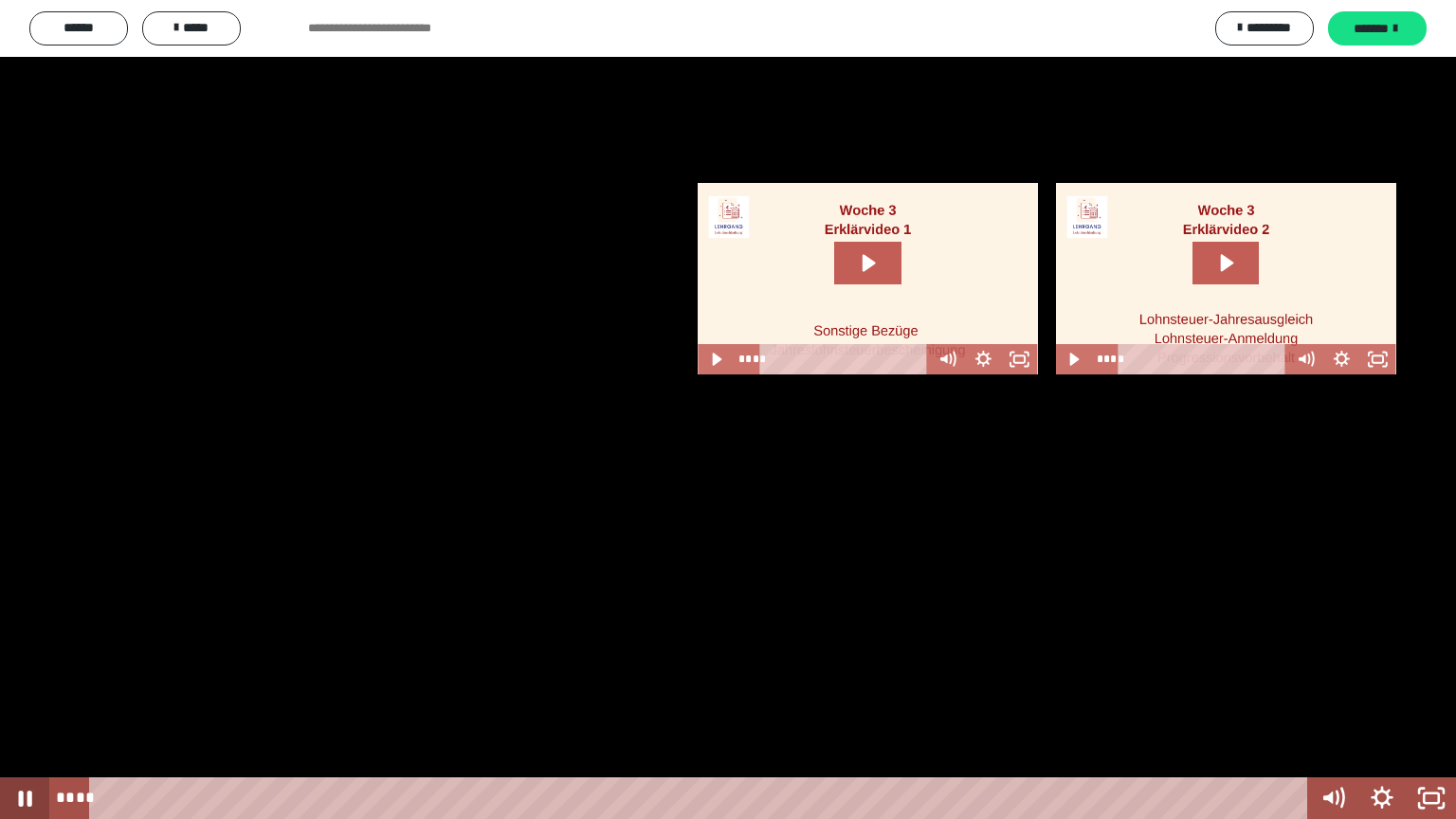click 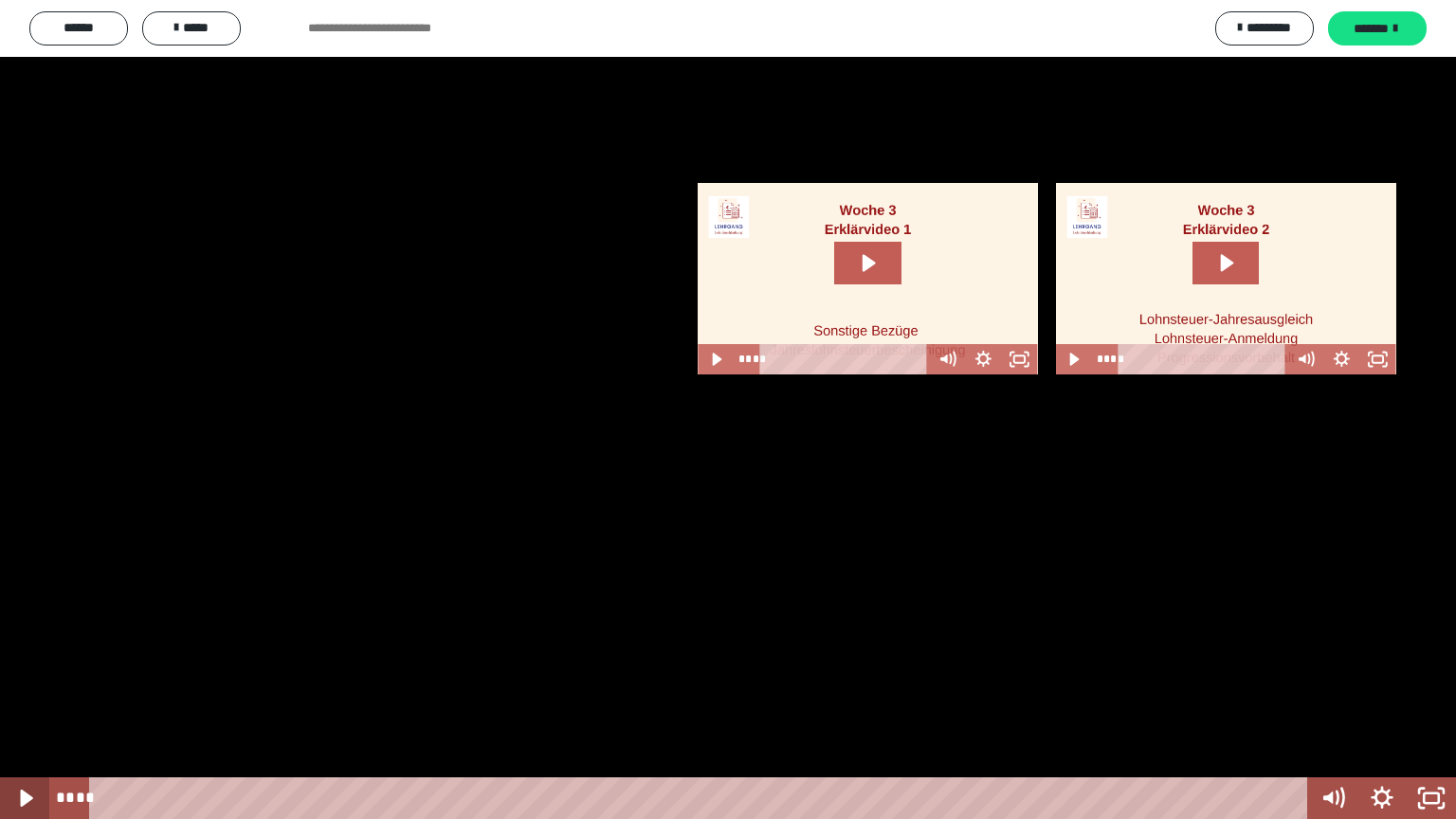 click 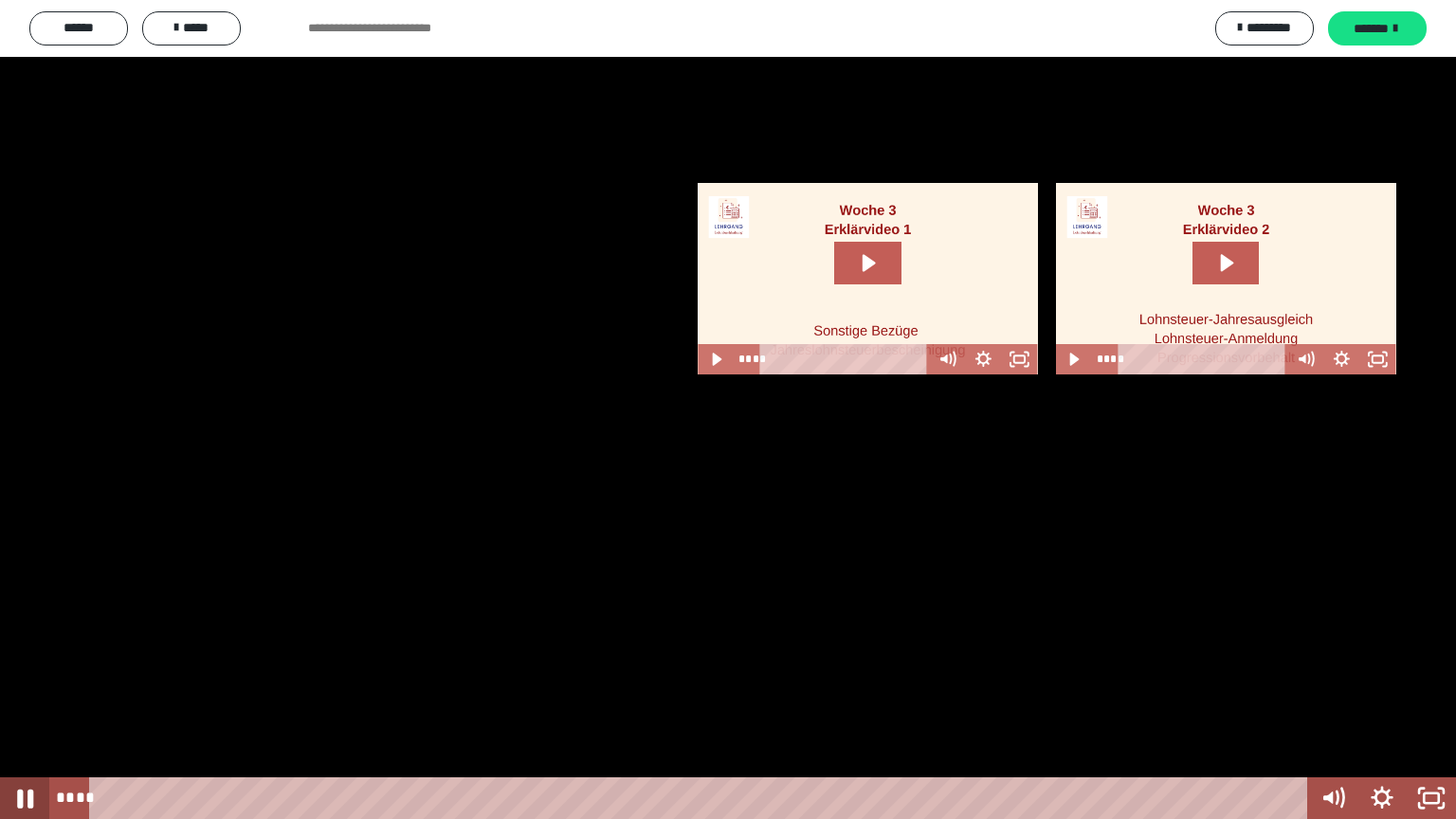 click 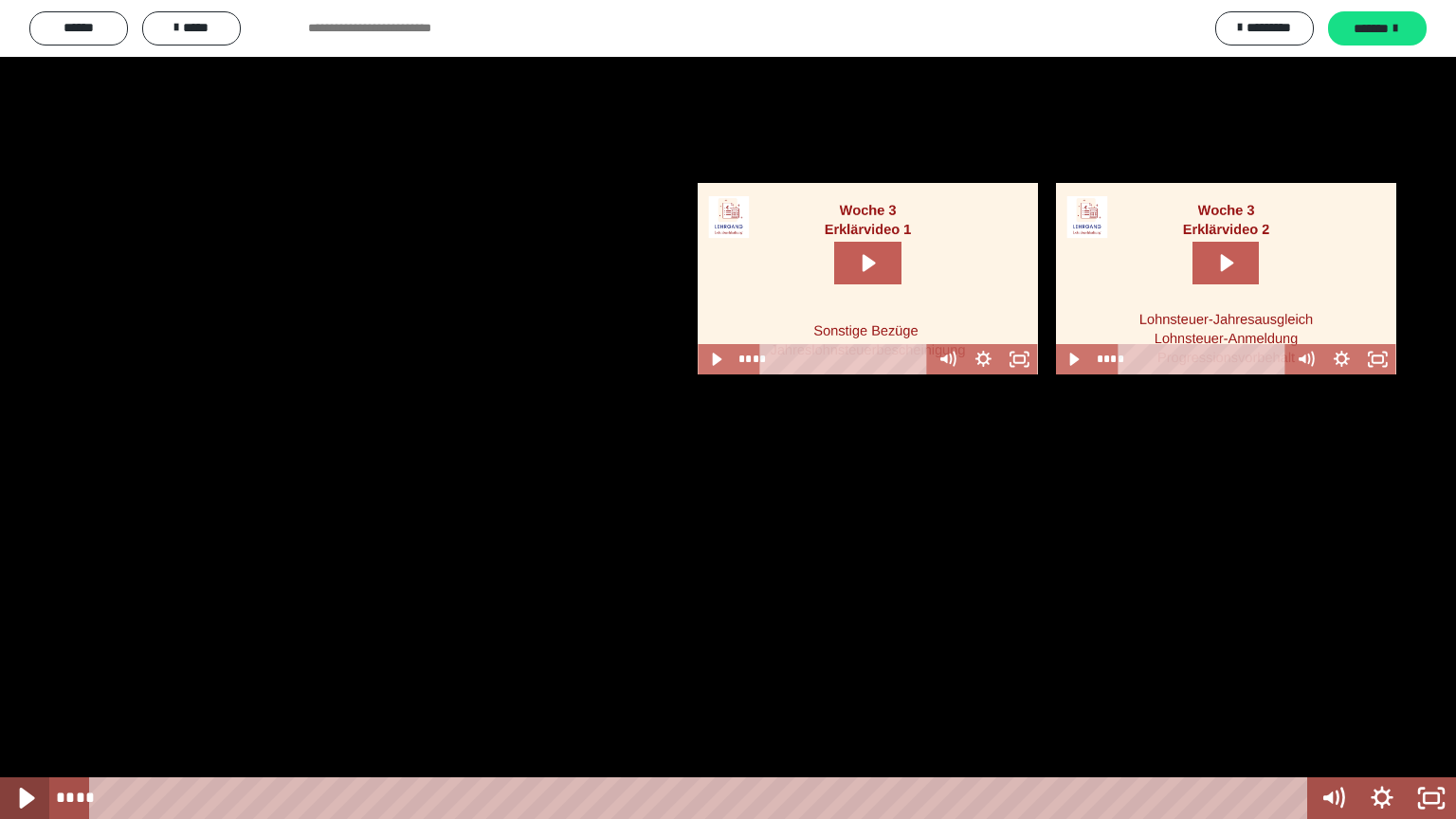 click 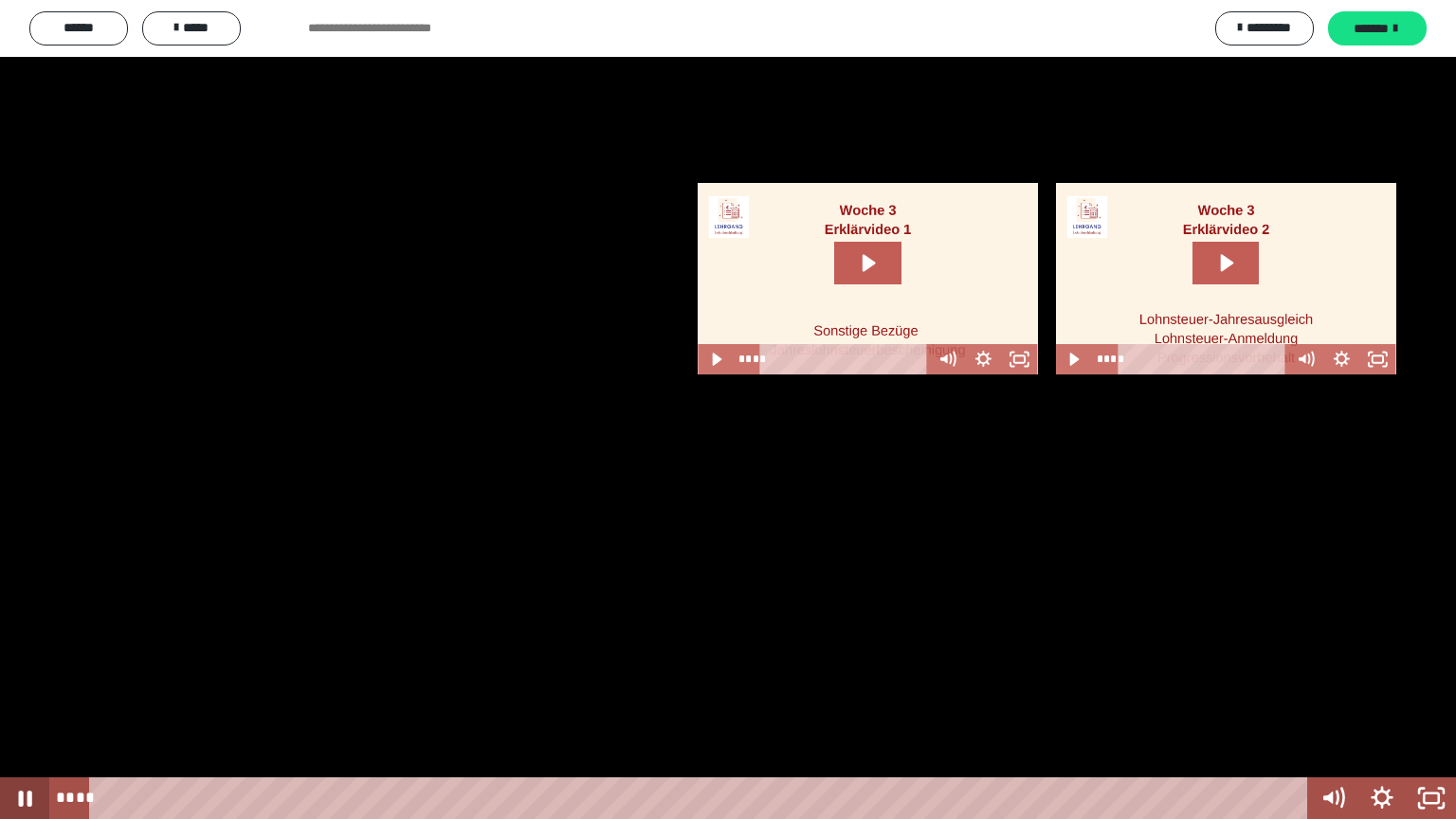 click 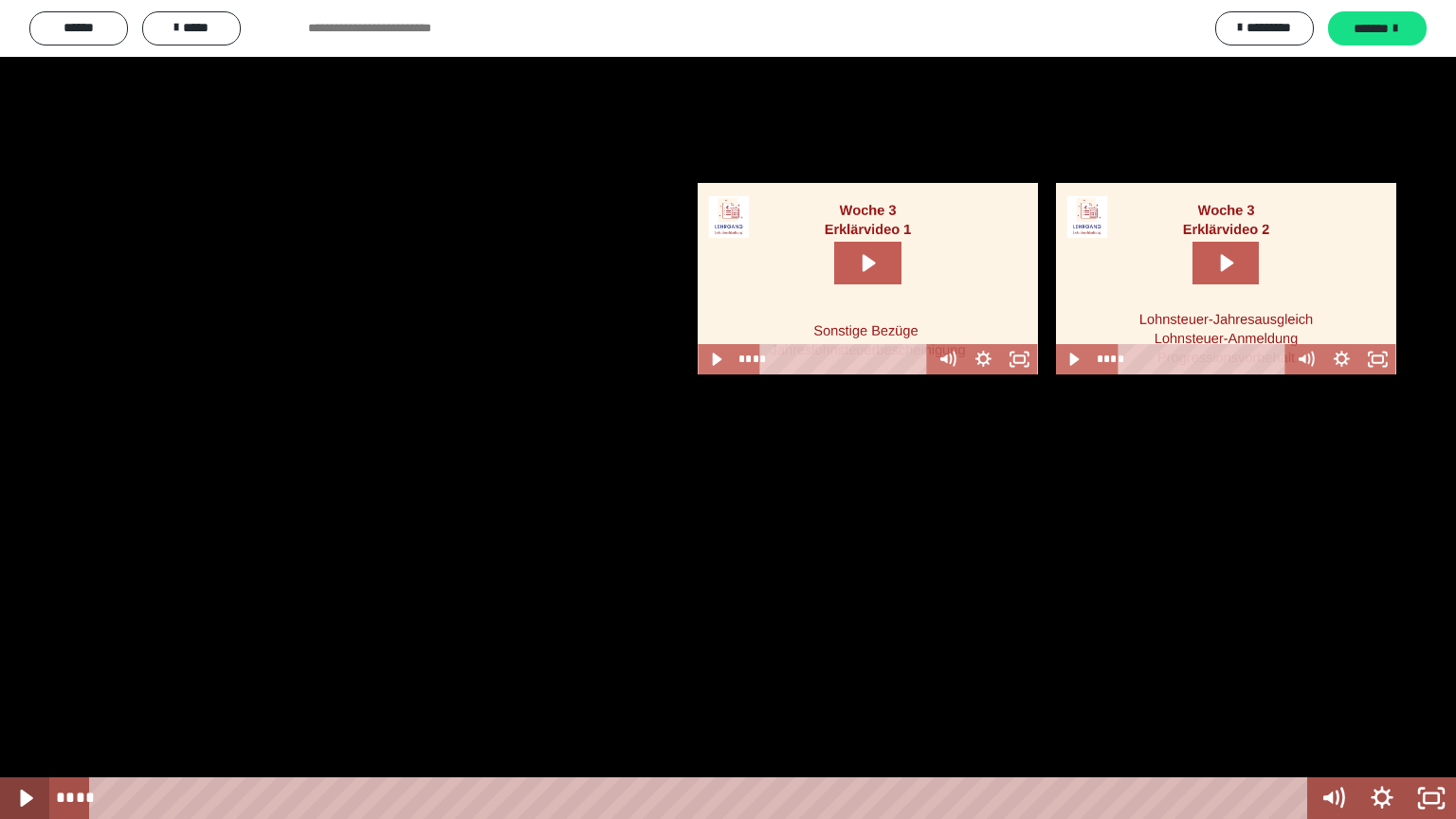 click 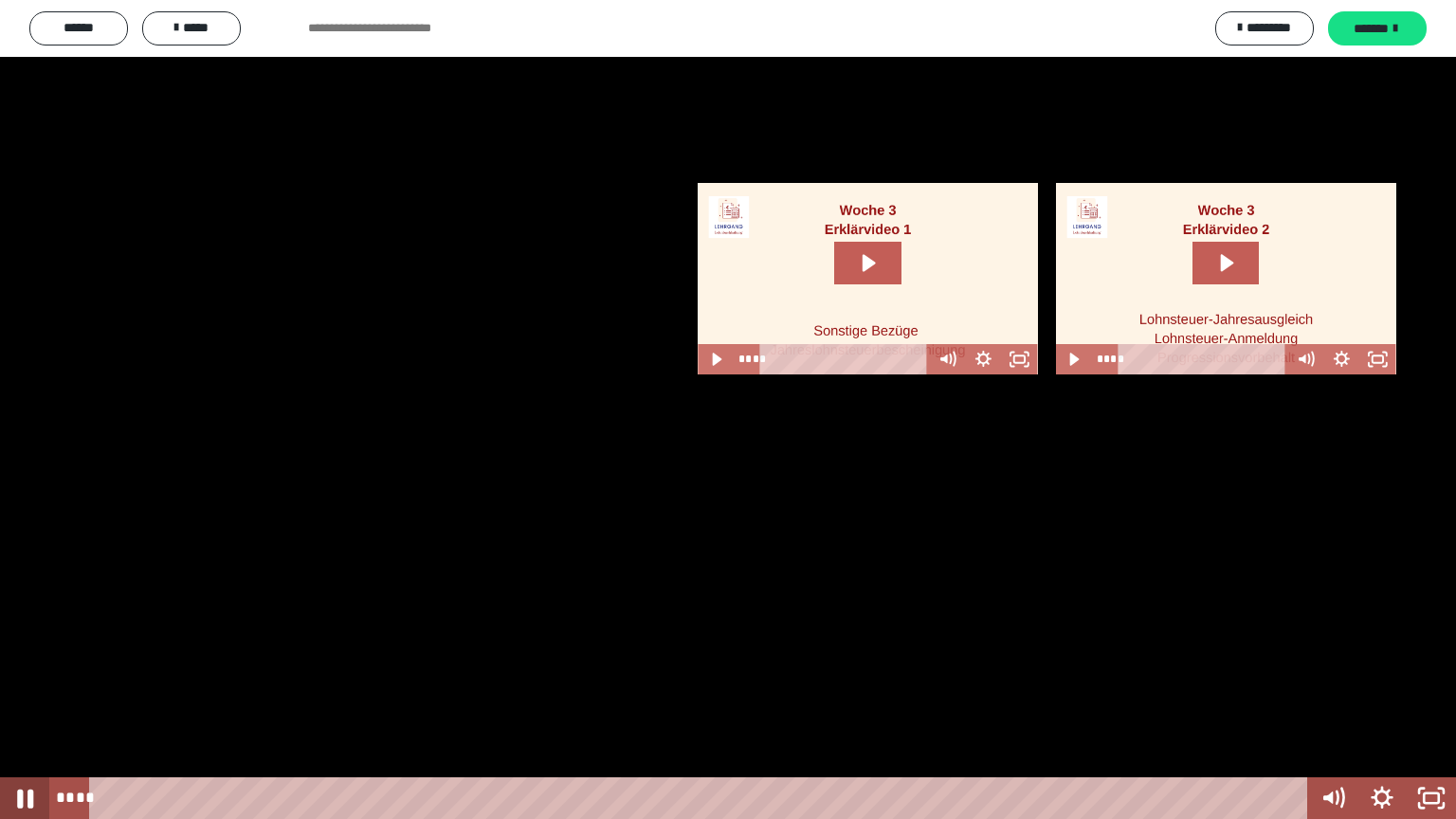 click 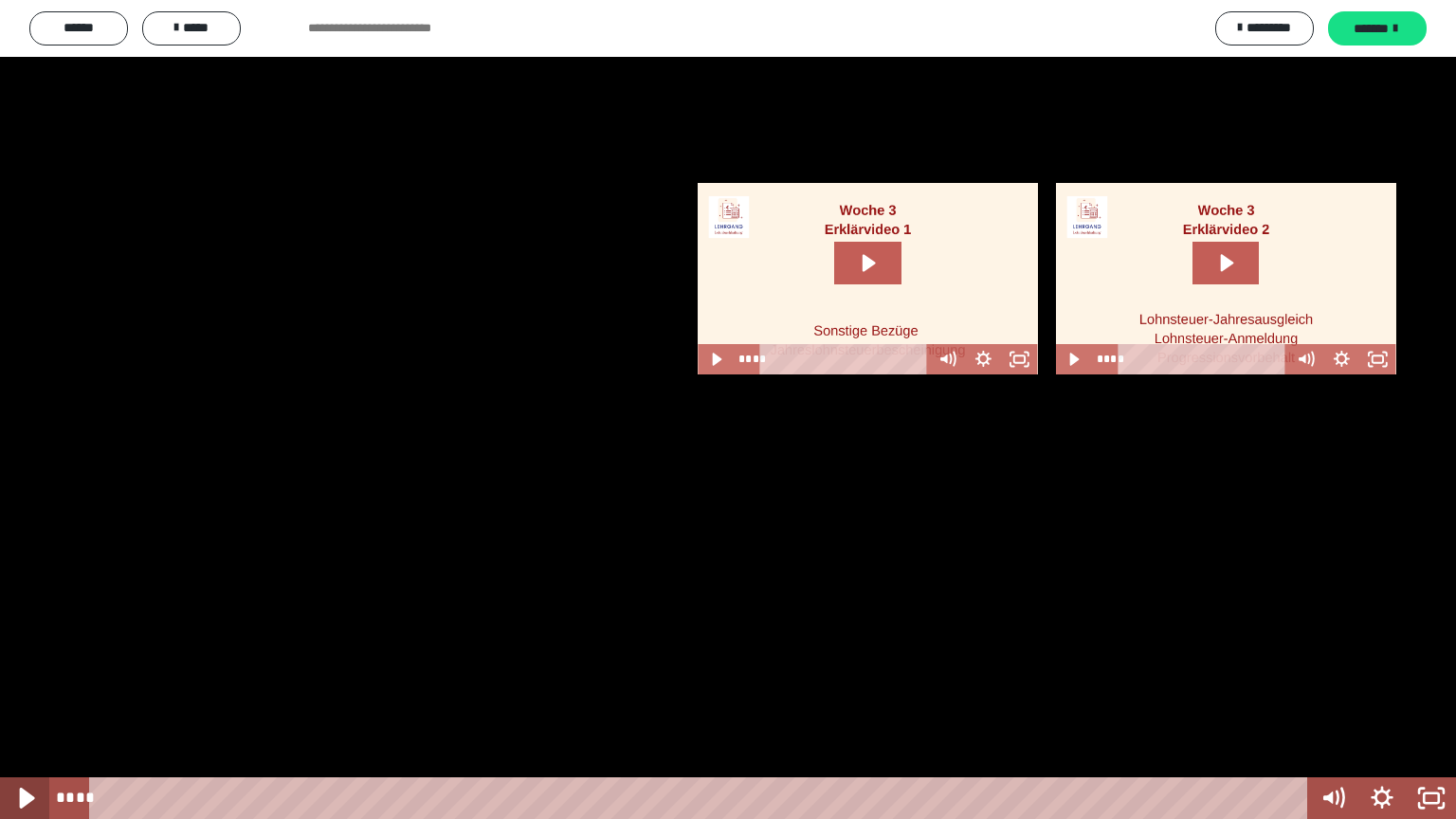 click 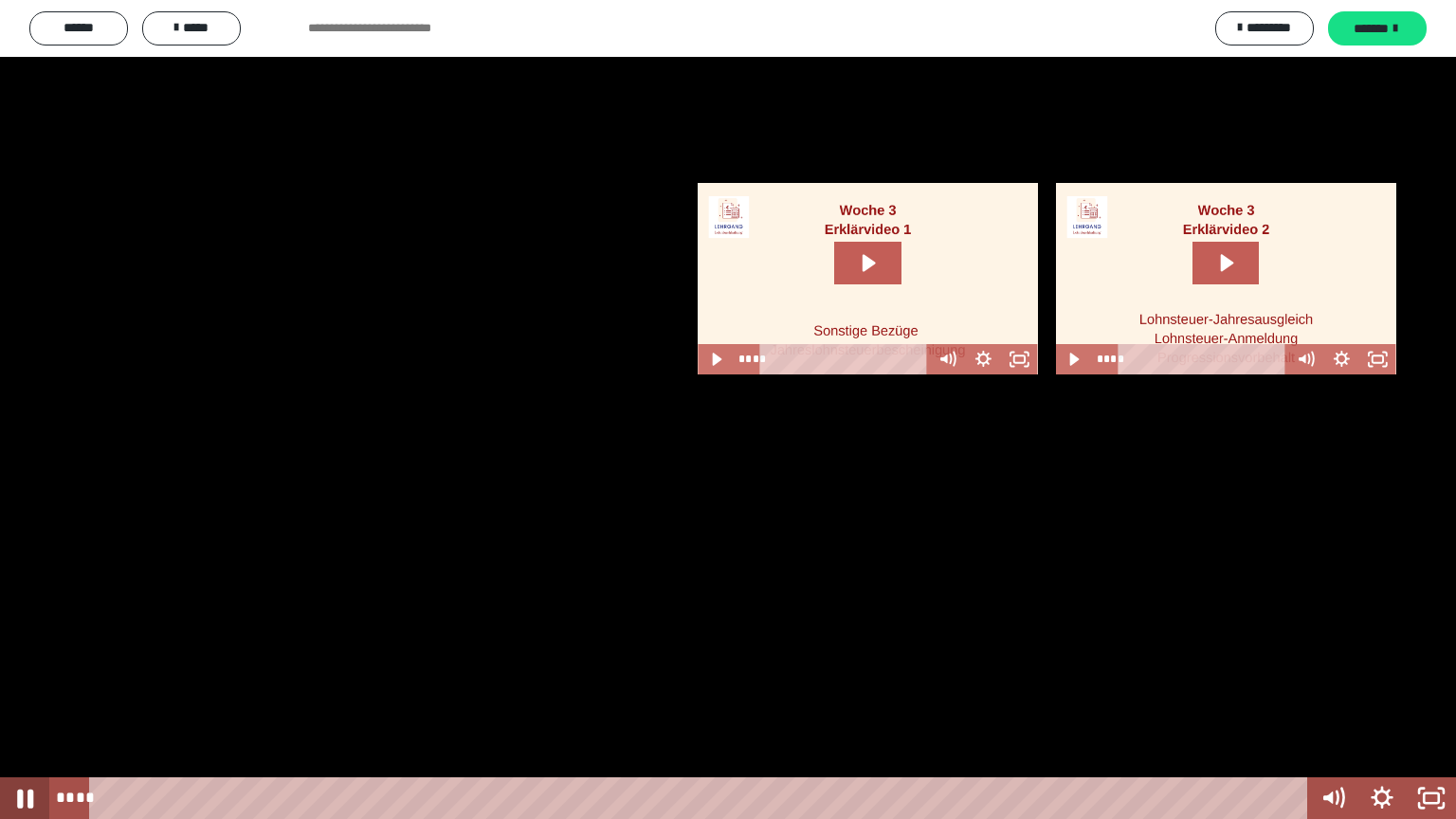 click 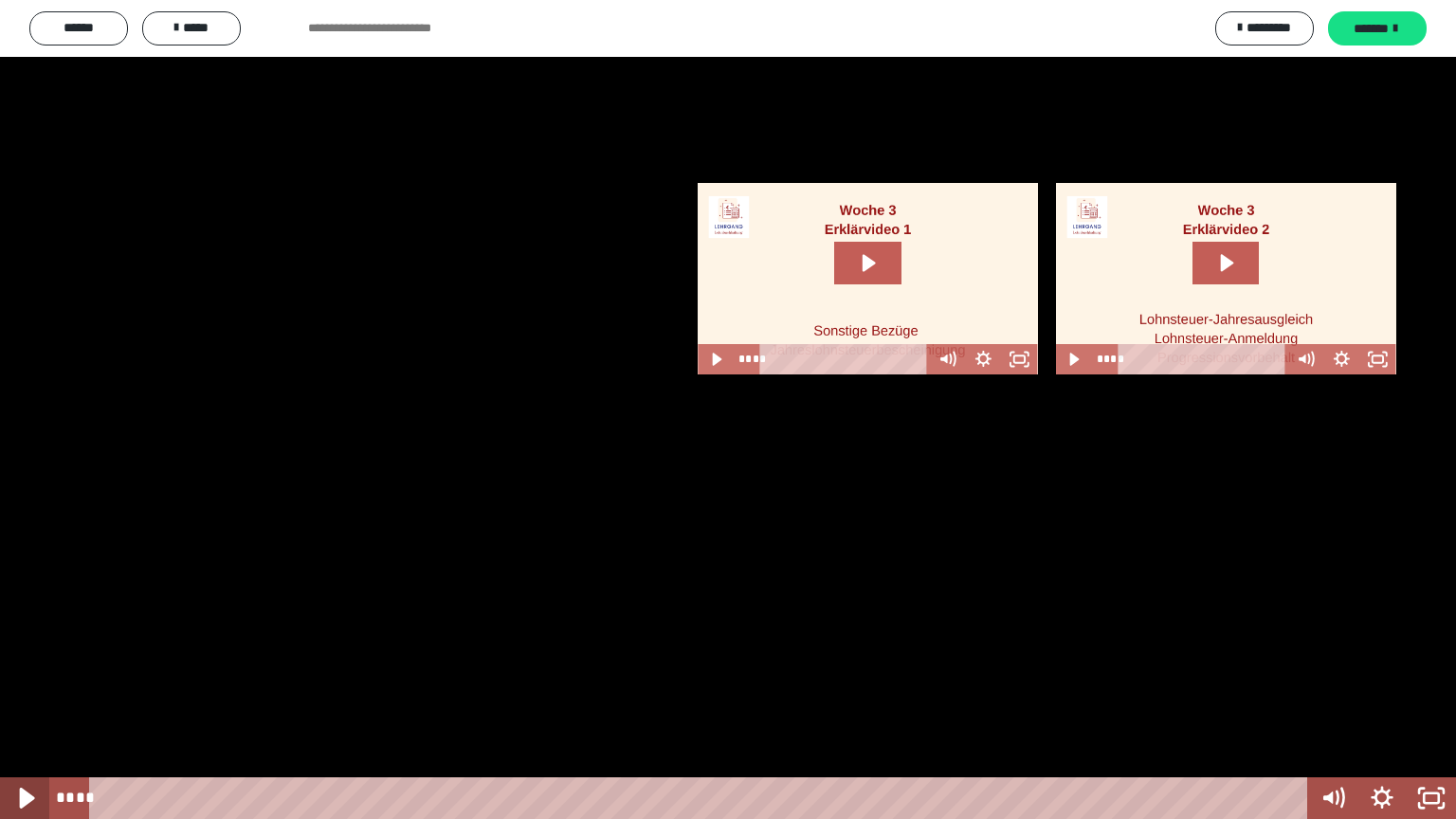 click 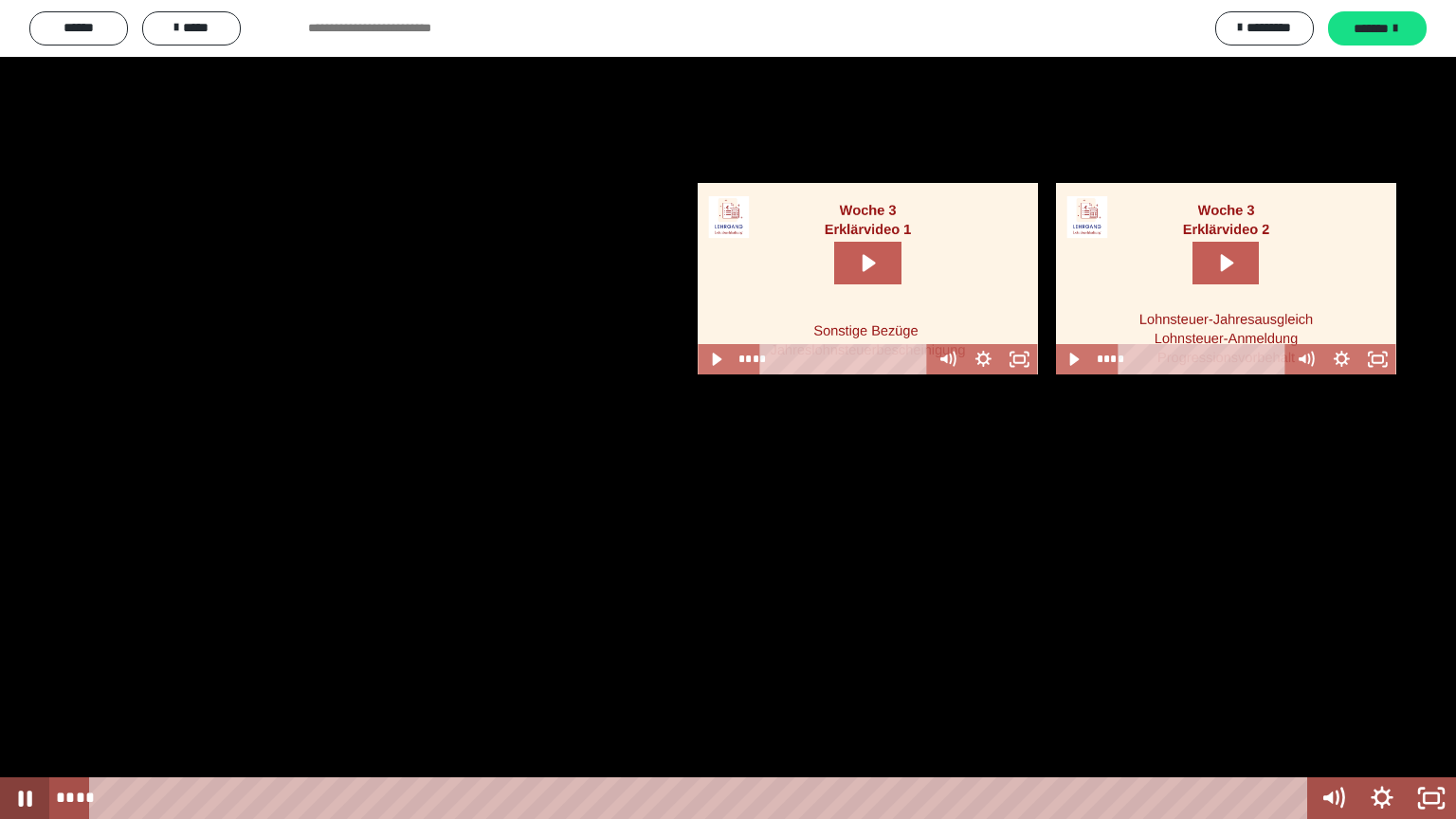 click 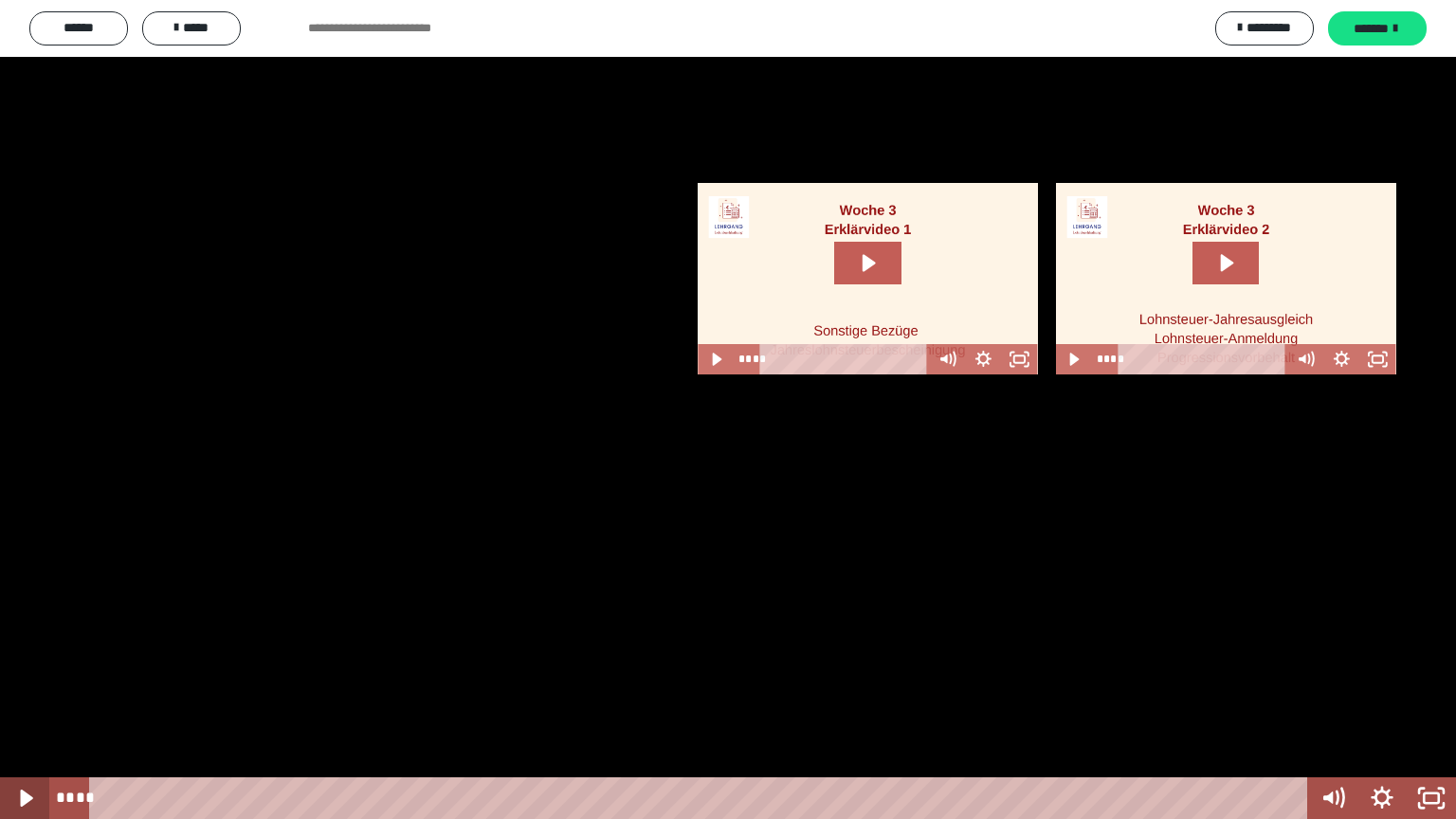 click 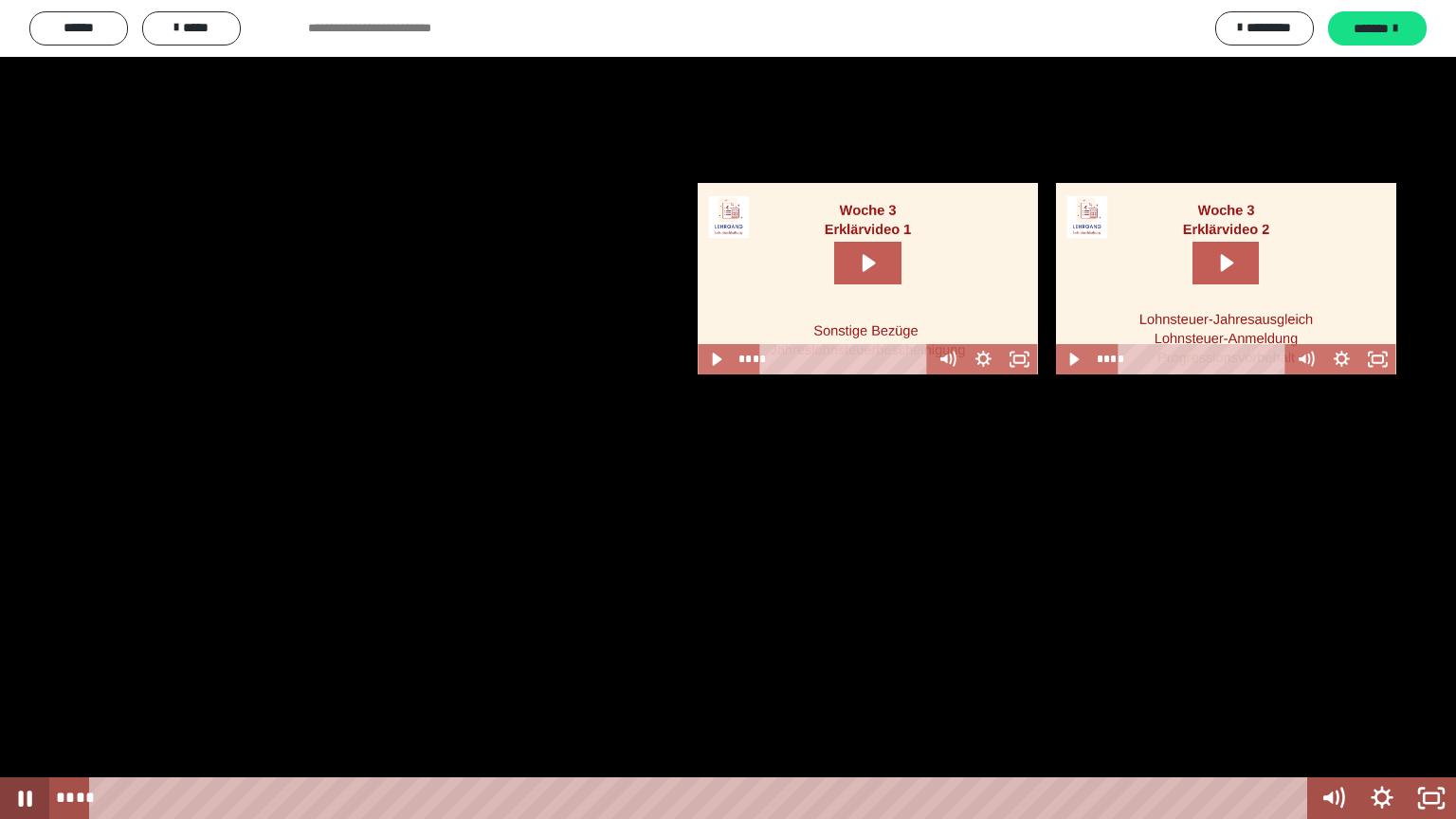click 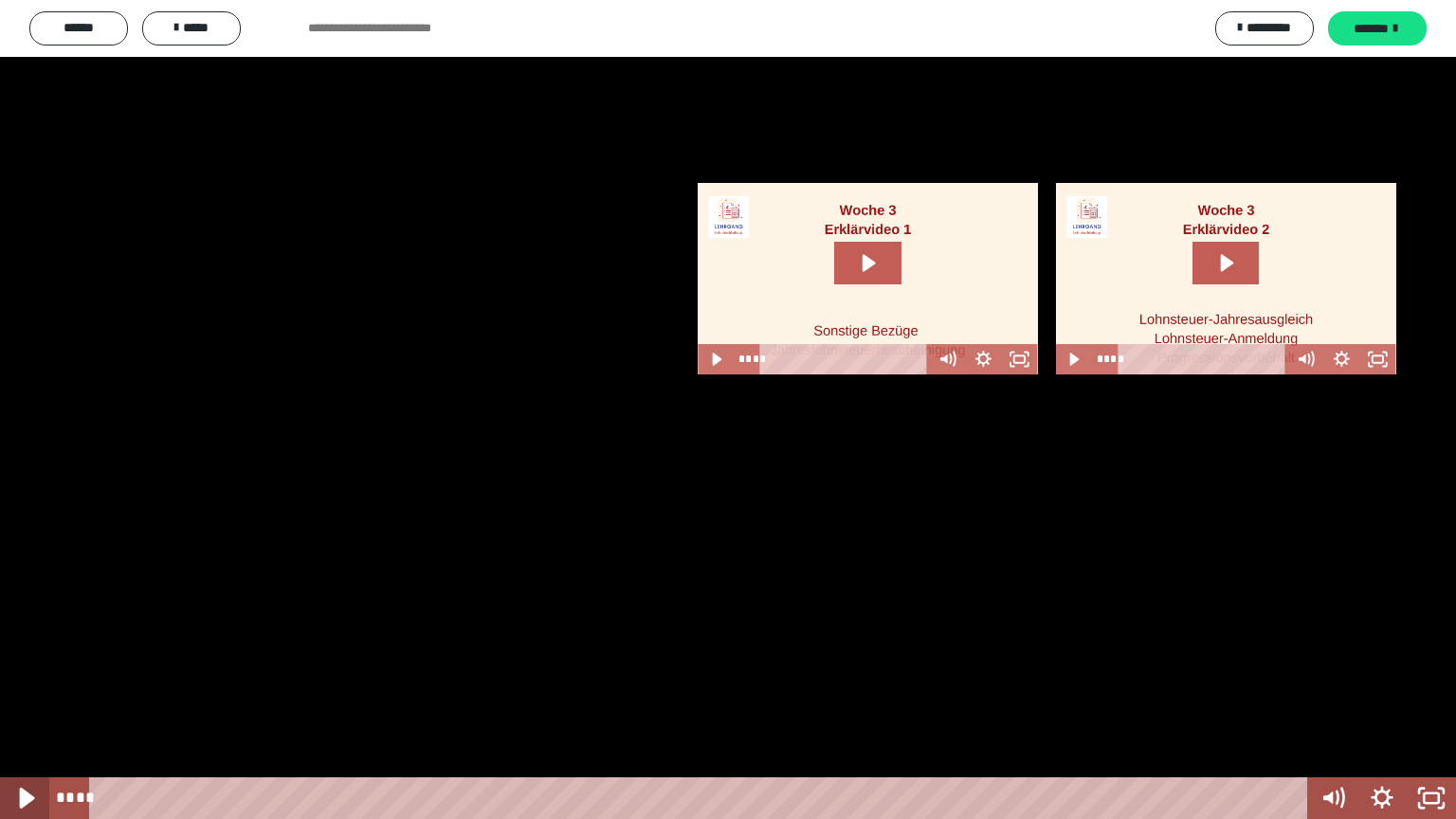 click 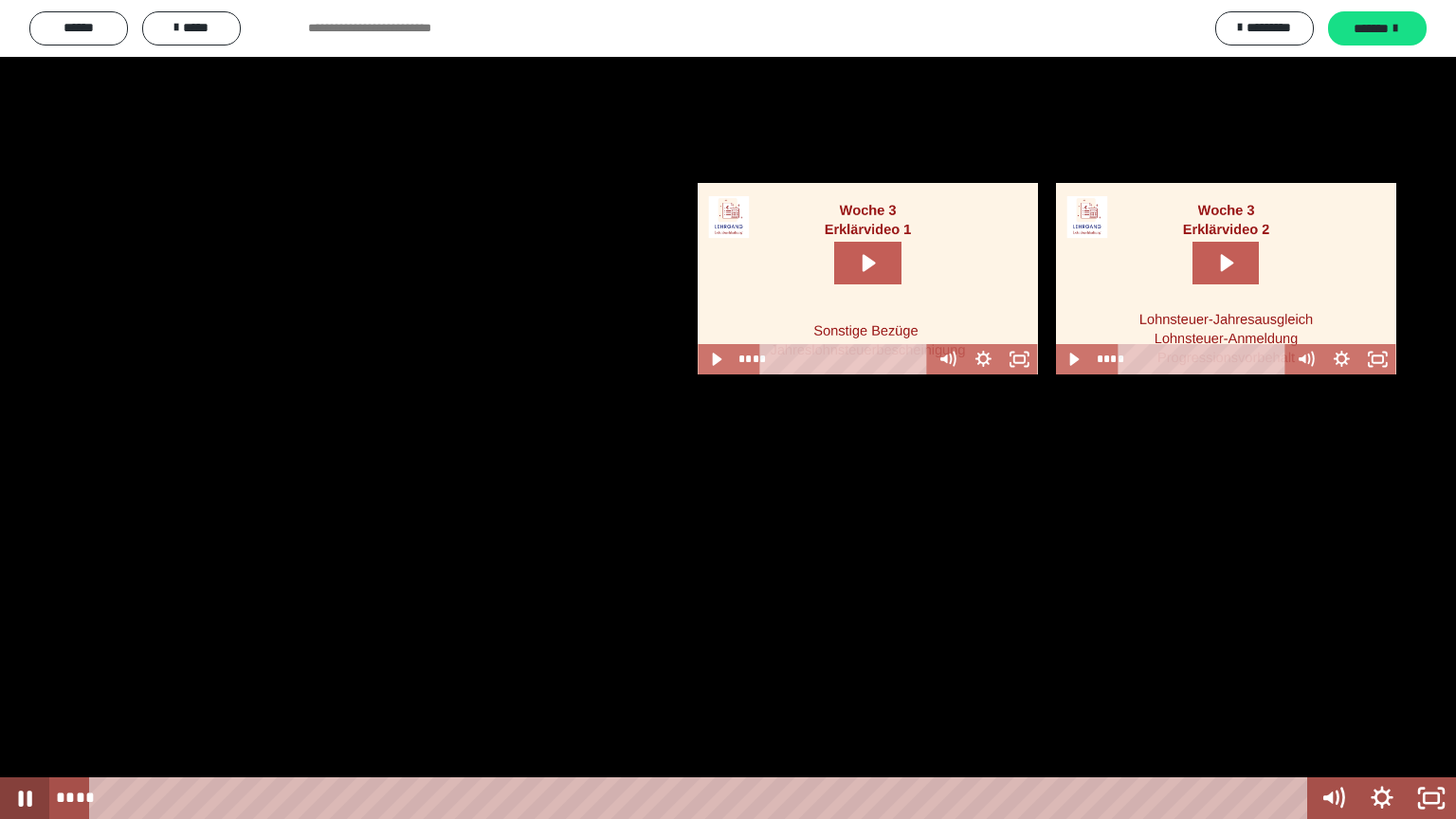 click 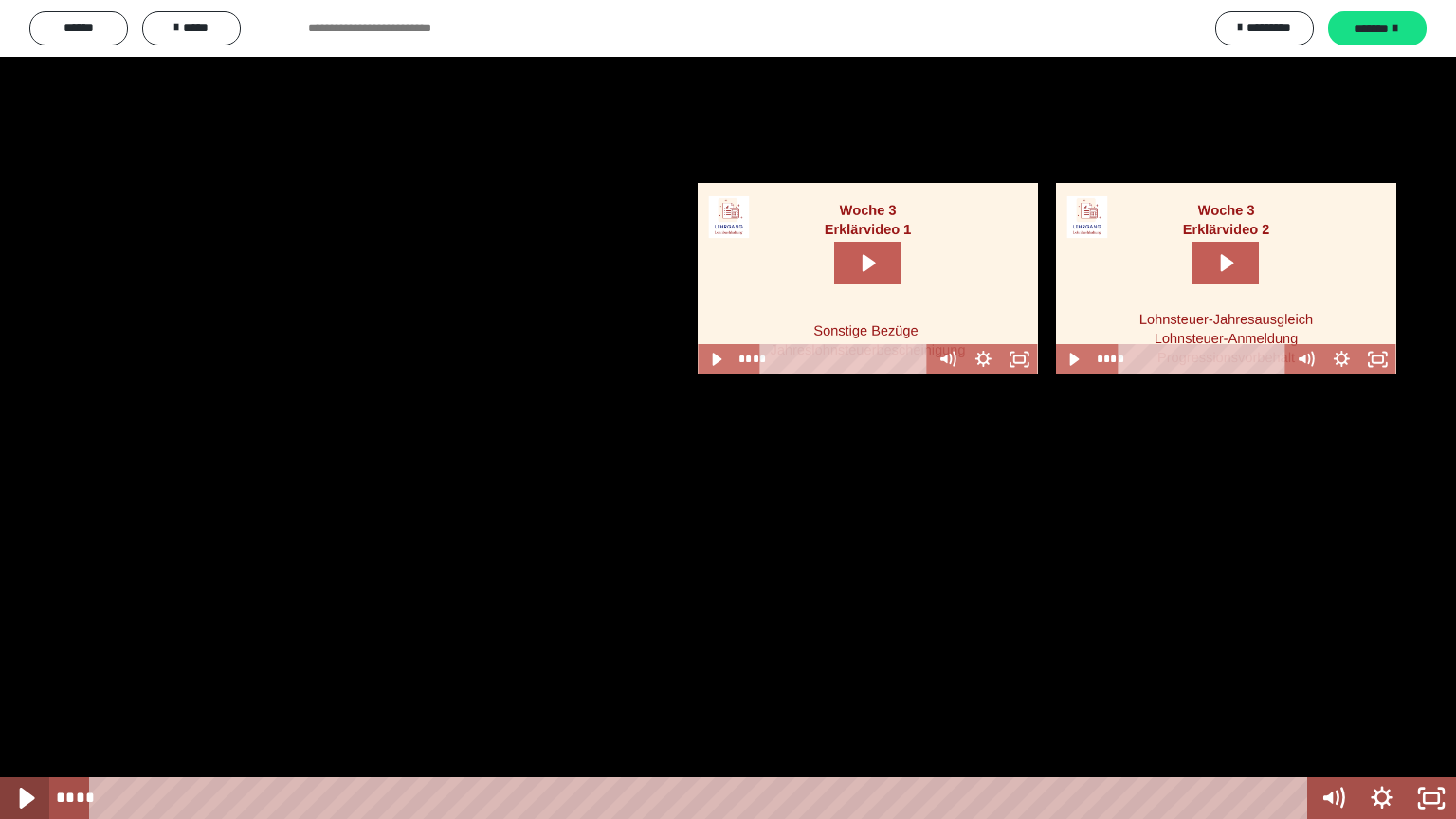 click 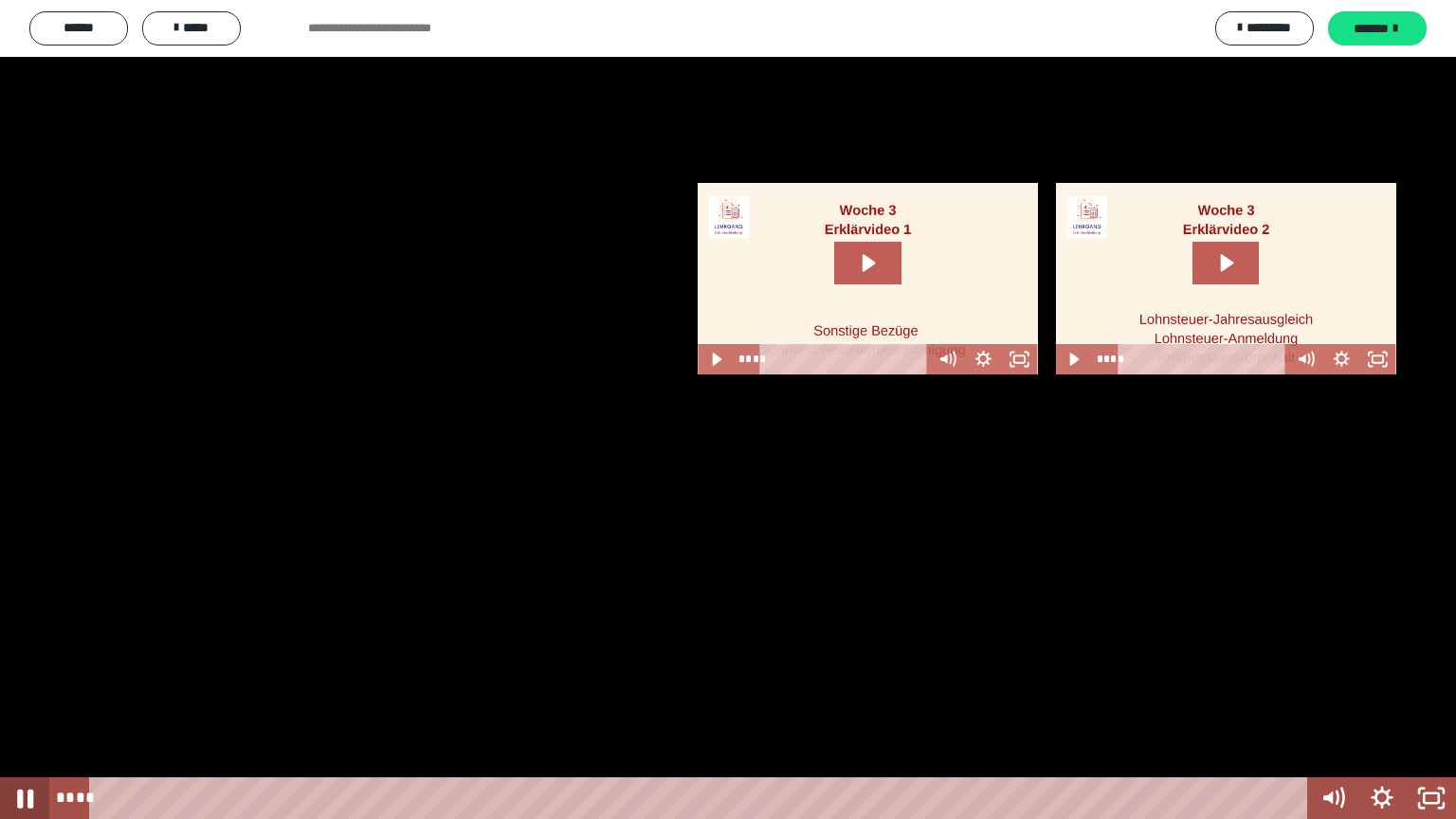 click 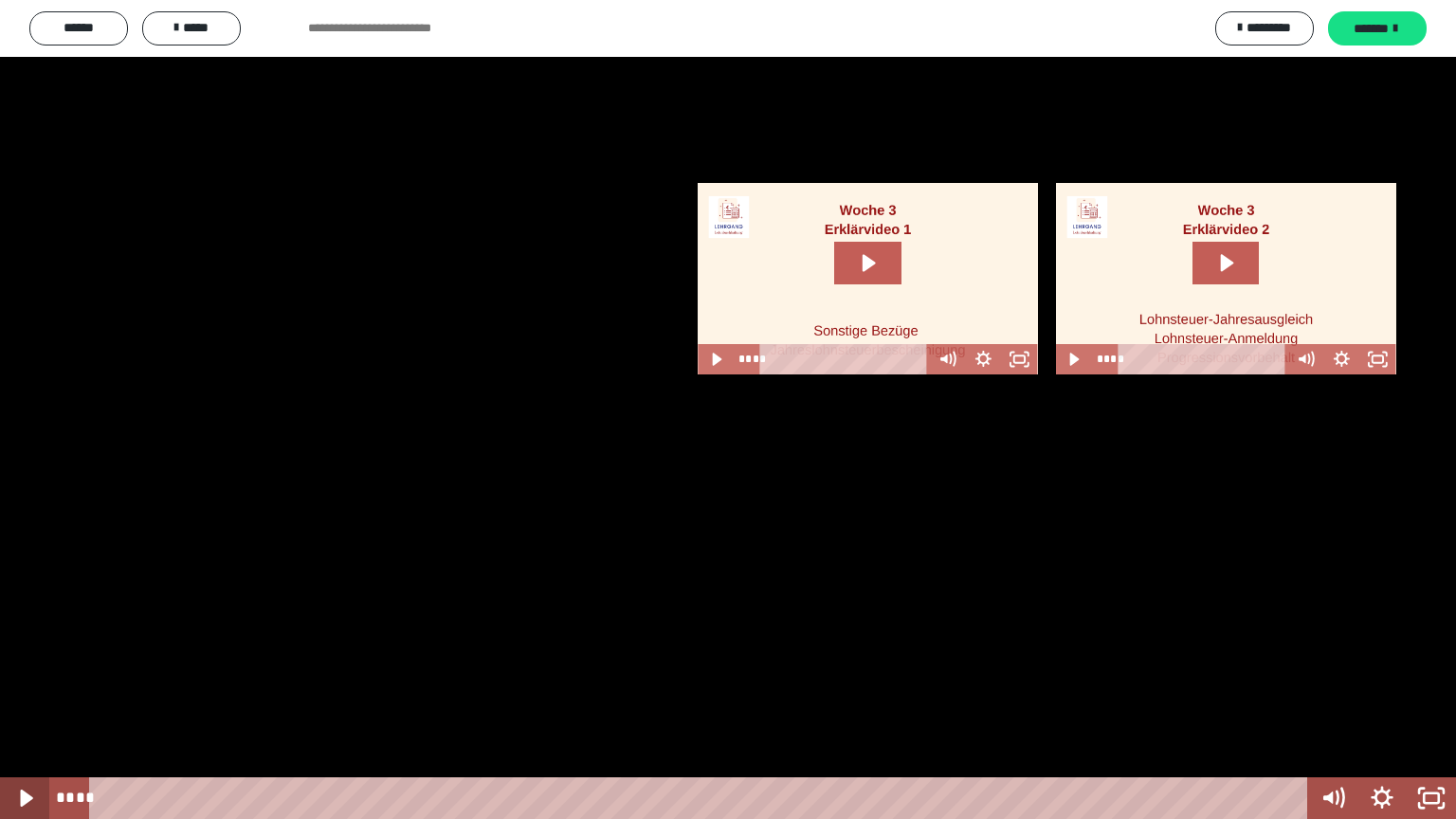 click 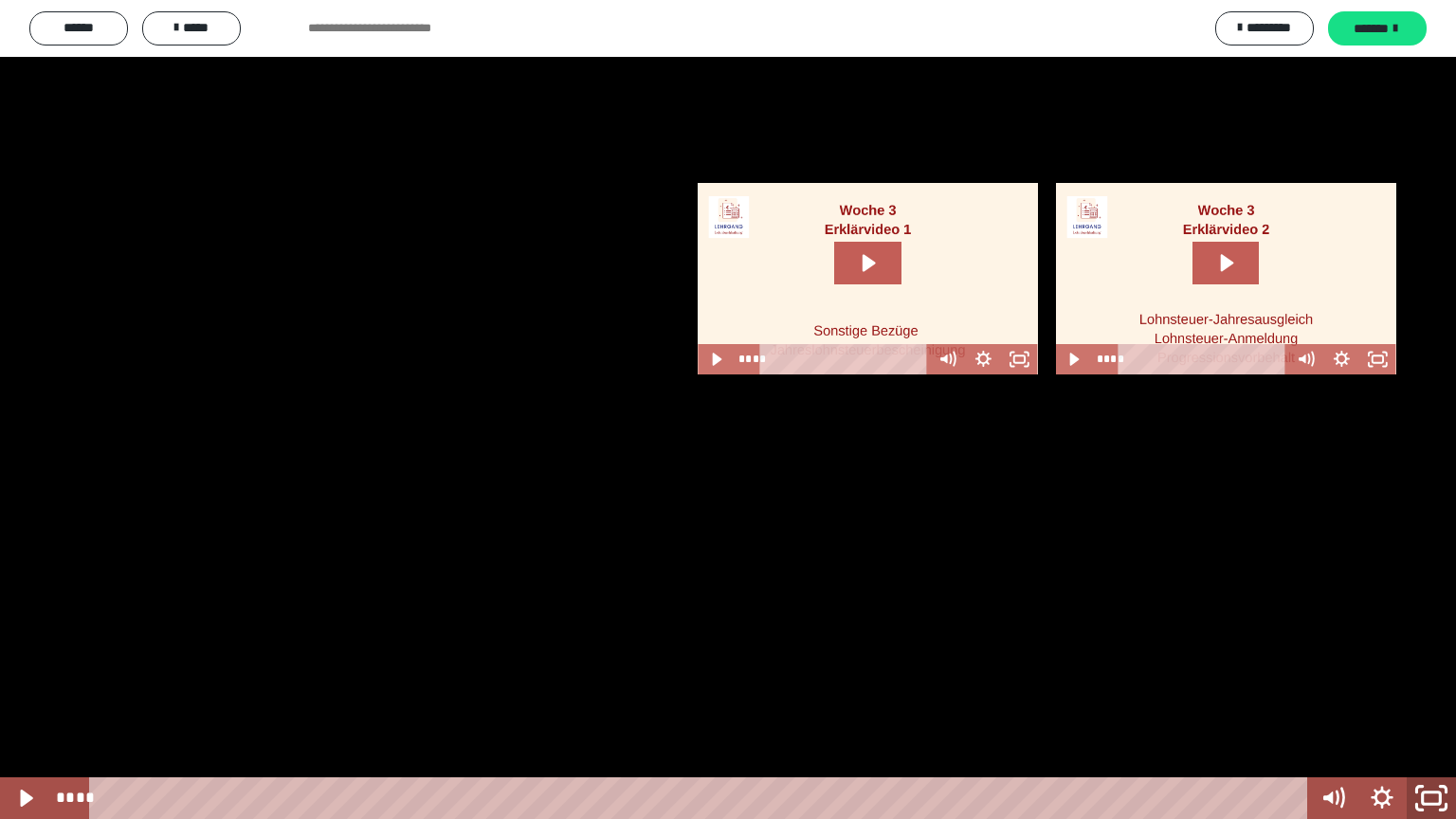 click 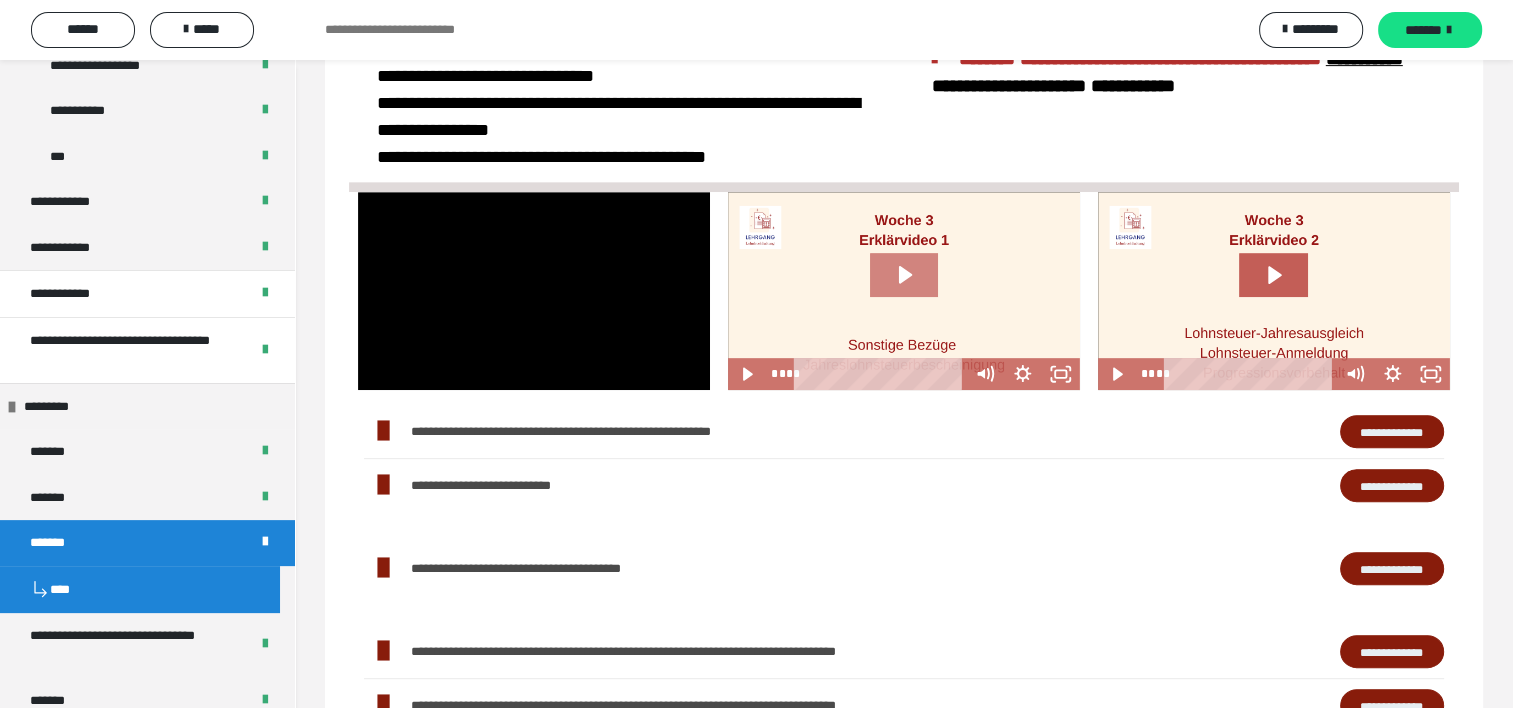 click 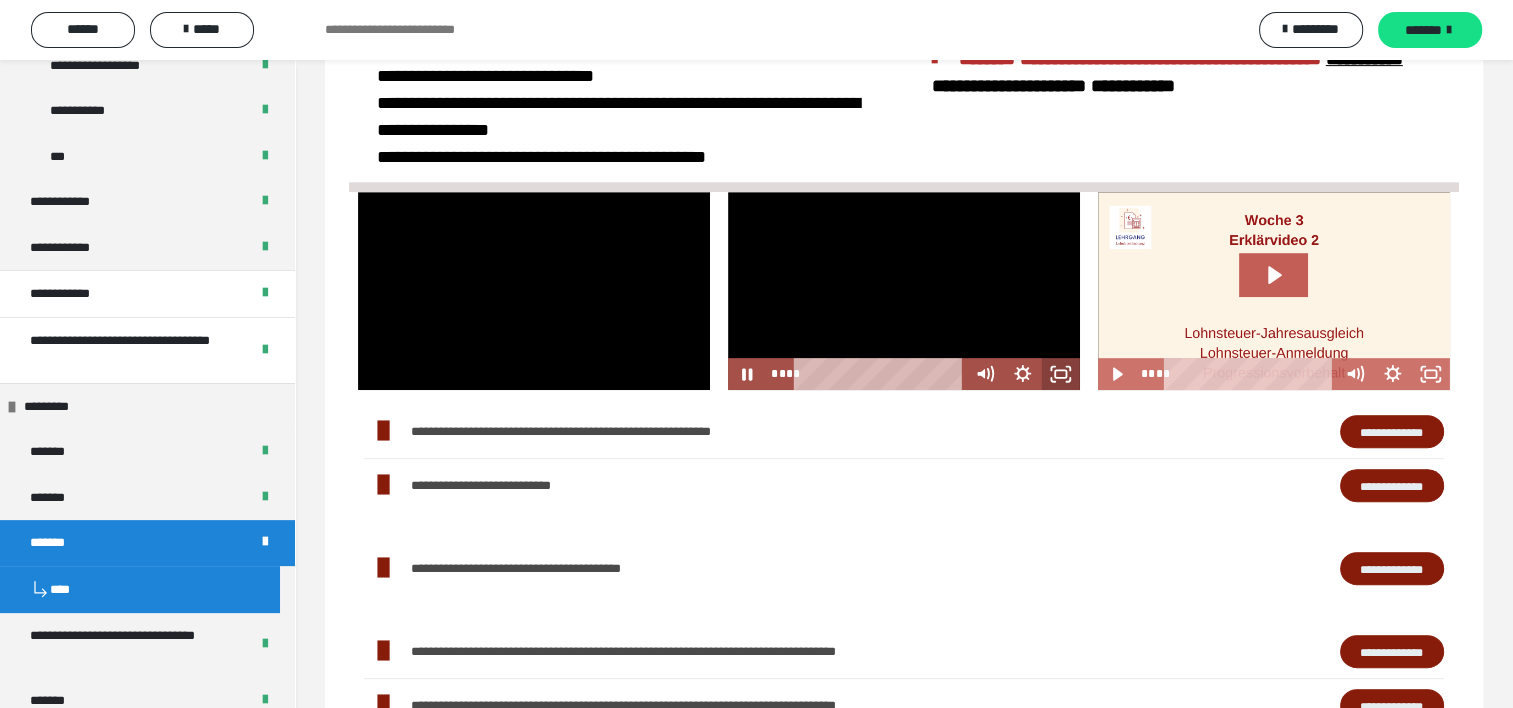 click 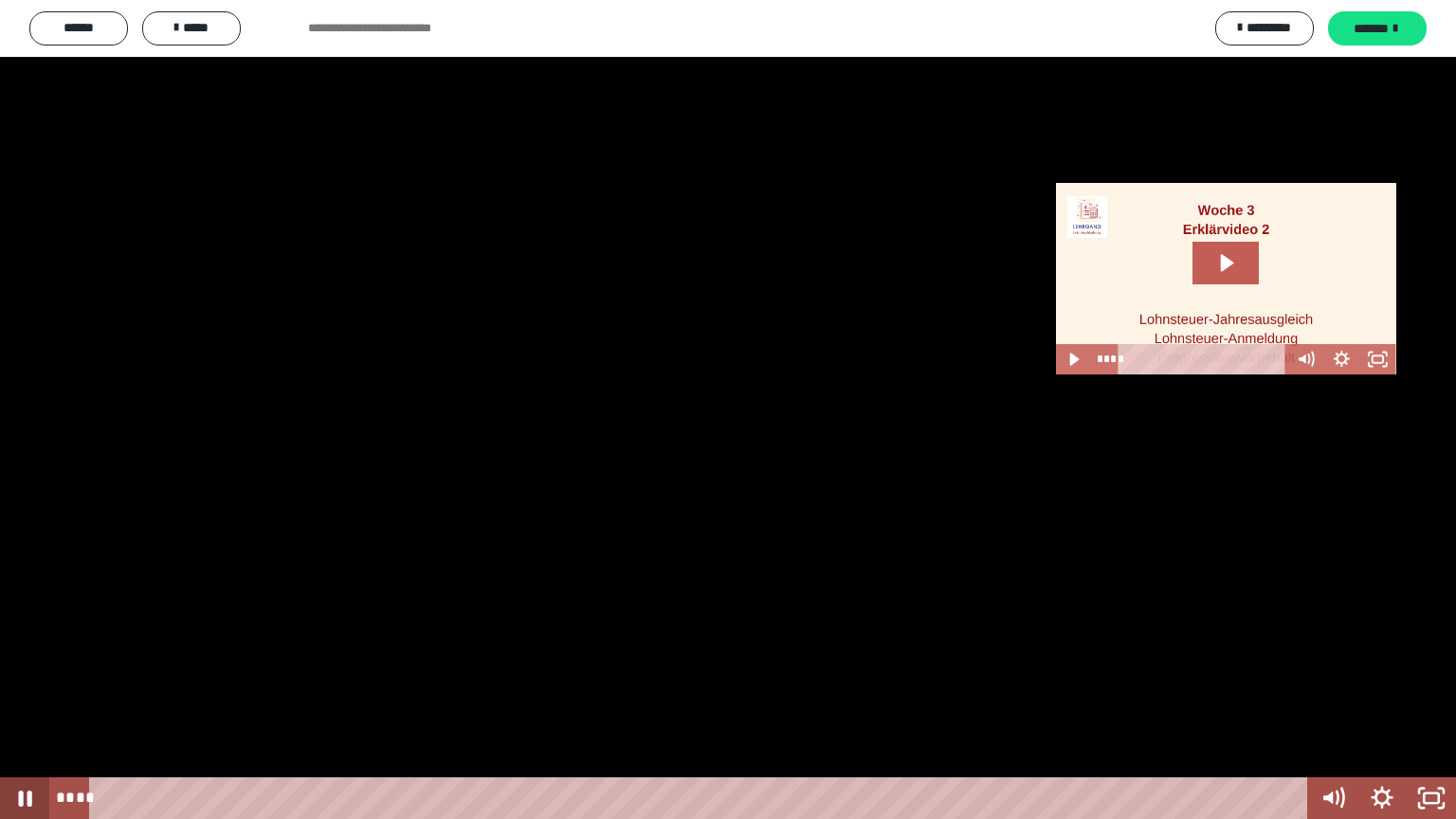 click 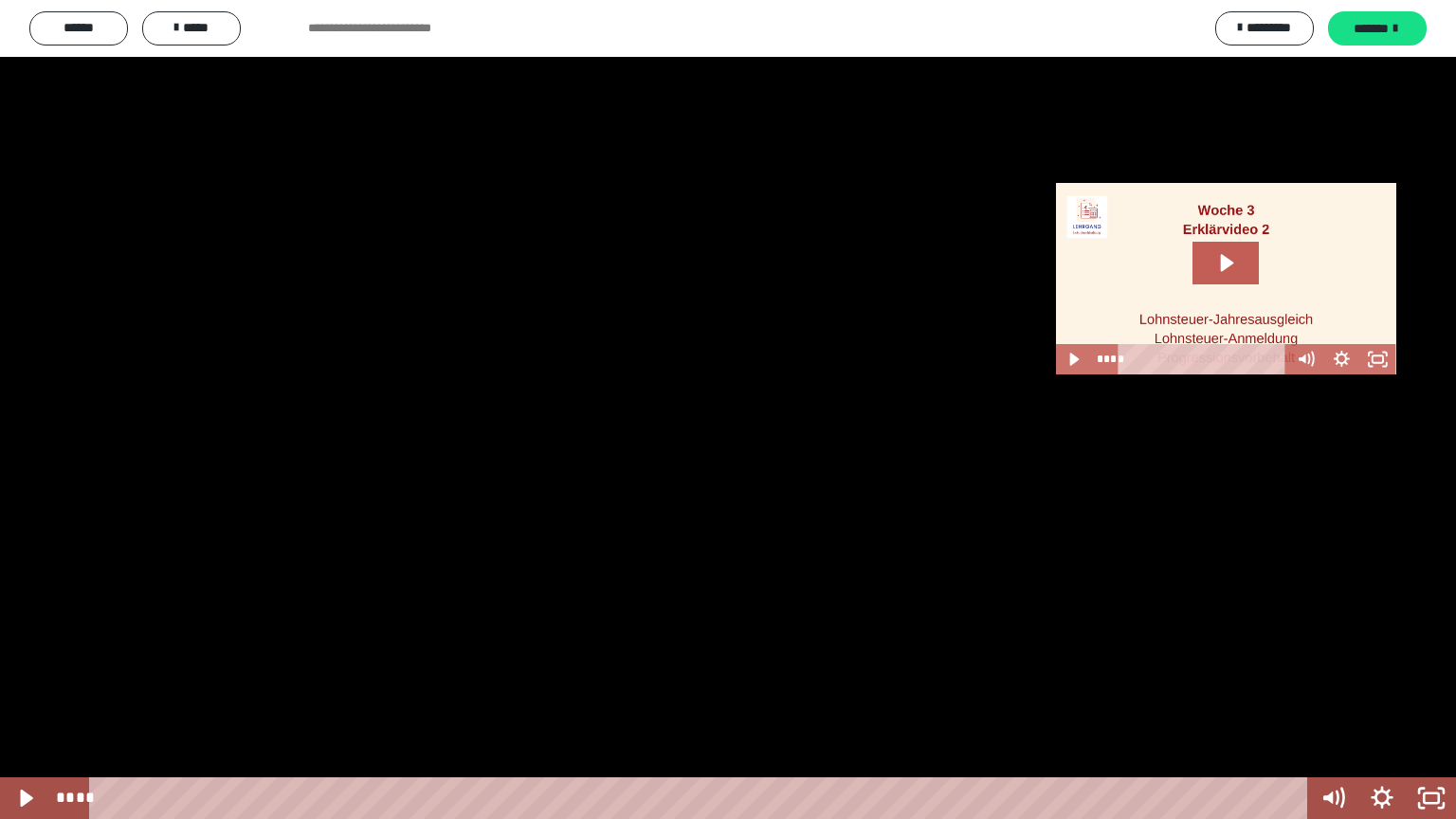 click 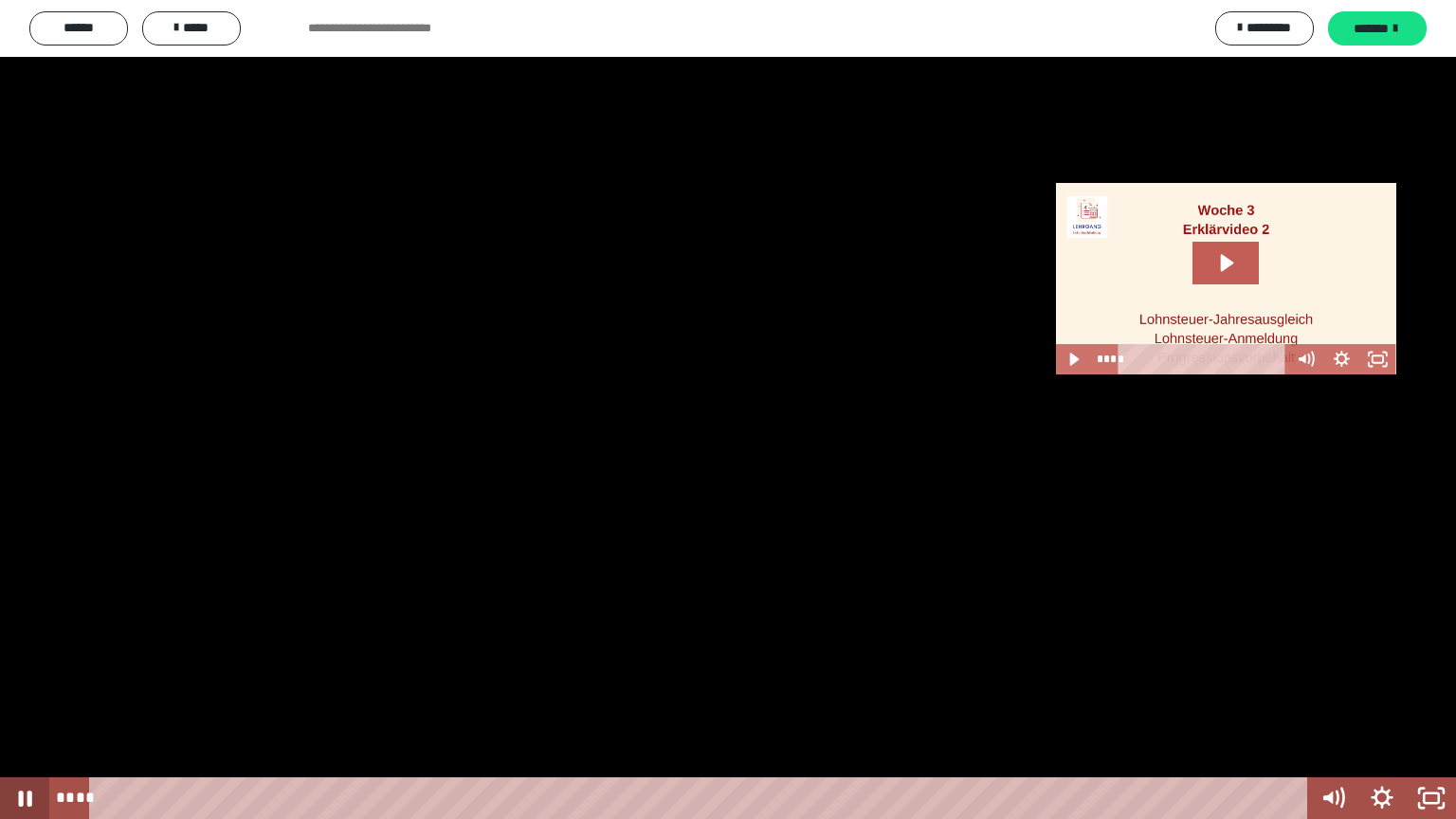 click 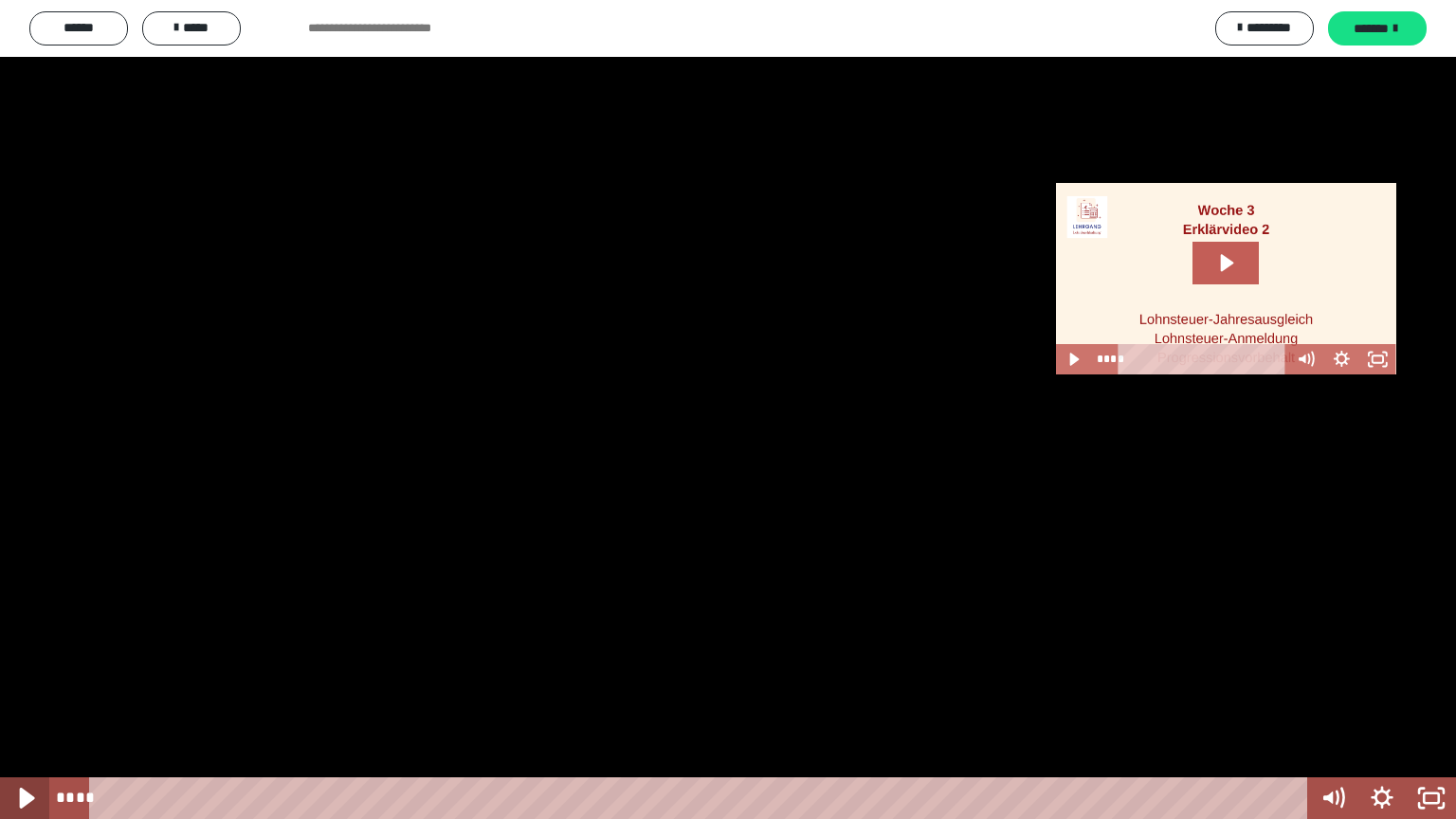 click 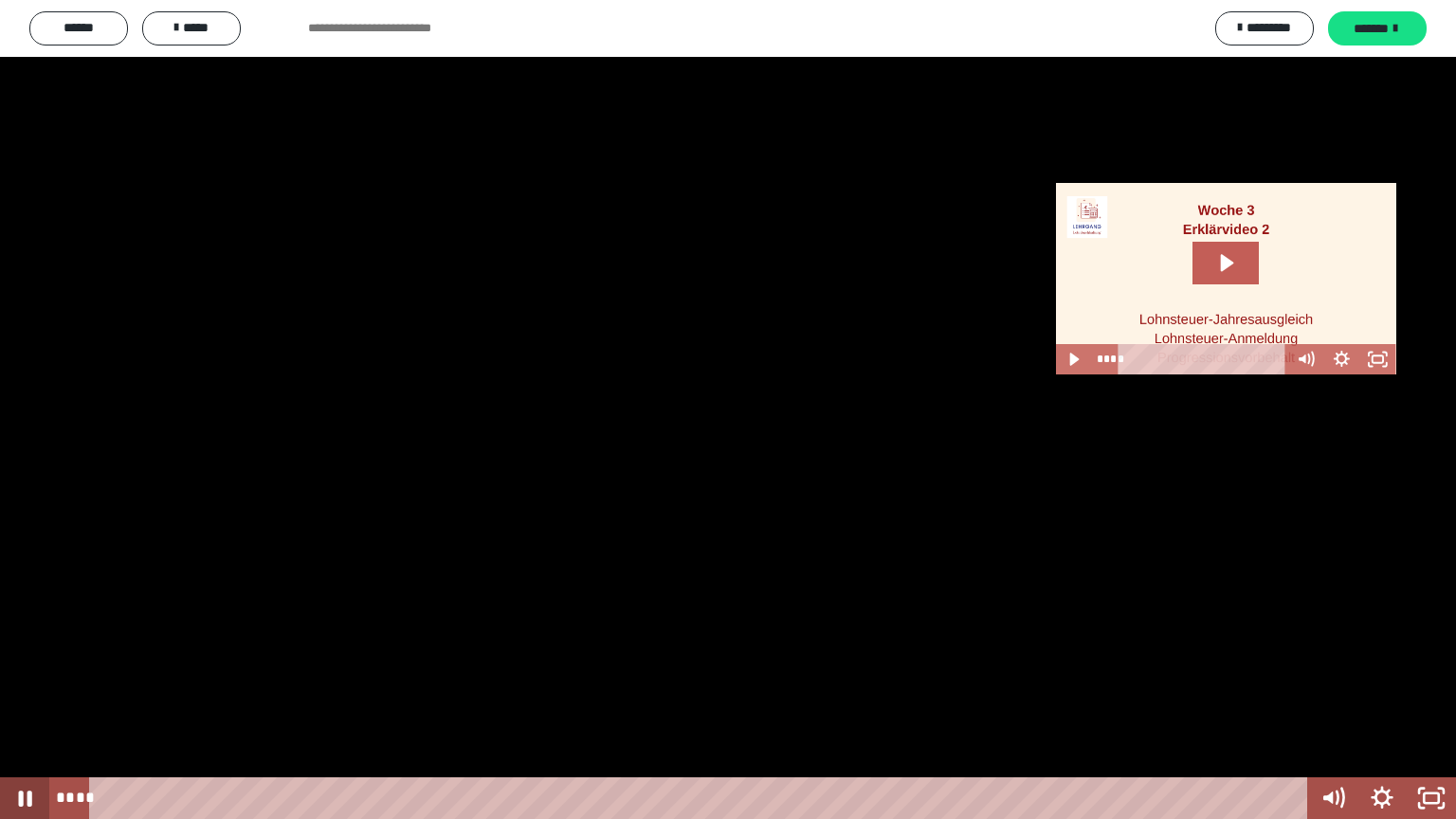 click 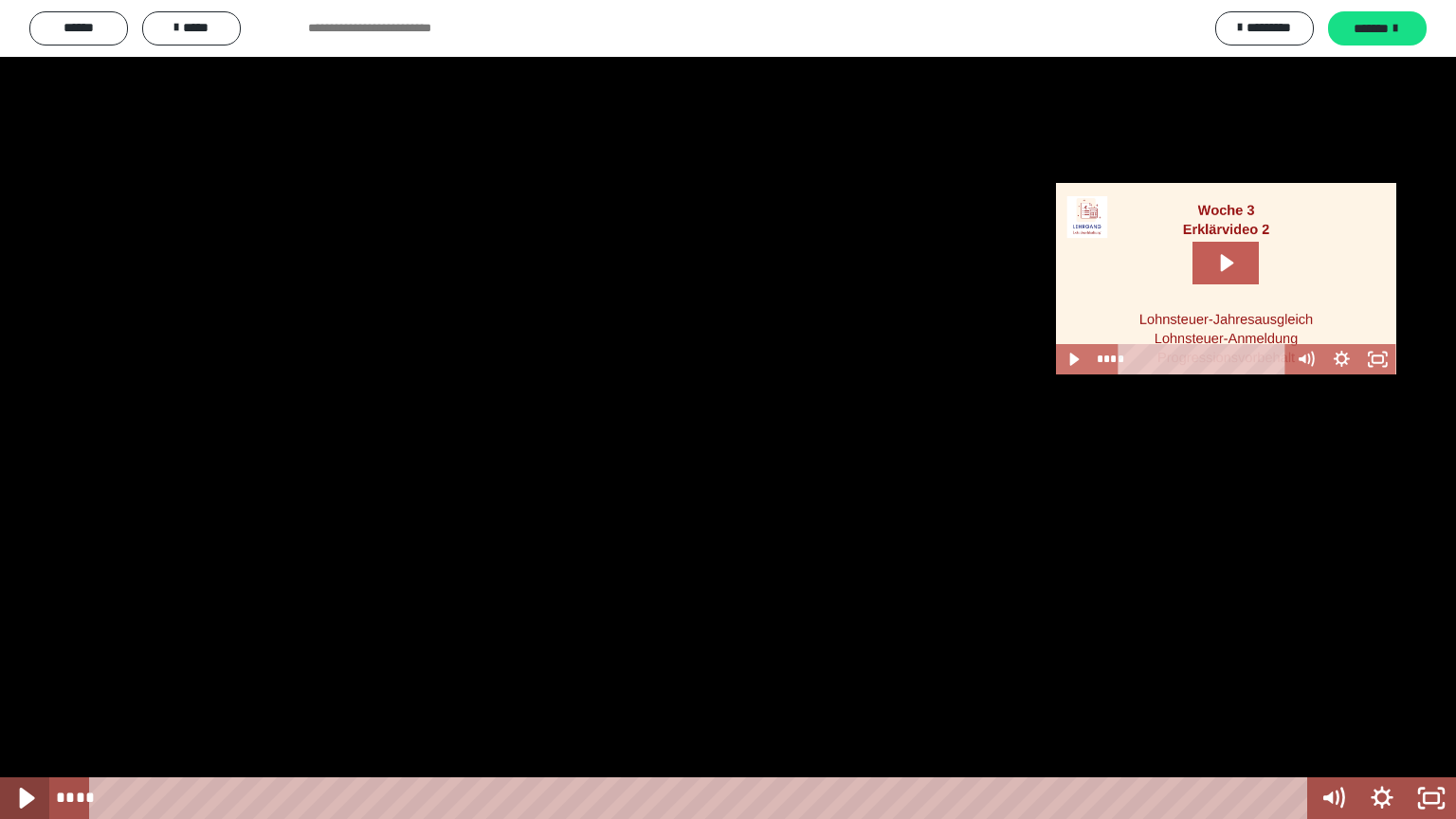 click 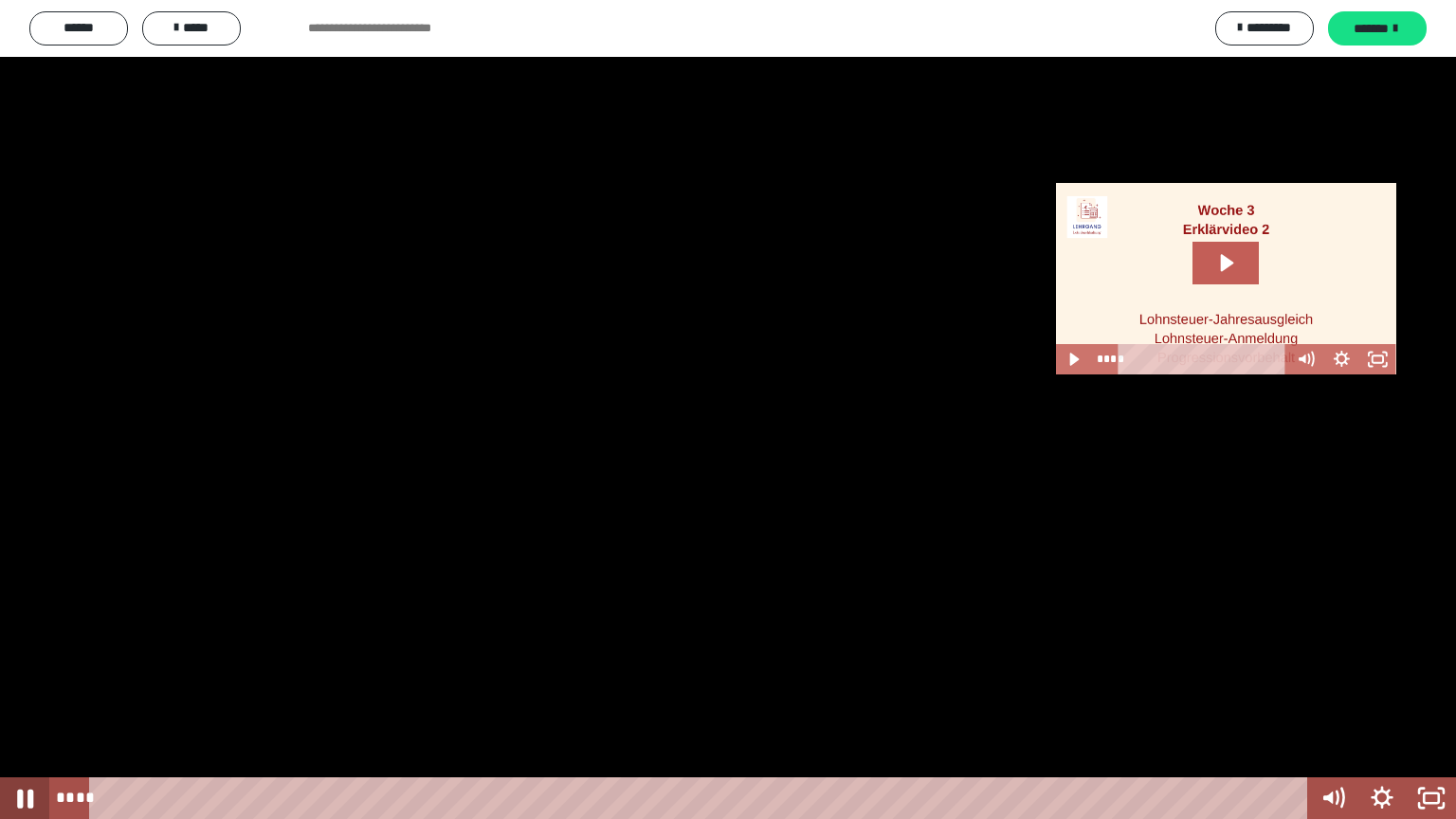 click 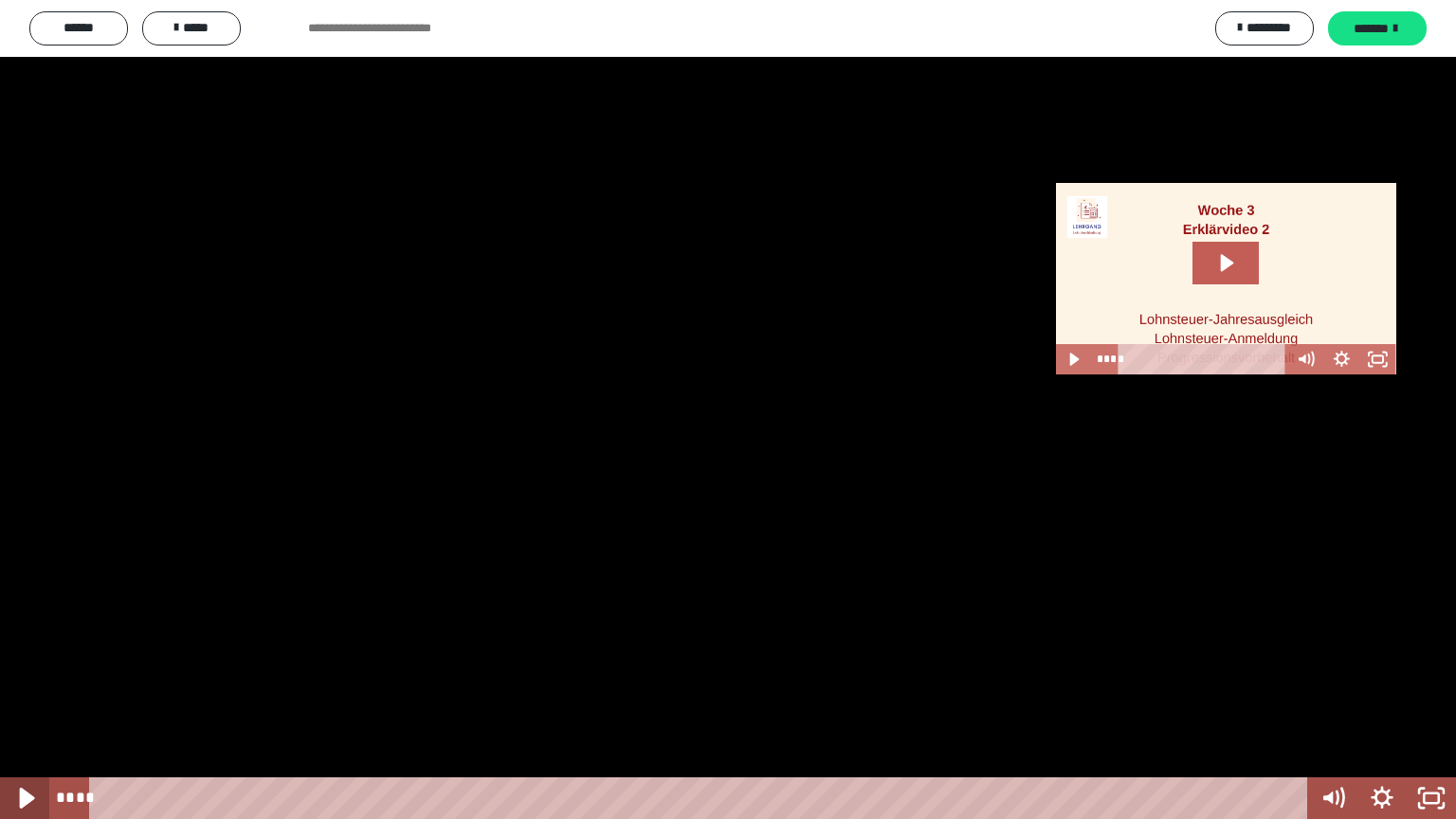 click 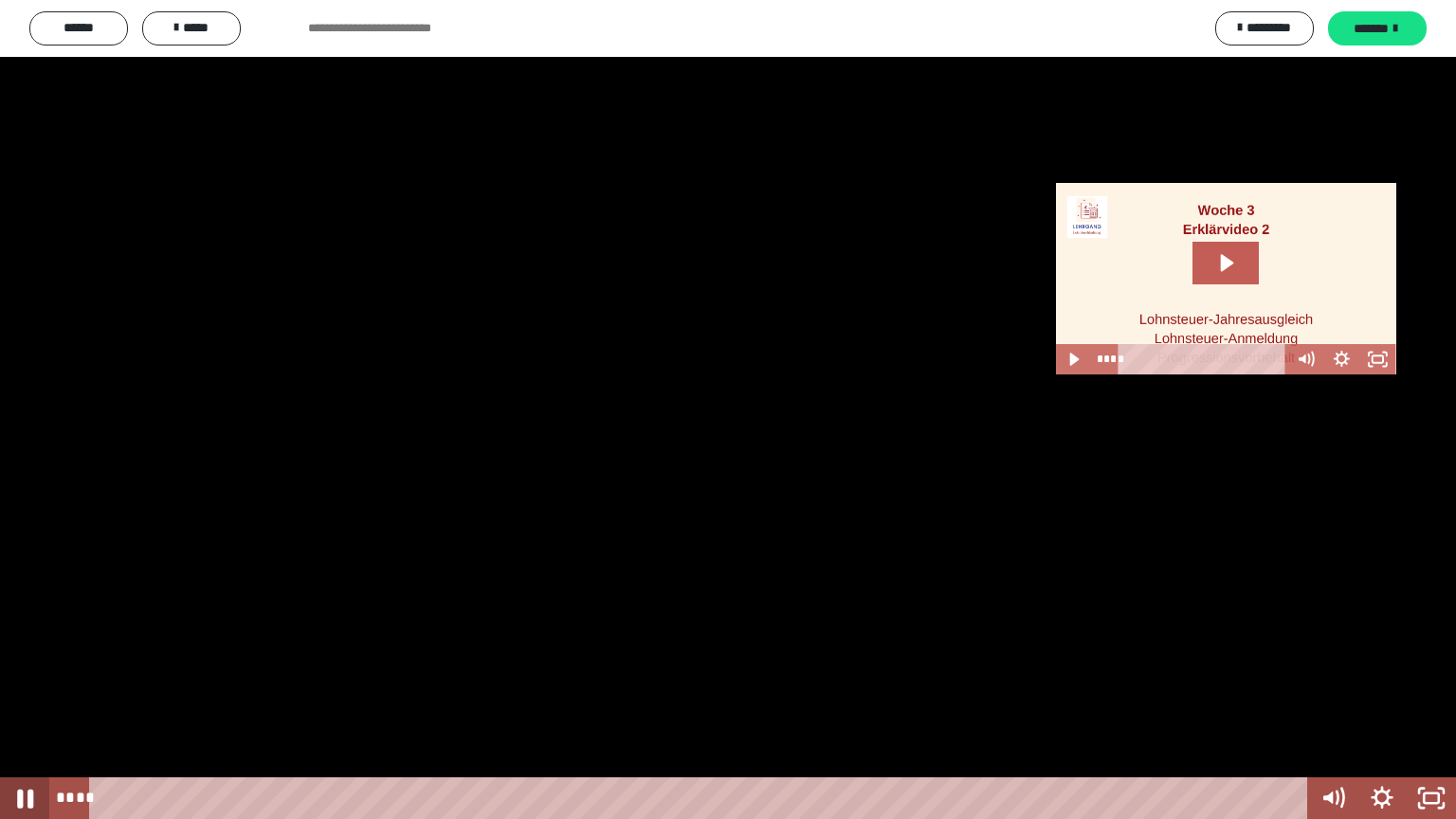 click 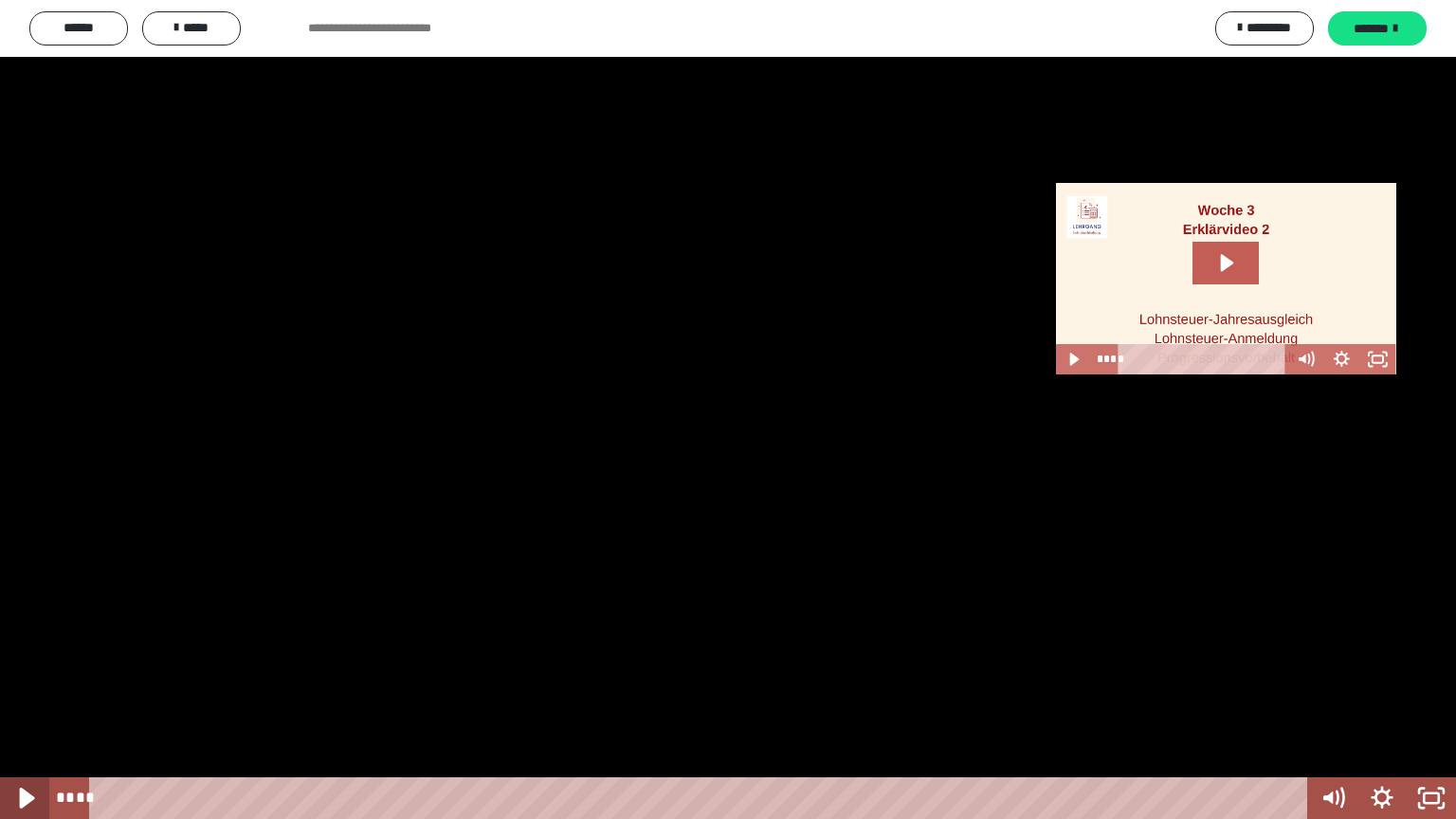 click 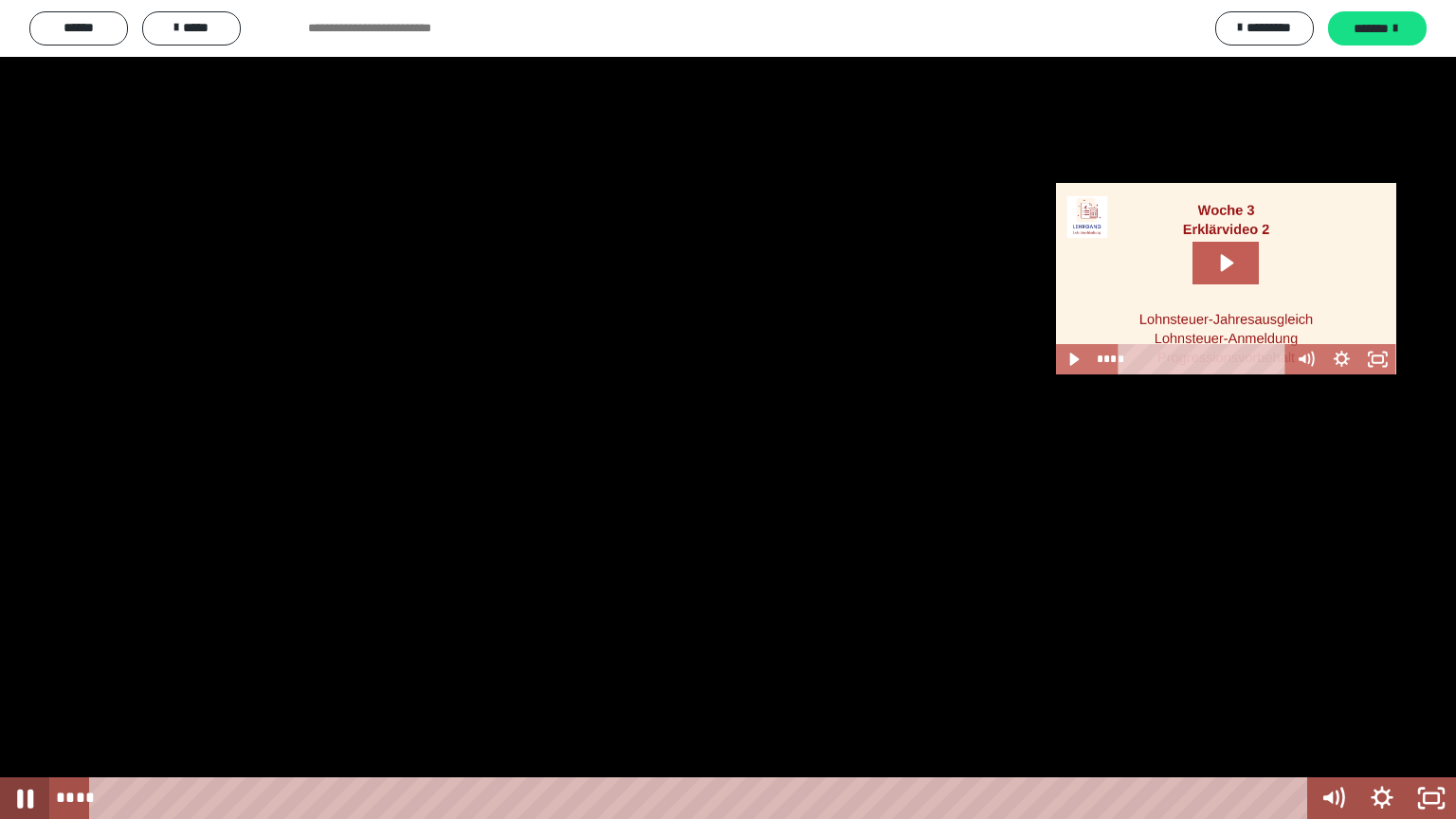 click 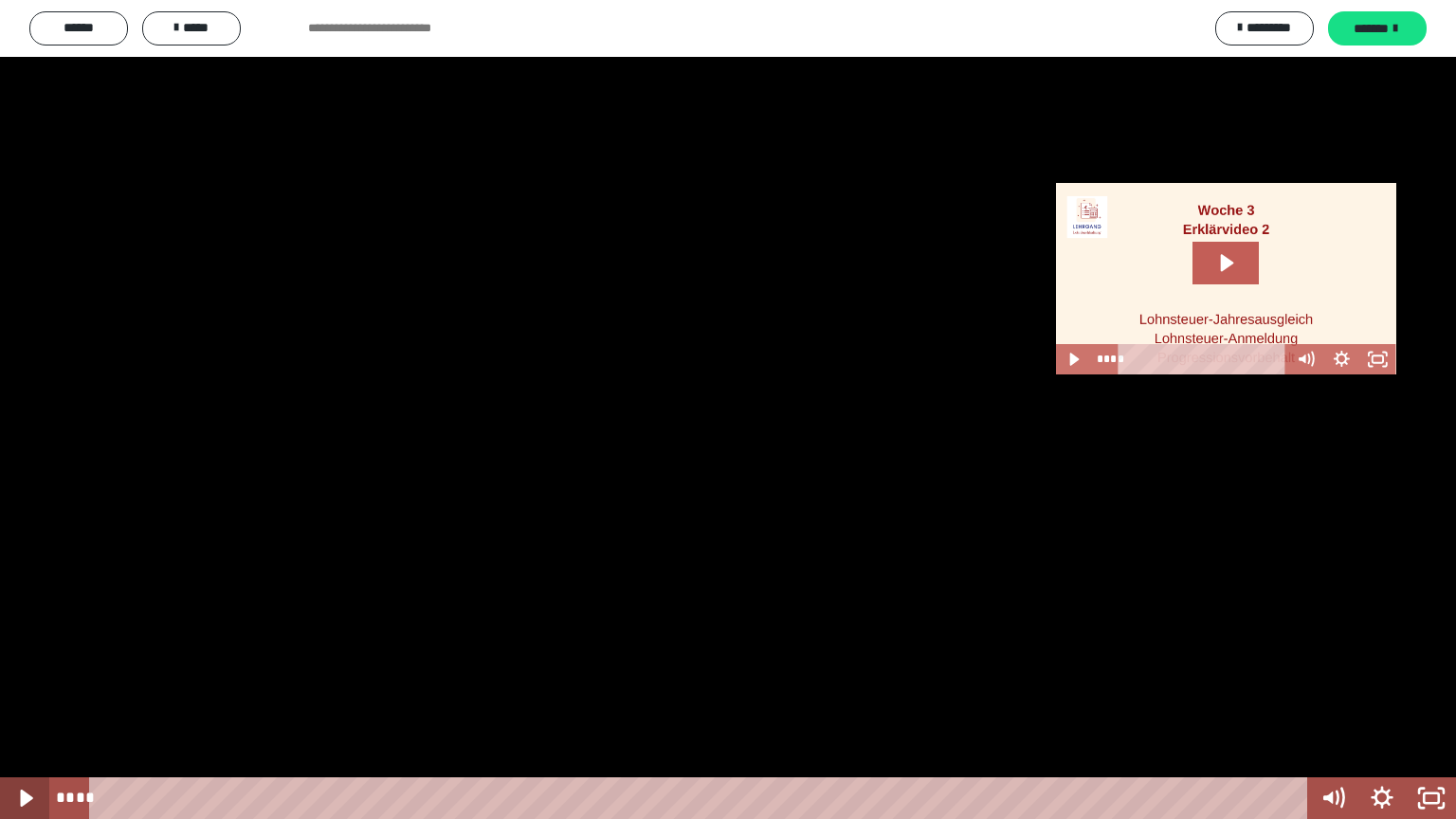 click 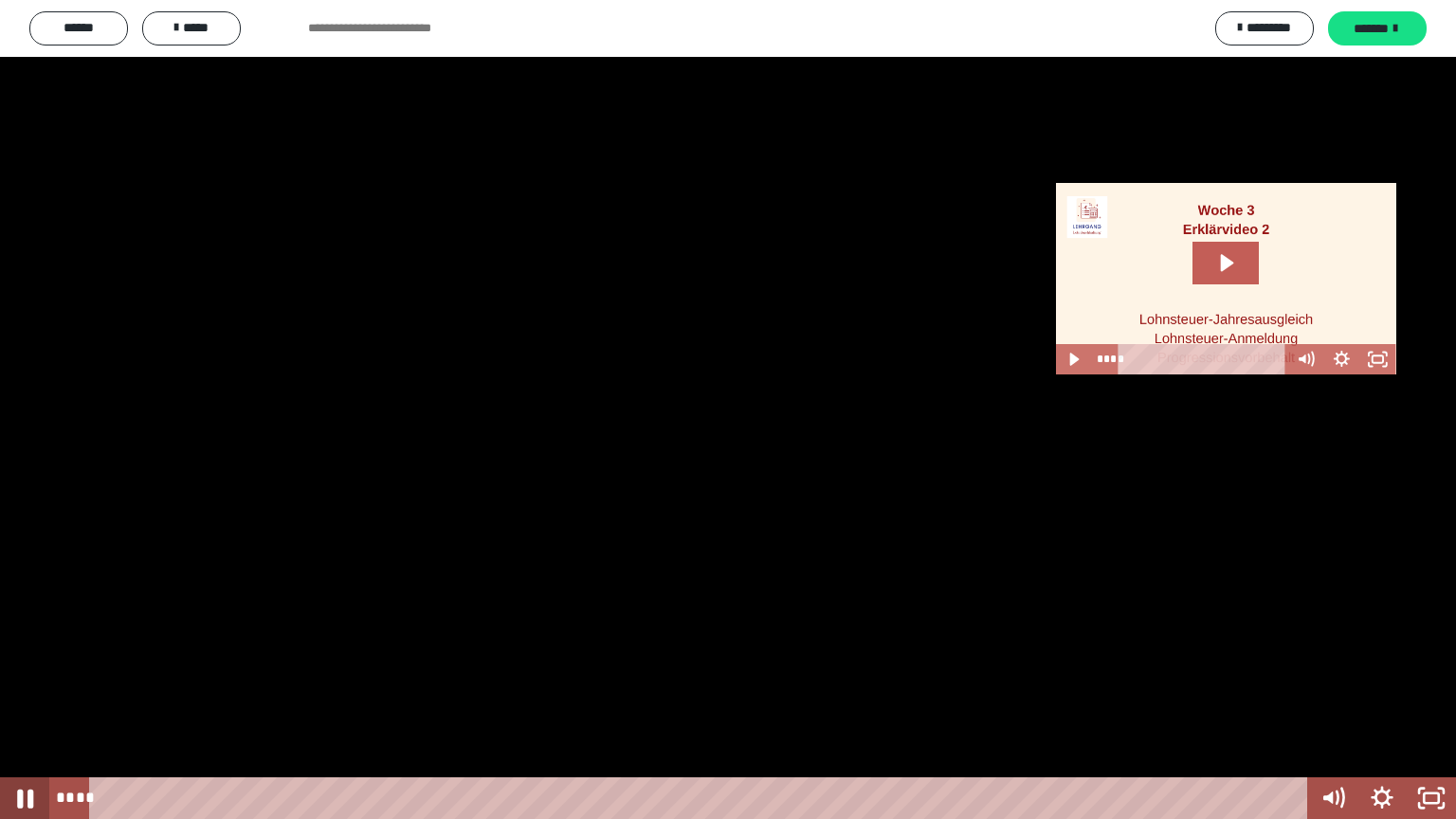 click 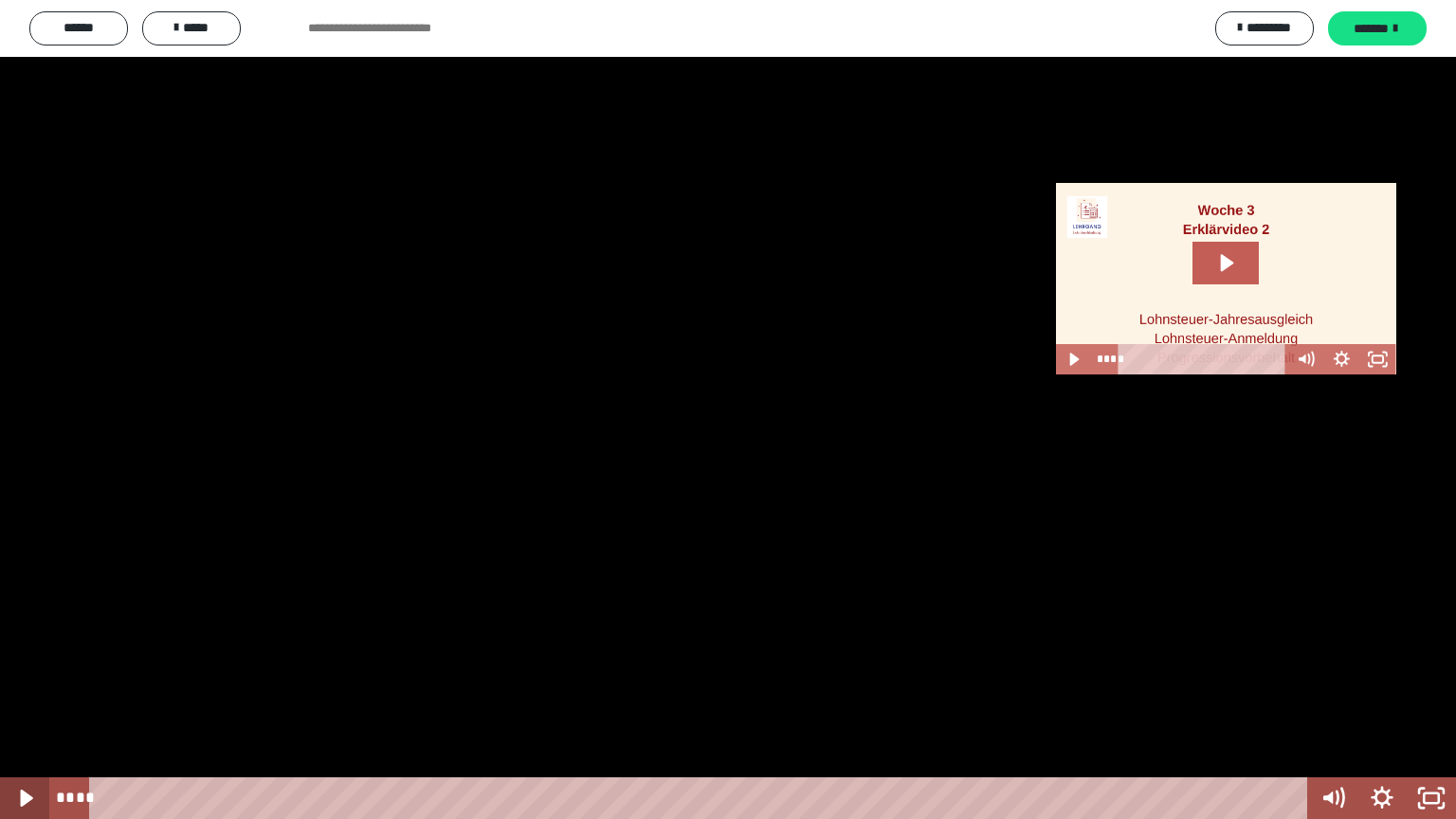 click 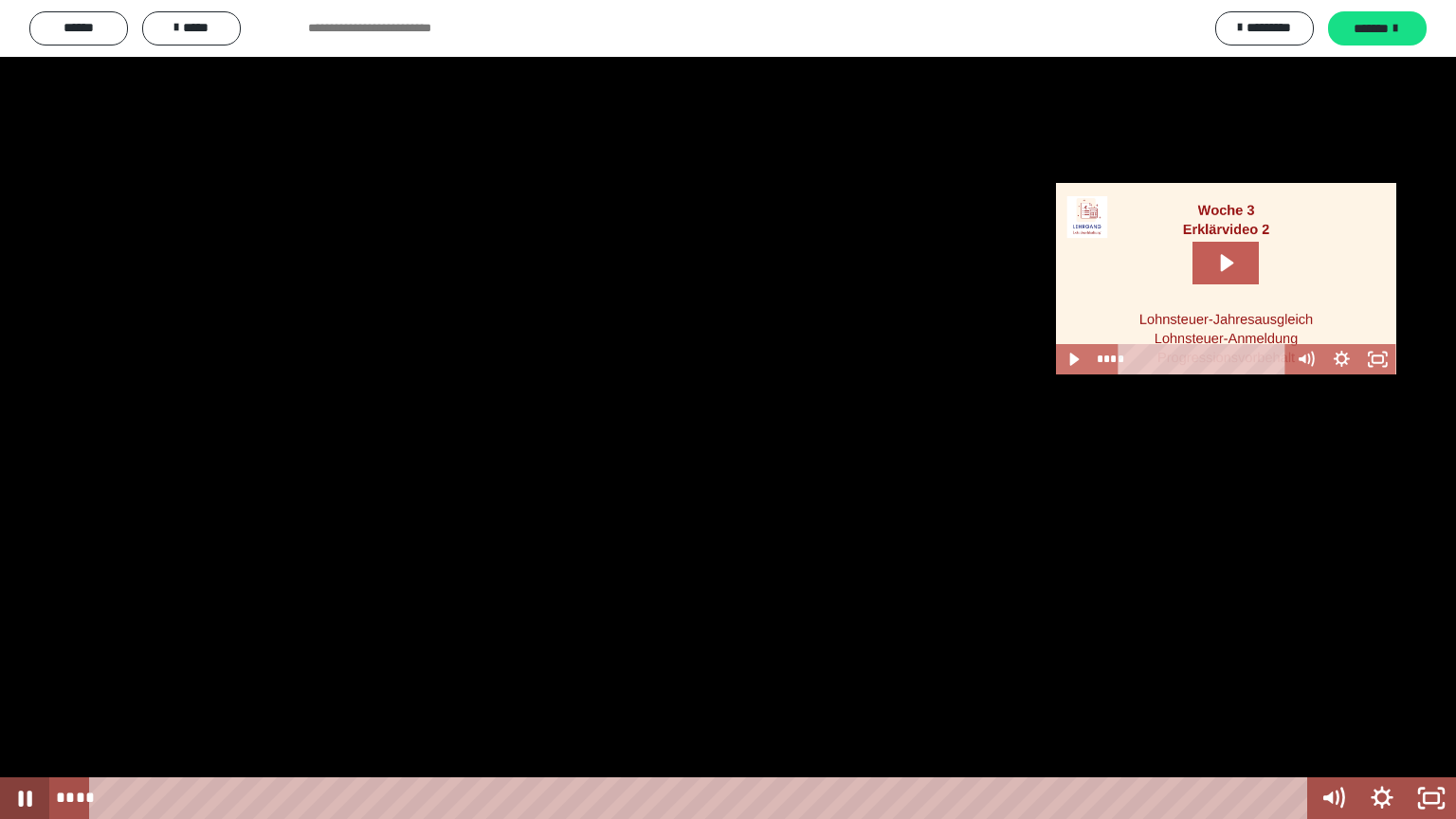 click 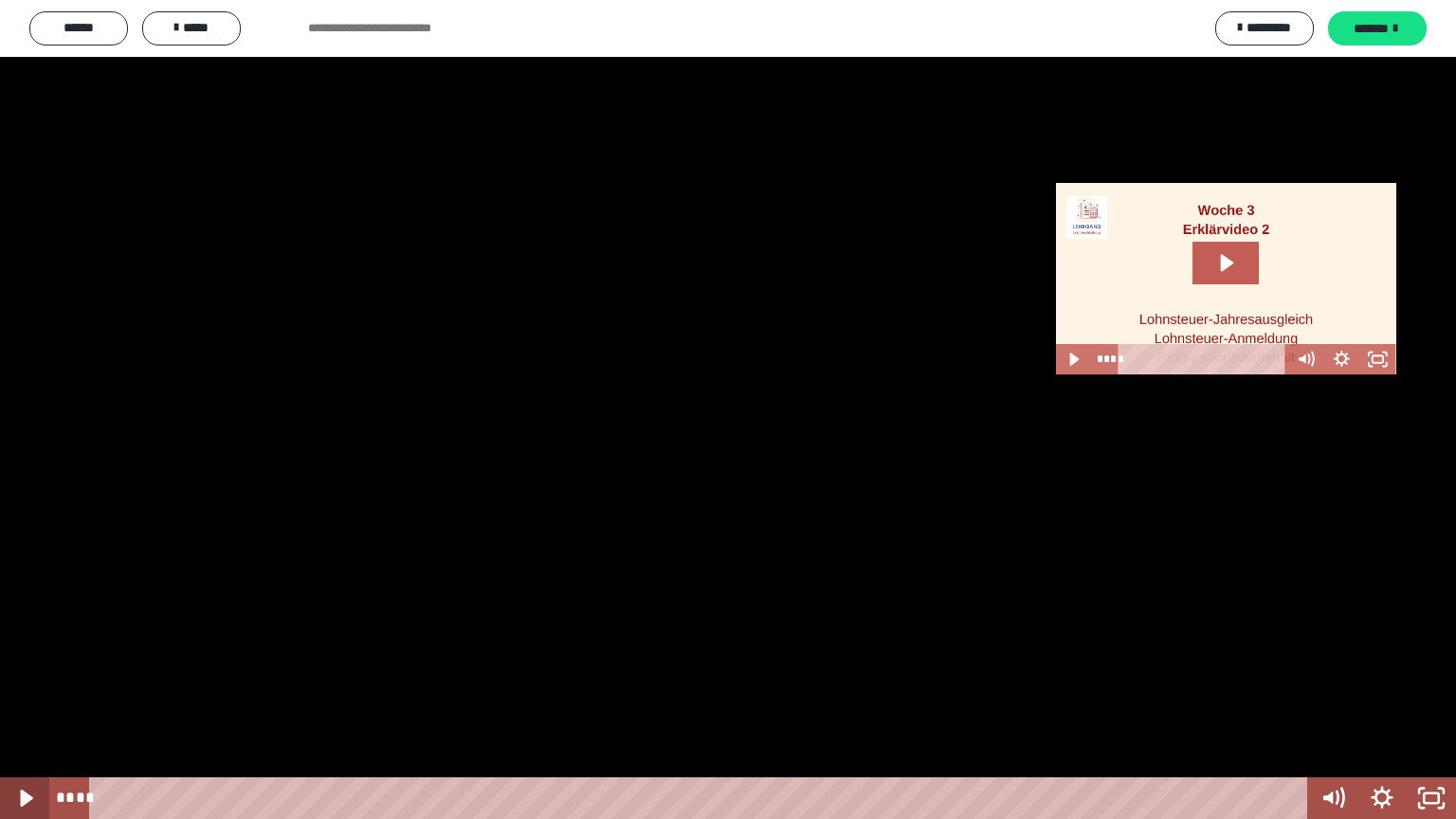 click 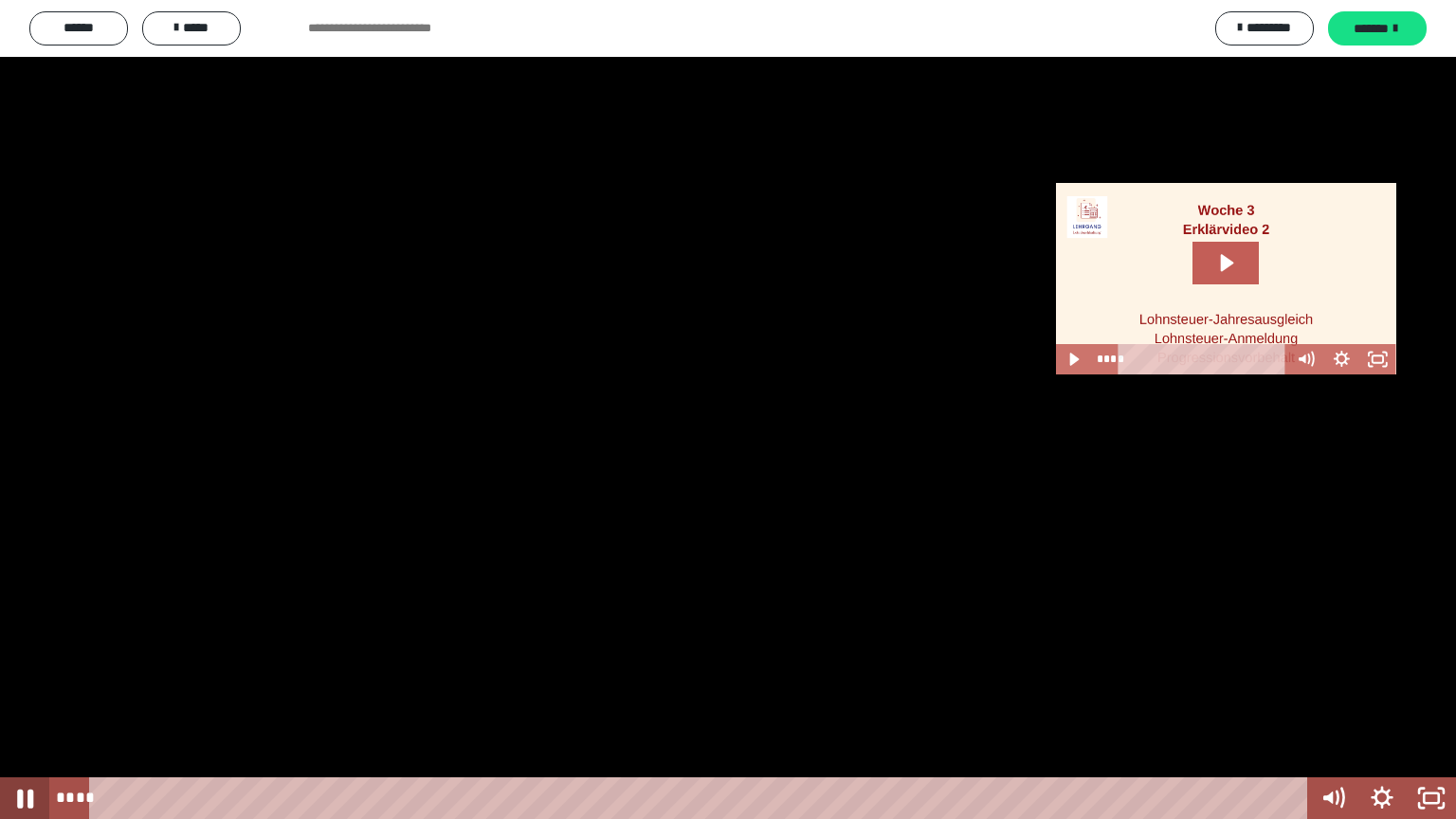 click 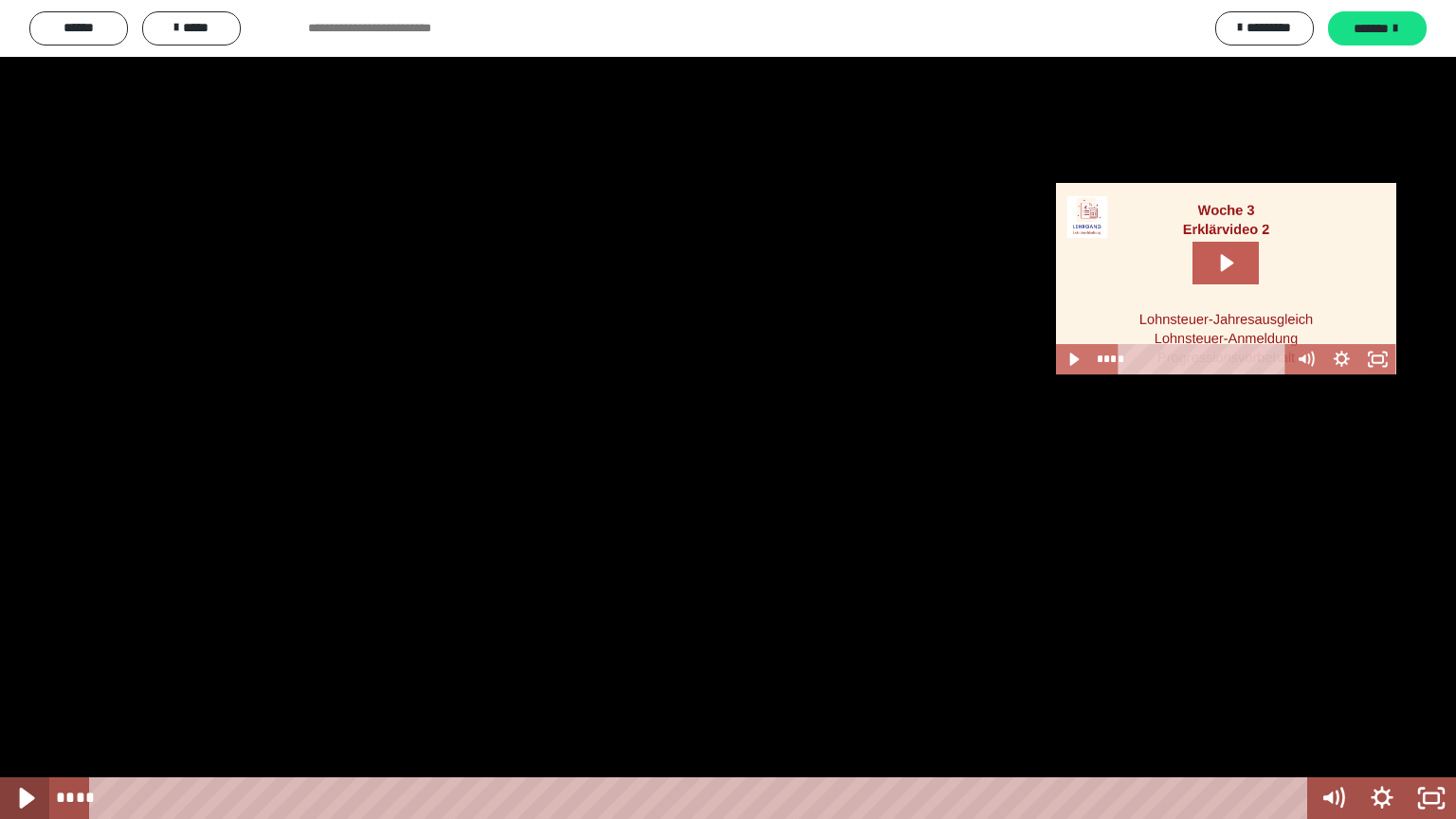click 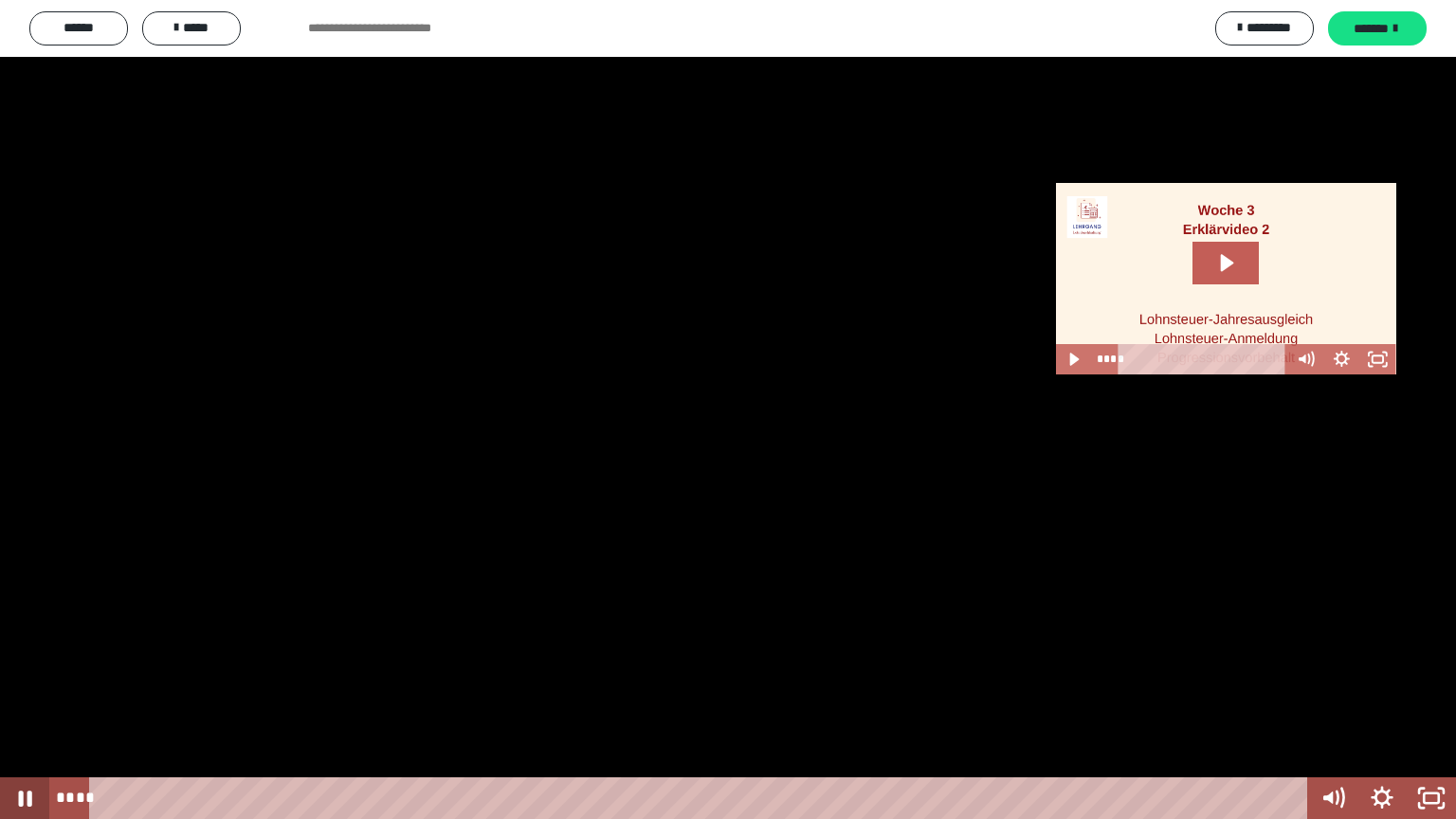 click 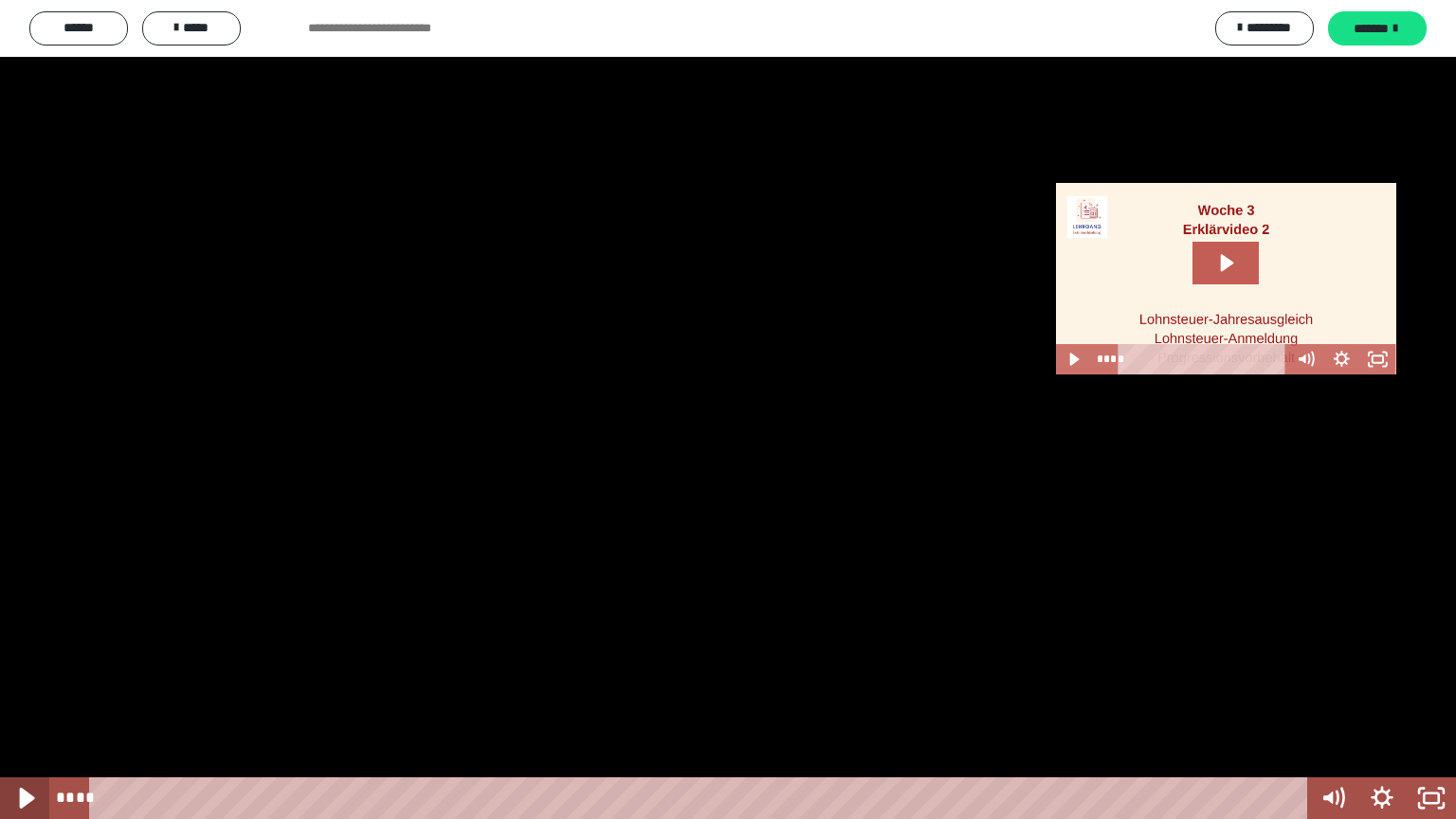 click 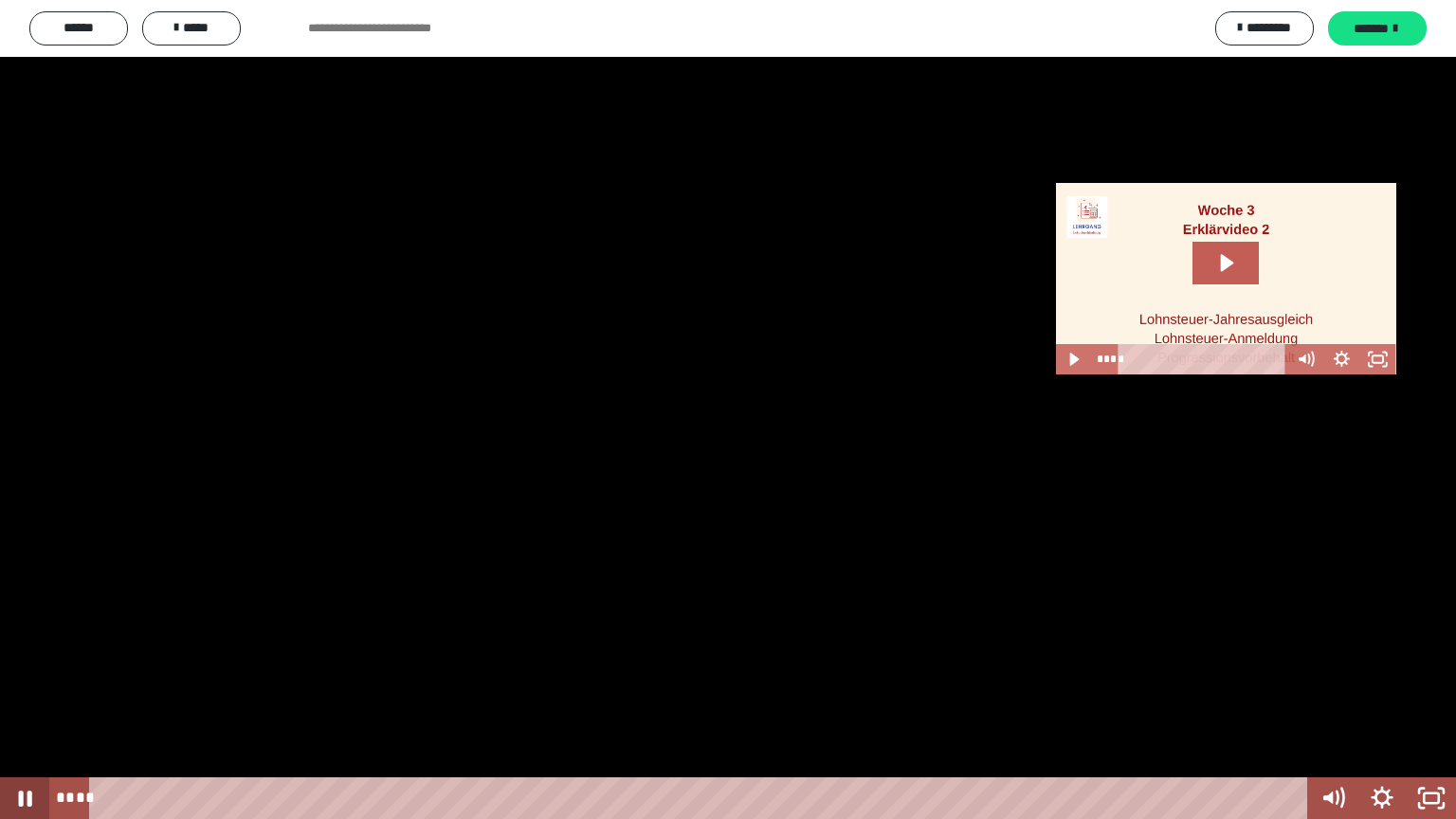 click 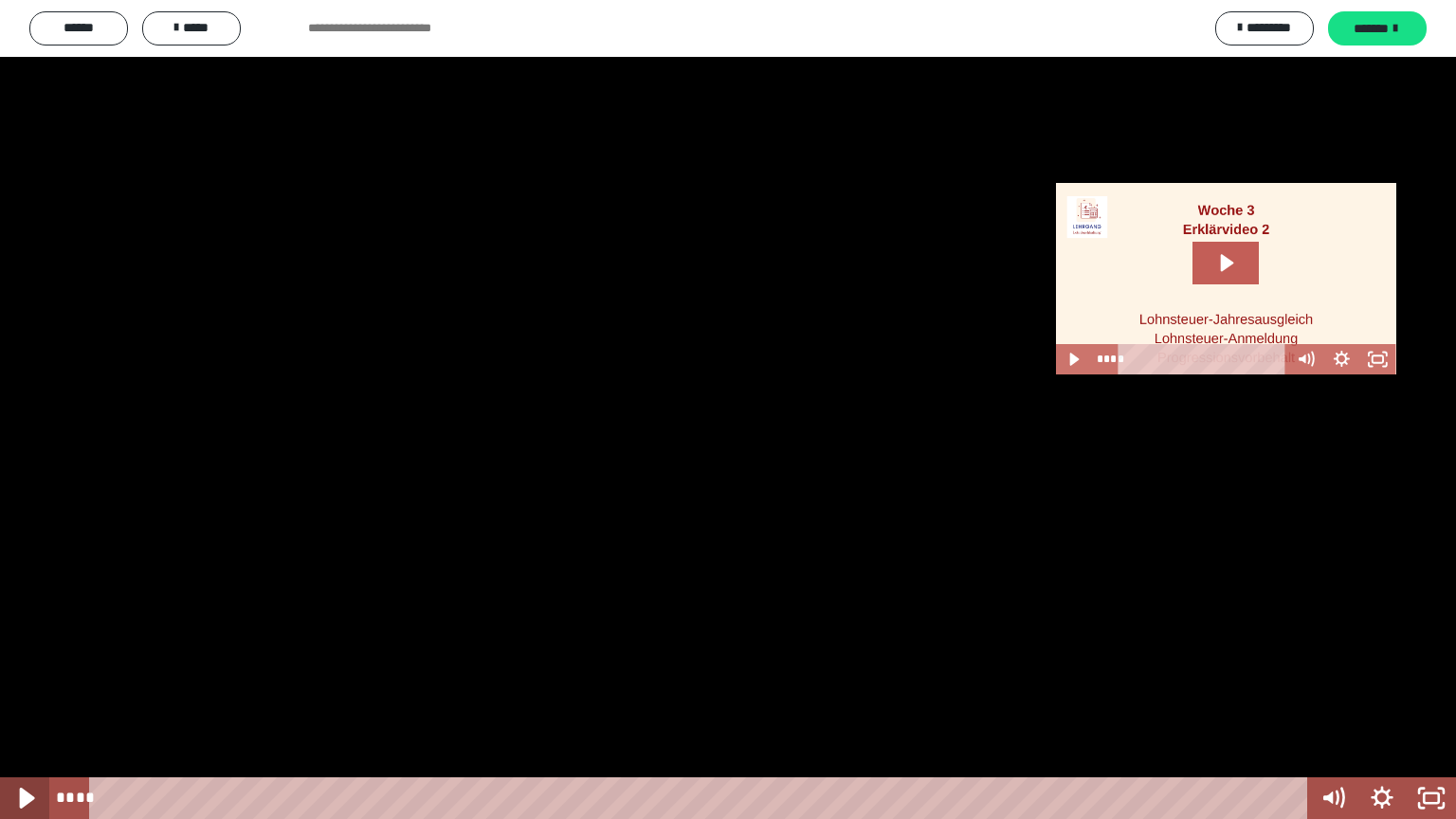 click 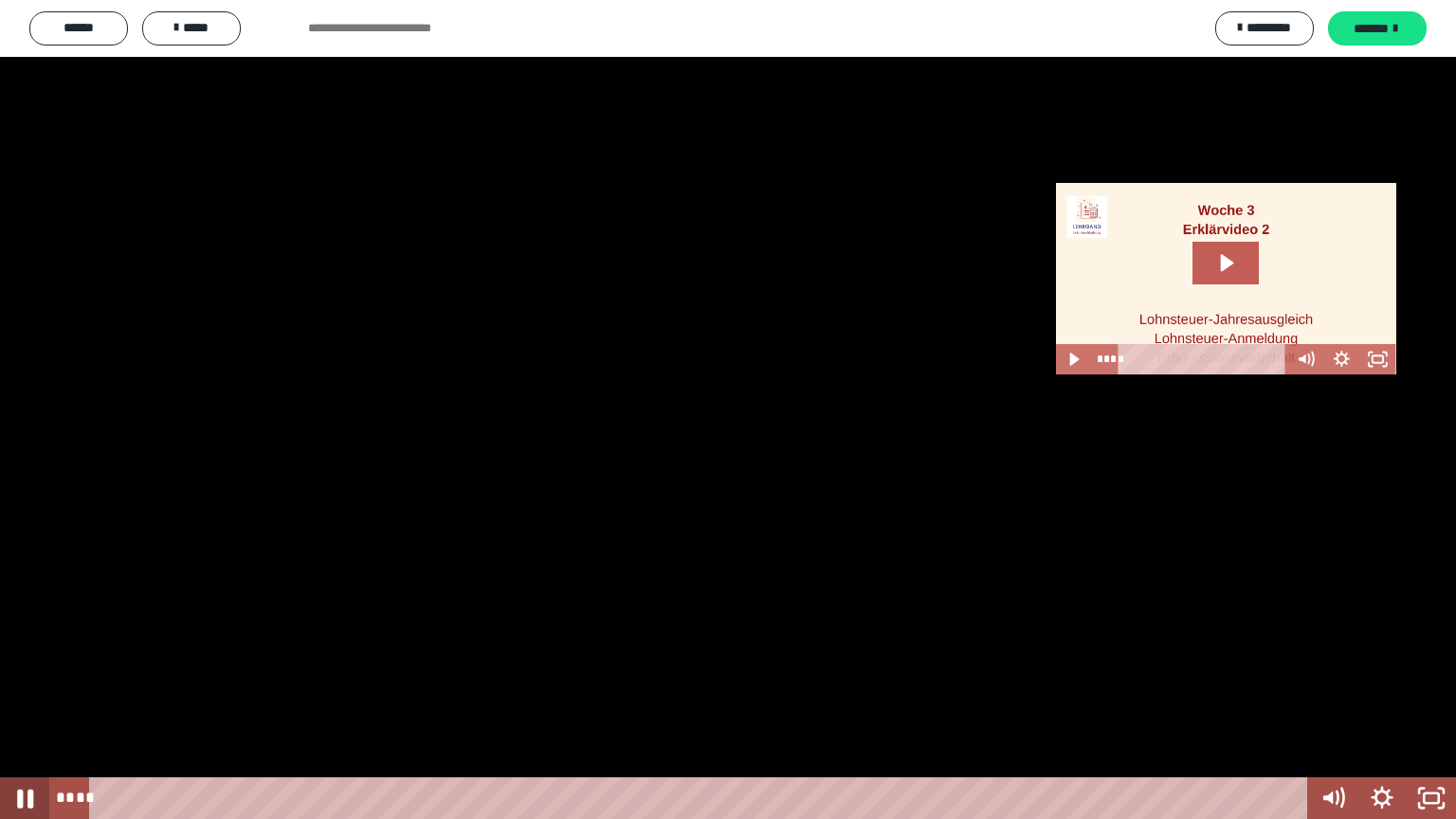 click 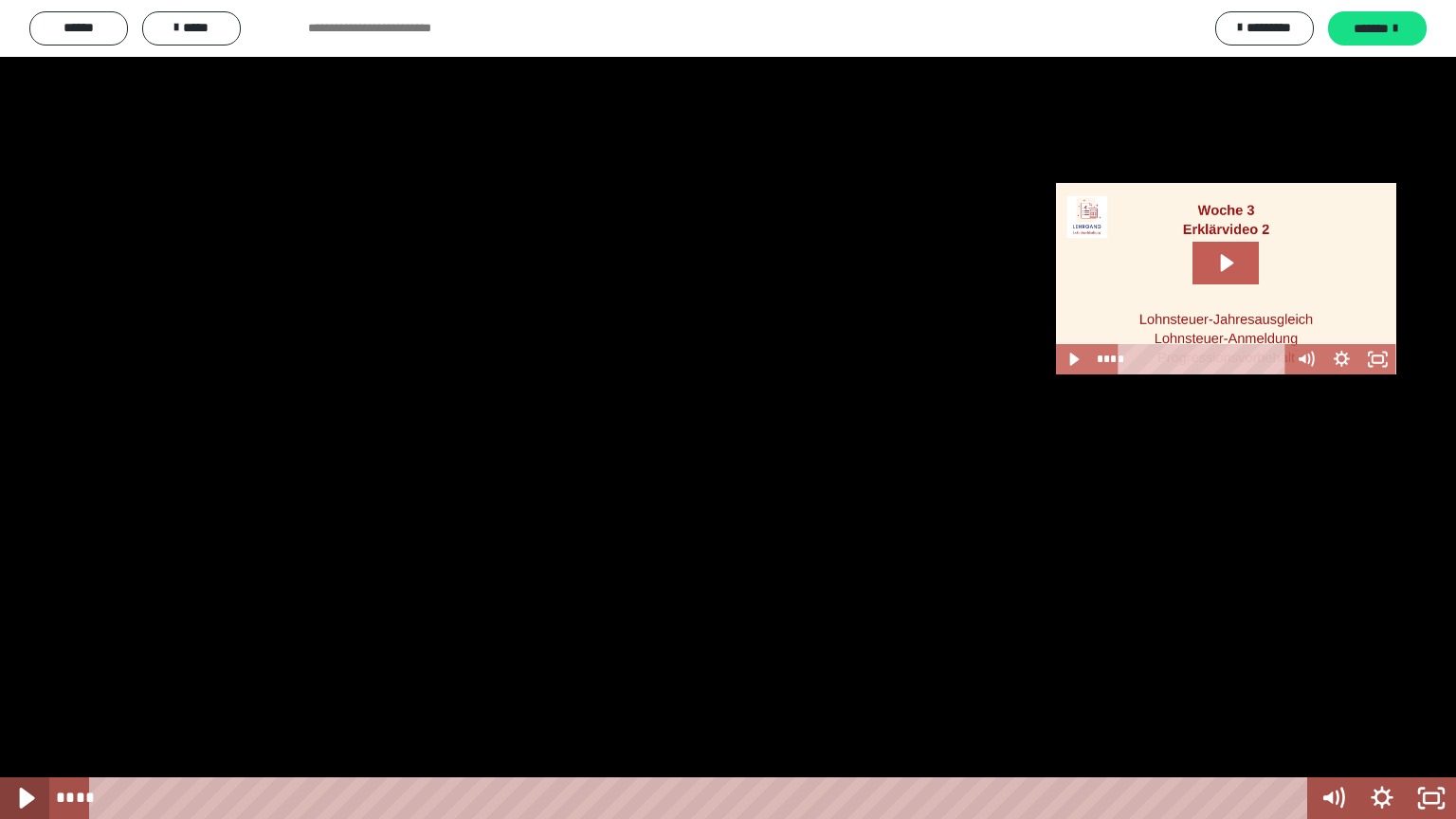 click 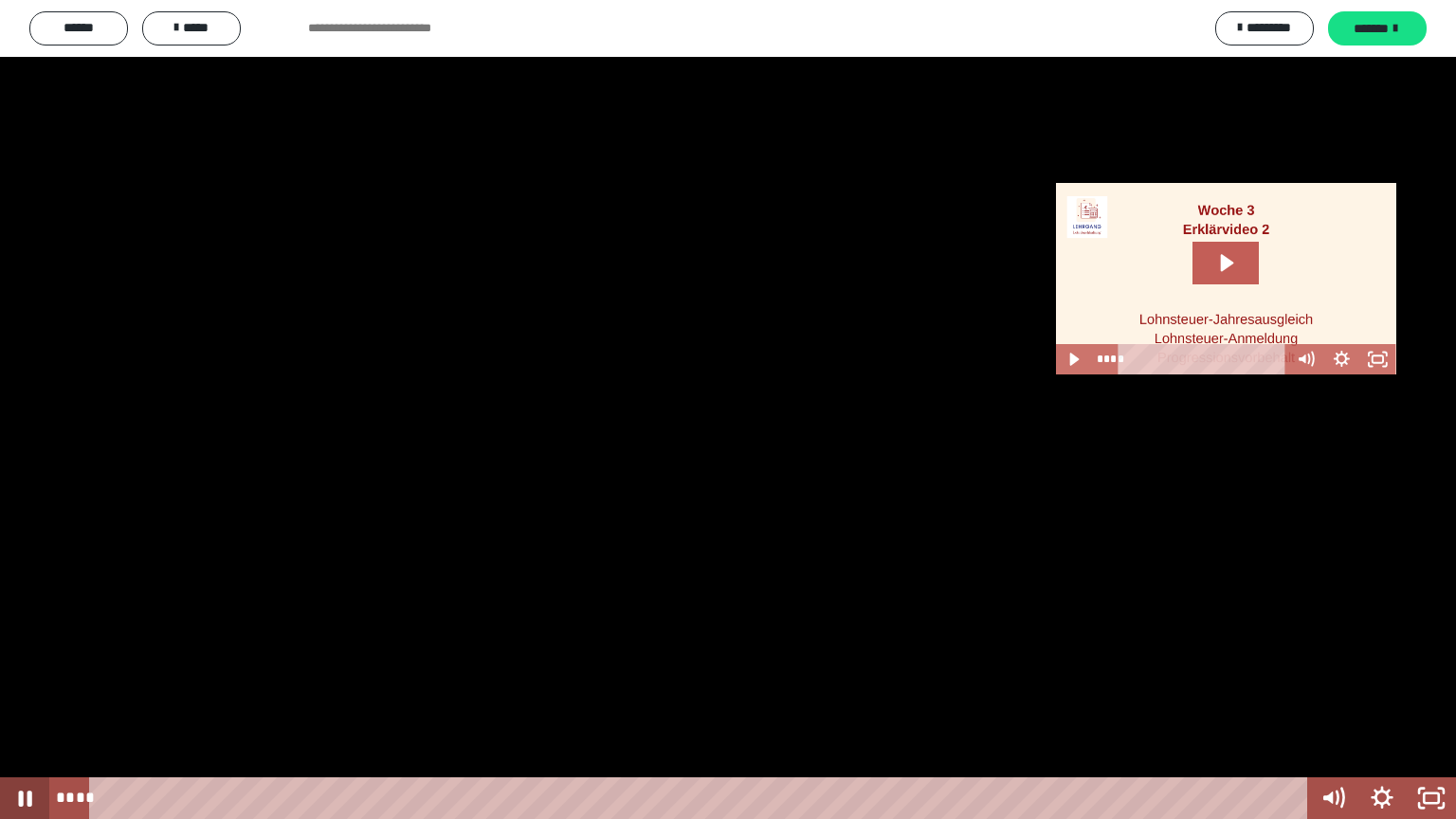 click 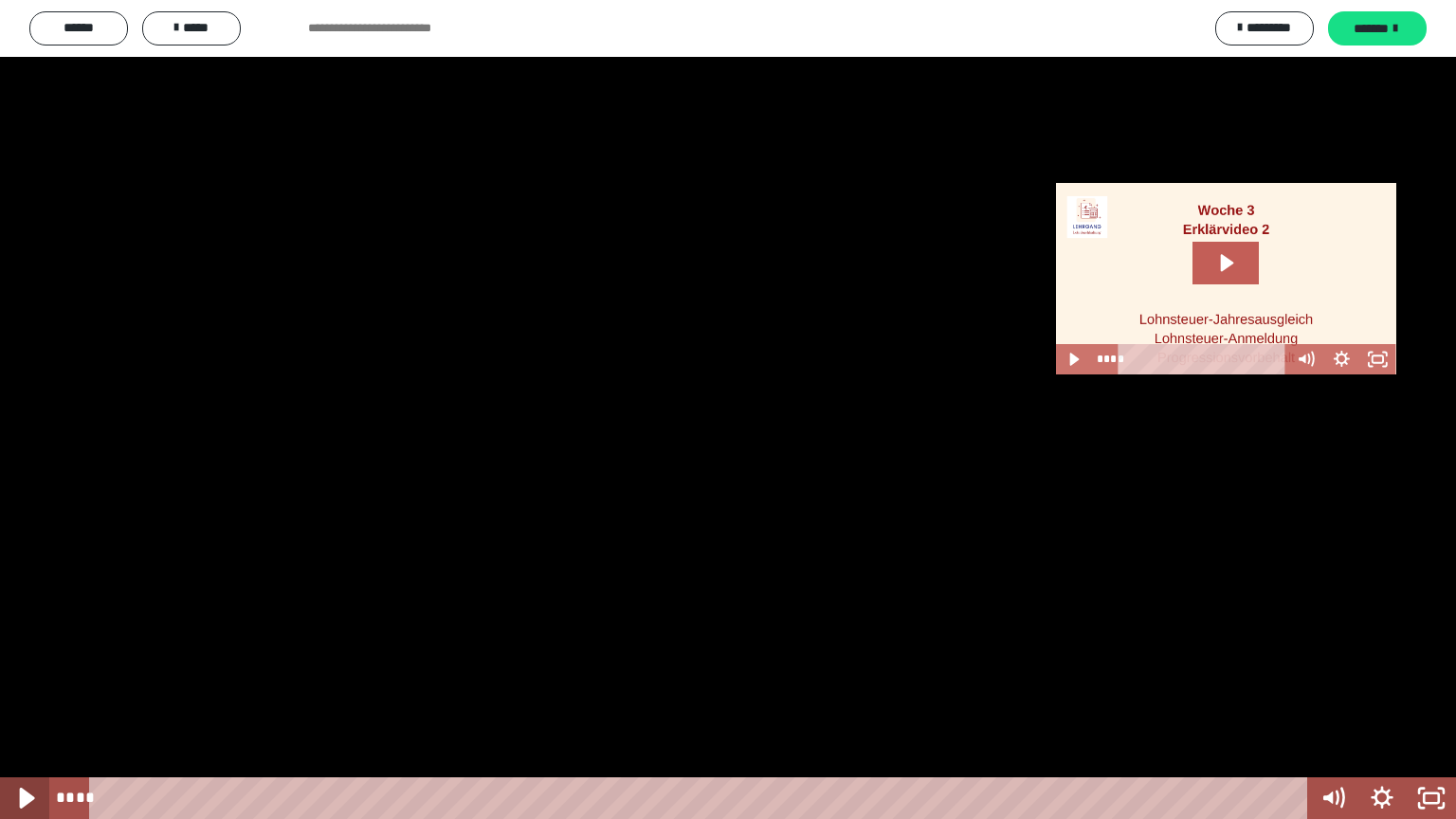 click 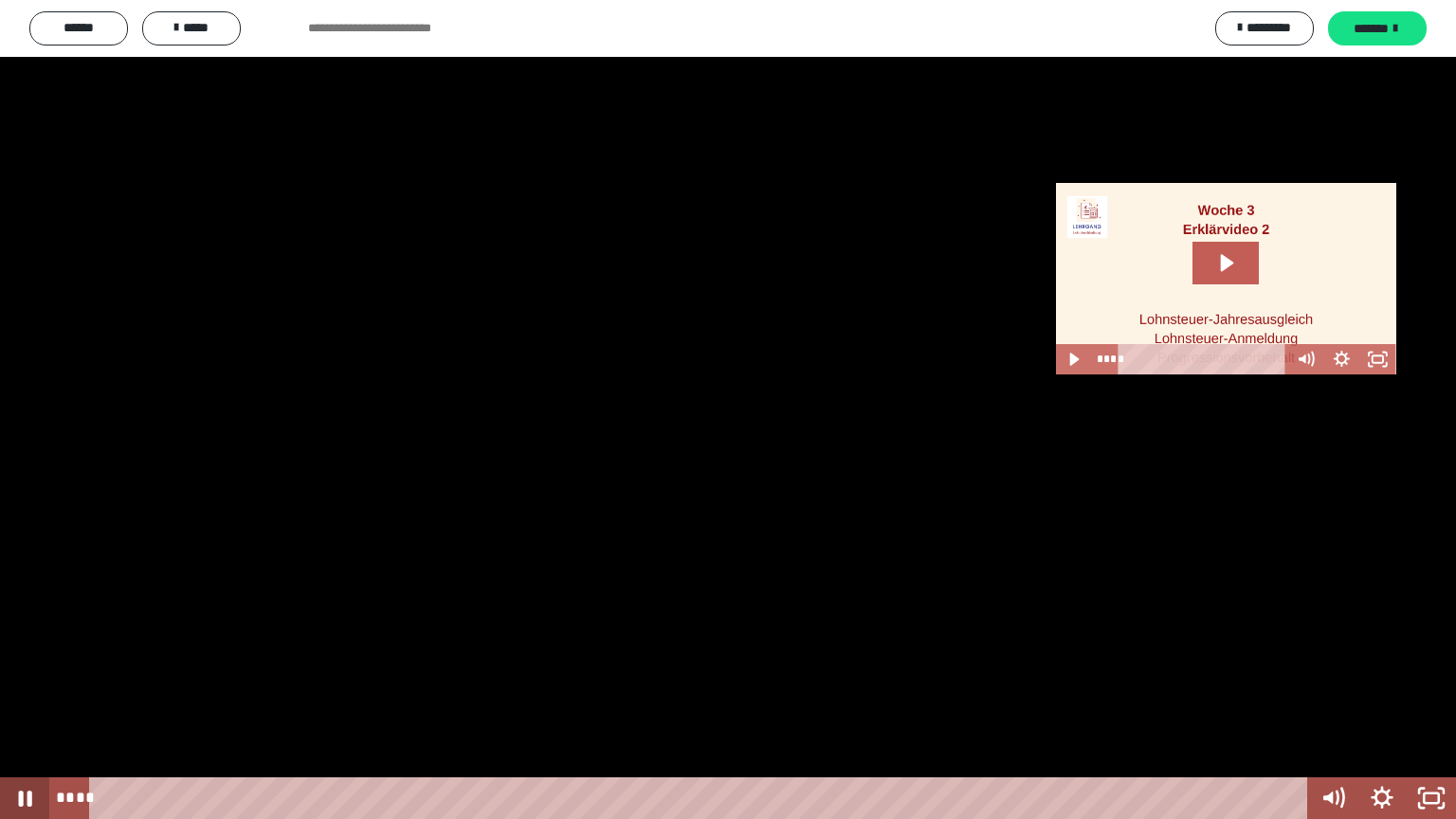 click 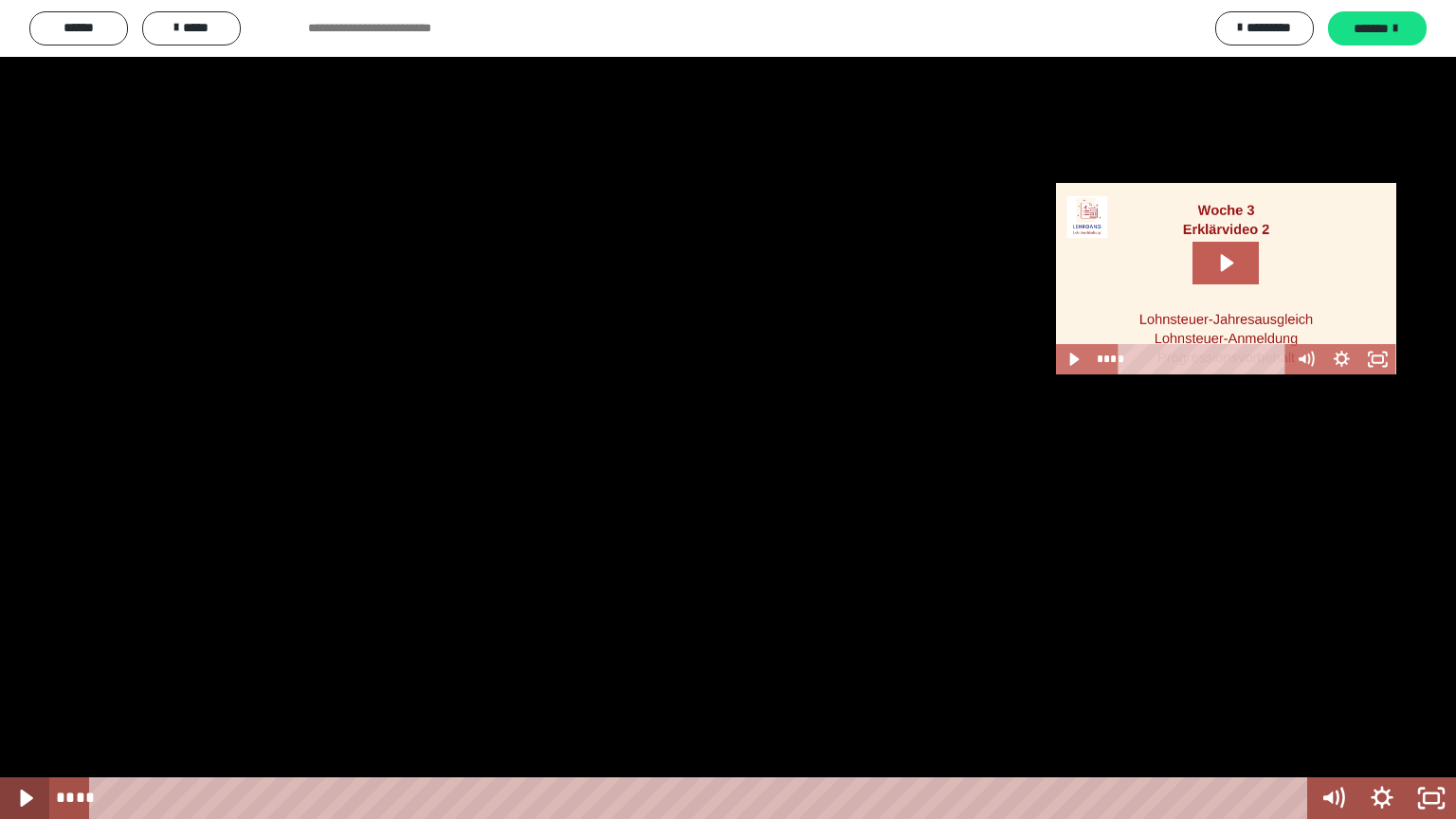 click 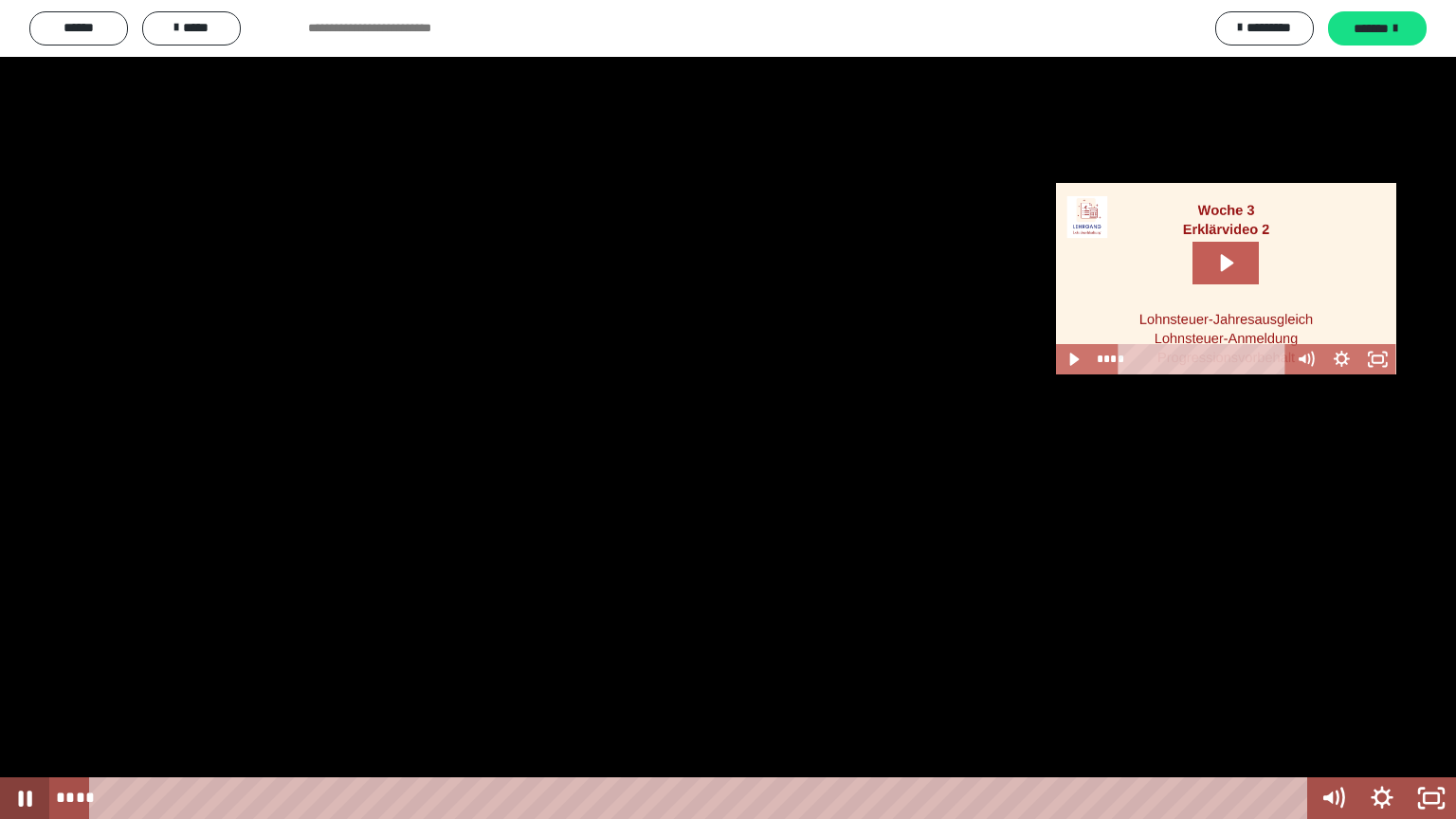 click 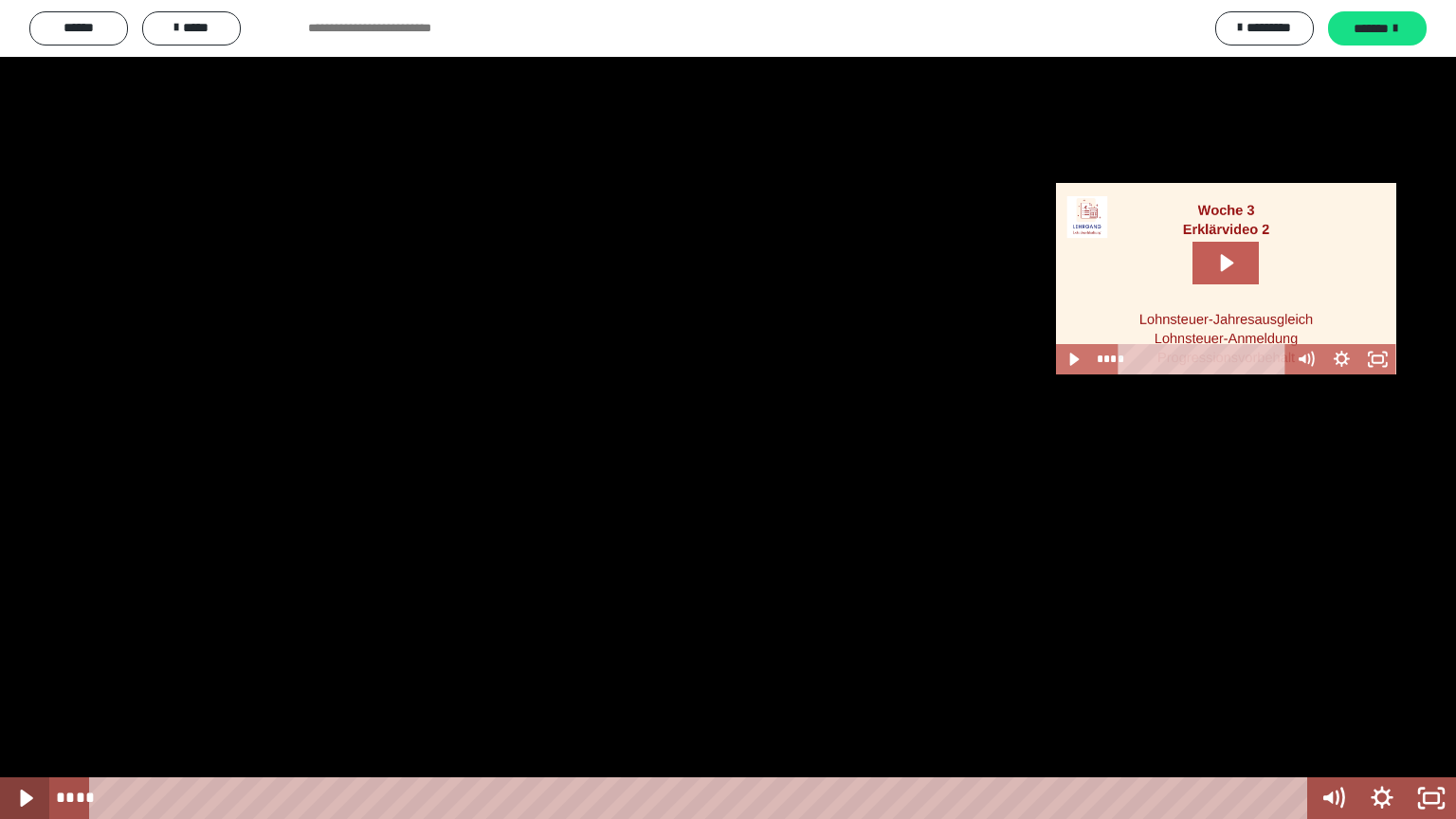 click 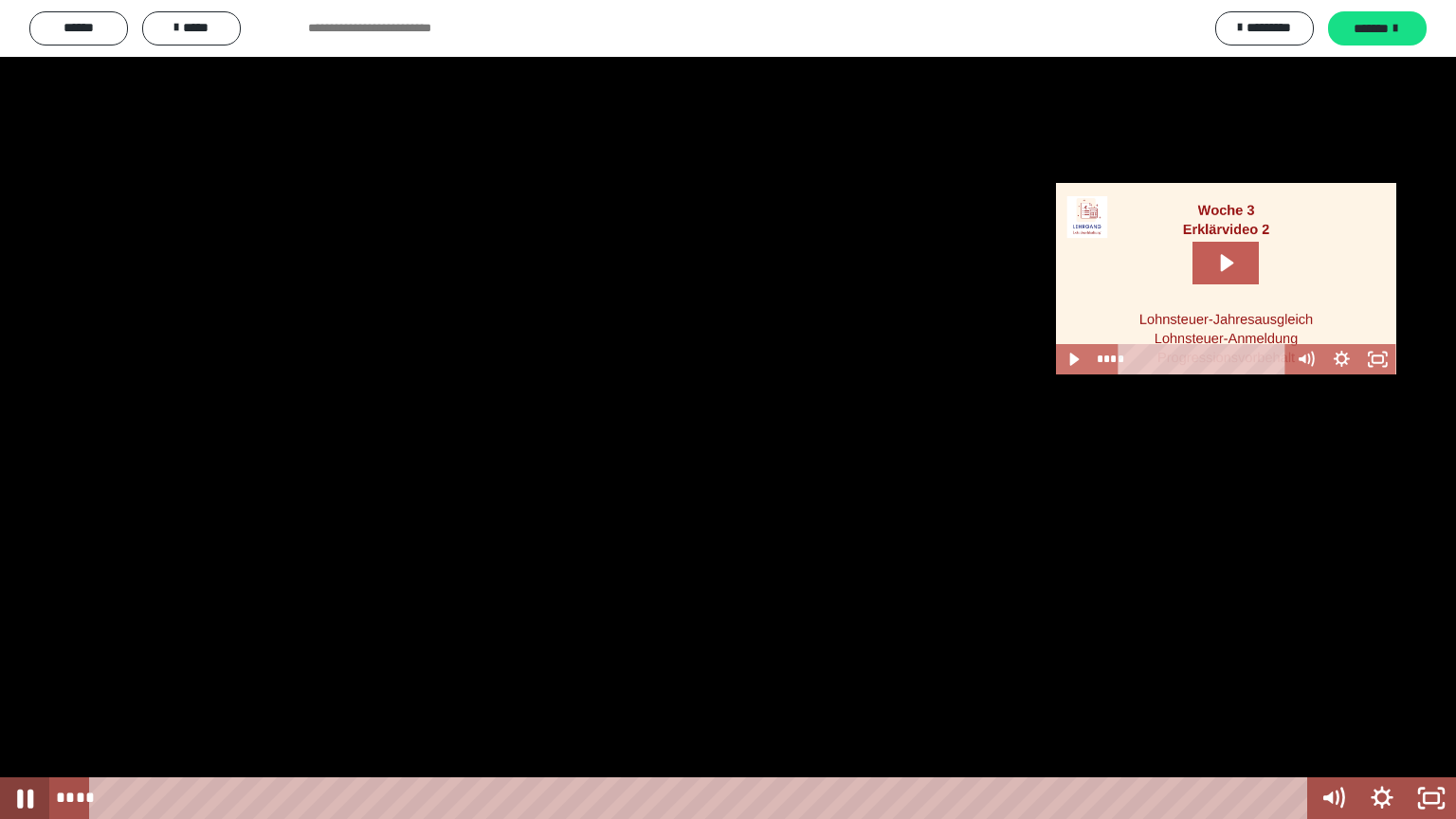 click 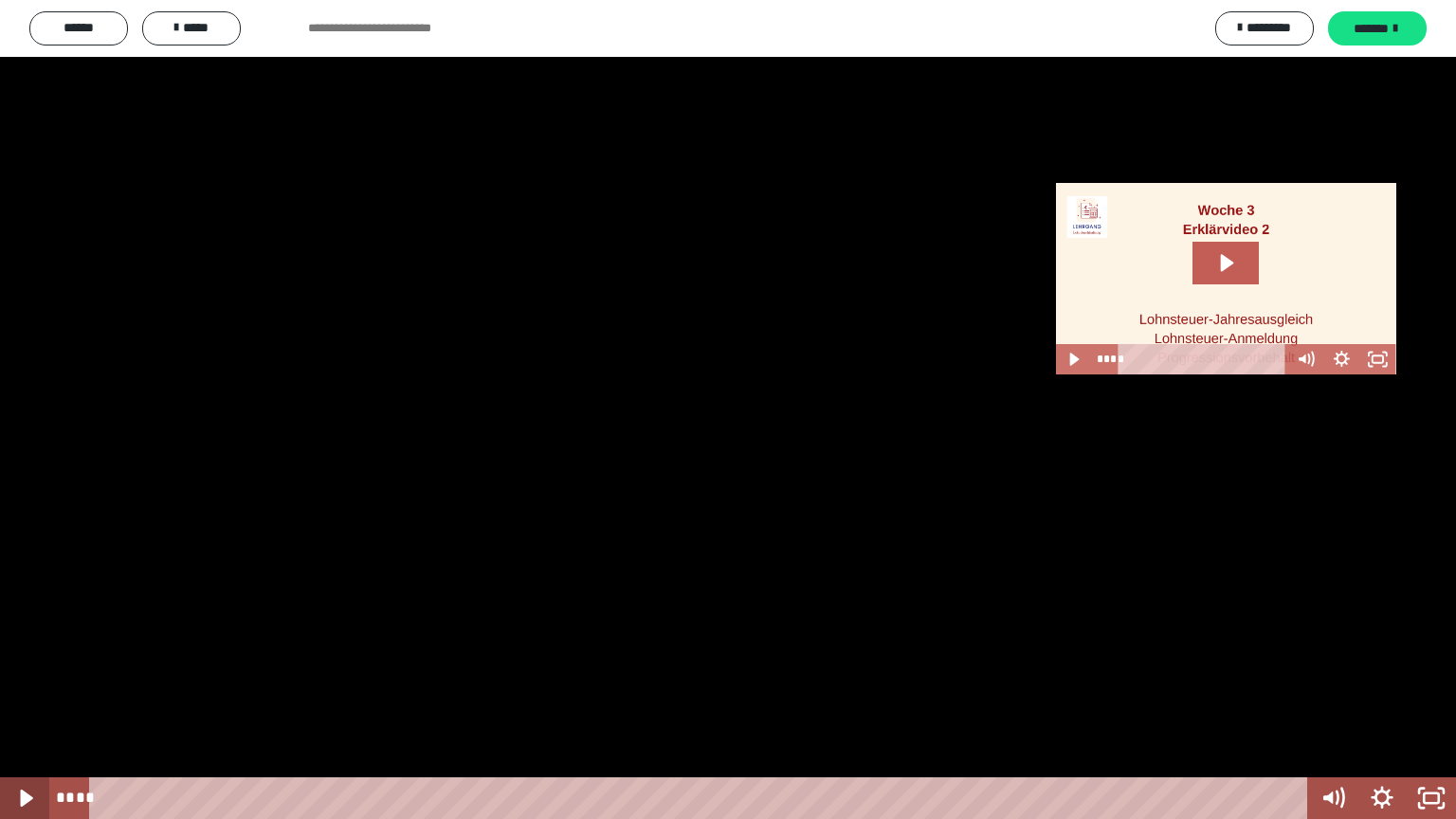 click 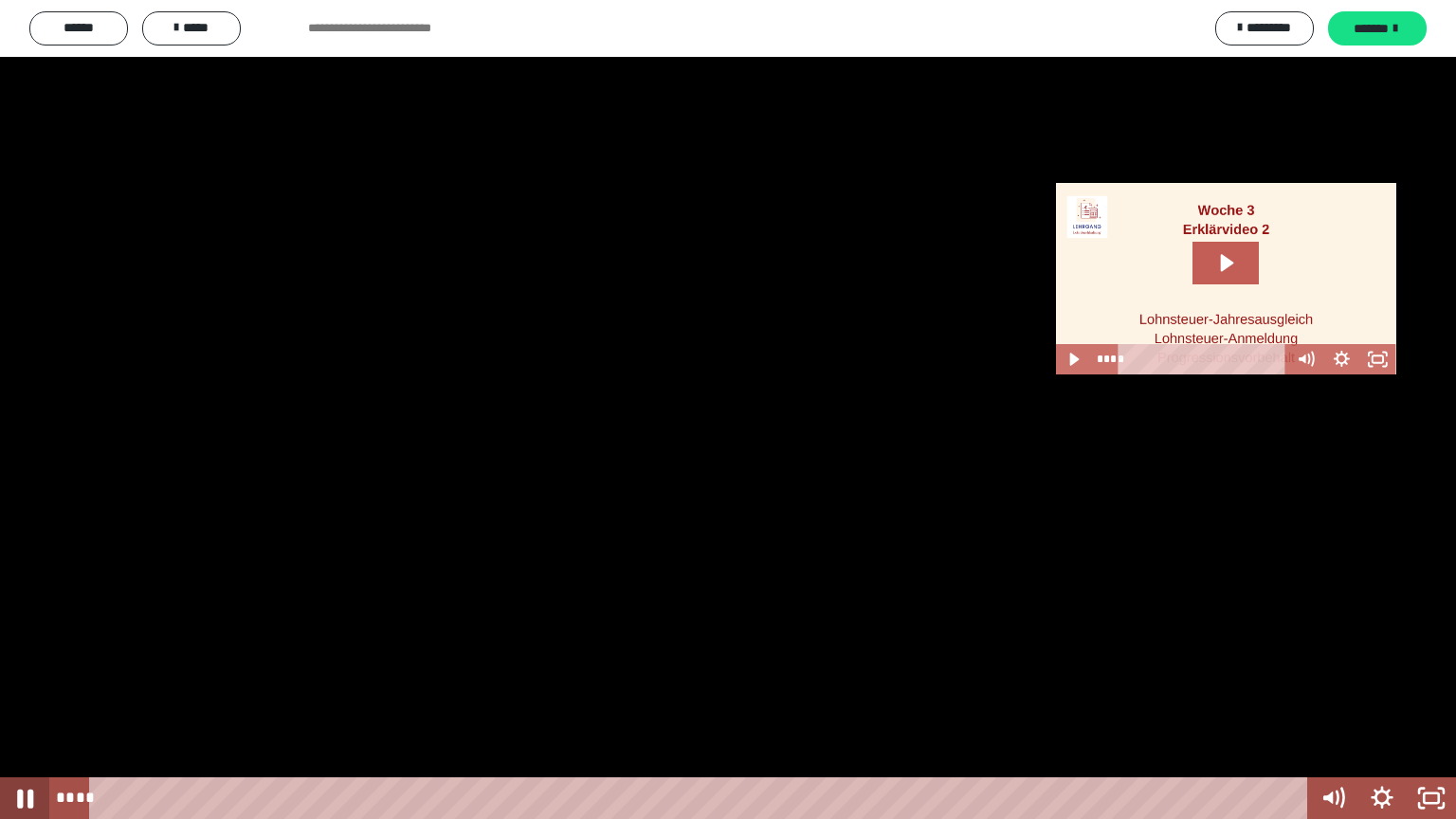 click 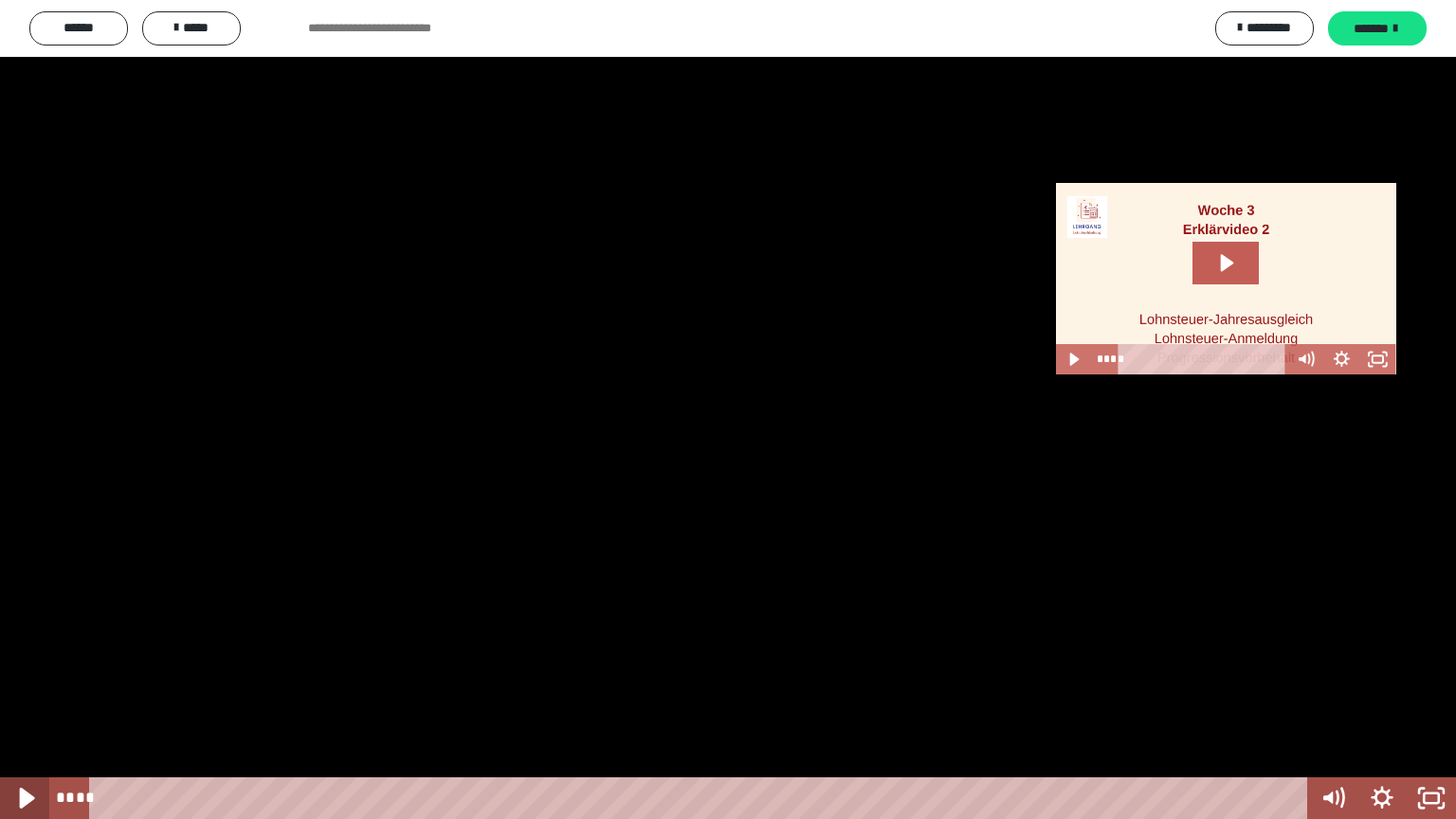 click 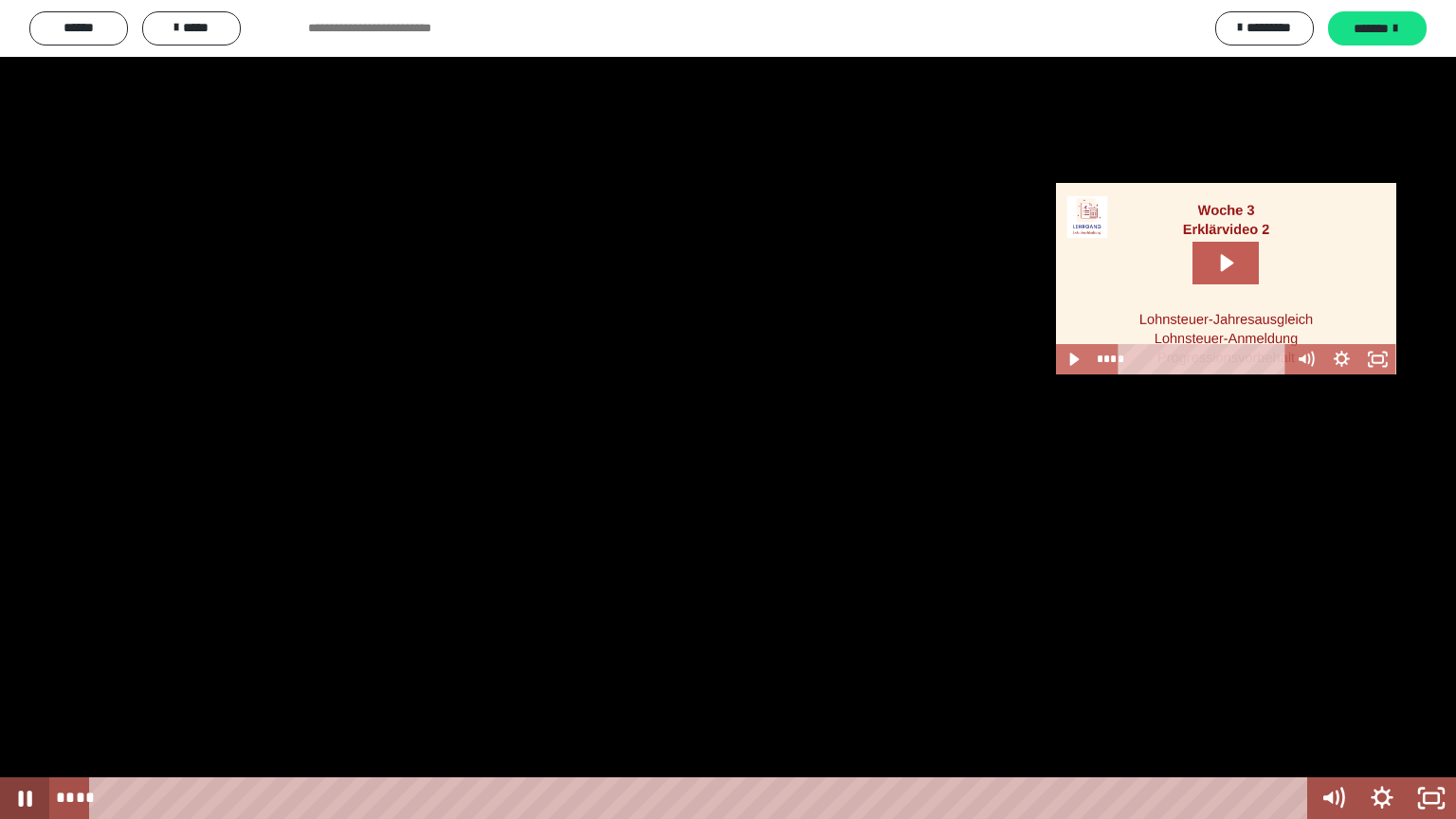 click 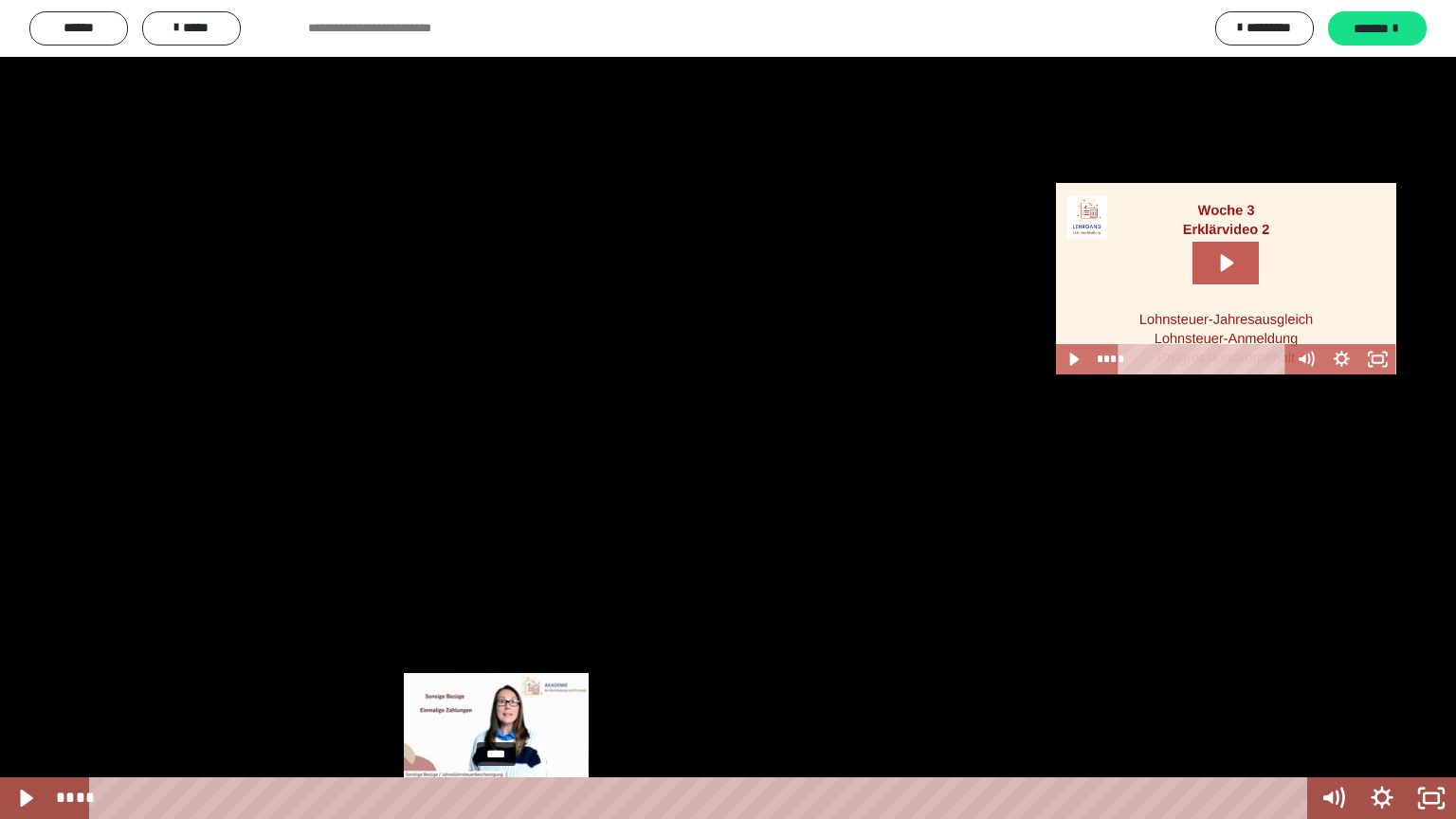 click on "****" at bounding box center (701, 798) 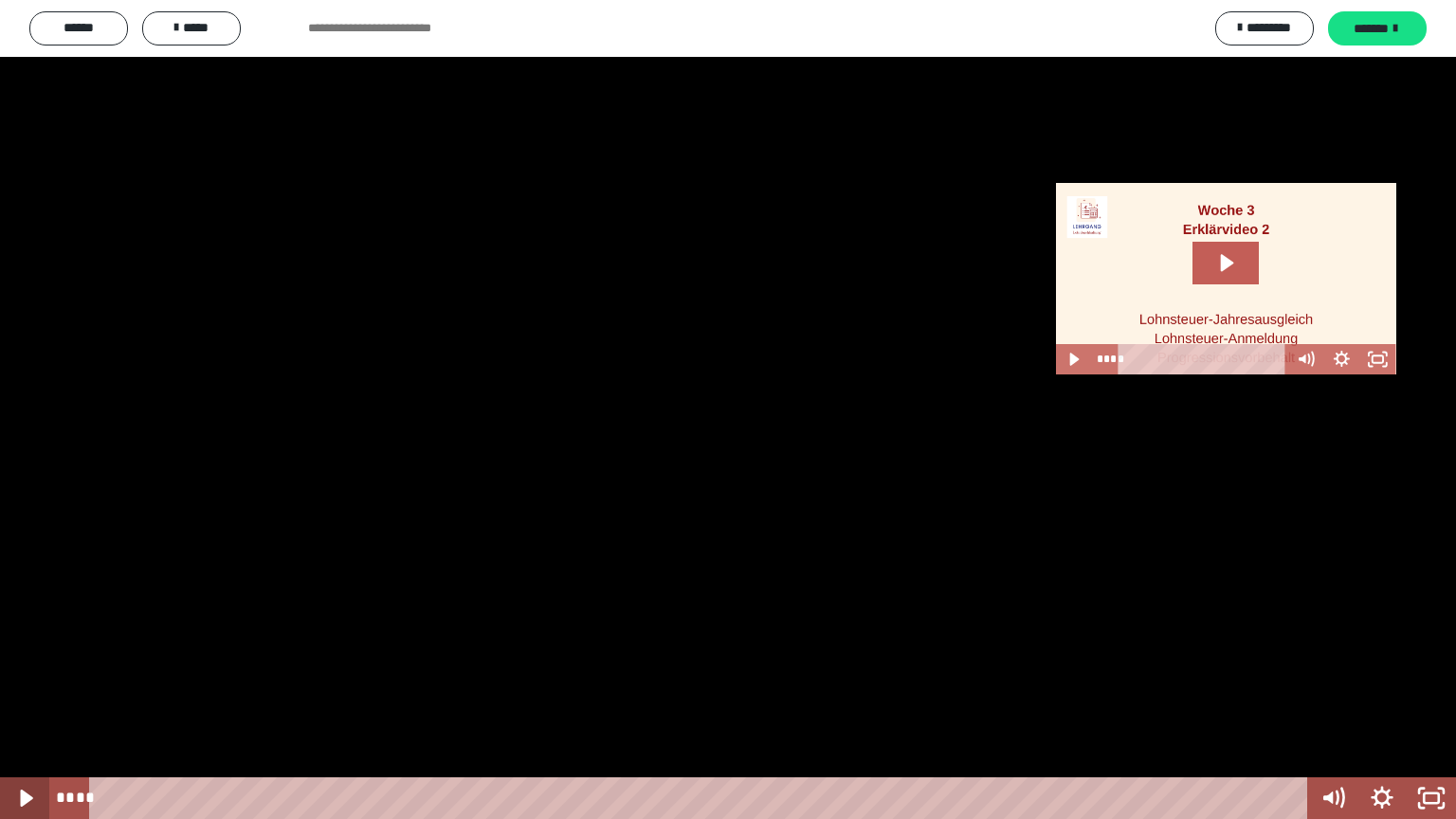 click 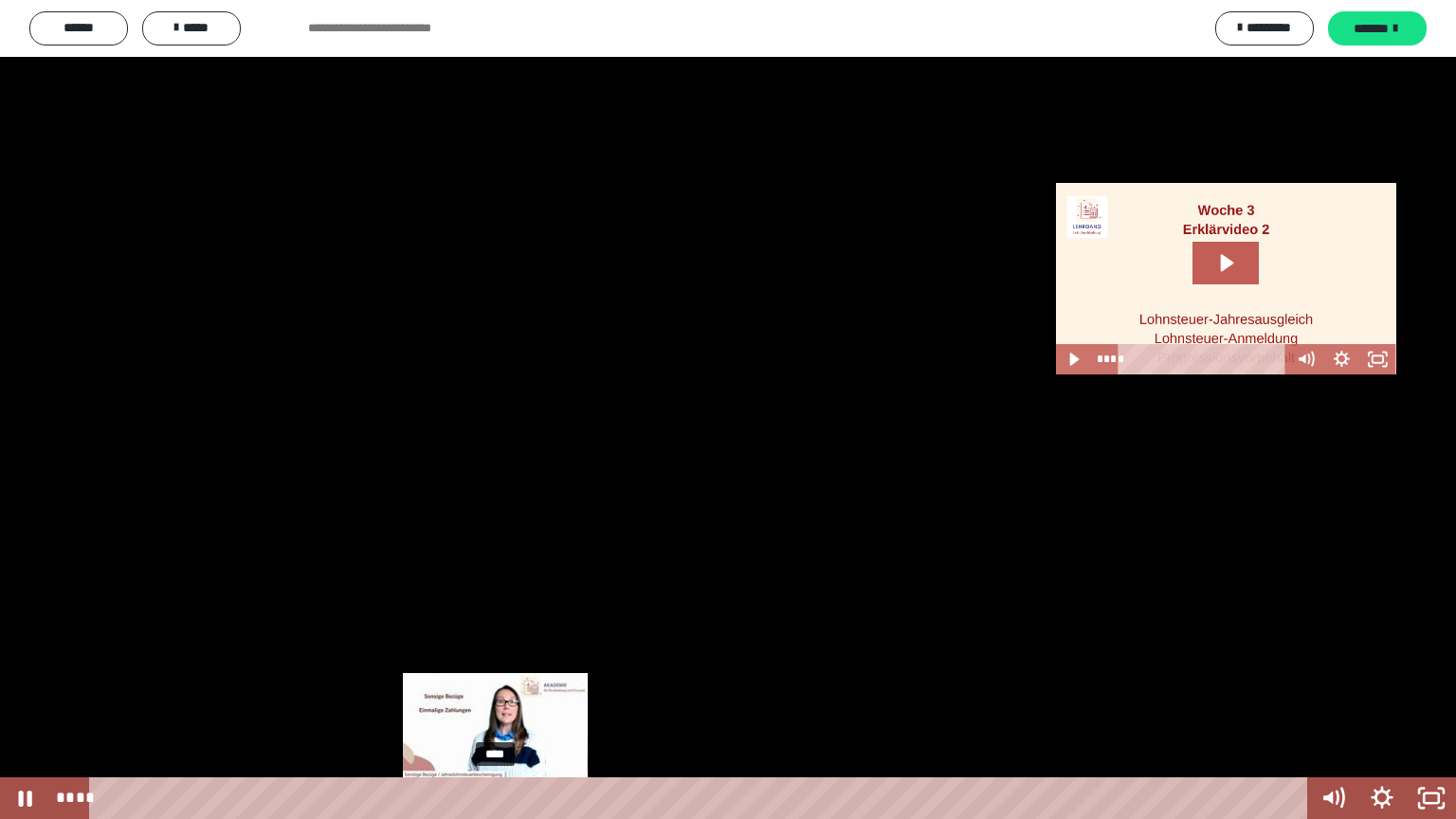 click on "****" at bounding box center [701, 798] 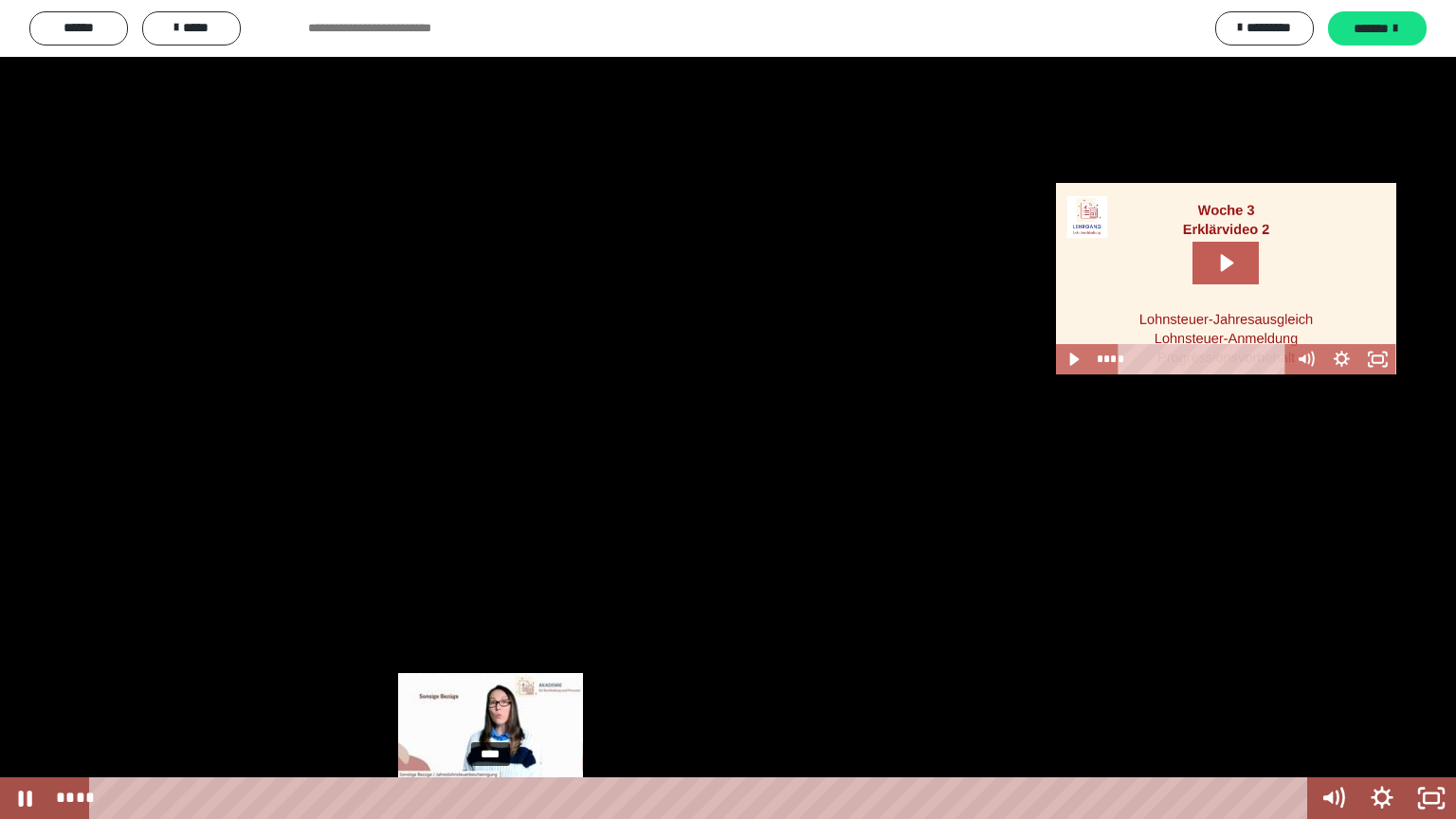 click at bounding box center (490, 798) 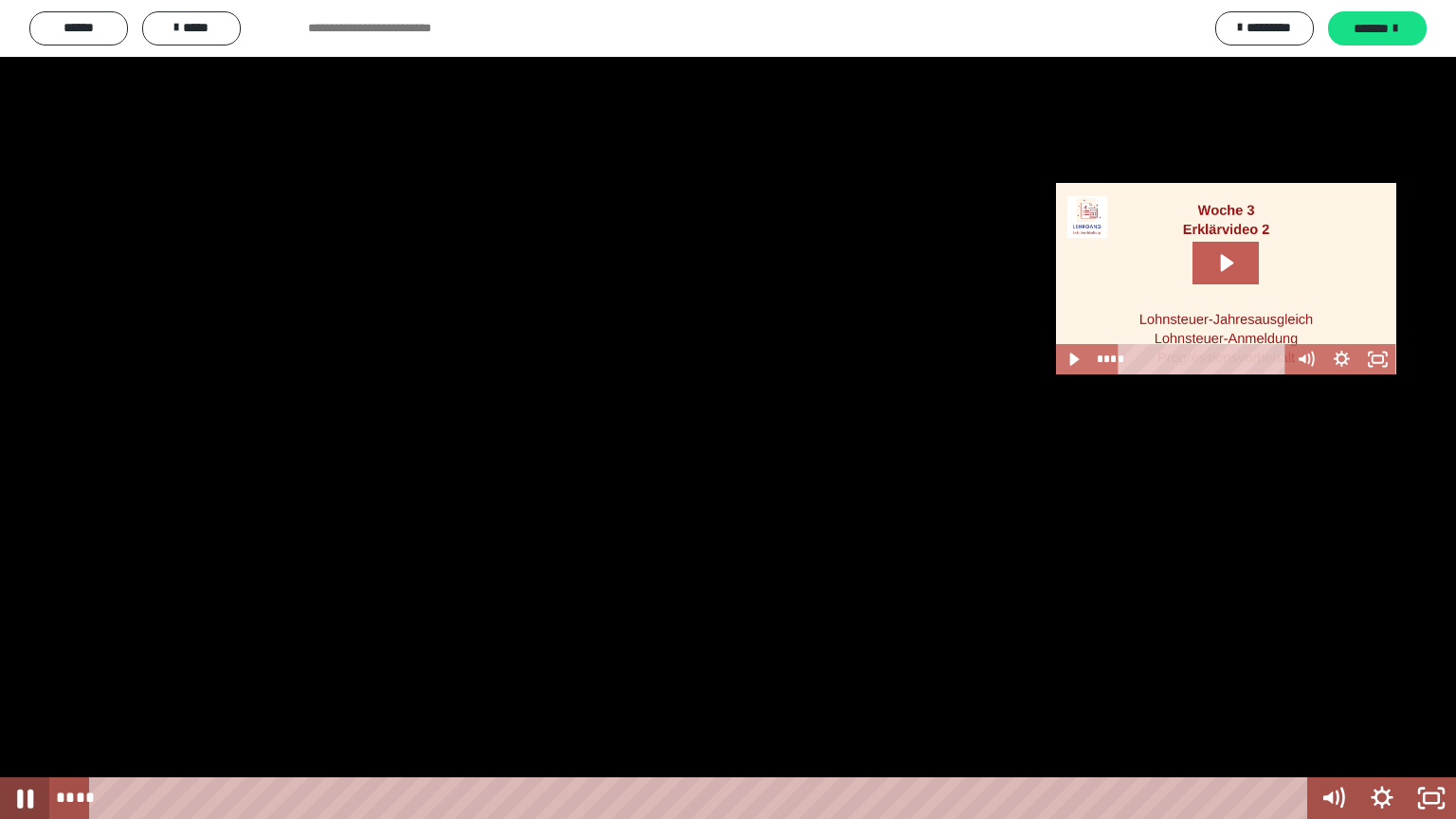 click 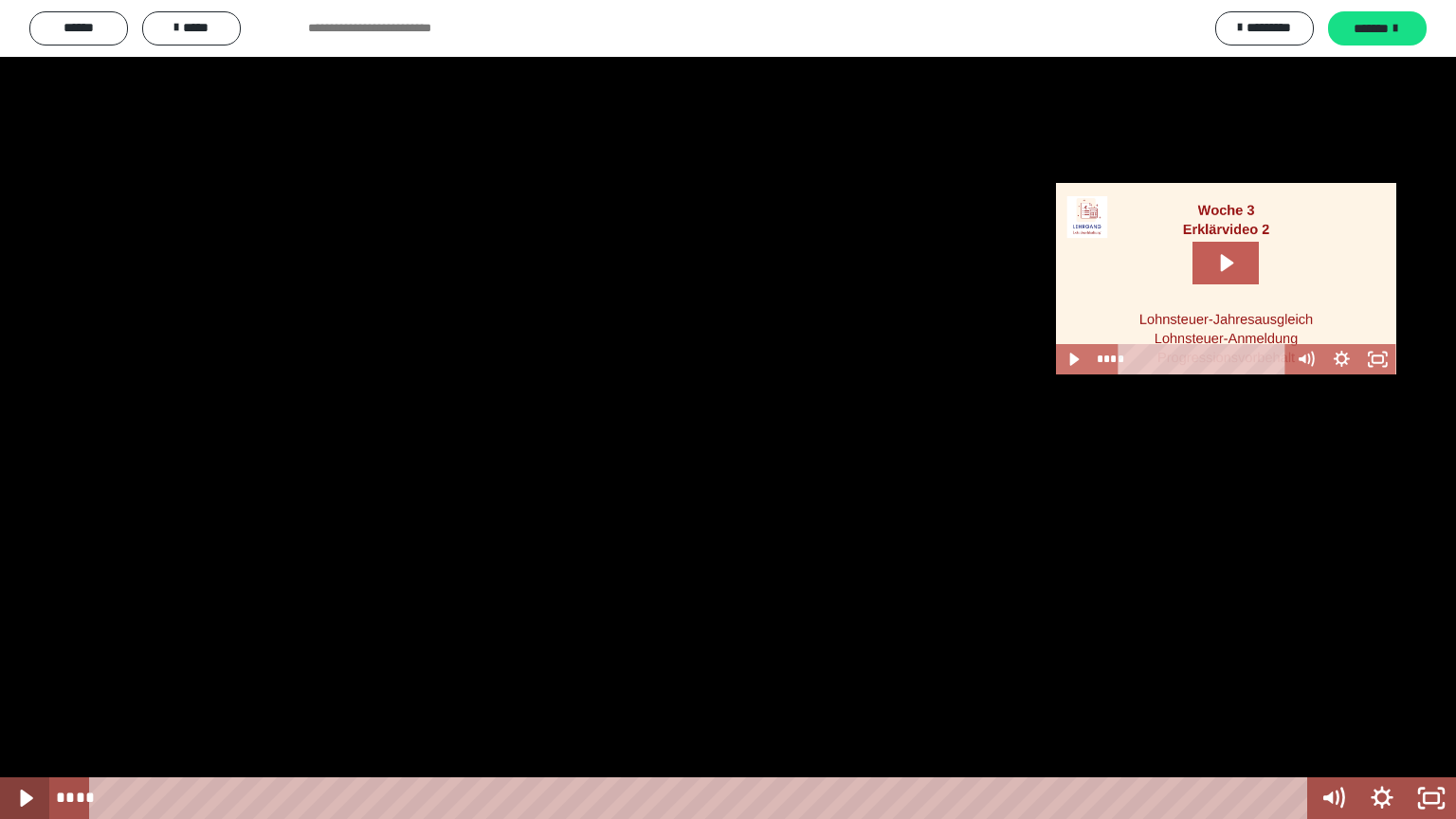 click 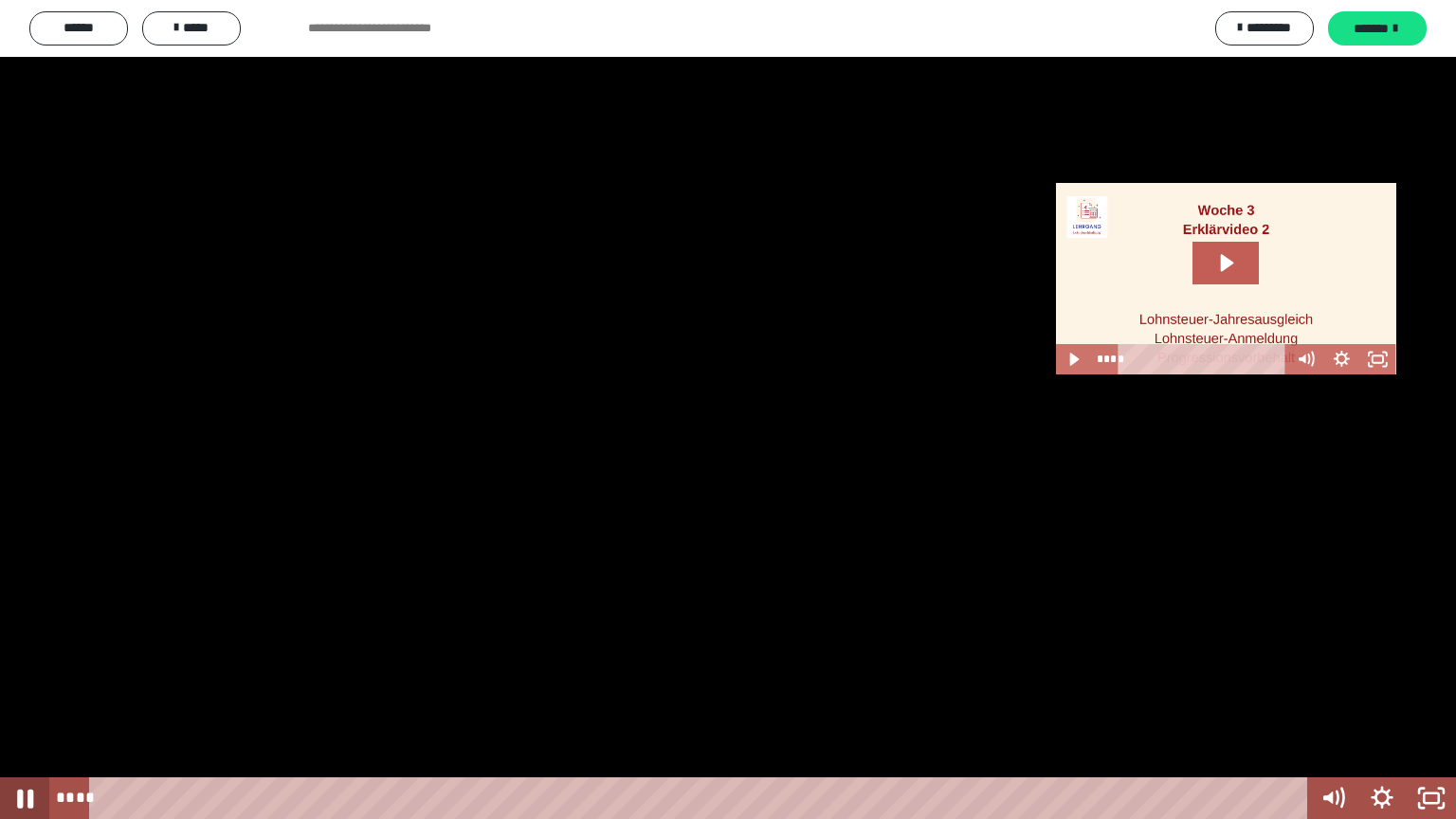 drag, startPoint x: 25, startPoint y: 799, endPoint x: 15, endPoint y: 796, distance: 10.440307 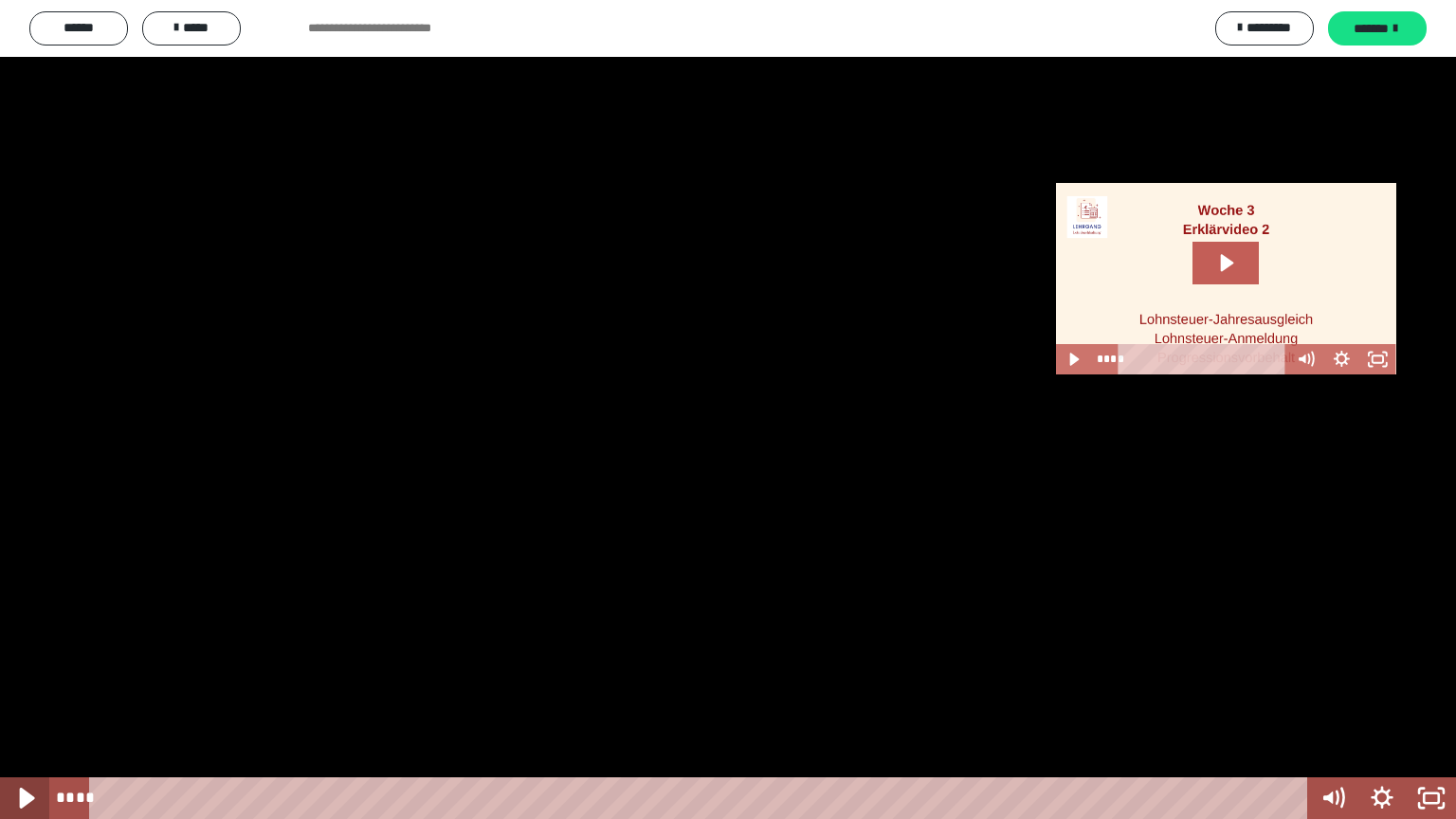 click 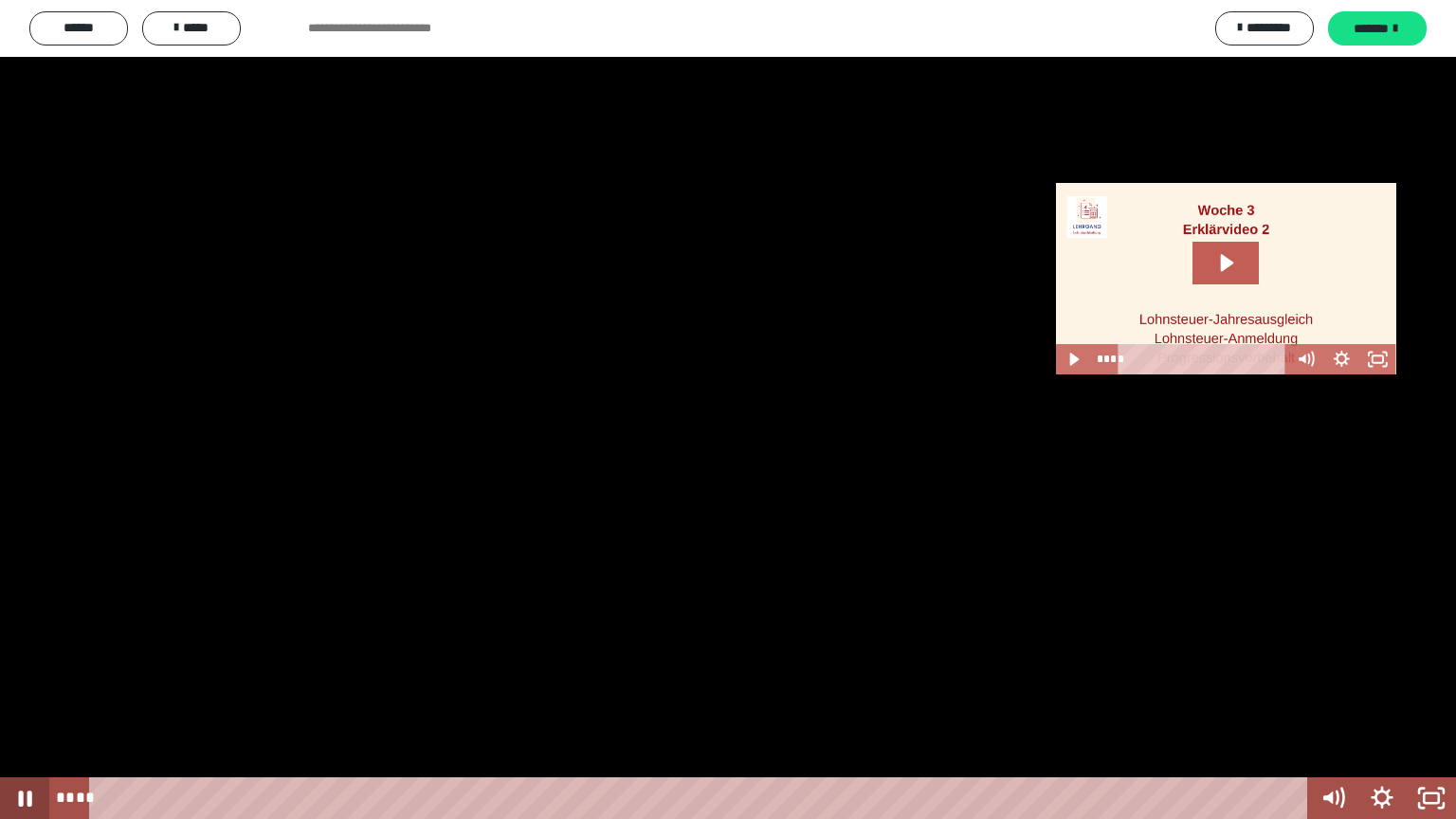 click 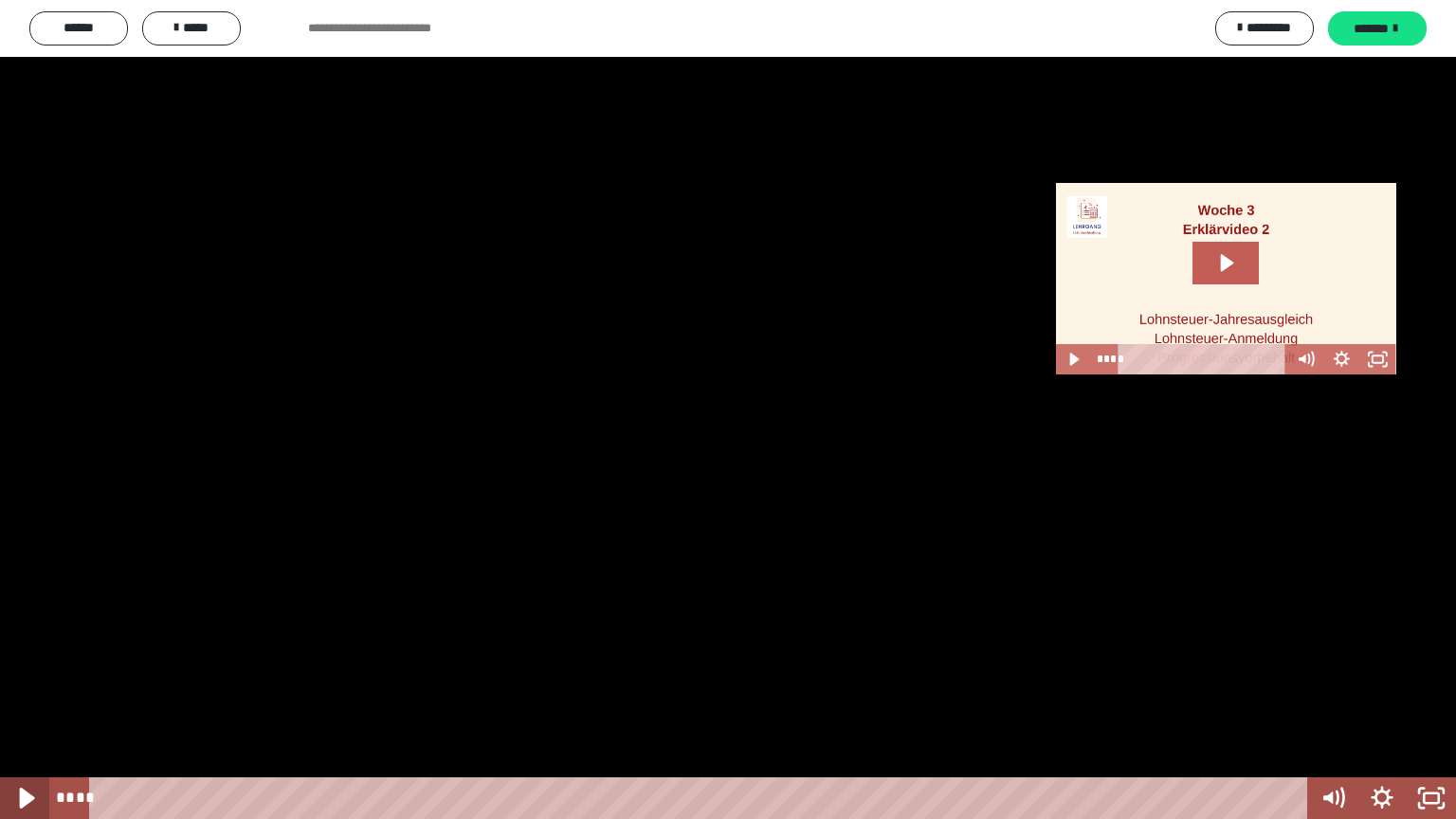 click 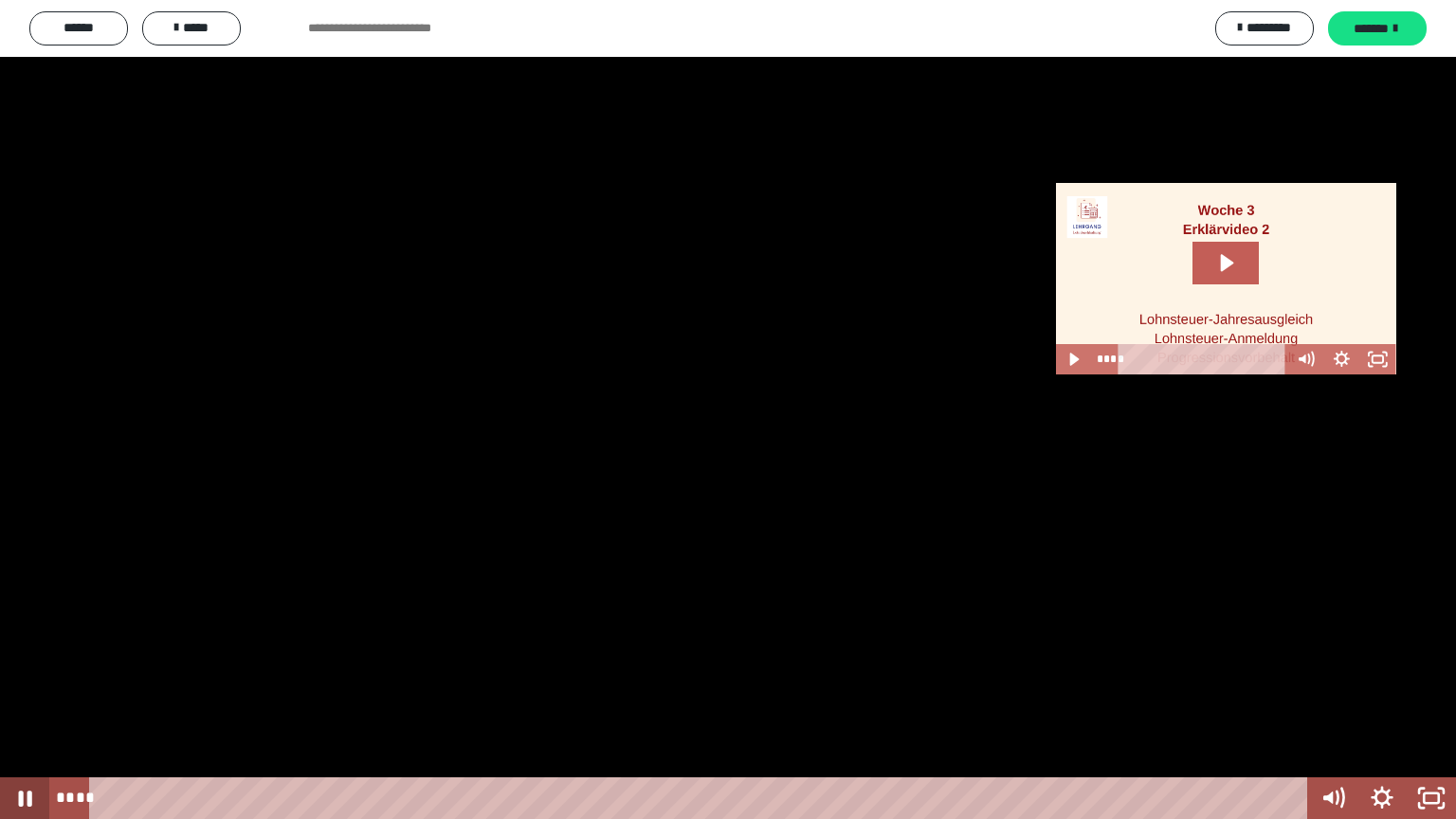 click 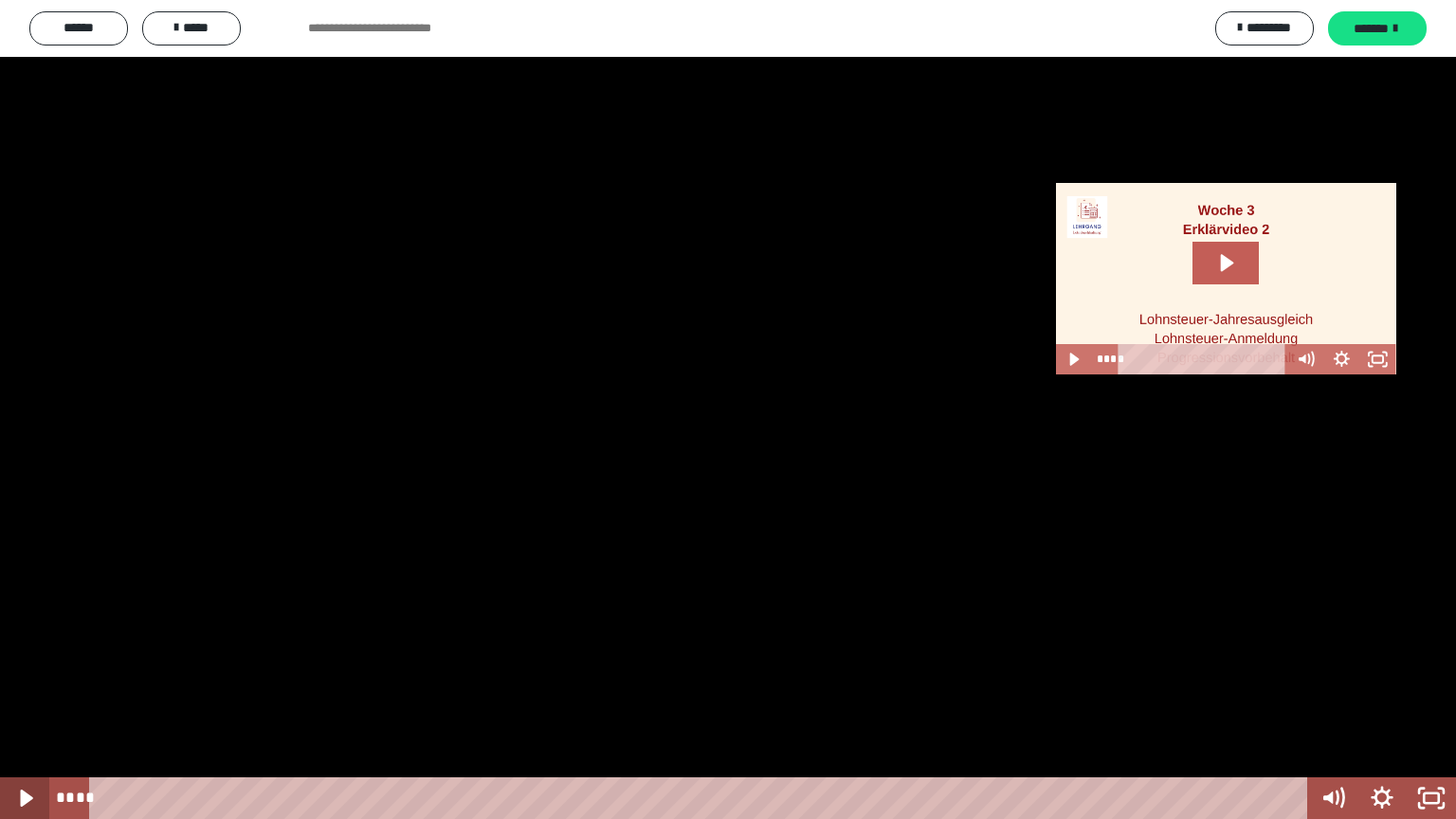 click 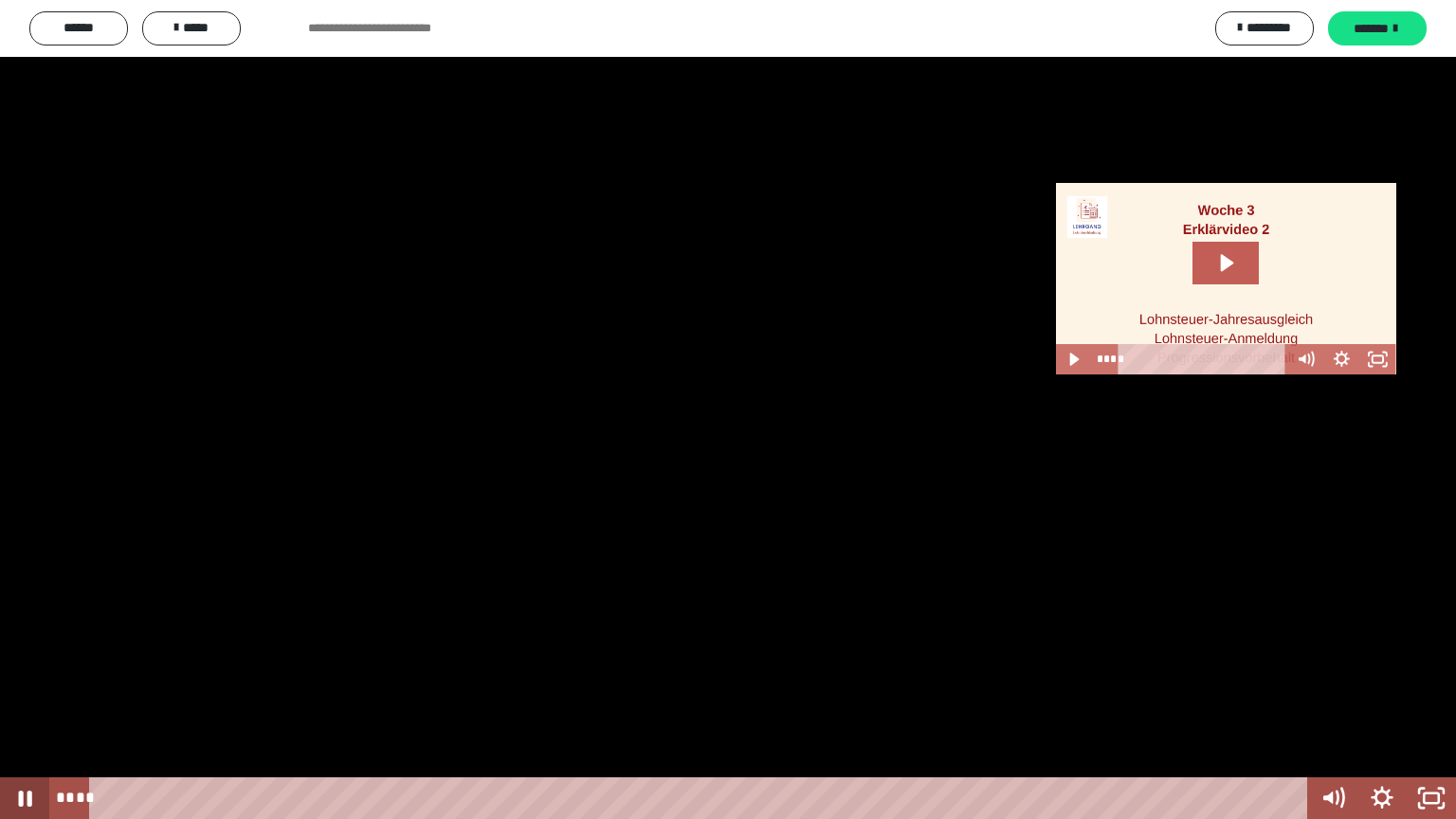 click 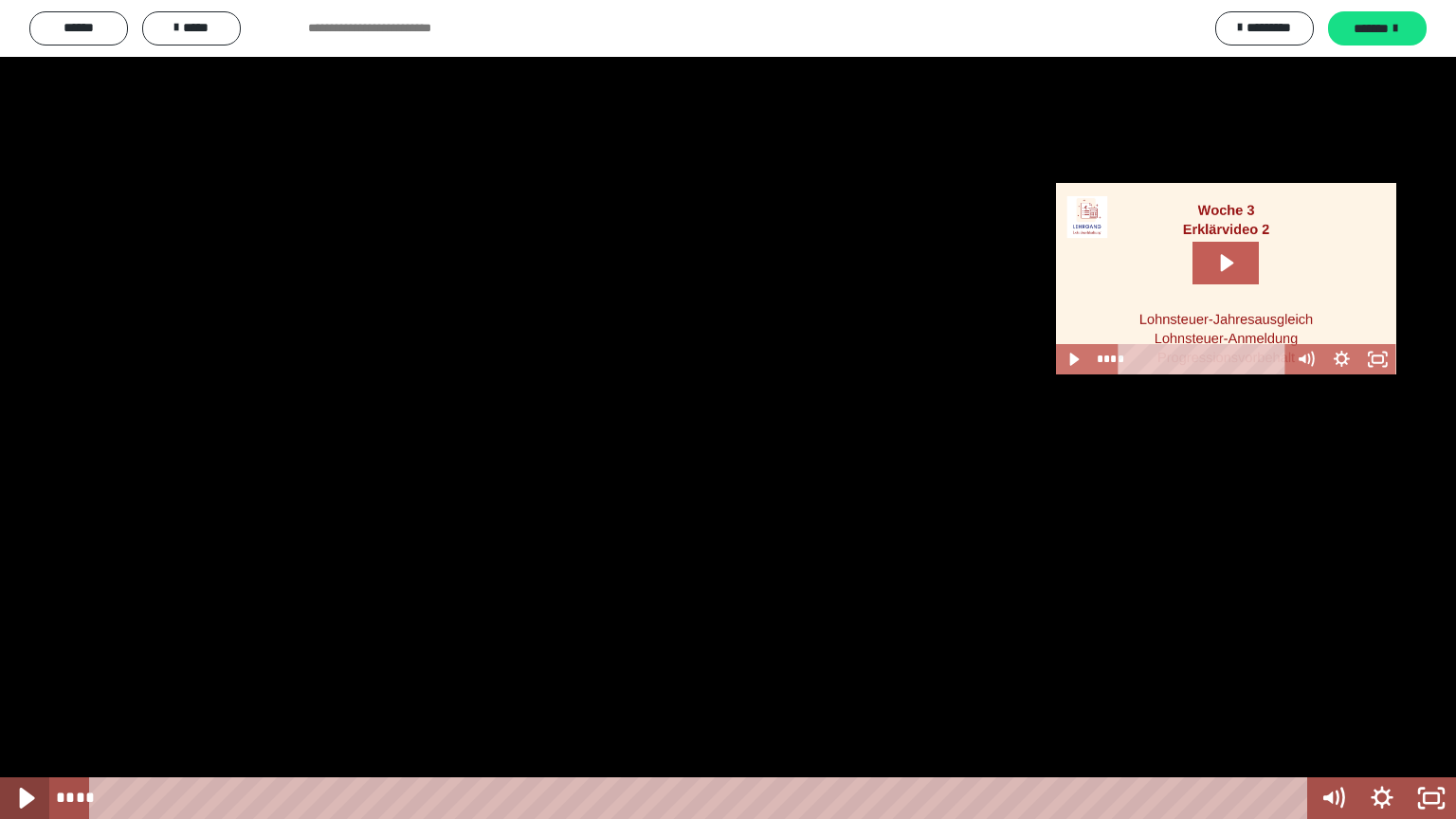 drag, startPoint x: 24, startPoint y: 802, endPoint x: 36, endPoint y: 800, distance: 12.165525 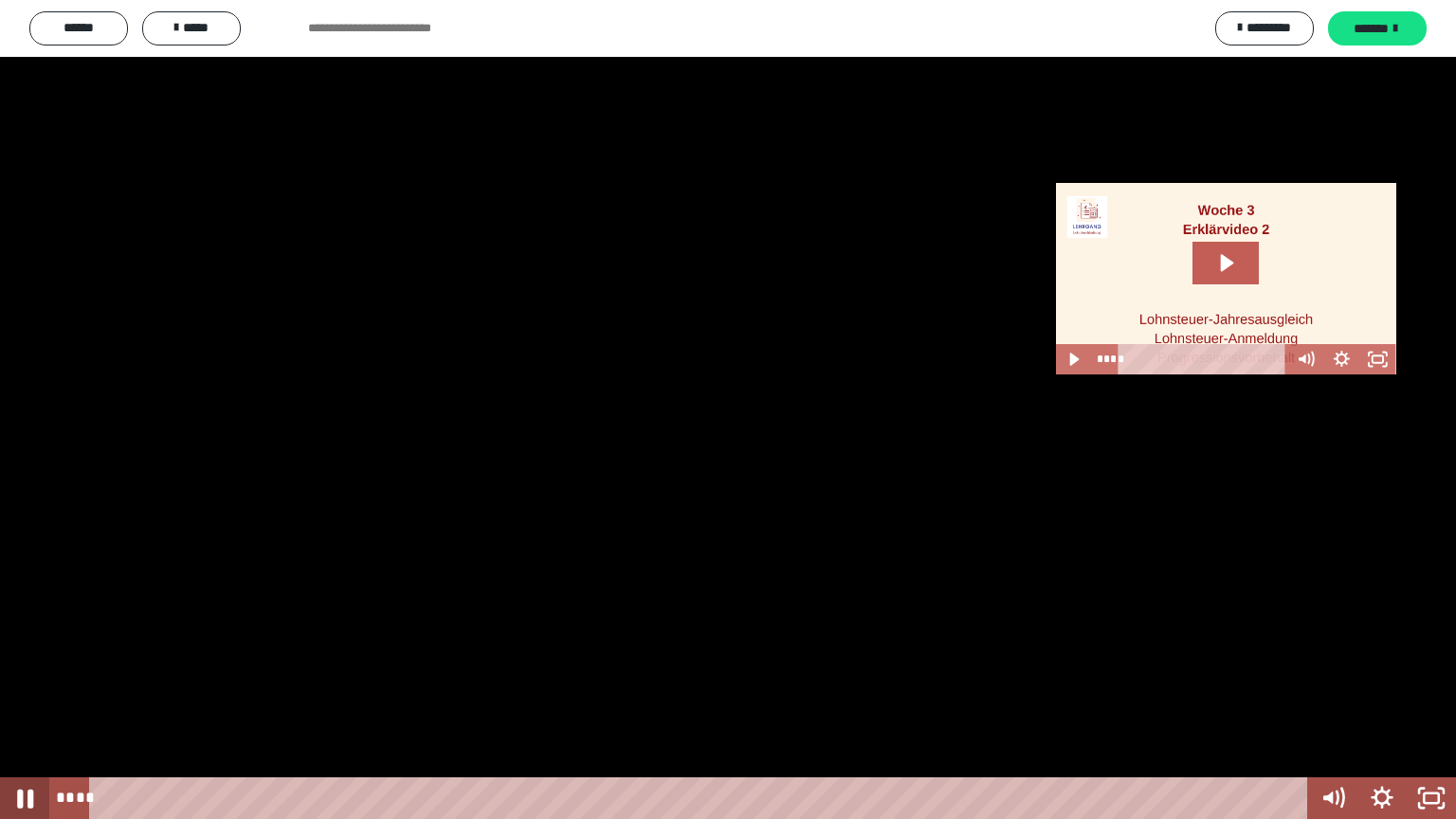 click 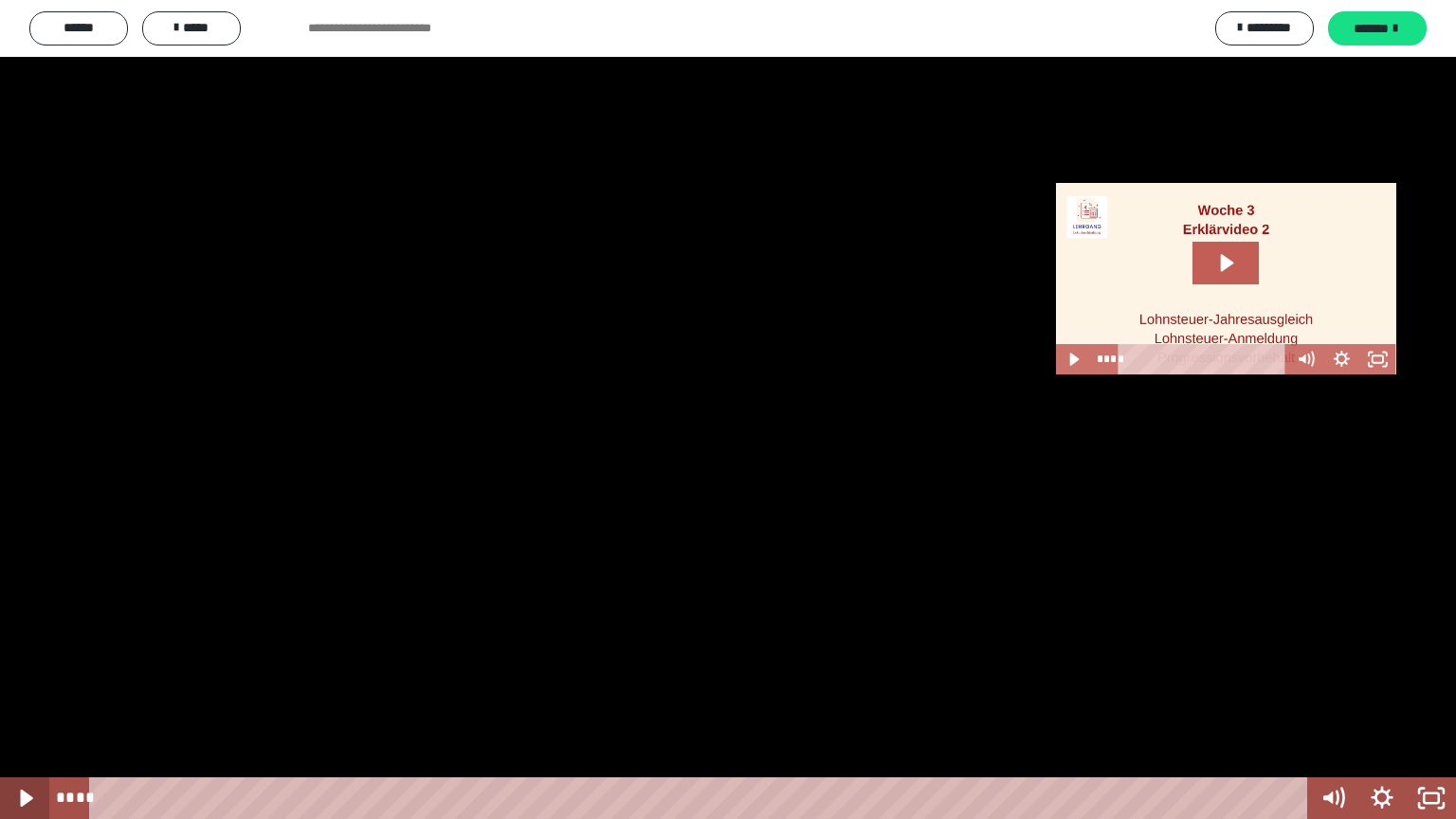 click 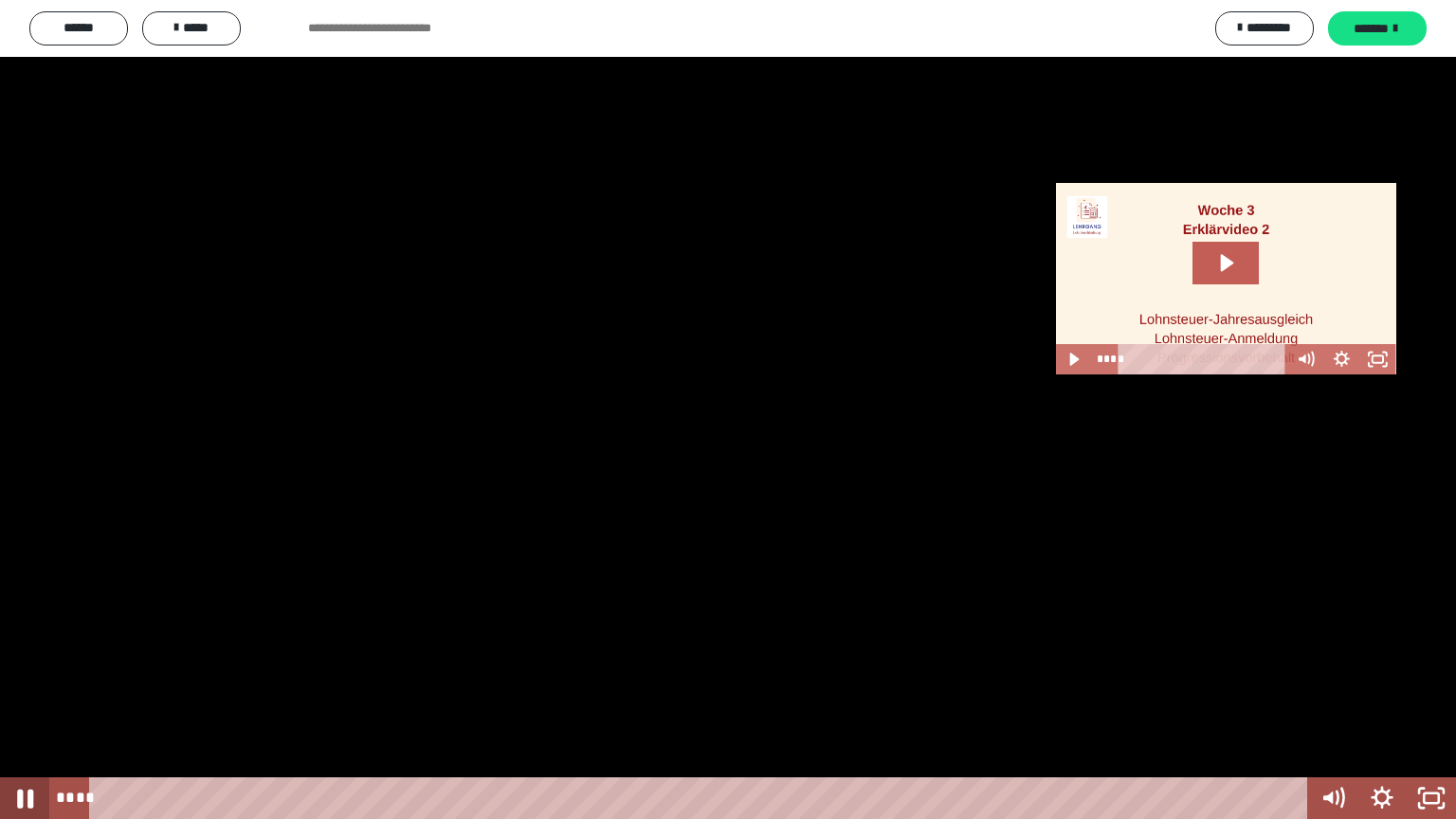 click 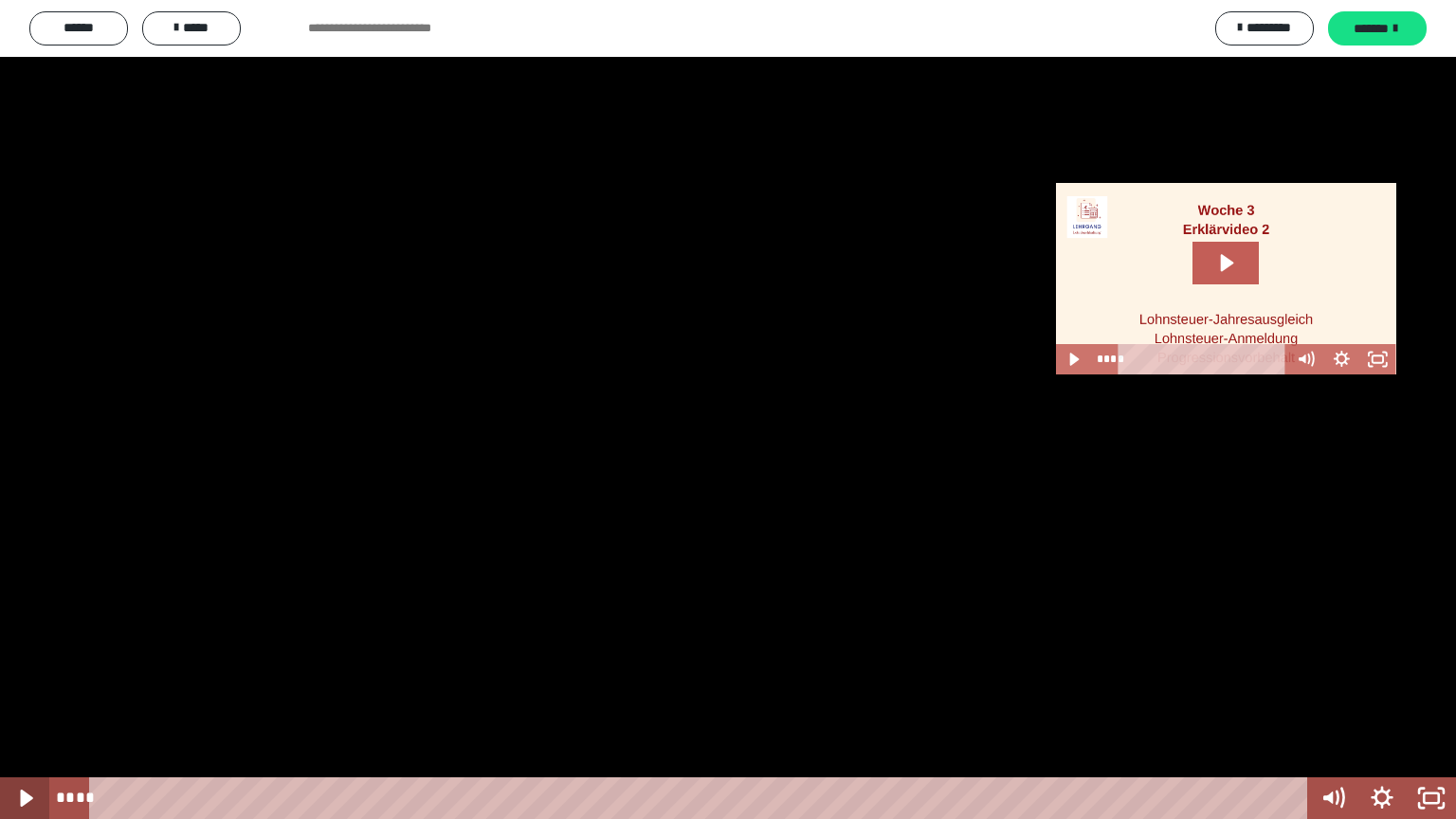 click 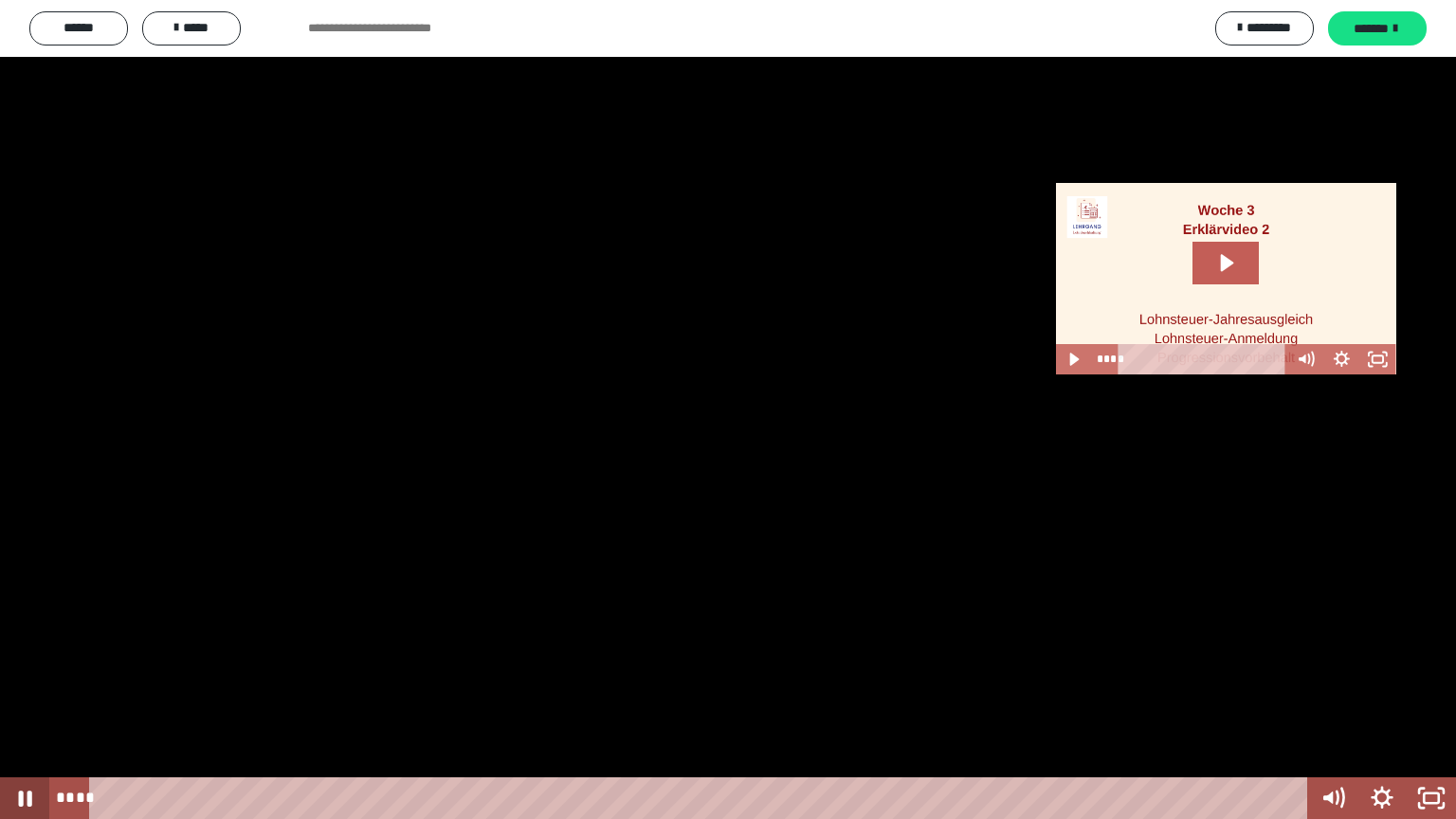 click 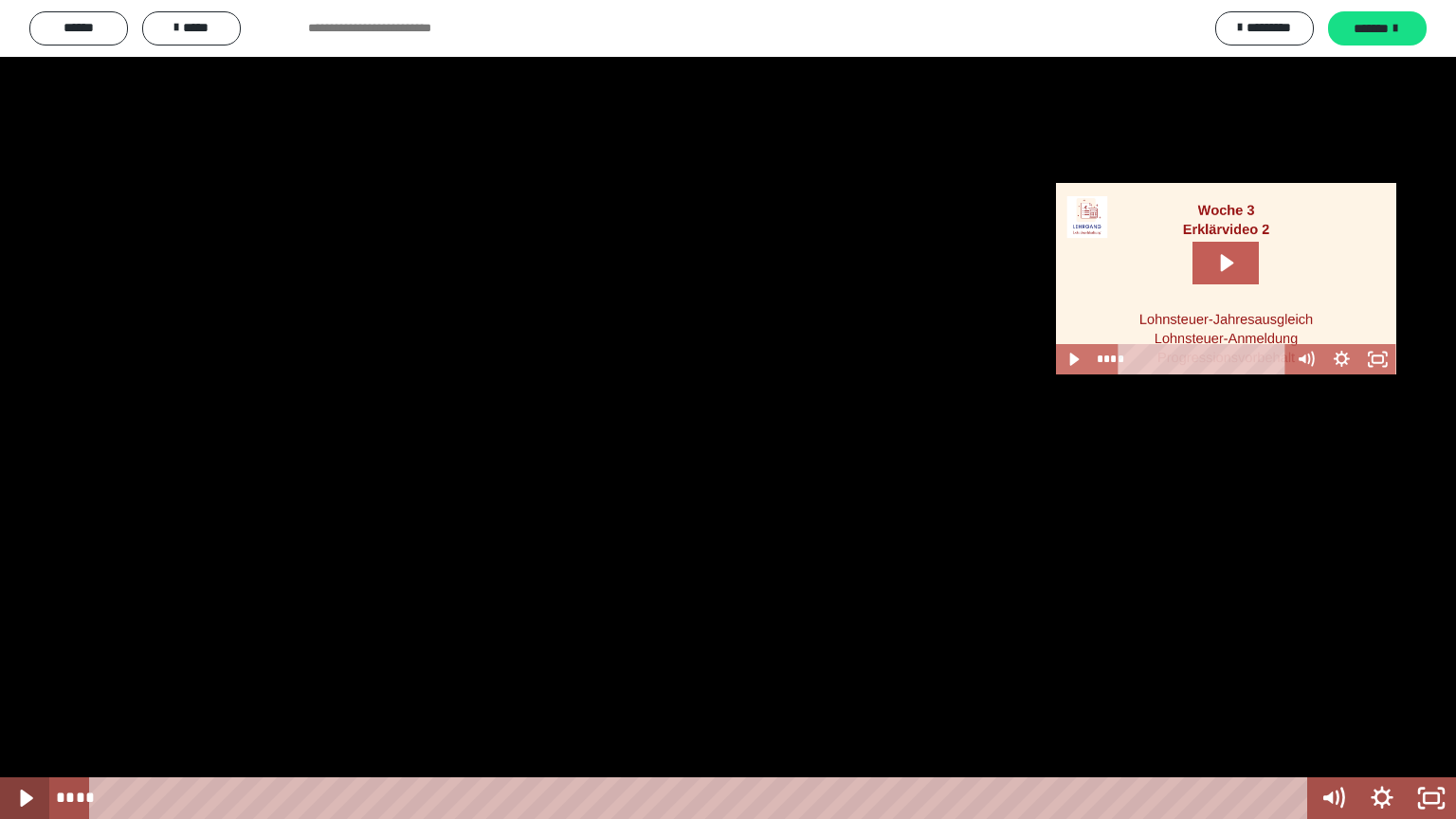 click 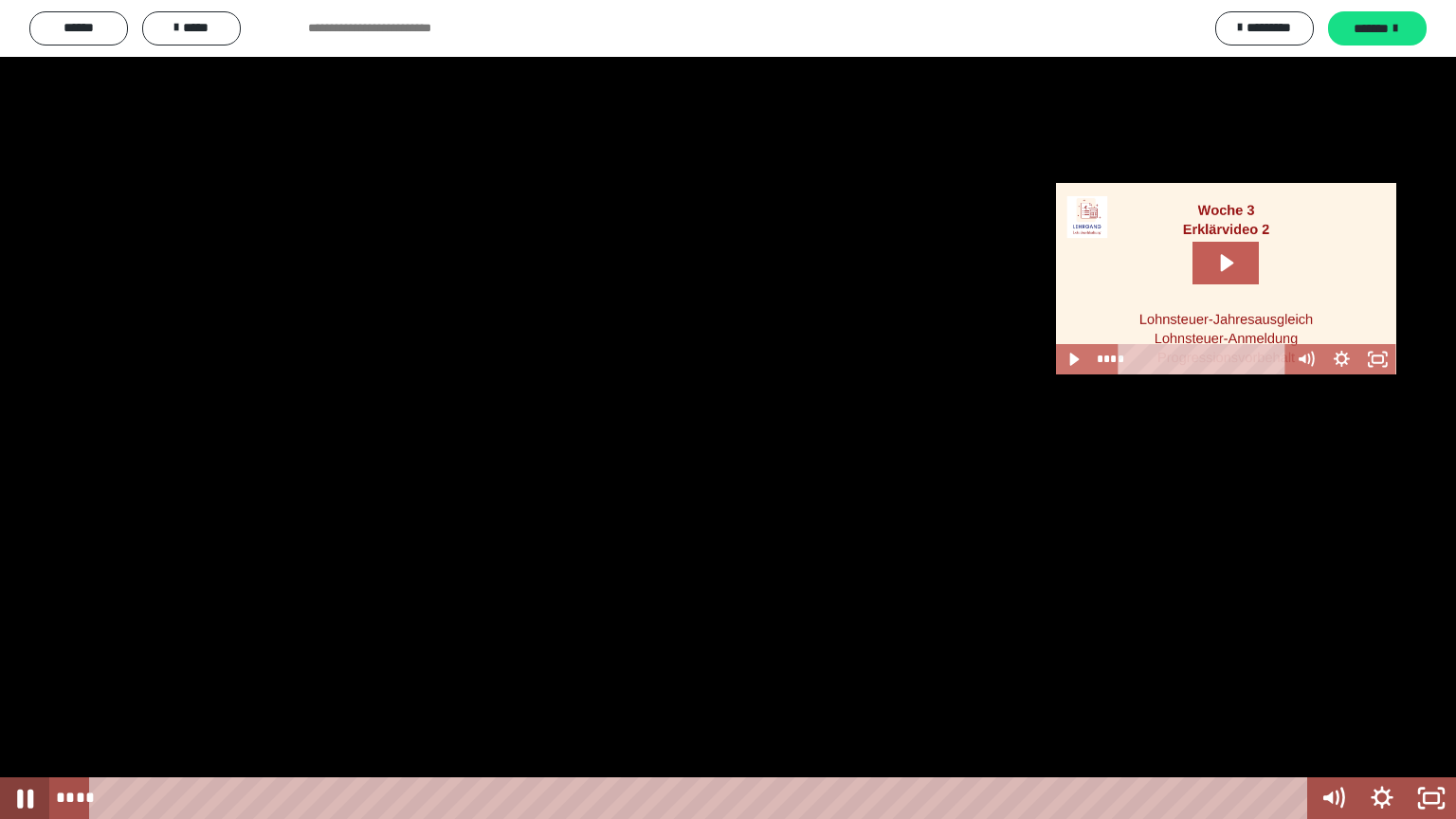 click 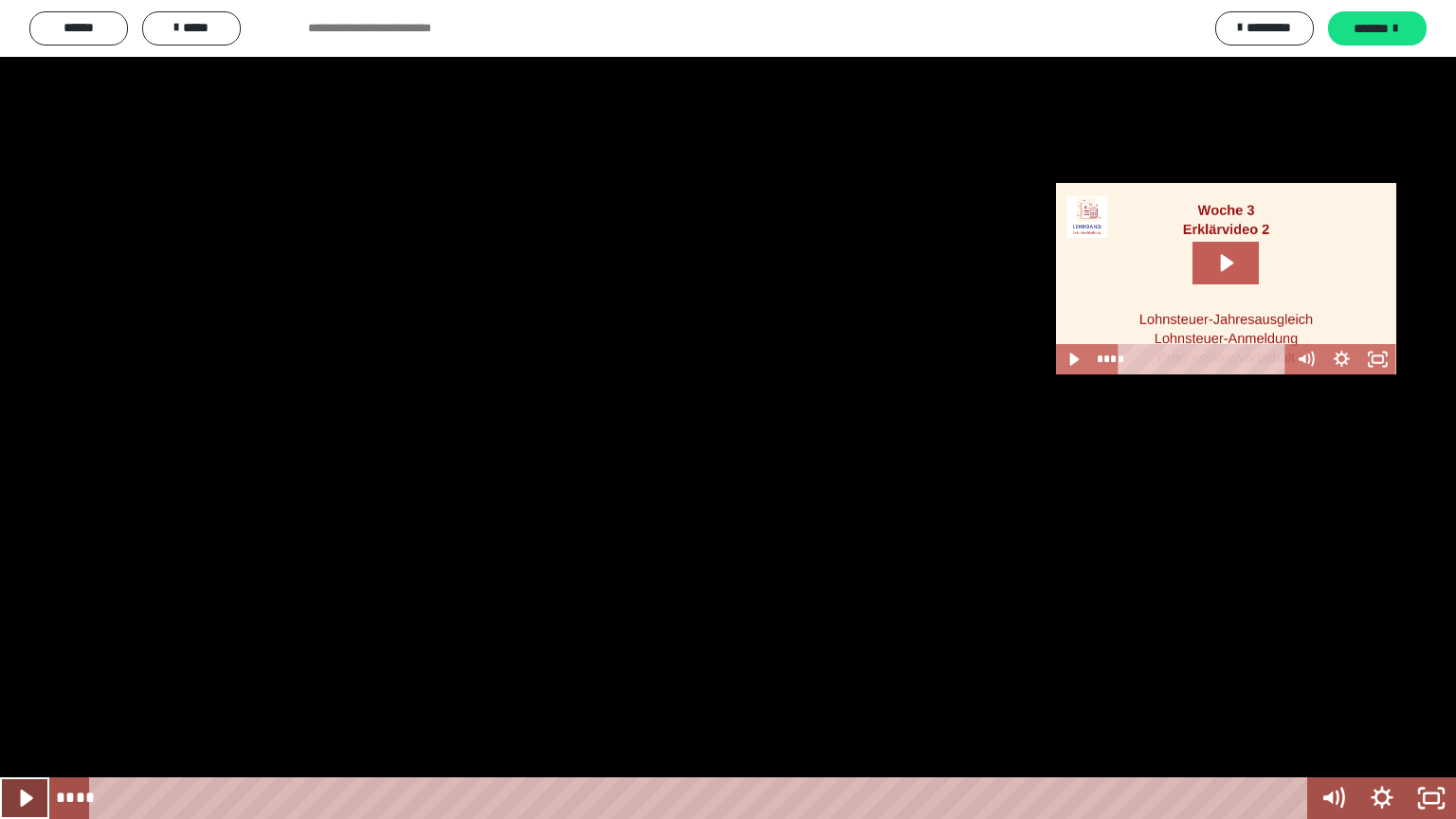 click 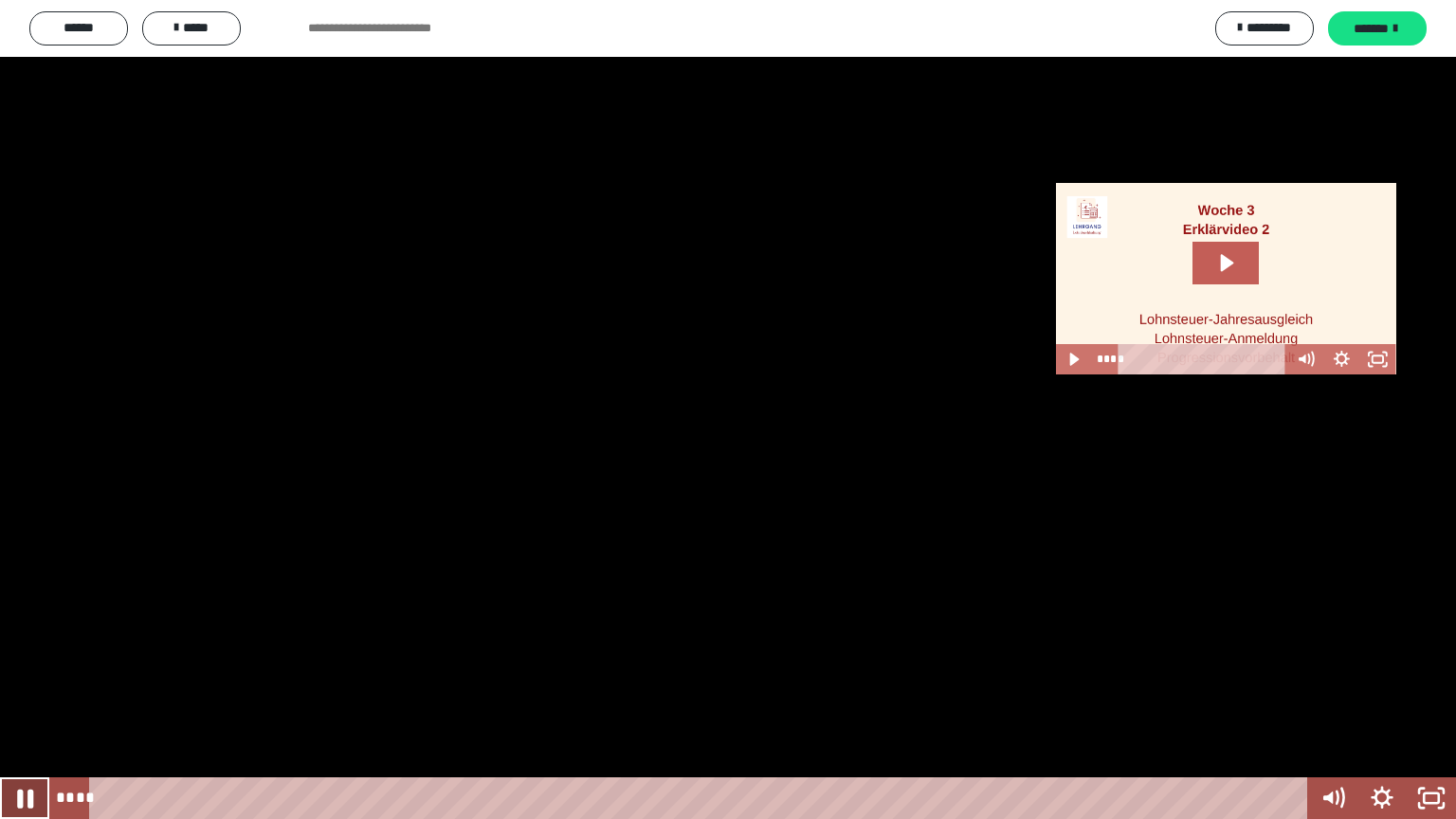click 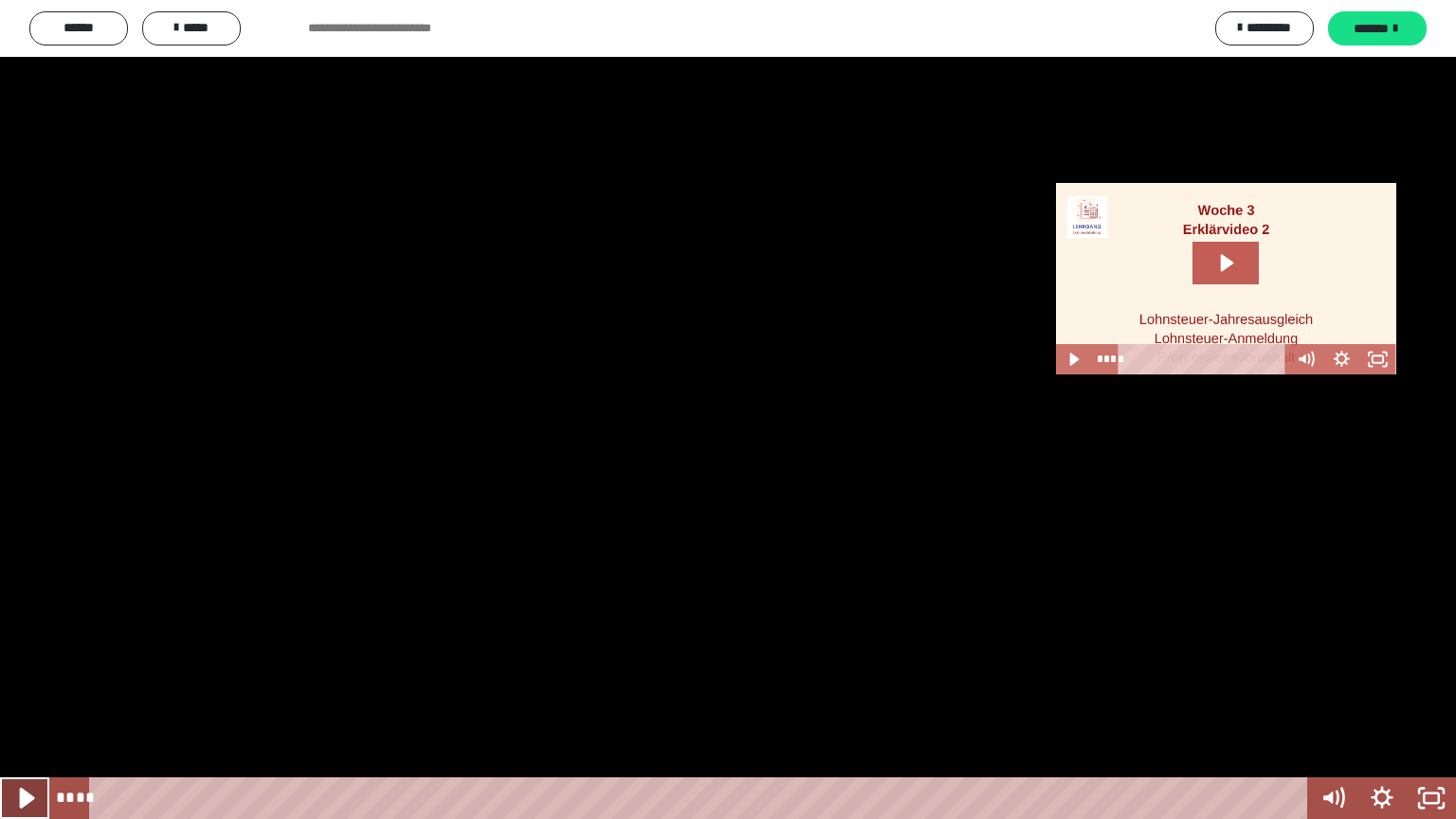 click 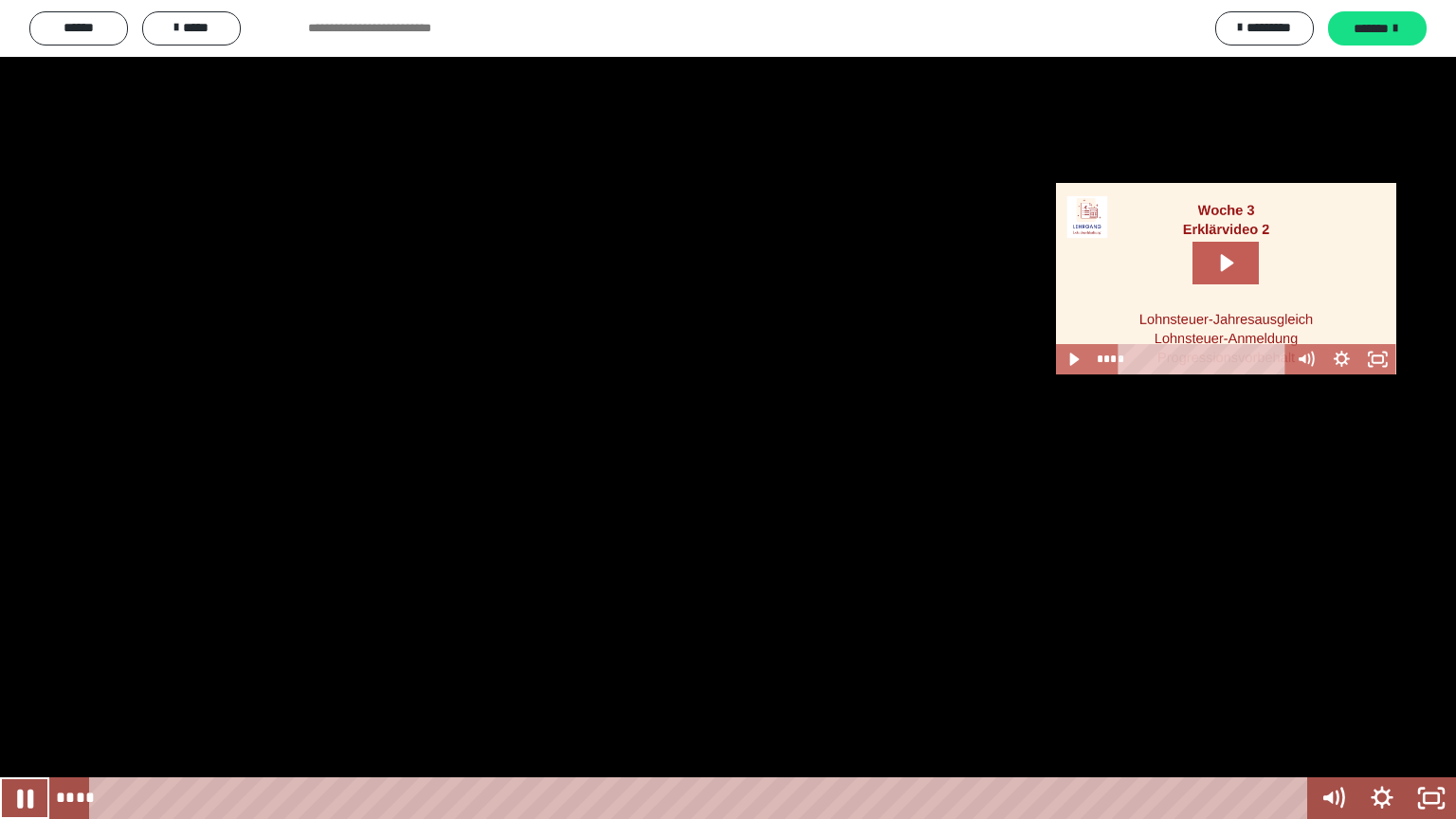 drag, startPoint x: 44, startPoint y: 809, endPoint x: 64, endPoint y: 800, distance: 21.931712 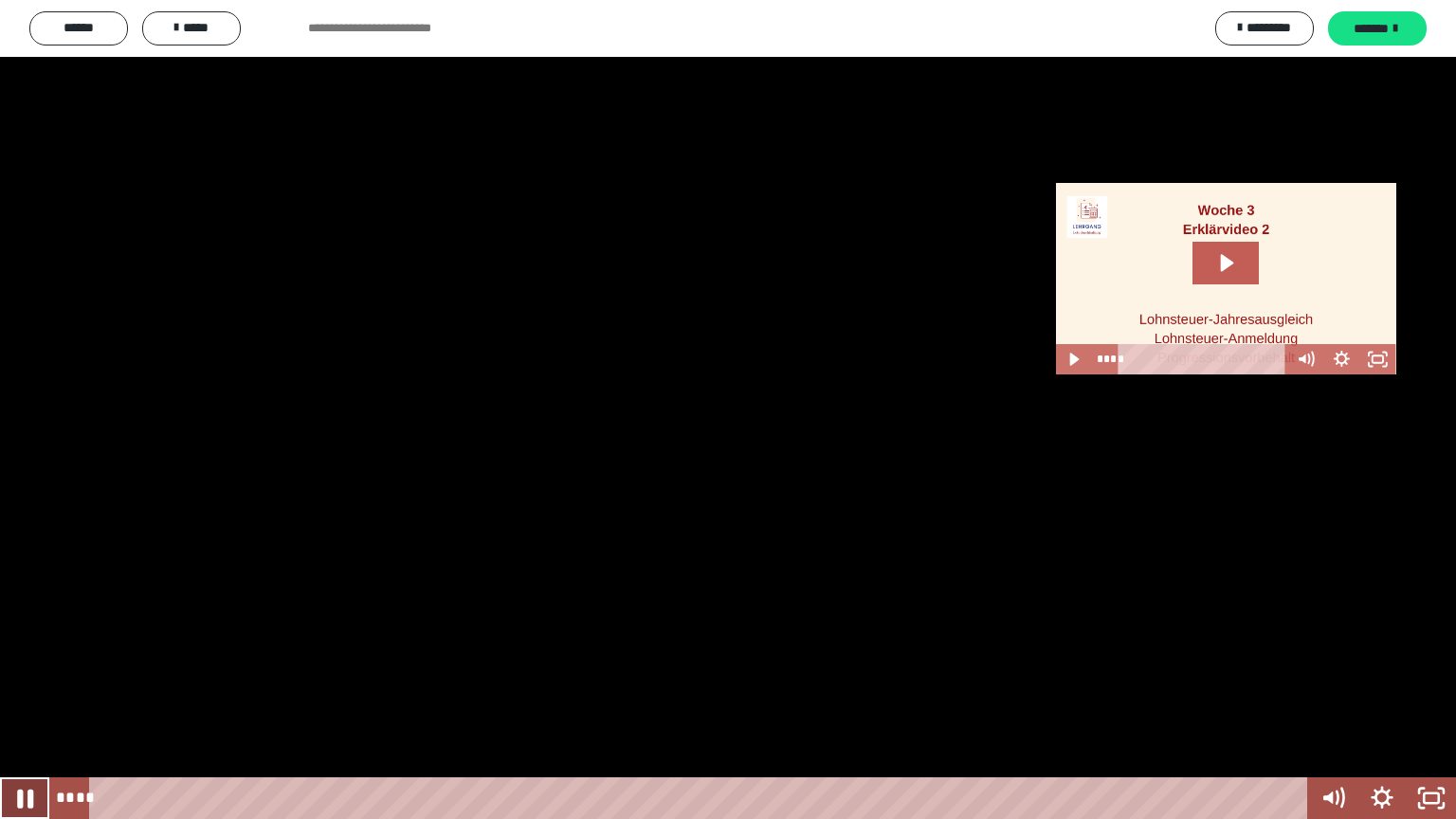 click 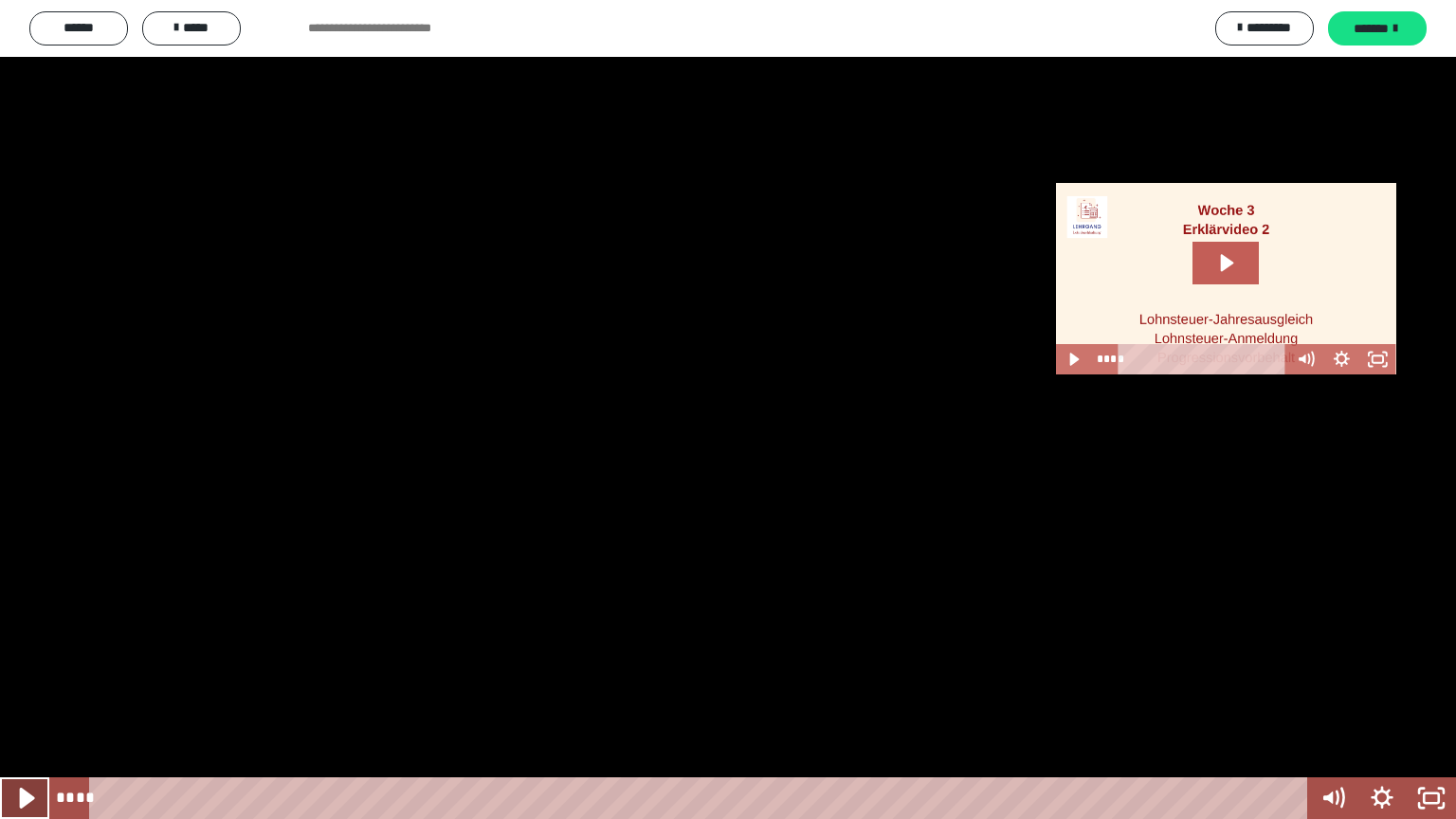 click 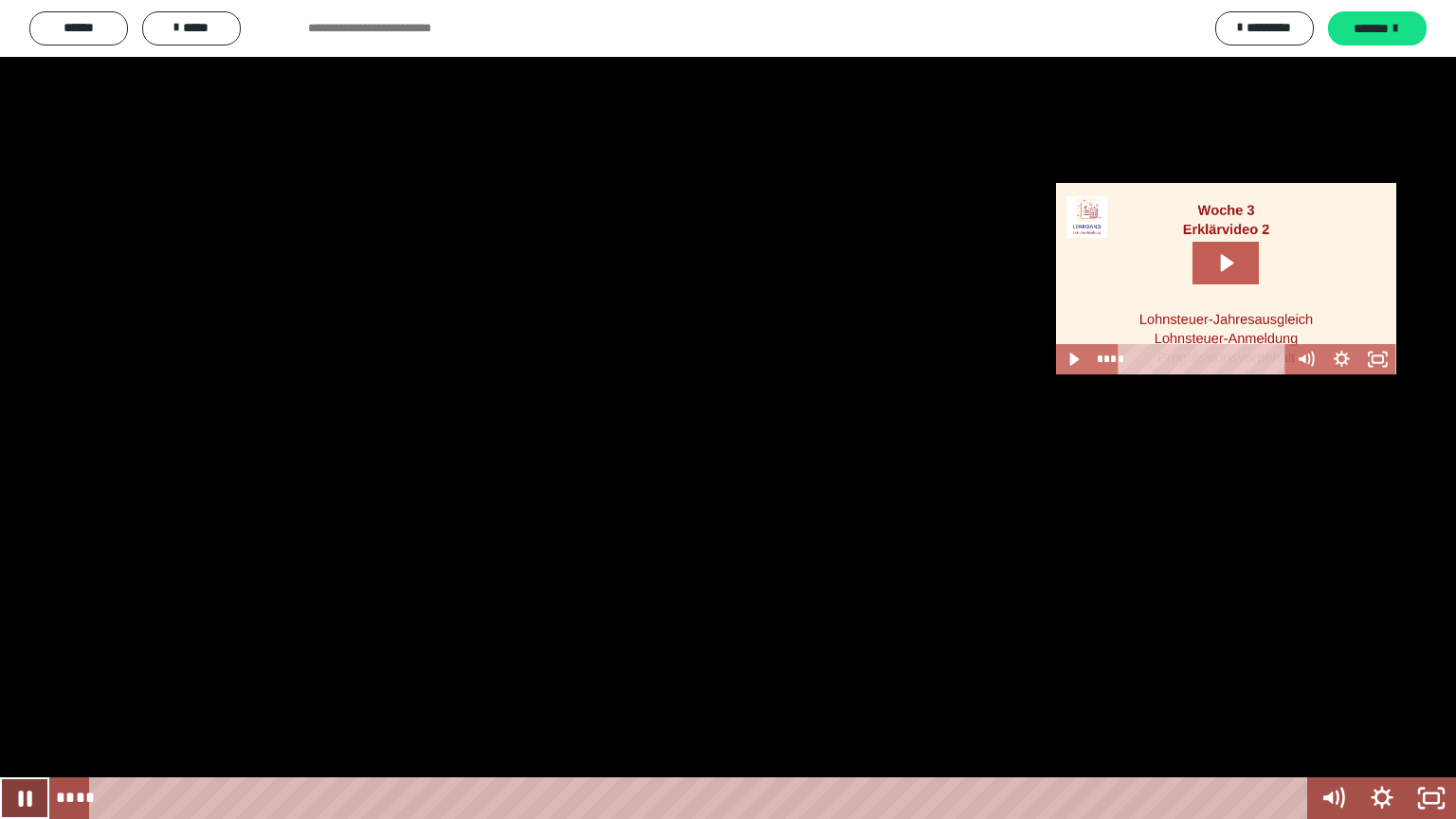 click 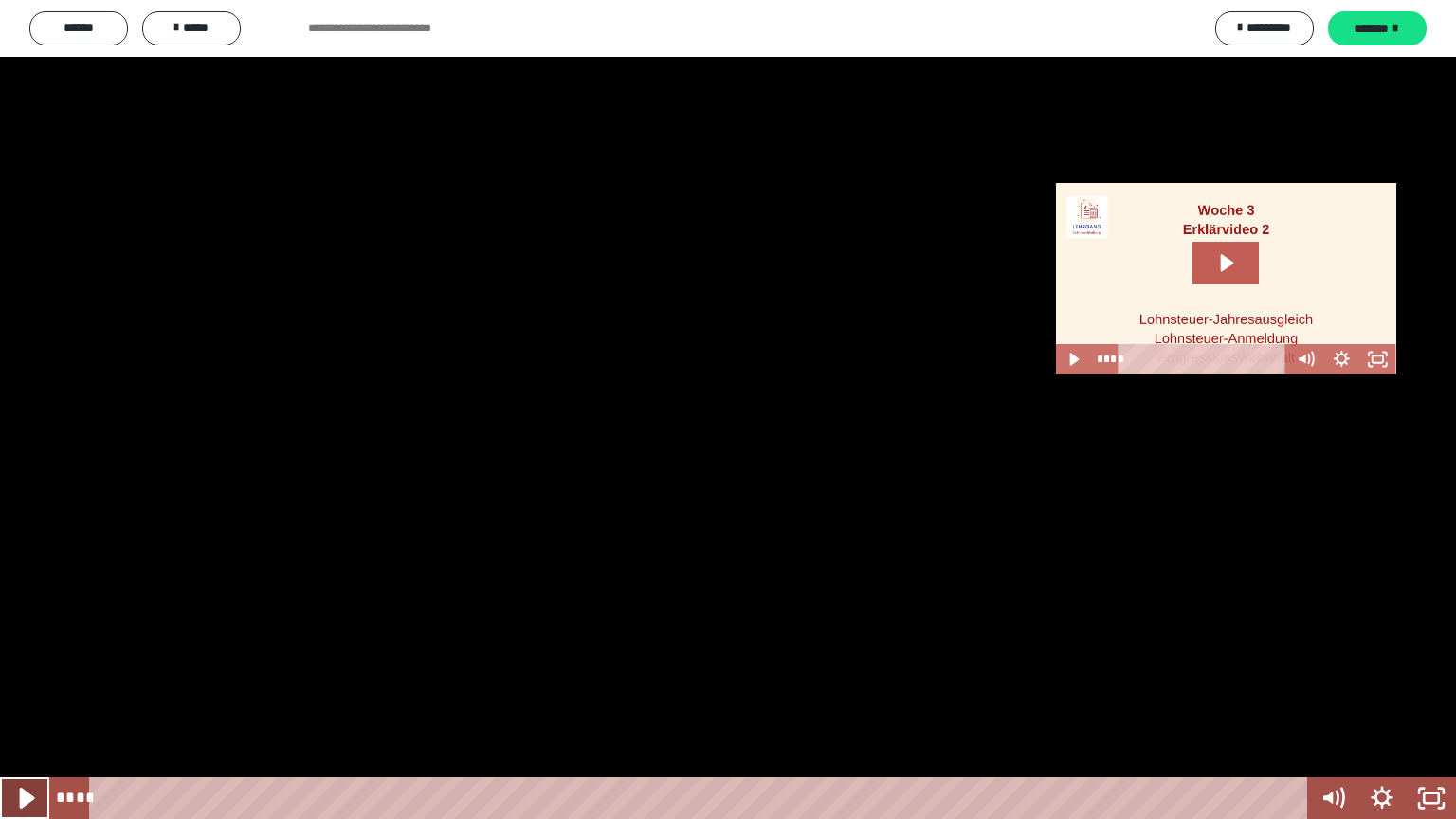 click 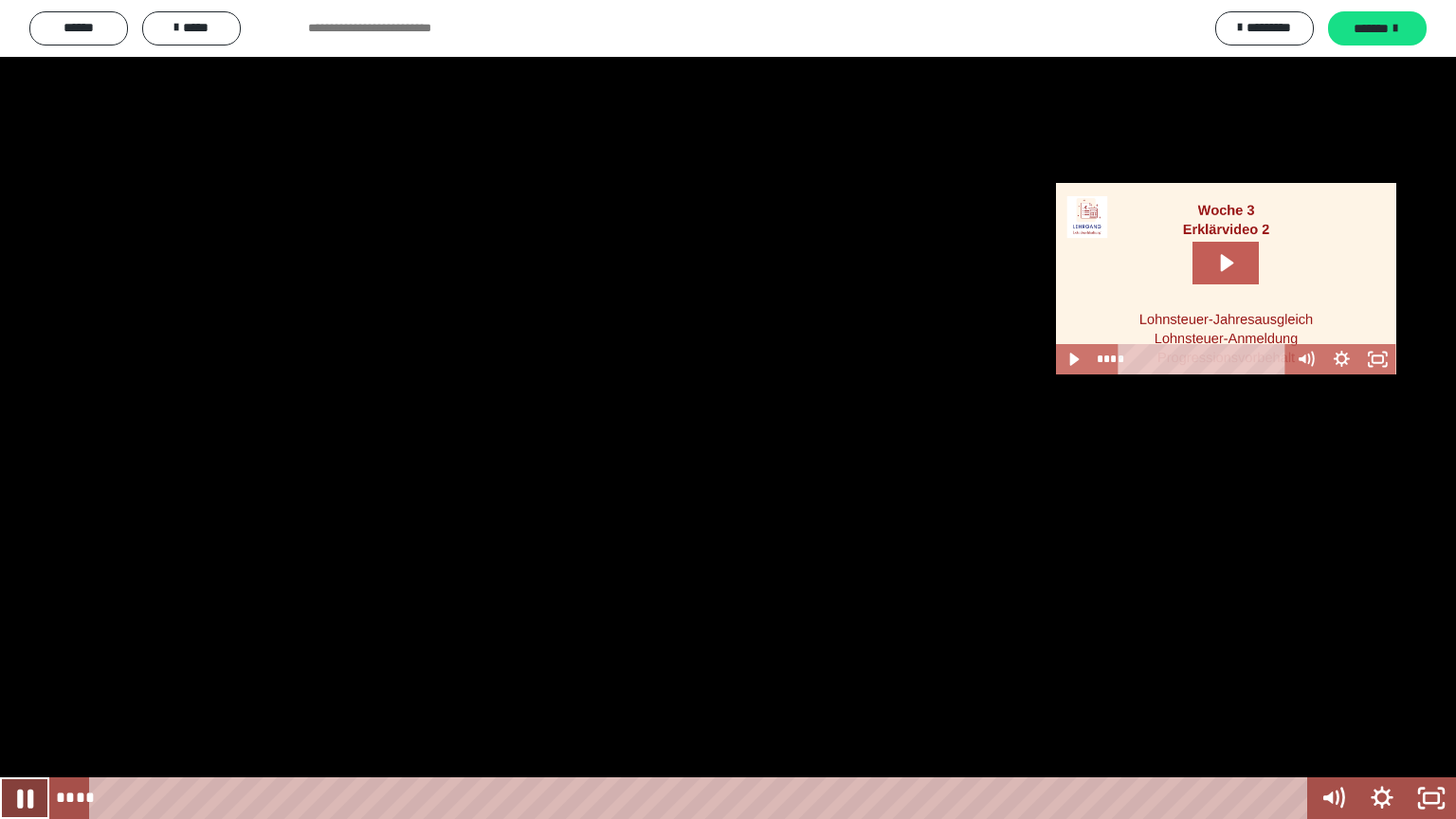 click 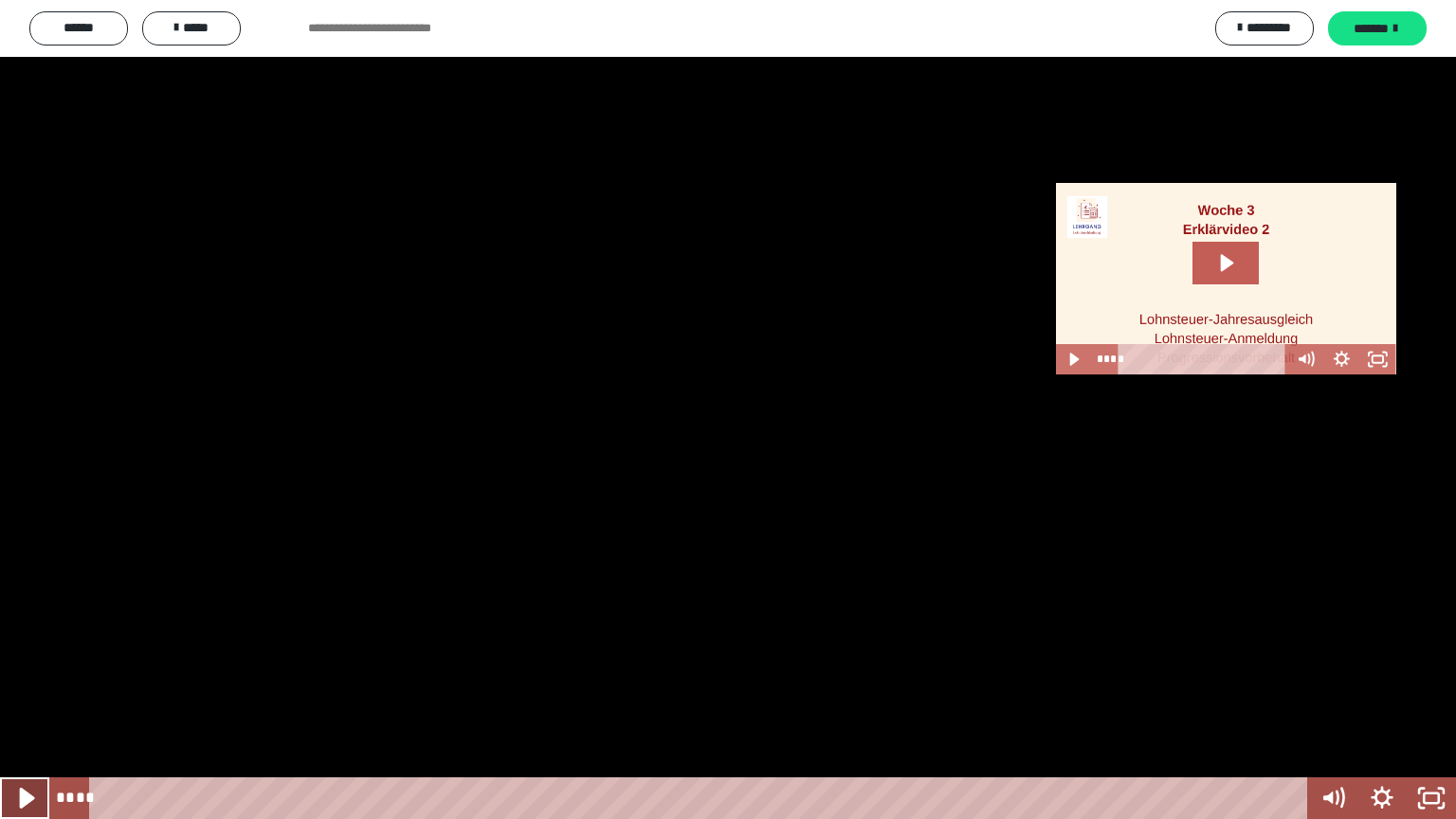 click 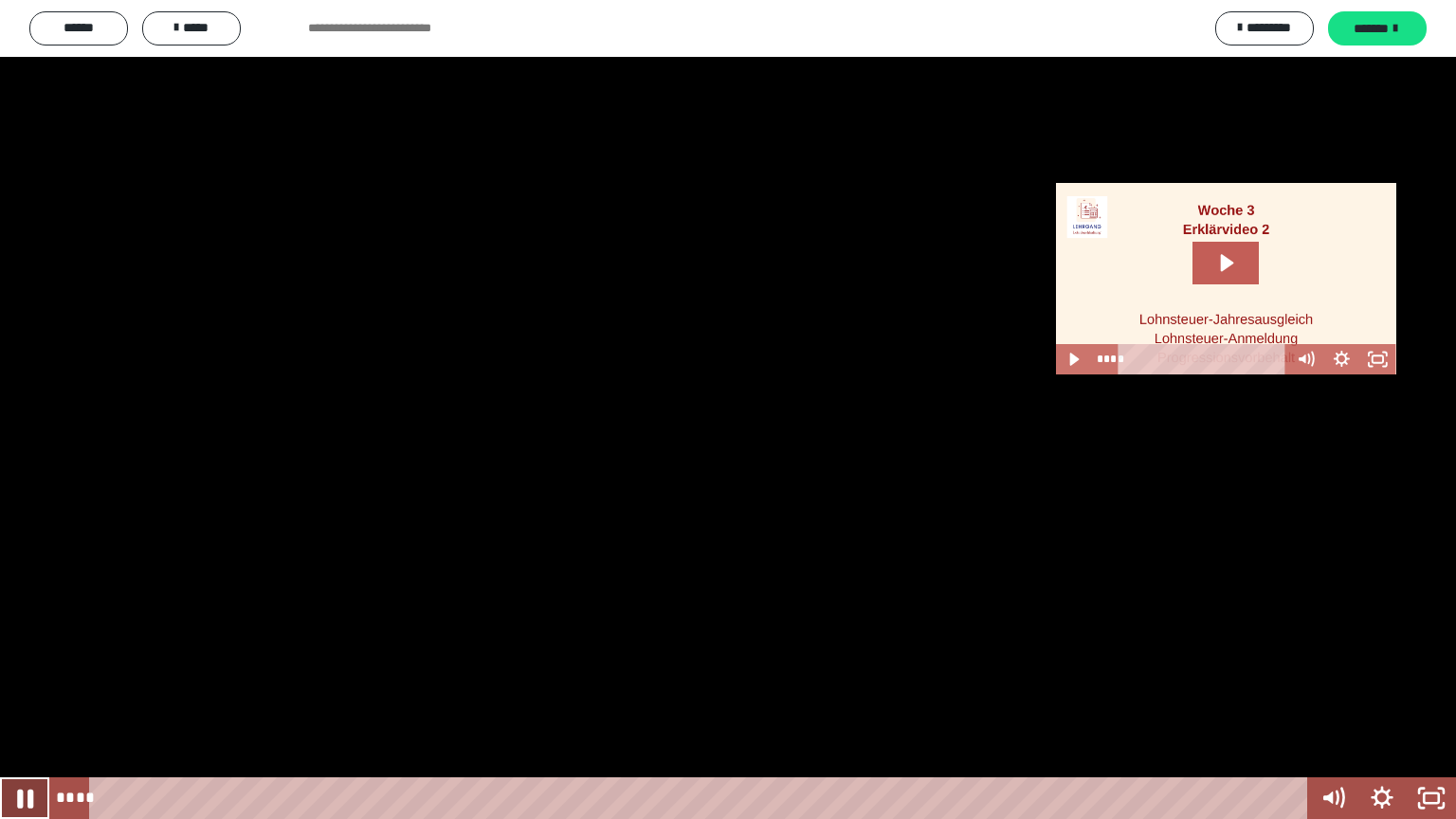 click 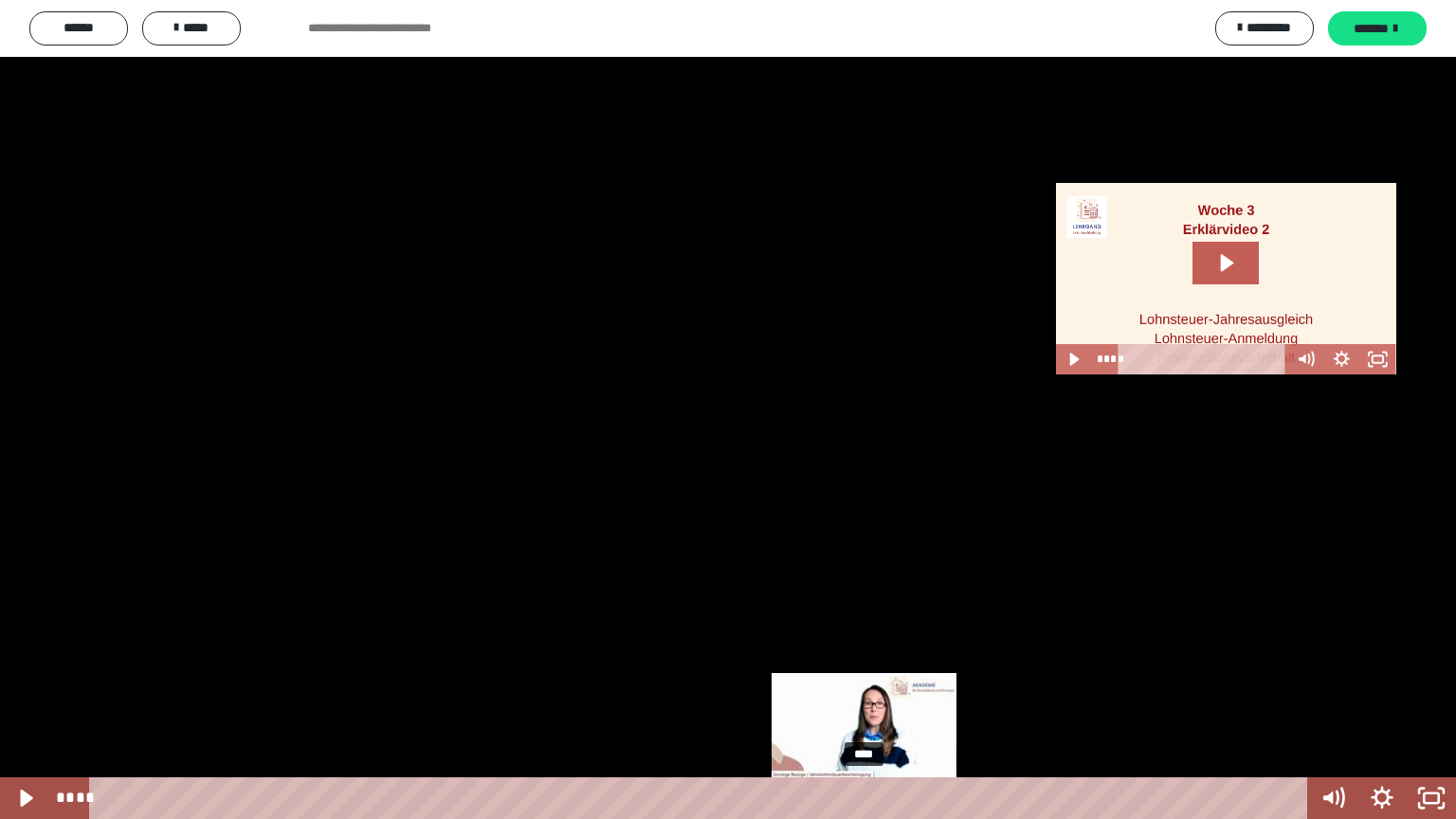 click on "****" at bounding box center [701, 798] 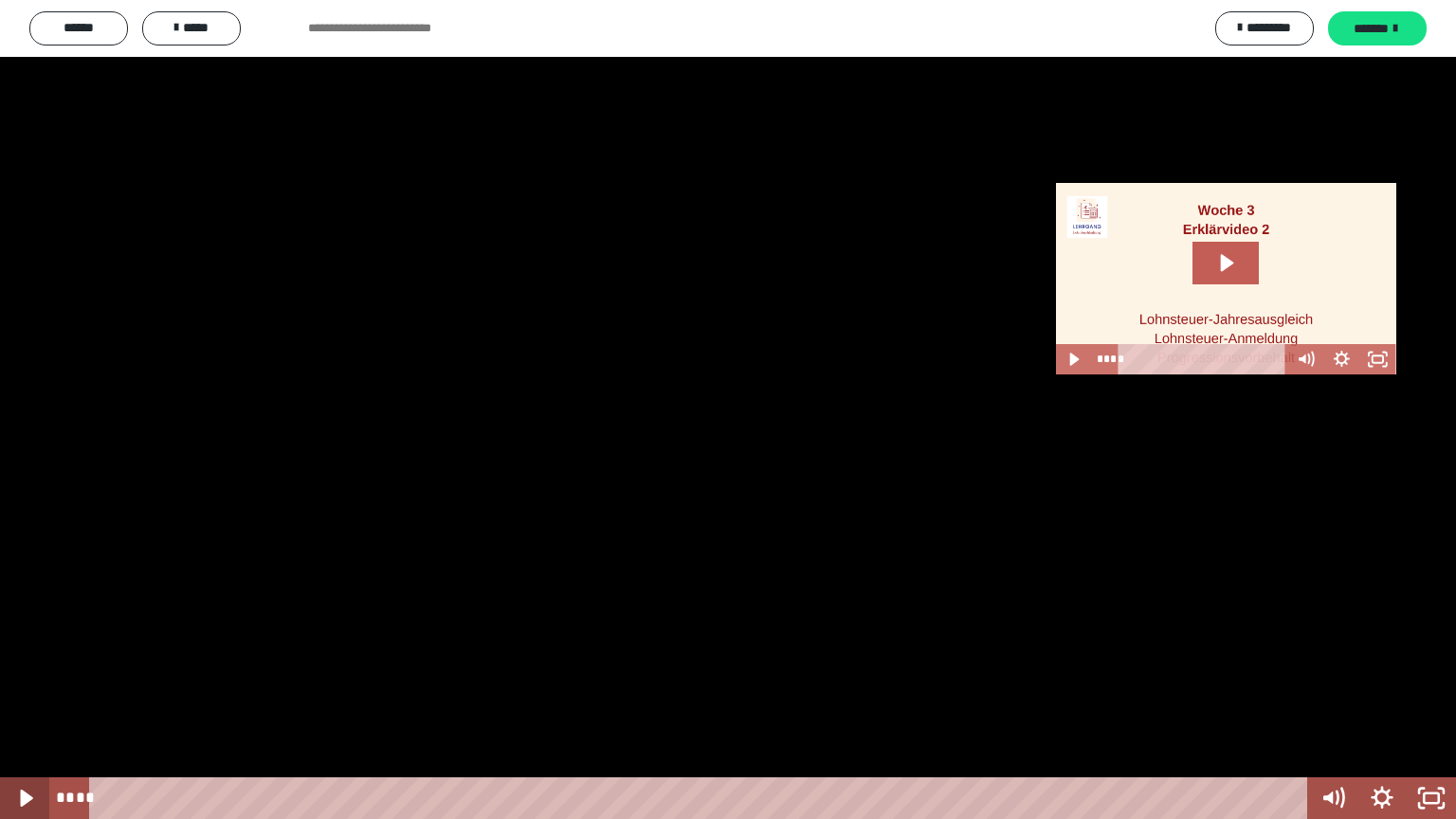 click 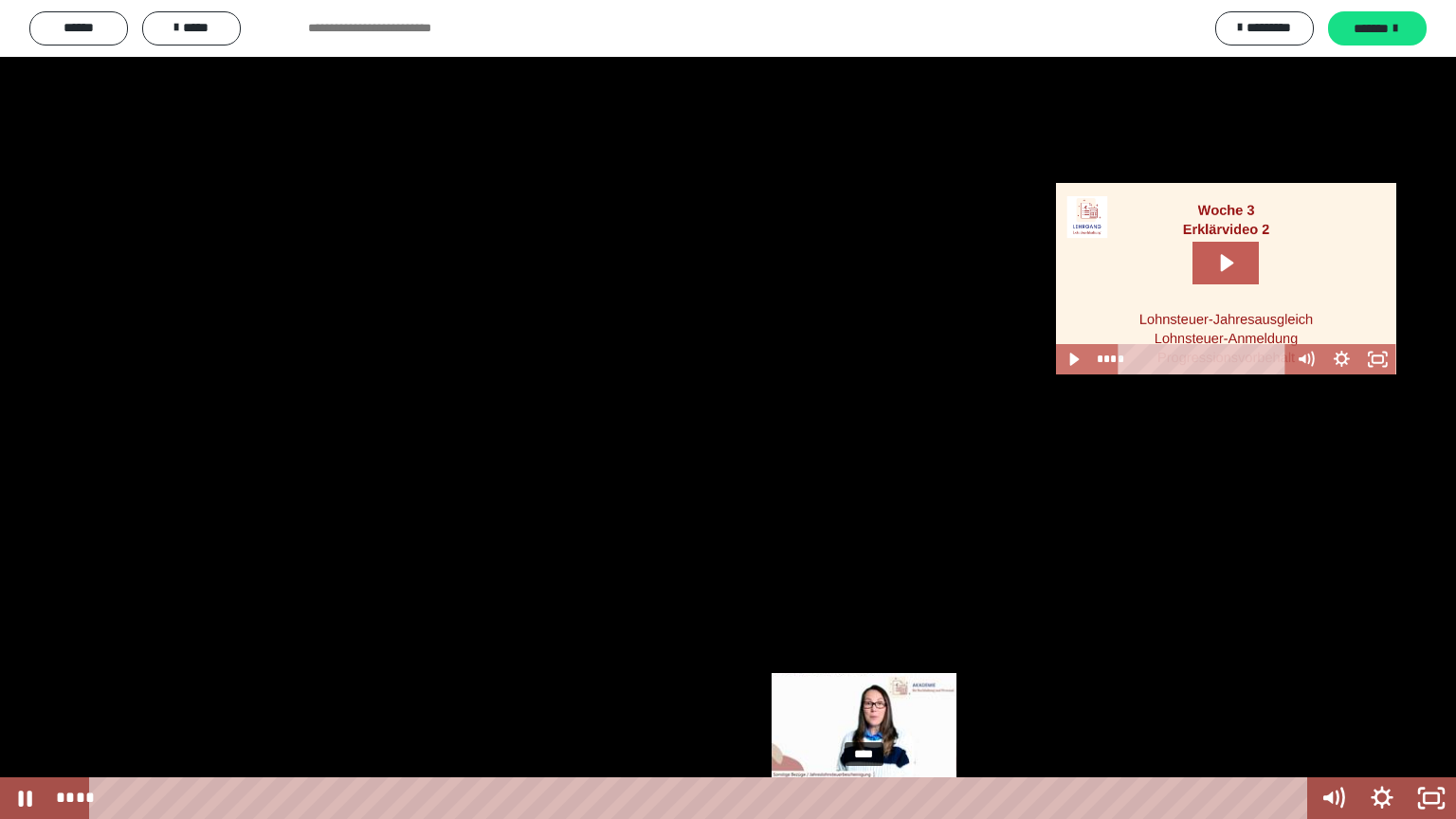 click on "****" at bounding box center (701, 798) 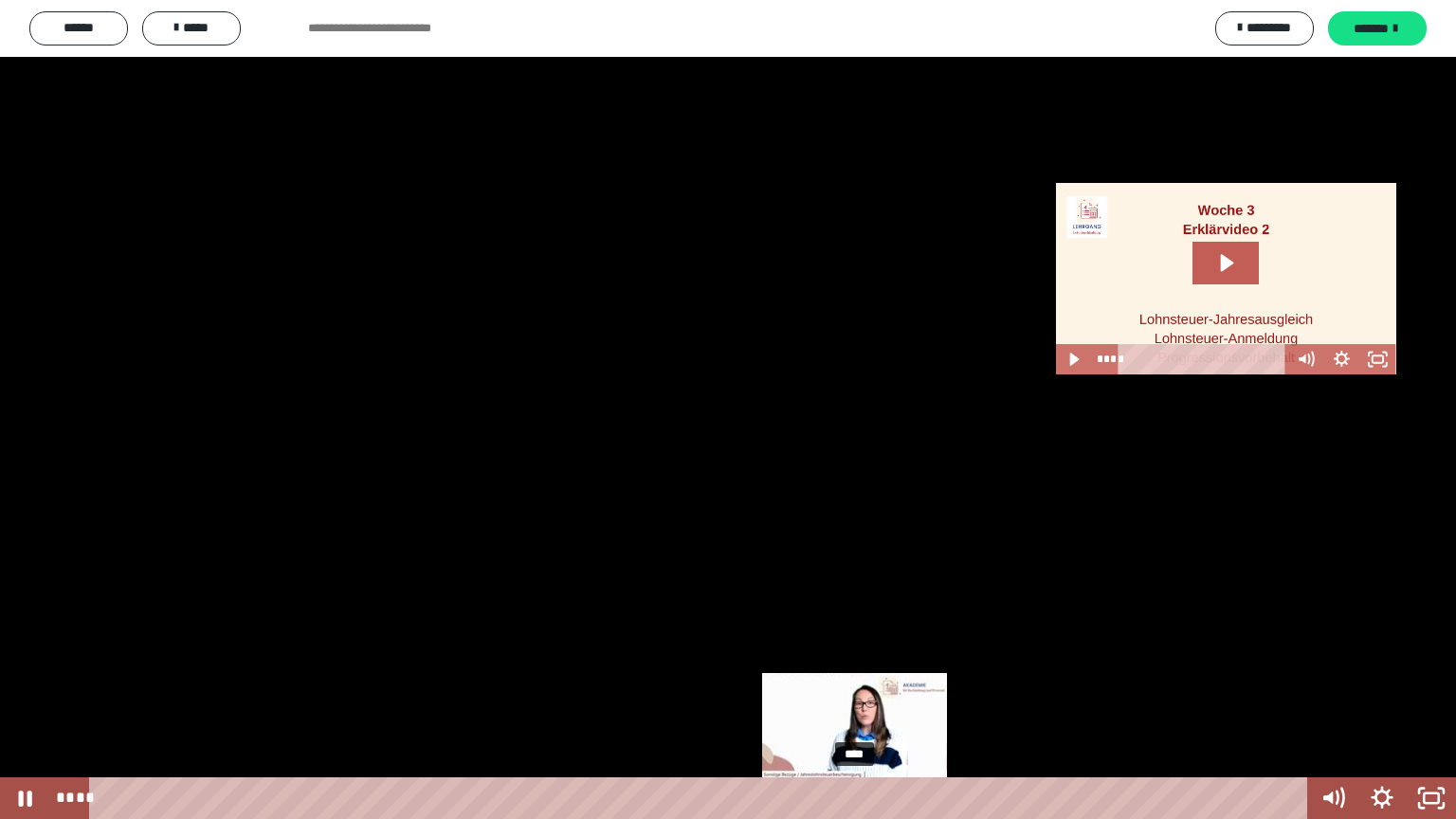 click on "****" at bounding box center (701, 798) 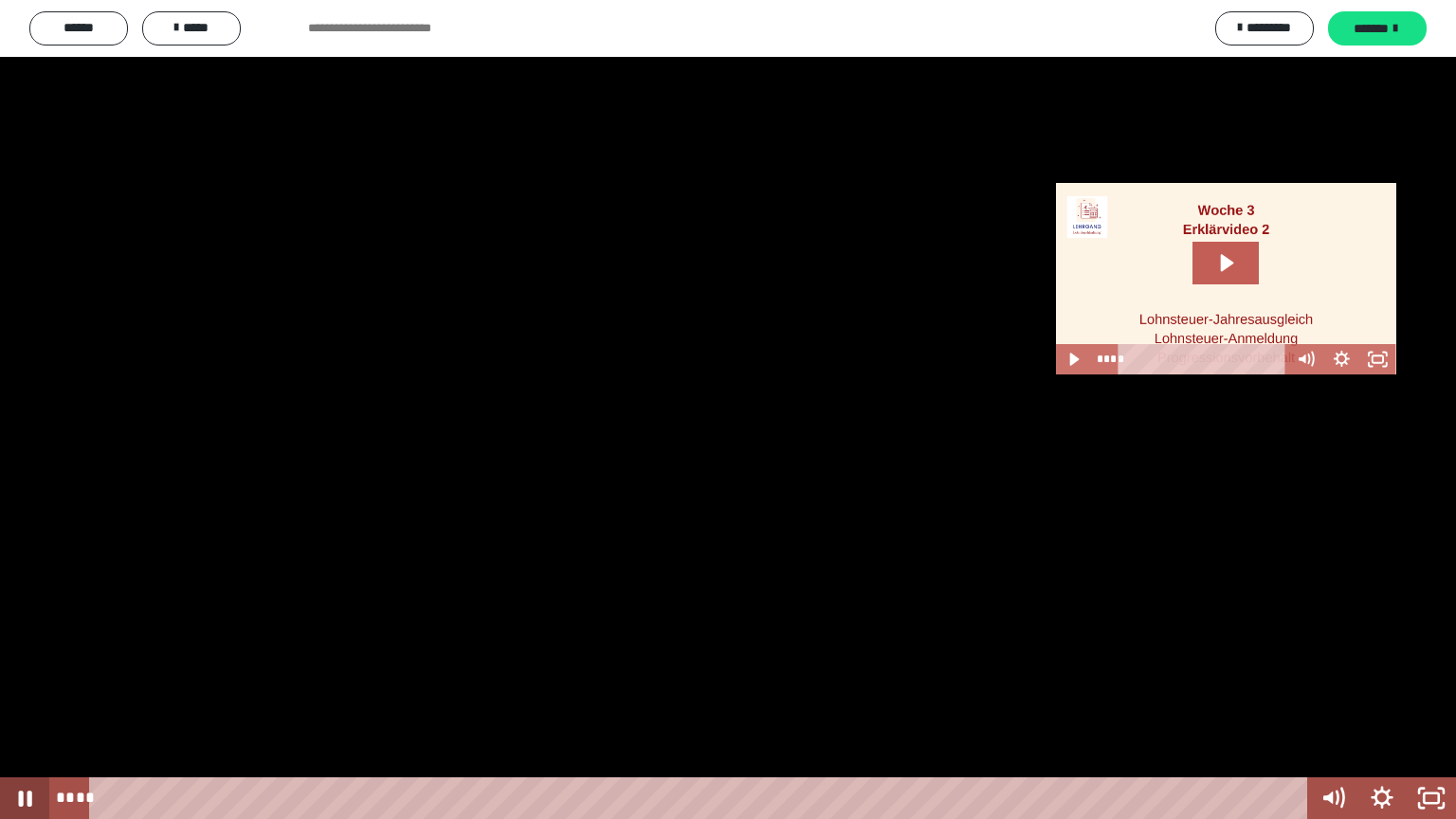 click 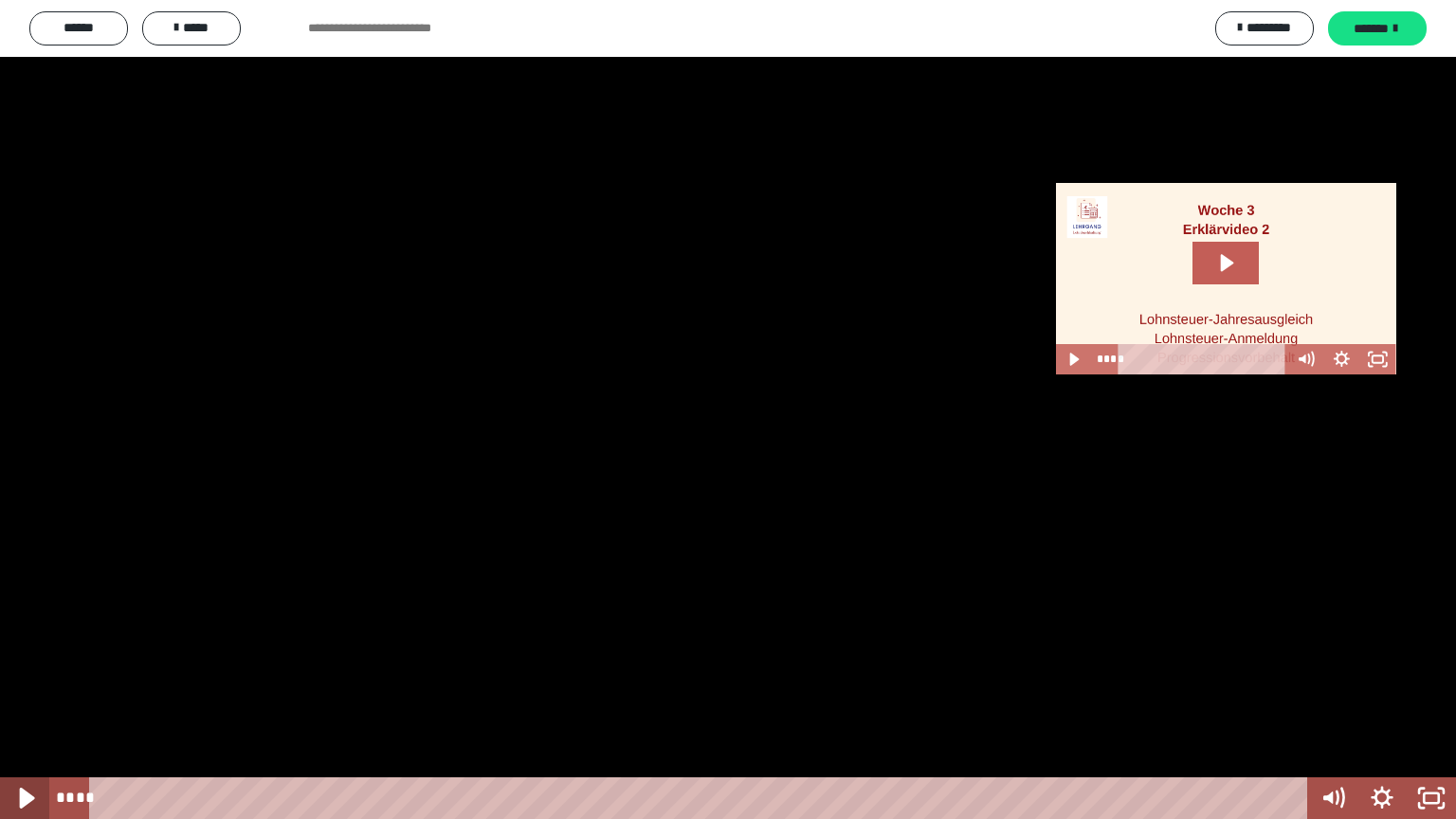 click 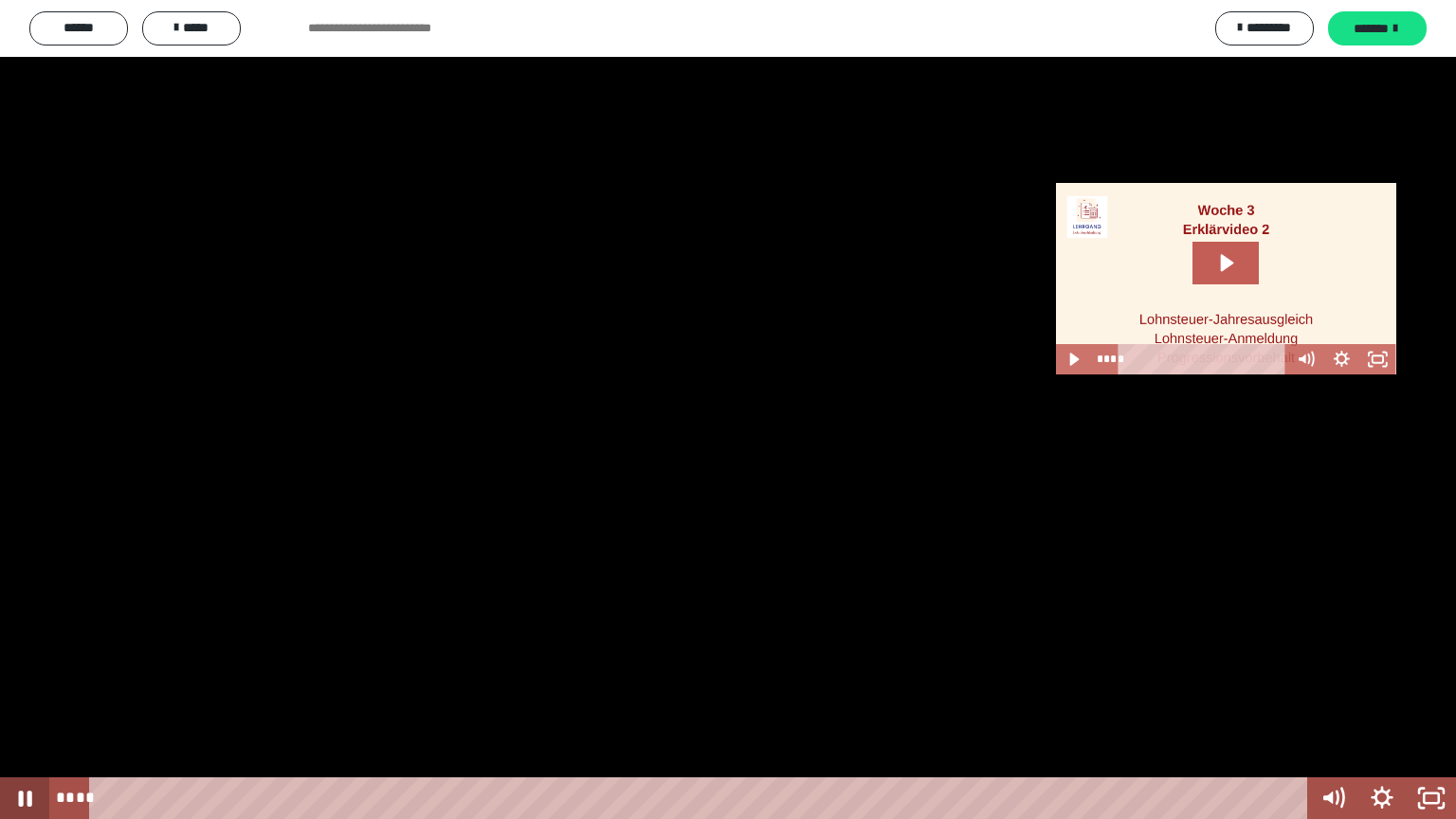 click 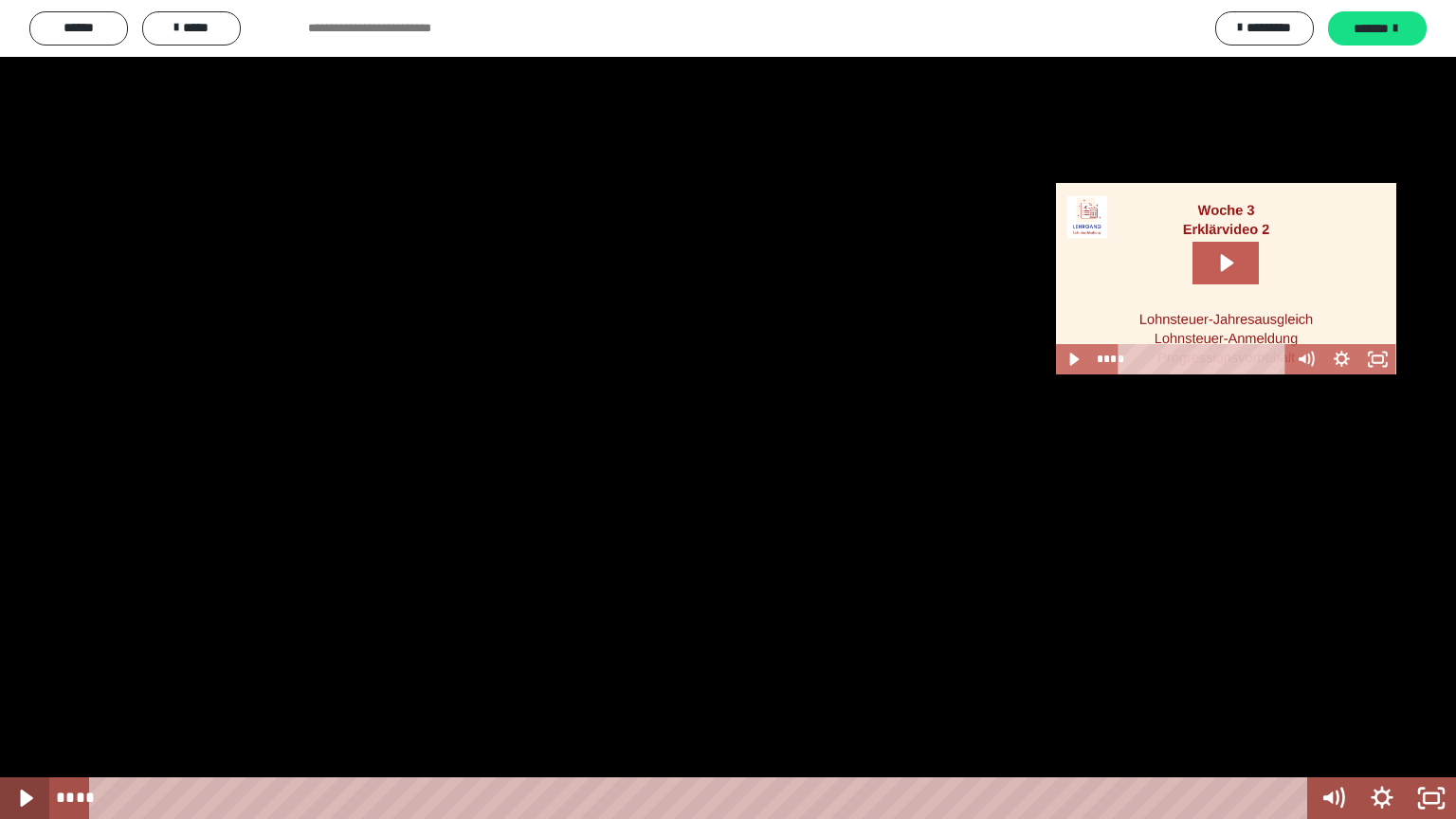 click 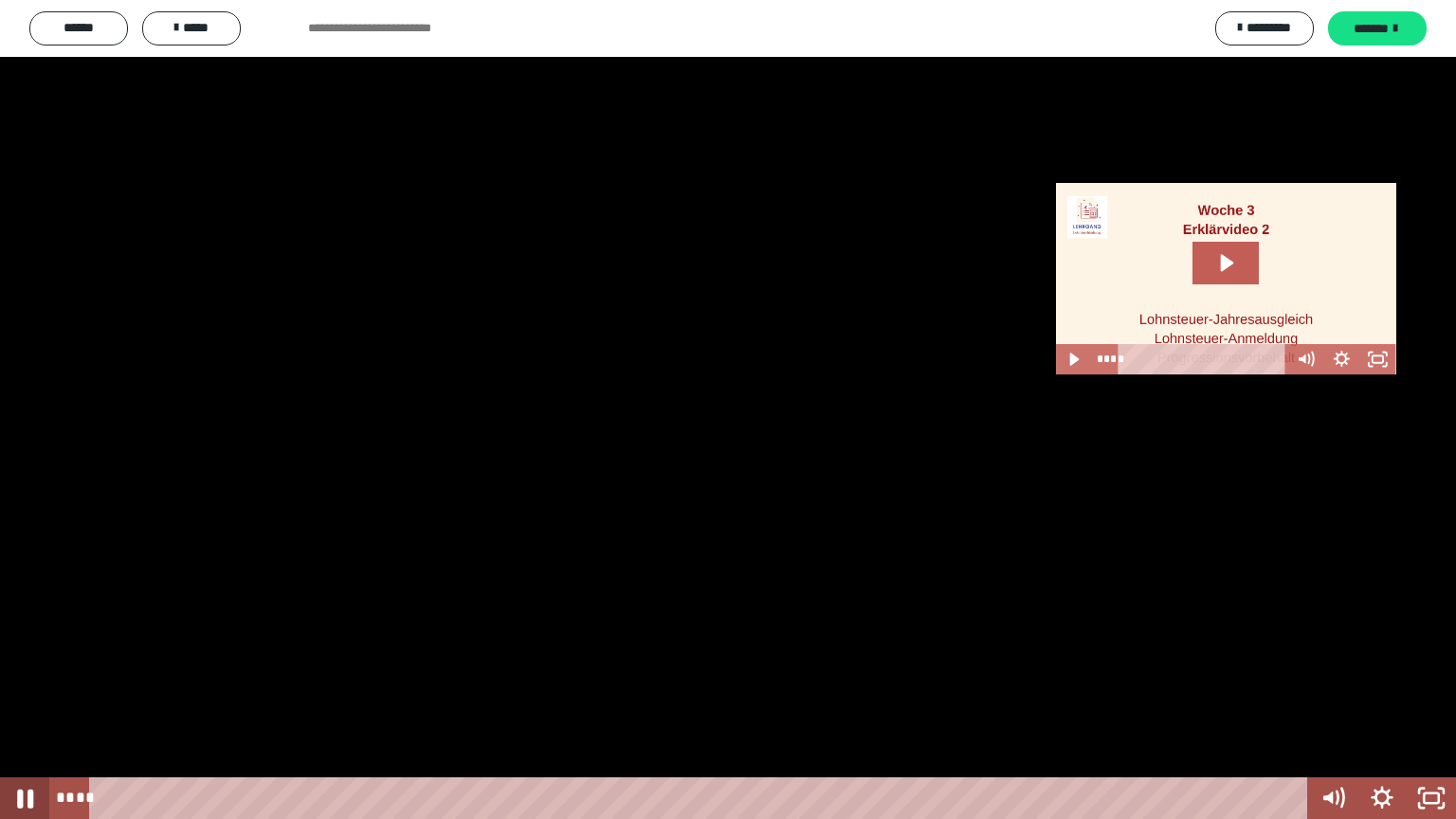 click 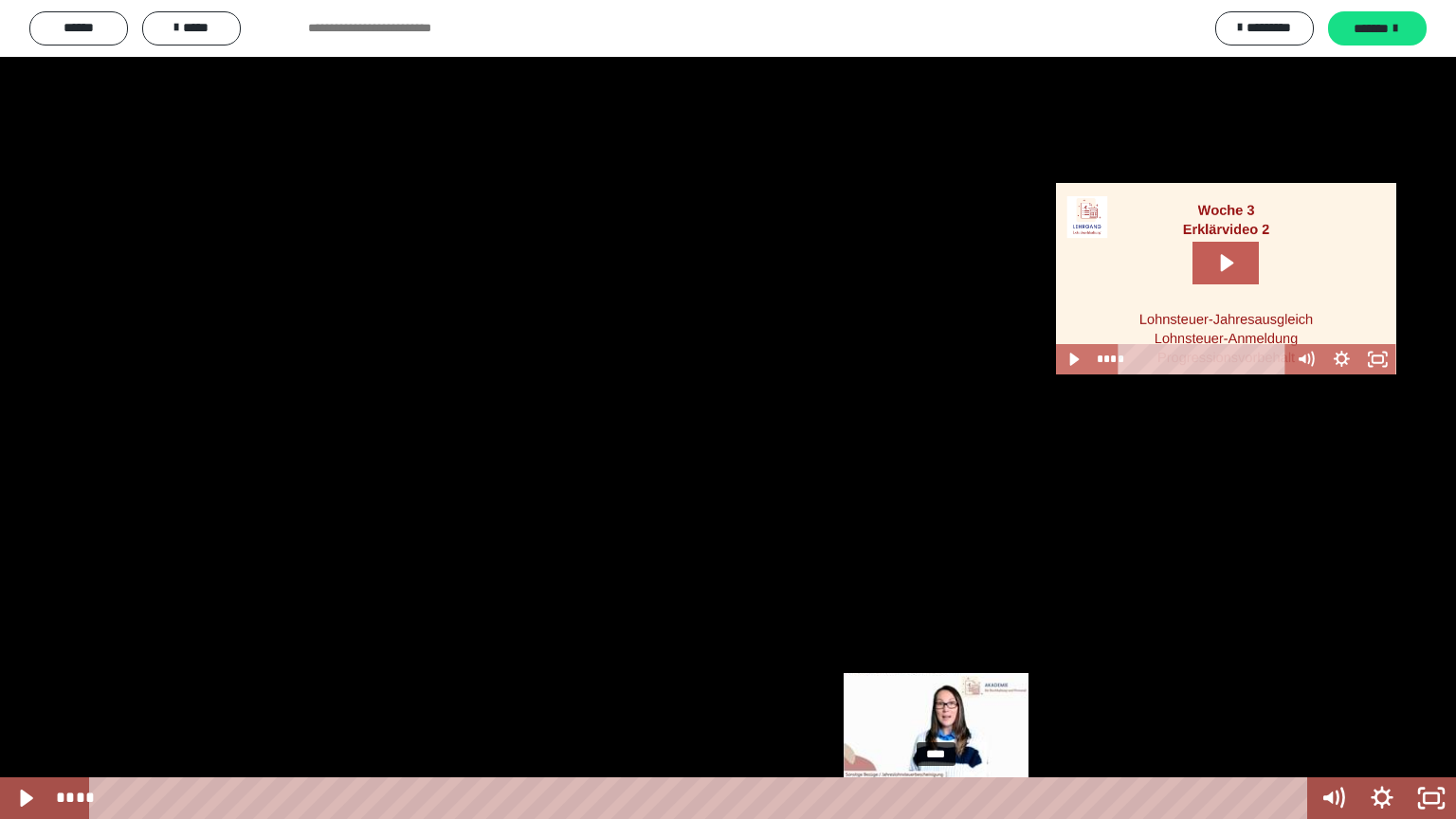 click at bounding box center [941, 798] 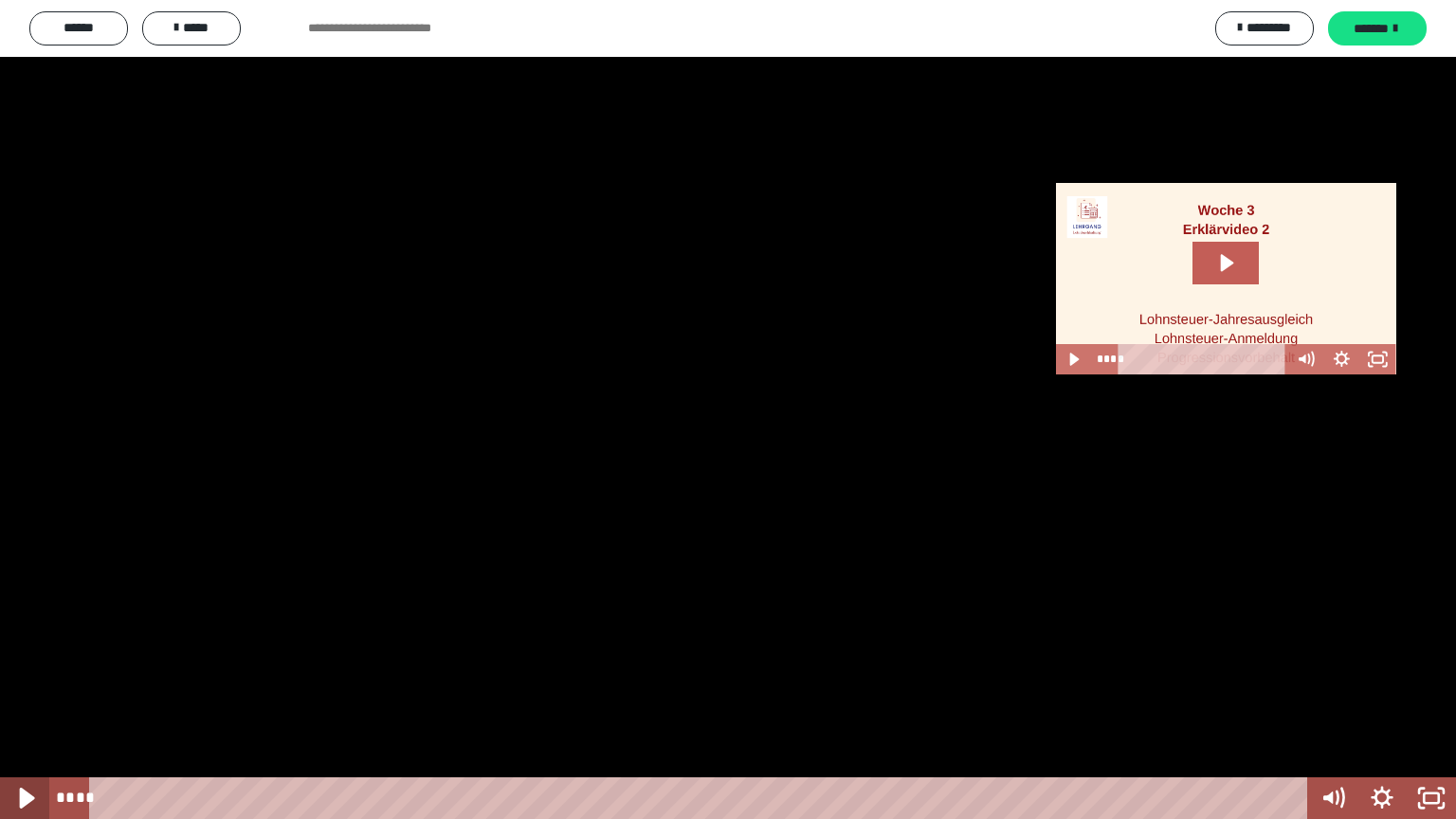 click 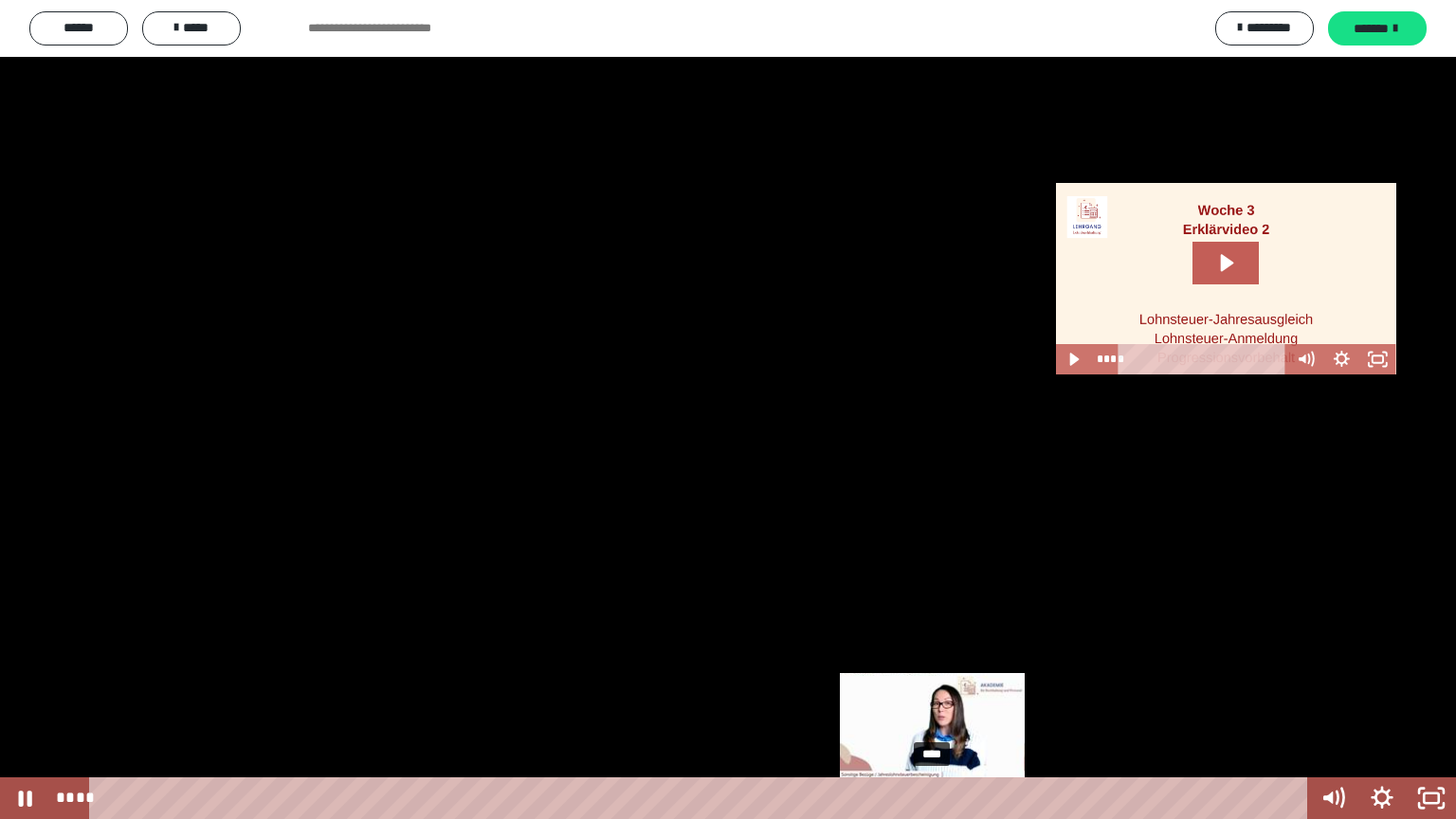 click on "****" at bounding box center [701, 798] 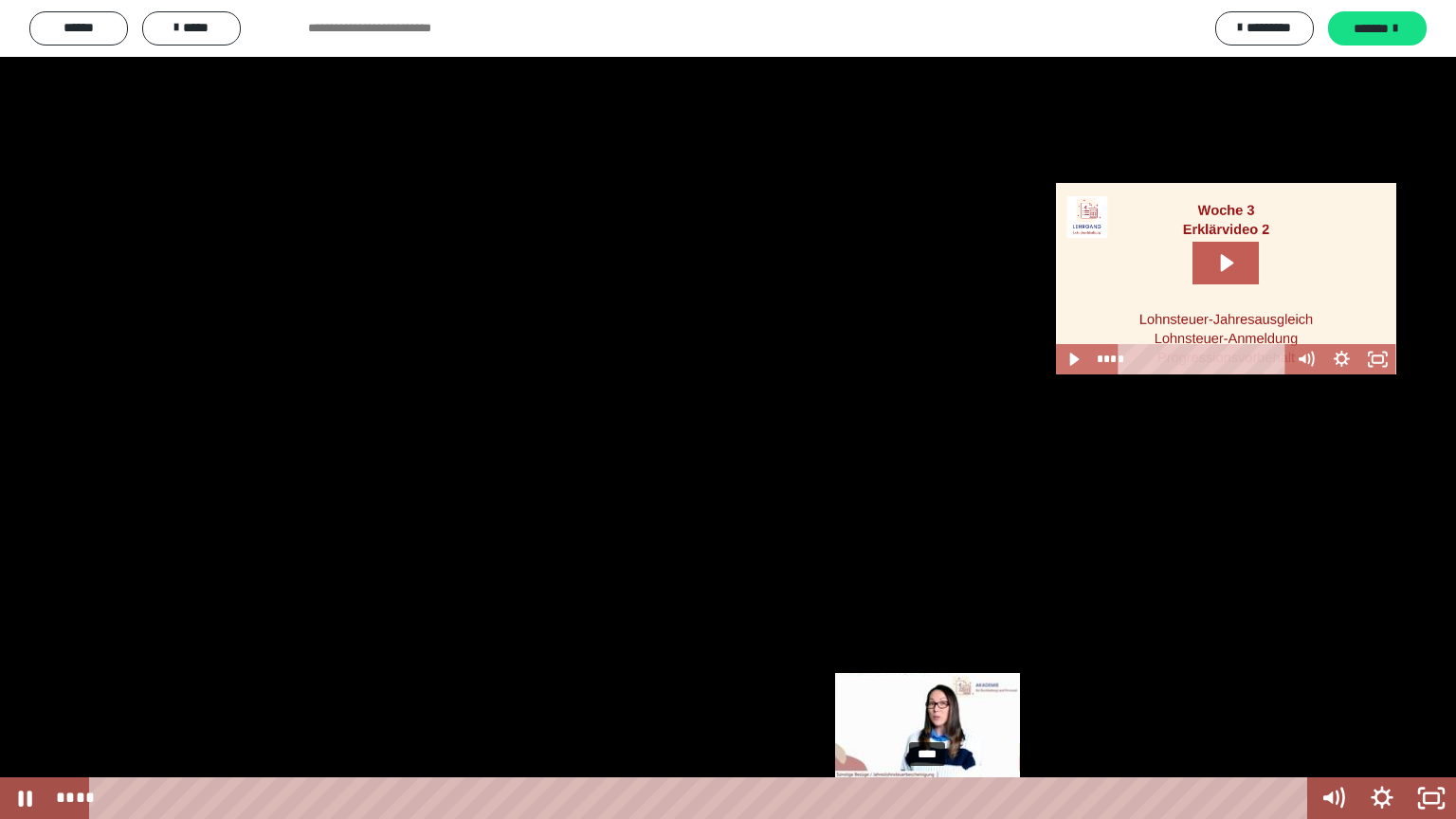 click on "****" at bounding box center [701, 798] 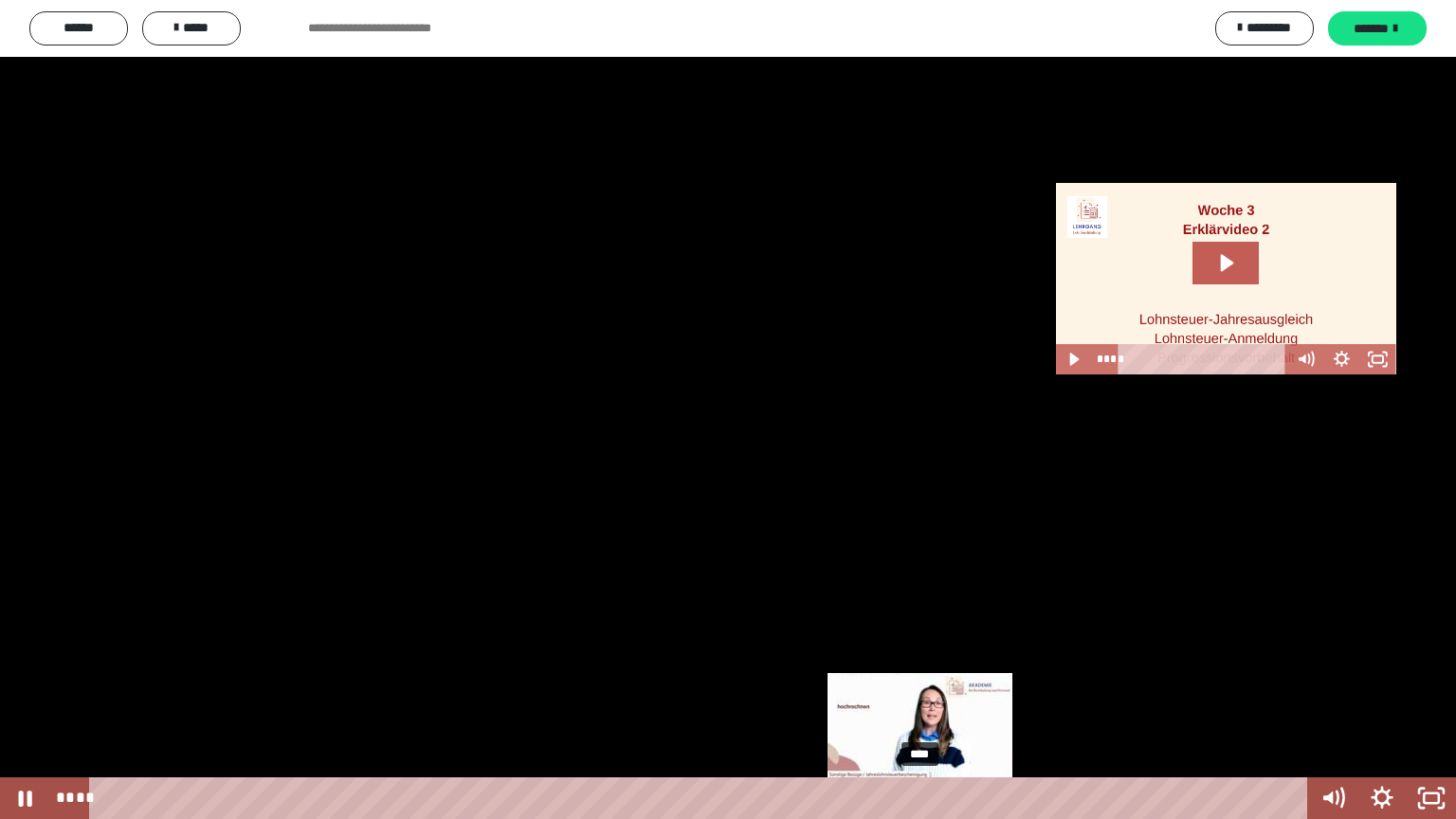 click on "****" at bounding box center (701, 798) 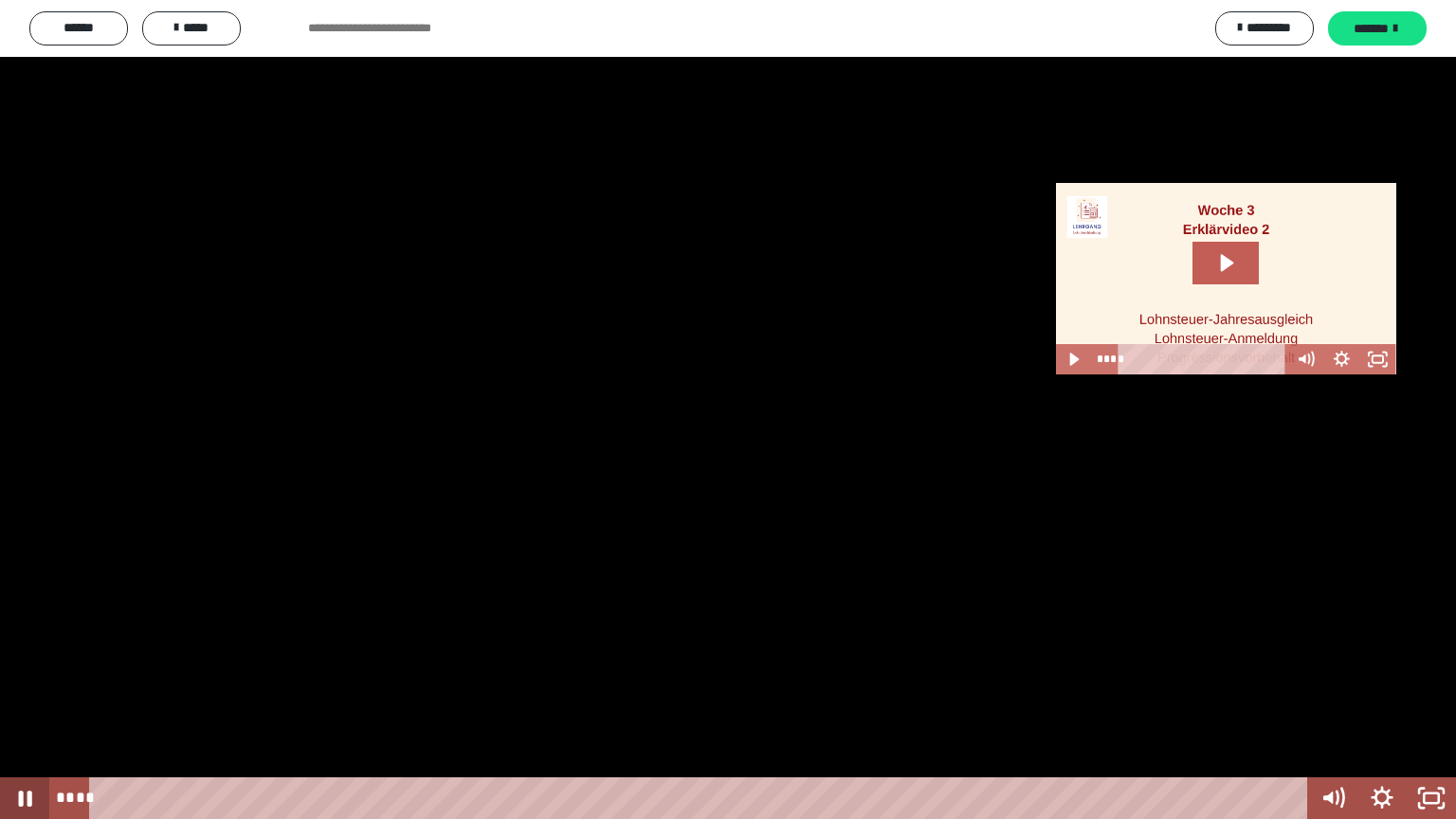 click 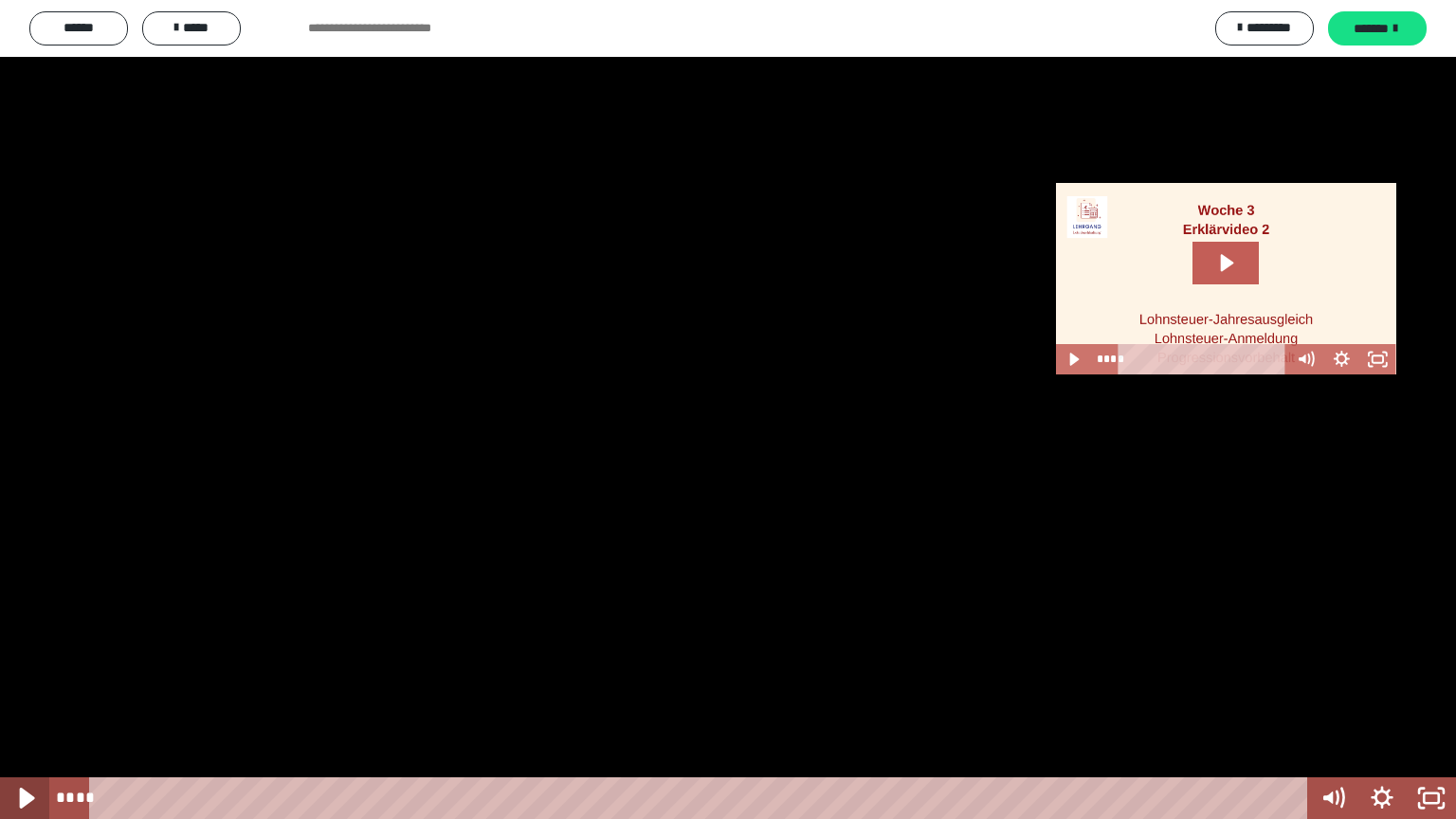 click 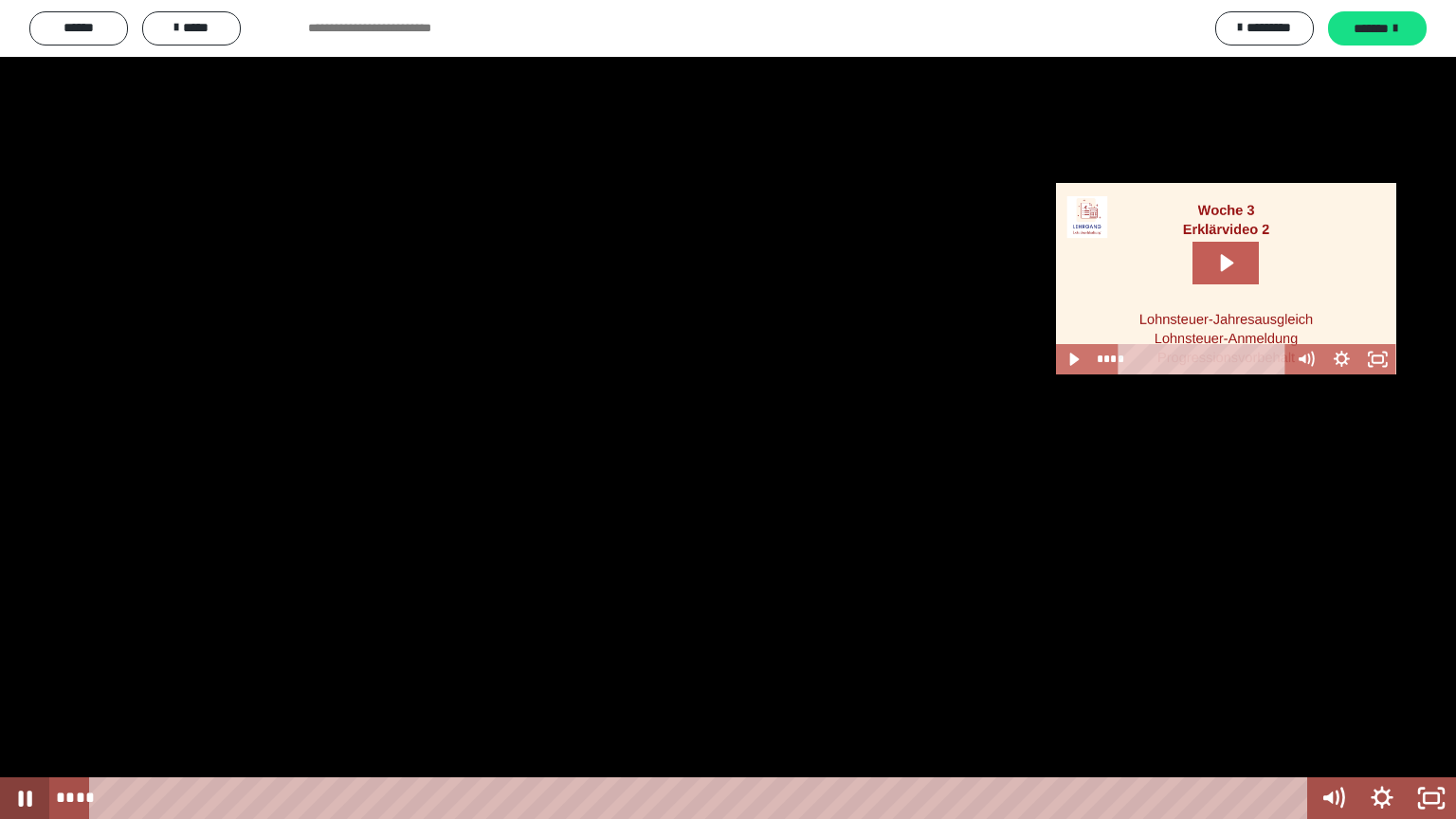 click 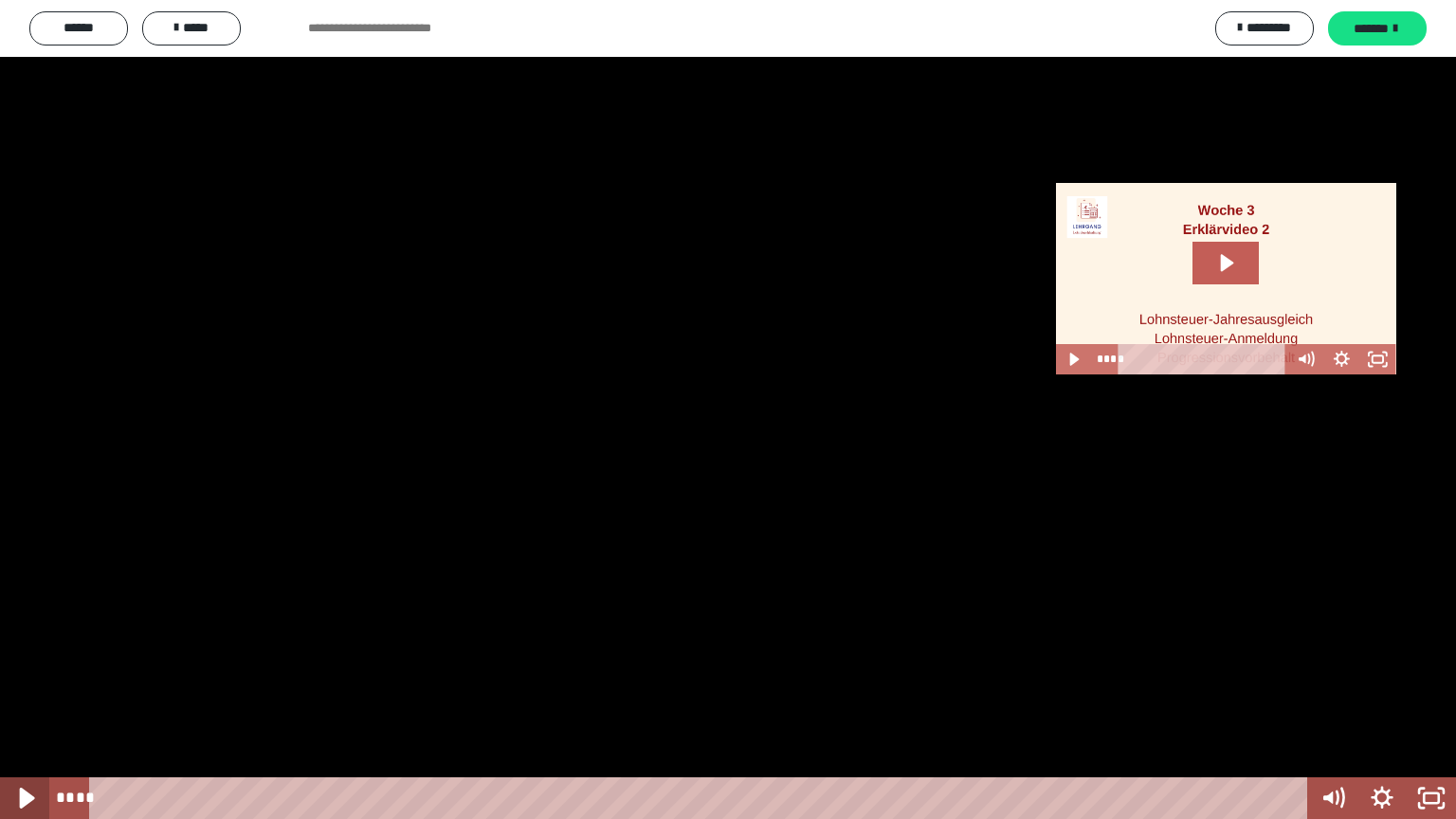 click 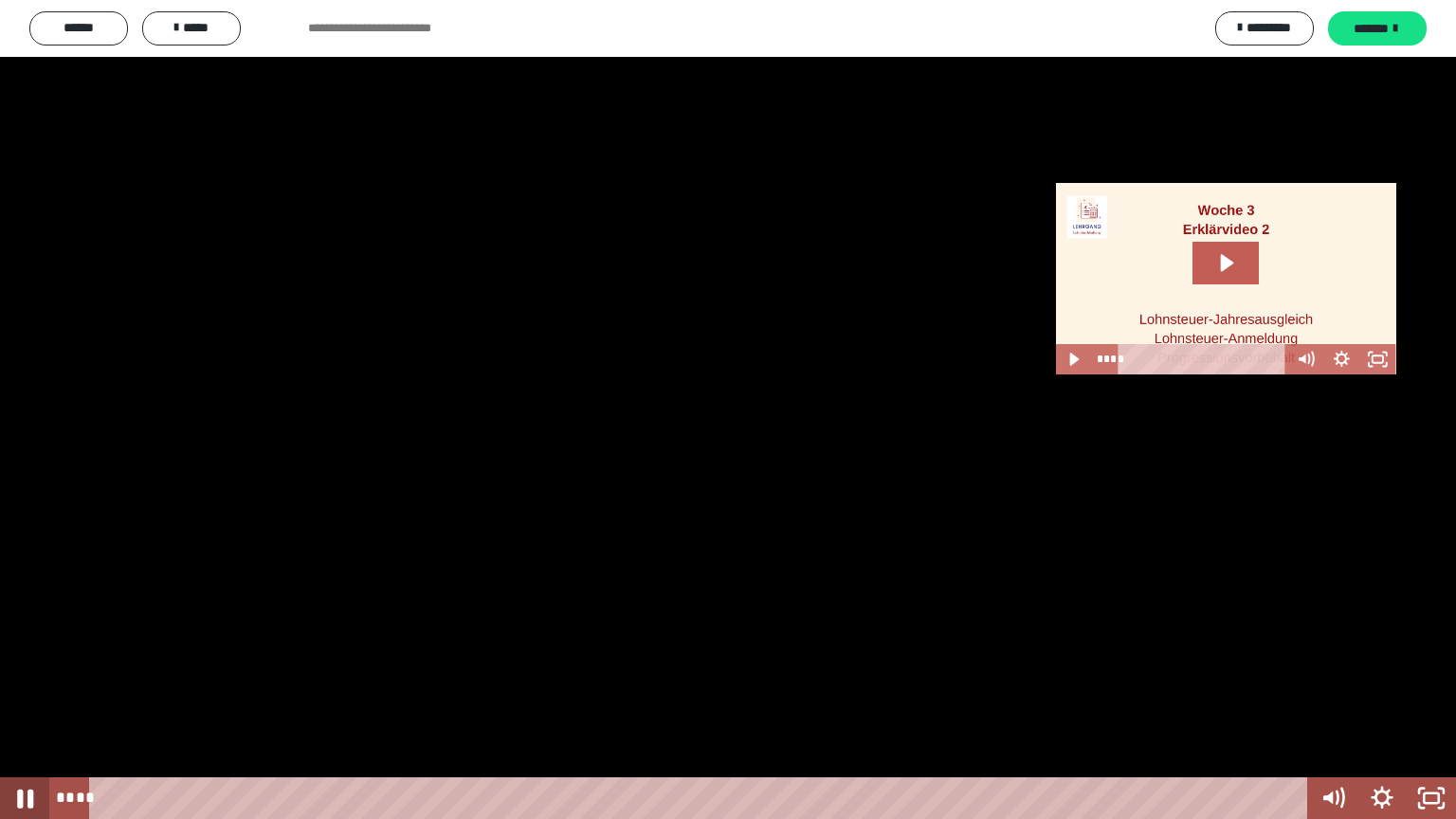 click 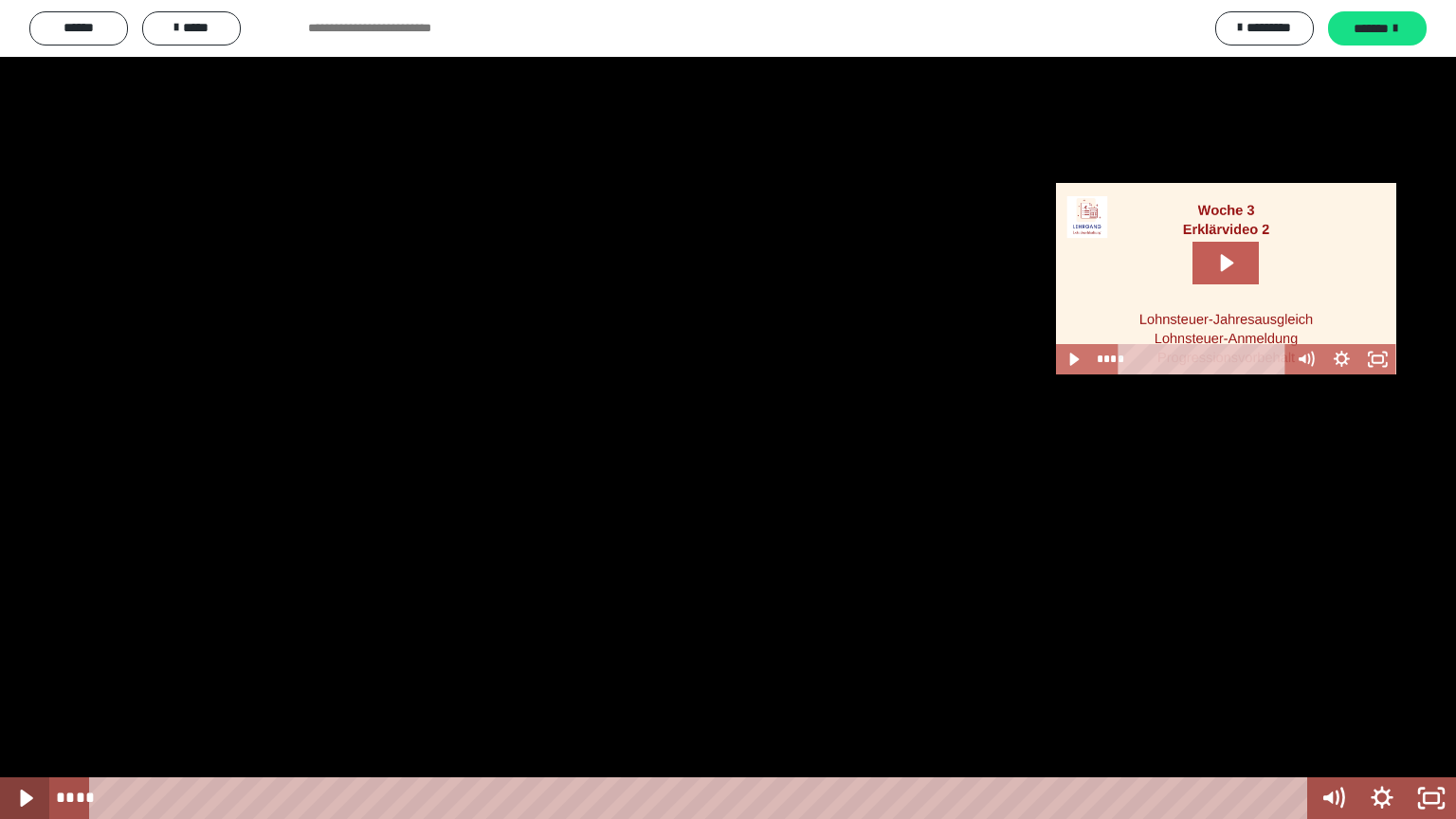 click 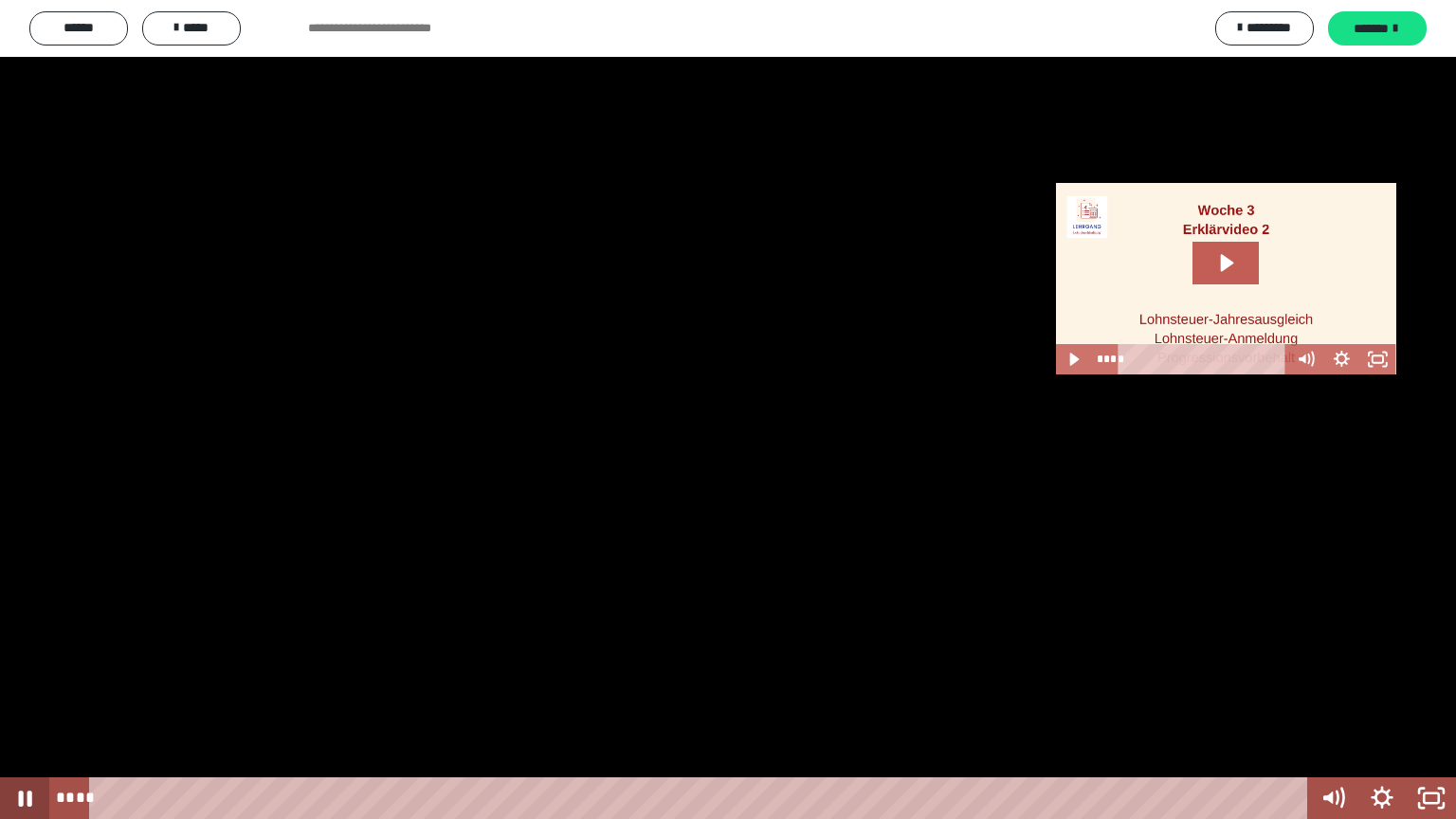 click 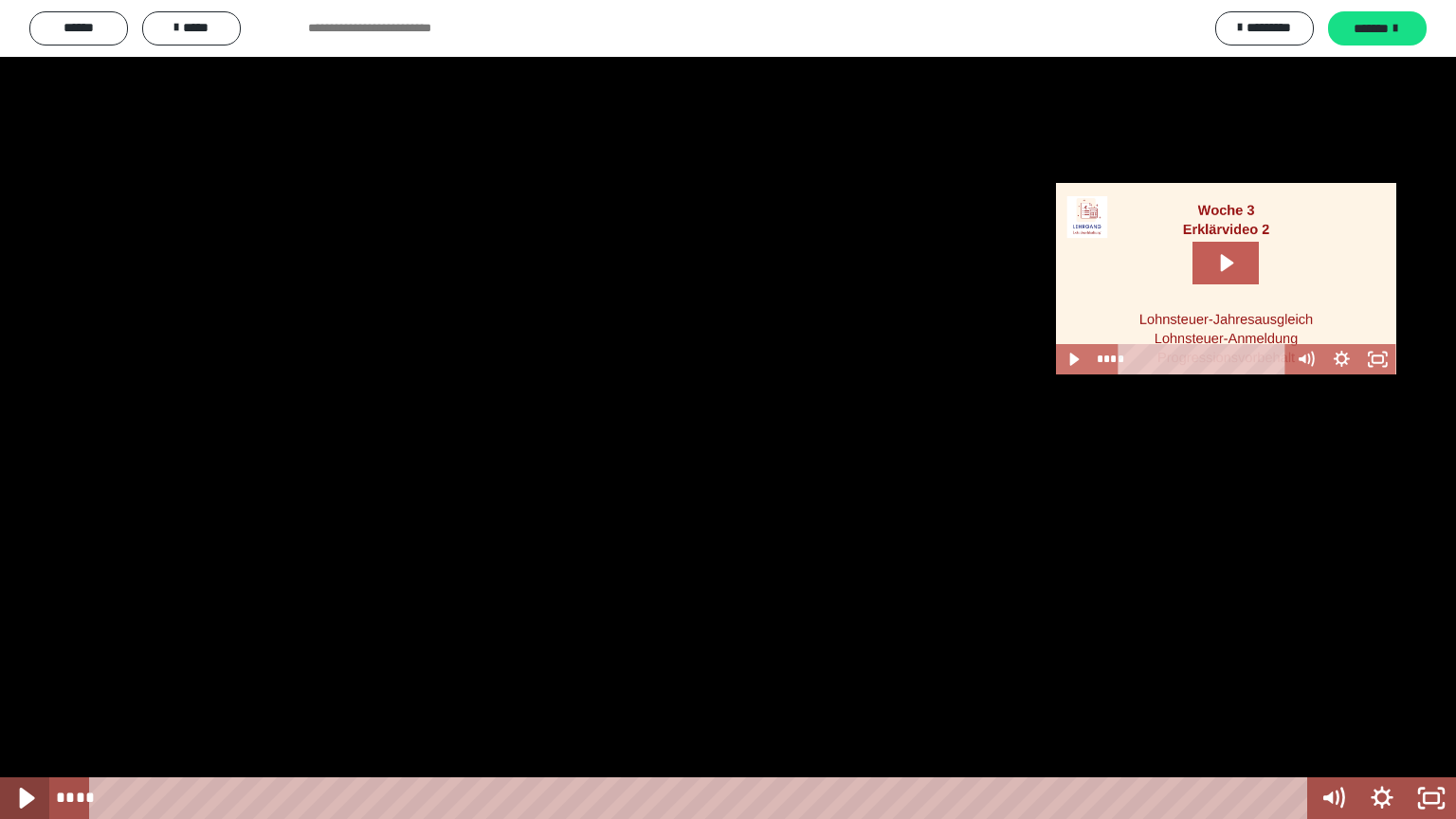click 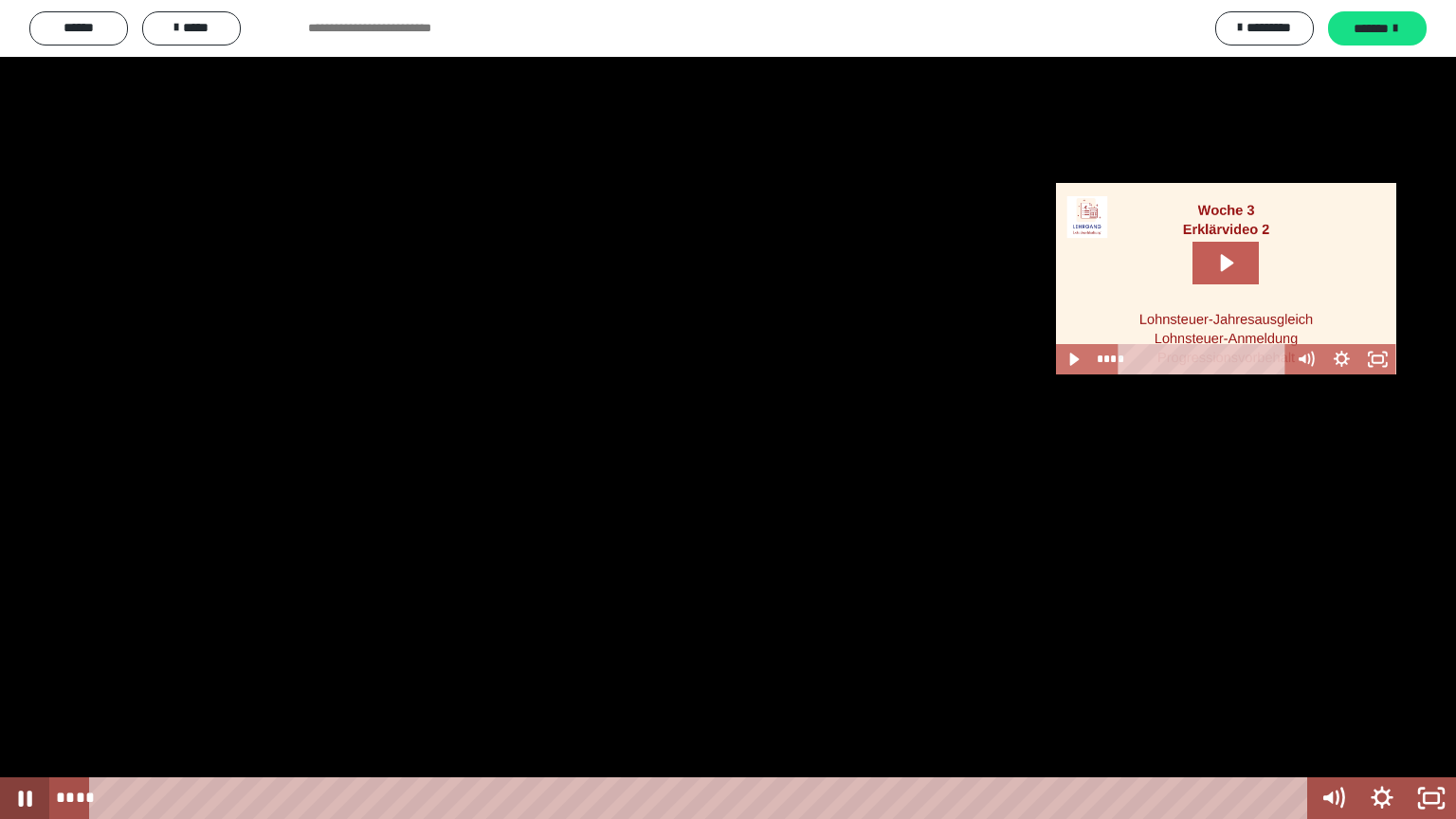 click 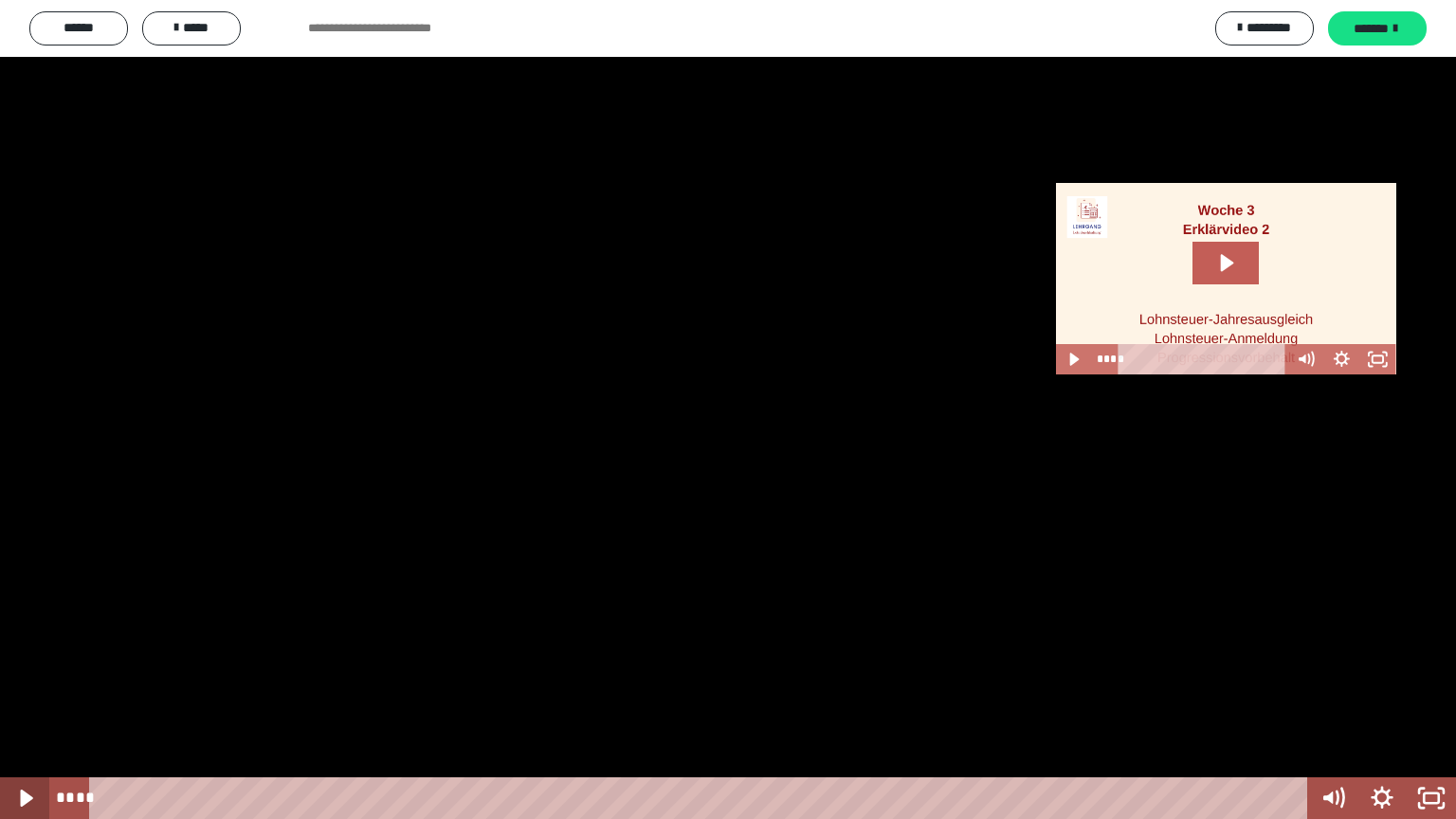 click 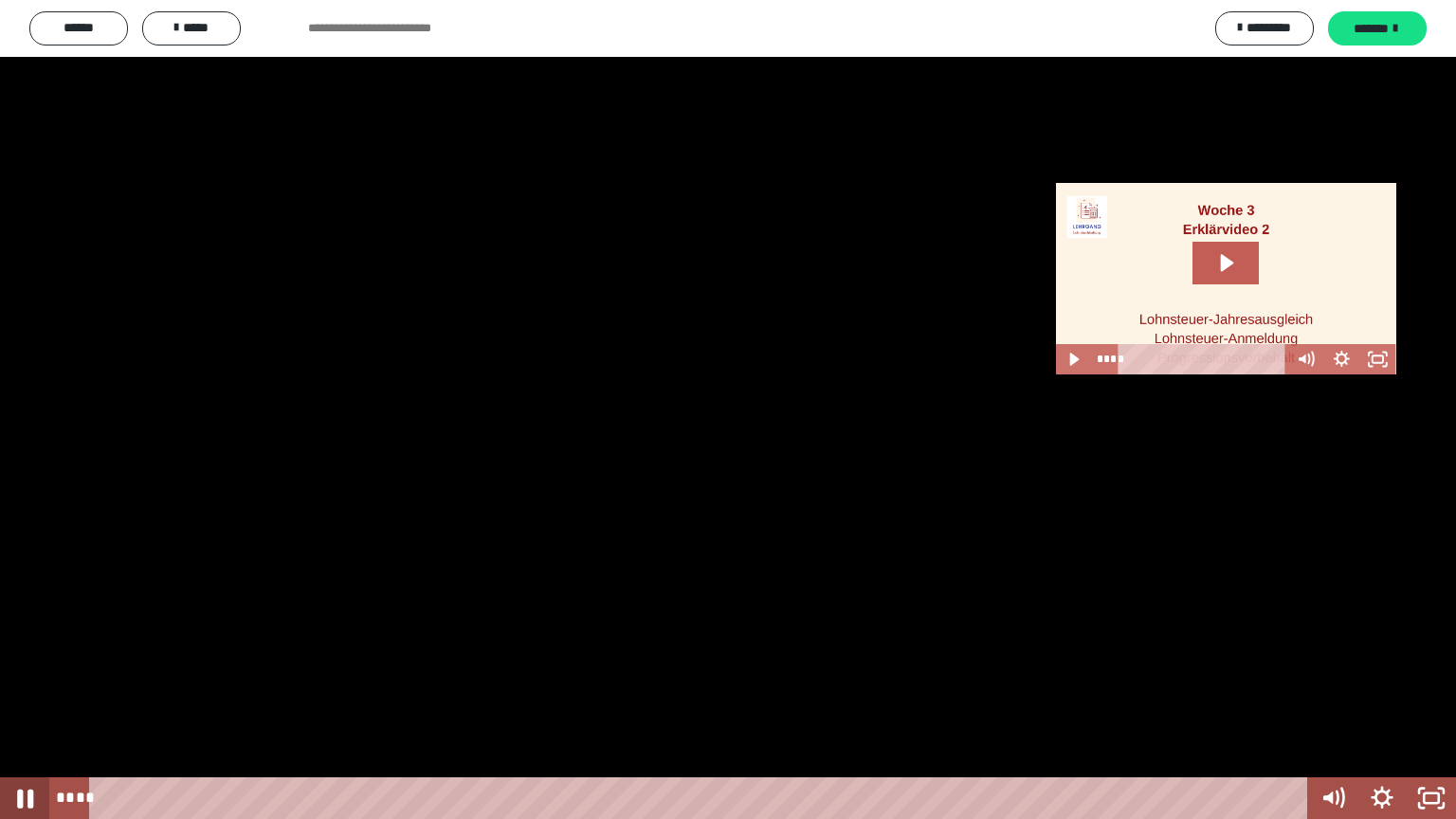 click 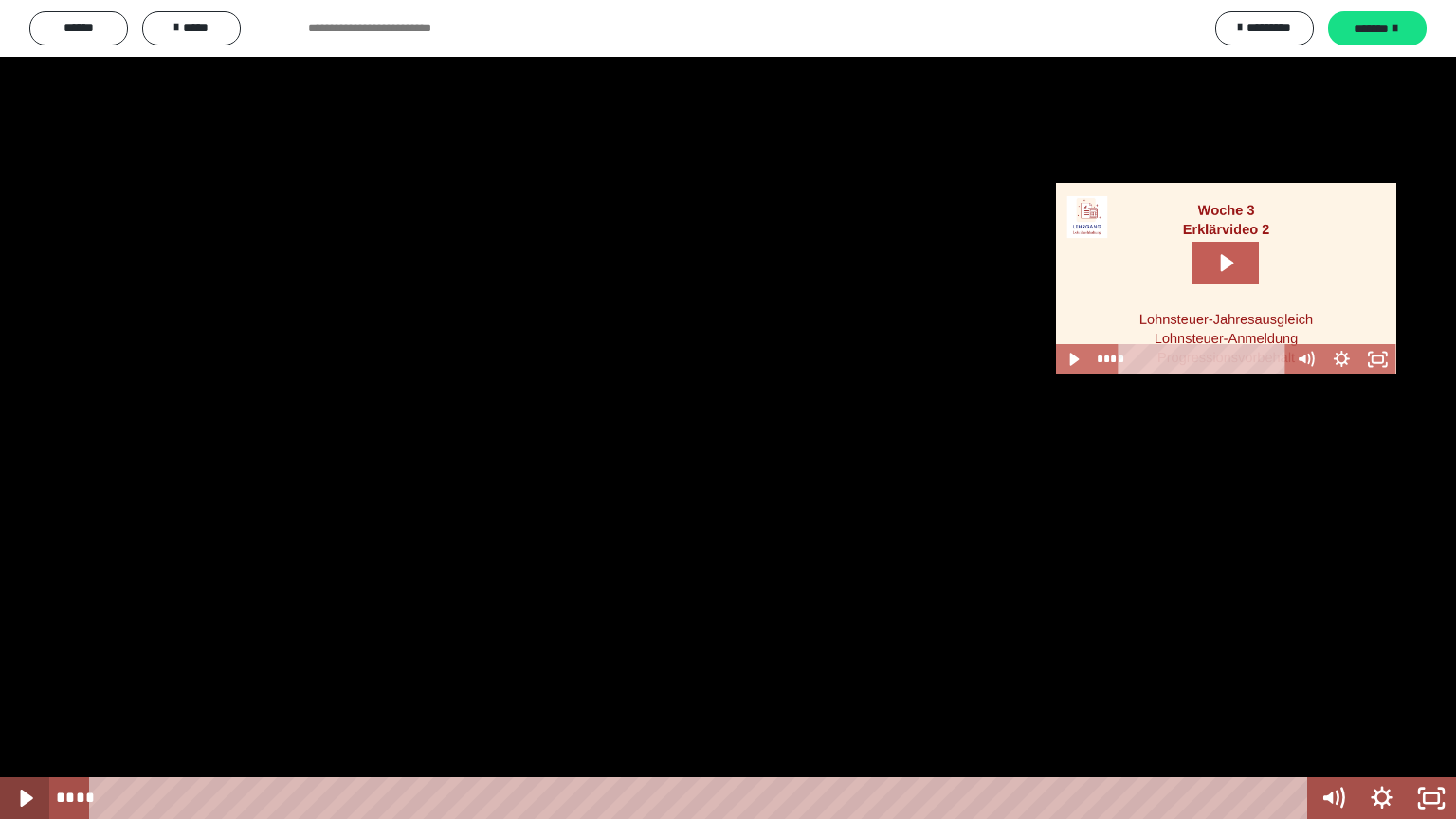 click 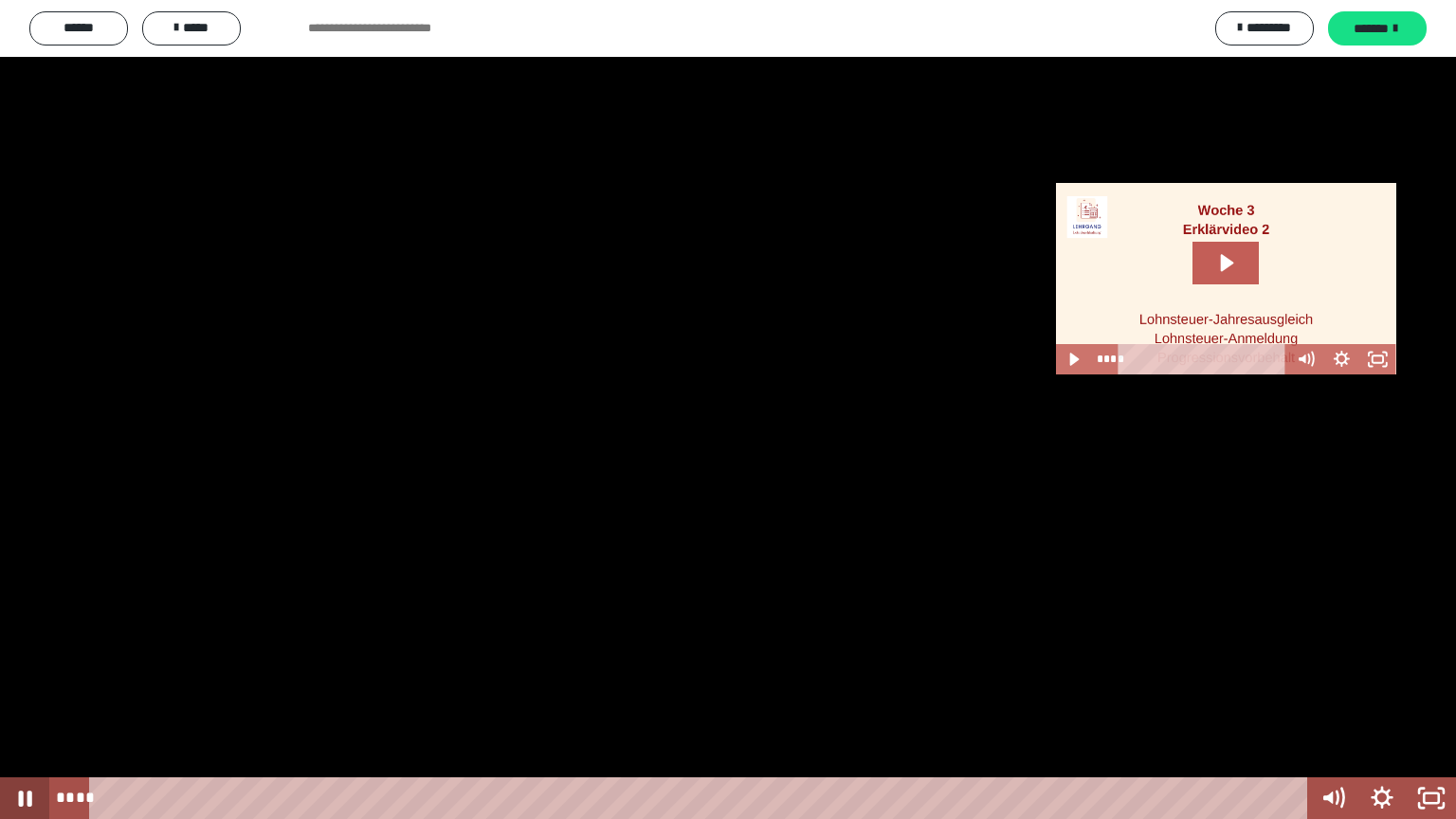click 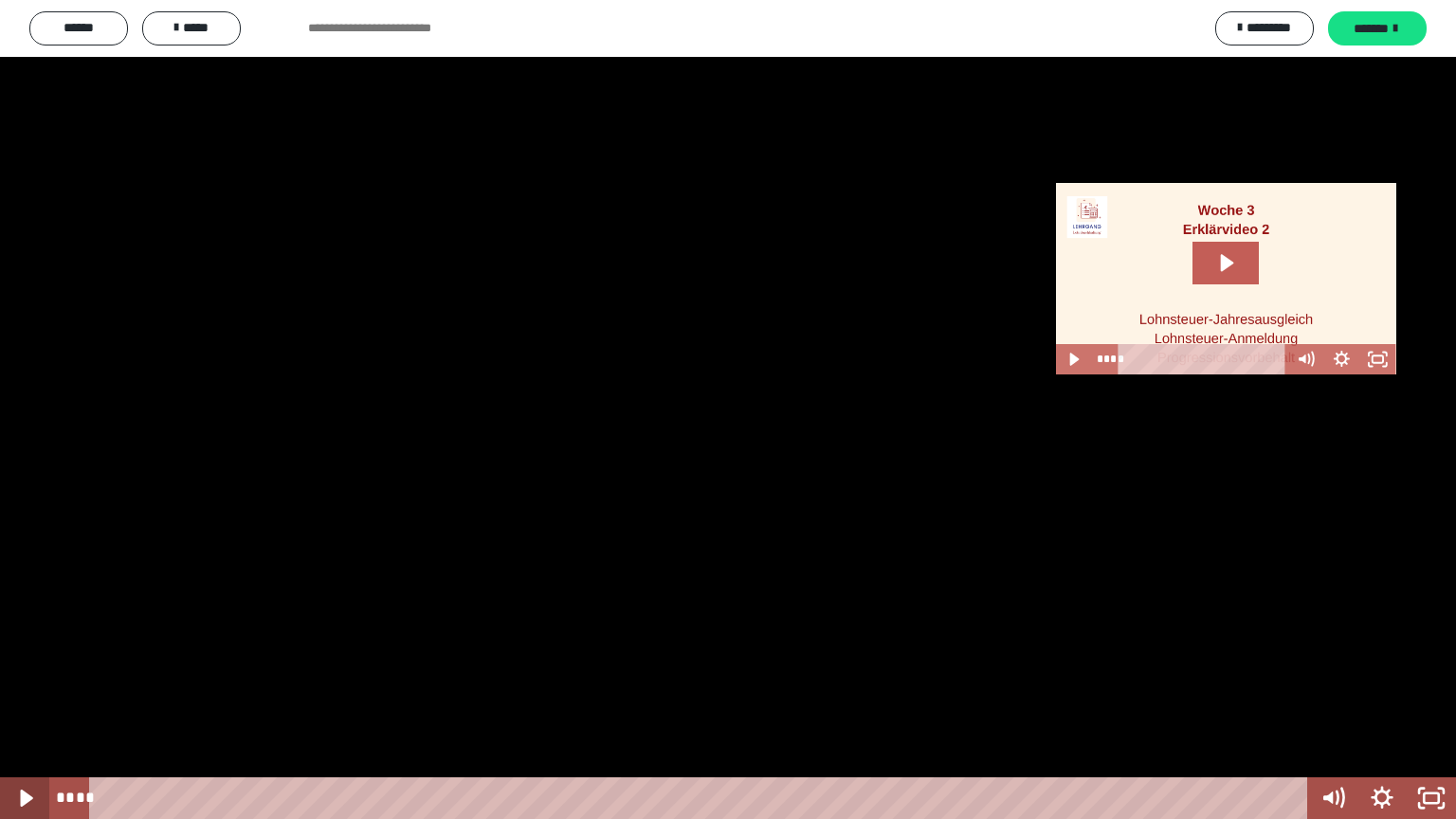 click 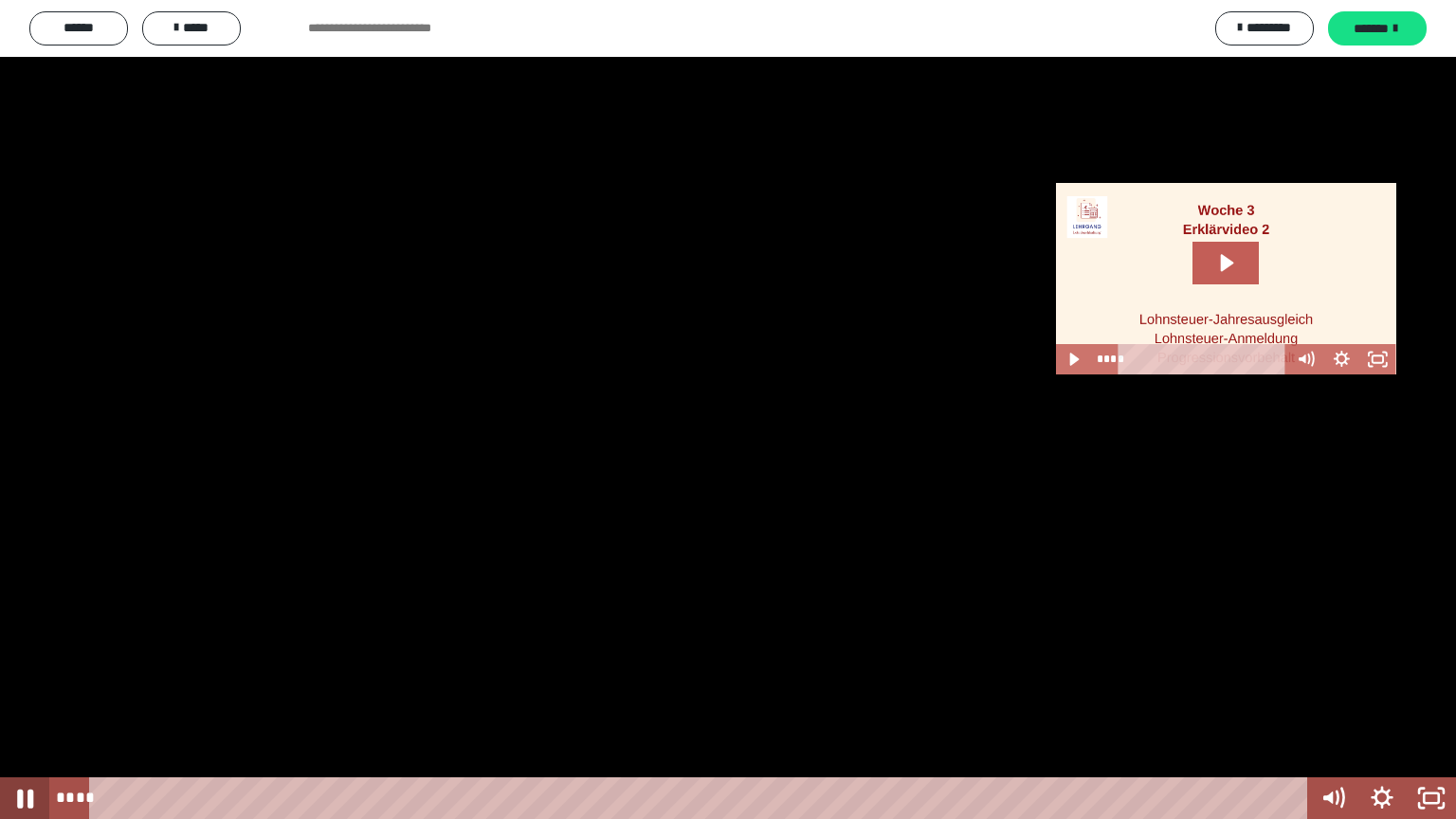 click 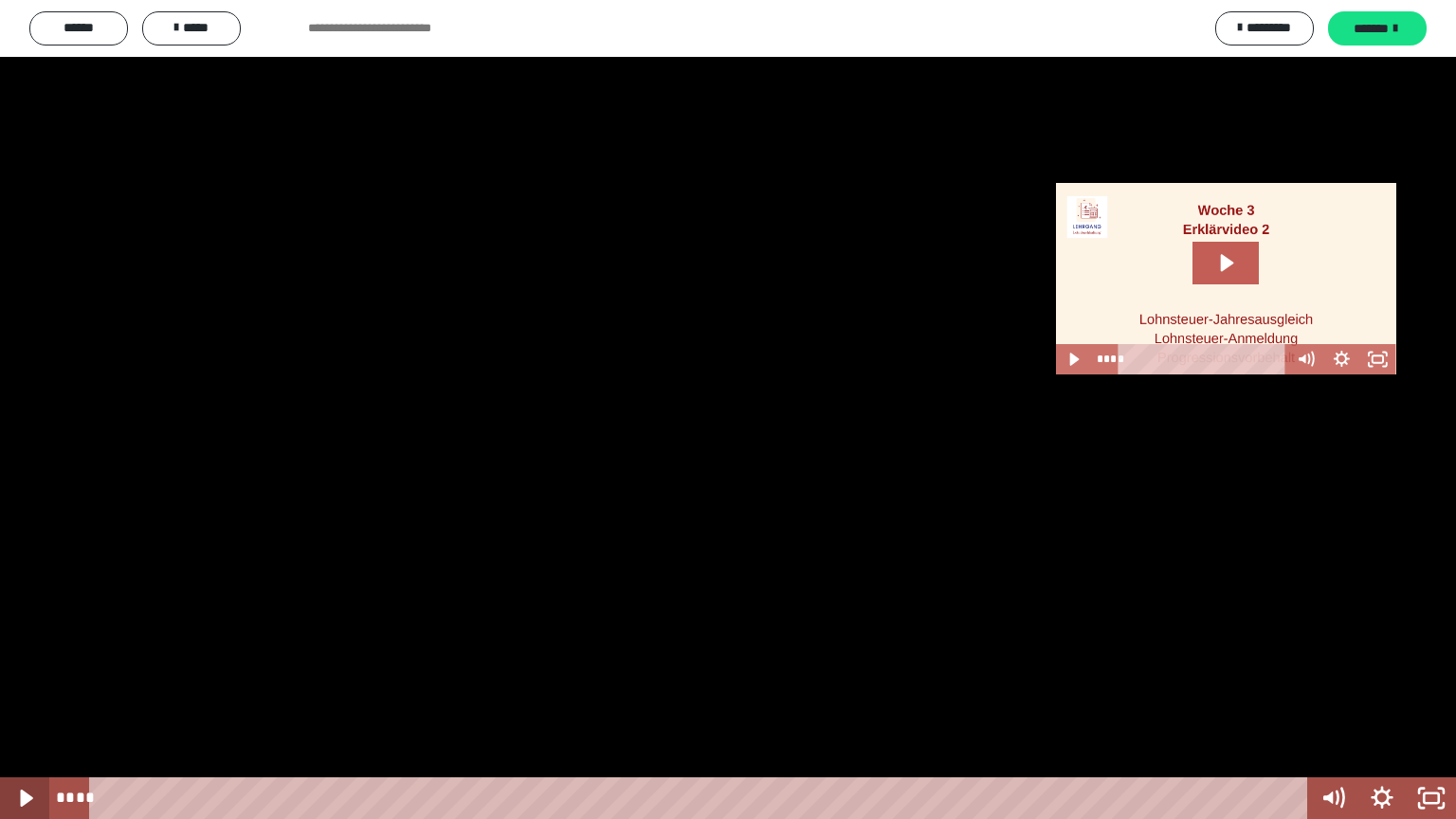 click 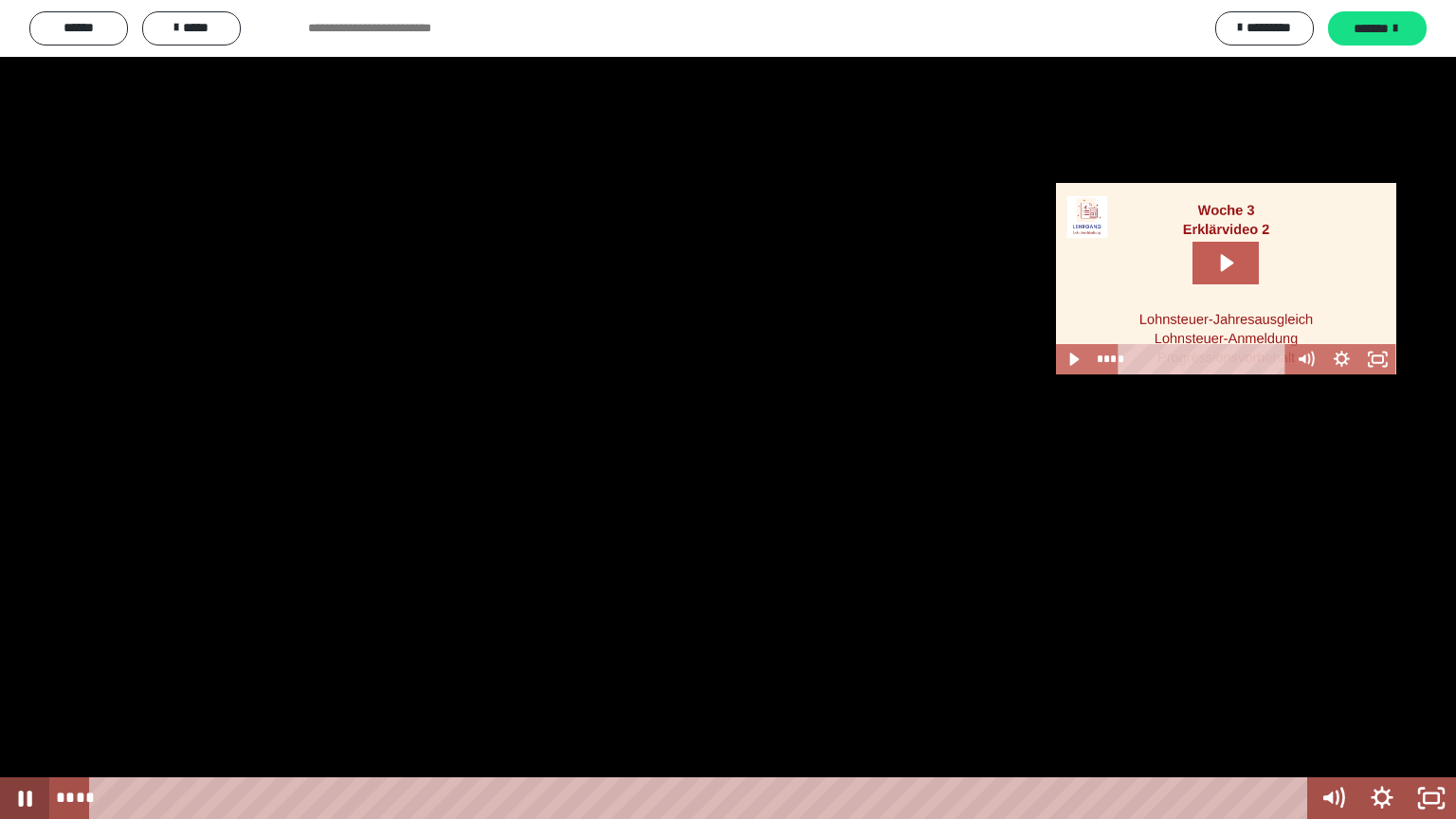 drag, startPoint x: 28, startPoint y: 792, endPoint x: 46, endPoint y: 818, distance: 31.62278 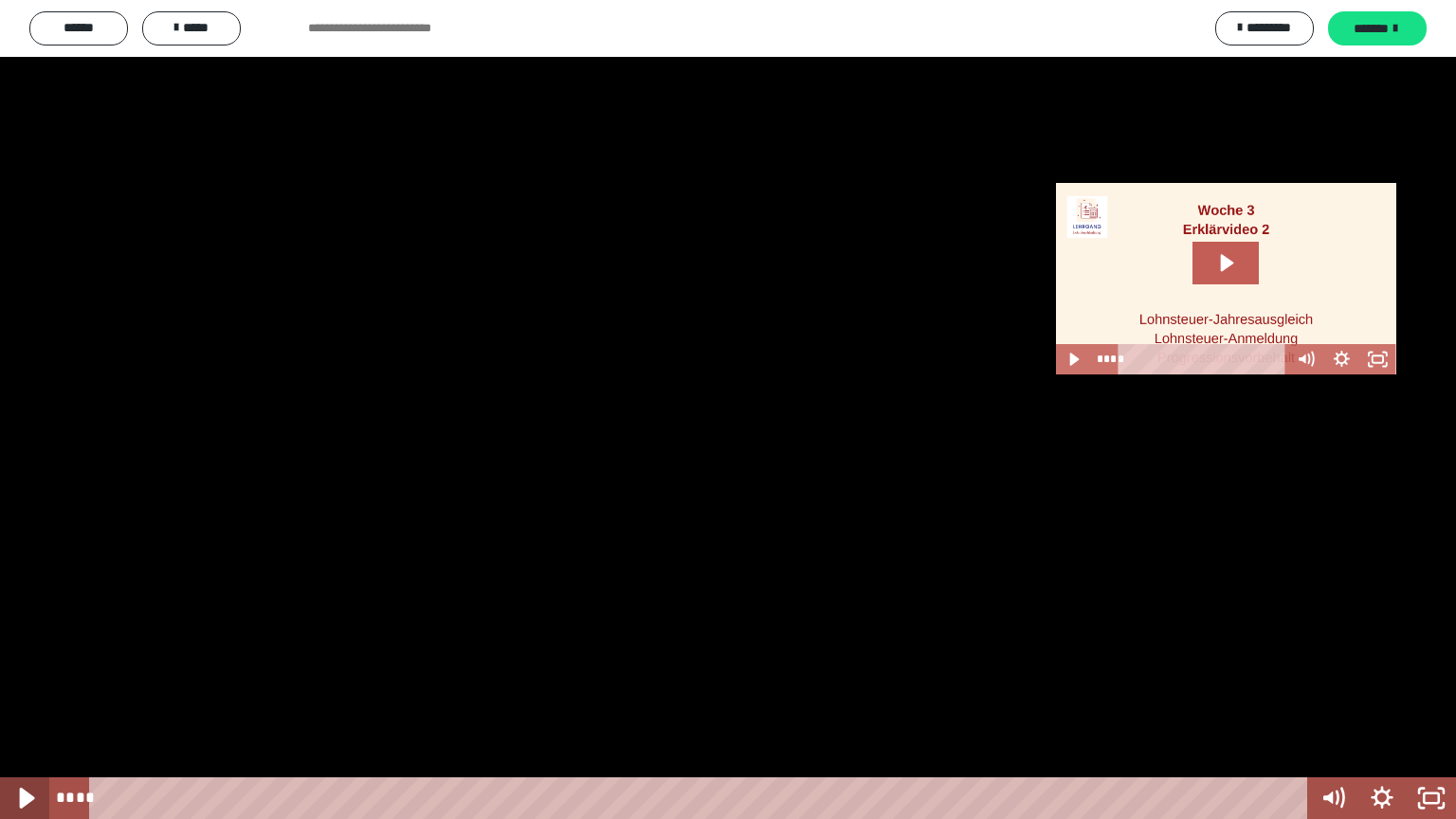 click 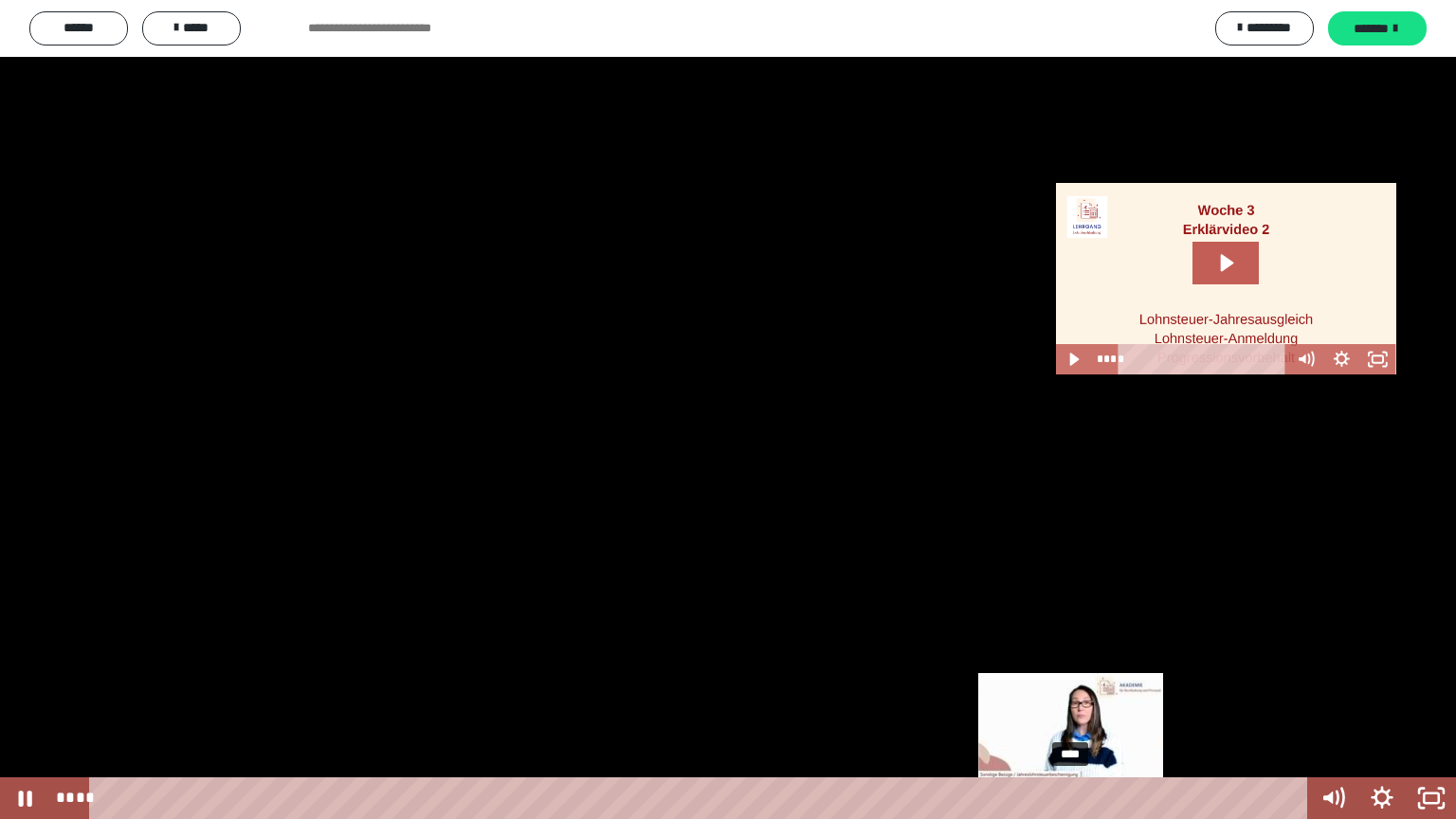 click on "****" at bounding box center (701, 798) 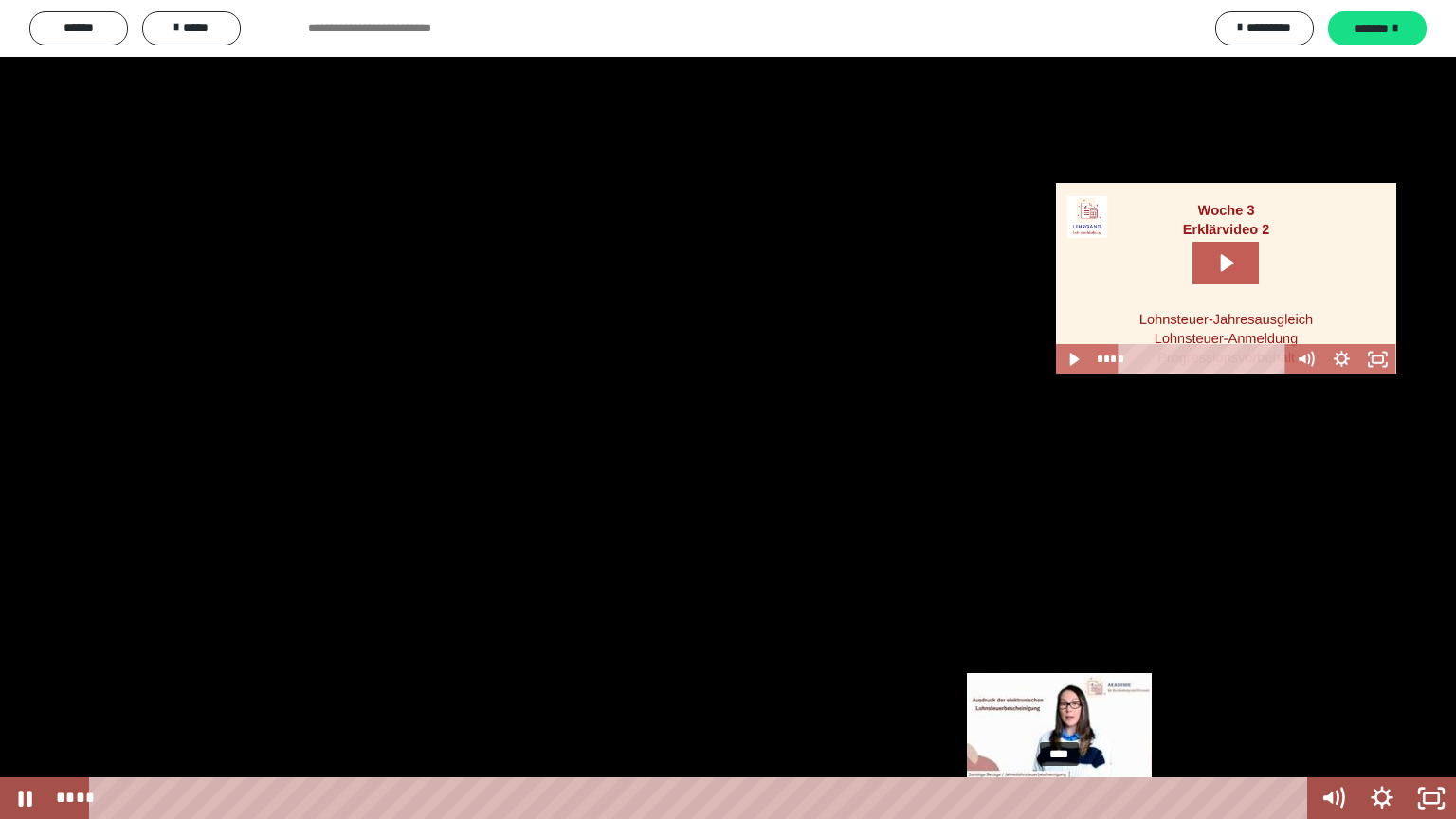 click on "****" at bounding box center [701, 798] 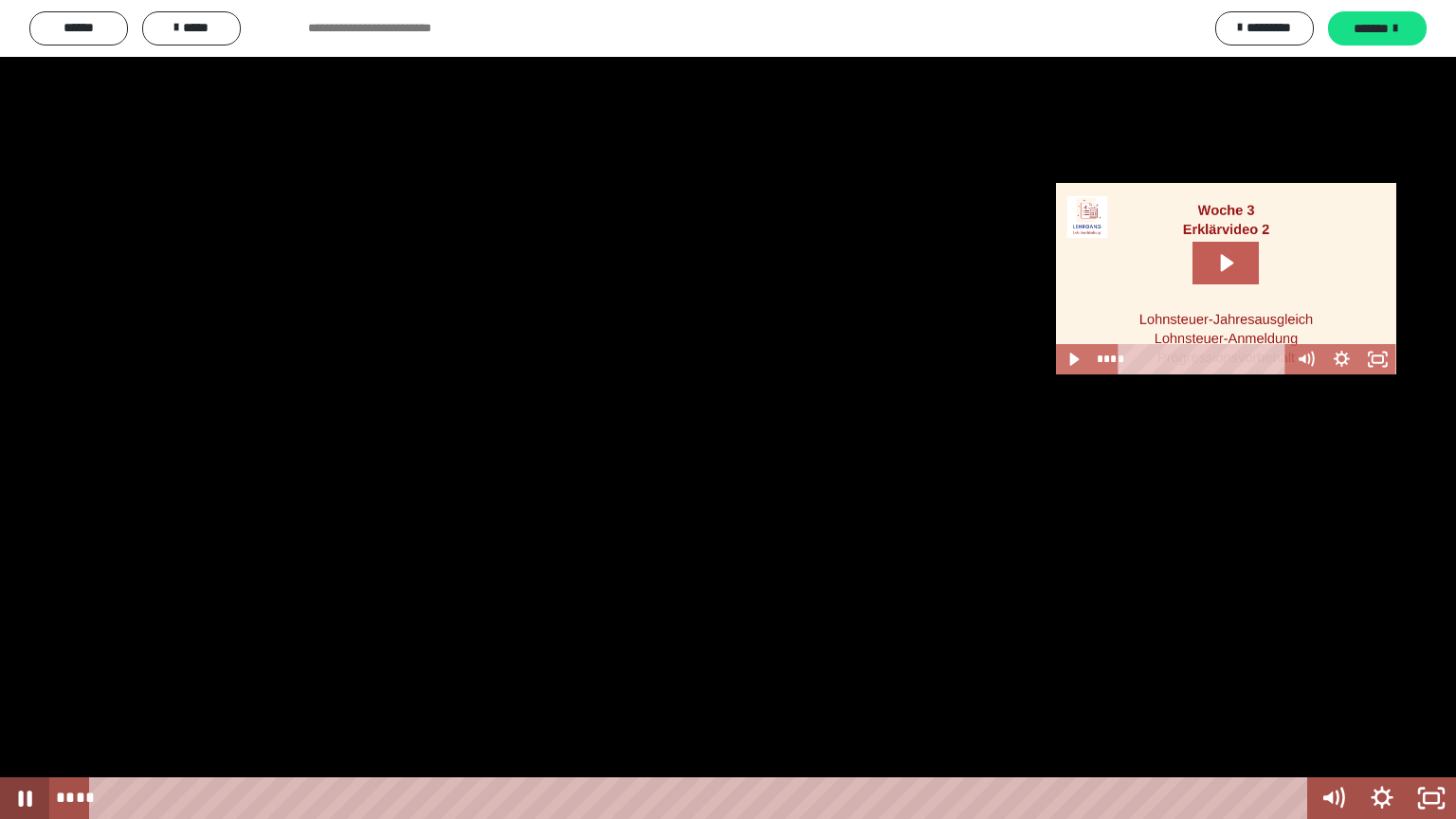 click 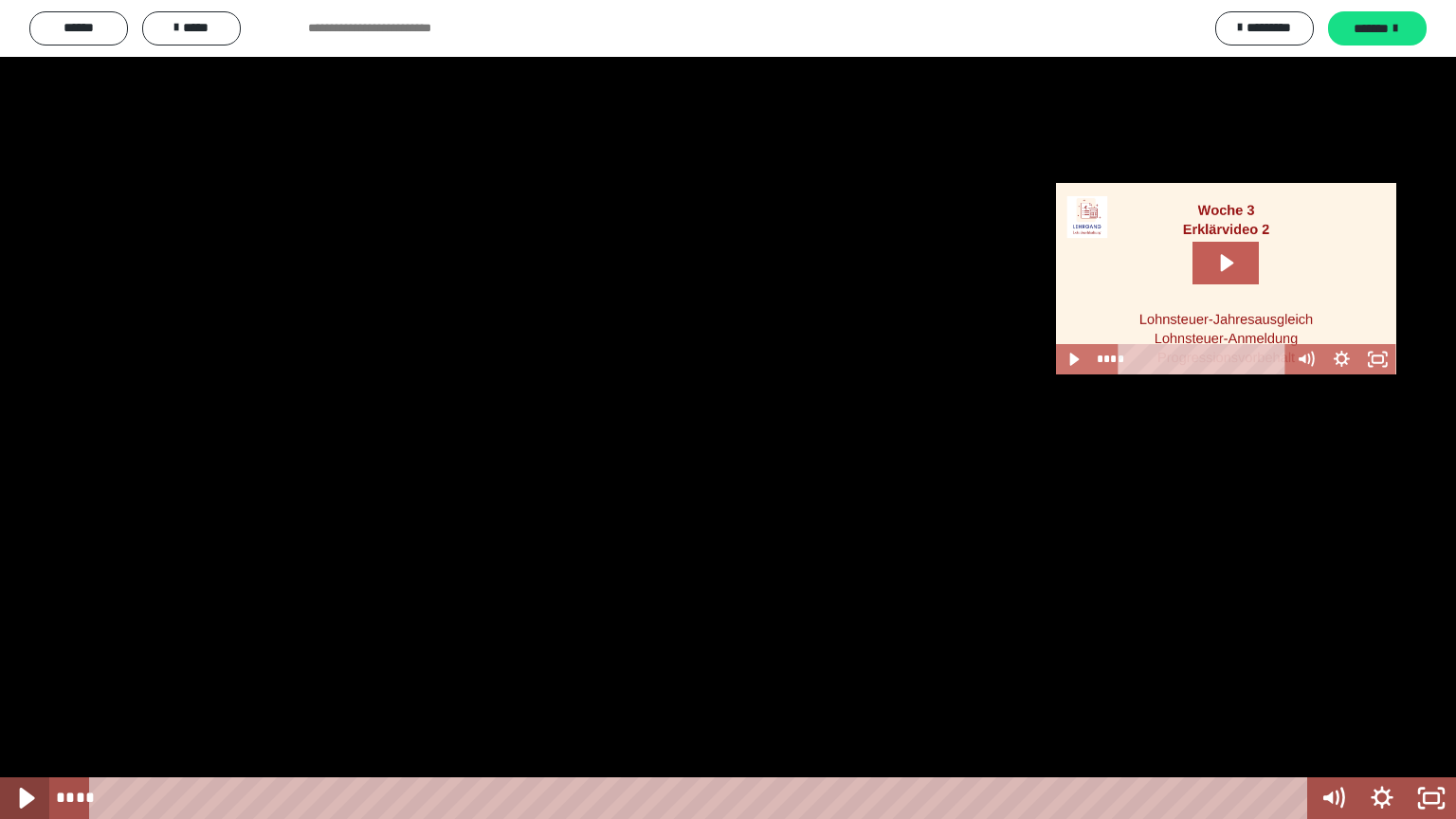 click 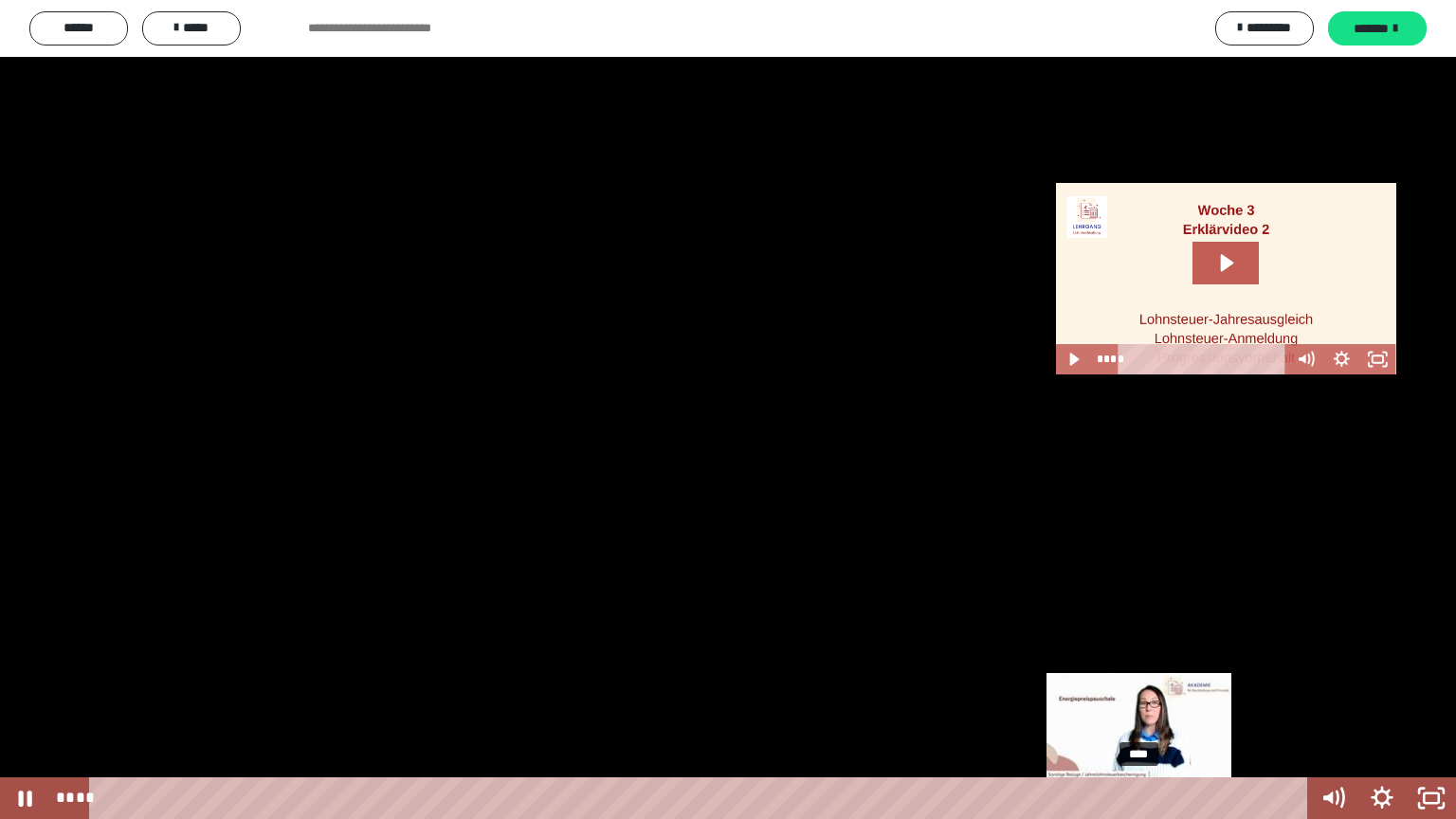 click on "****" at bounding box center [701, 798] 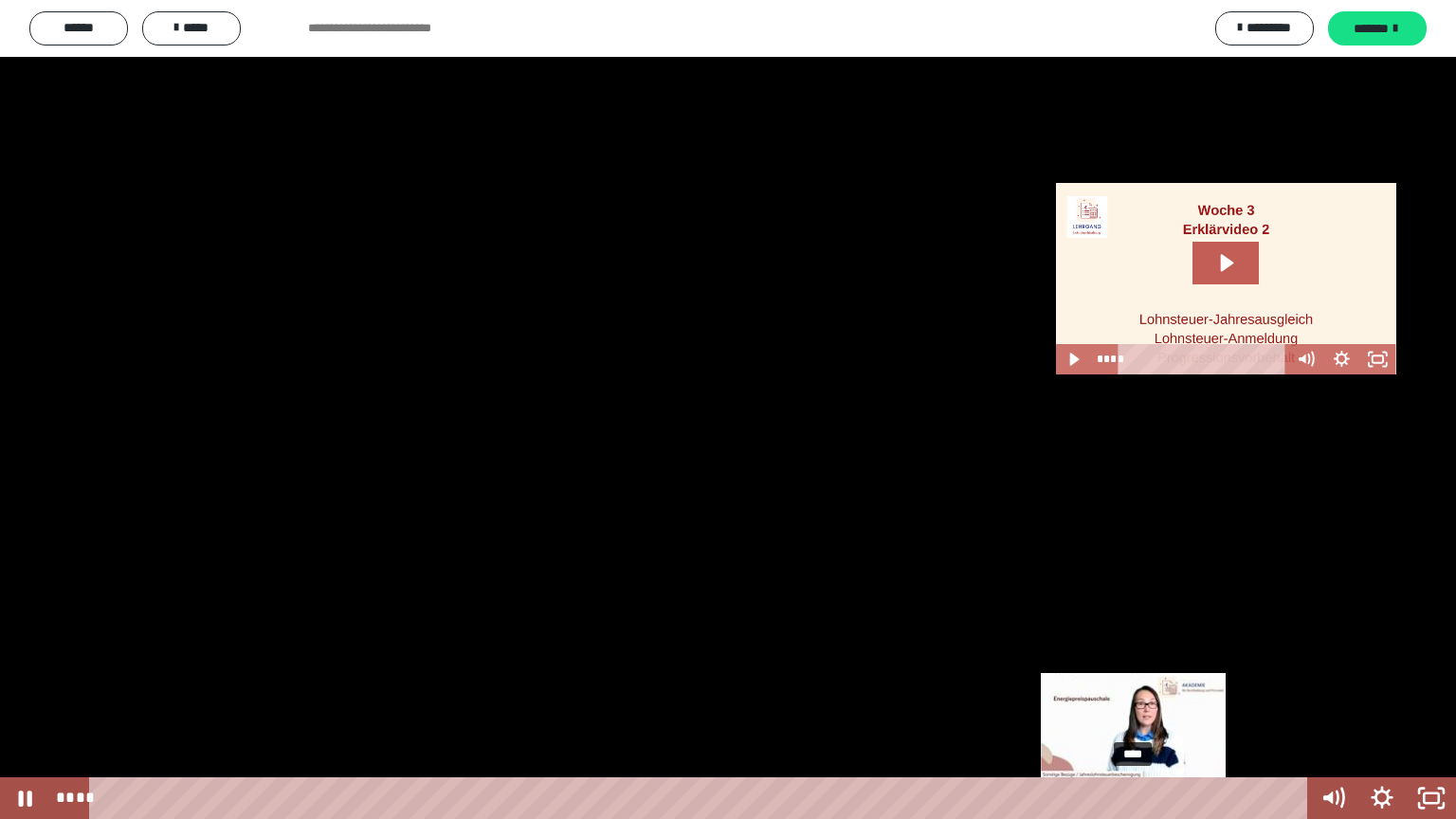 click at bounding box center [1133, 798] 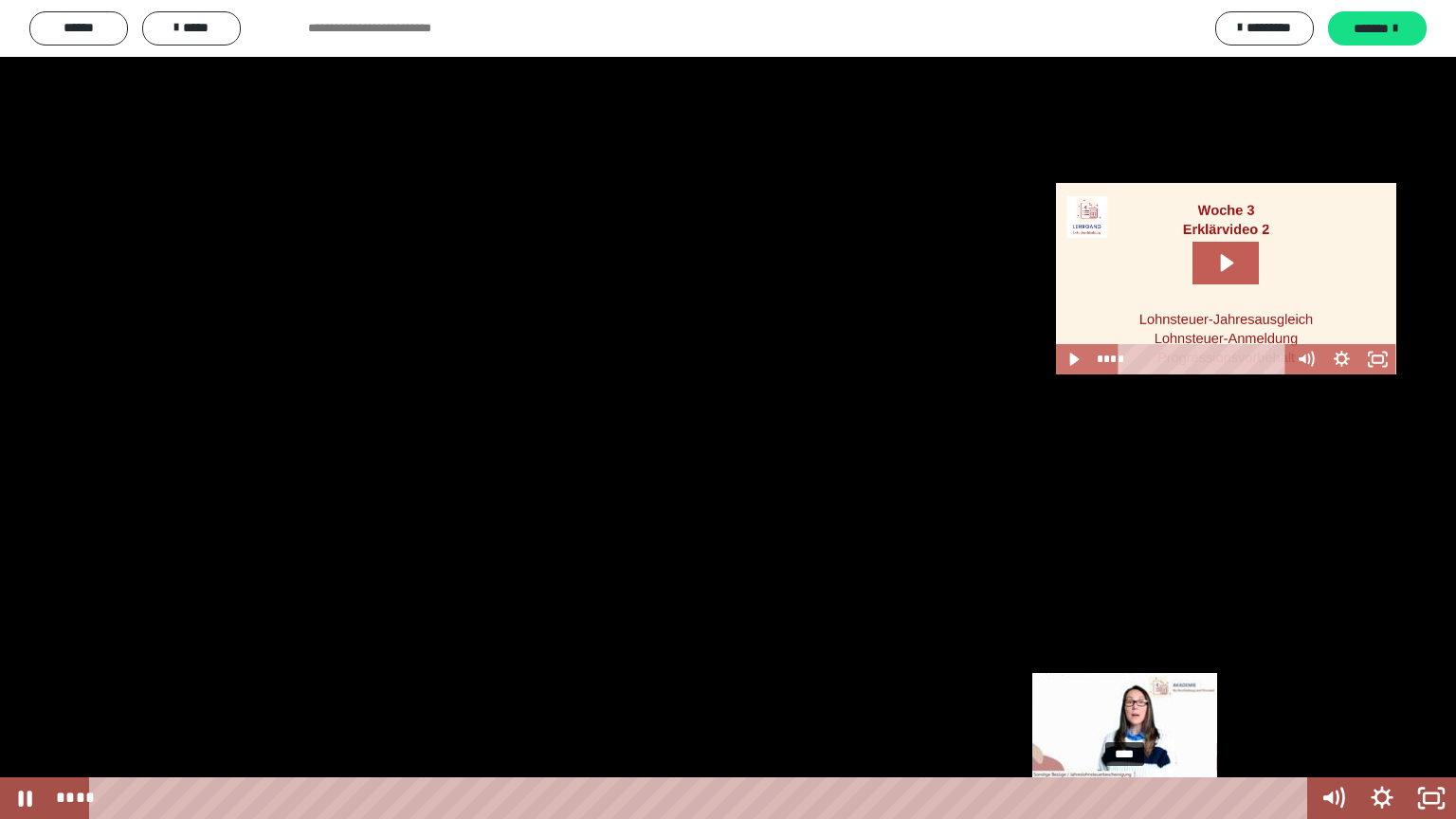 click on "****" at bounding box center [701, 798] 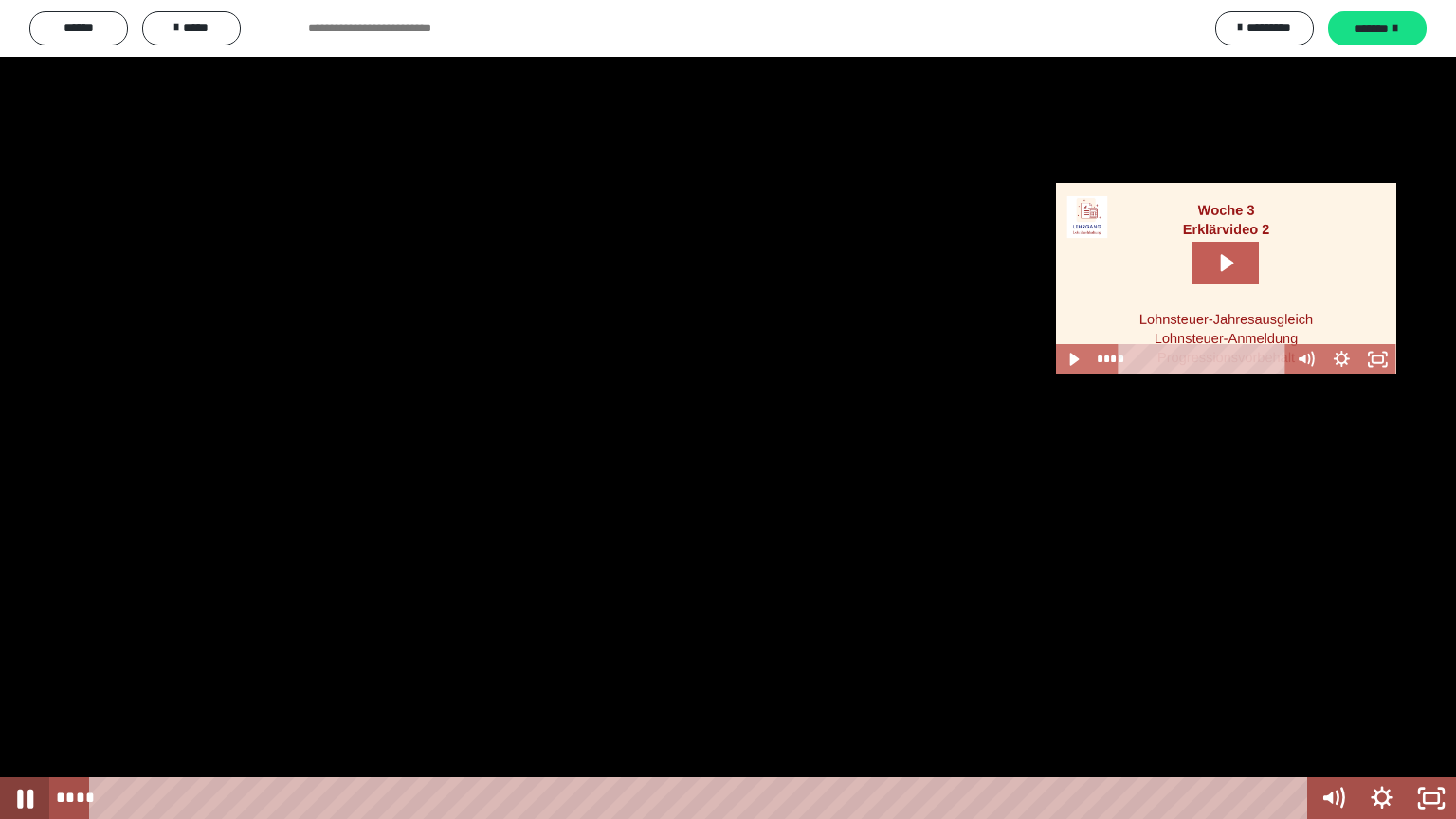 click 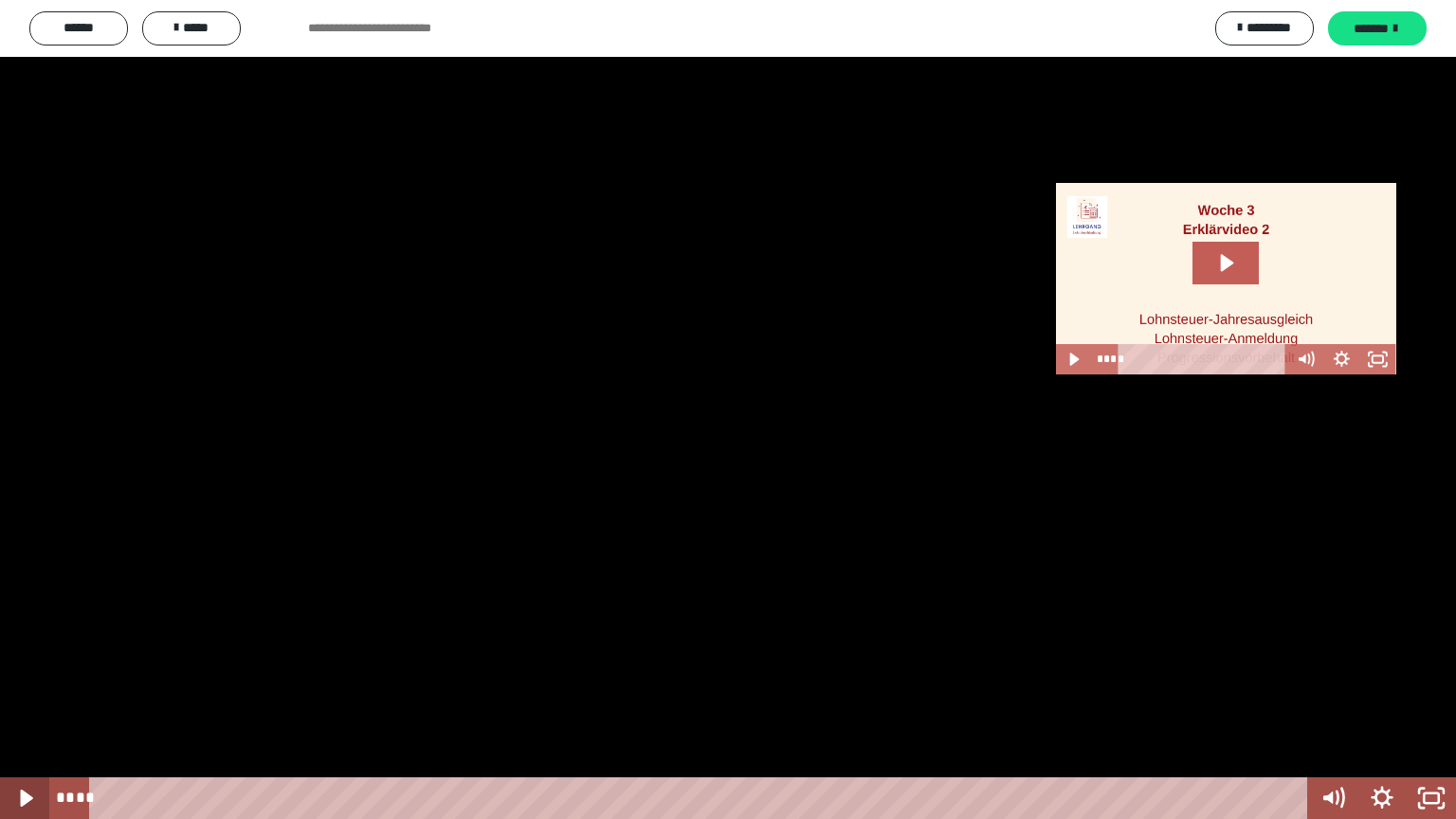 click 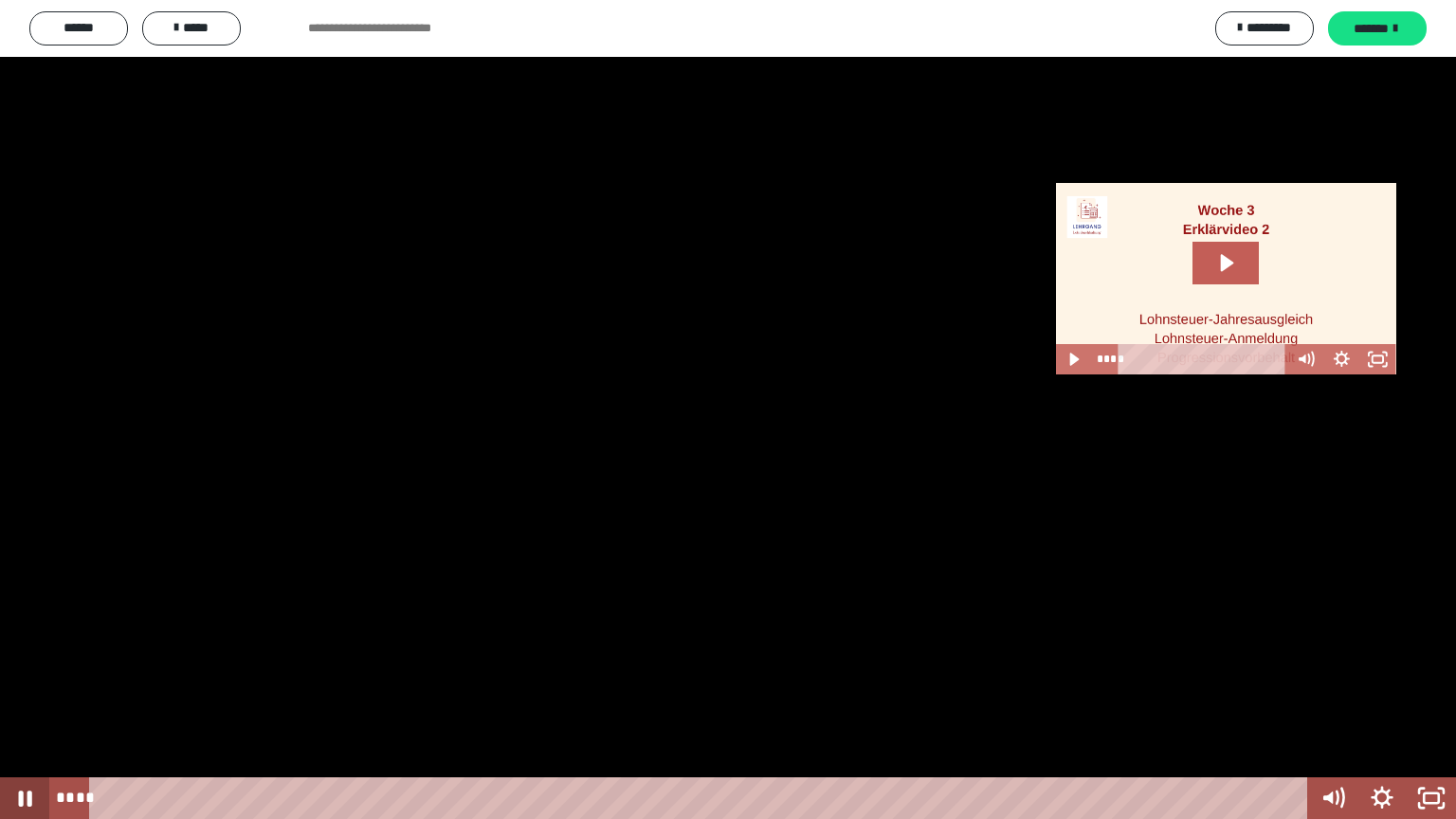 drag, startPoint x: 29, startPoint y: 803, endPoint x: 33, endPoint y: 812, distance: 9.848858 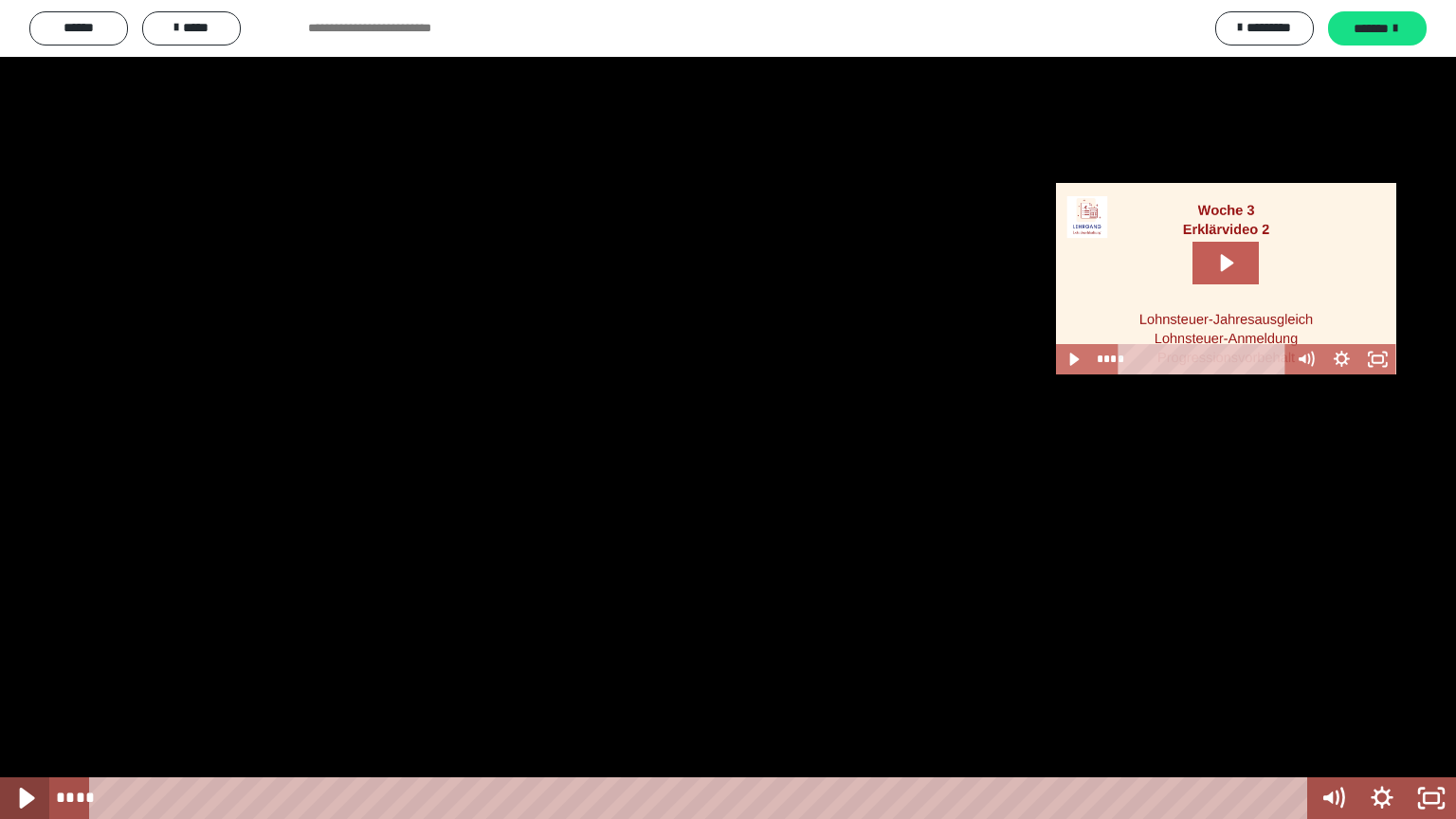 click 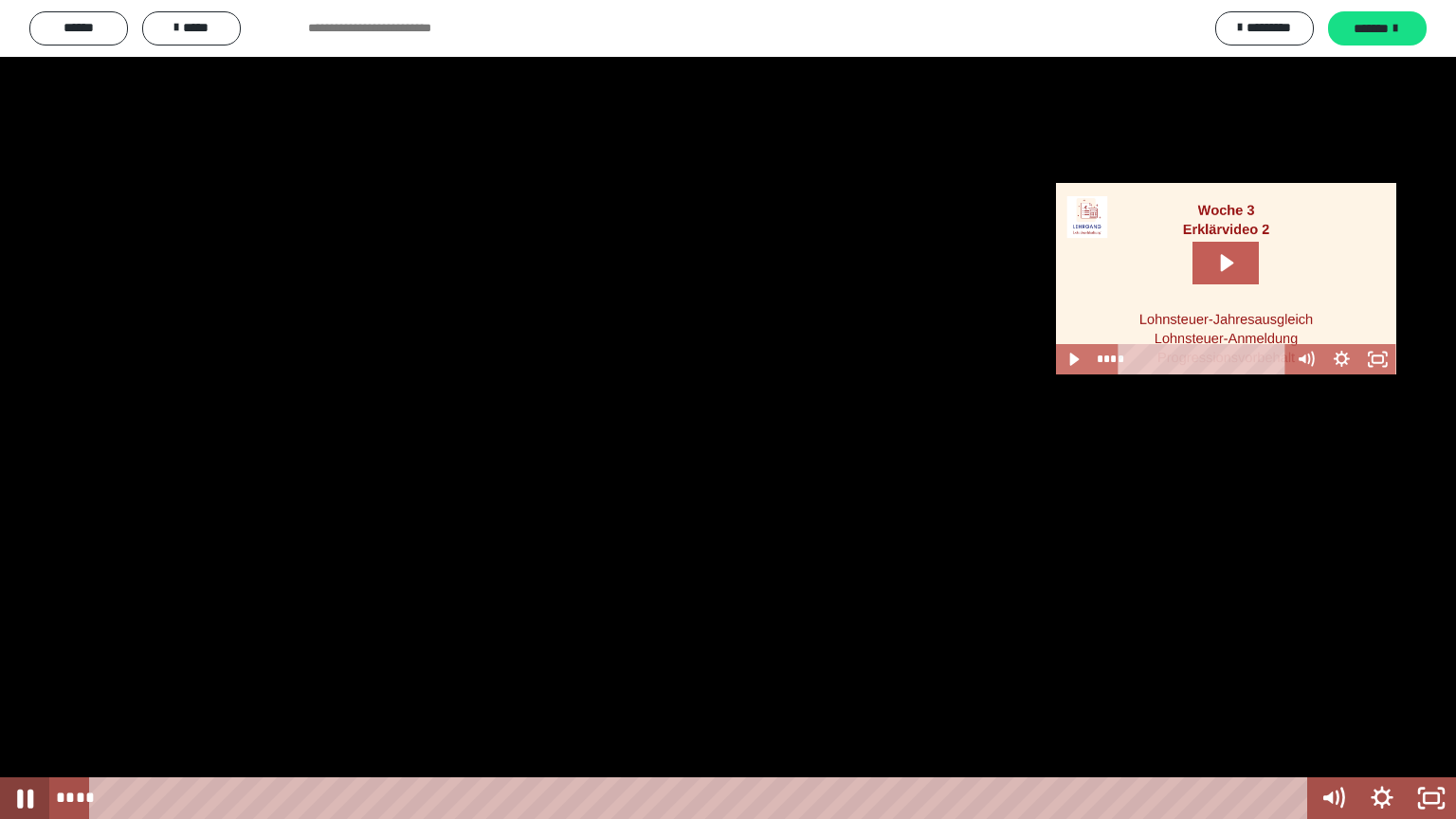 click 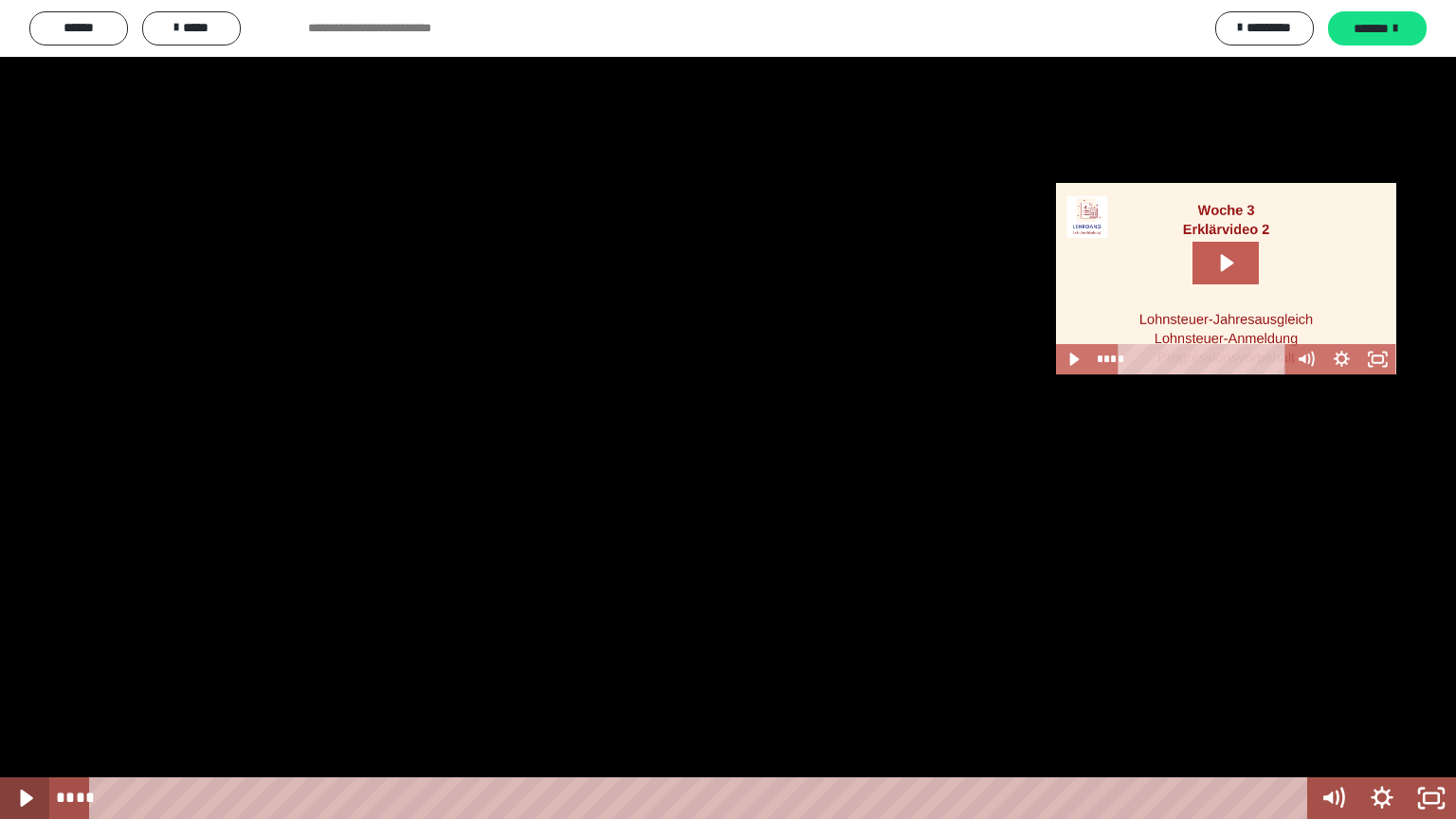 click 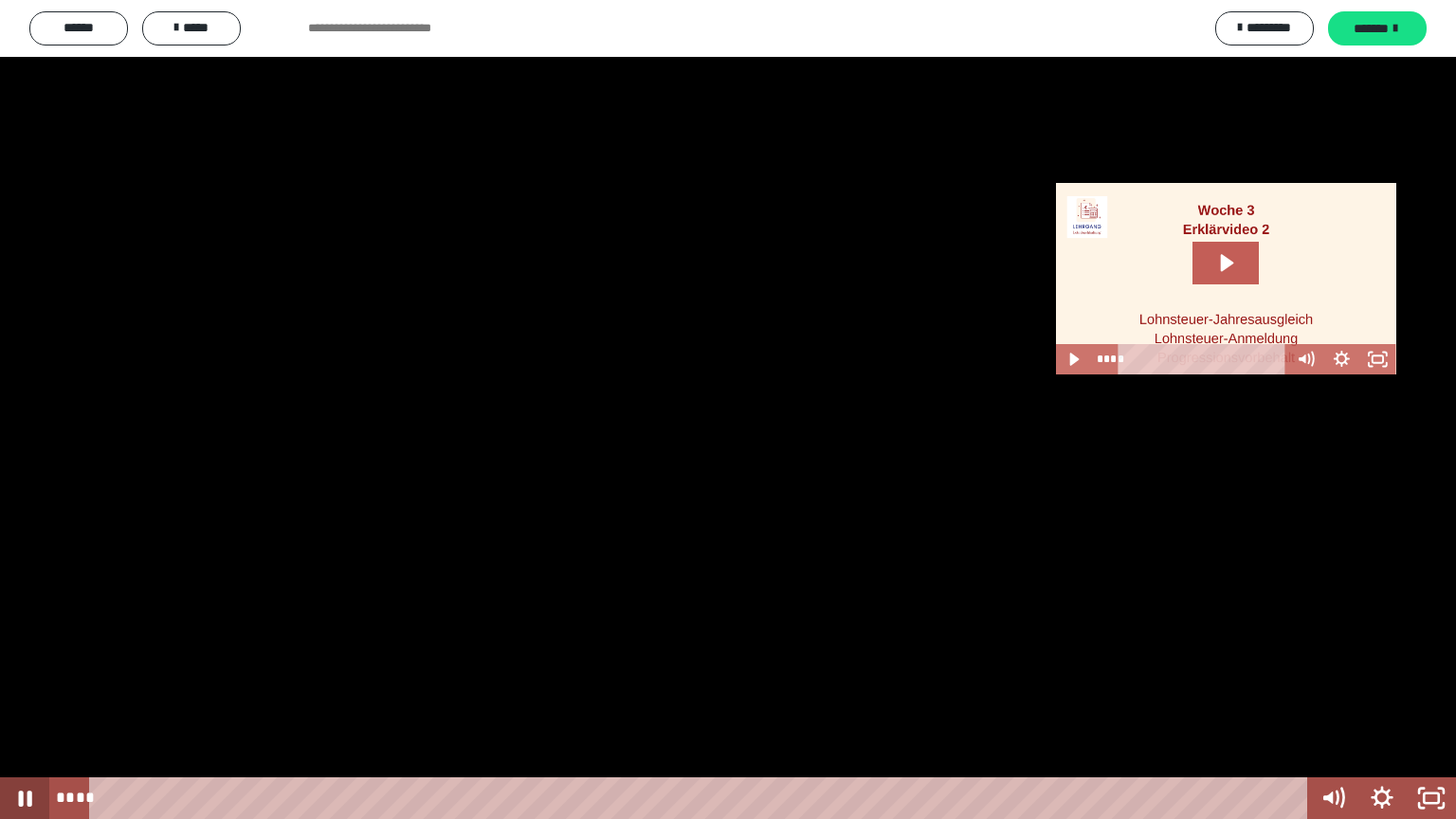 click 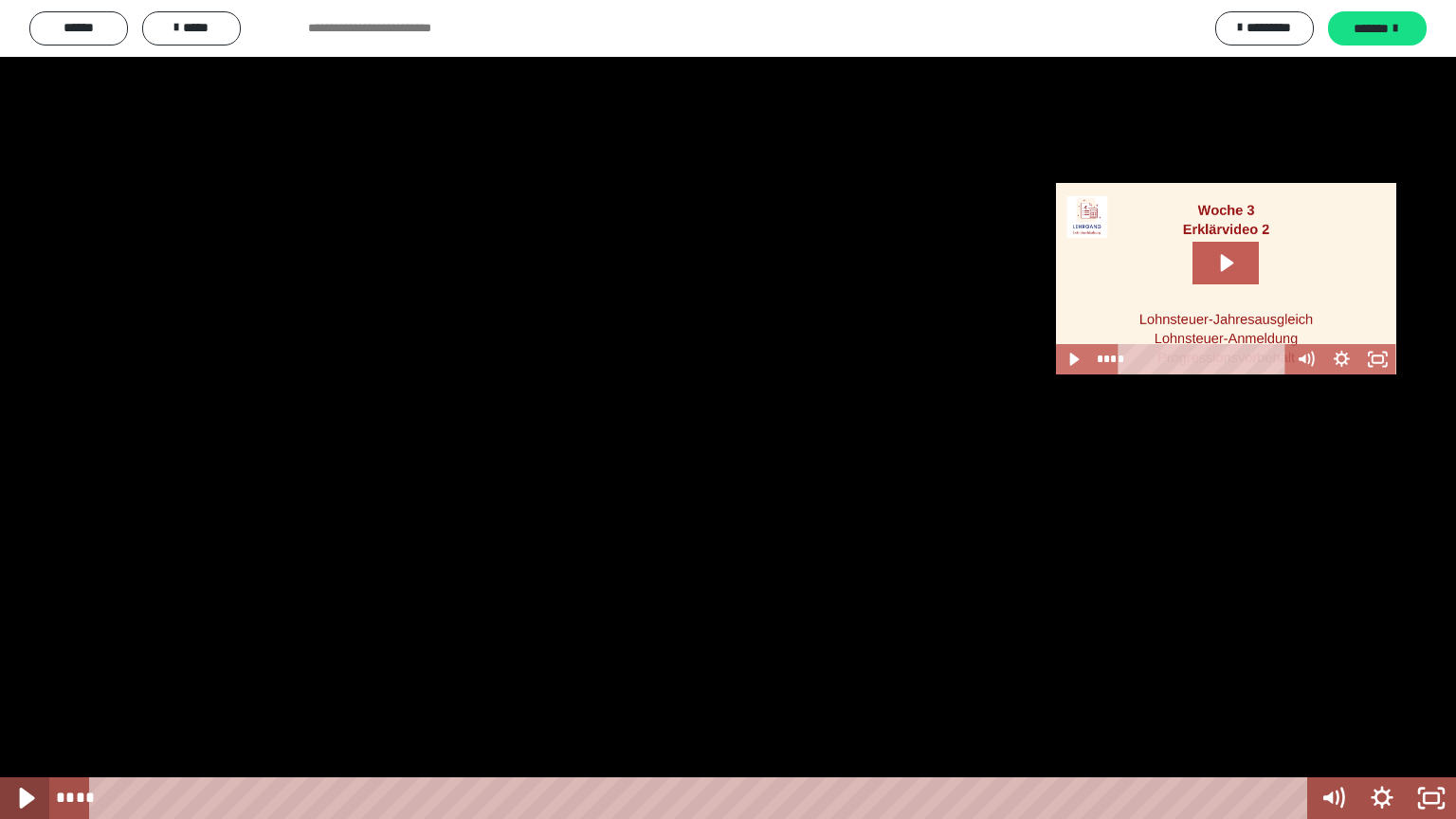 click 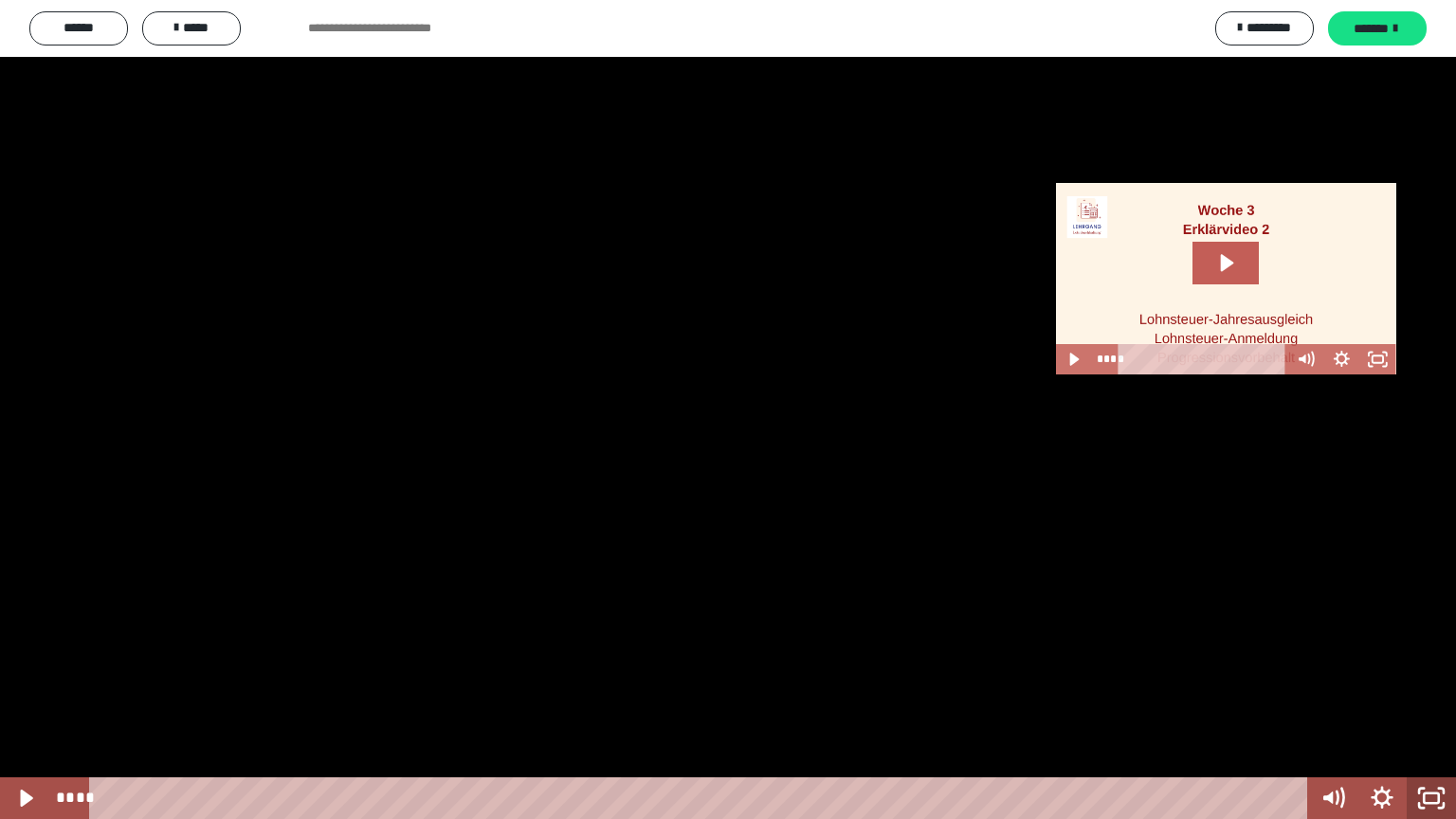 click 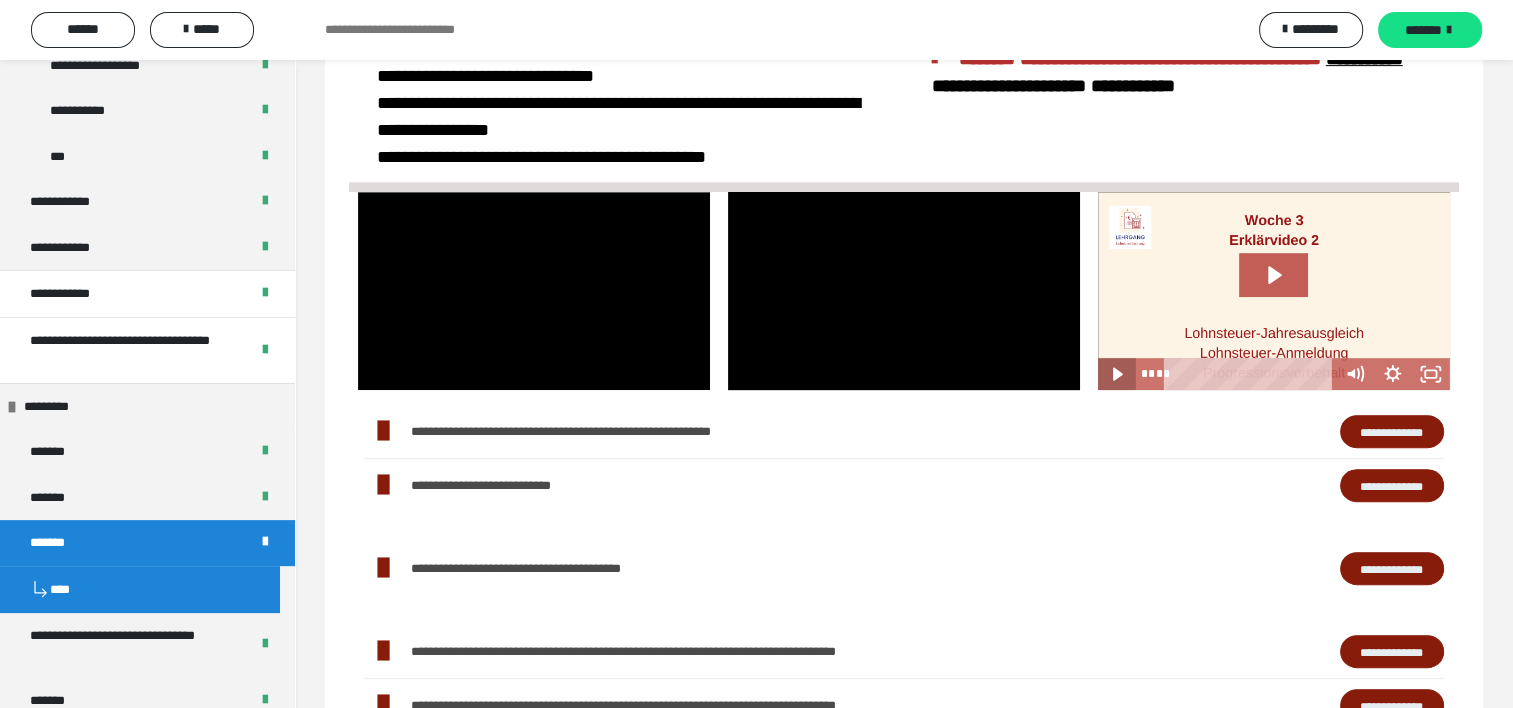 click 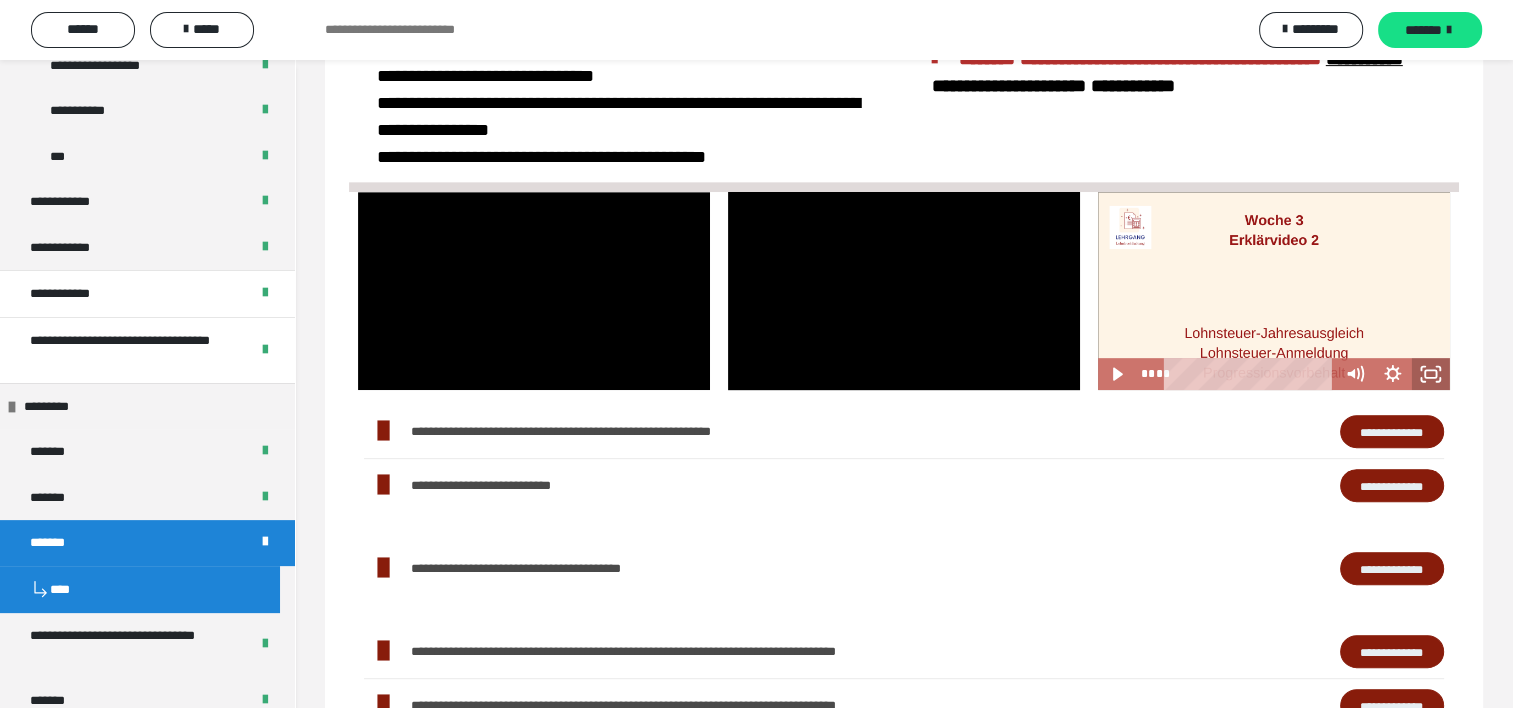 click 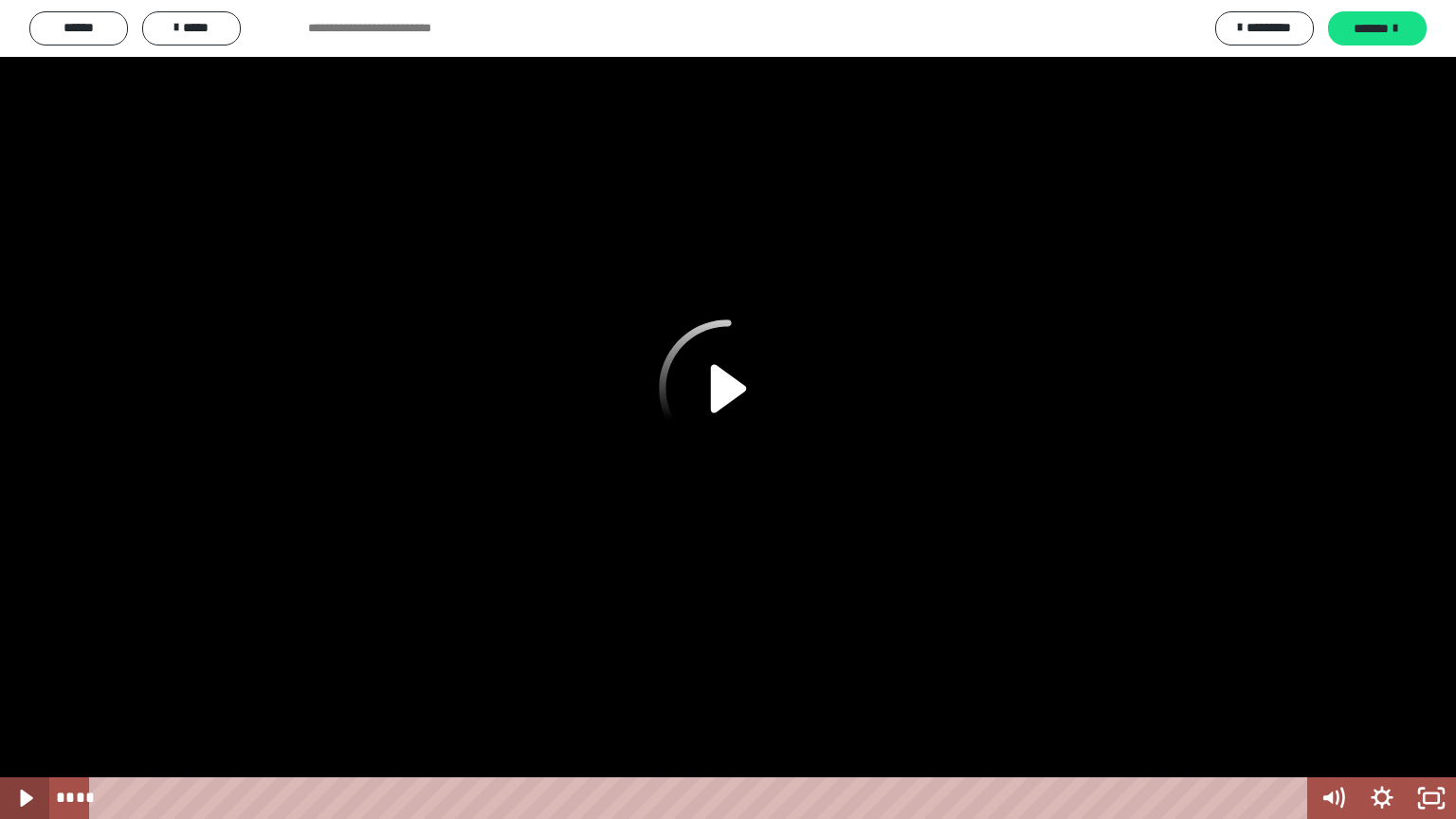 click 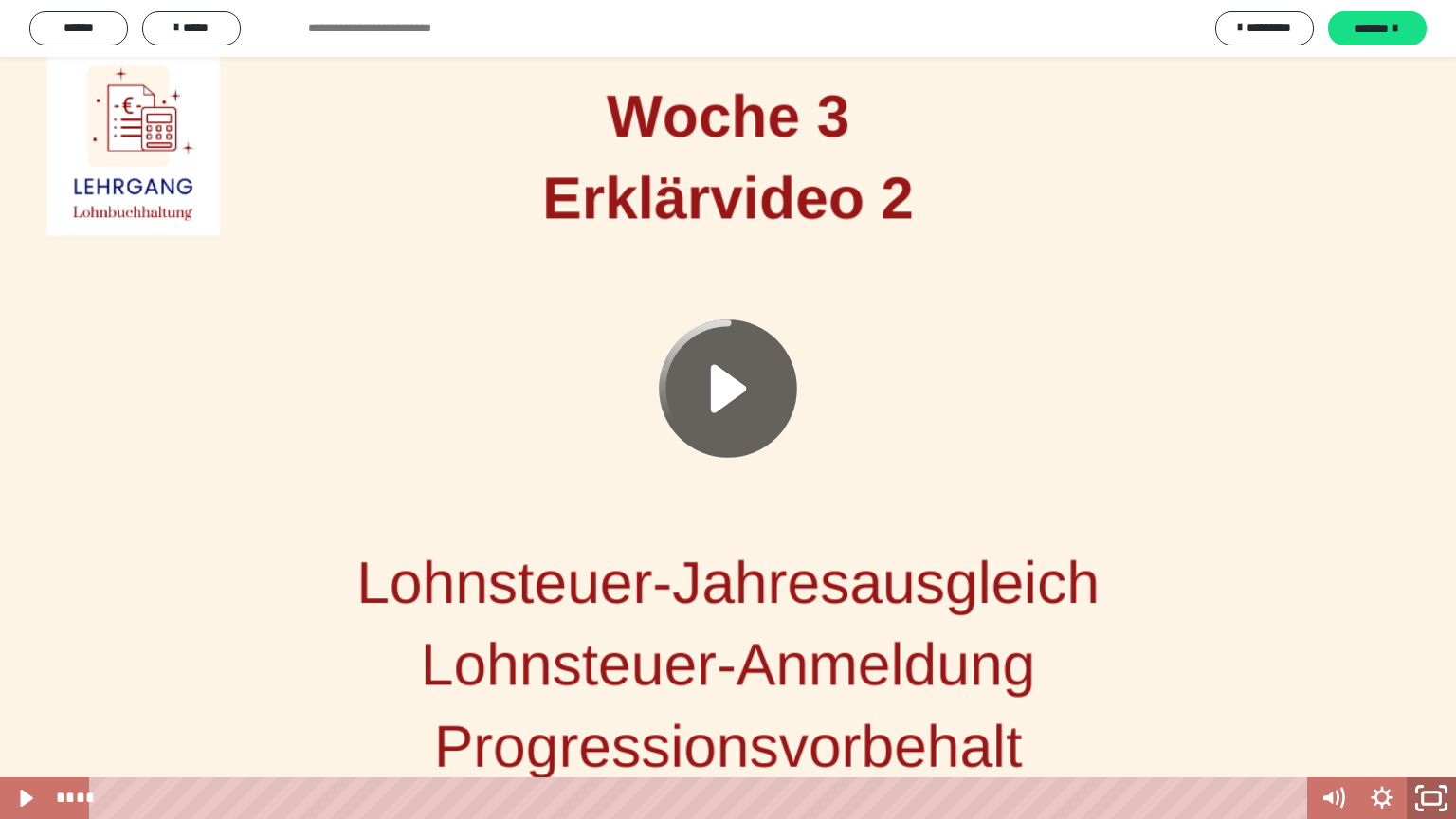 click 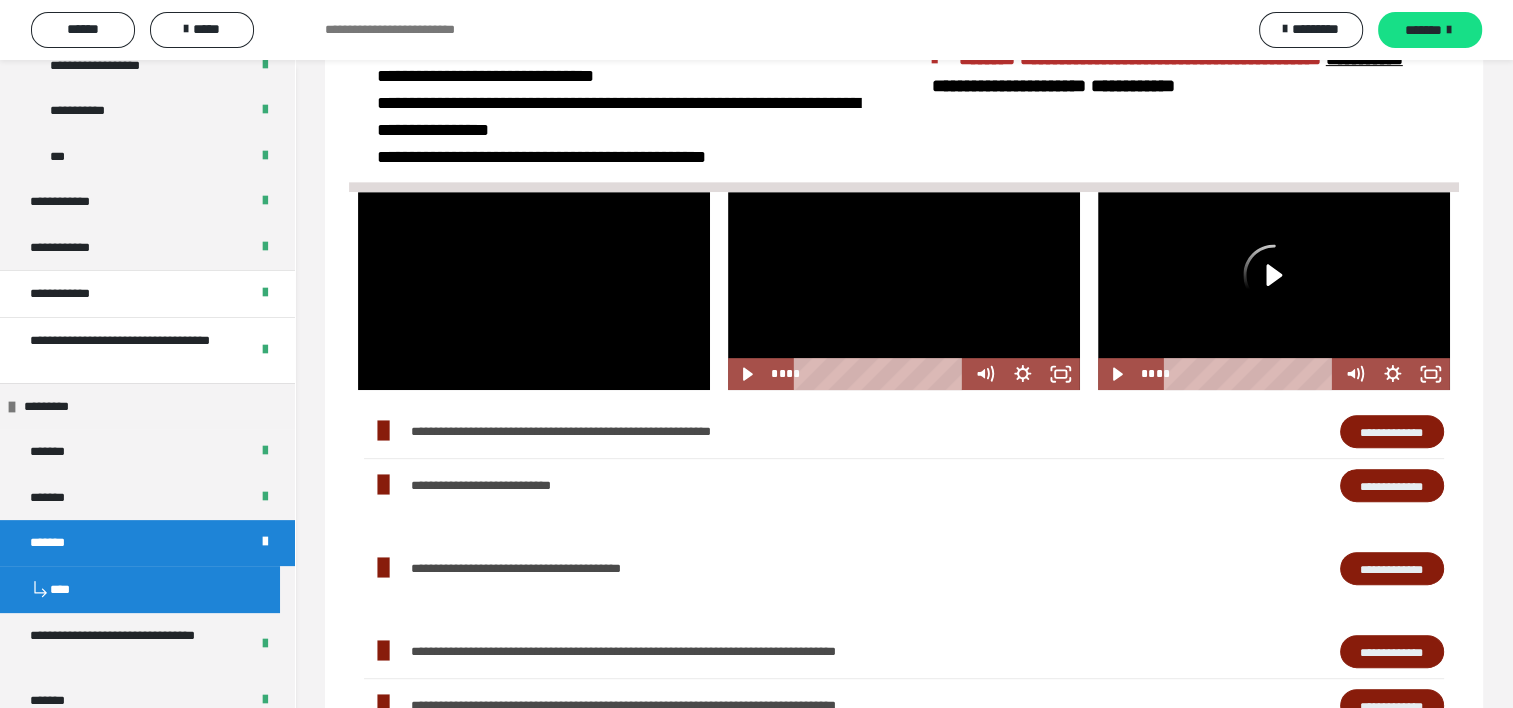 click at bounding box center [903, 291] 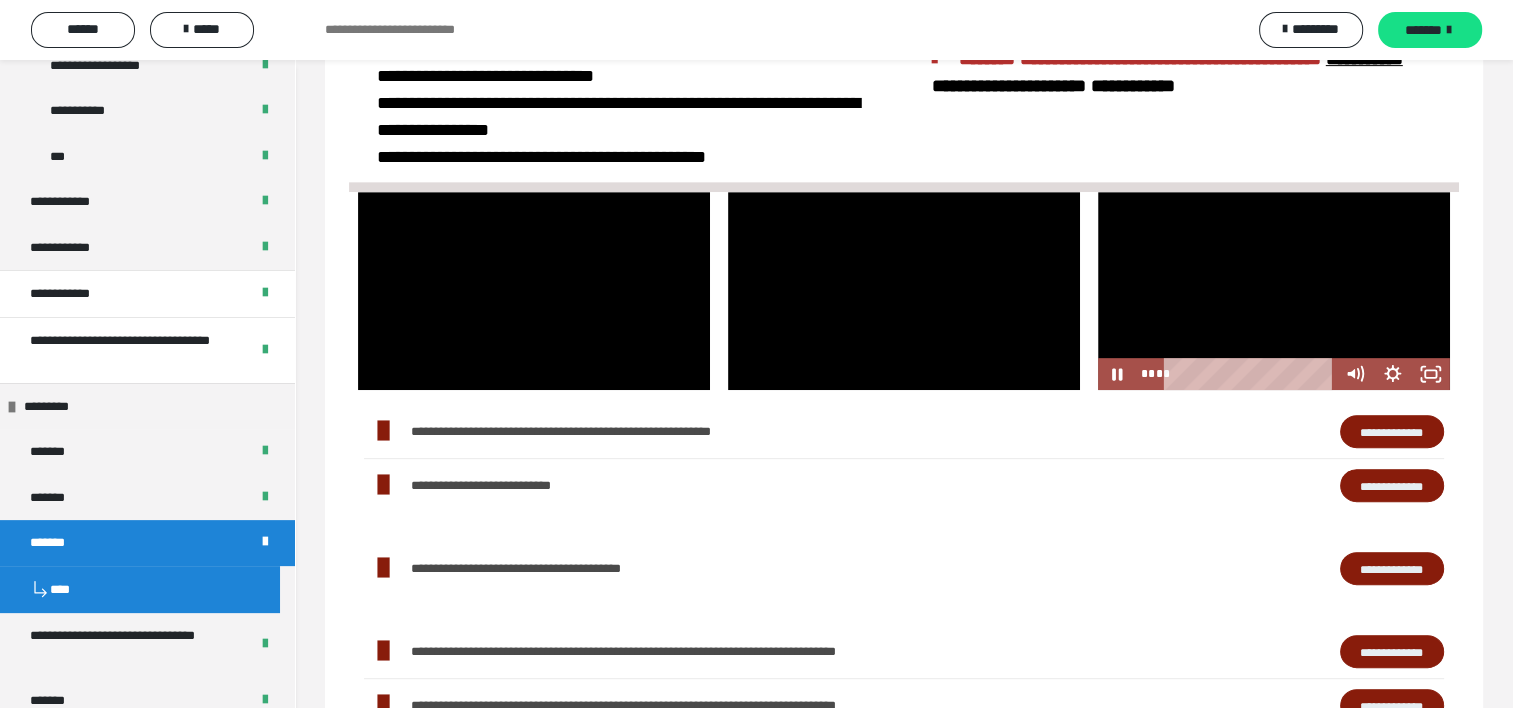 click at bounding box center [1273, 291] 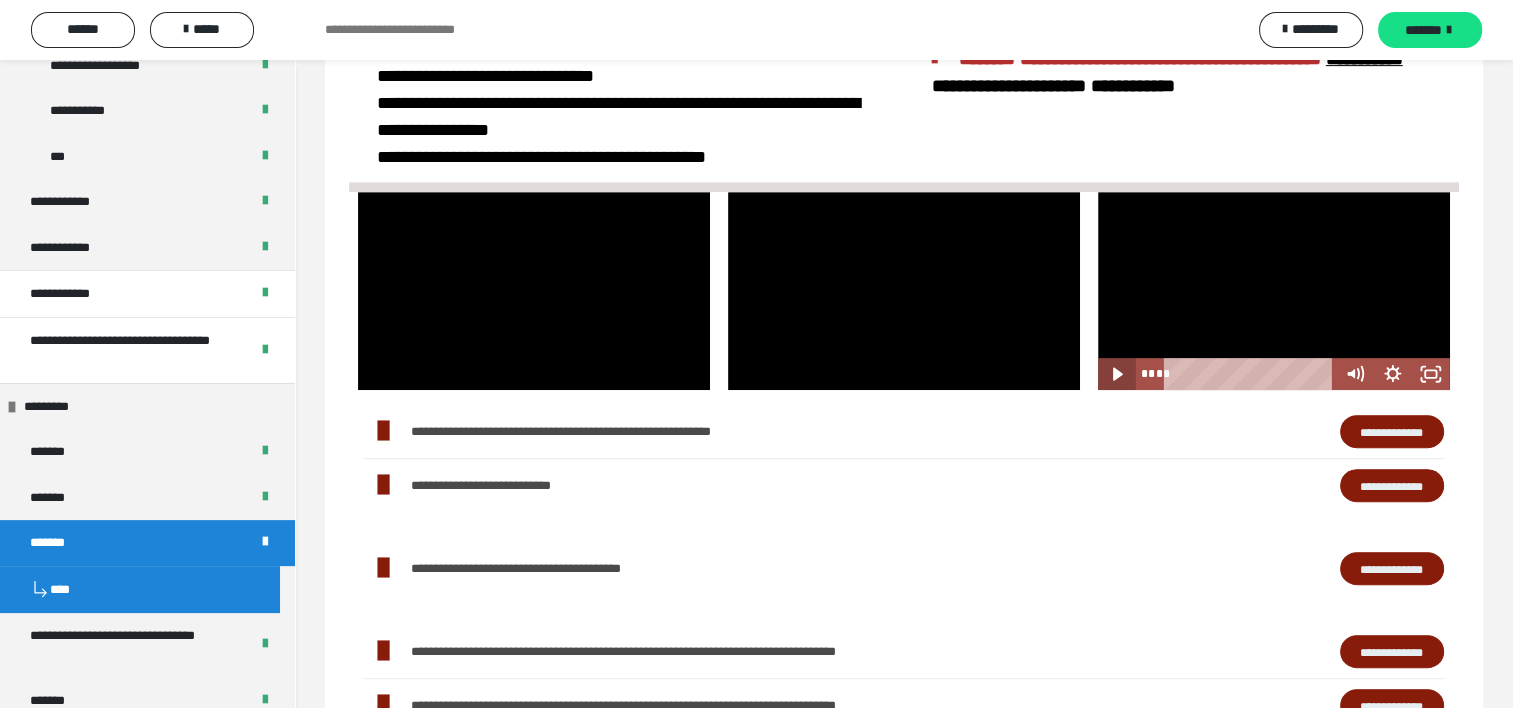click 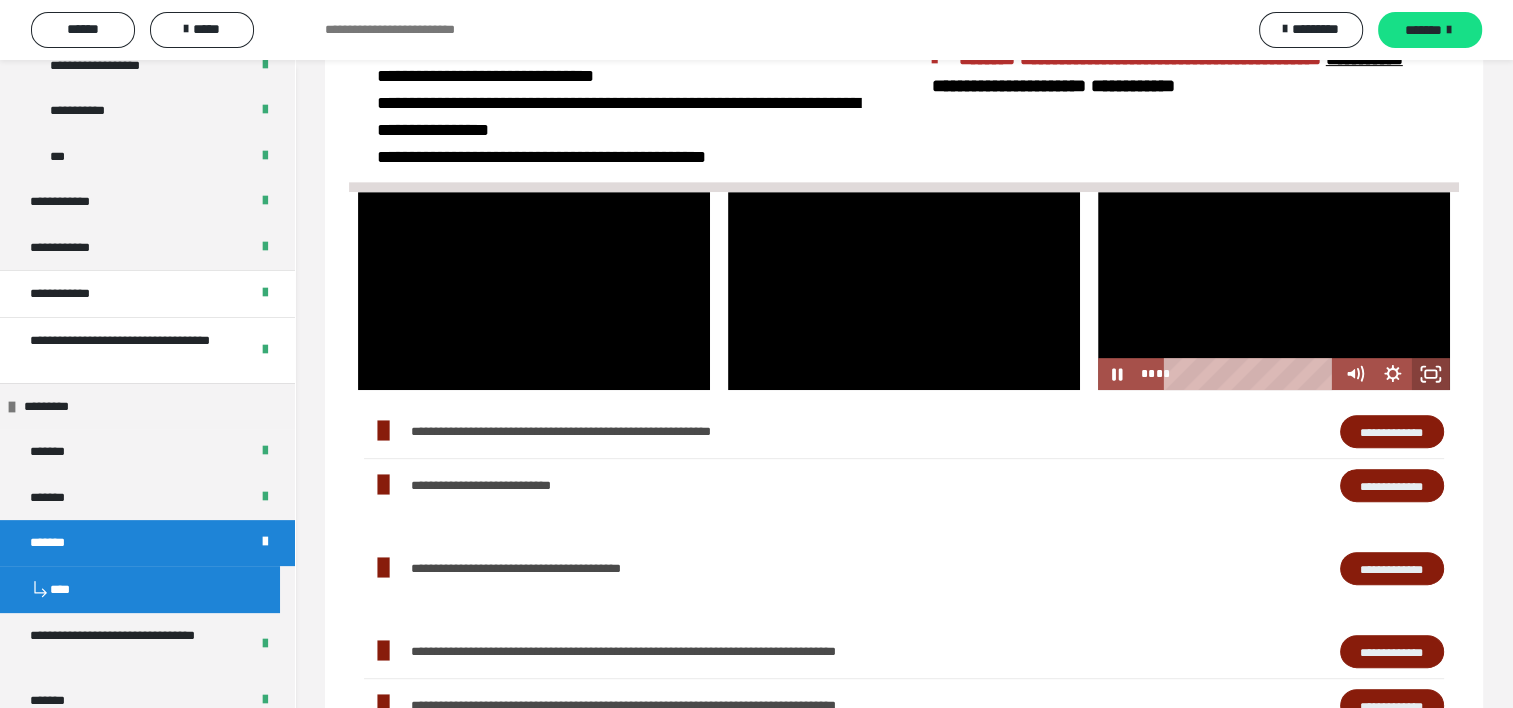 click 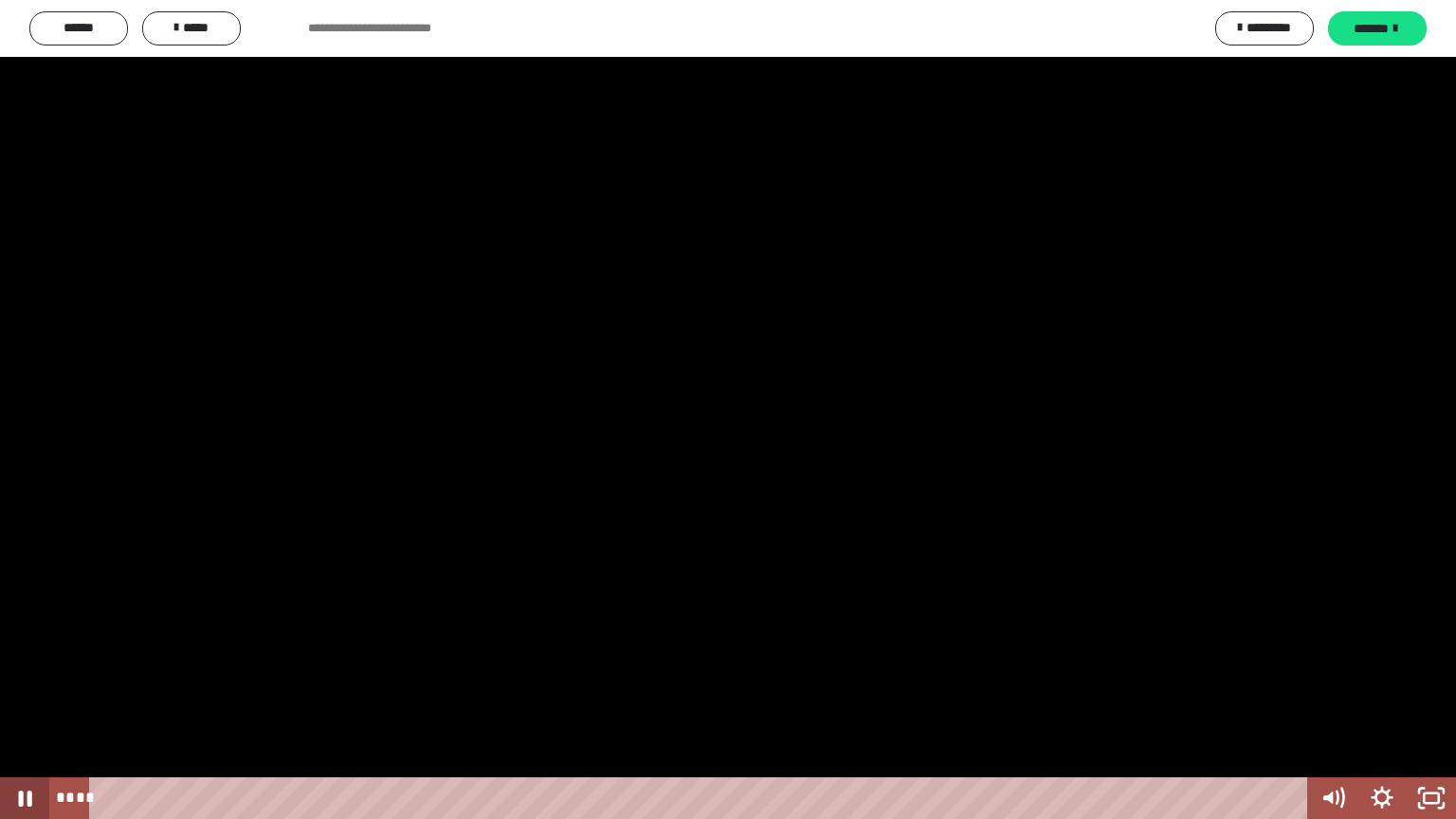 click 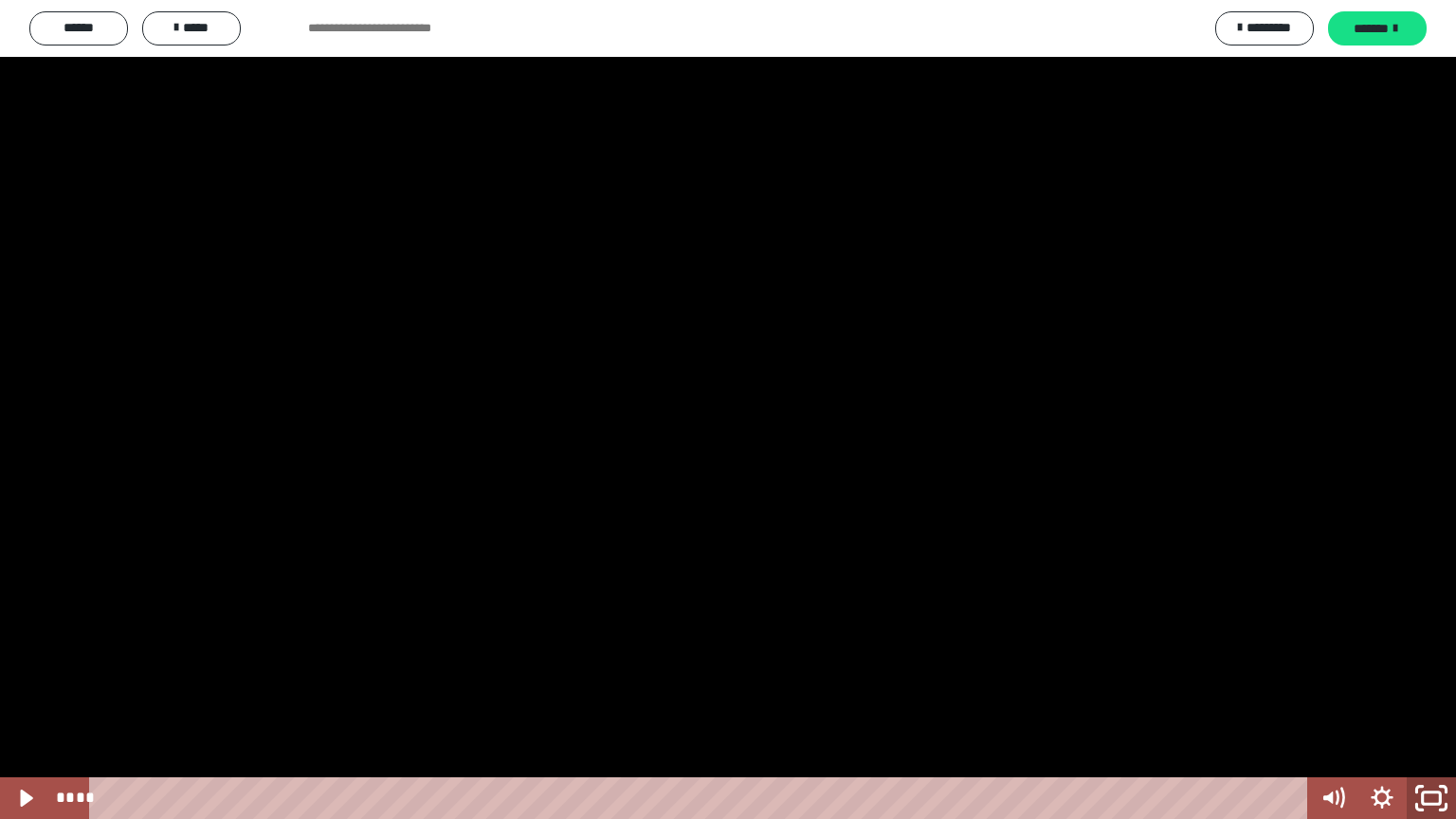 click 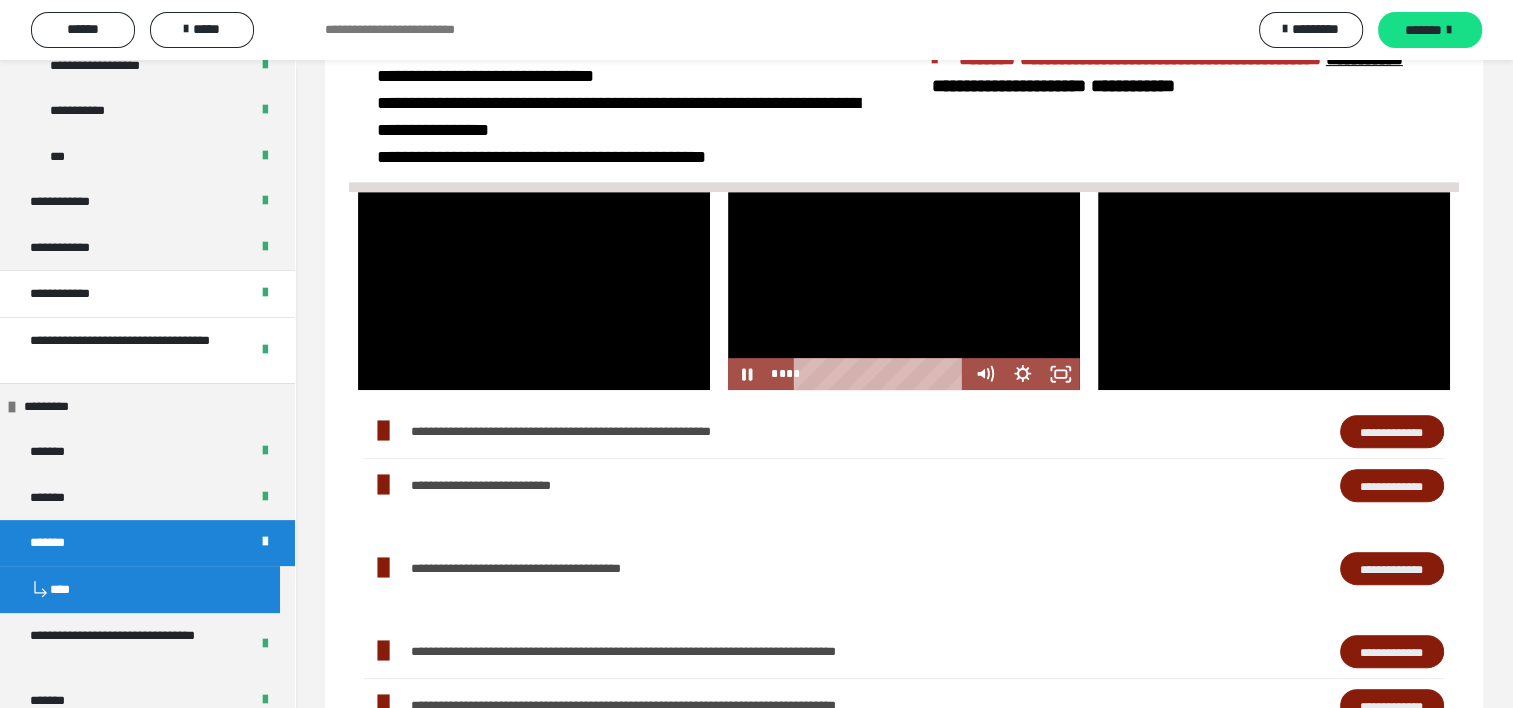 click at bounding box center [903, 291] 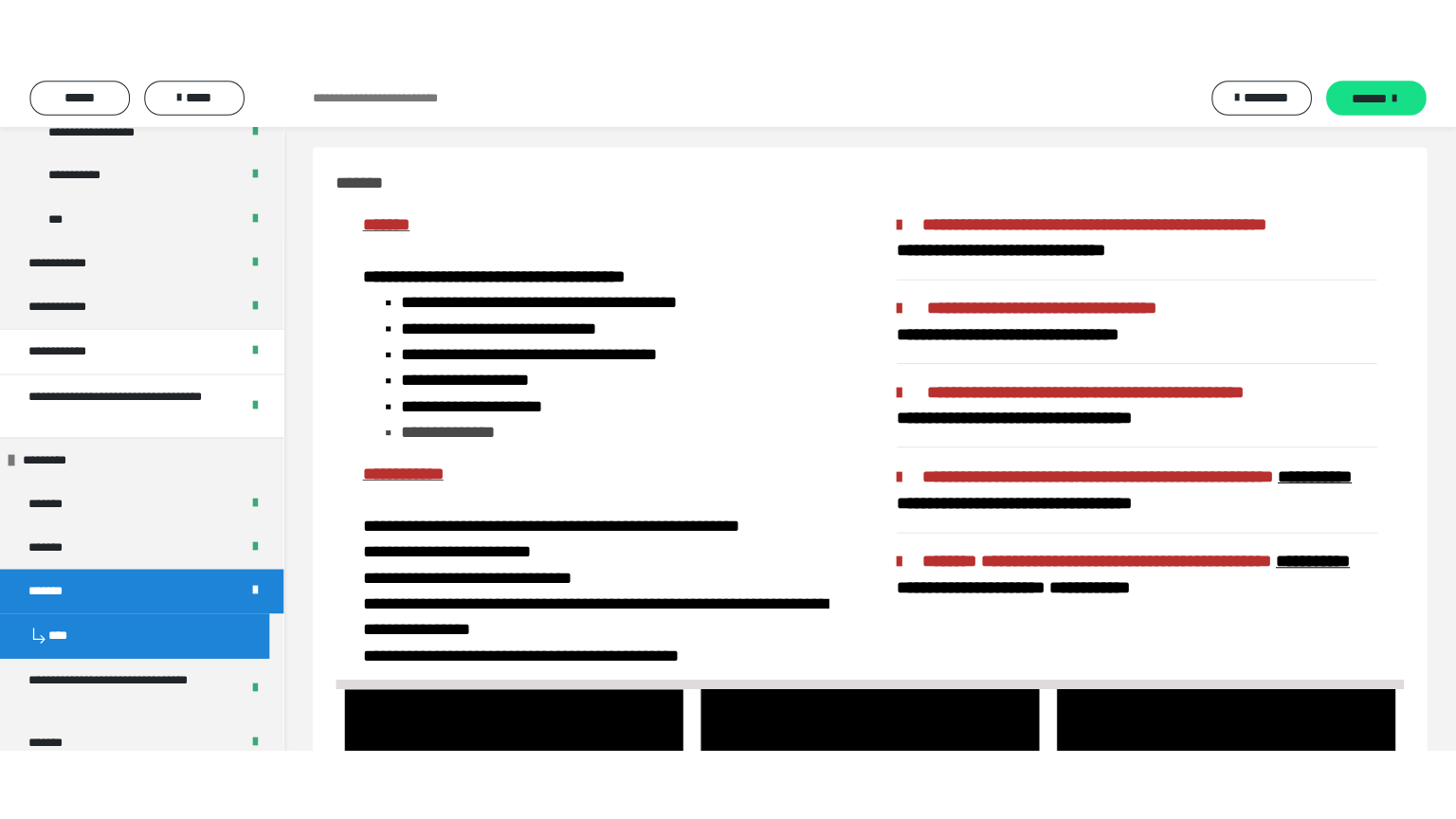 scroll, scrollTop: 474, scrollLeft: 0, axis: vertical 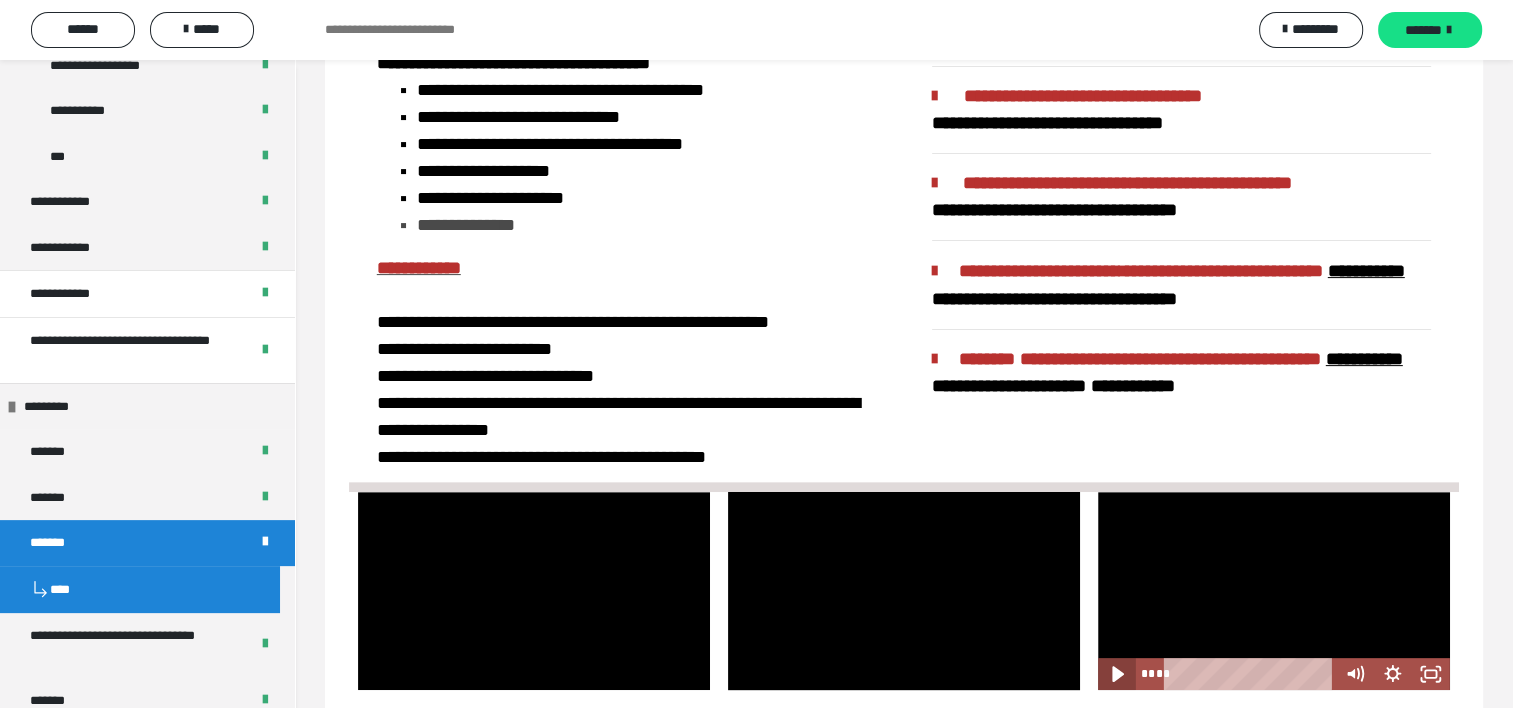 click 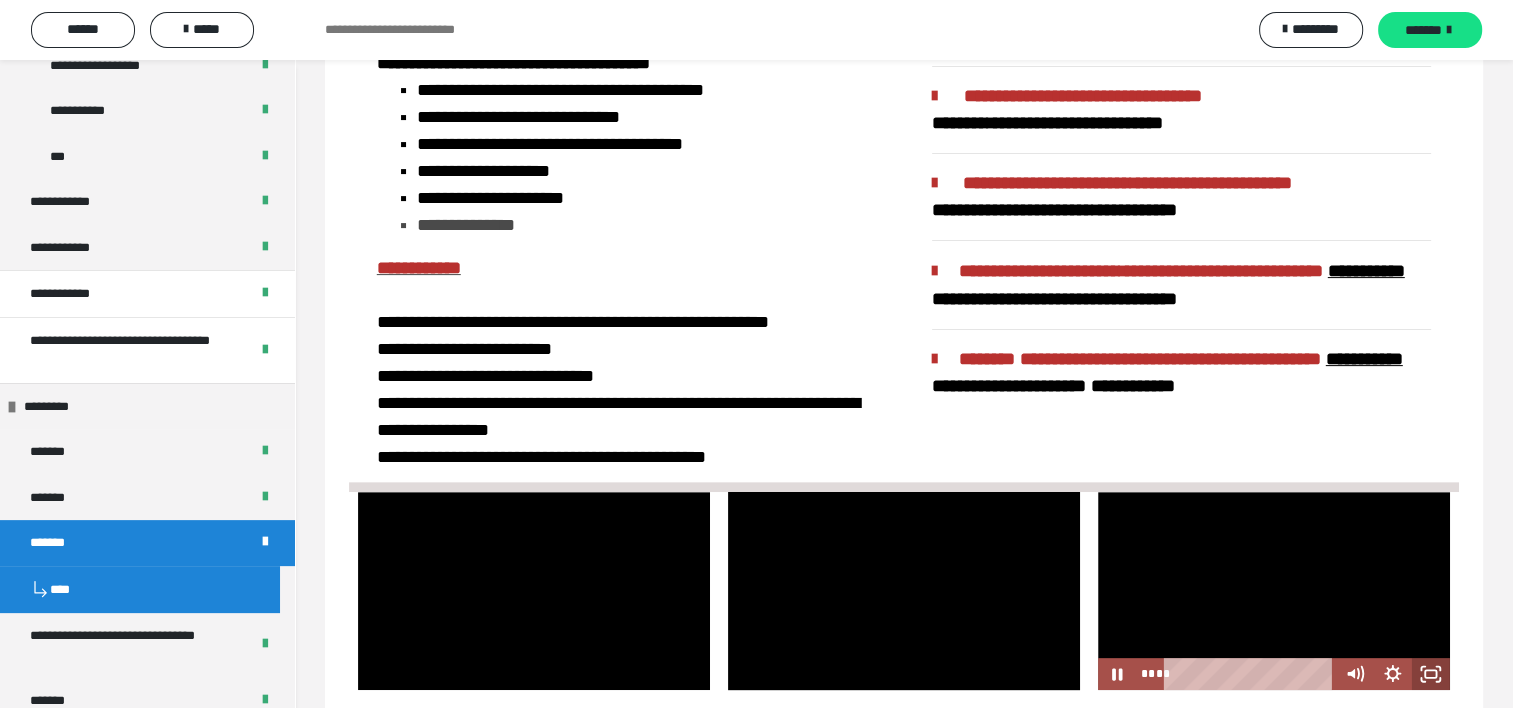 click 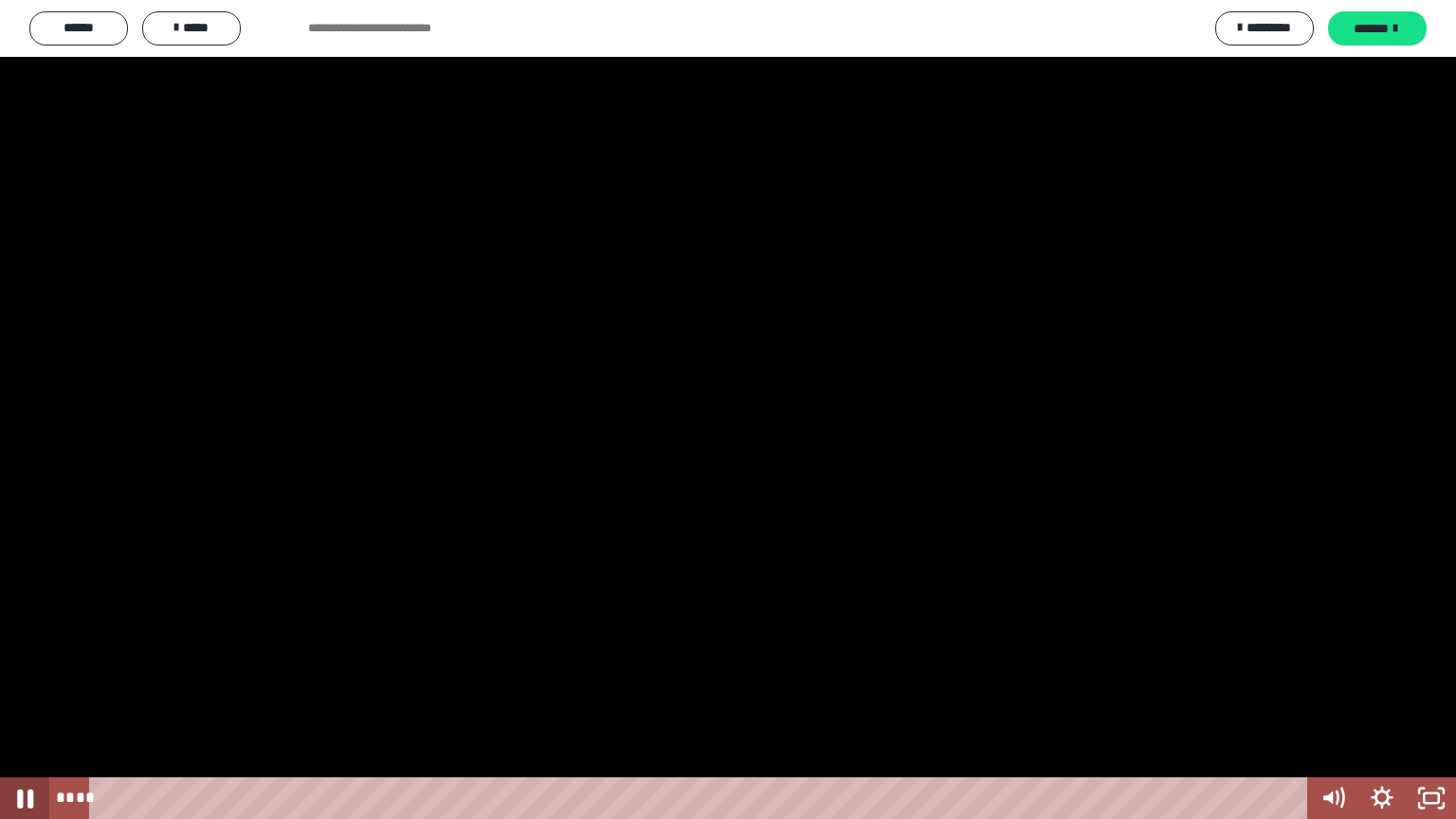 click 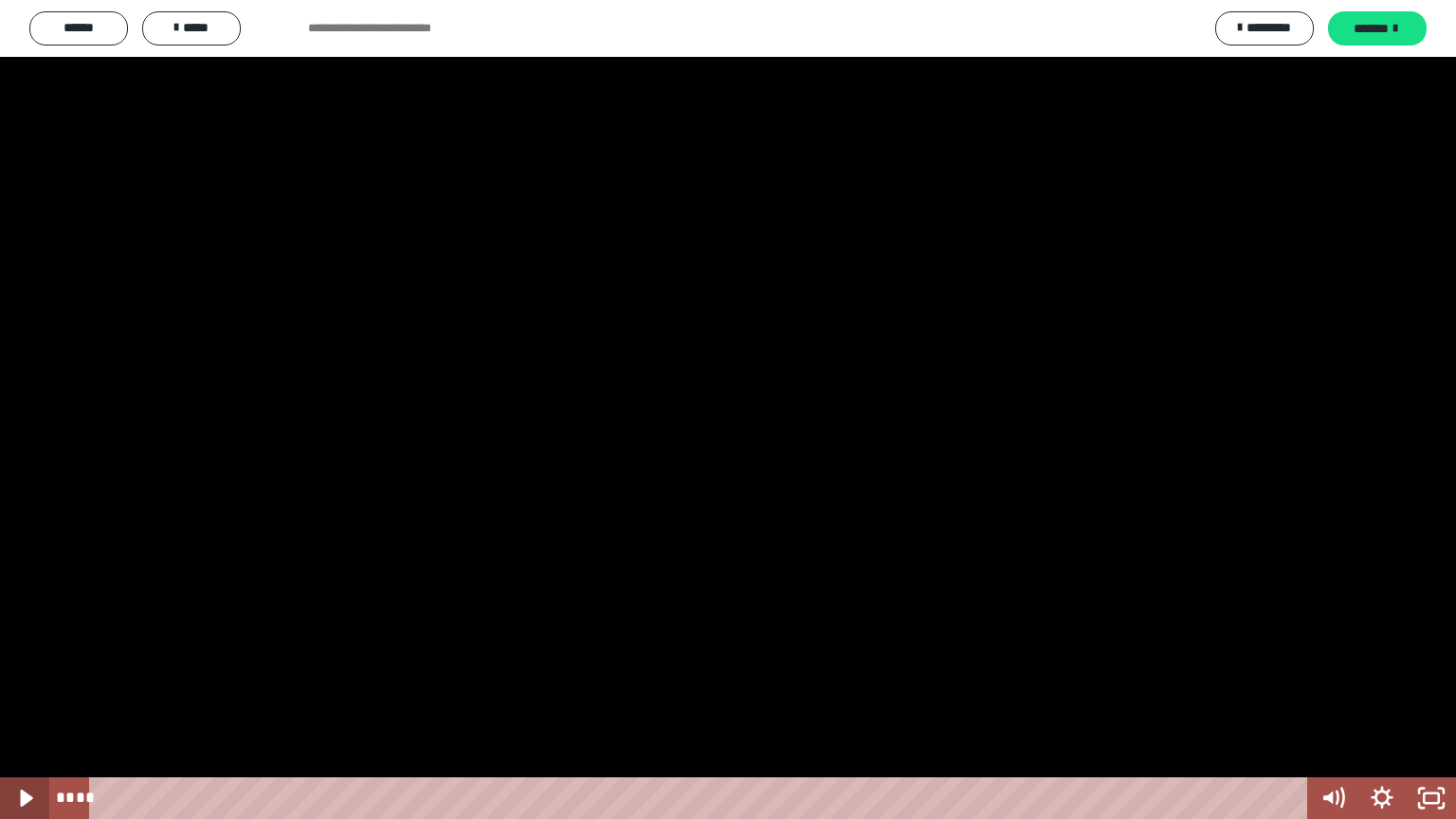 click 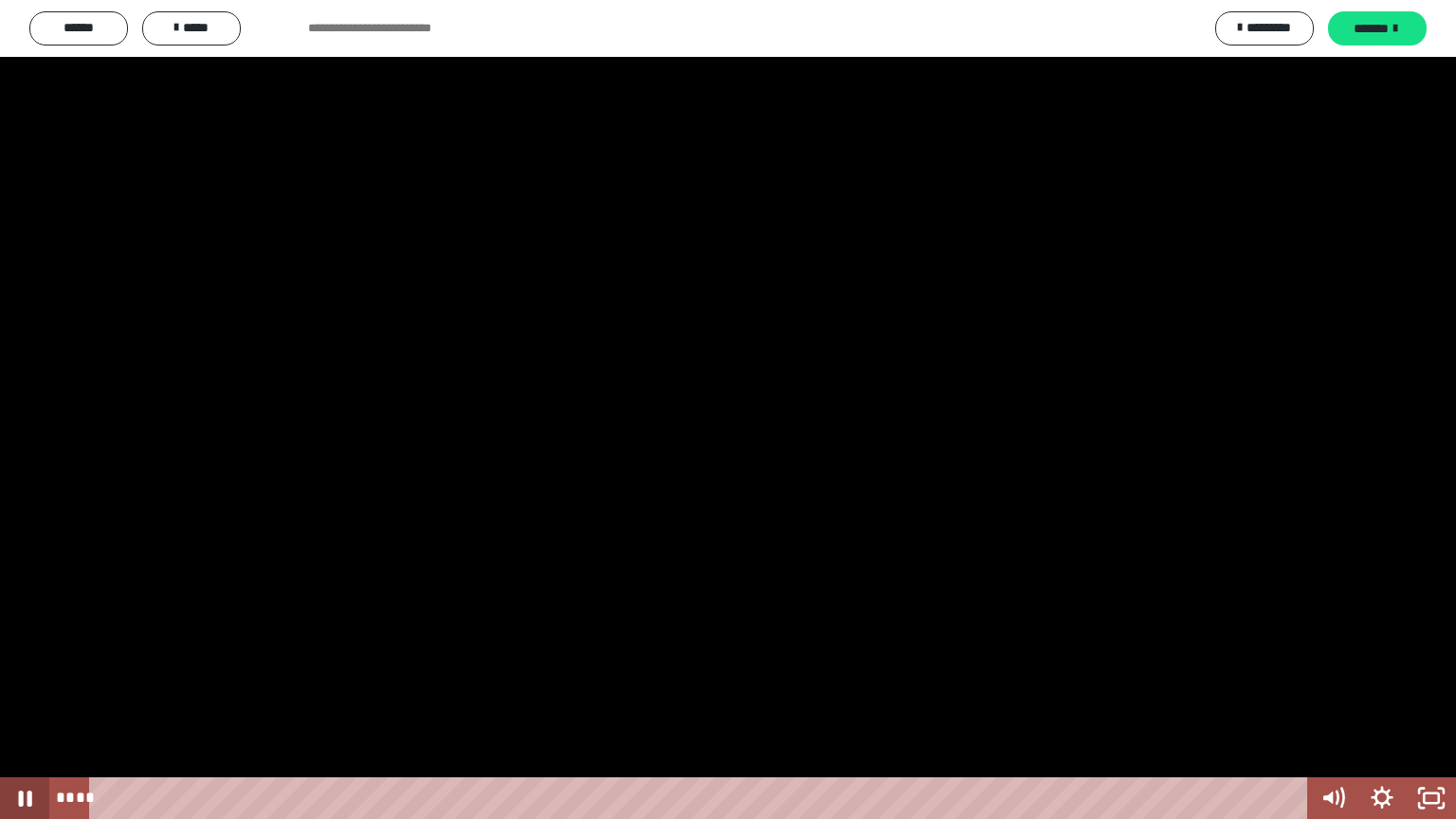 click 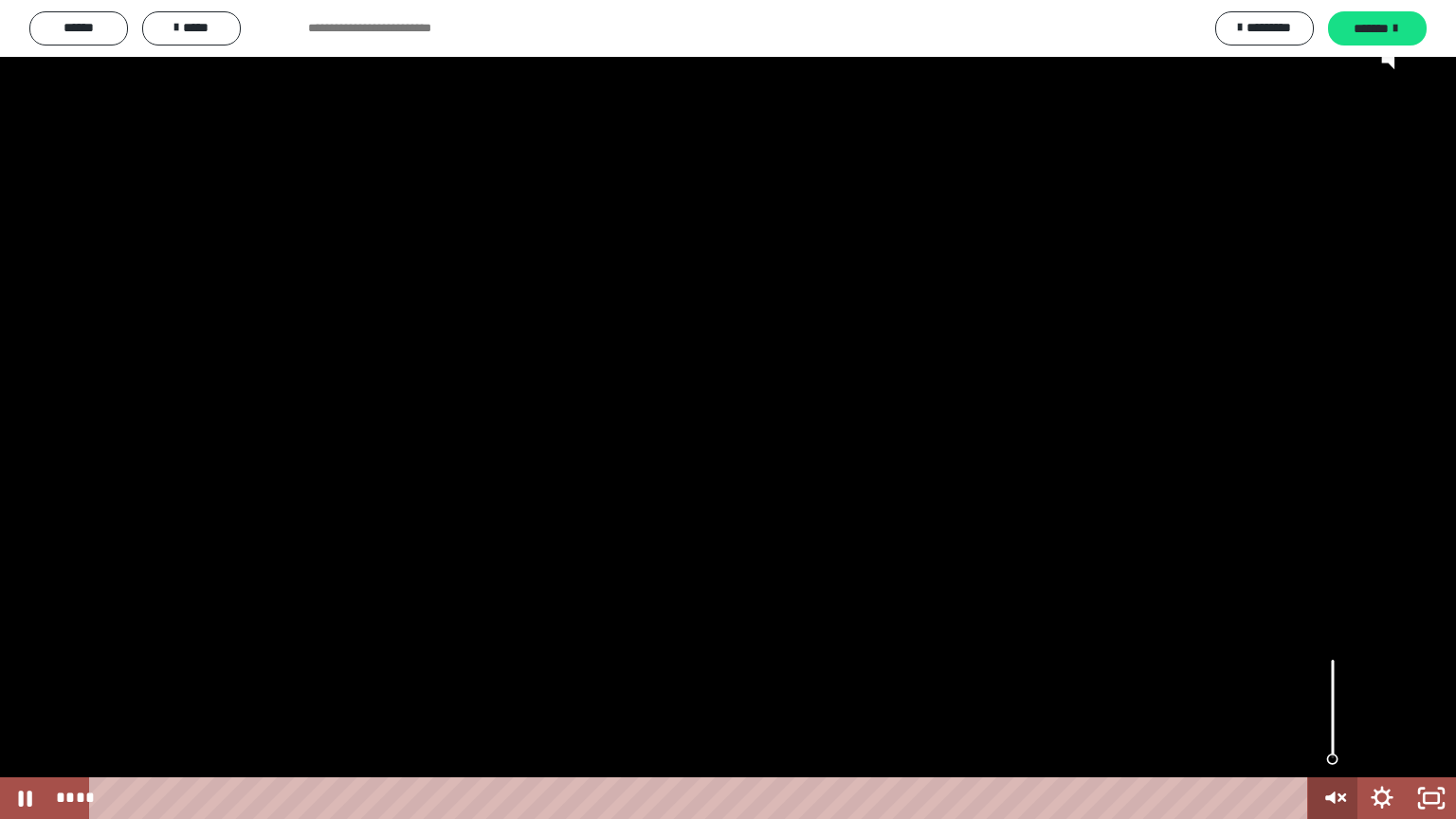 click 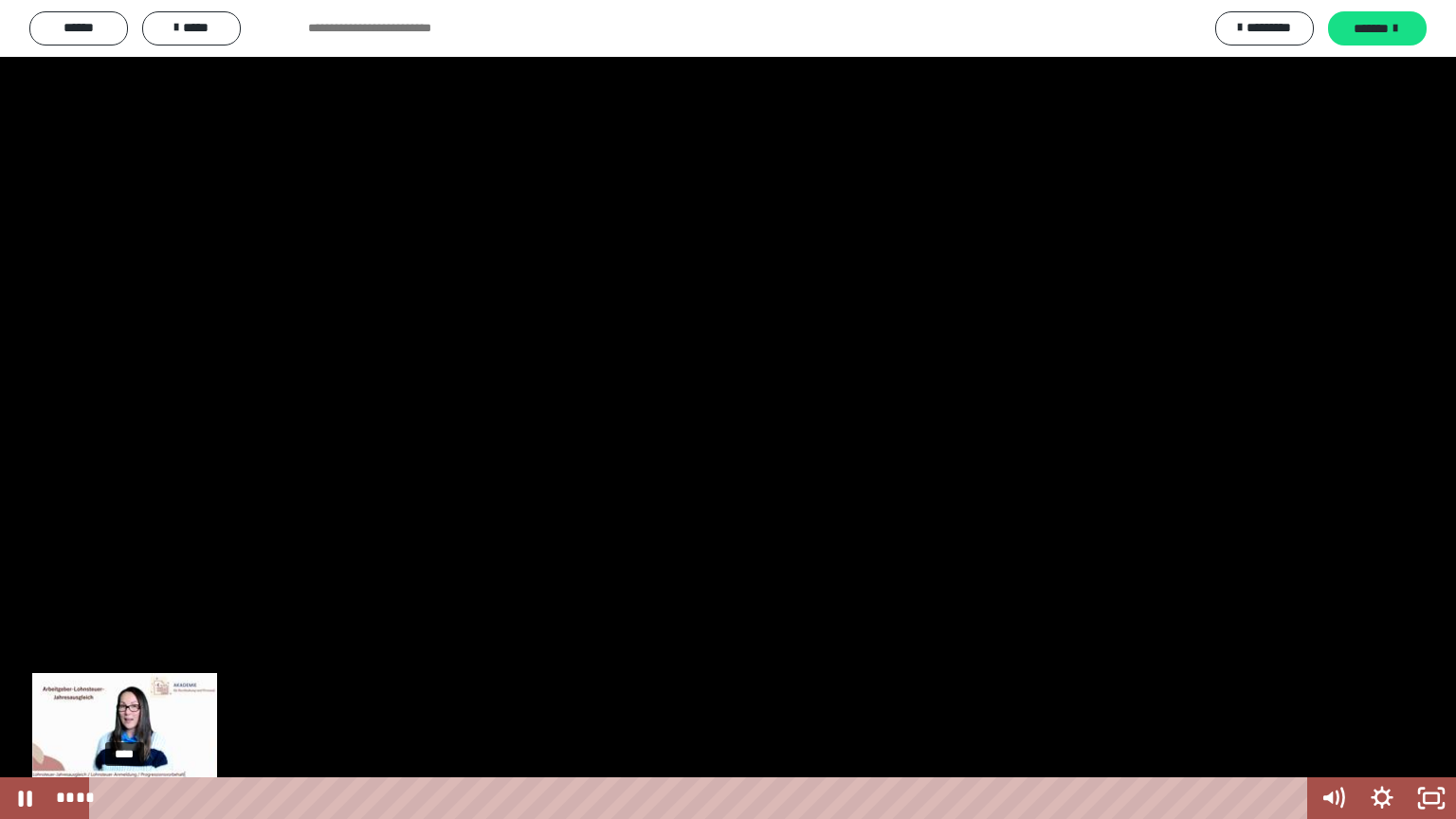 click on "****" at bounding box center (701, 798) 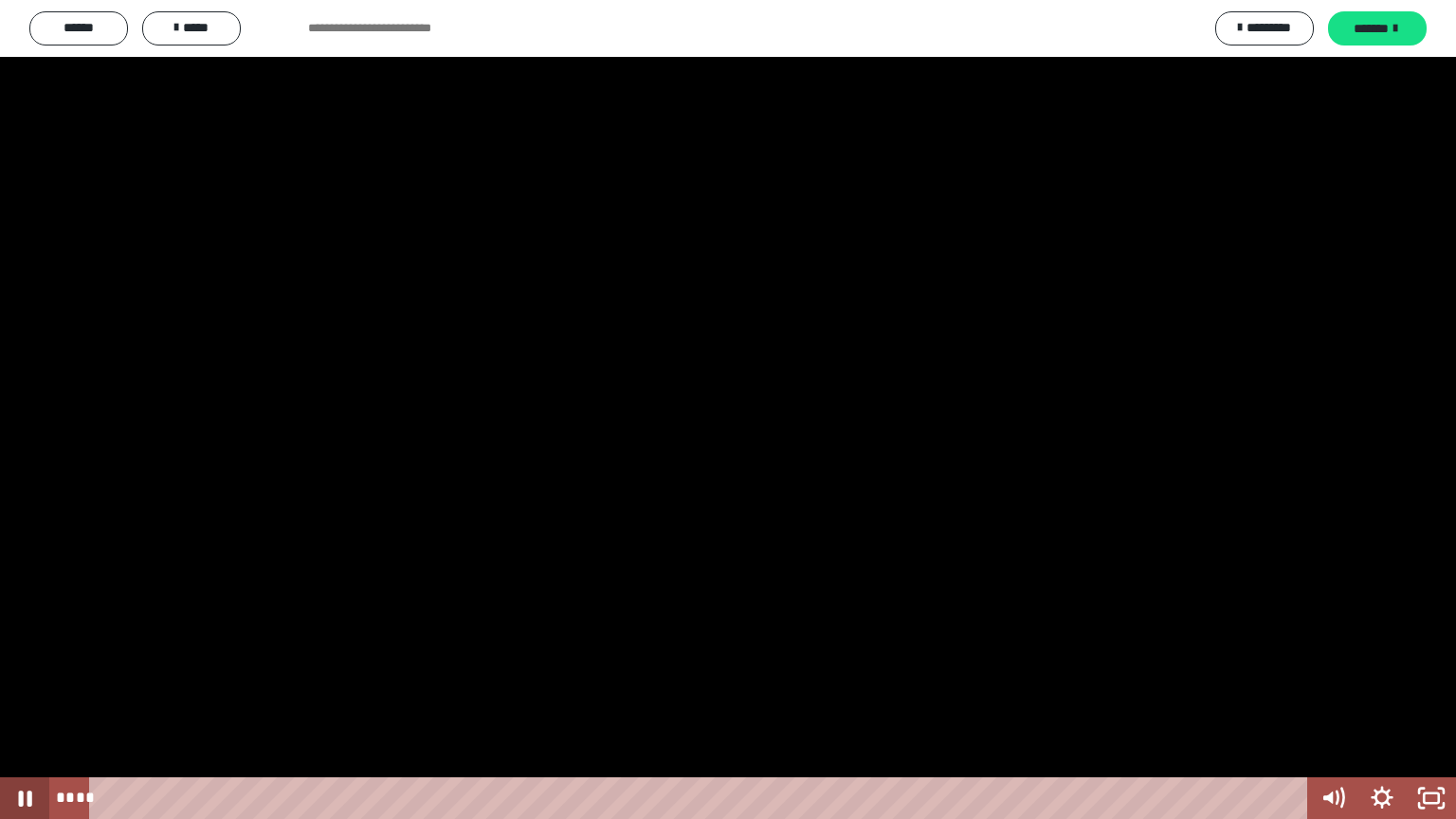 click 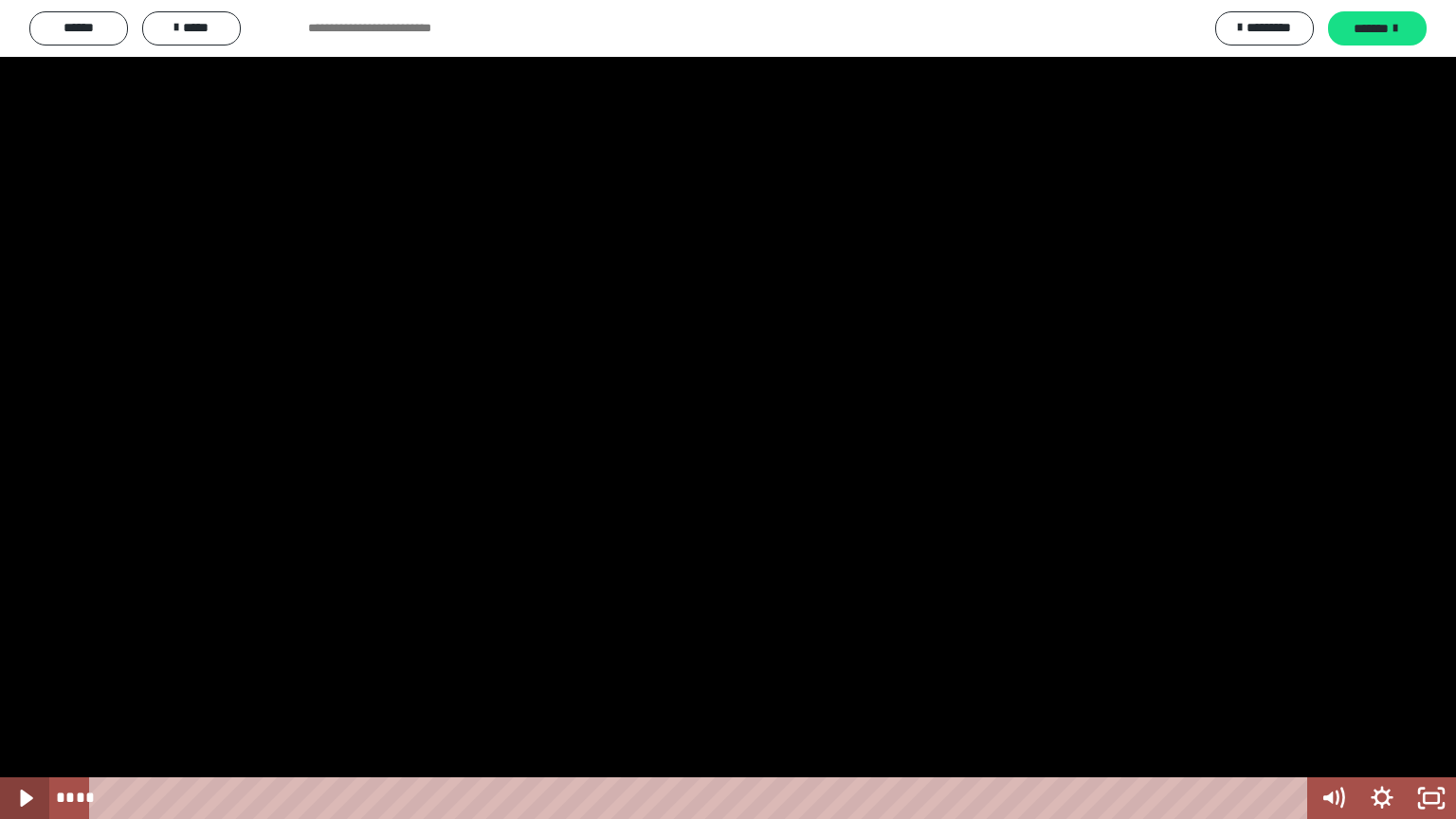 click 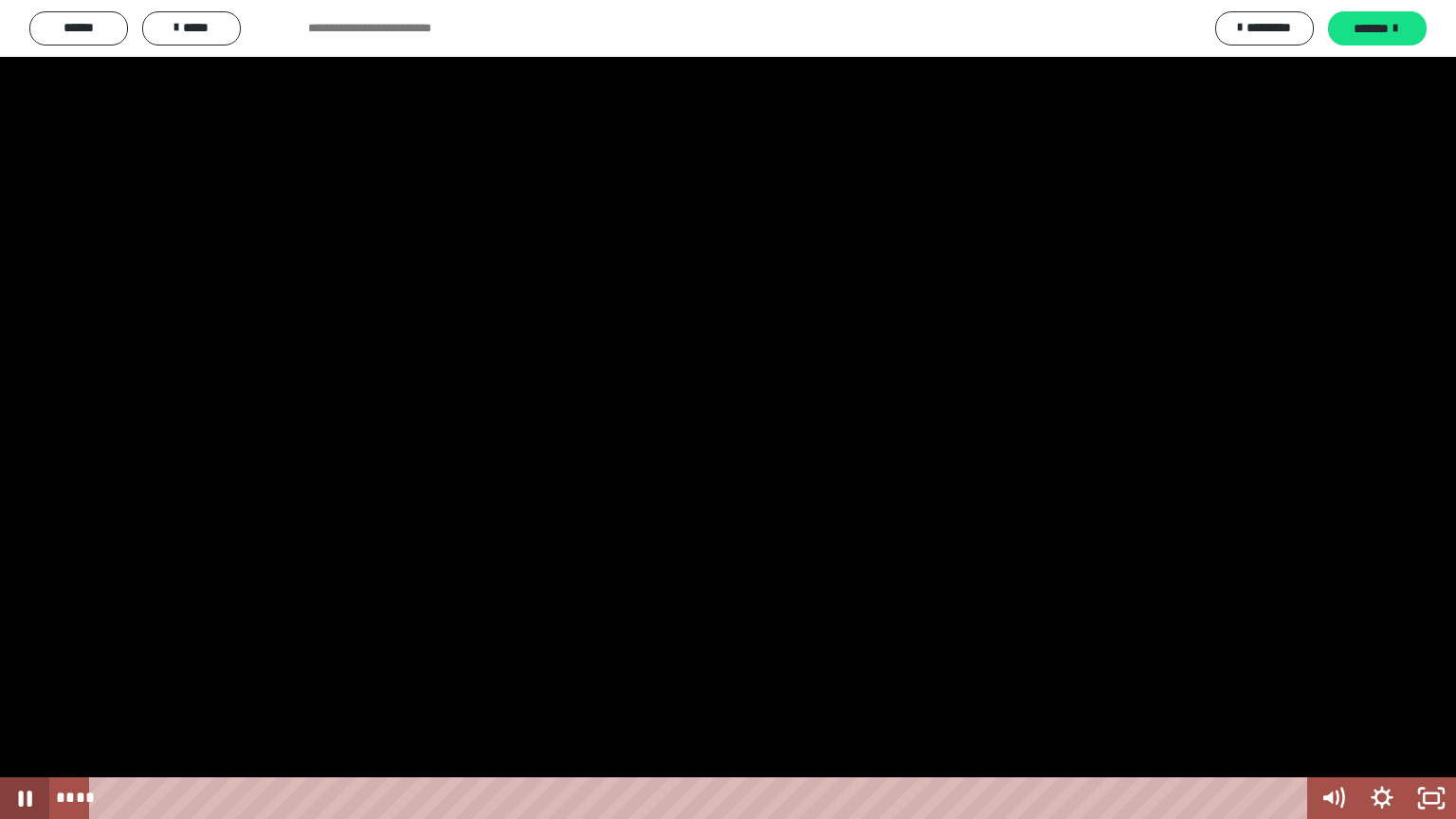click 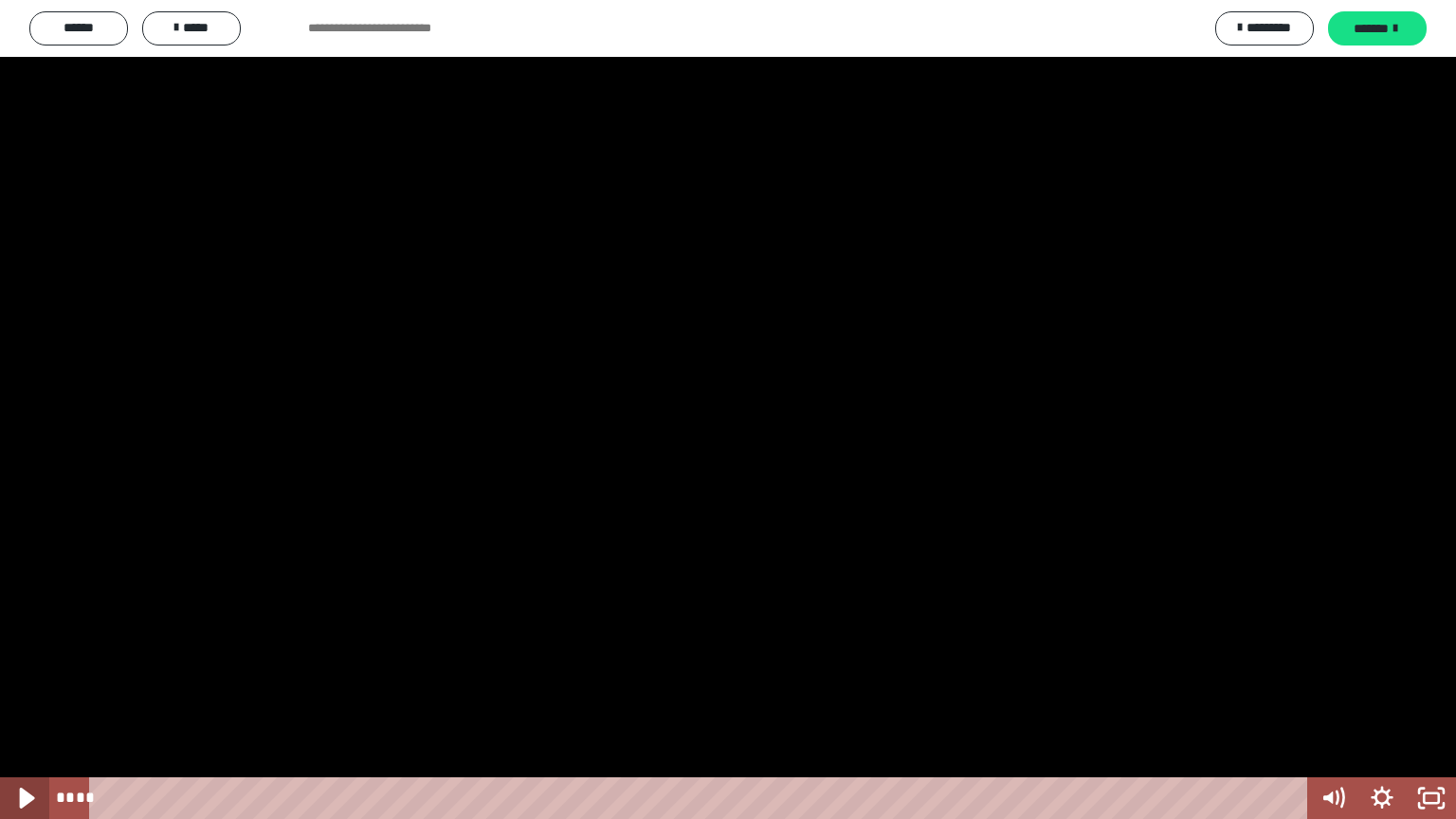 click 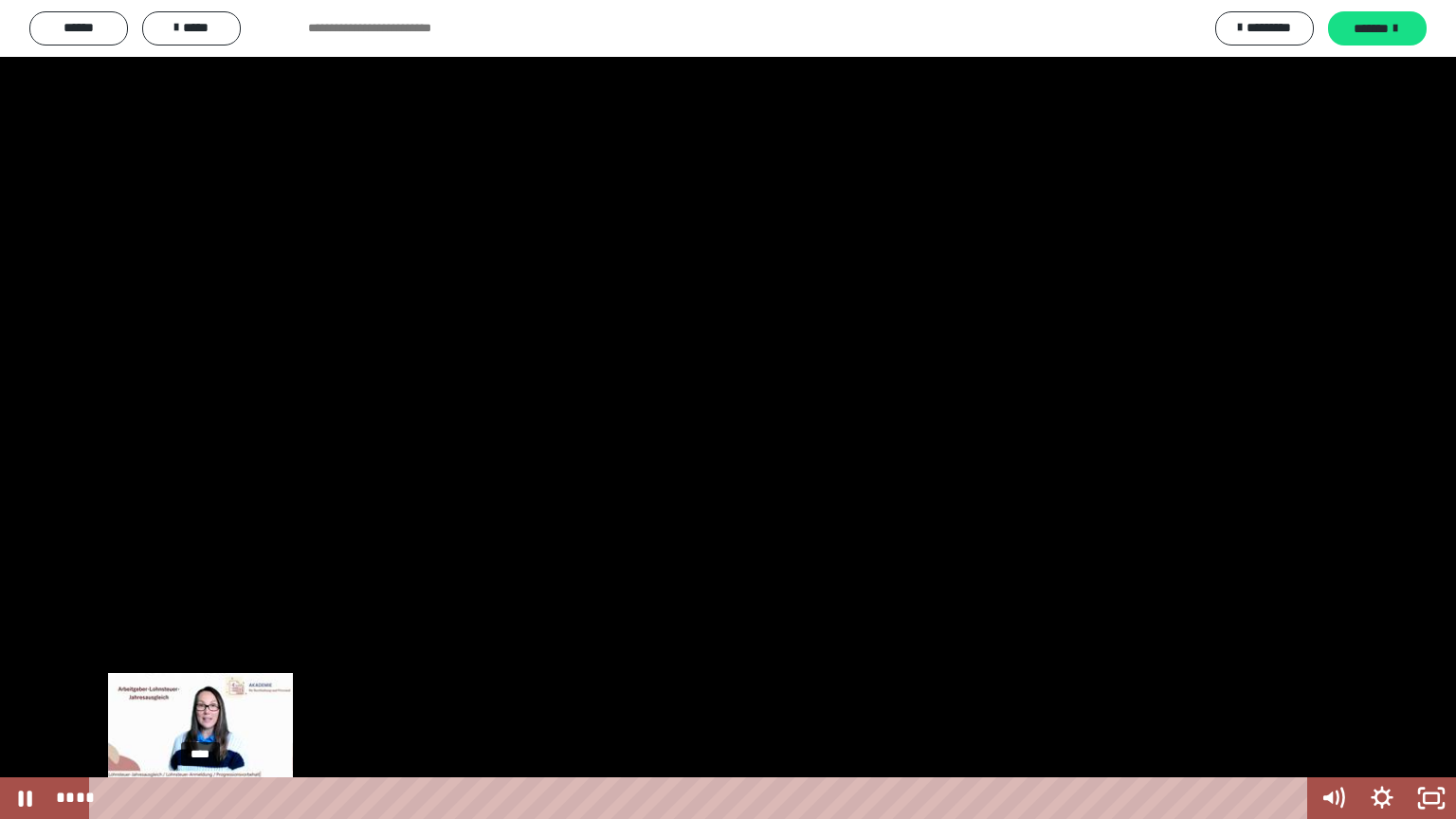 click on "****" at bounding box center [701, 798] 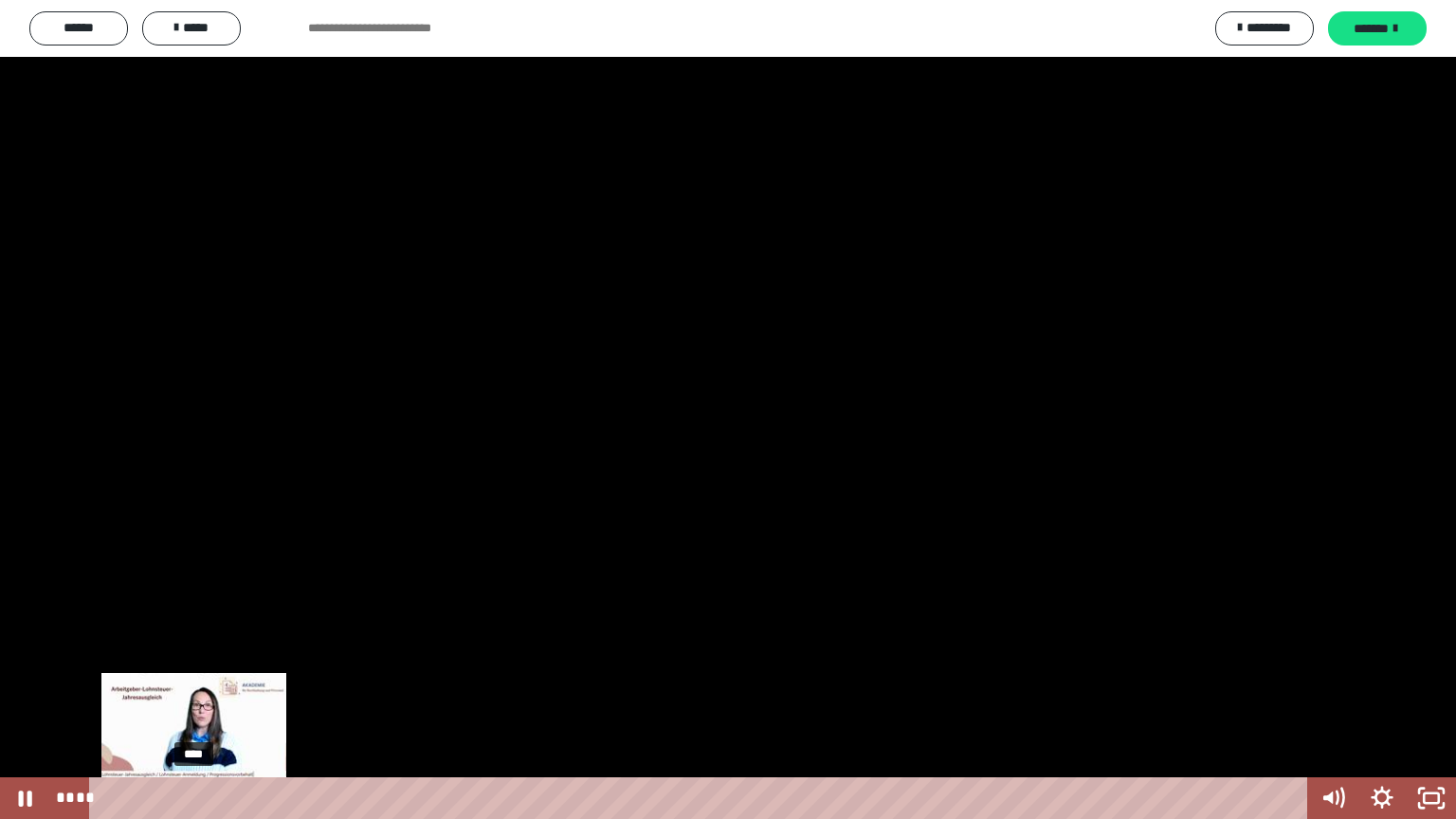 click at bounding box center (201, 798) 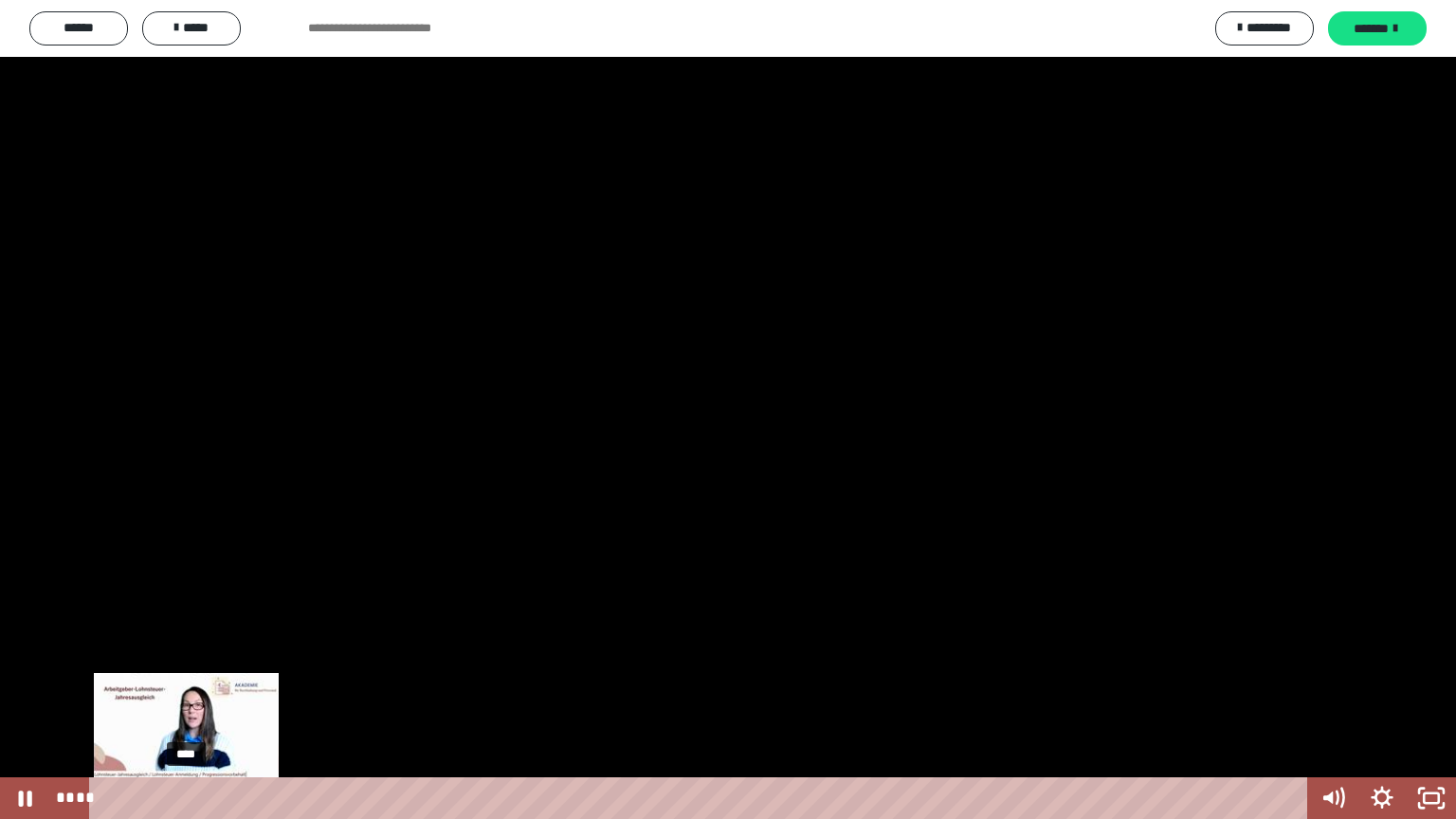click on "****" at bounding box center [701, 798] 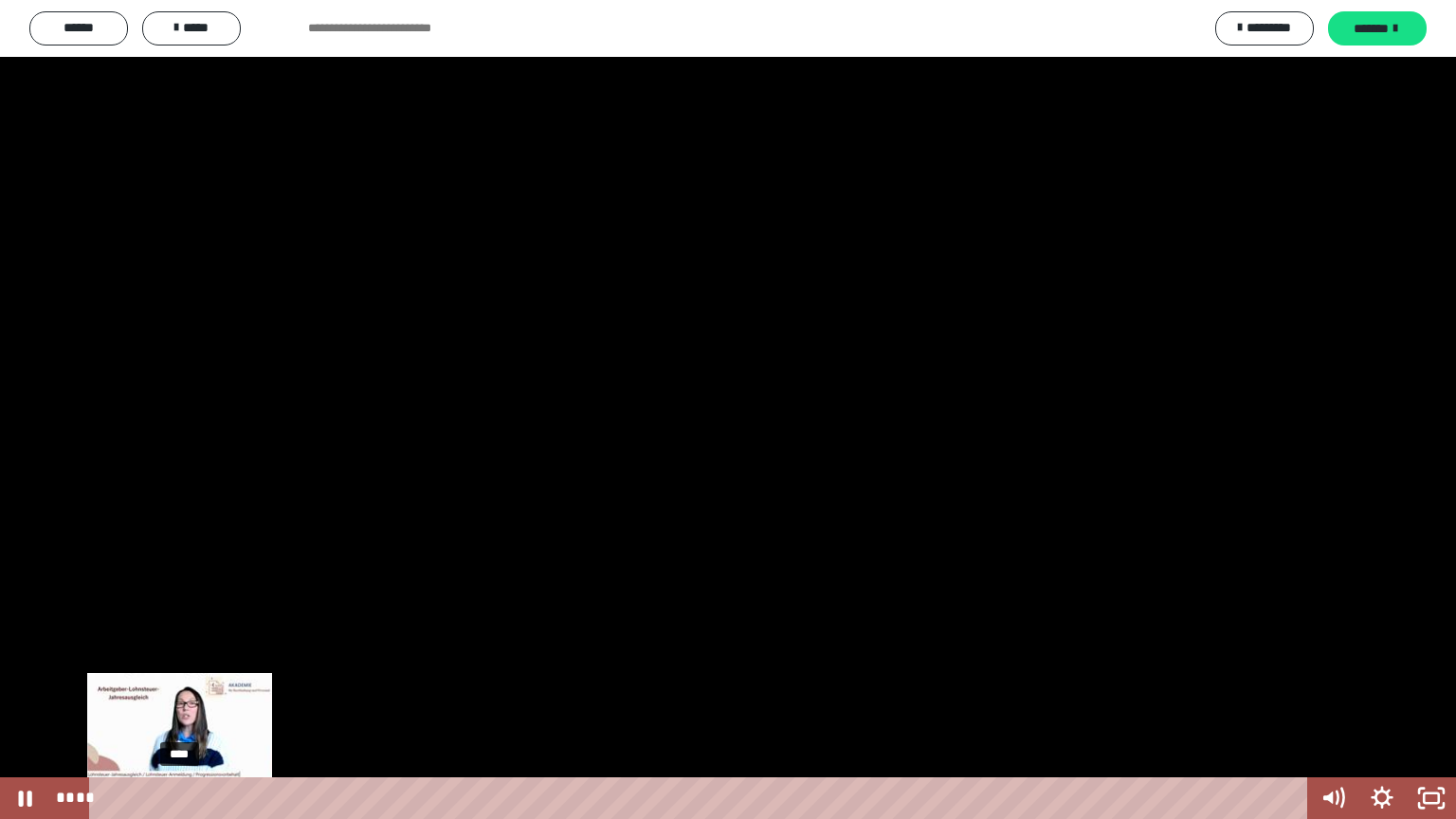 click on "****" at bounding box center (701, 798) 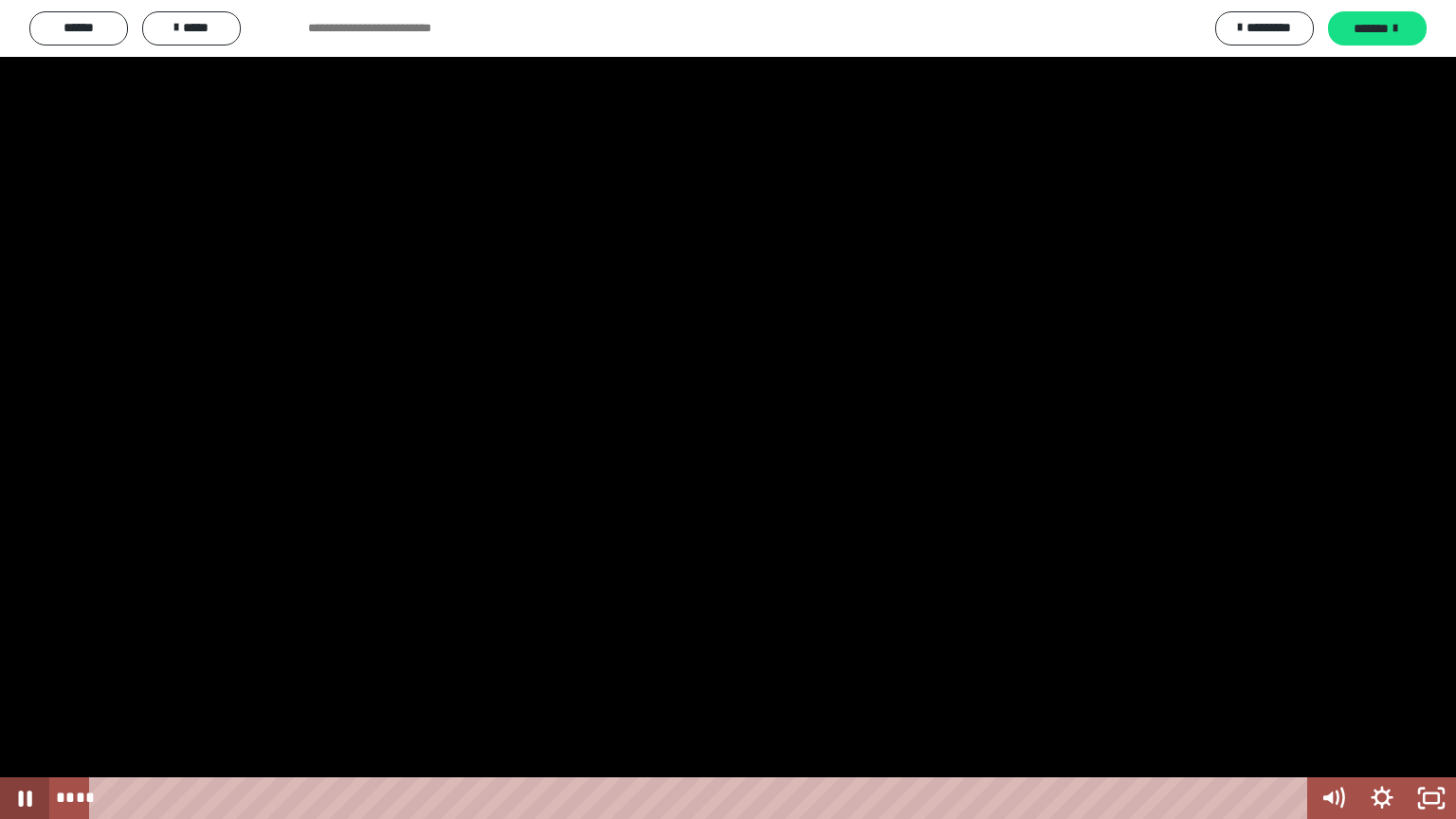 click 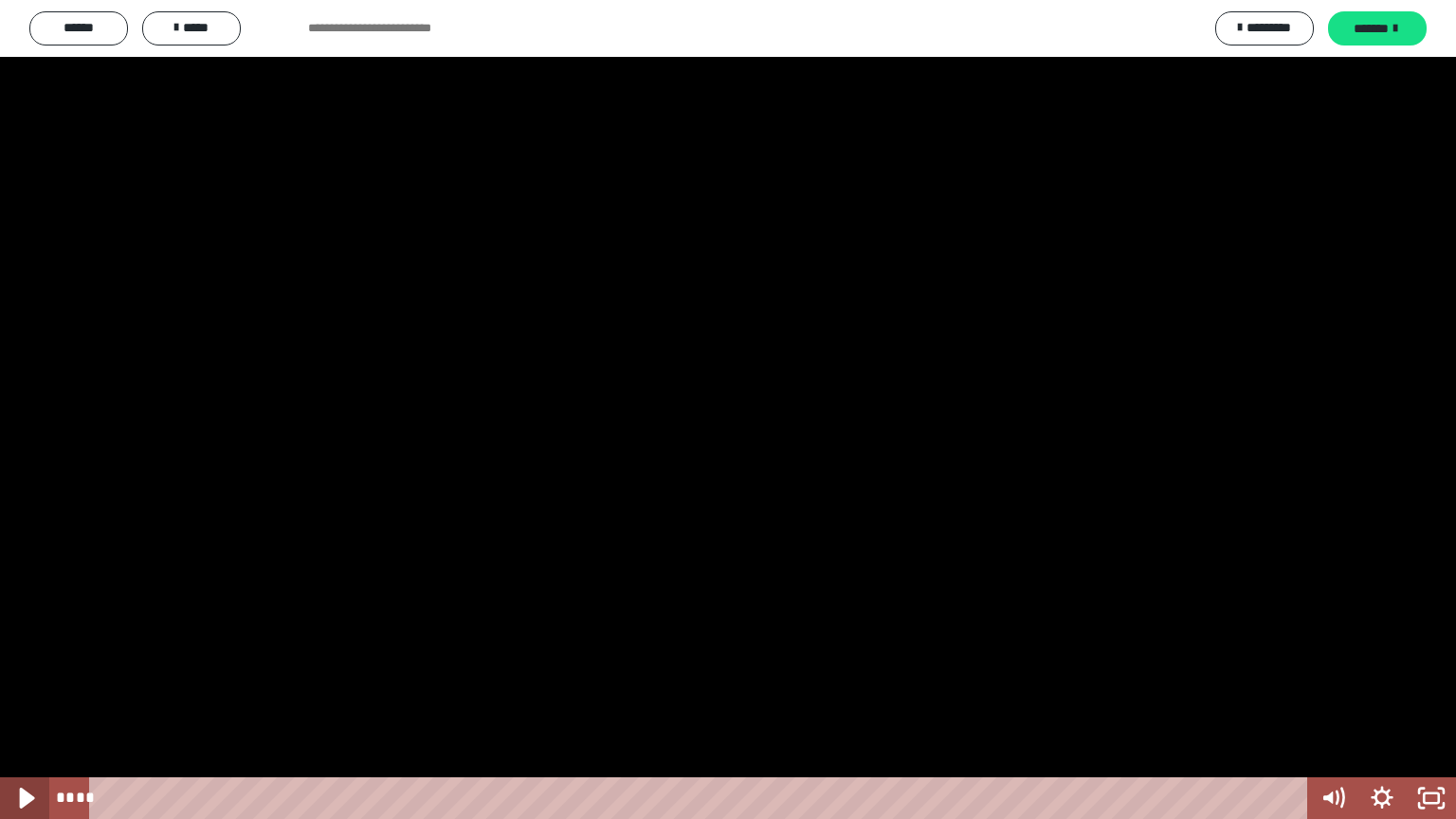 click 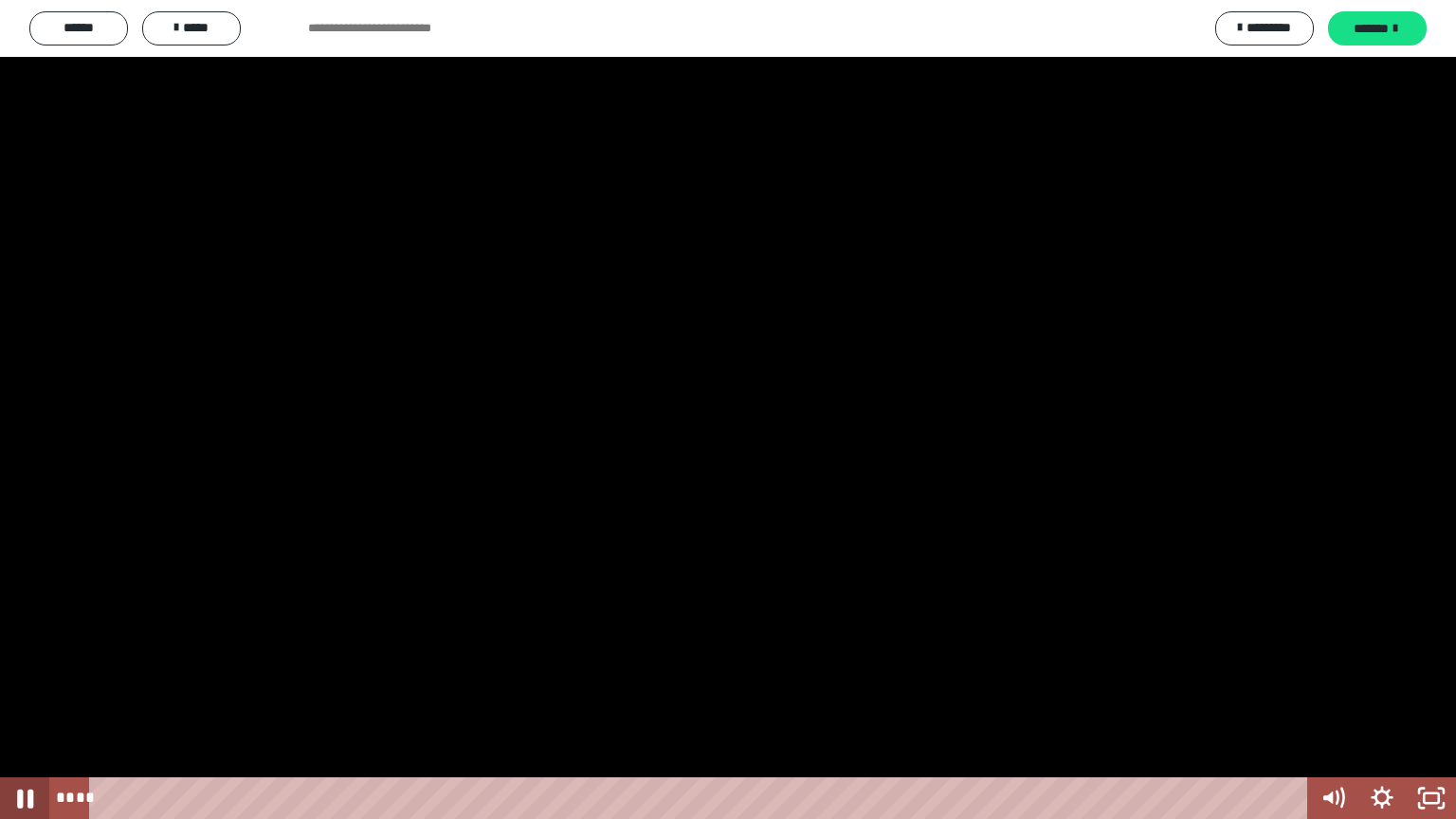 click 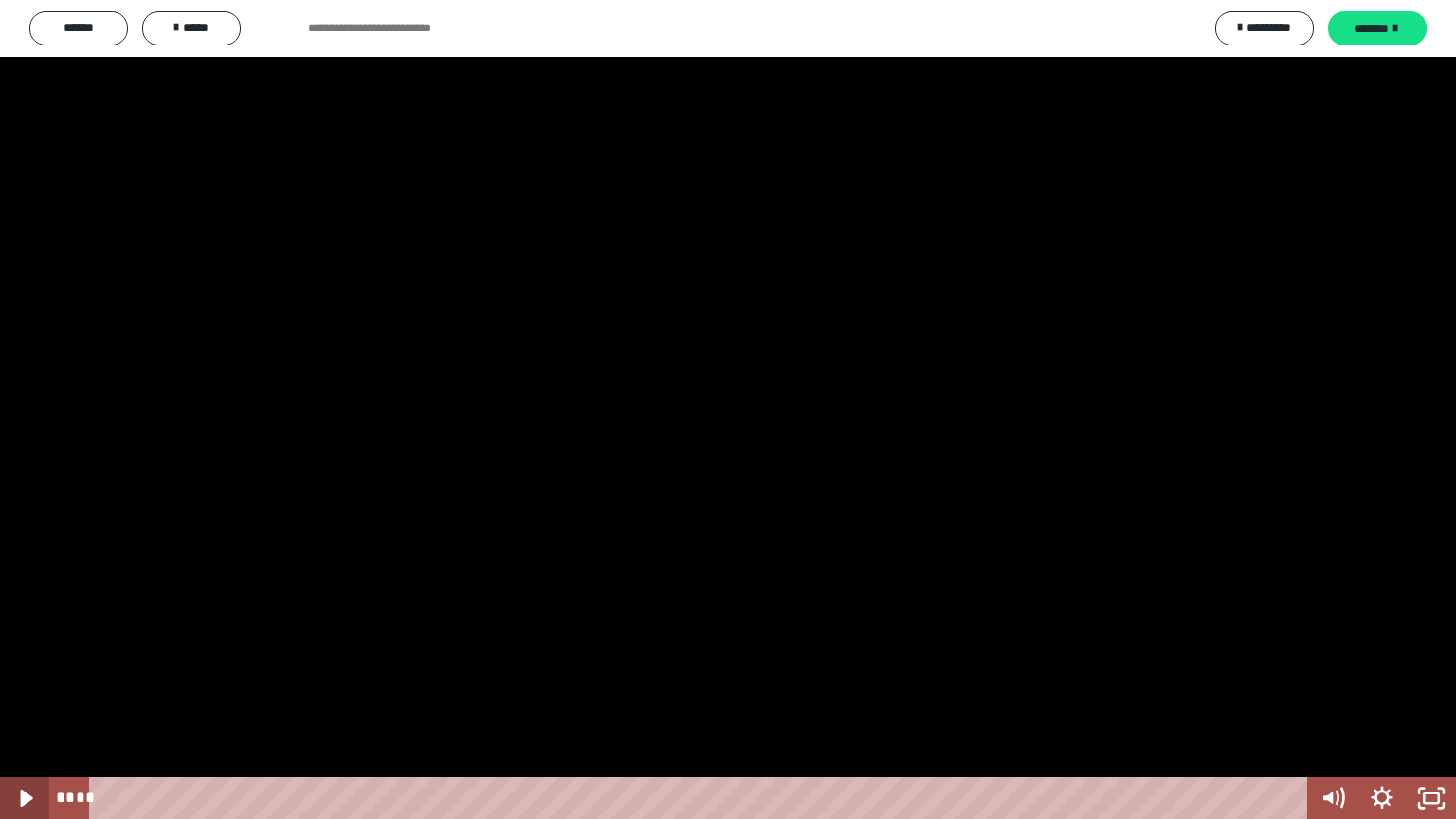 click 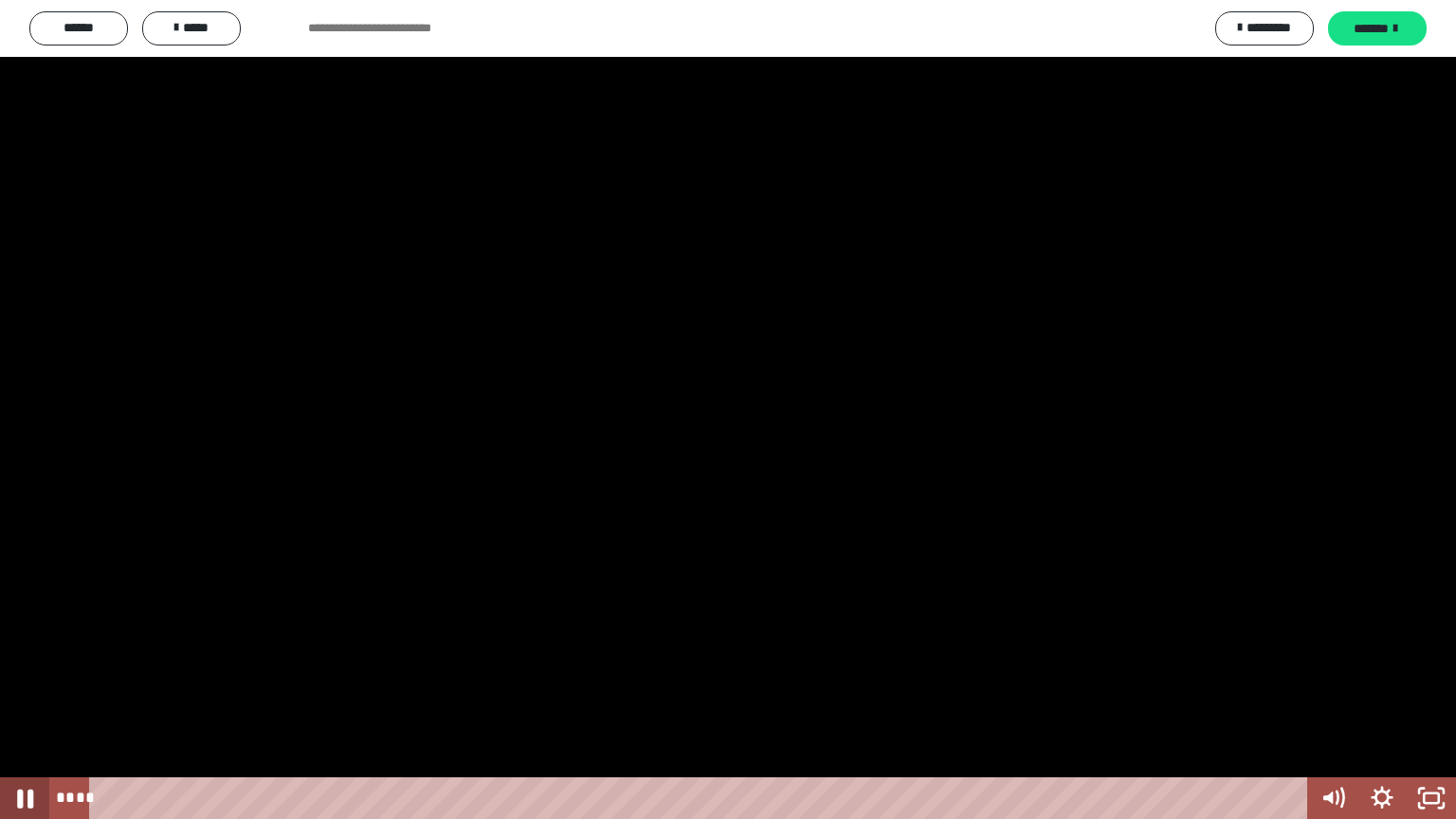 click 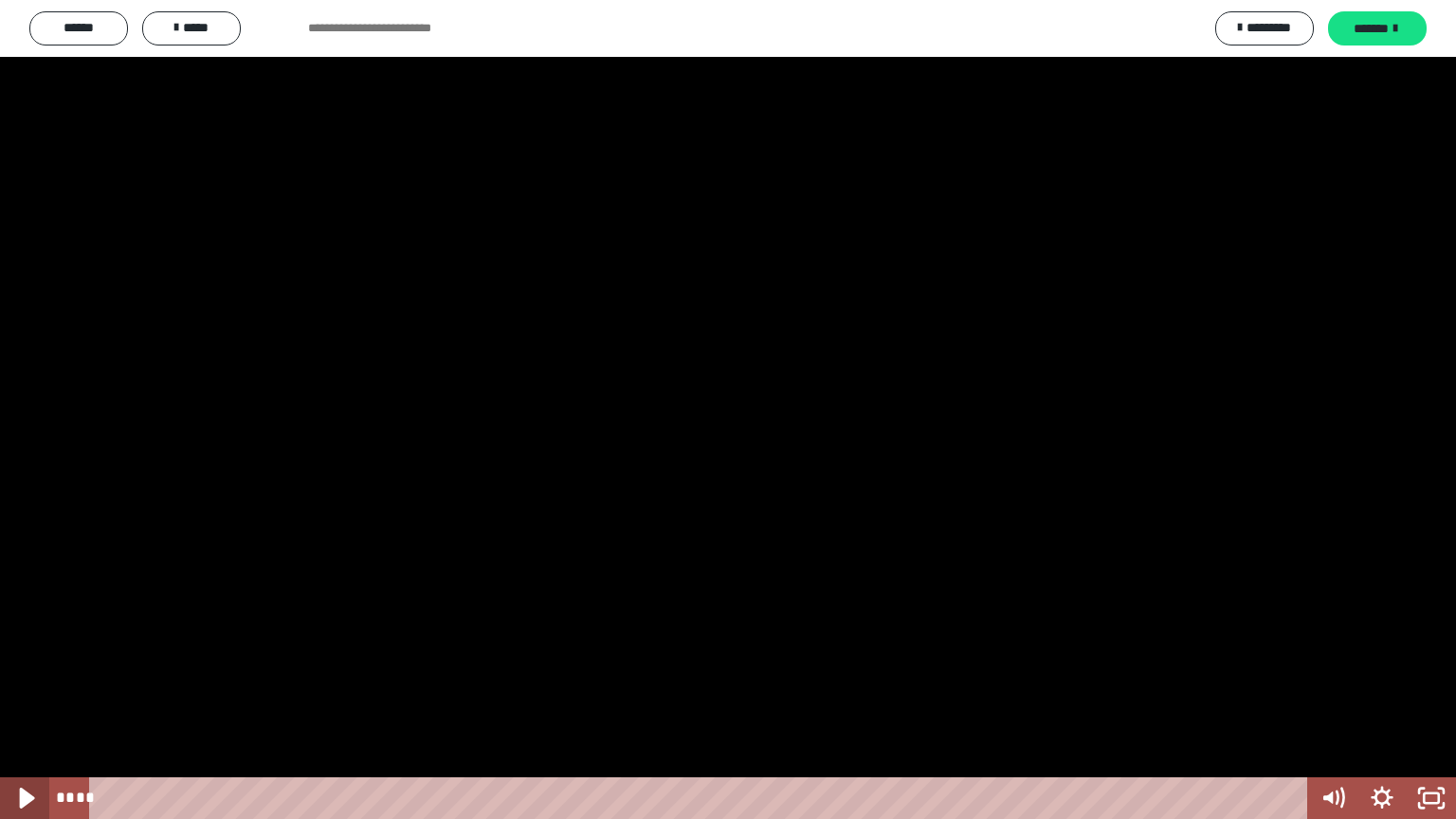 click 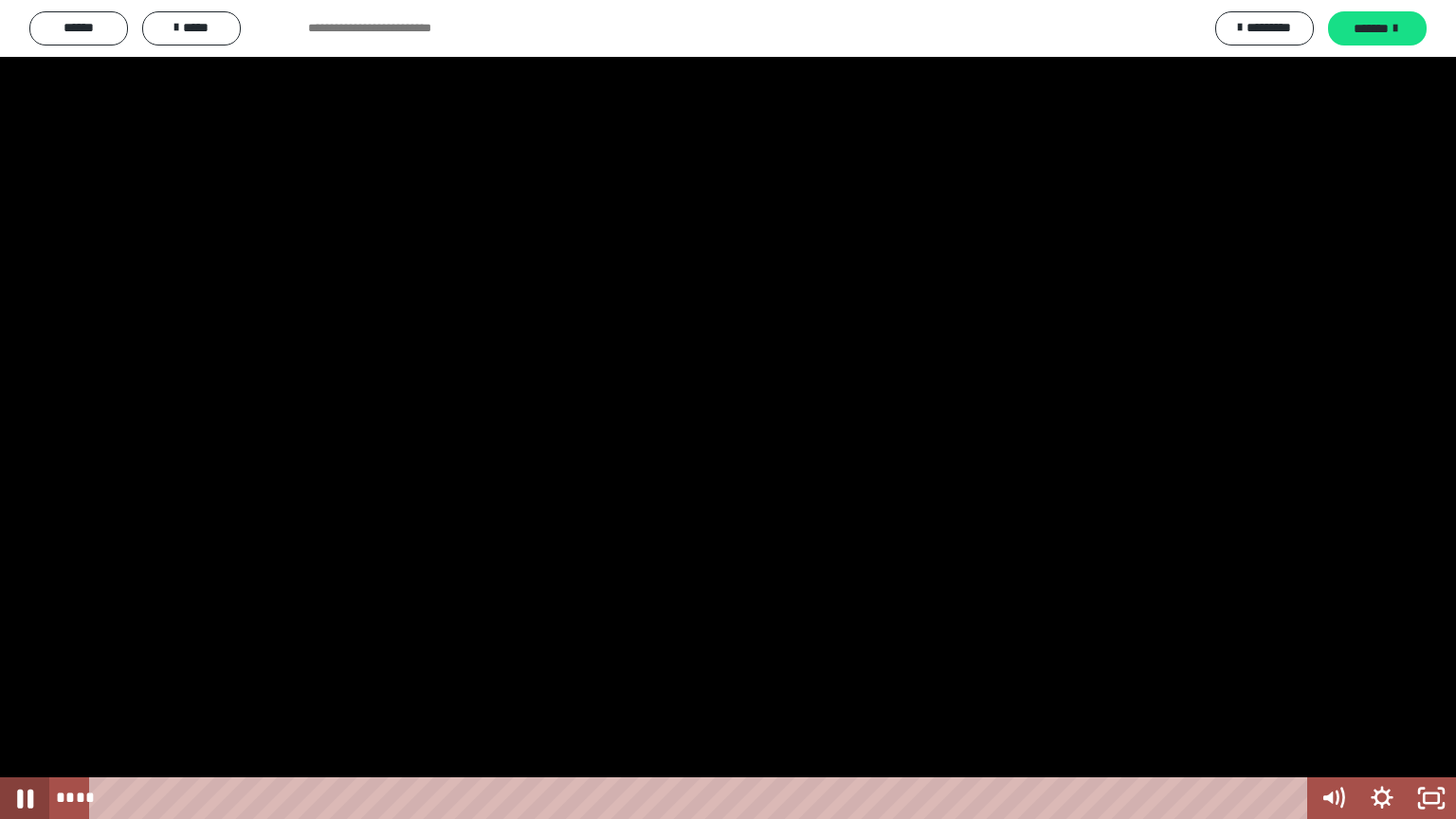 click 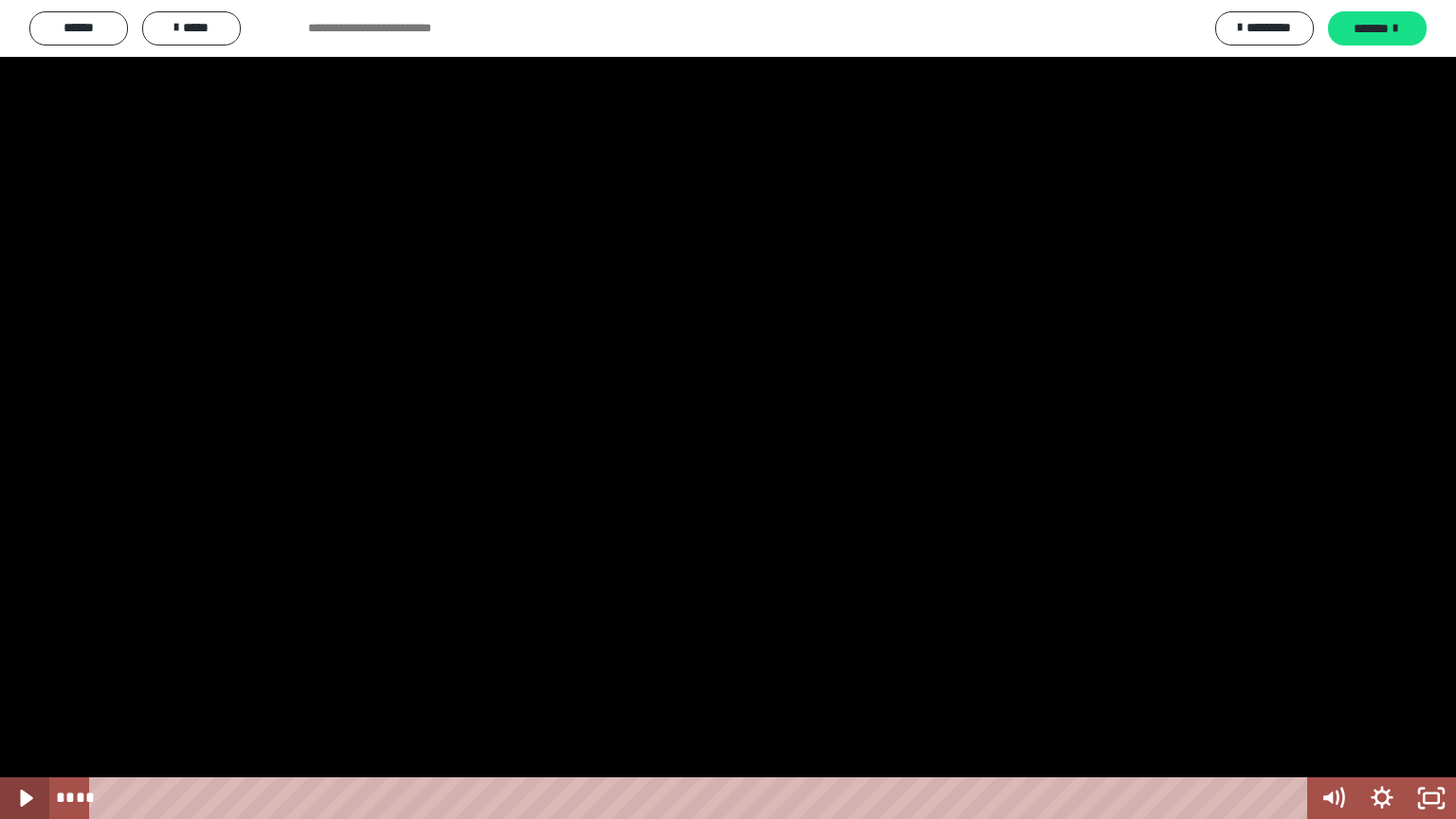 click 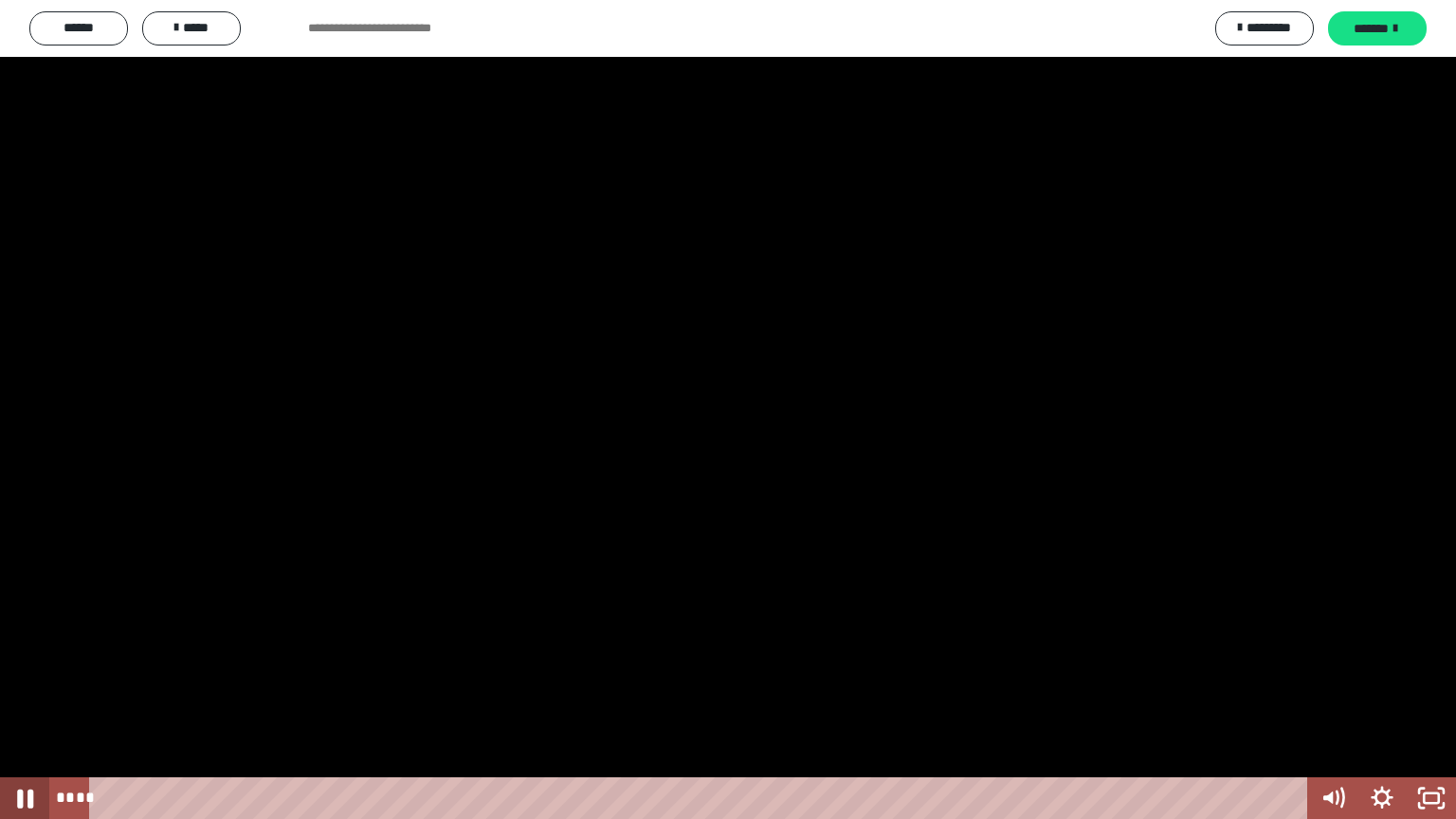 click 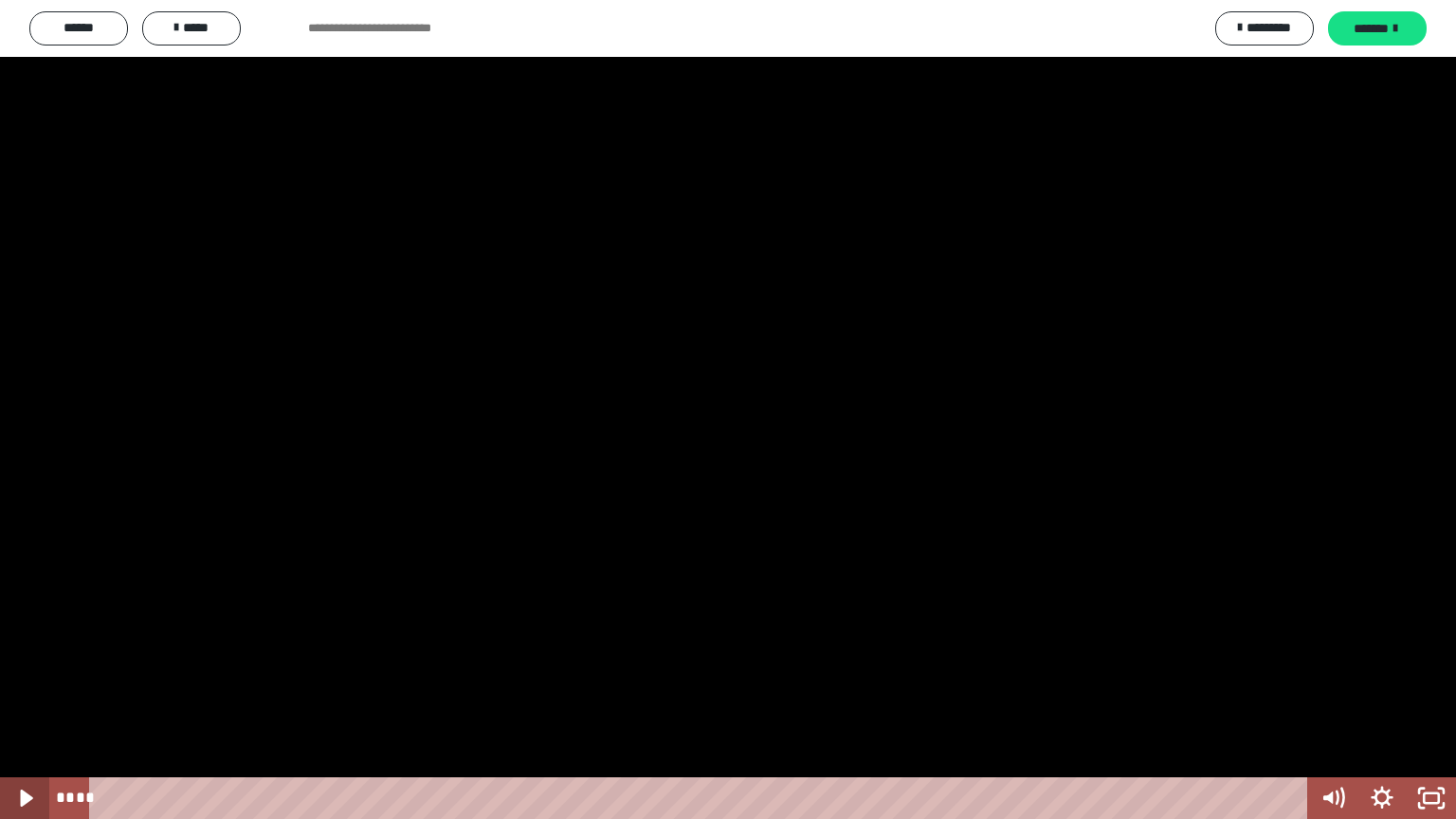 click 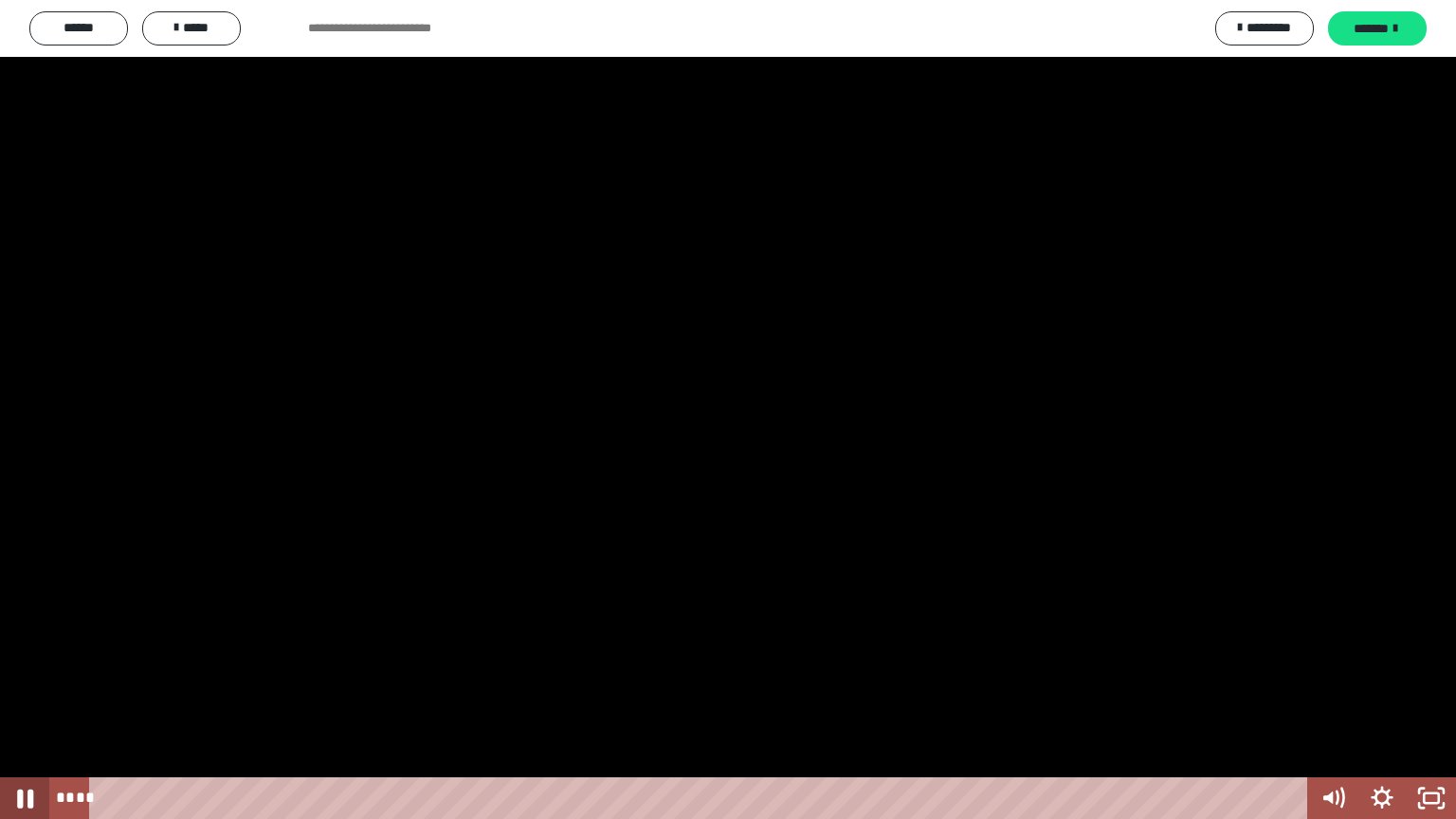 click 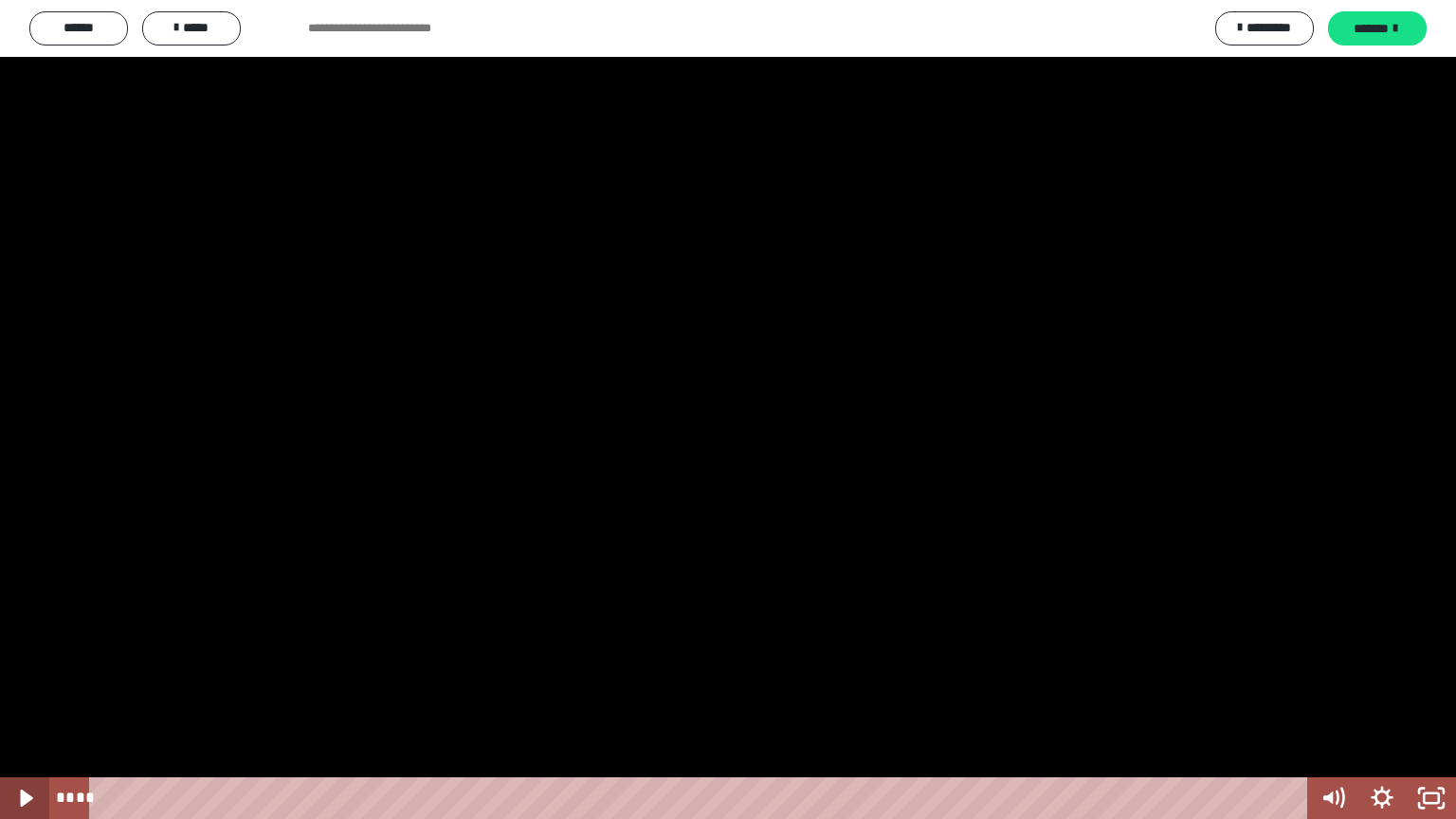 click 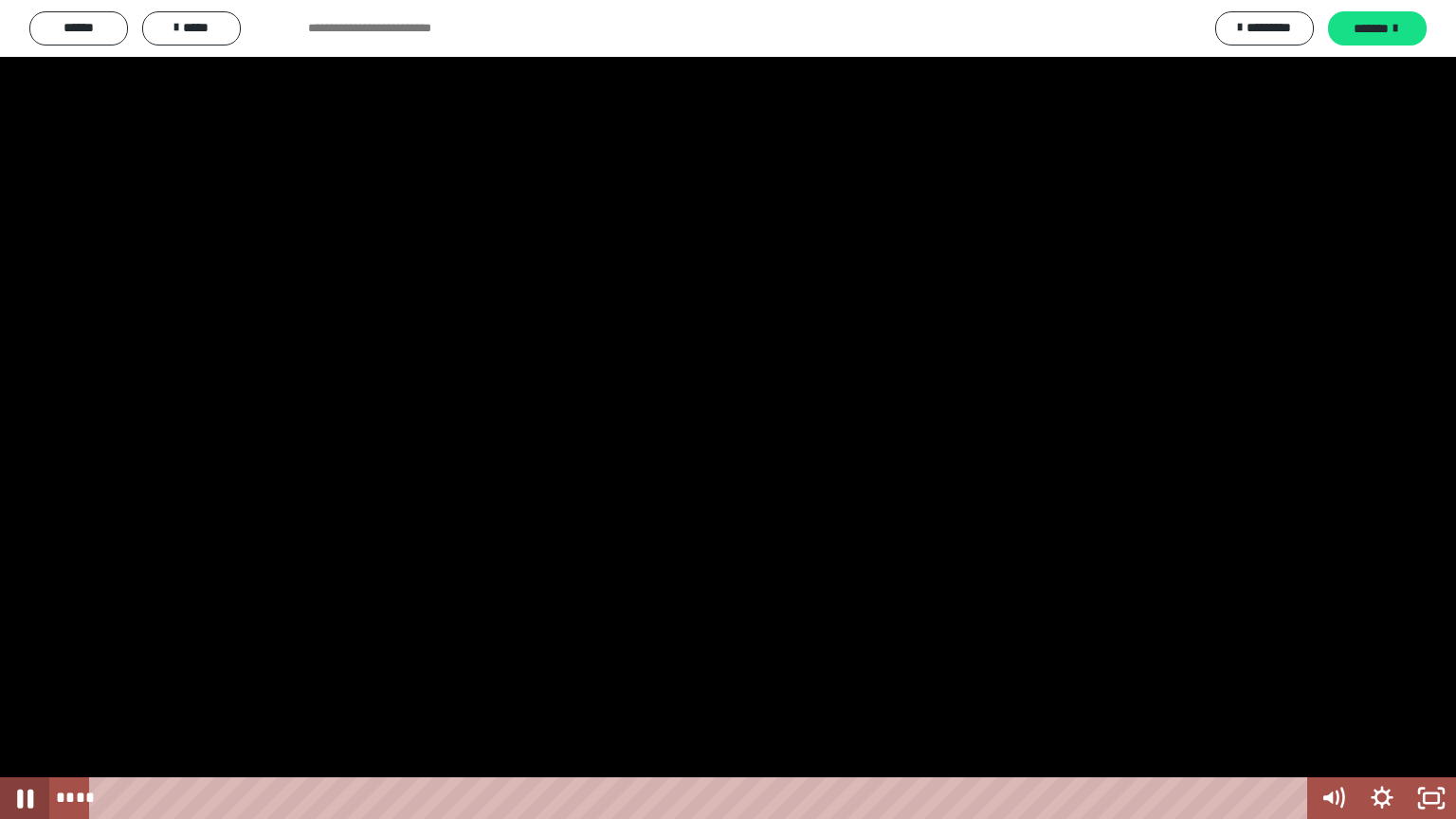 click 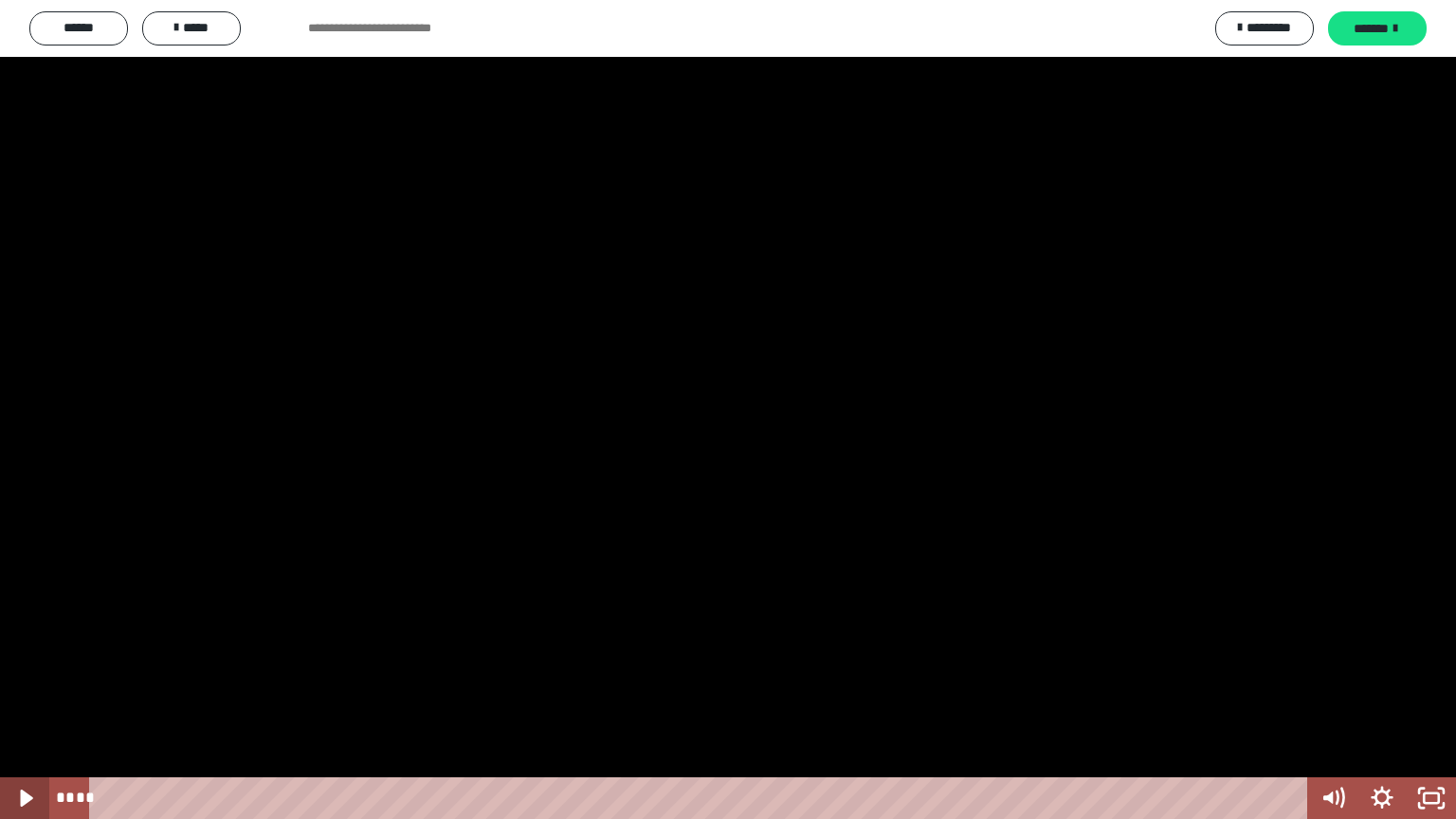 click 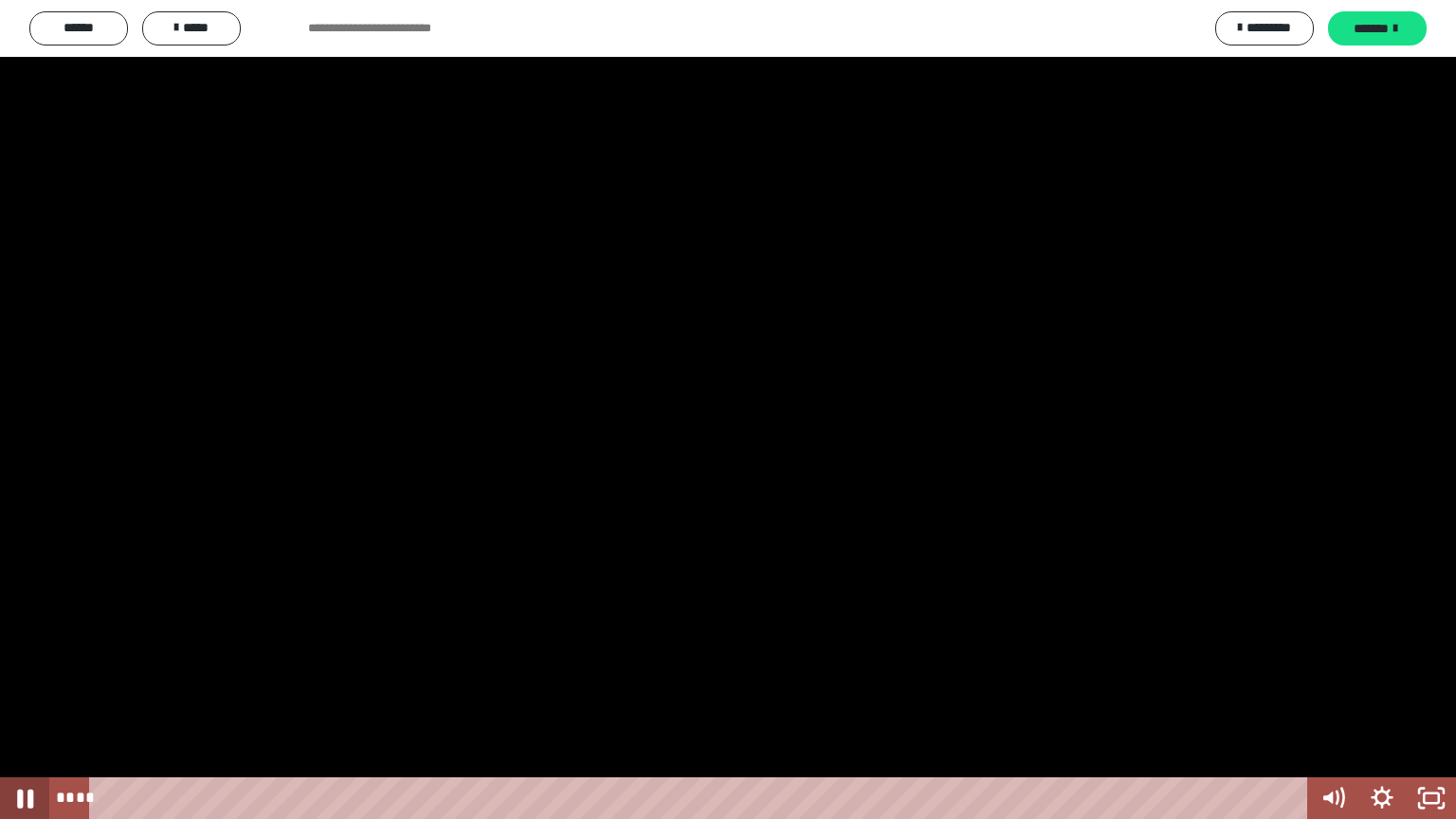 click 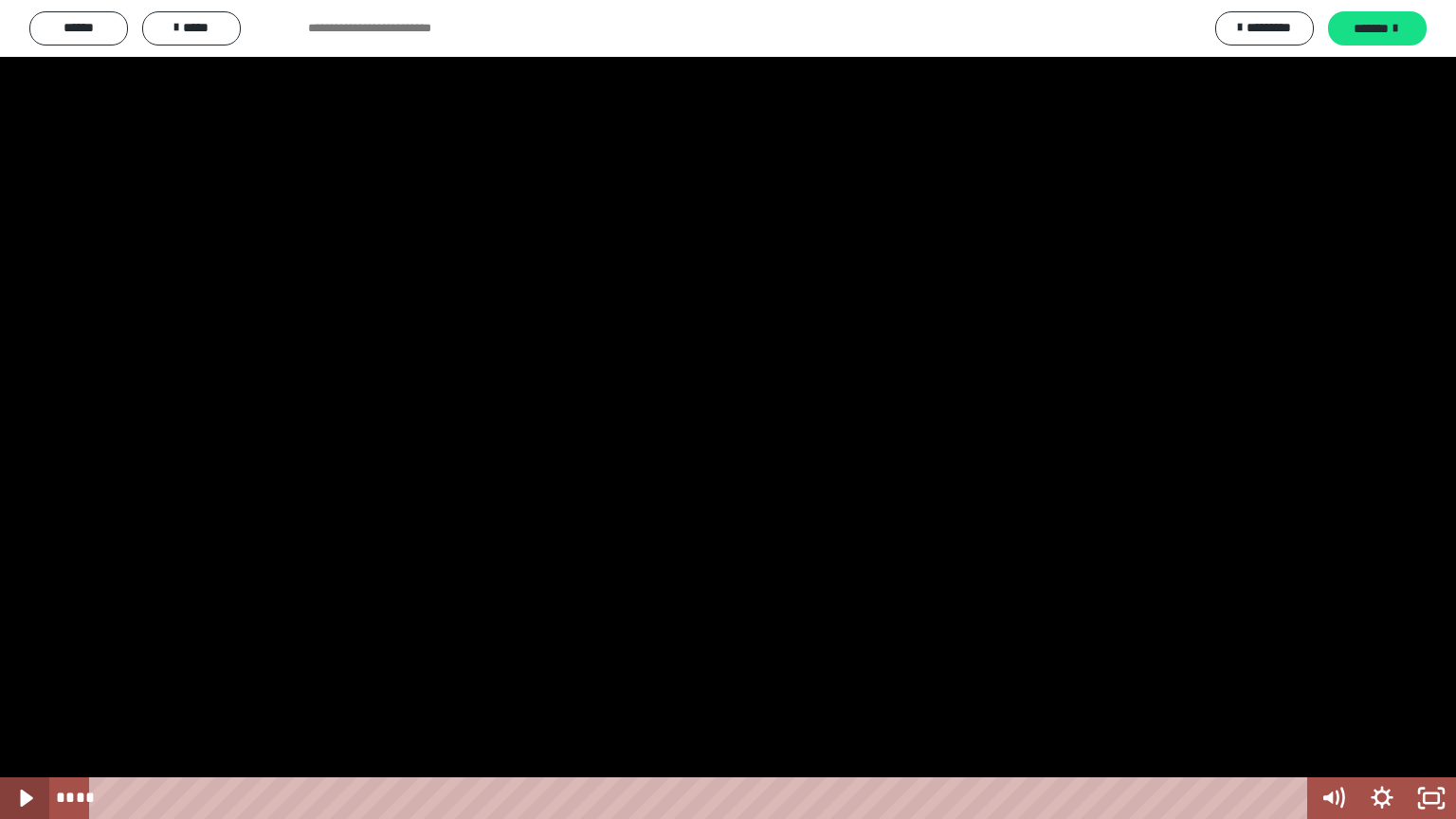 click 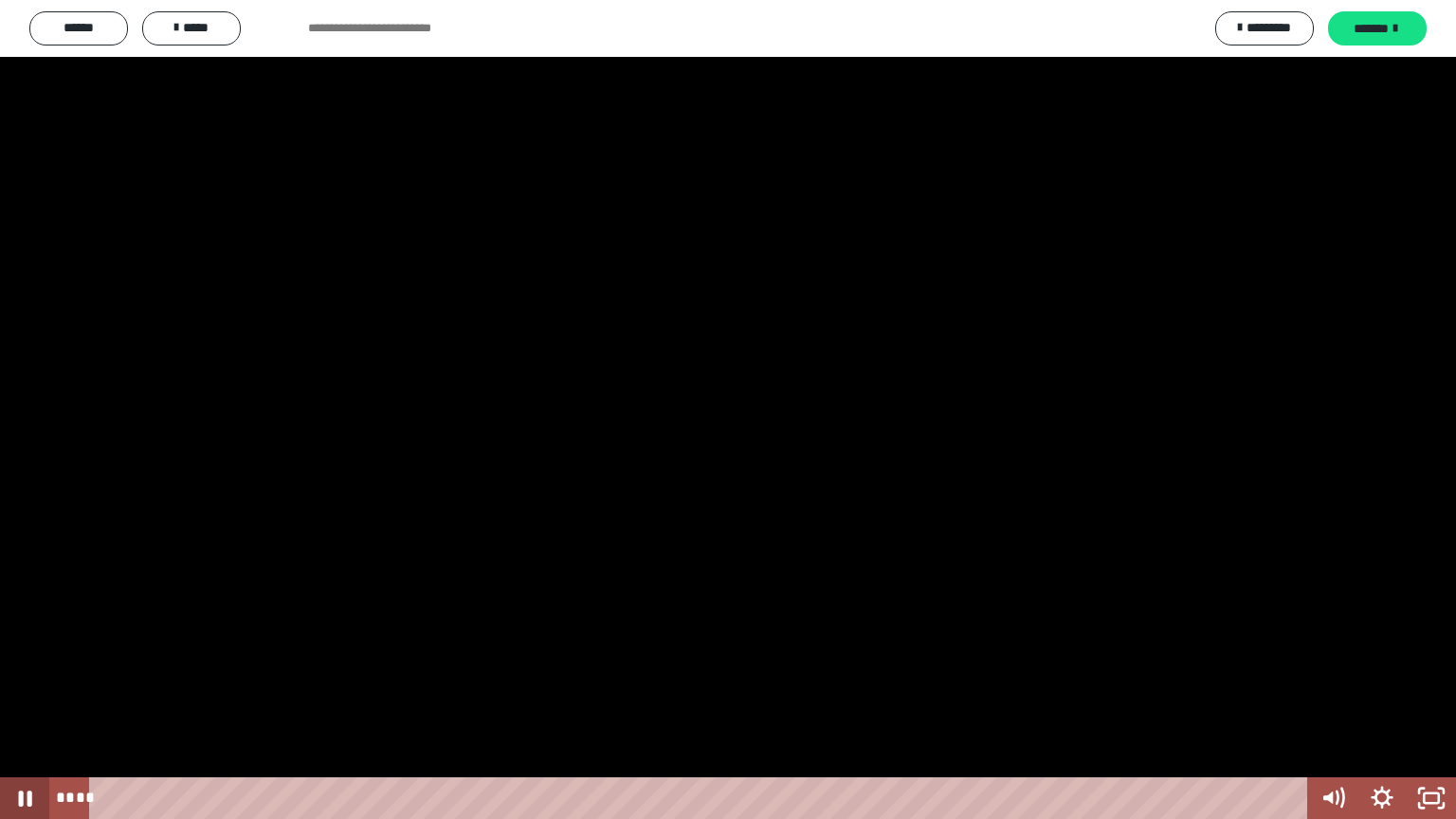 click 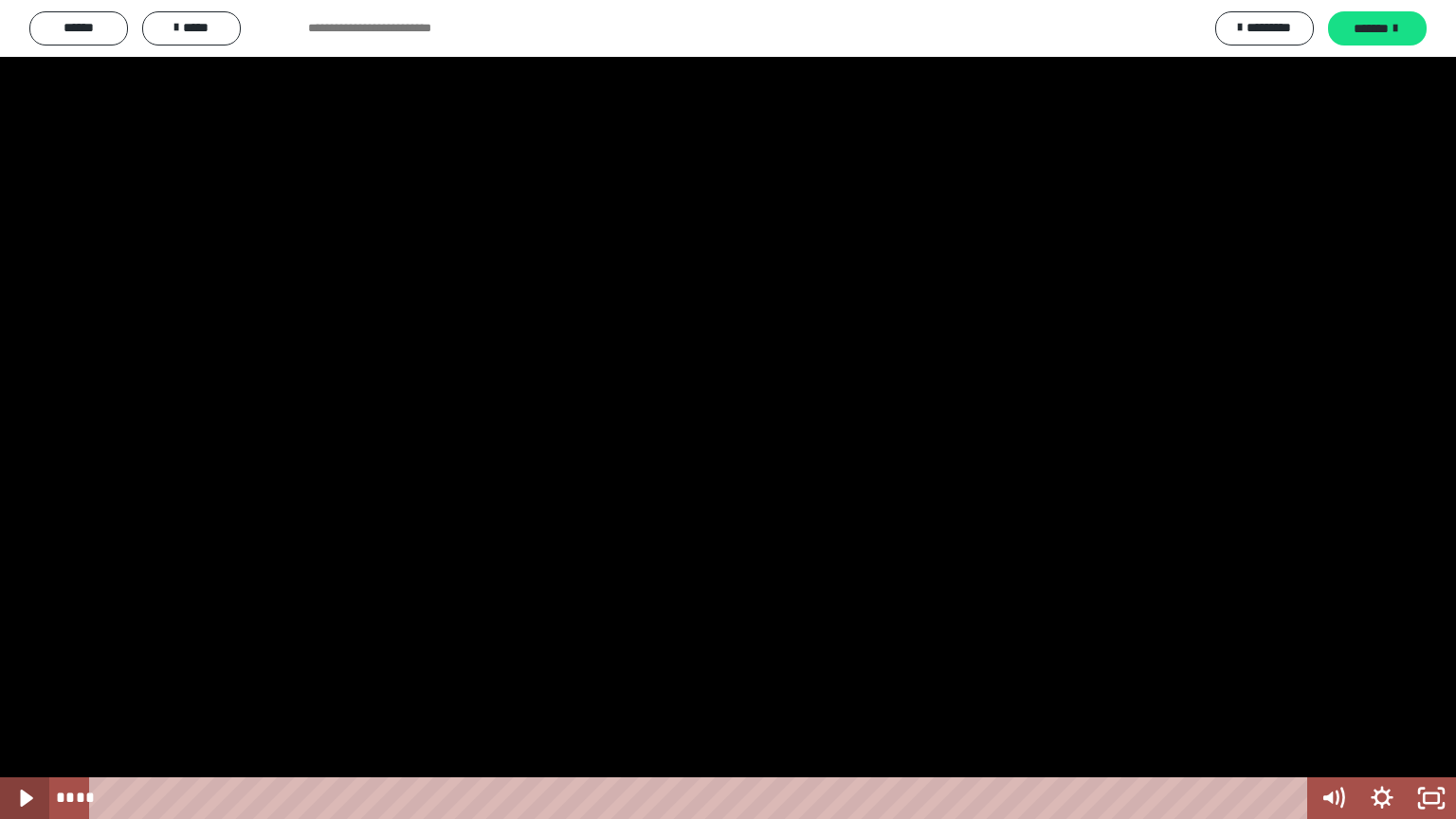click 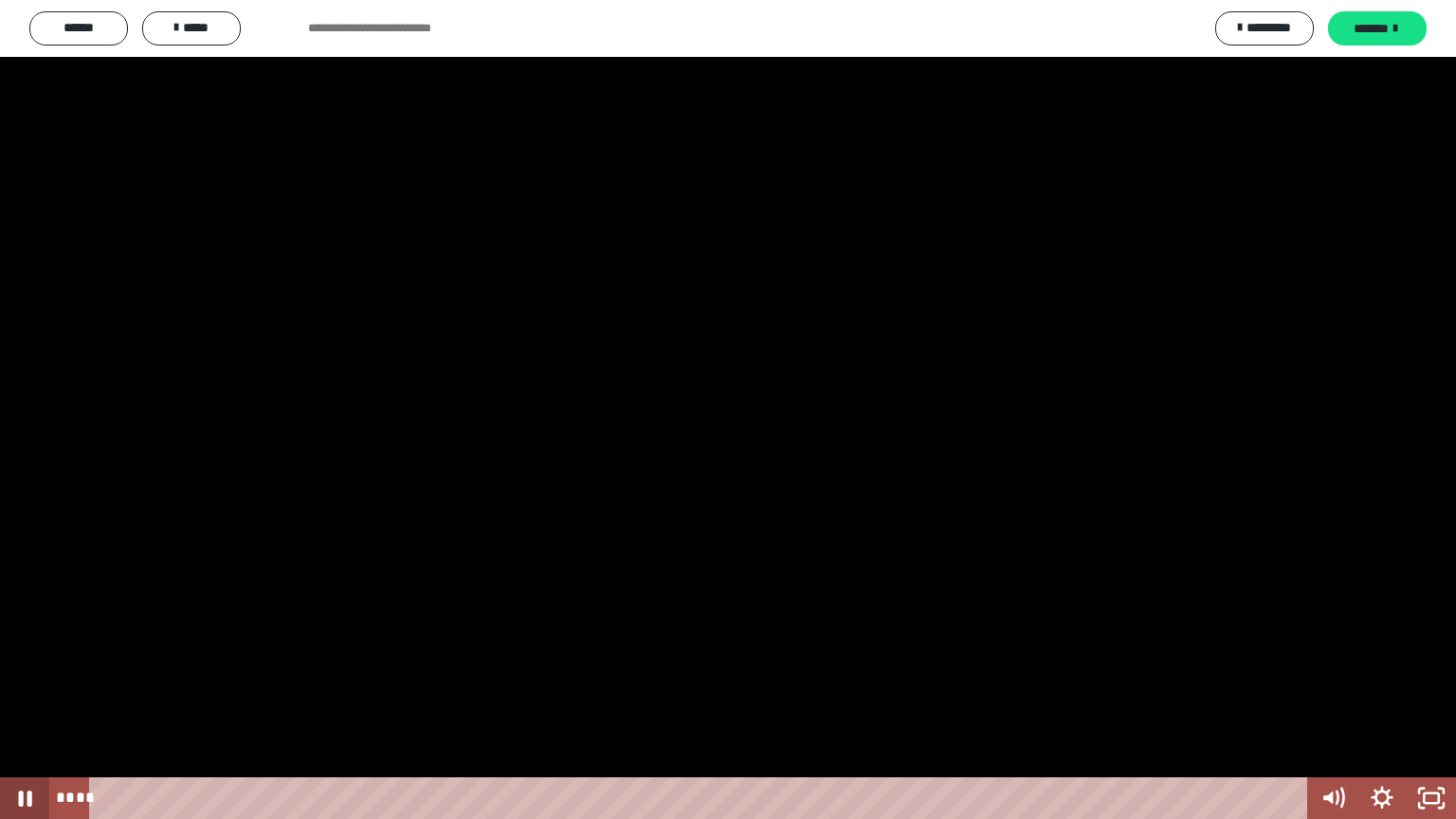 click 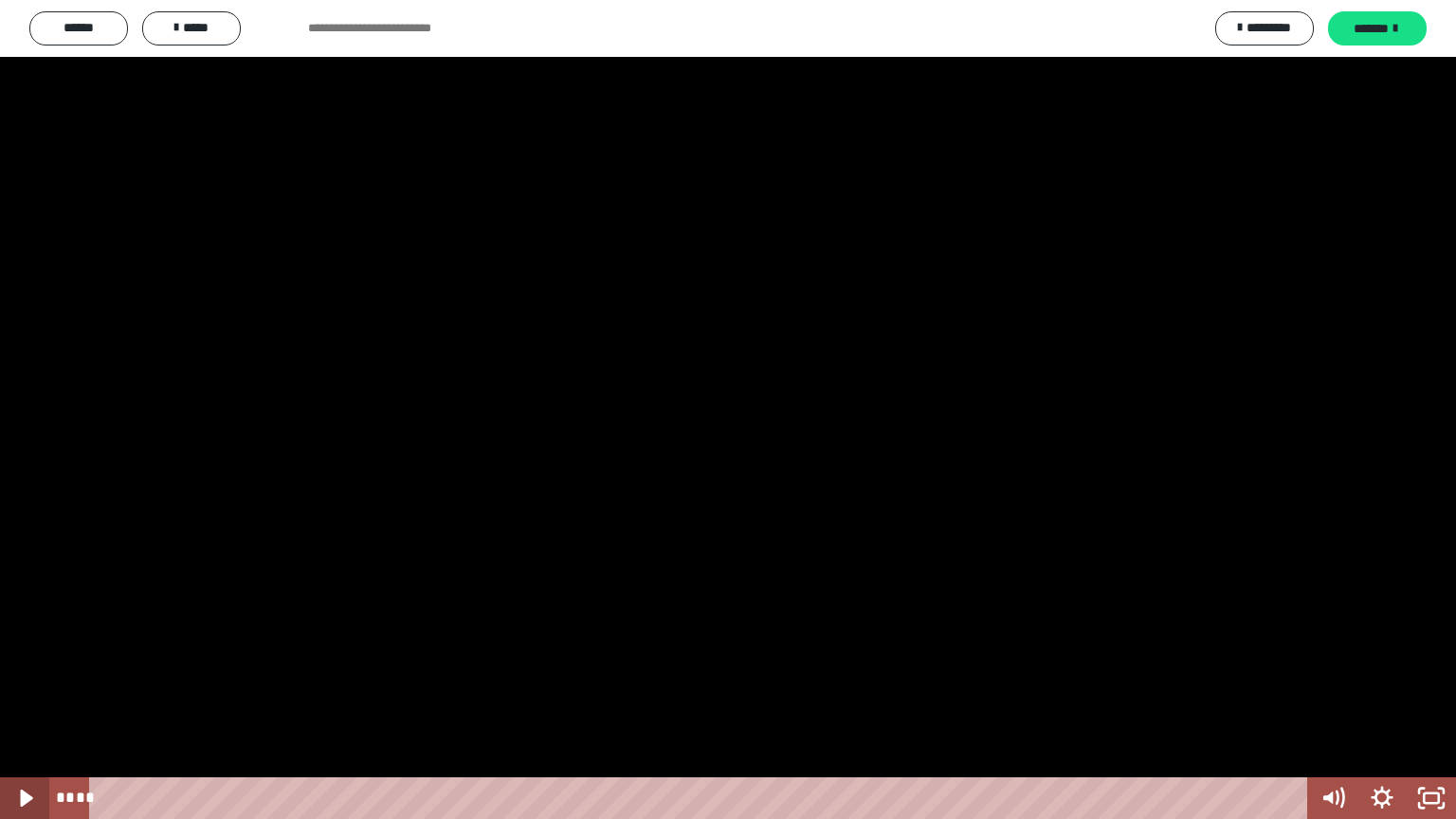 click 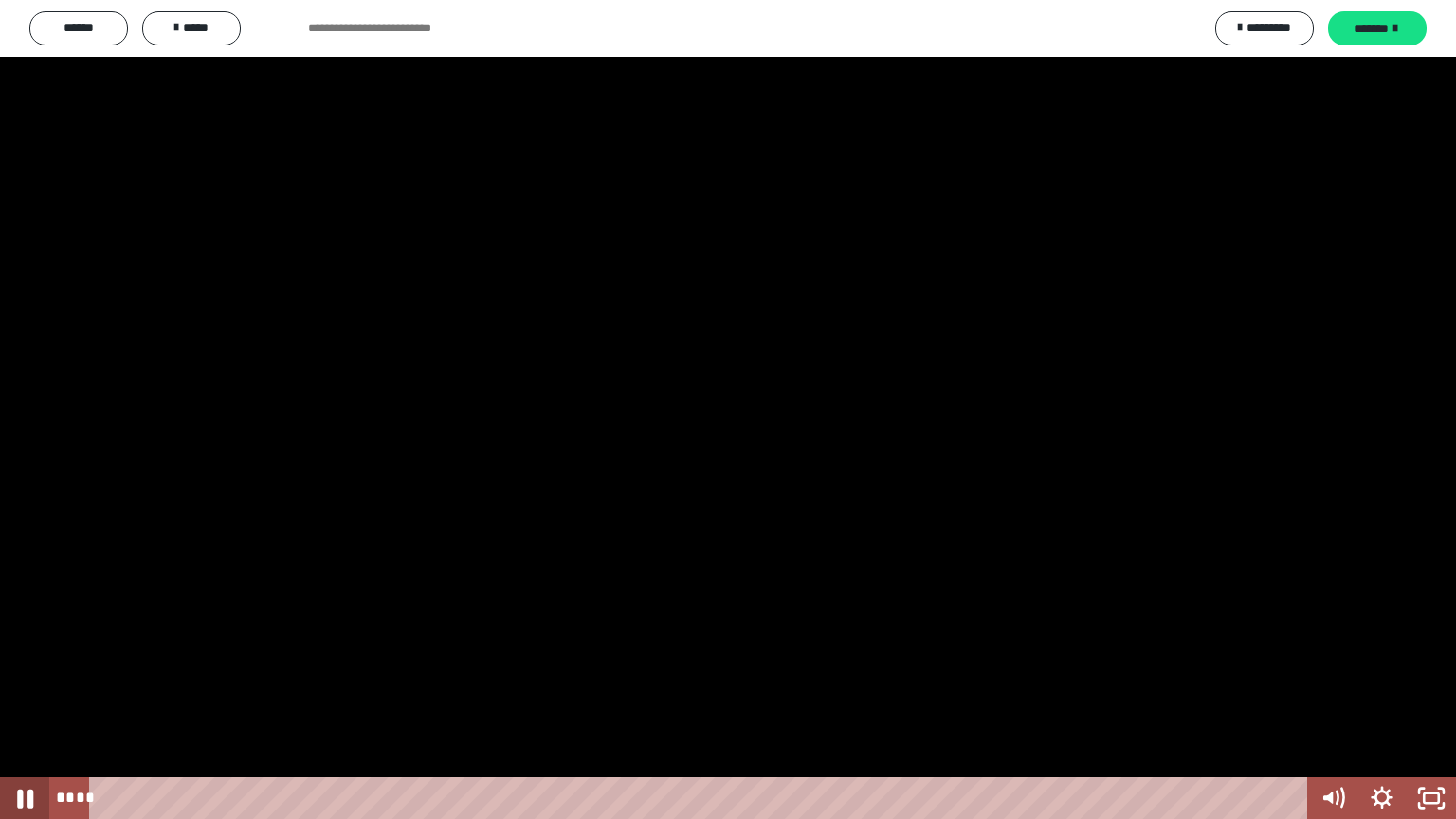 click 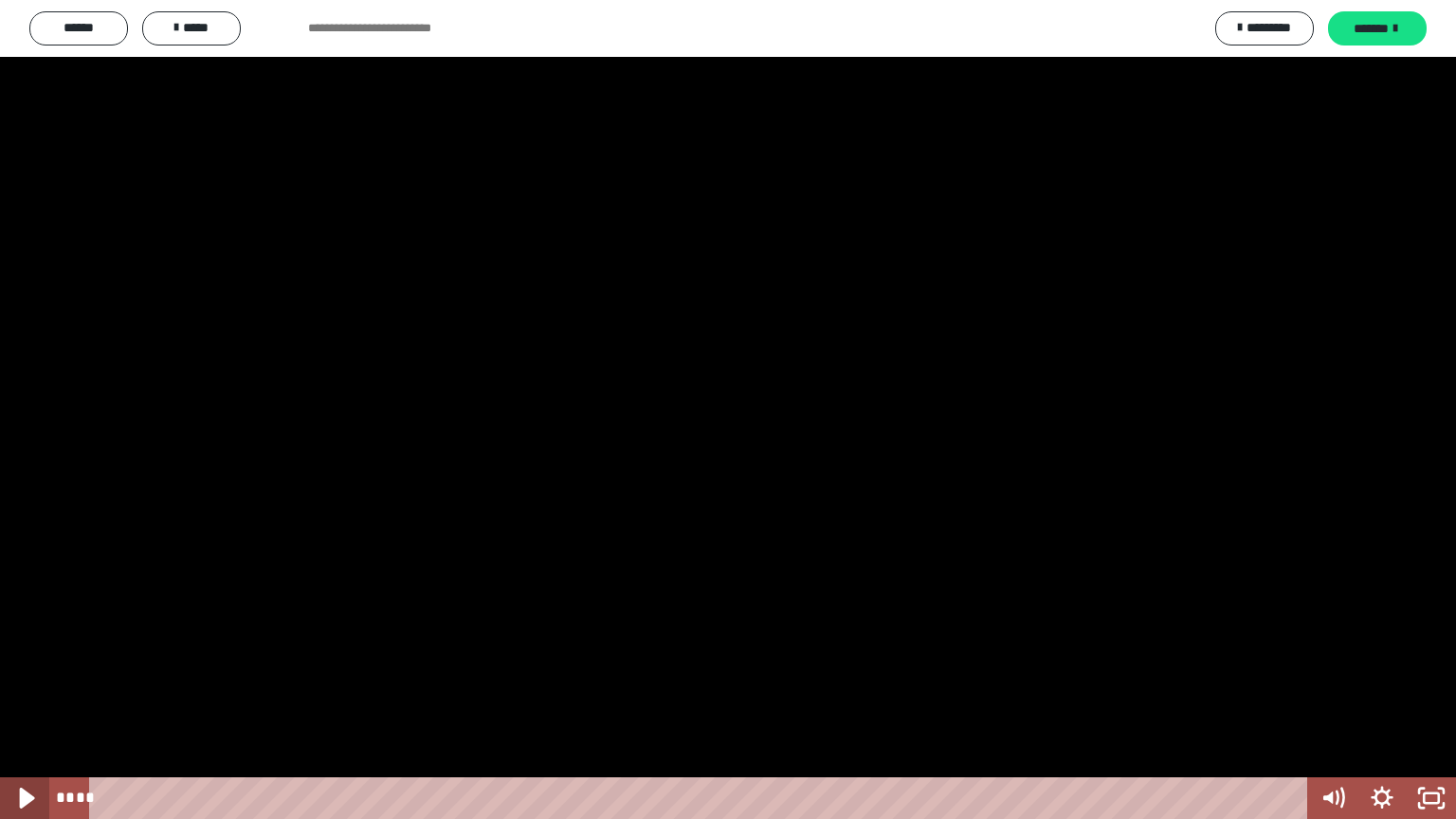 click 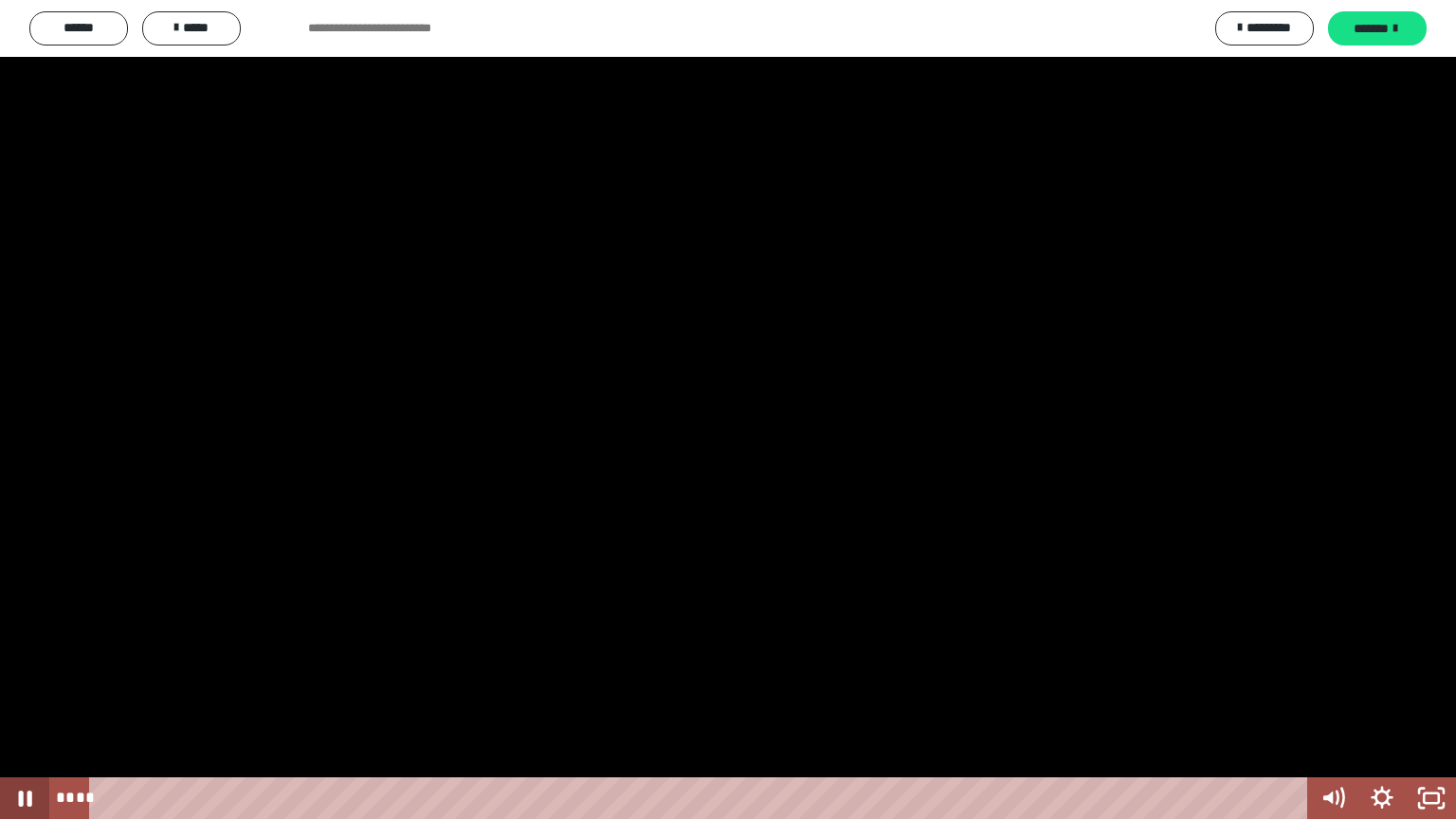 click 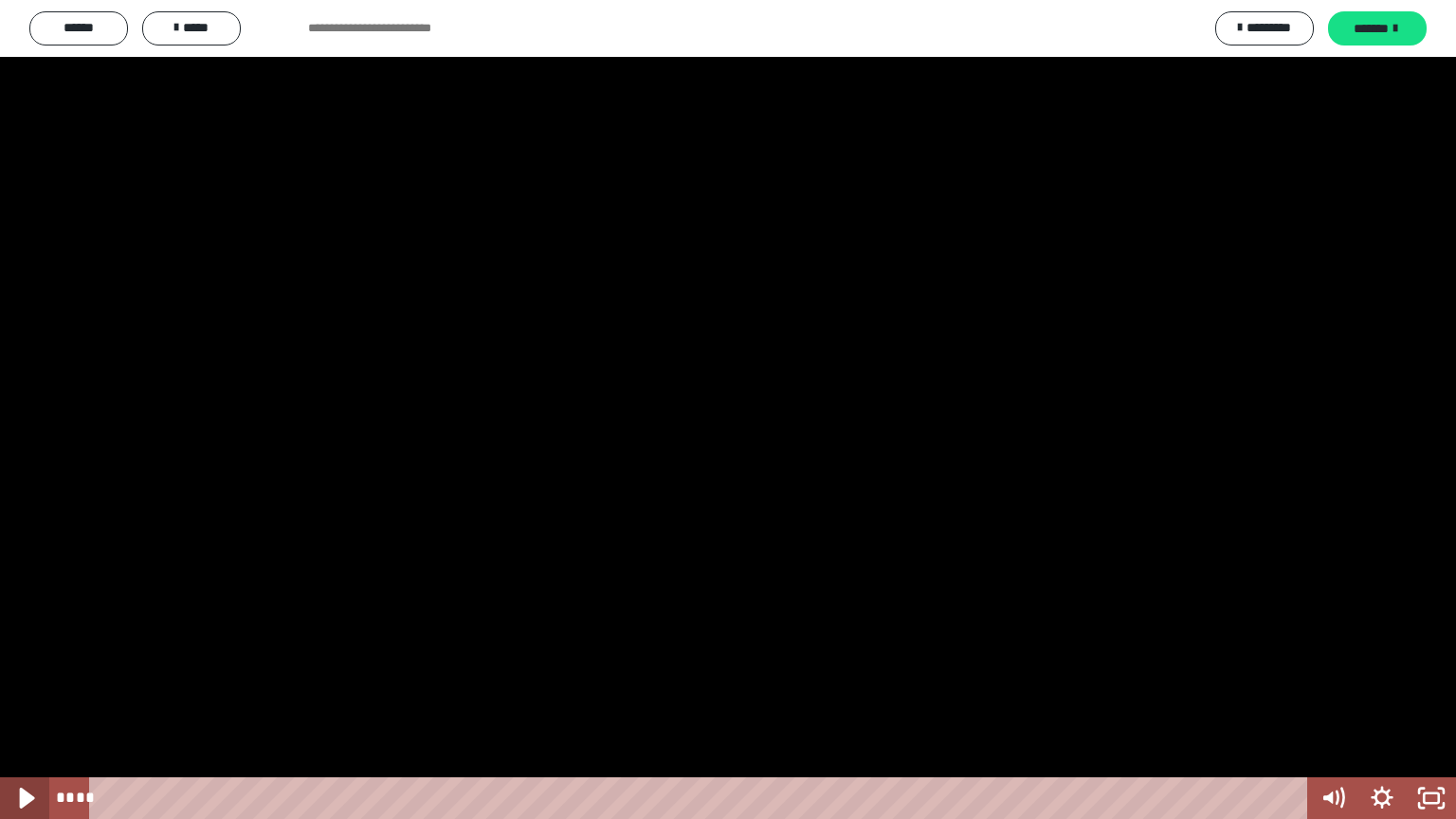 click 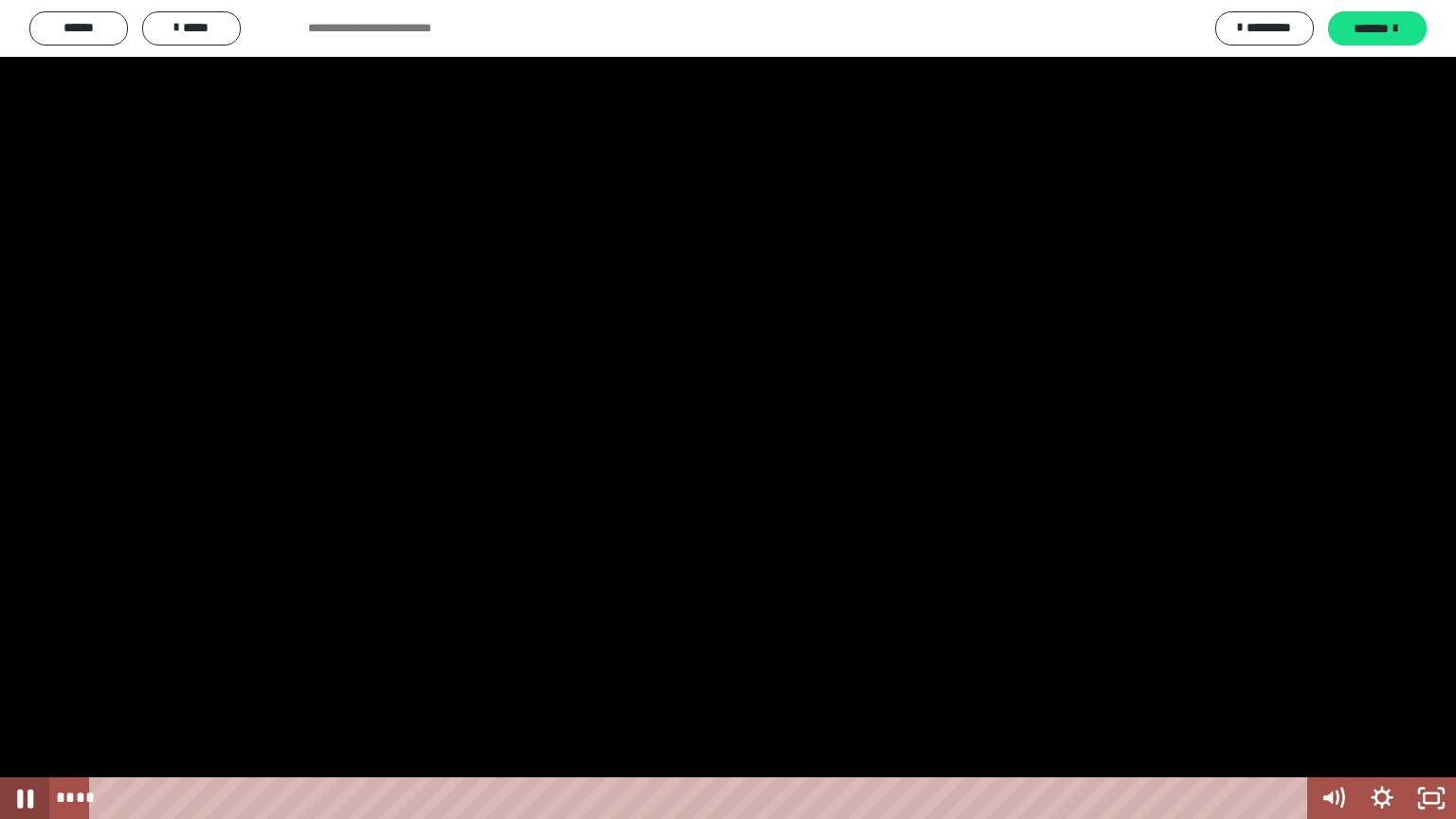 click 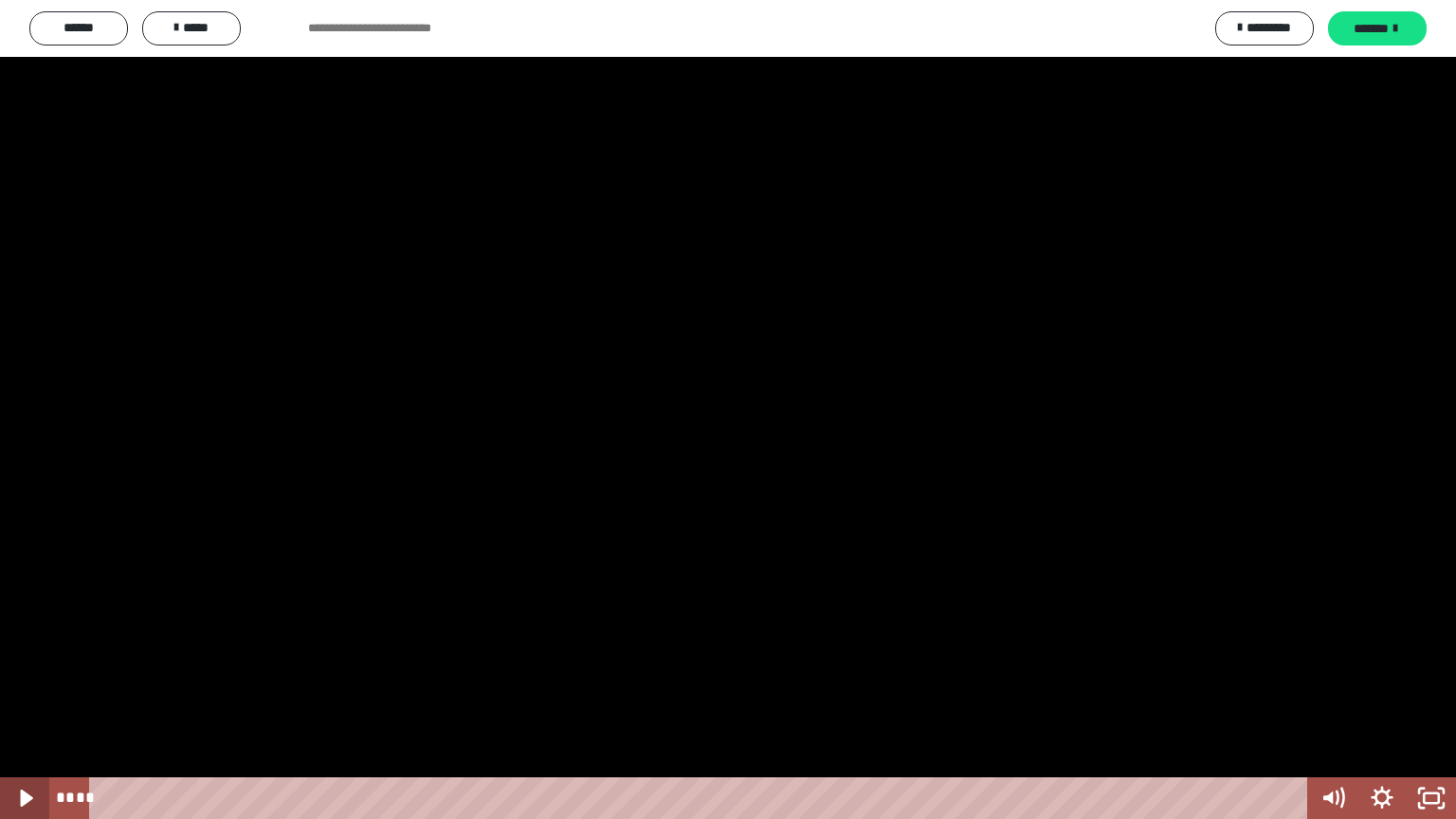 click 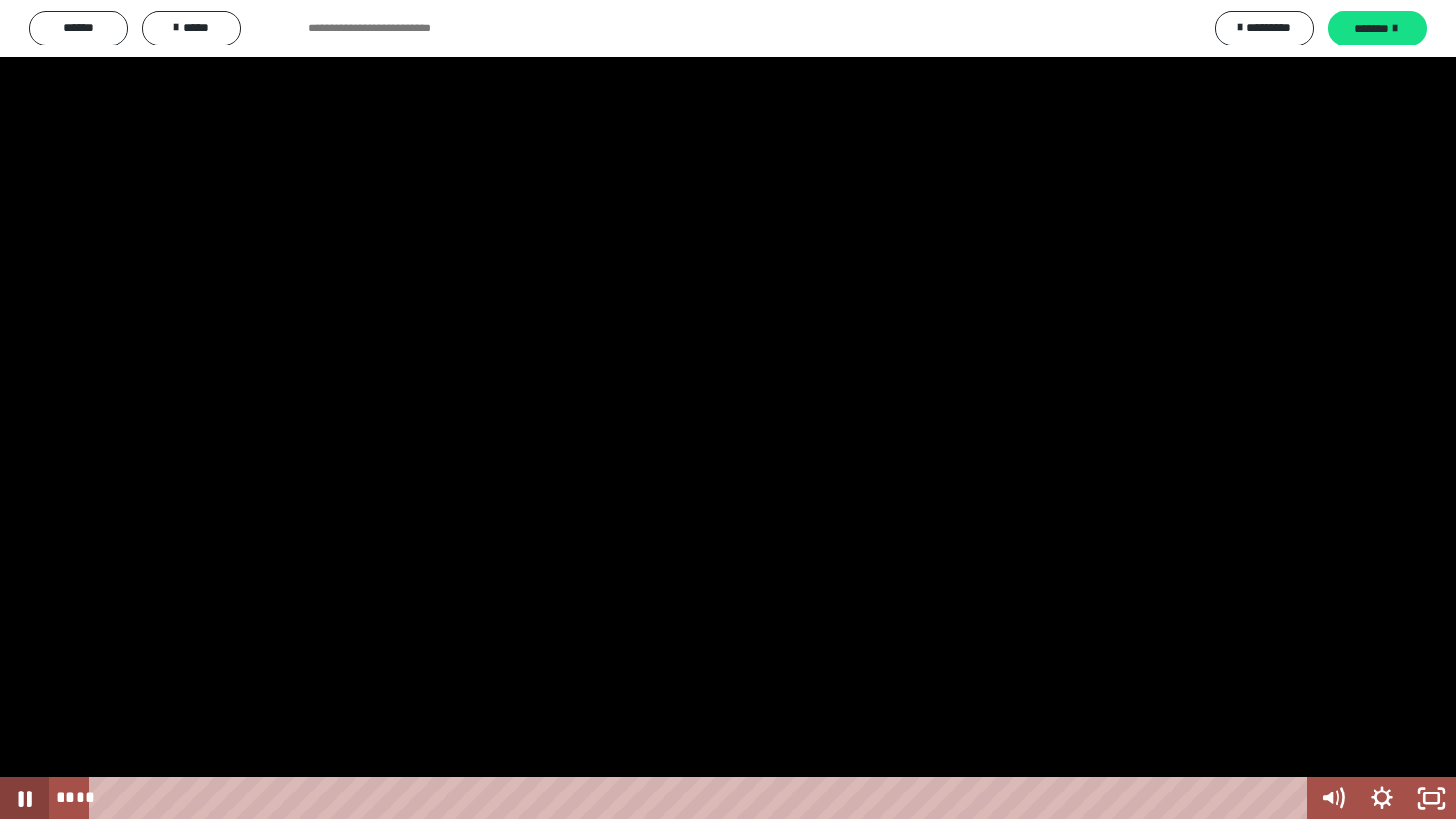 click 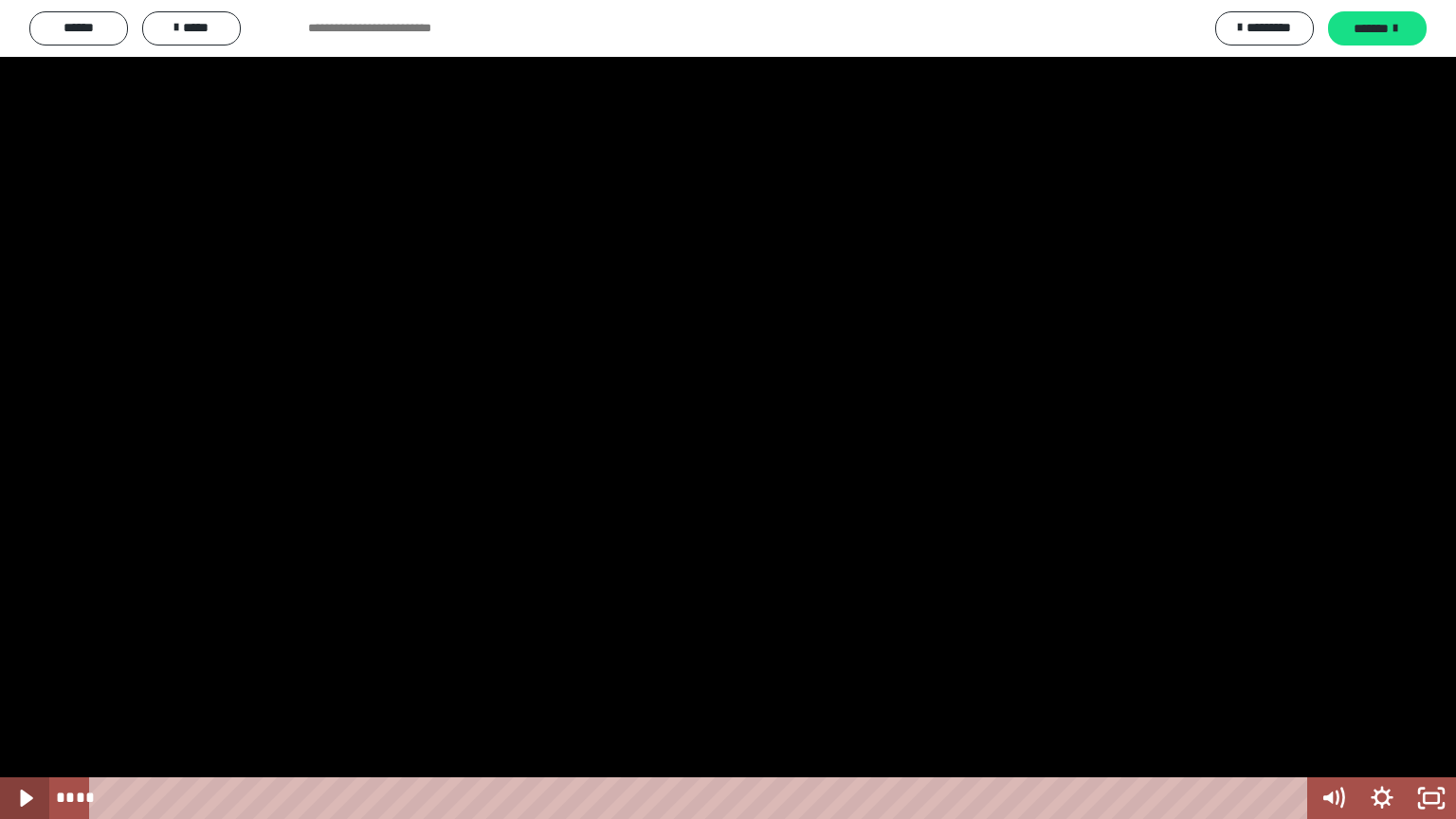 drag, startPoint x: 17, startPoint y: 797, endPoint x: 8, endPoint y: 799, distance: 9.219544 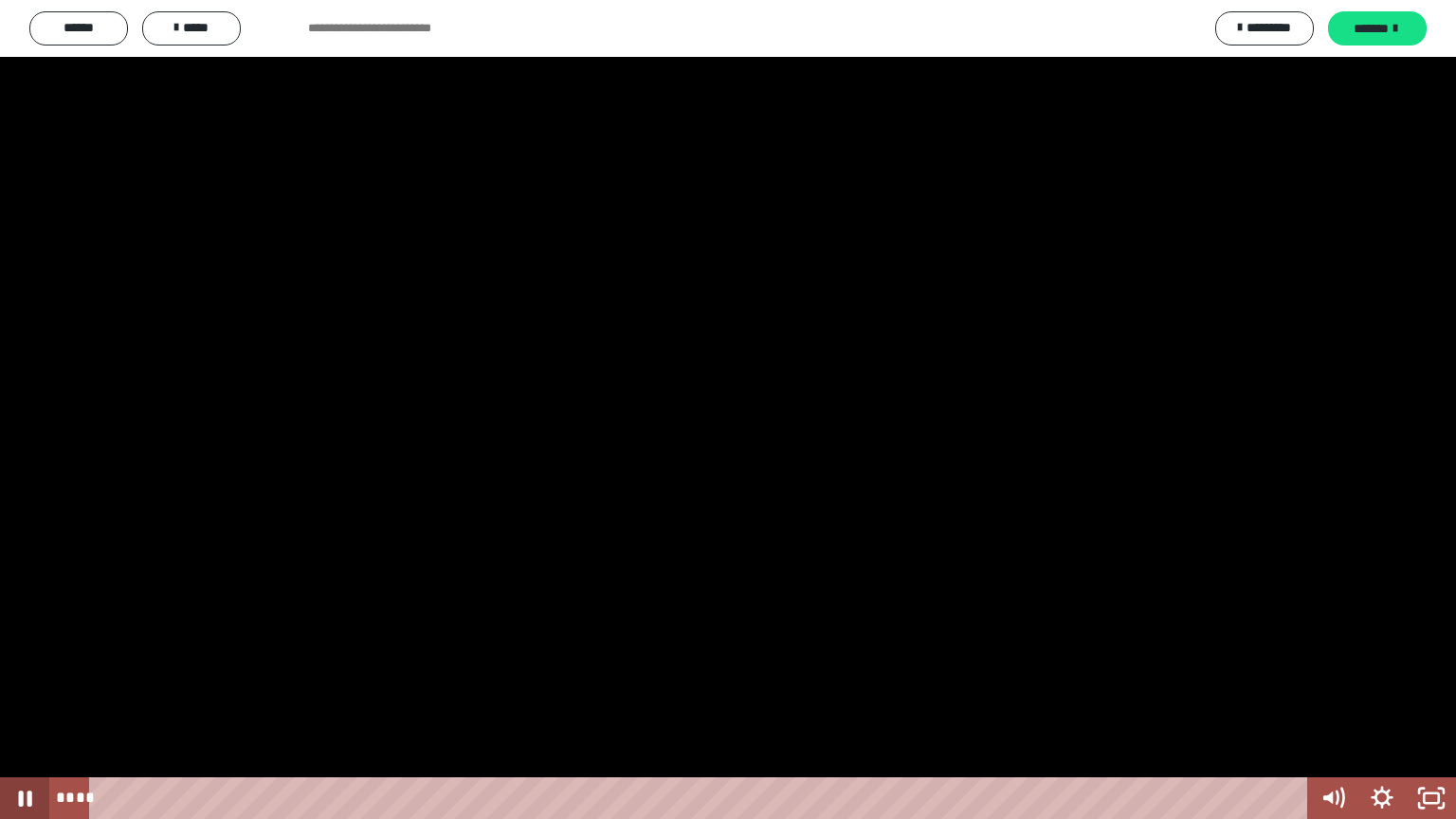 click 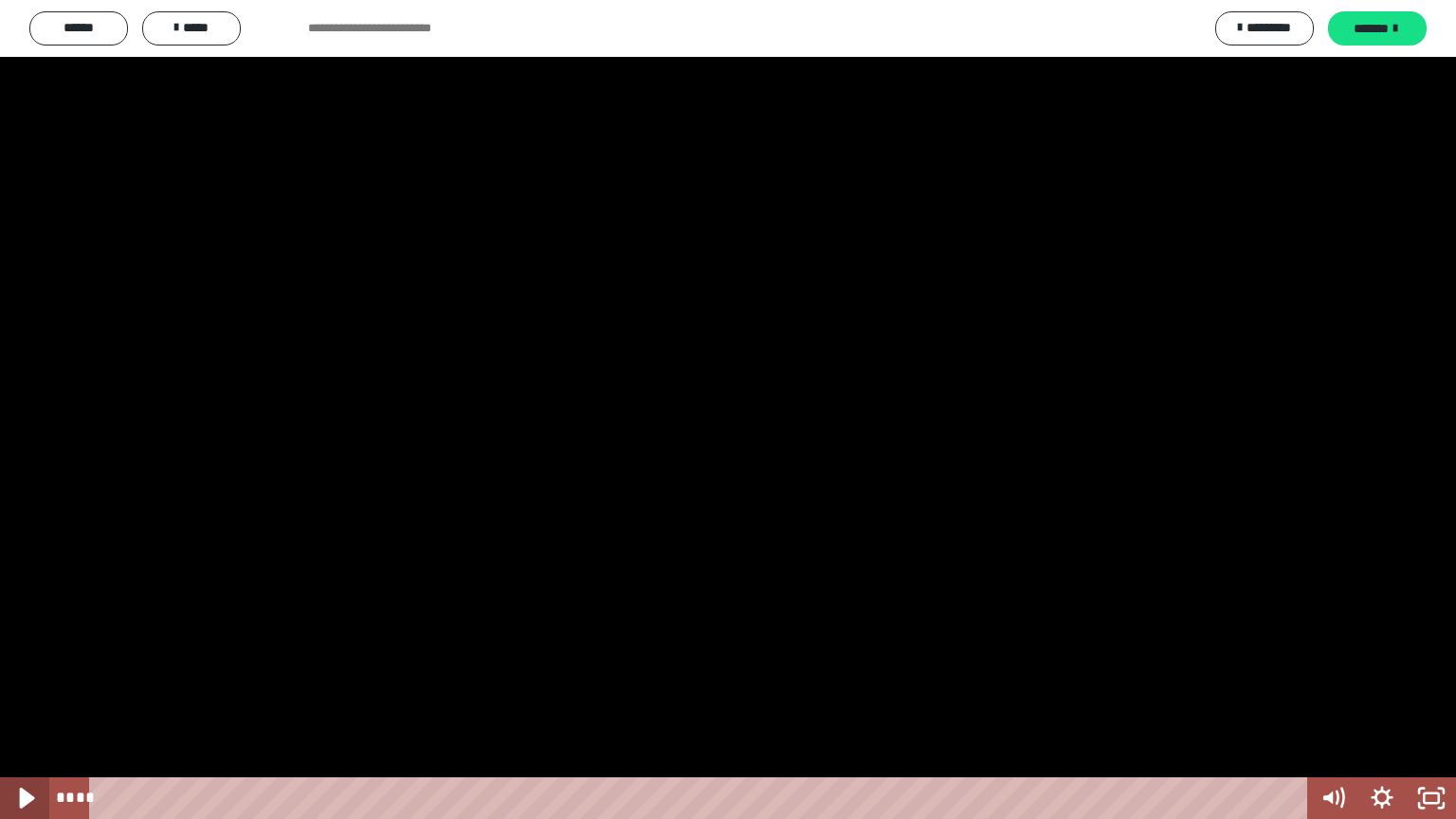 click 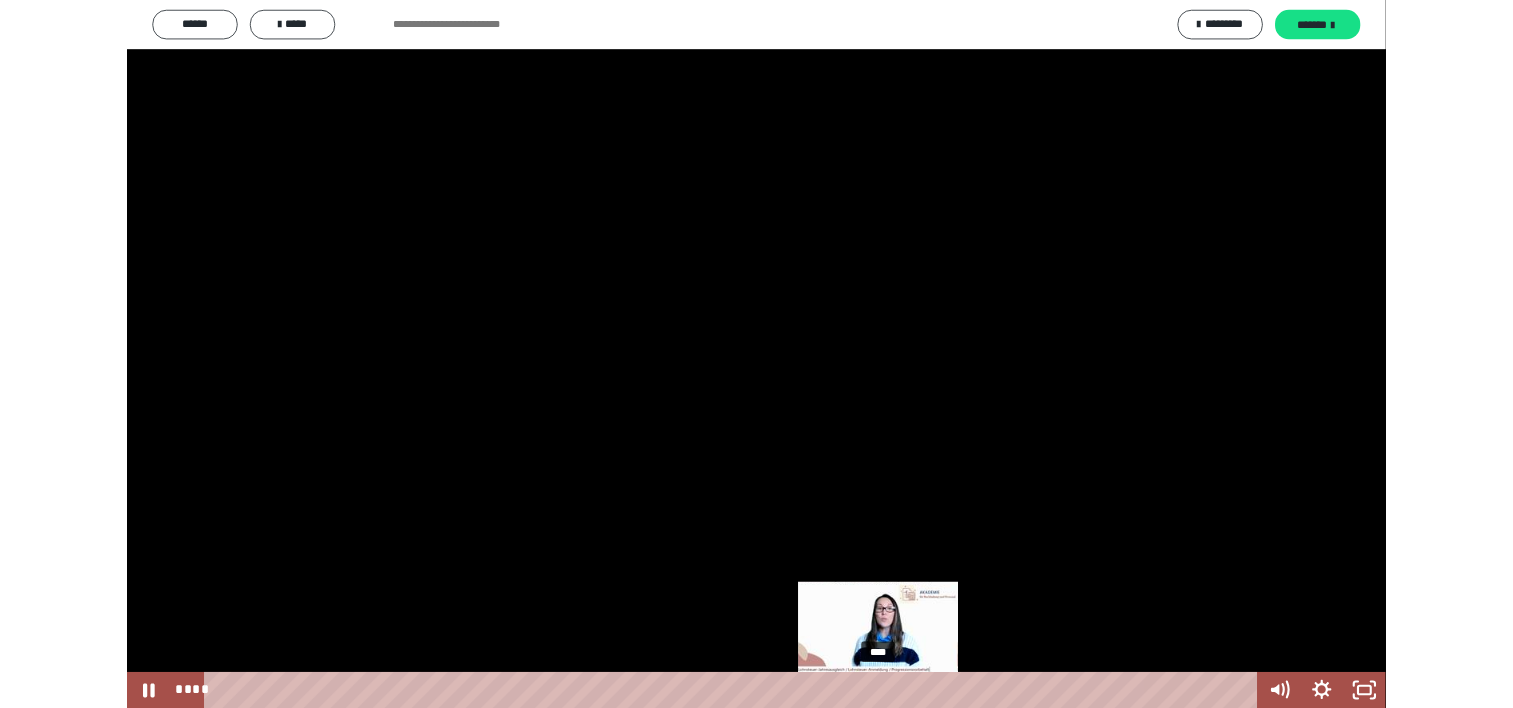 scroll, scrollTop: 0, scrollLeft: 0, axis: both 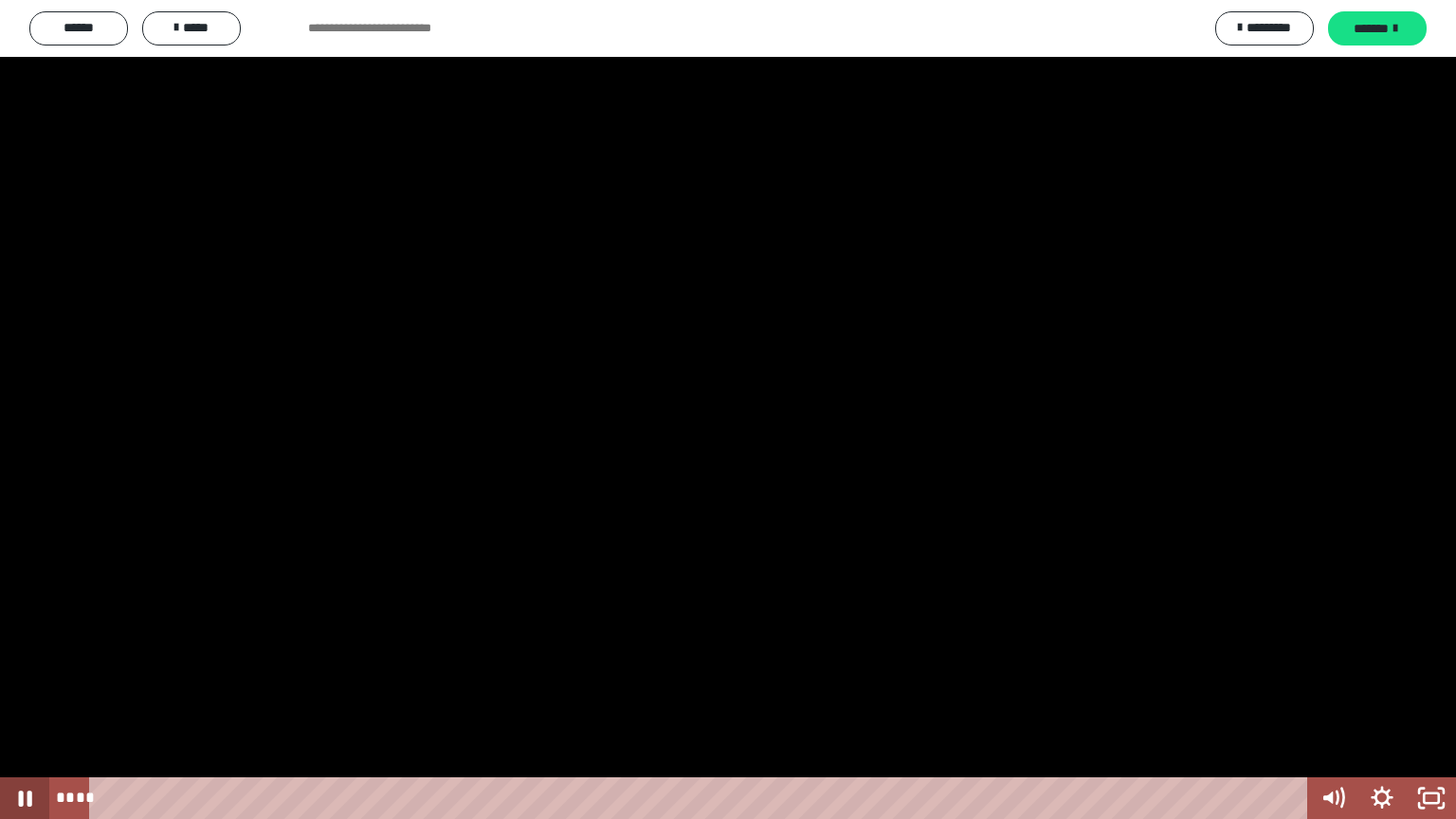 click 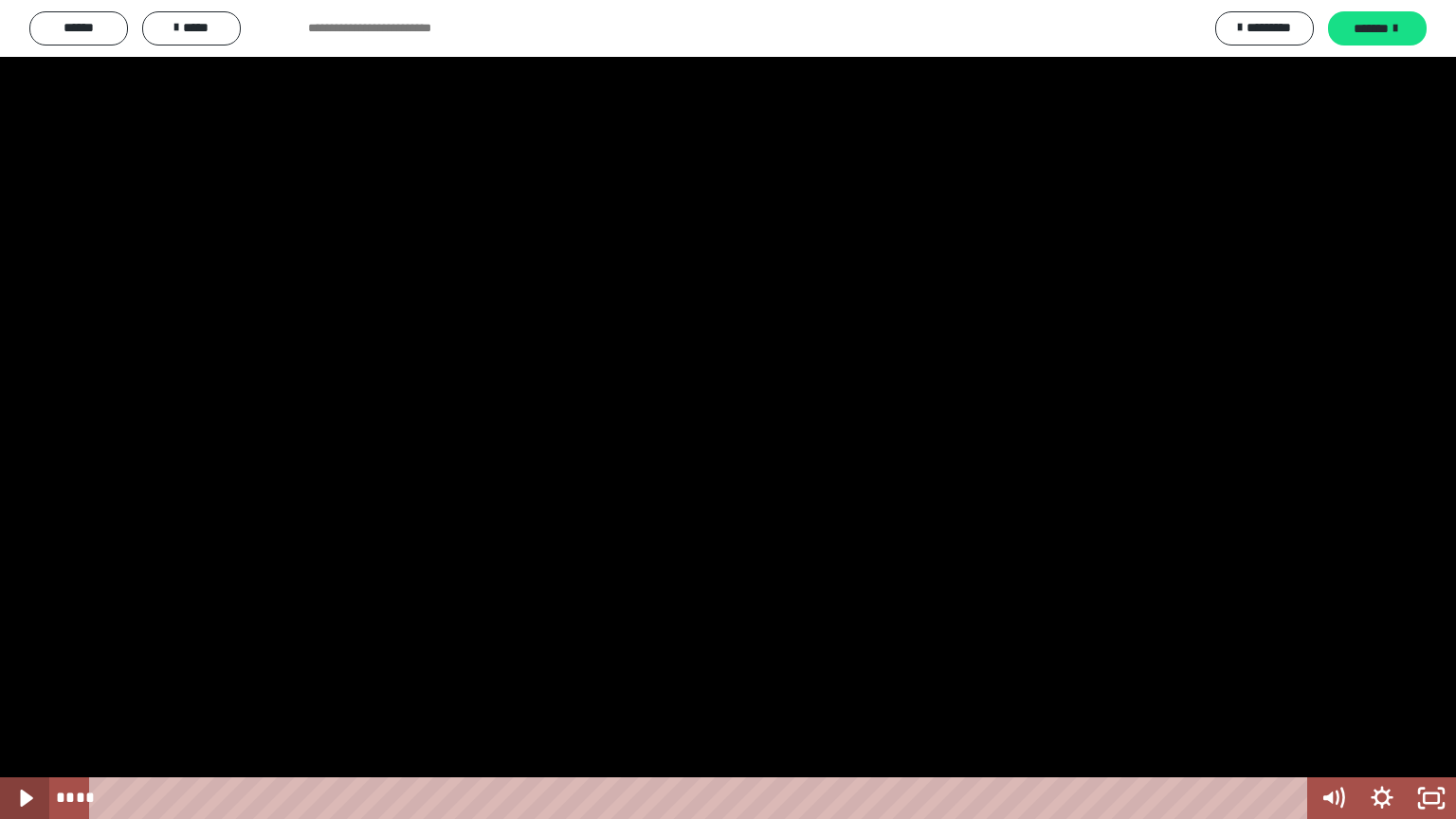 click 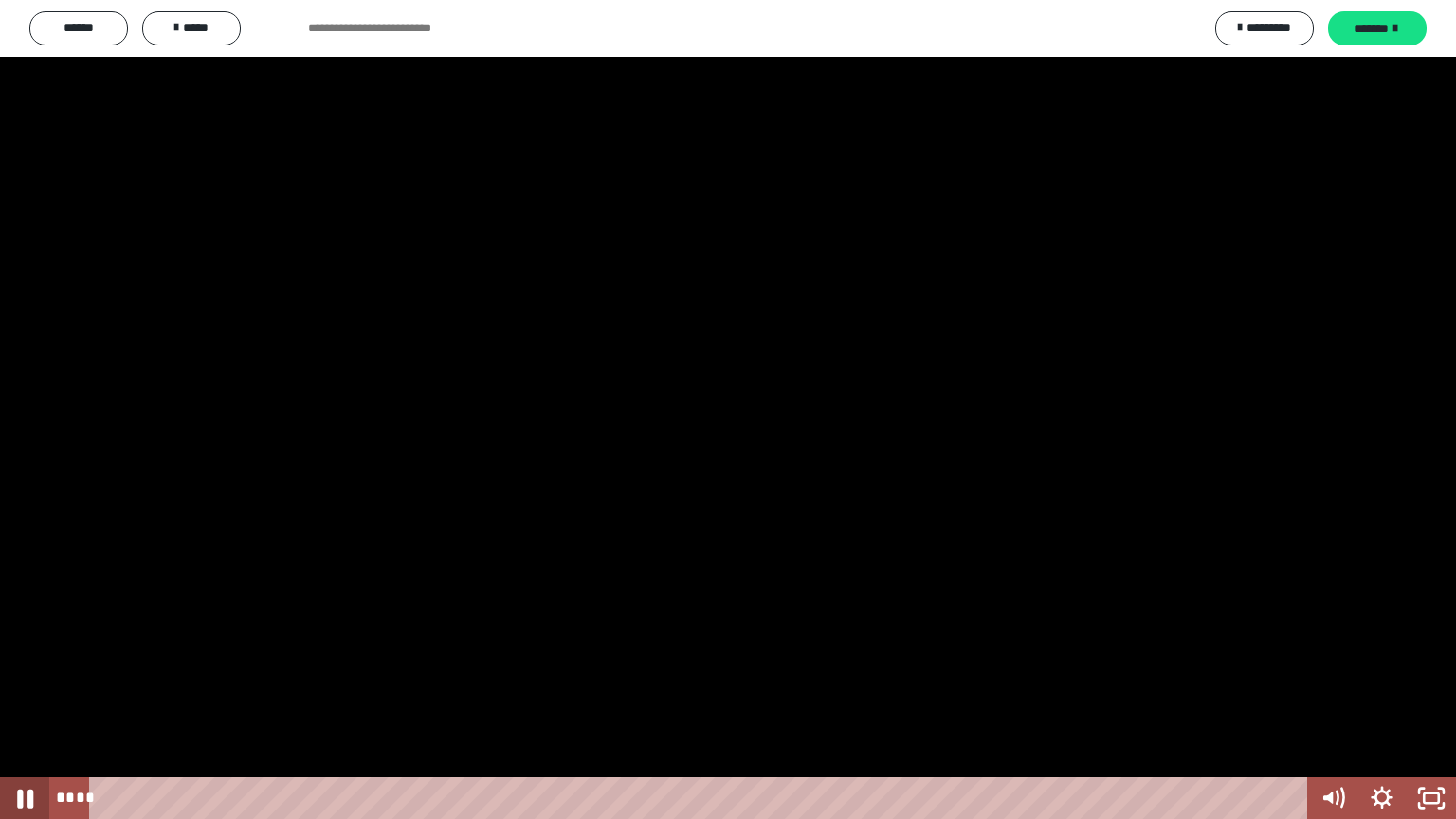 click 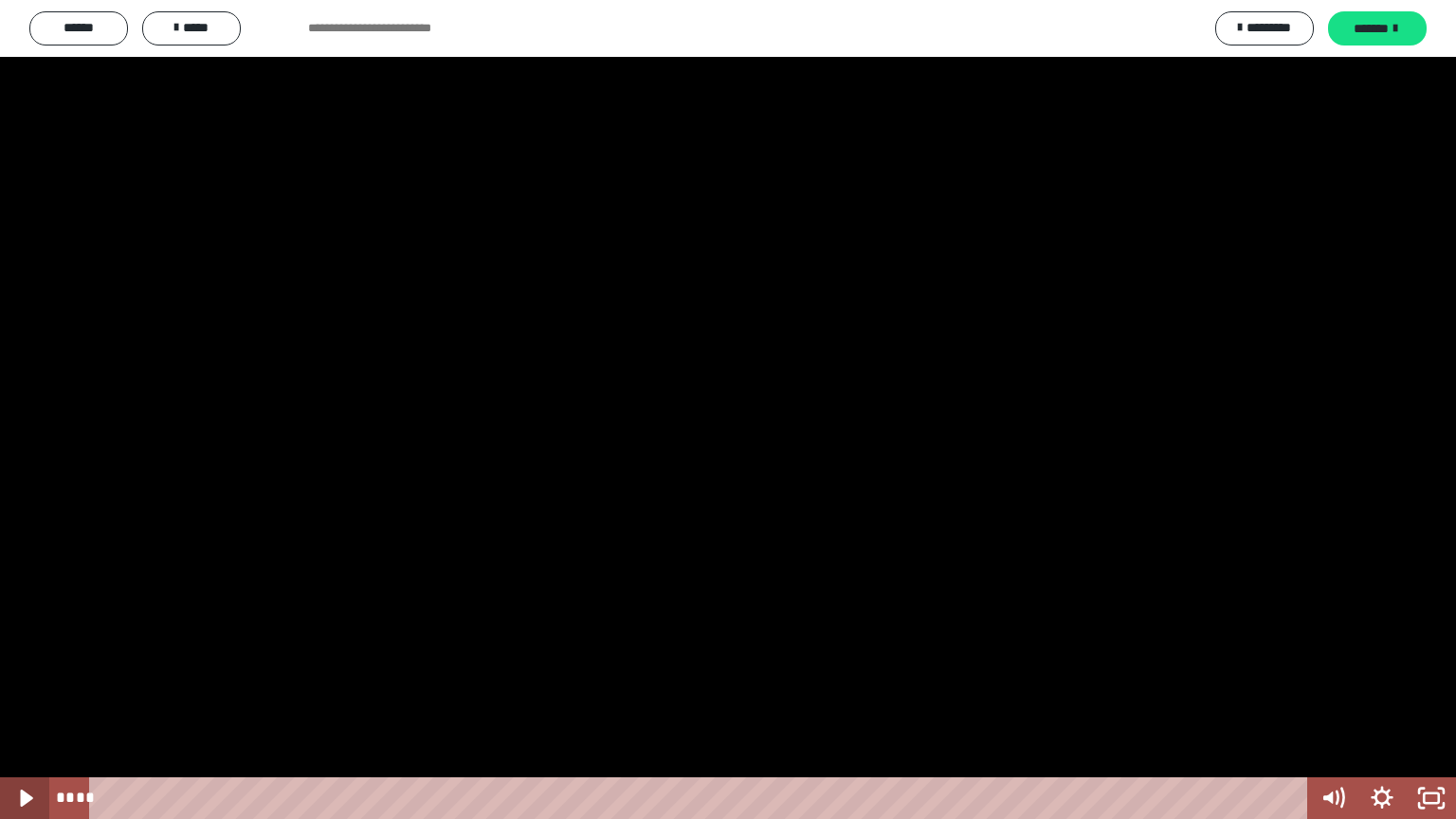 click 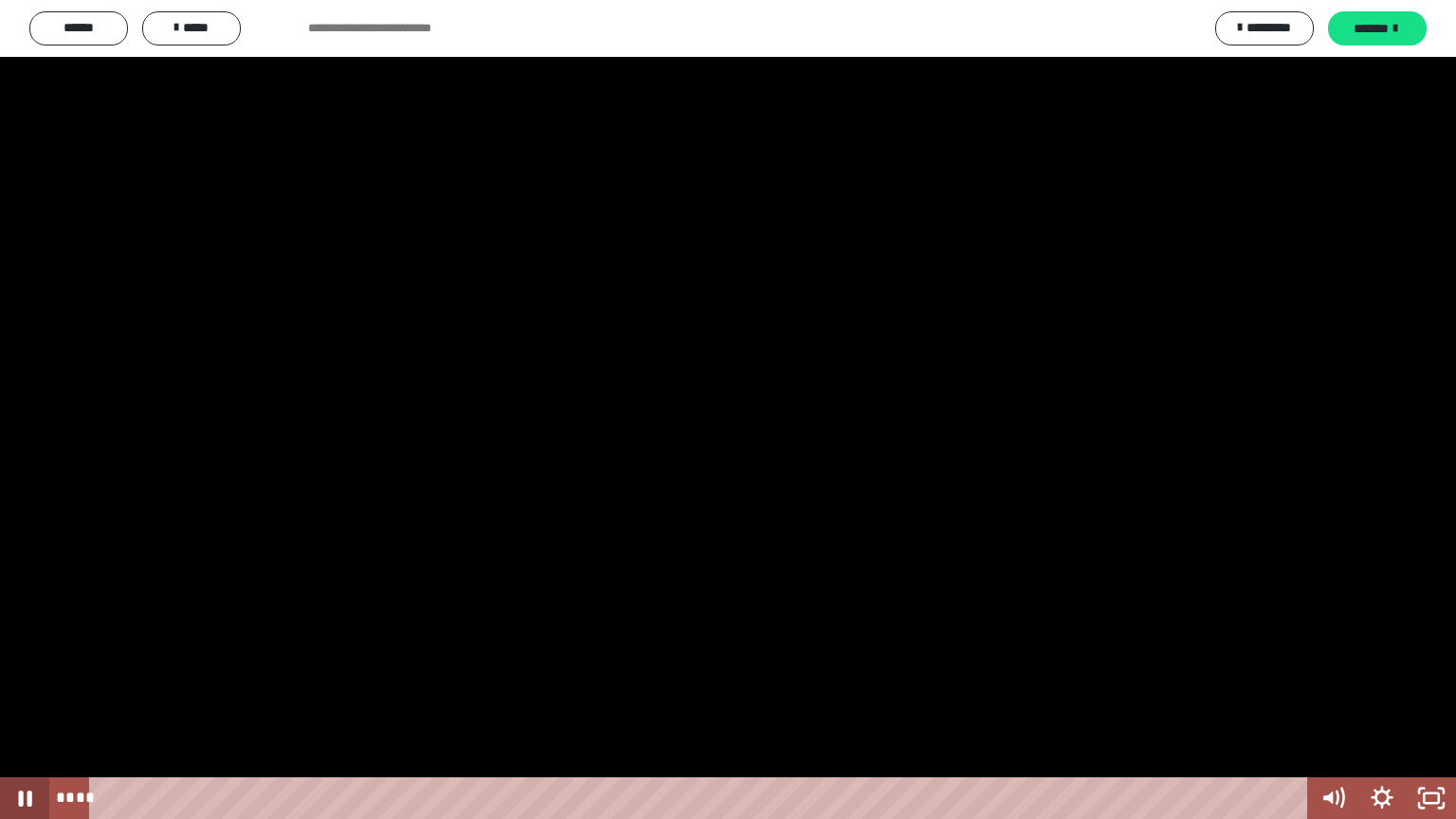 click 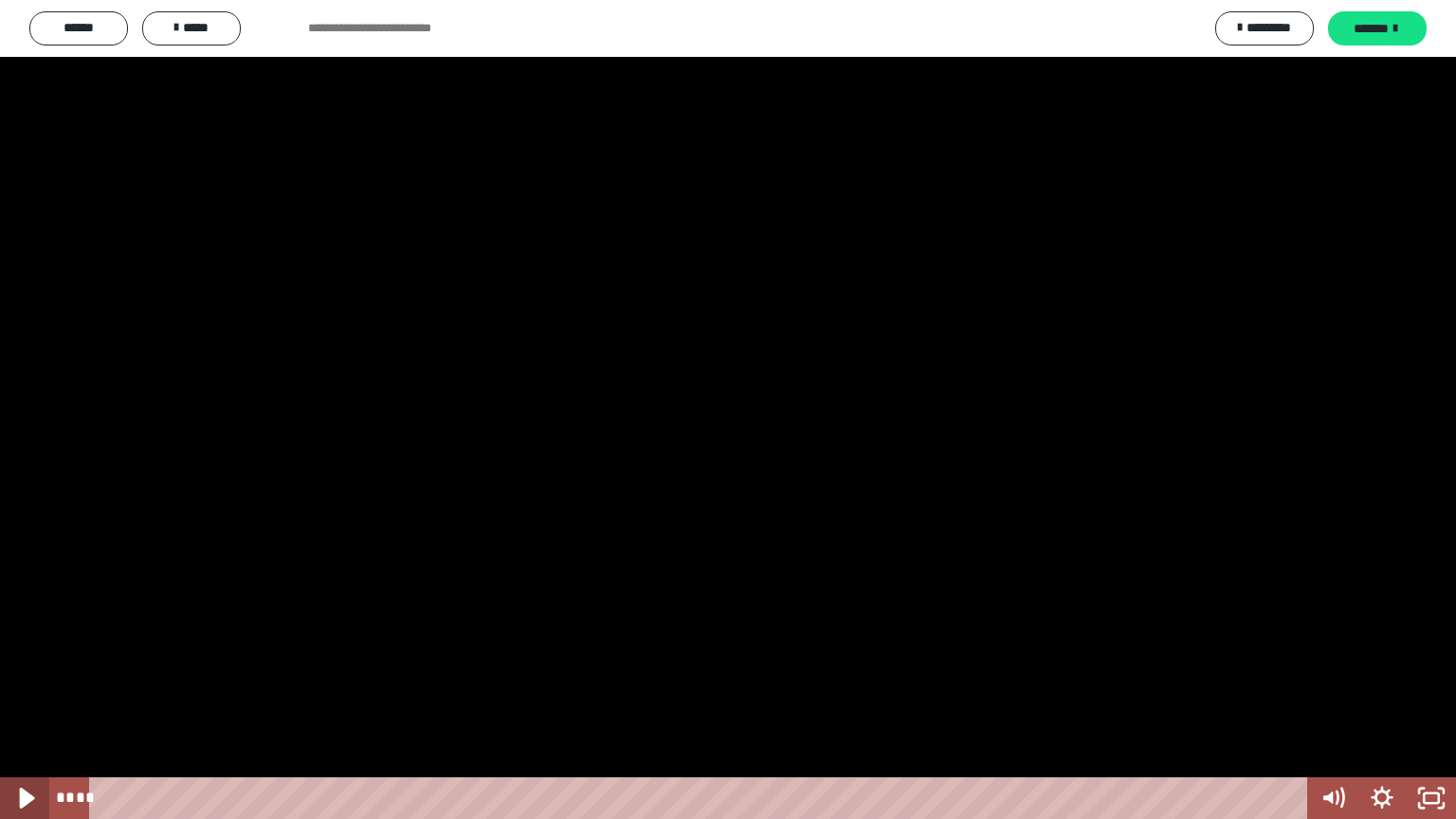 click 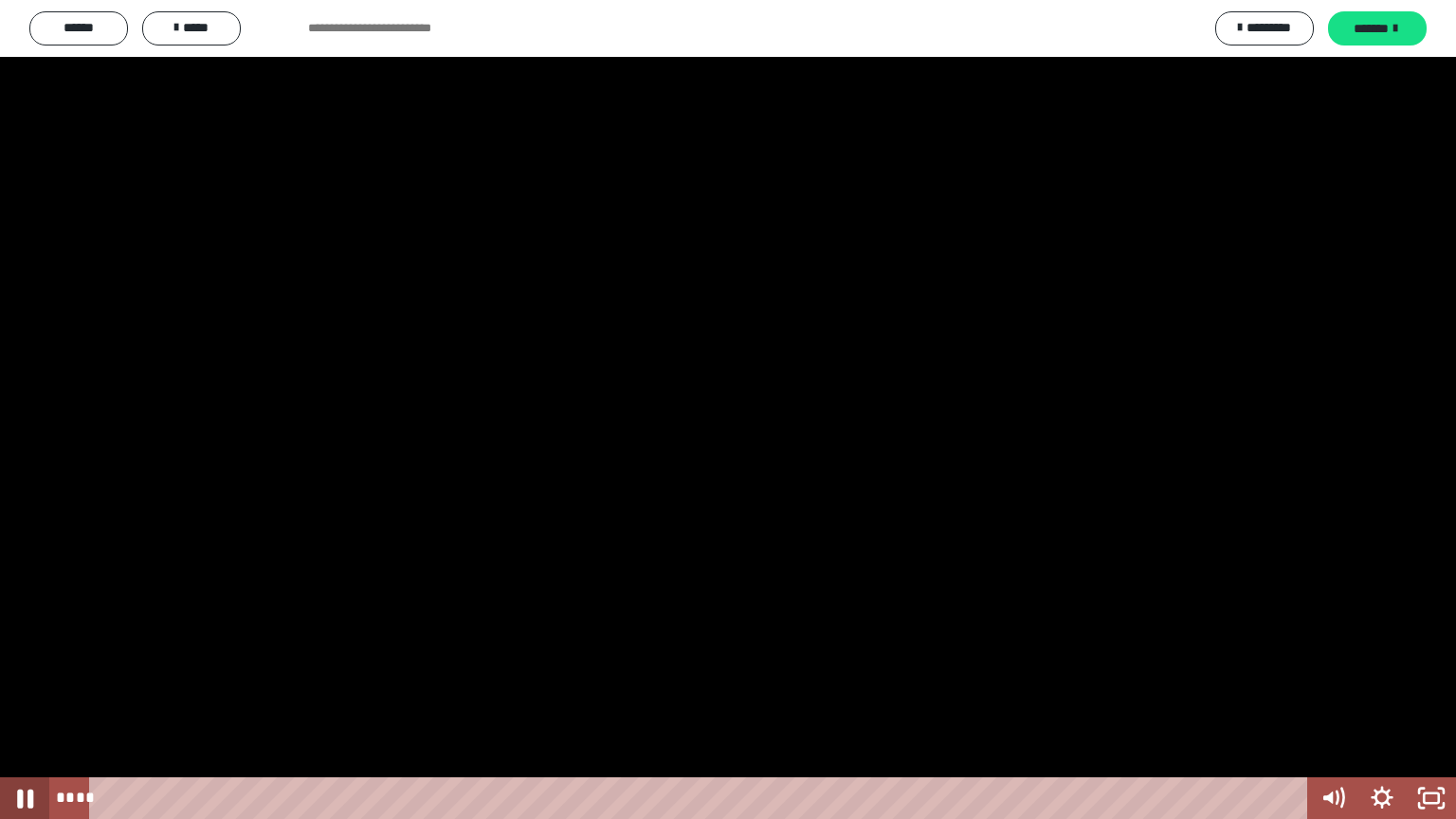 click 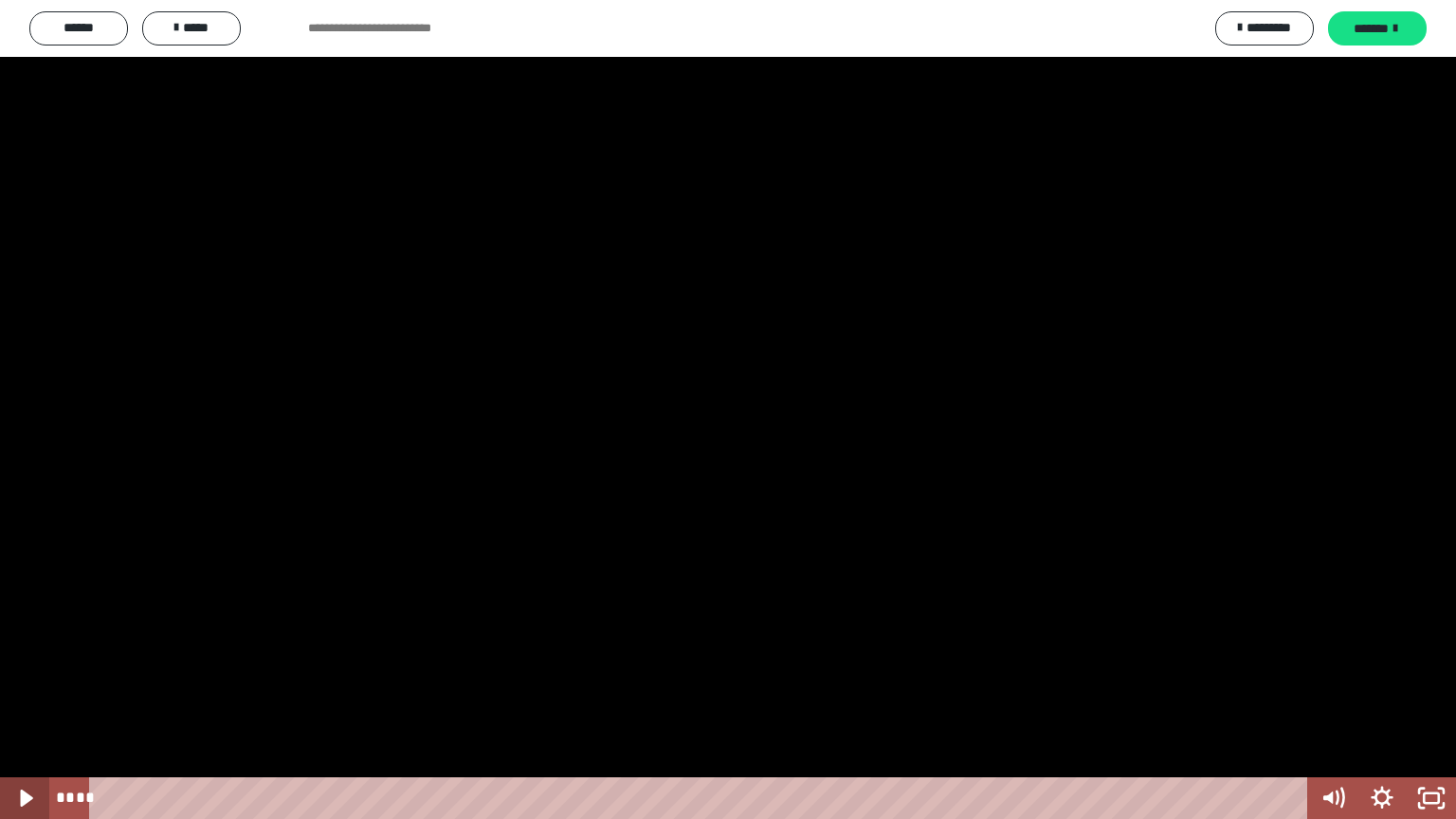 click 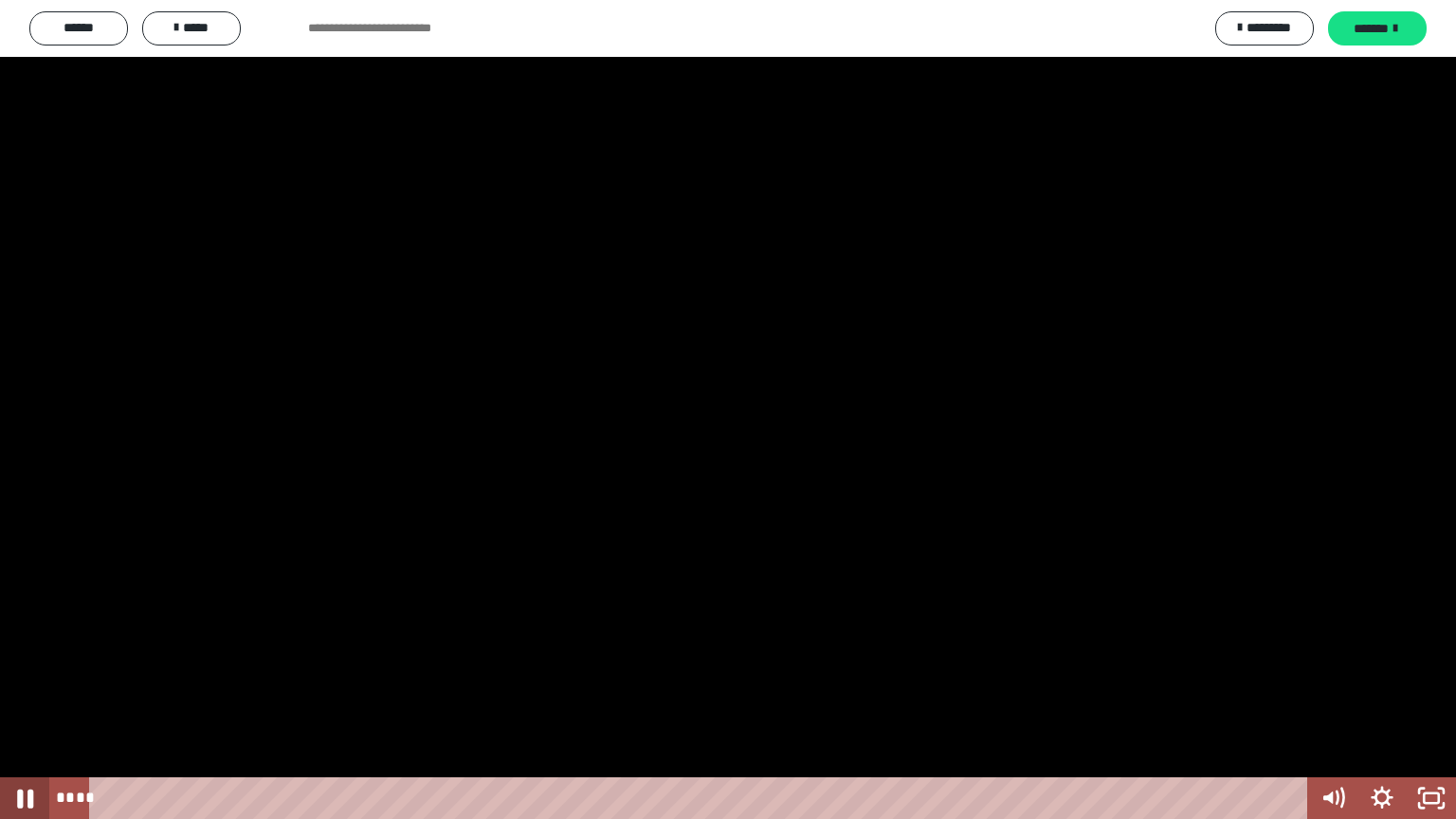 click 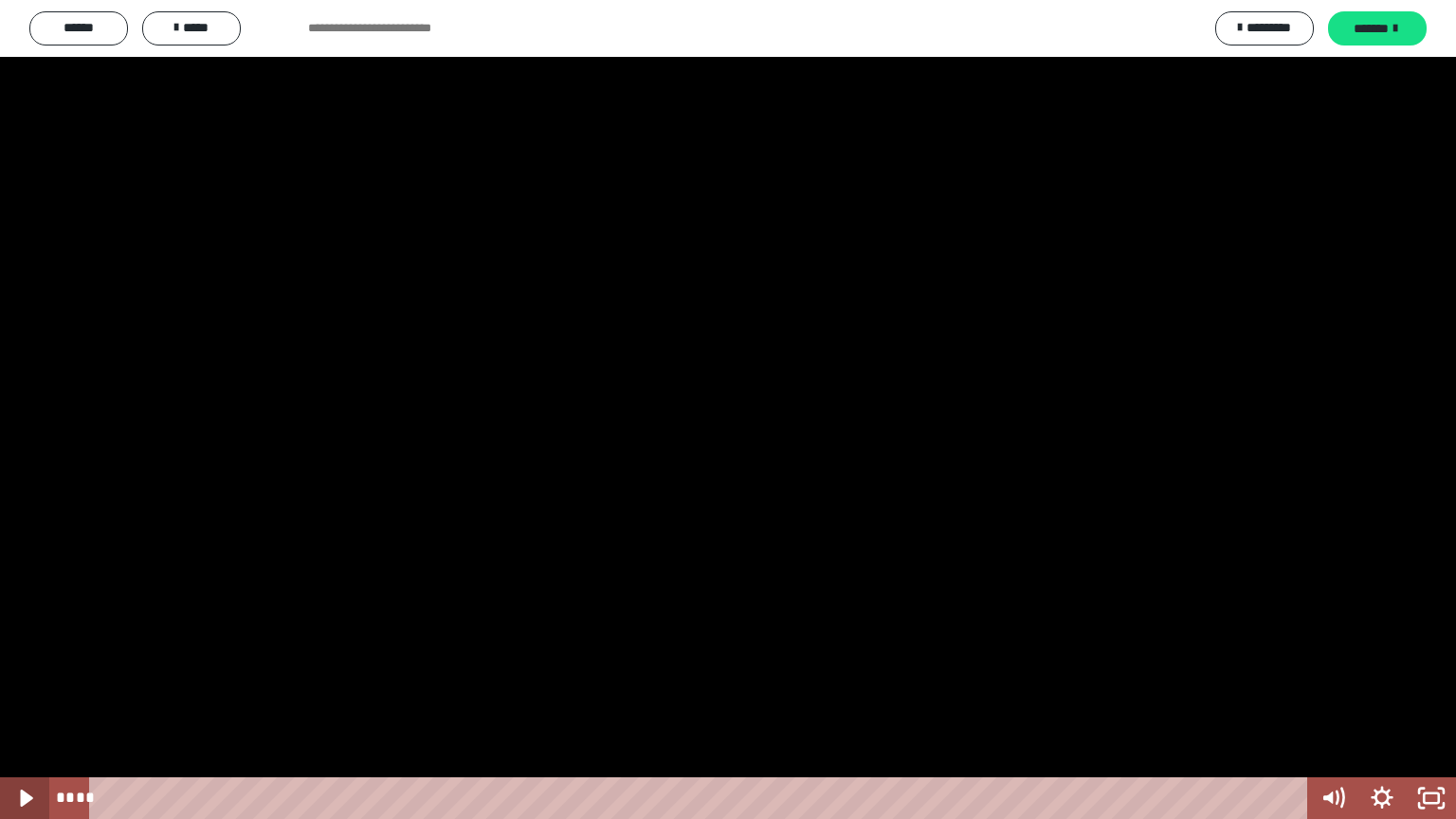 click 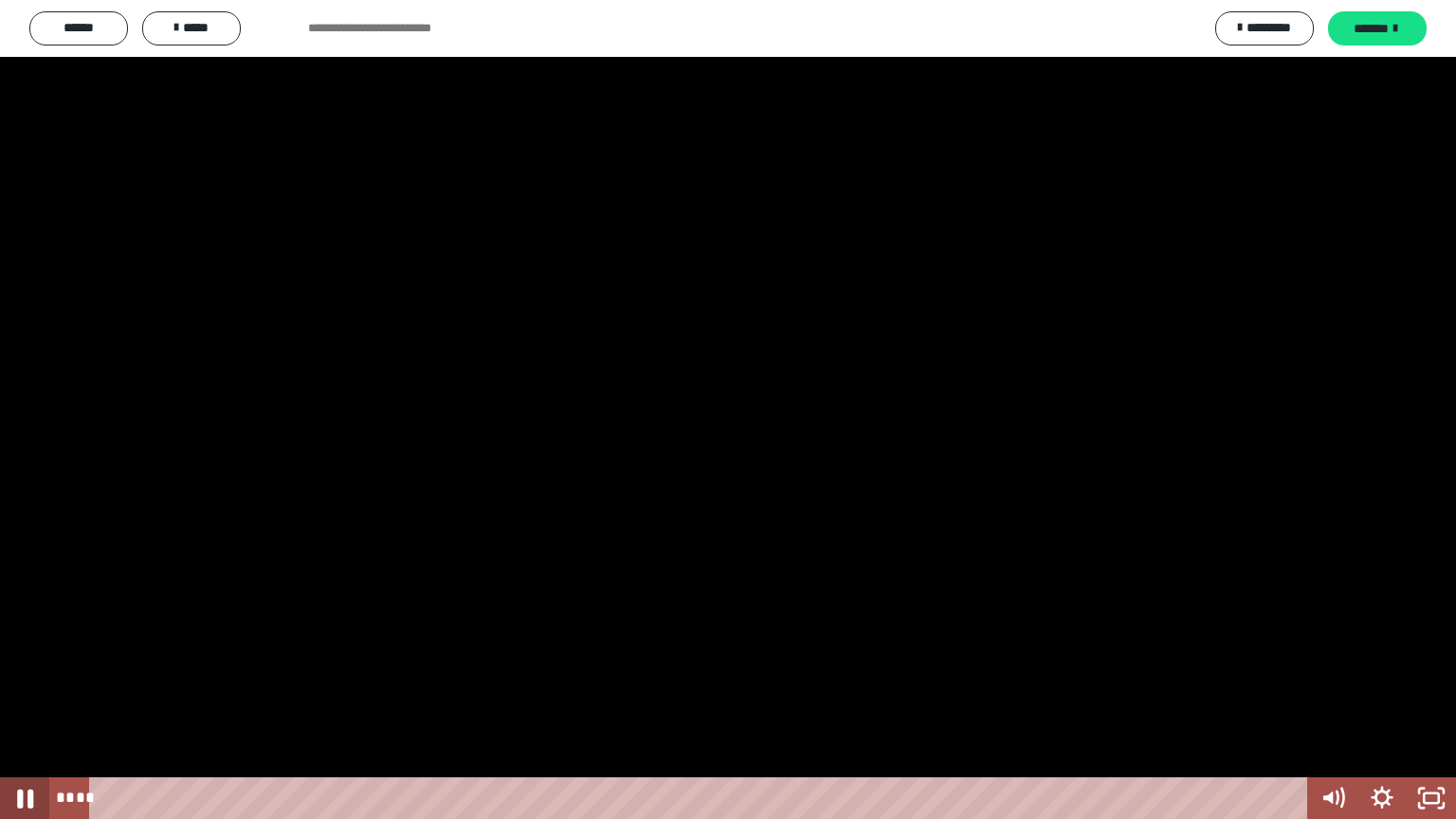 click 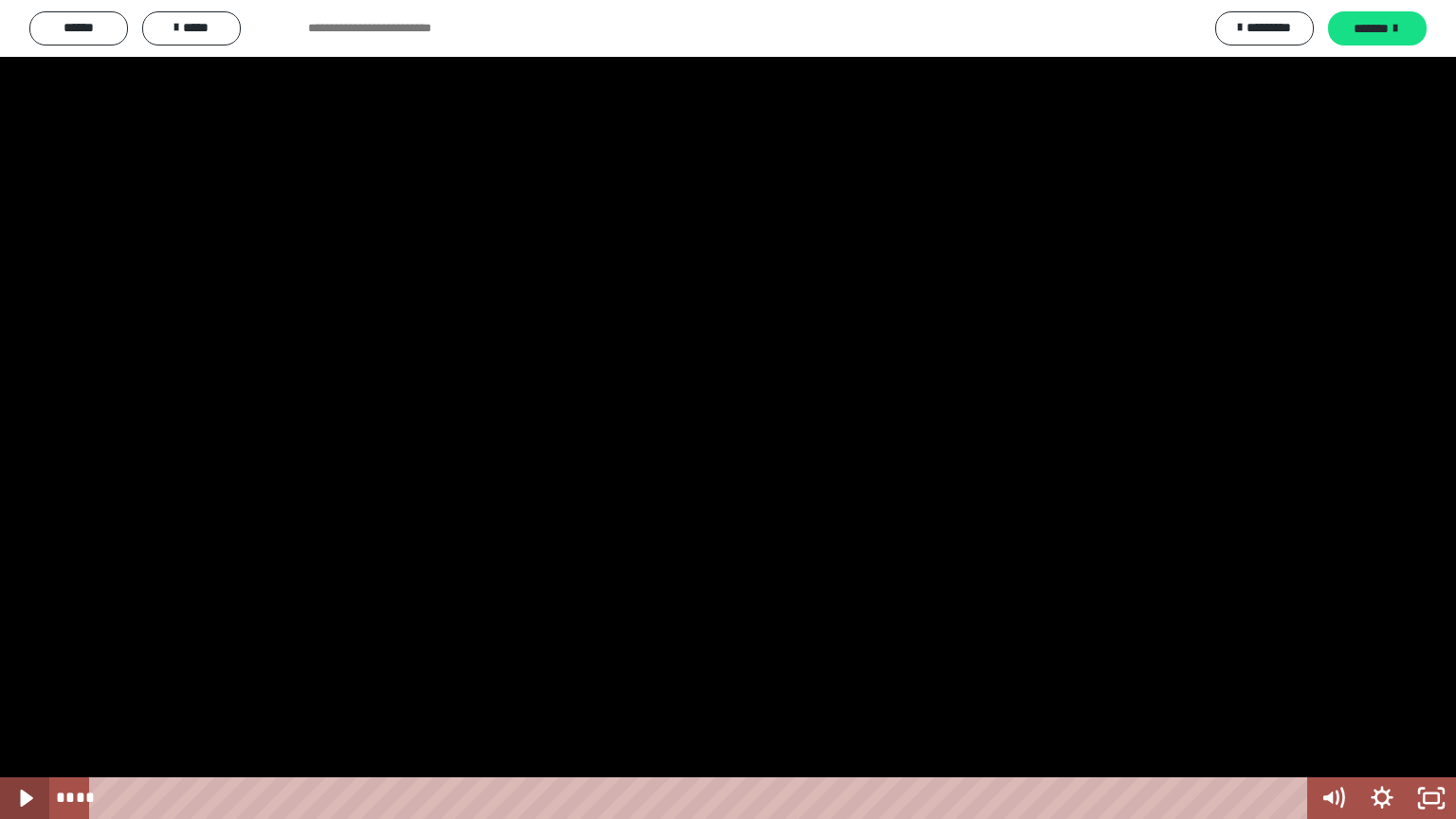 click 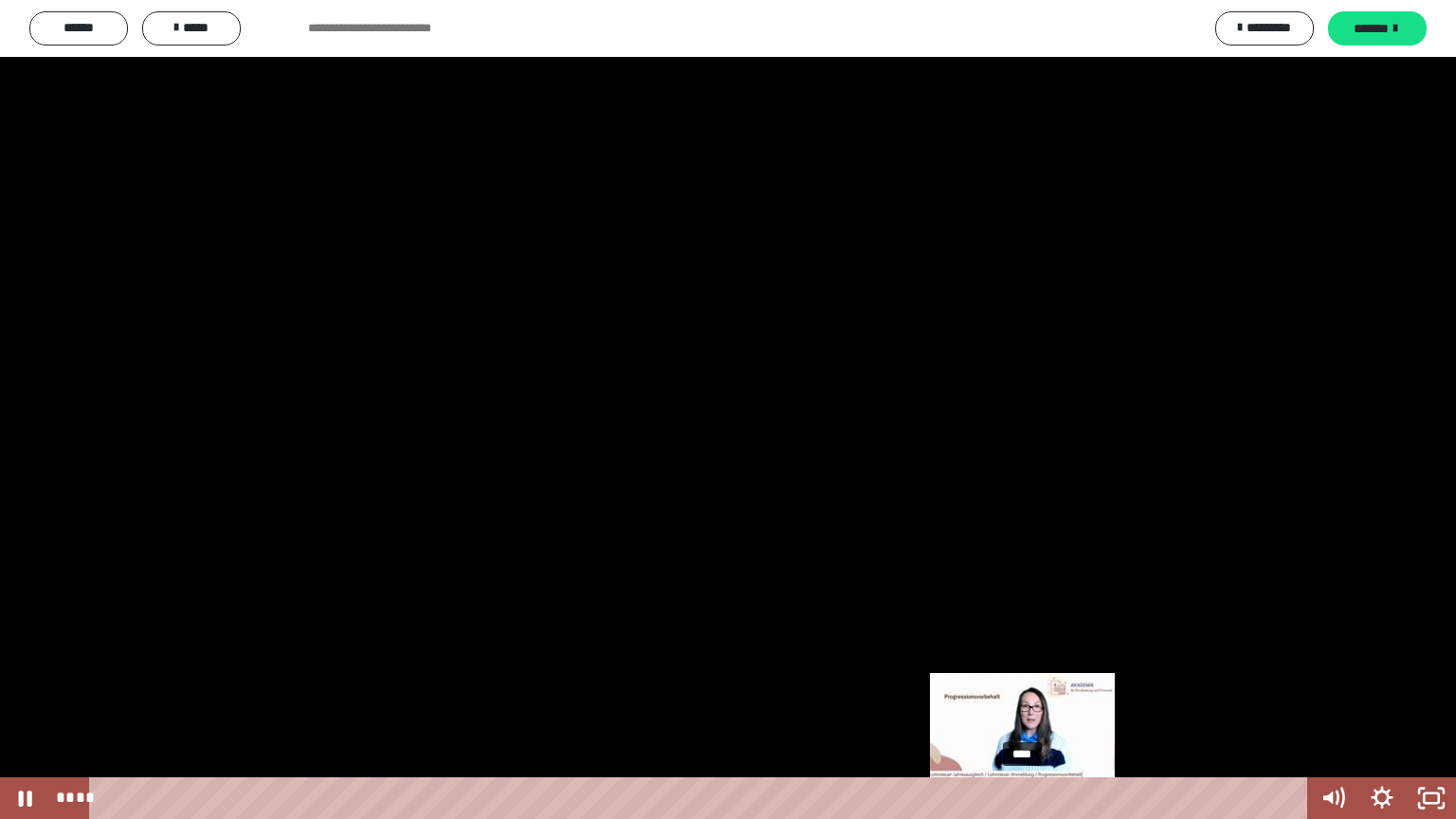 click on "****" at bounding box center (701, 798) 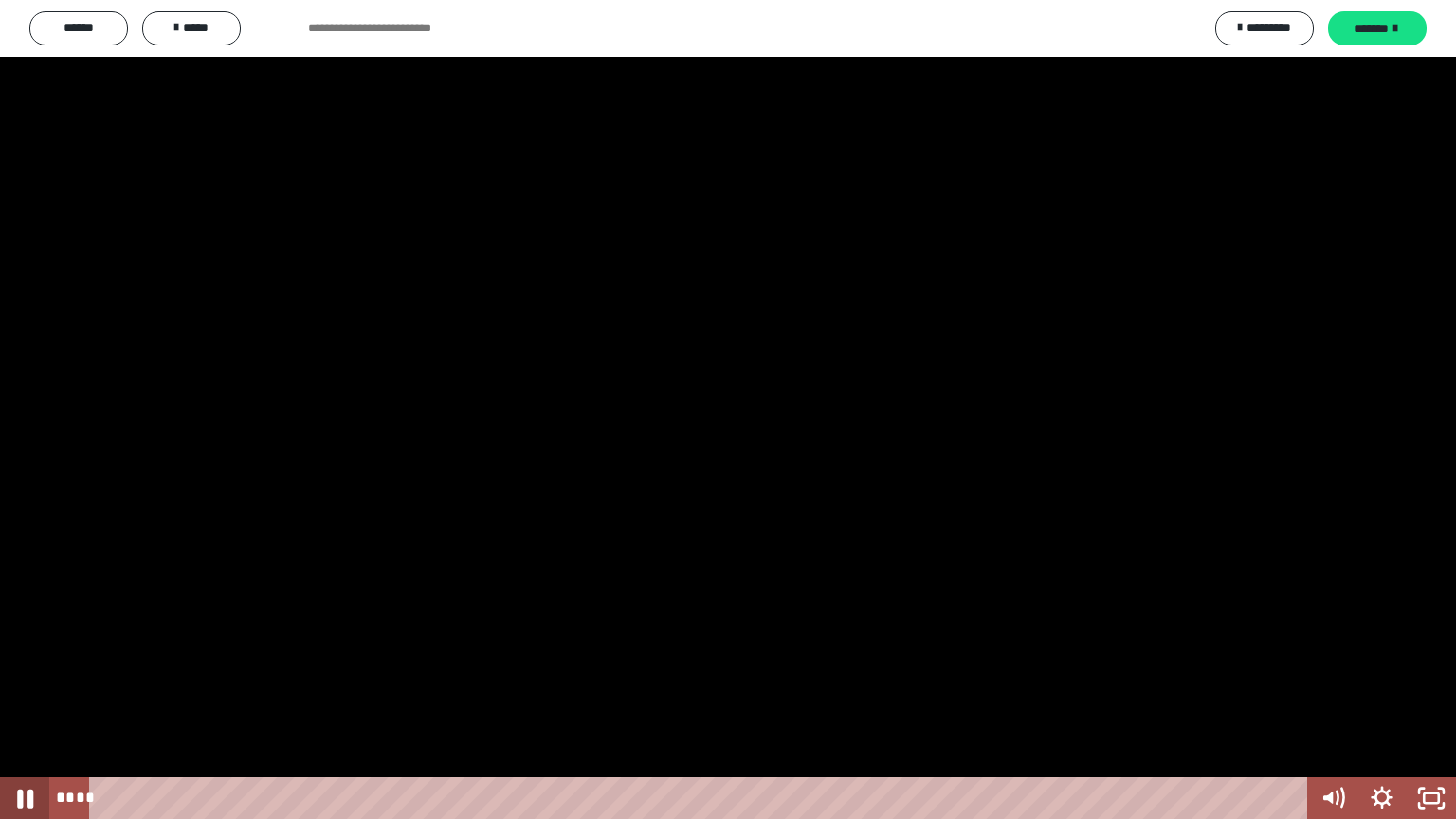 click 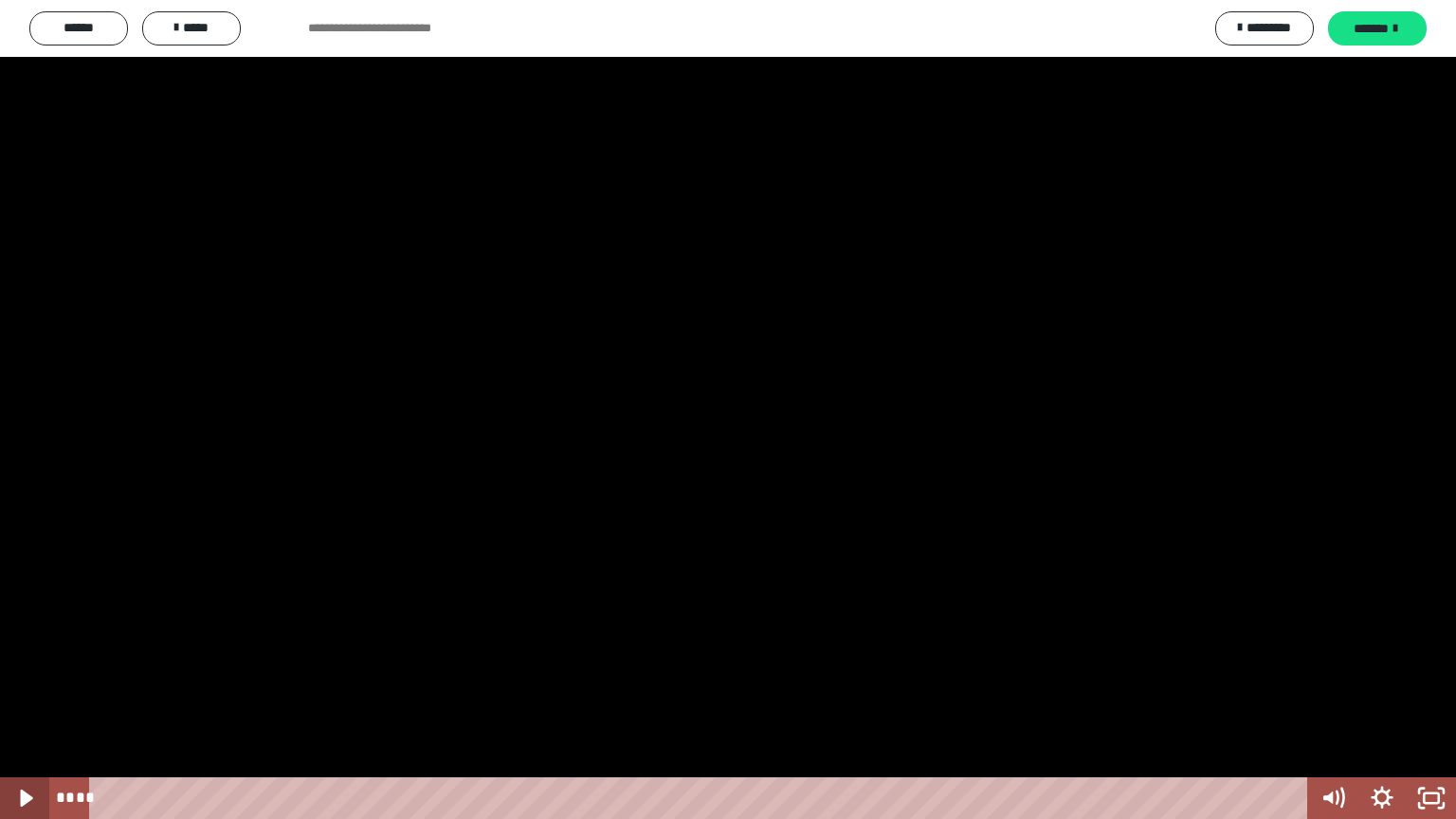 click 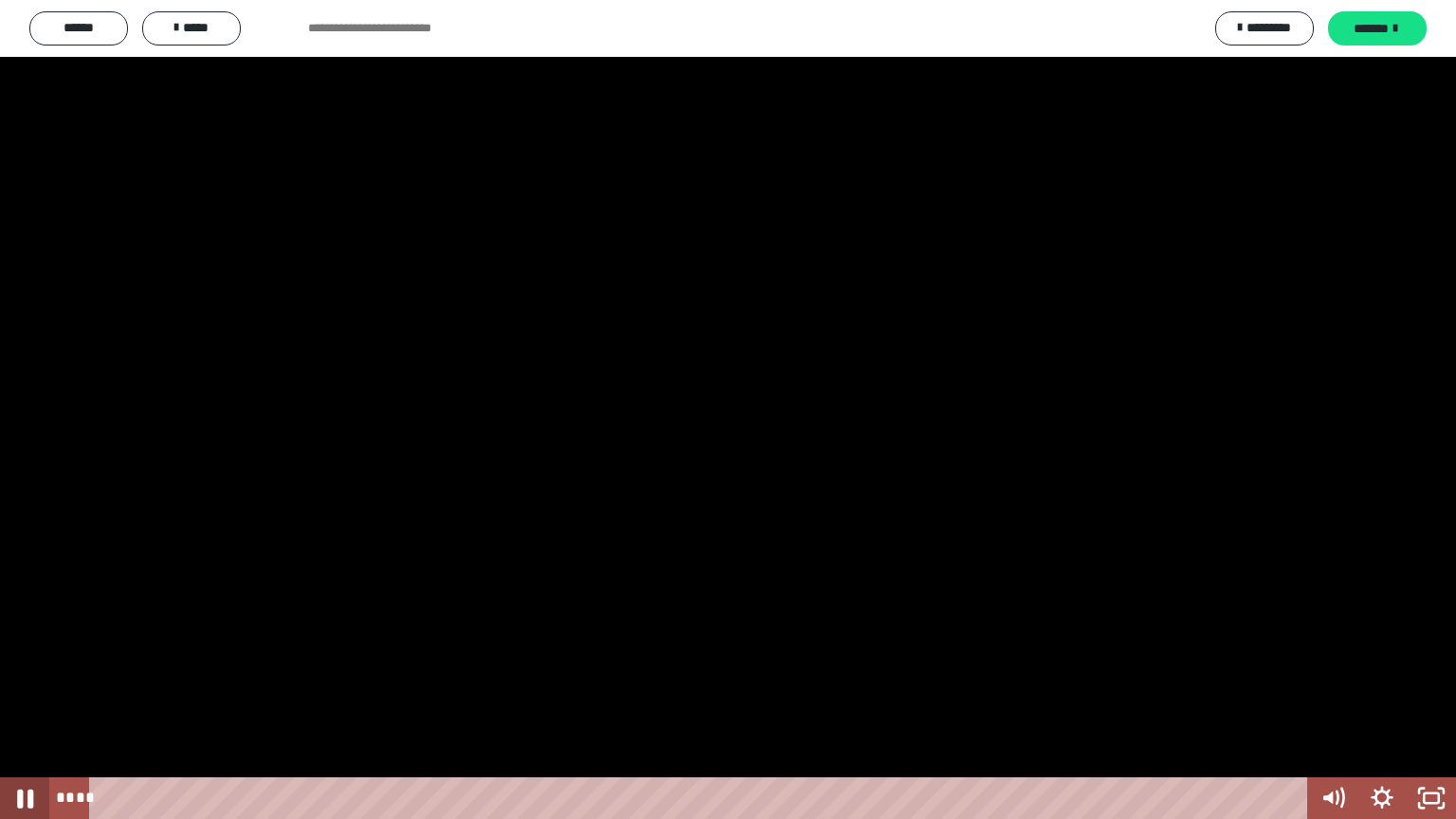 click 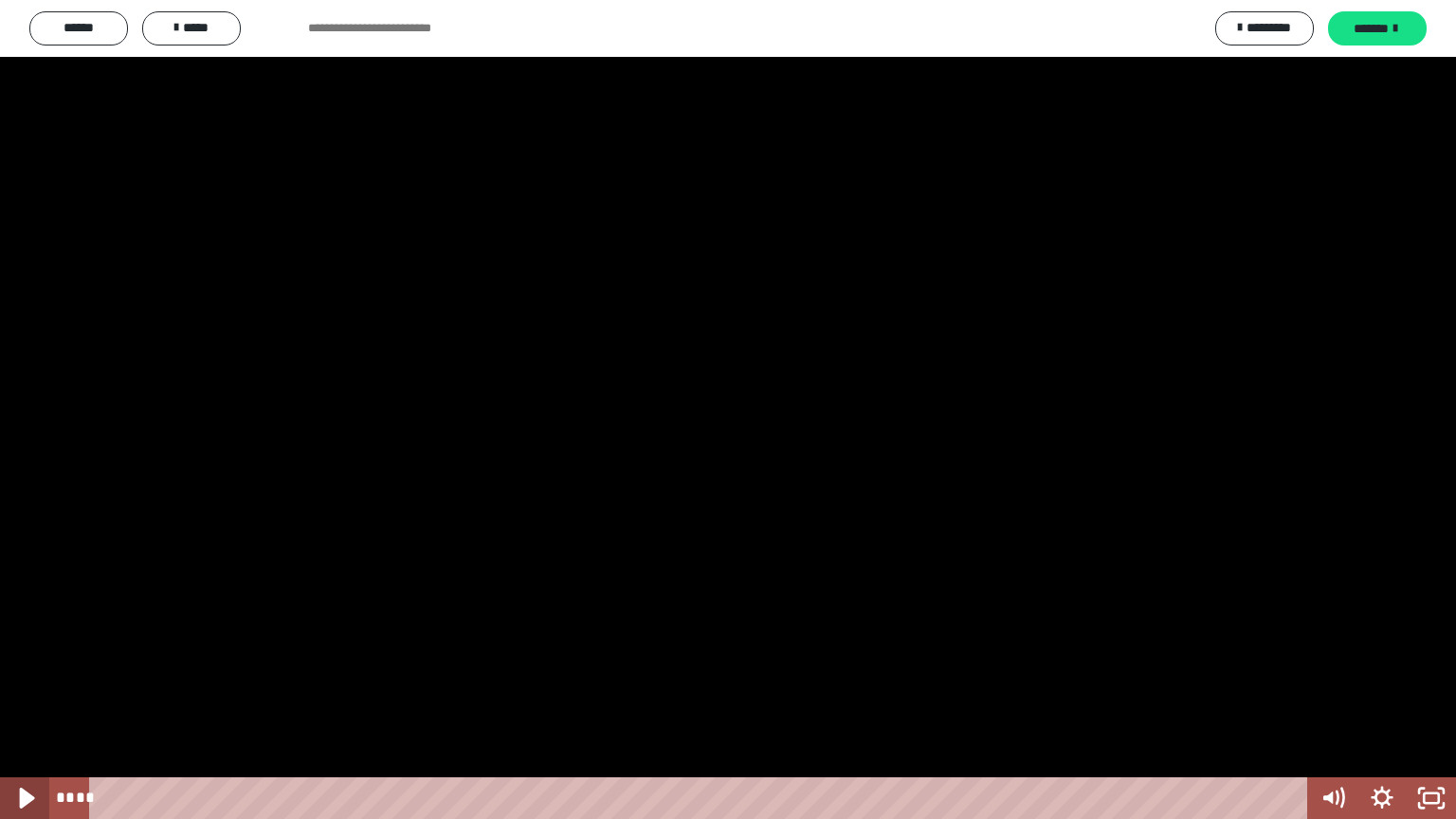 click 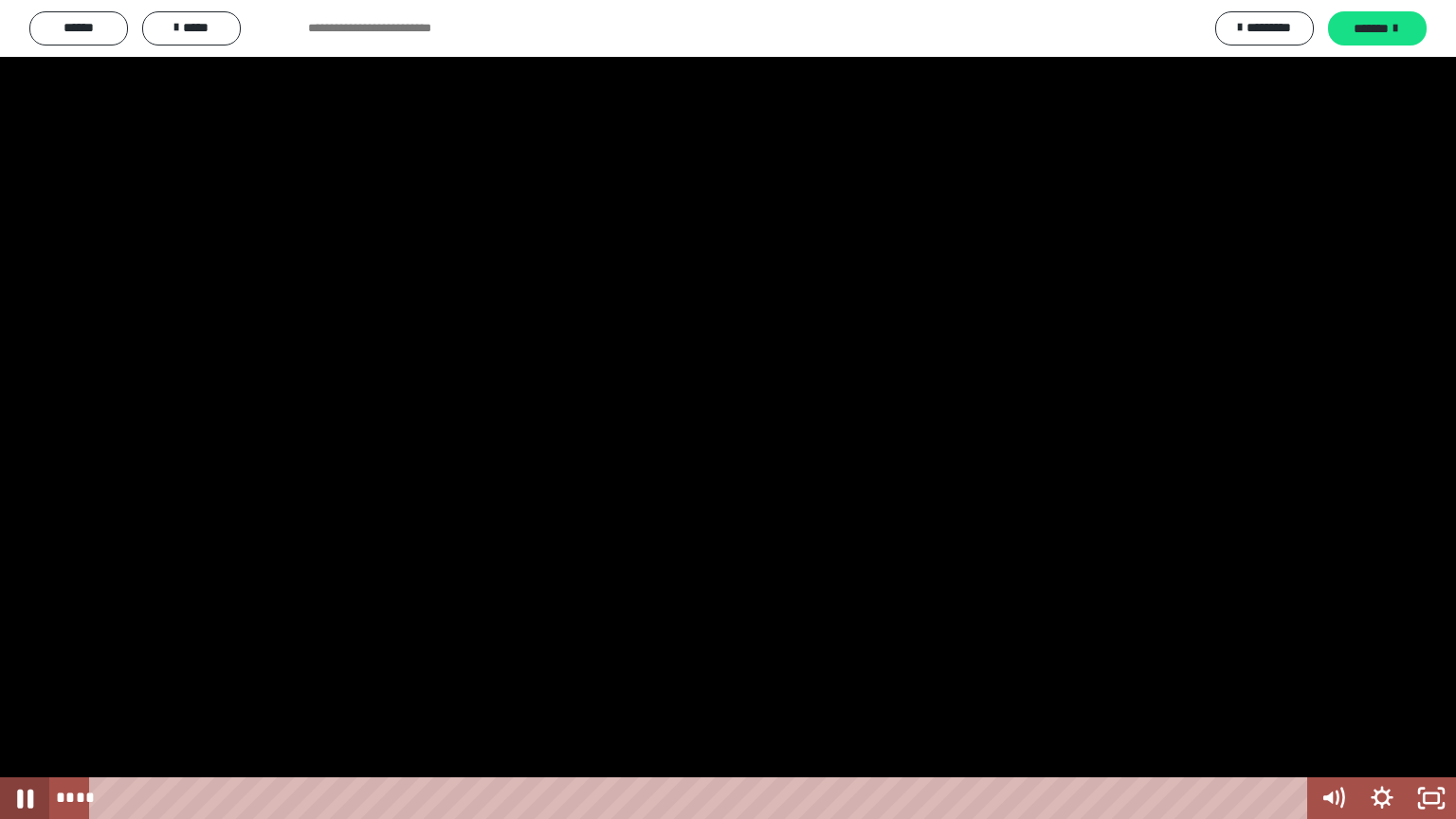 drag, startPoint x: 15, startPoint y: 794, endPoint x: 14, endPoint y: 817, distance: 23.021729 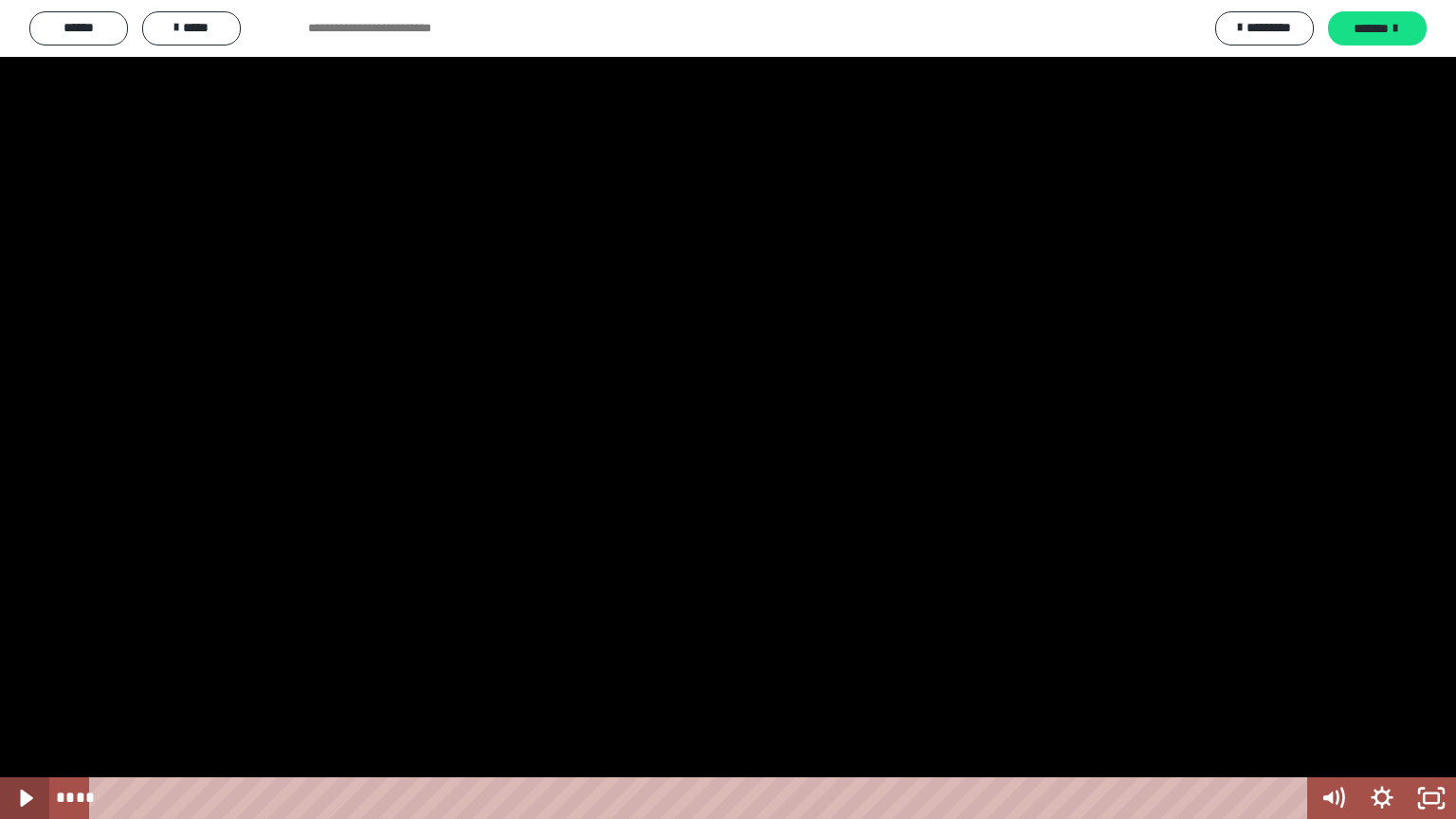 click 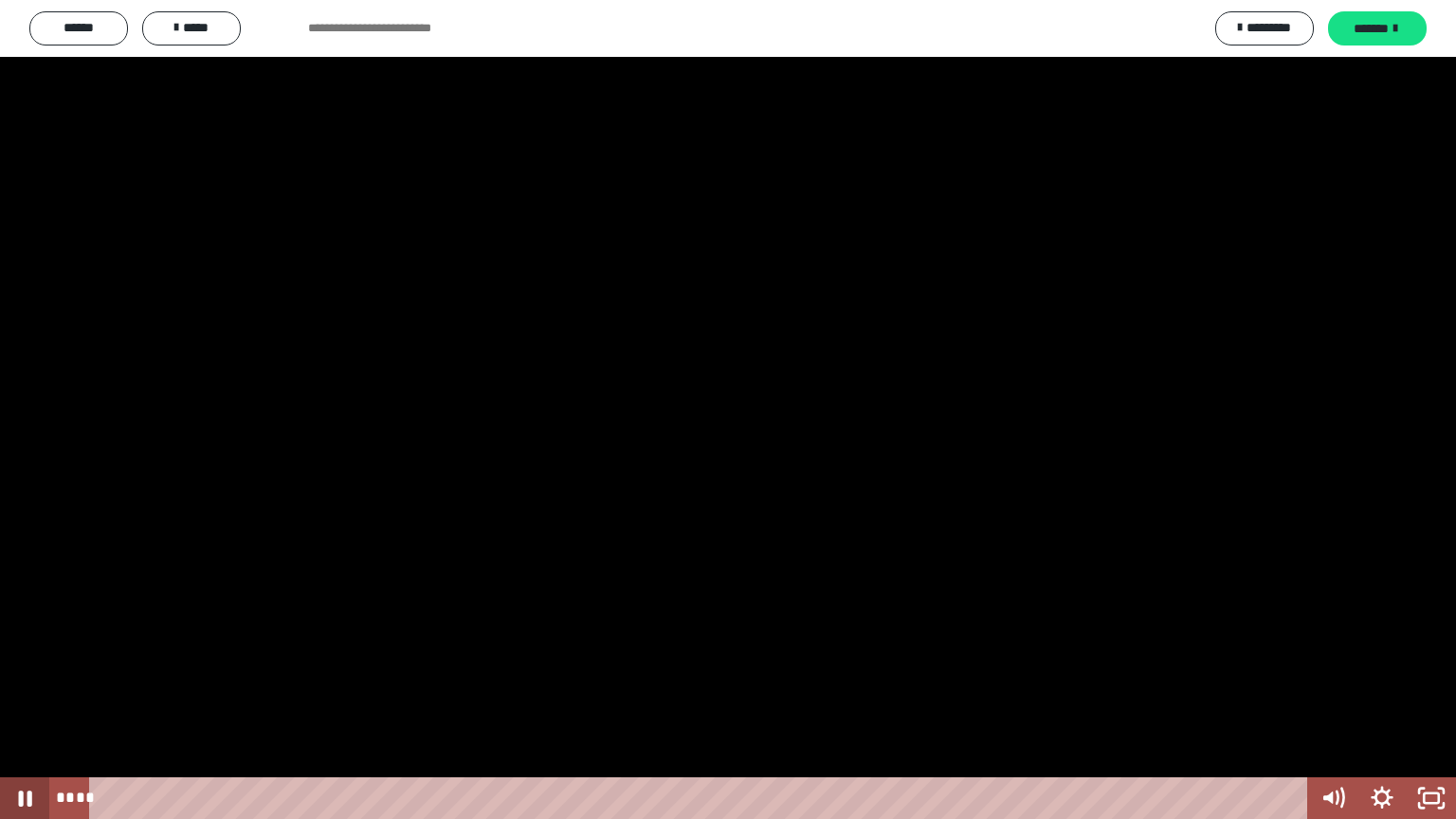 click 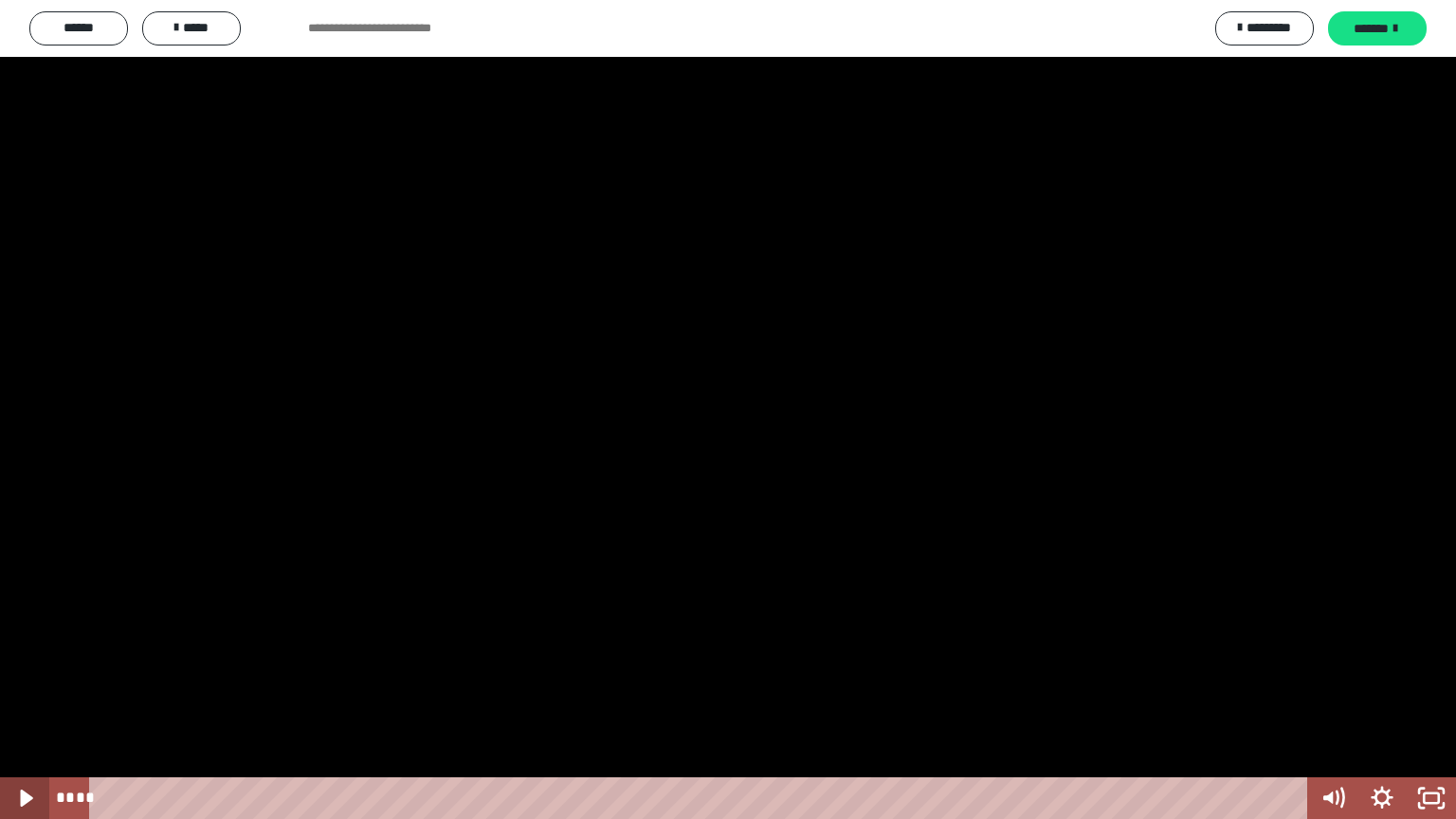 click 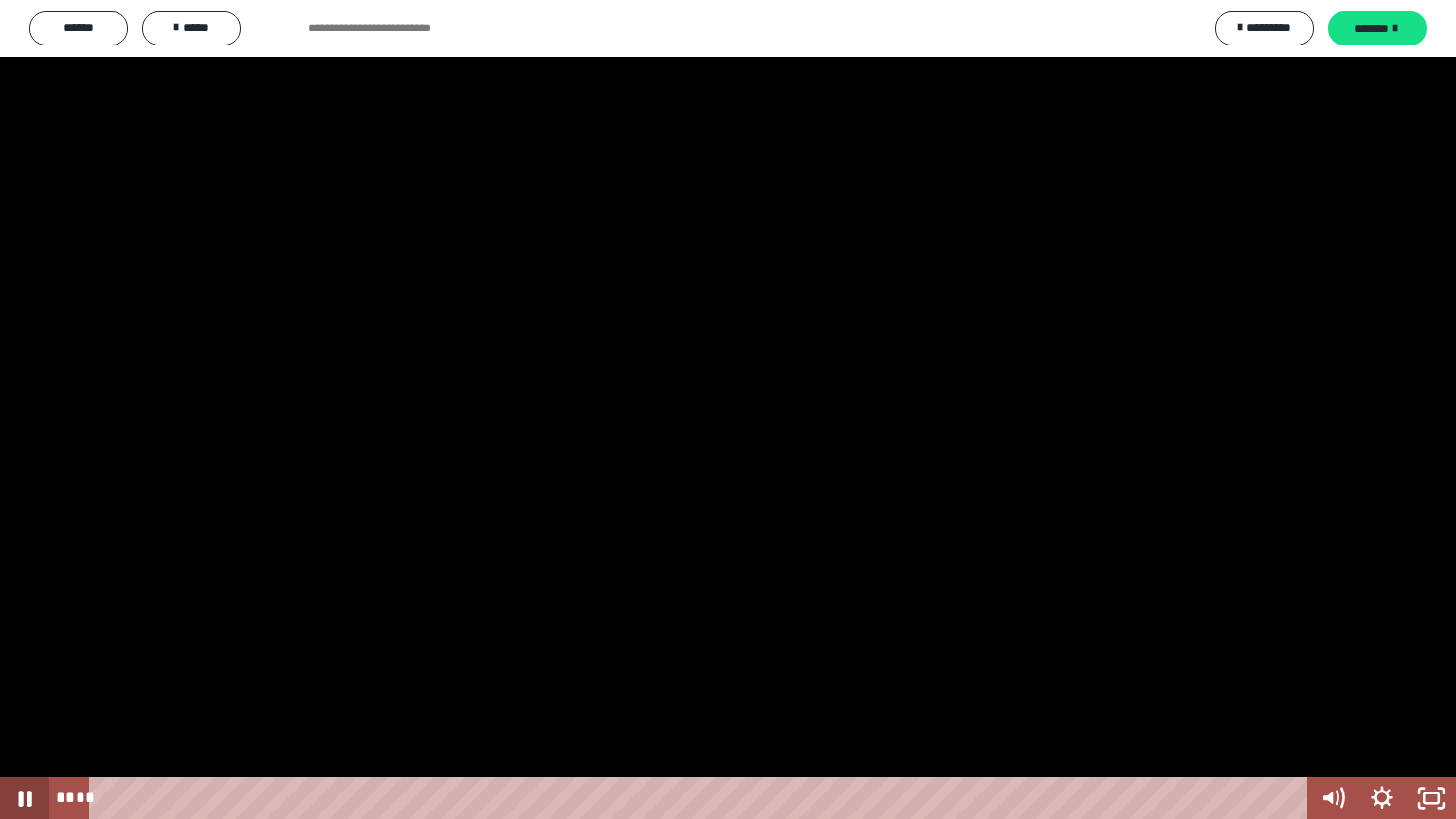 click 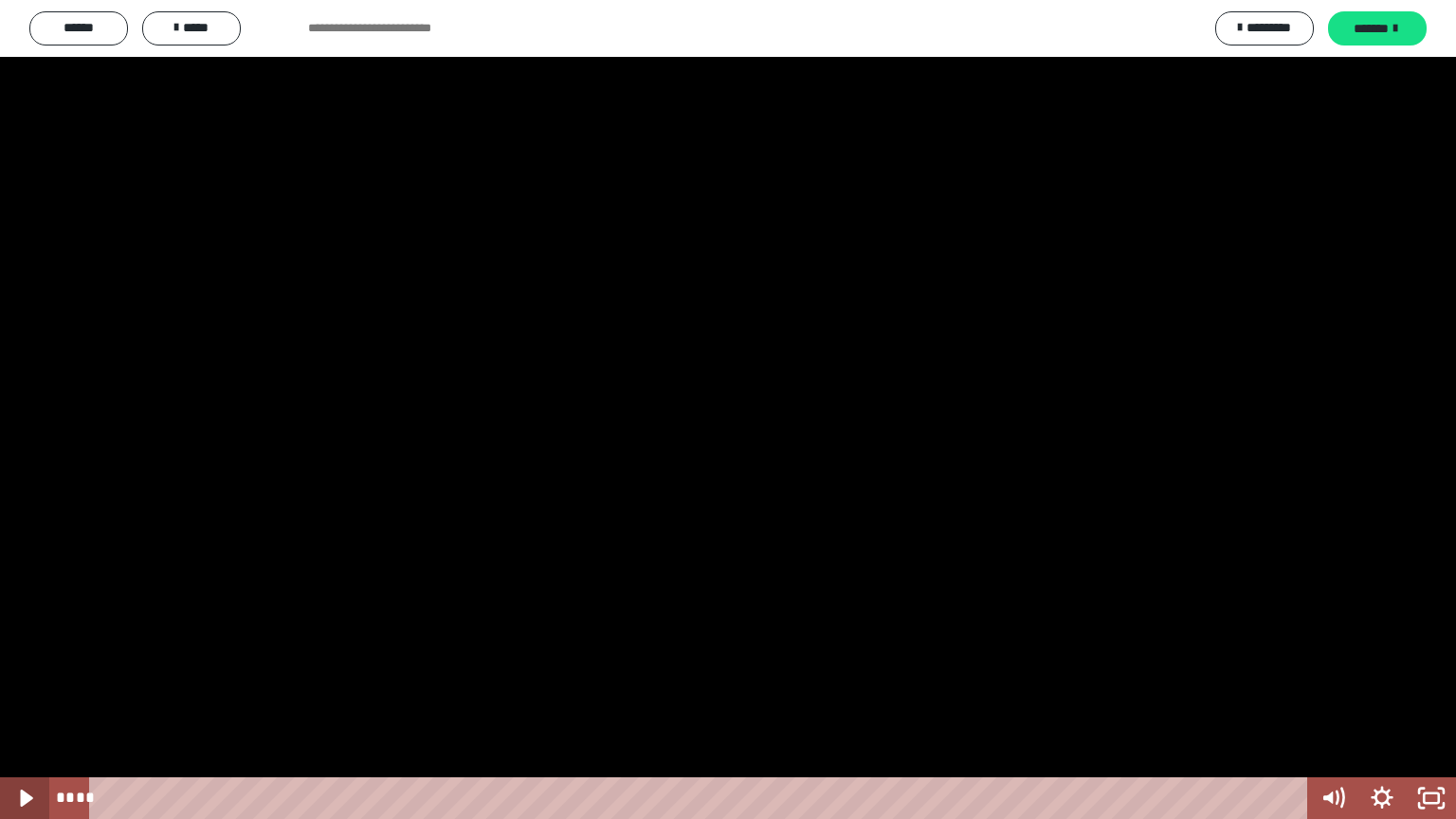 click 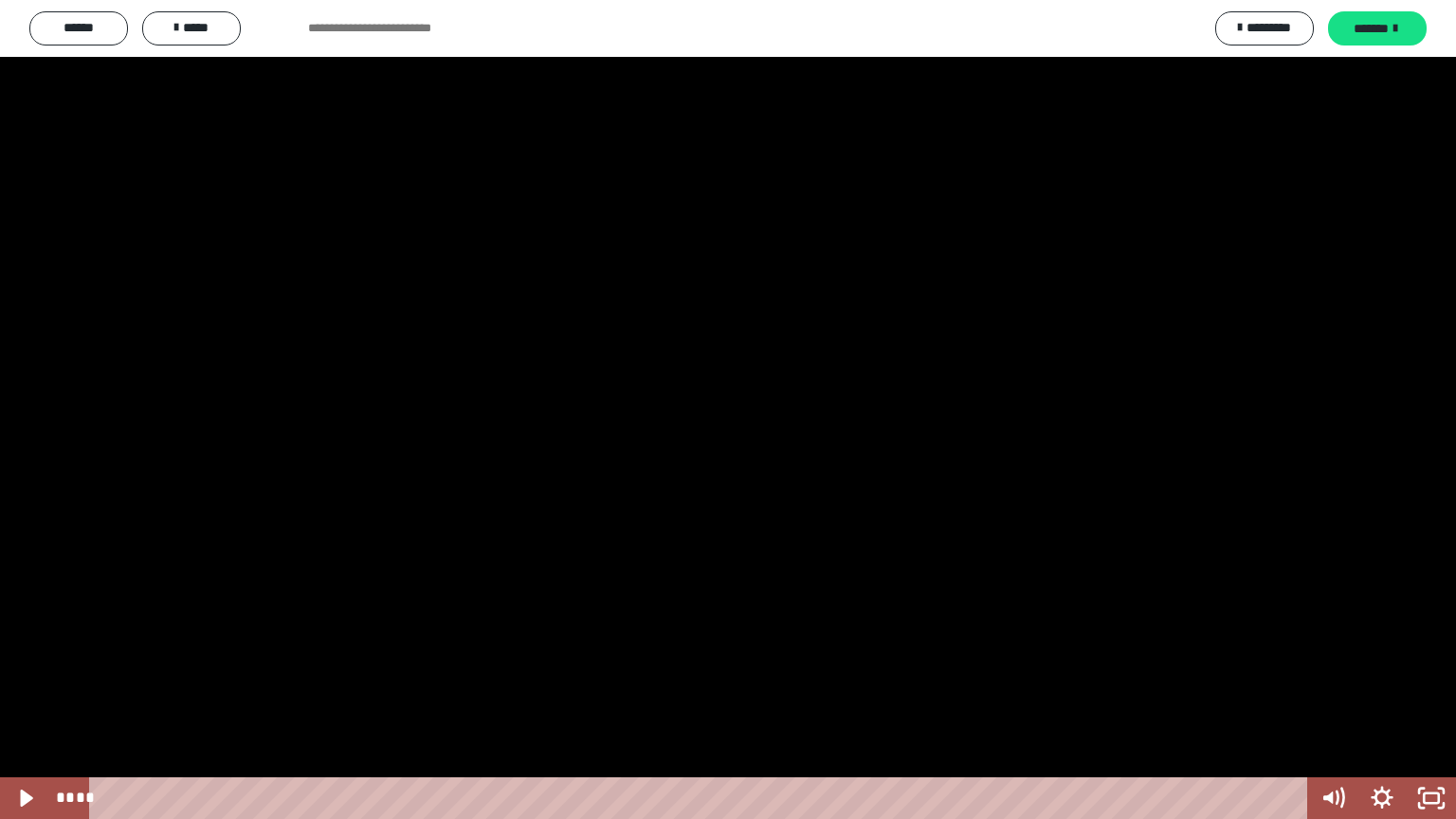drag, startPoint x: 1448, startPoint y: 704, endPoint x: 1443, endPoint y: 751, distance: 47.265209 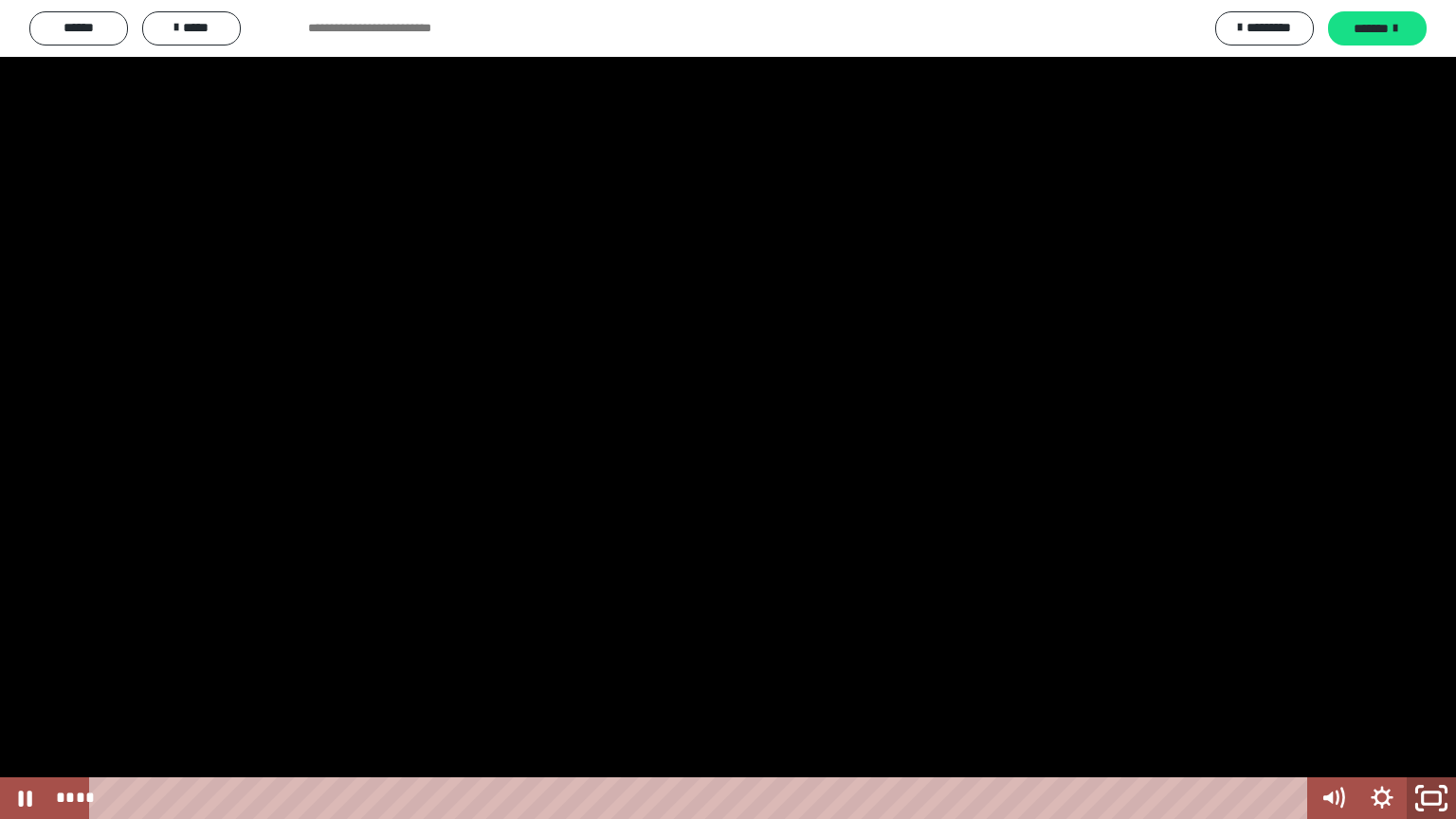 click 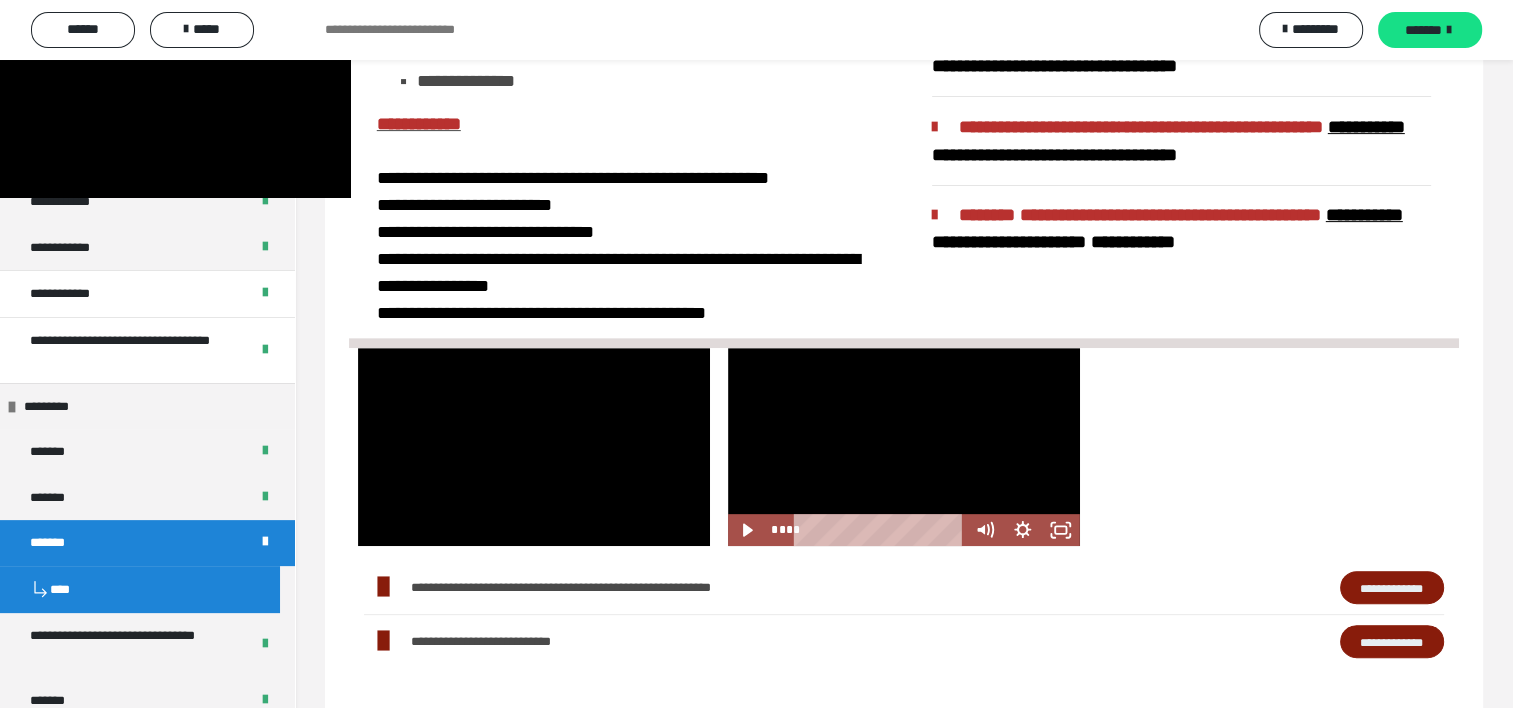scroll, scrollTop: 700, scrollLeft: 0, axis: vertical 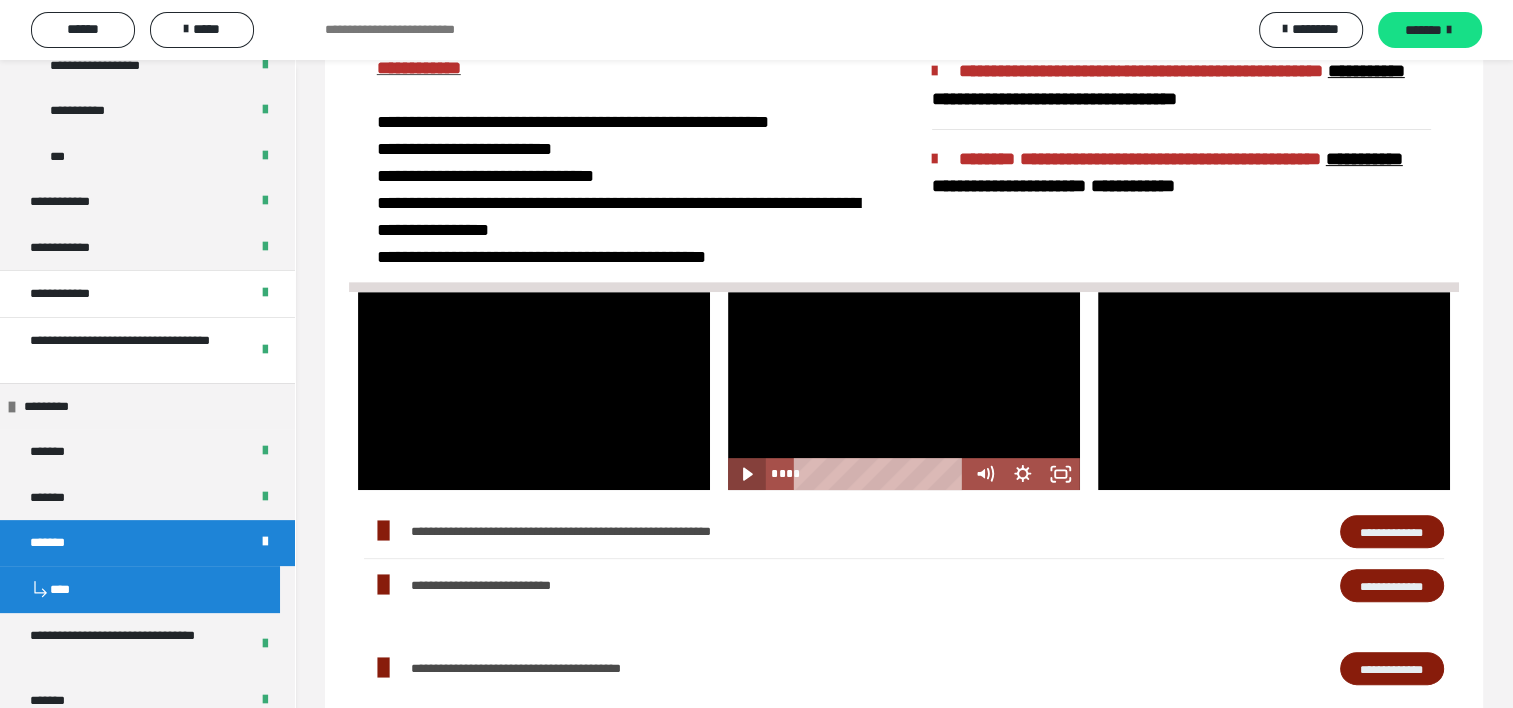 click 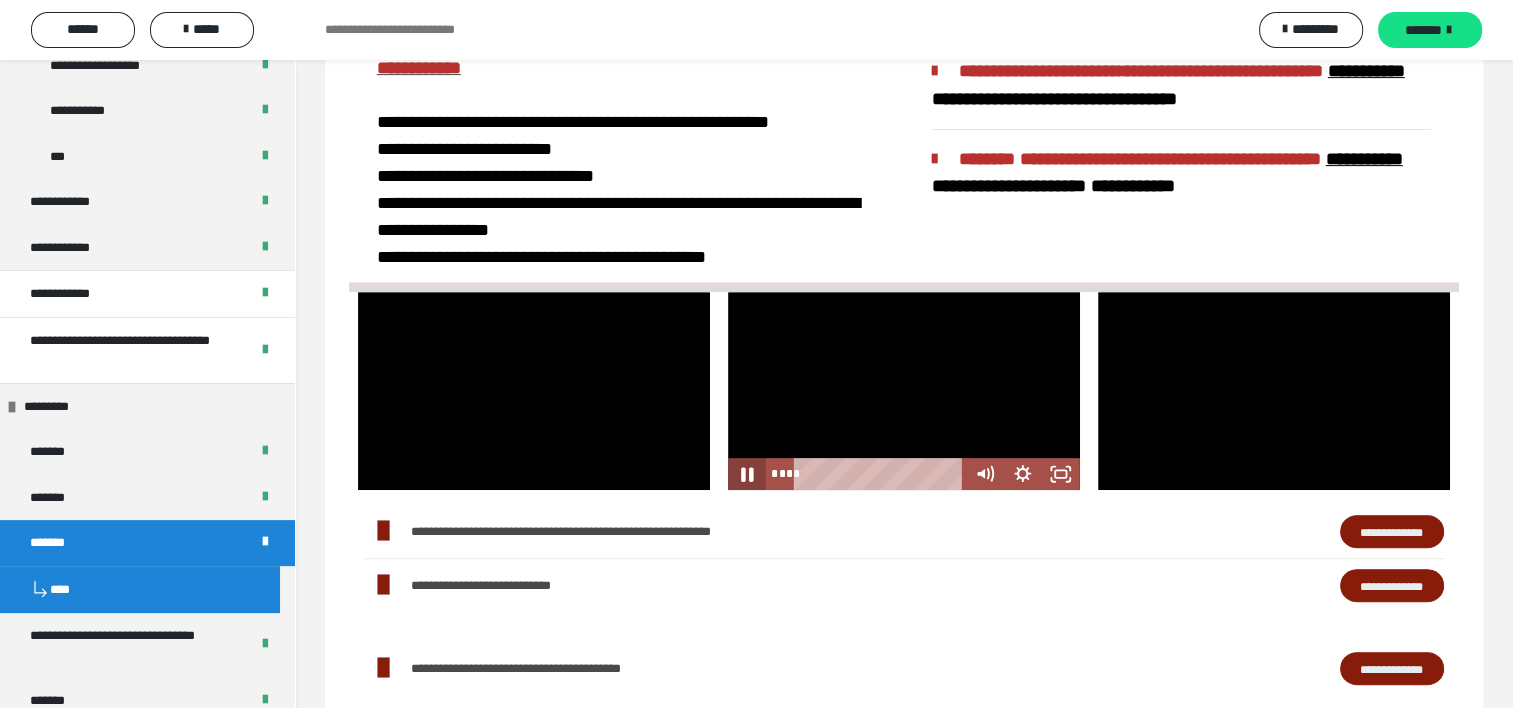 click 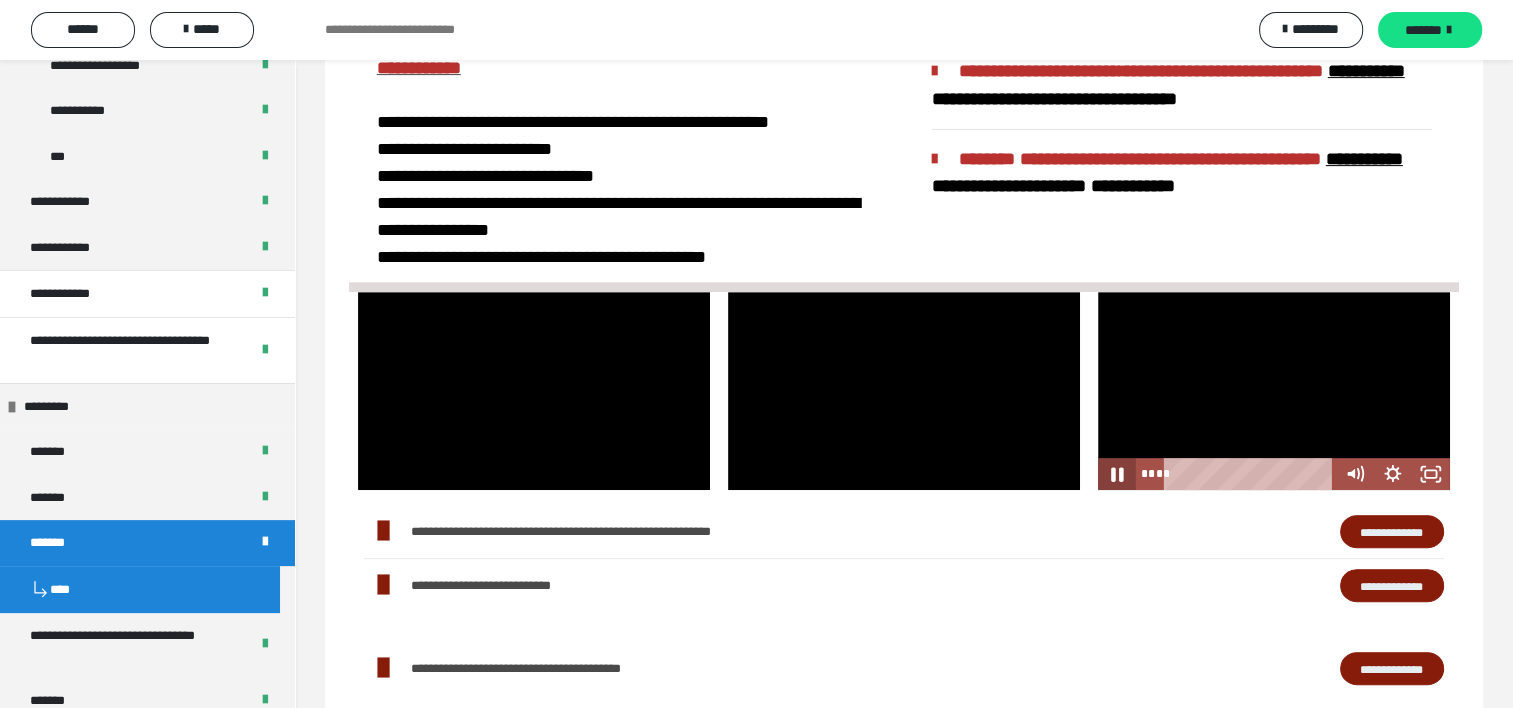 click 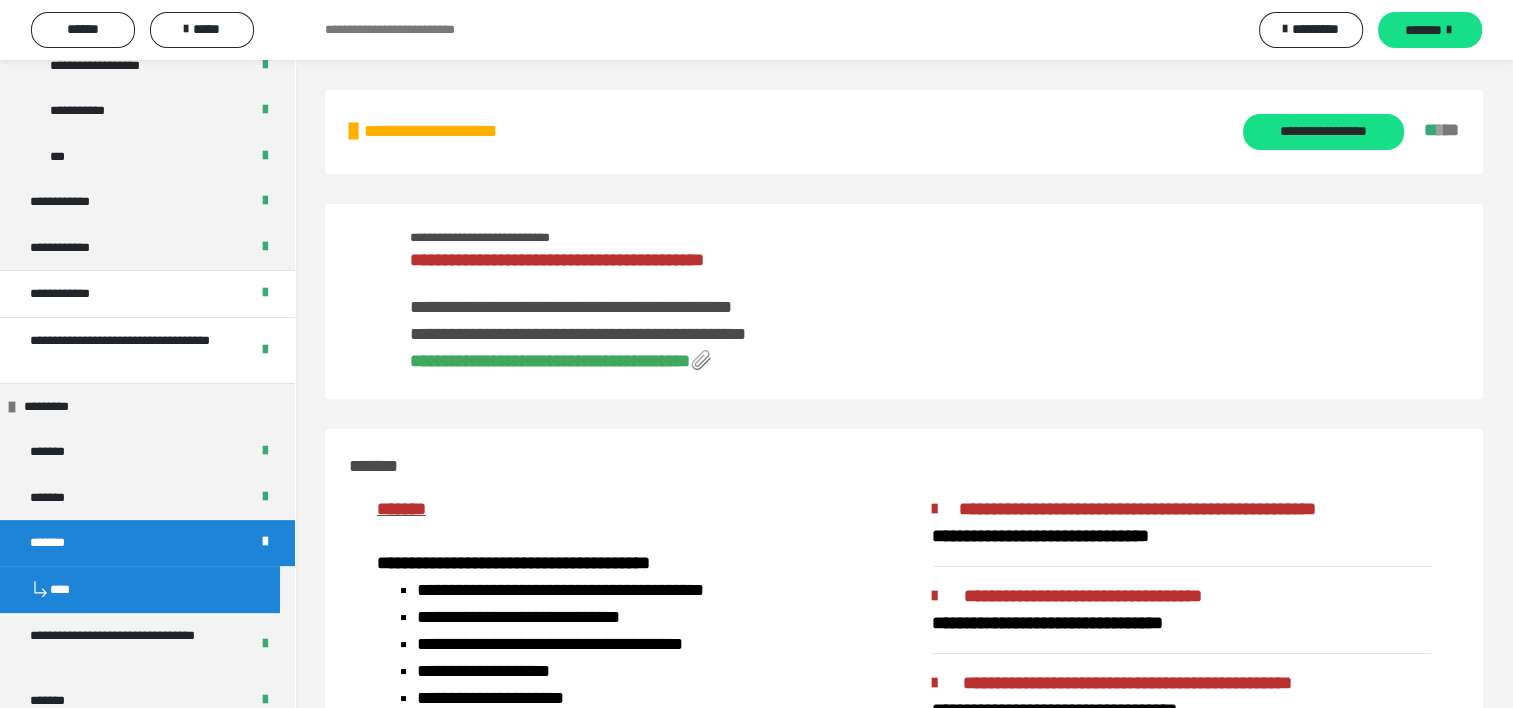scroll, scrollTop: 0, scrollLeft: 0, axis: both 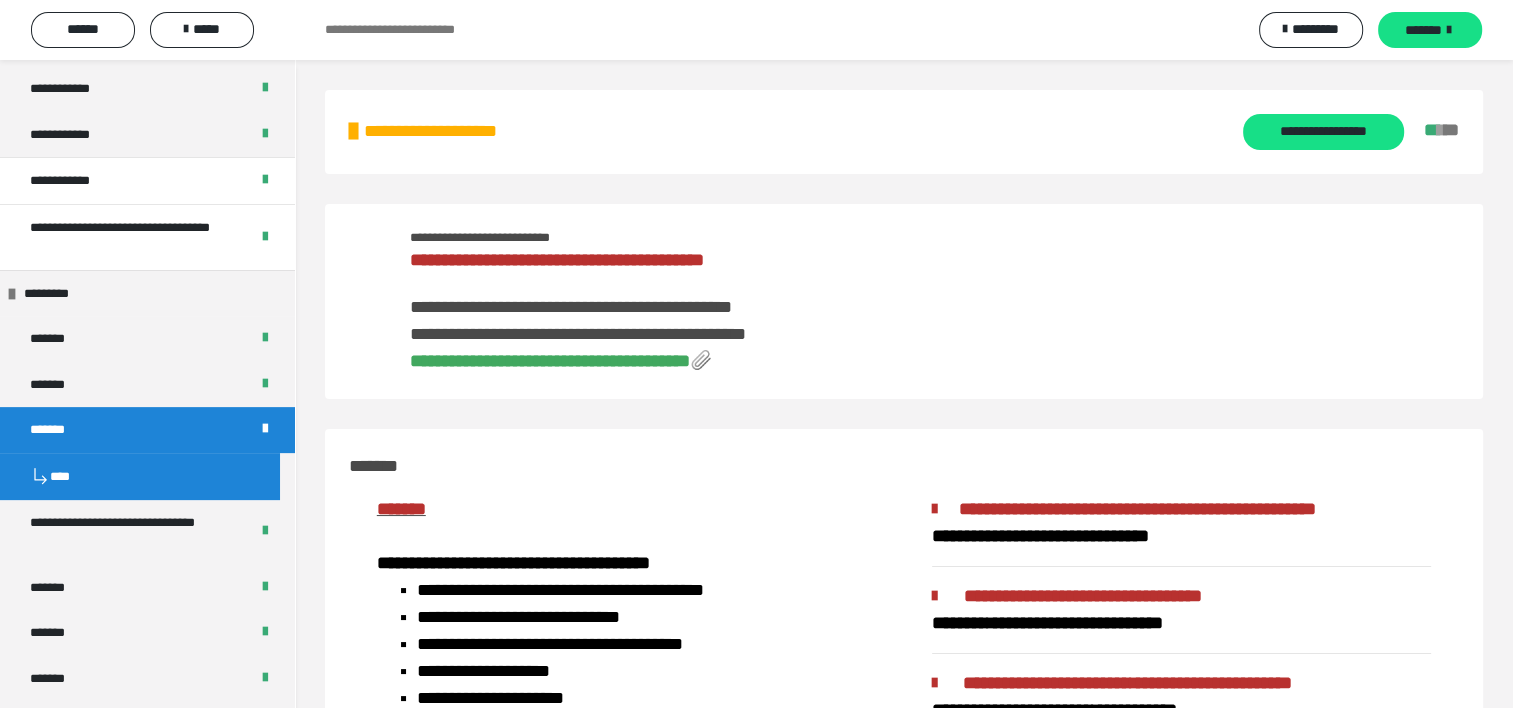 click on "*******" at bounding box center [147, 430] 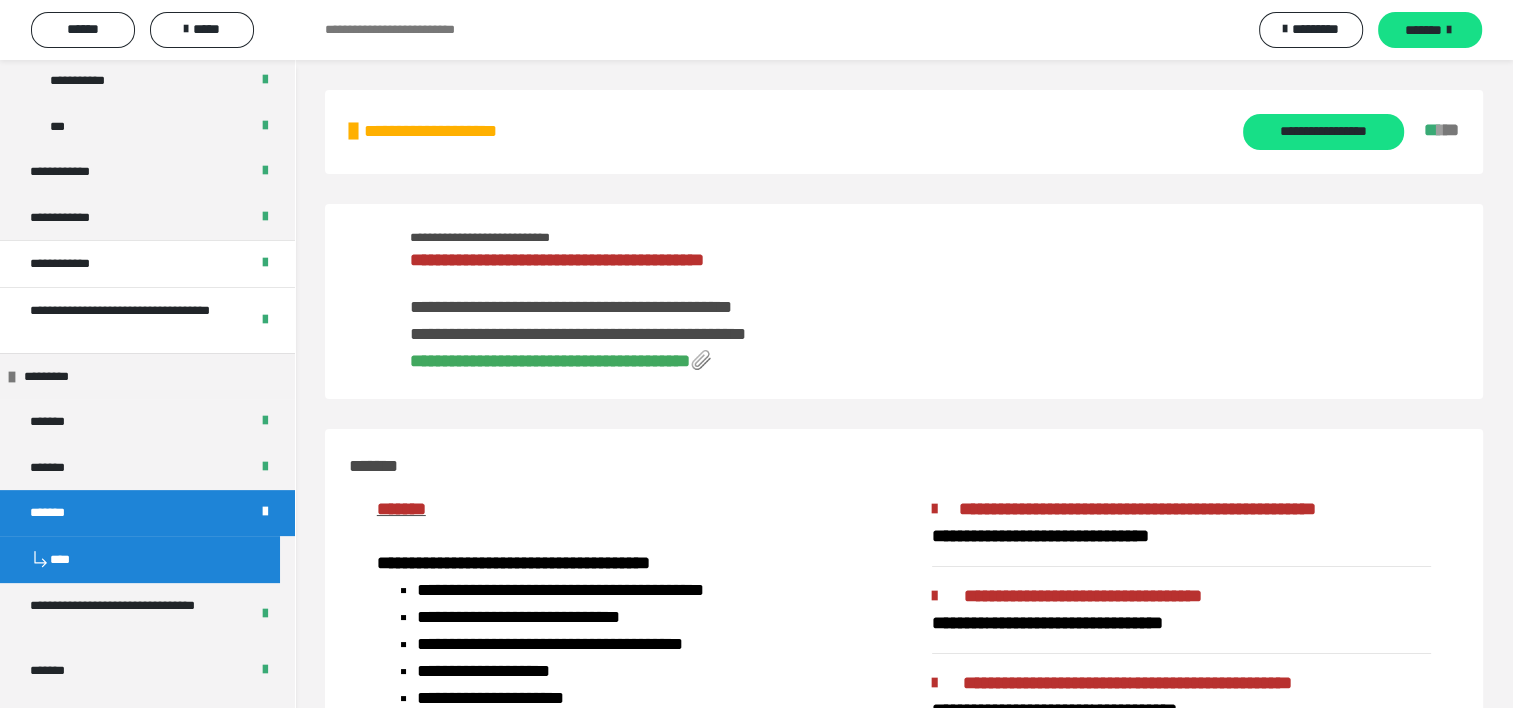 scroll, scrollTop: 400, scrollLeft: 0, axis: vertical 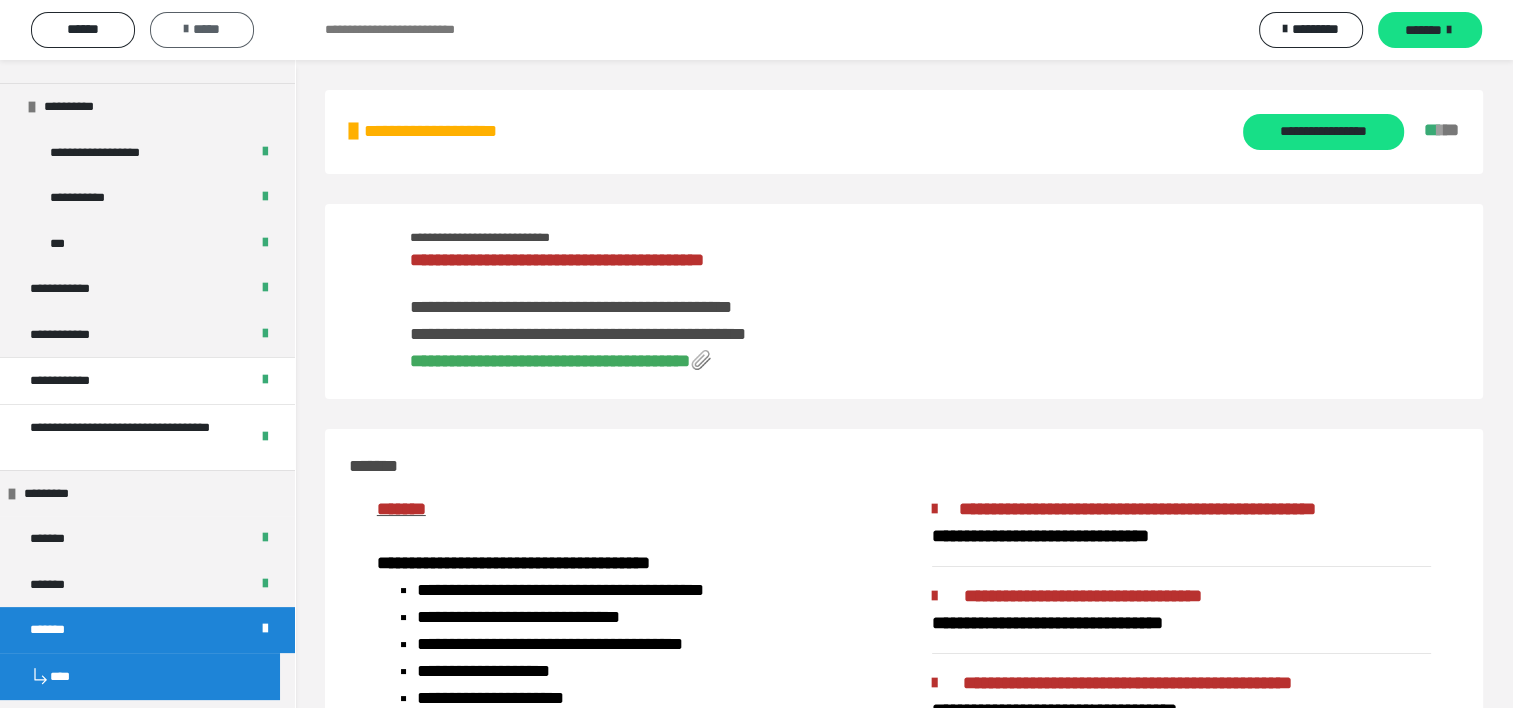 click on "*****" at bounding box center (202, 29) 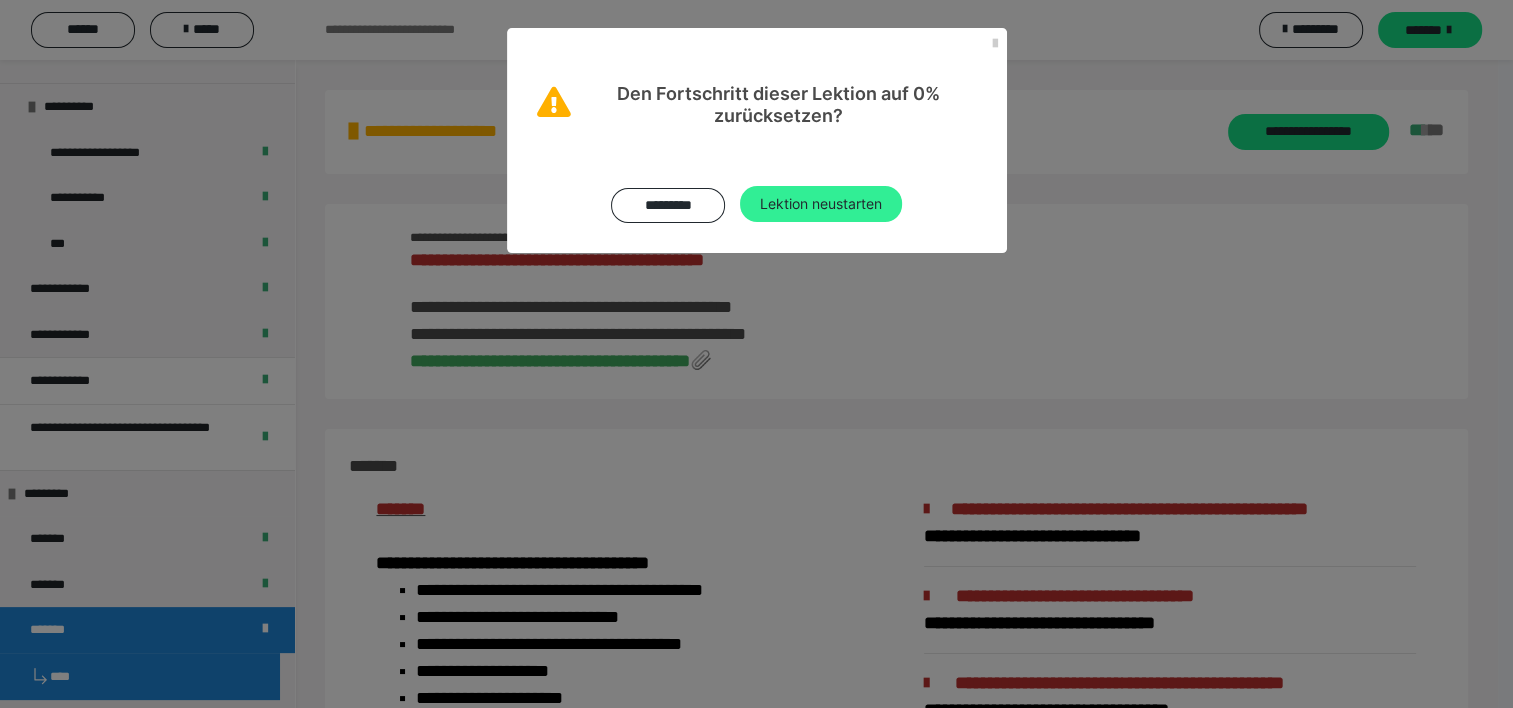 click on "Lektion neustarten" at bounding box center (821, 204) 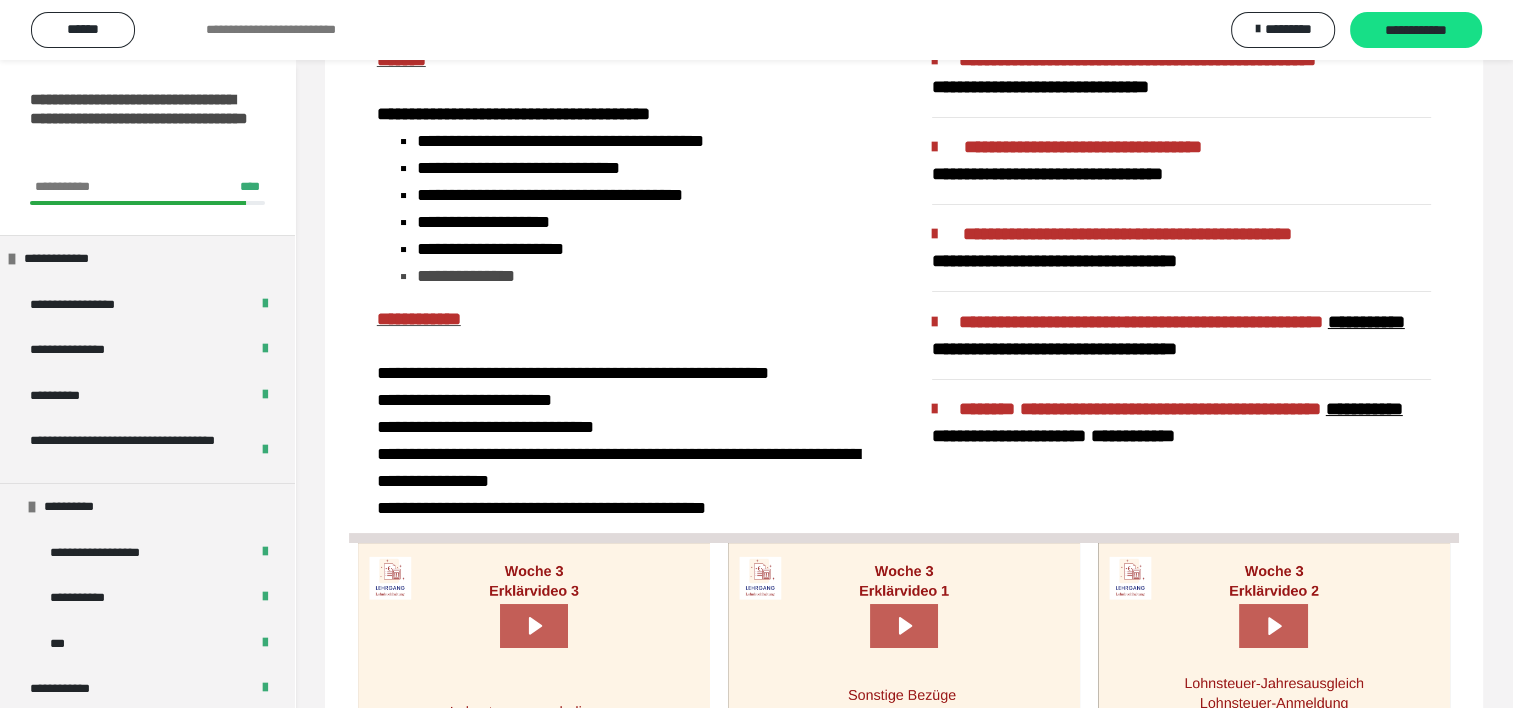 scroll, scrollTop: 0, scrollLeft: 0, axis: both 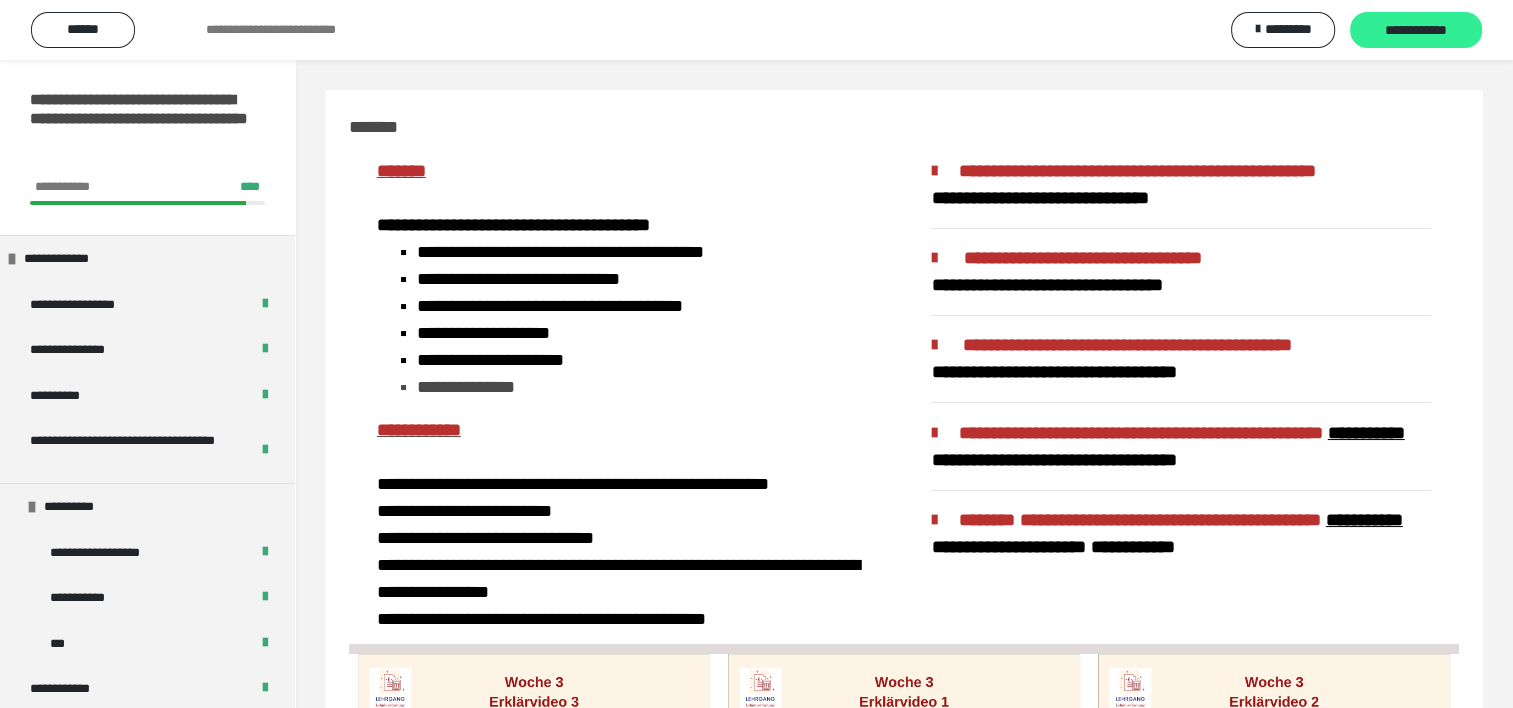 click on "**********" at bounding box center (1416, 31) 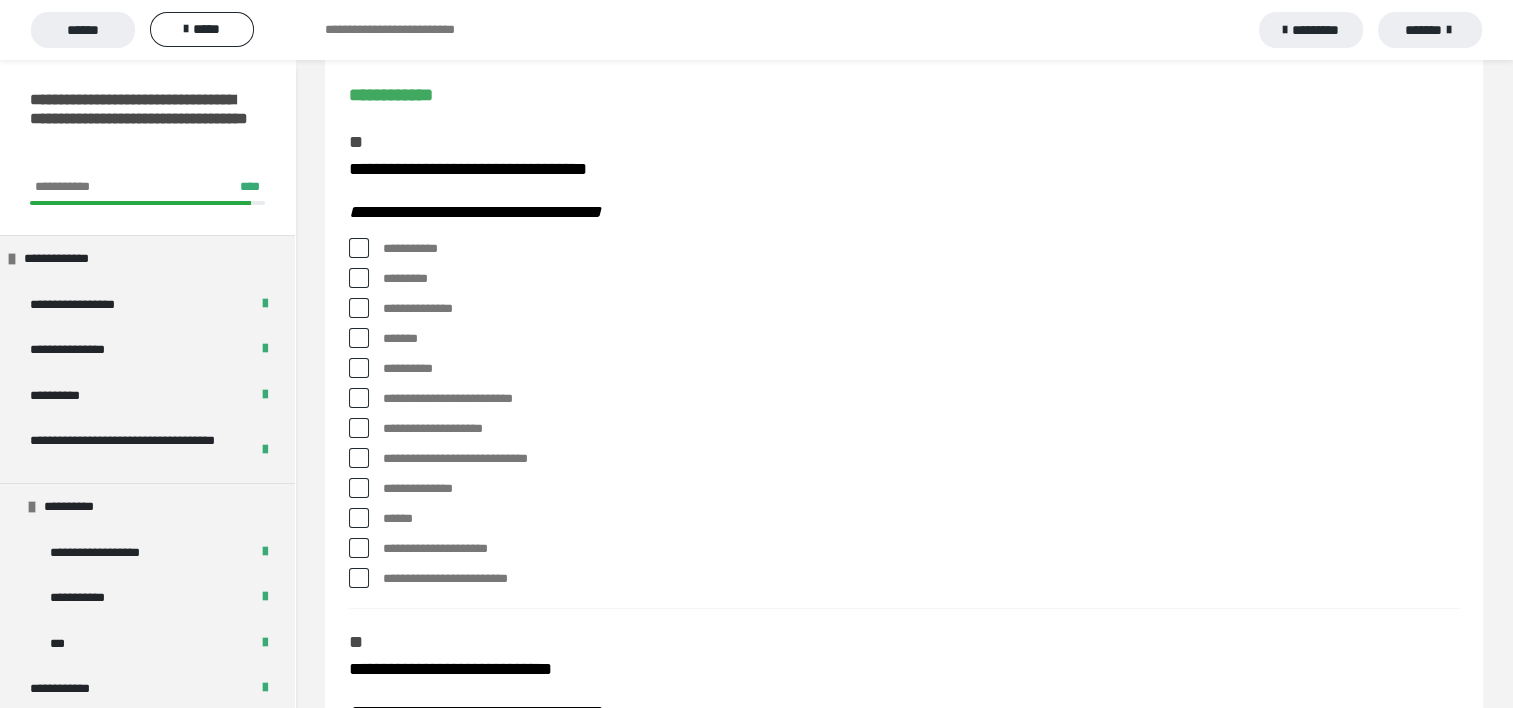 scroll, scrollTop: 200, scrollLeft: 0, axis: vertical 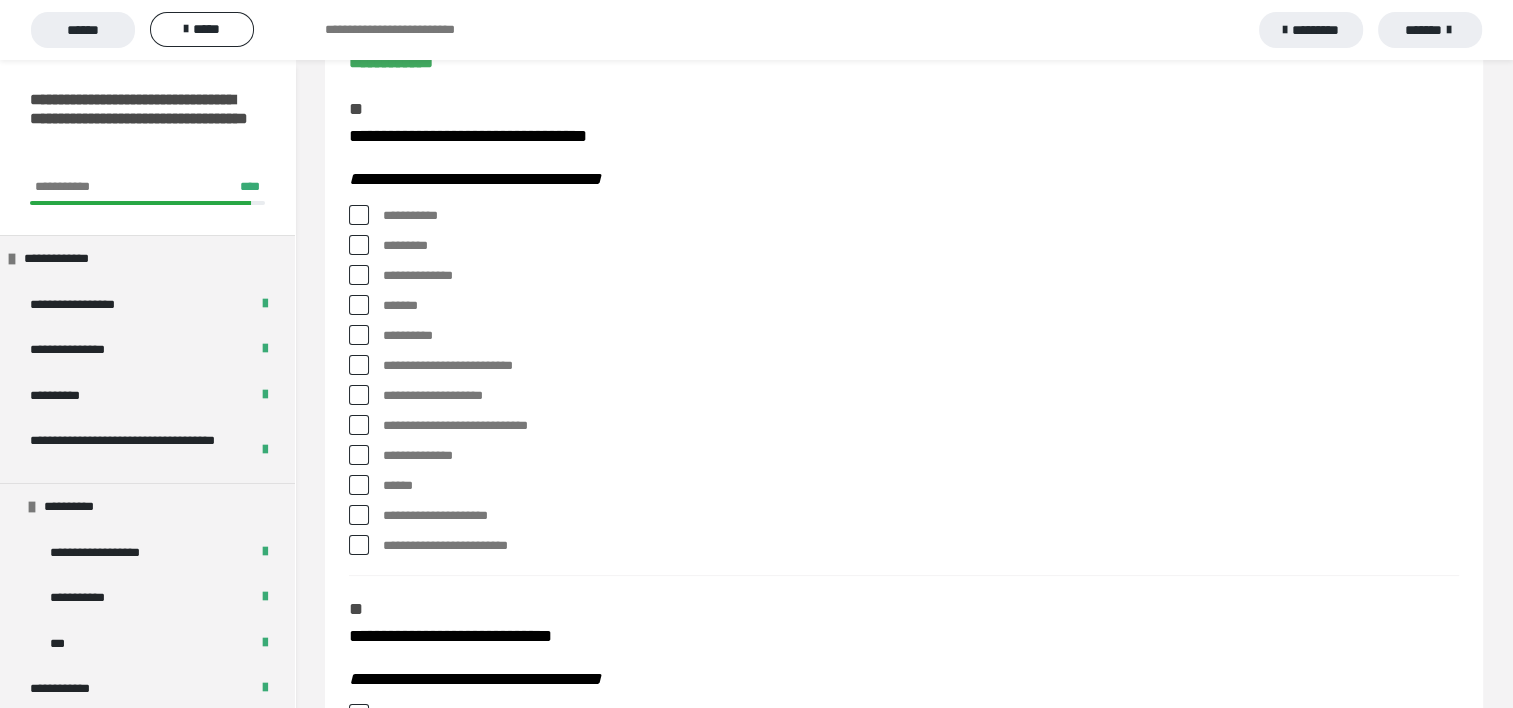 click at bounding box center (359, 335) 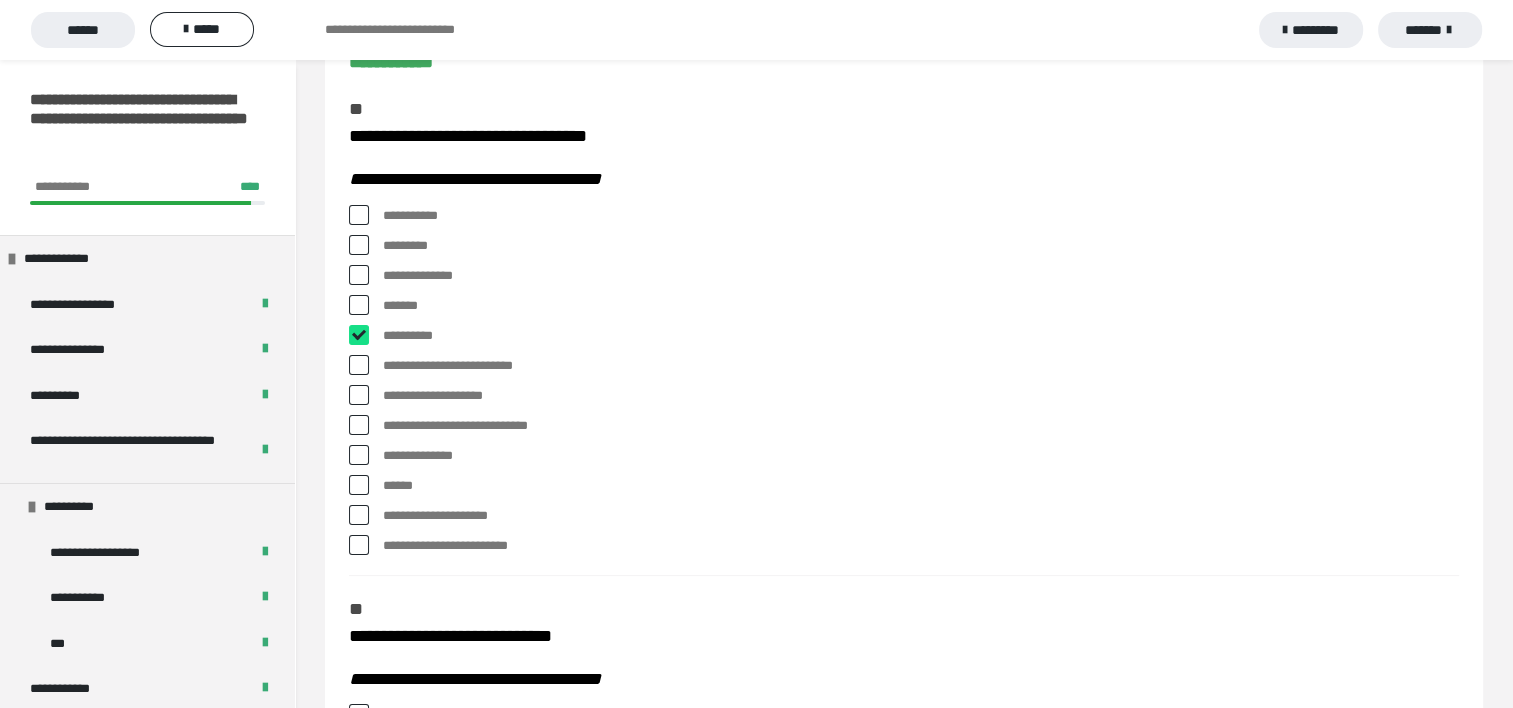 checkbox on "****" 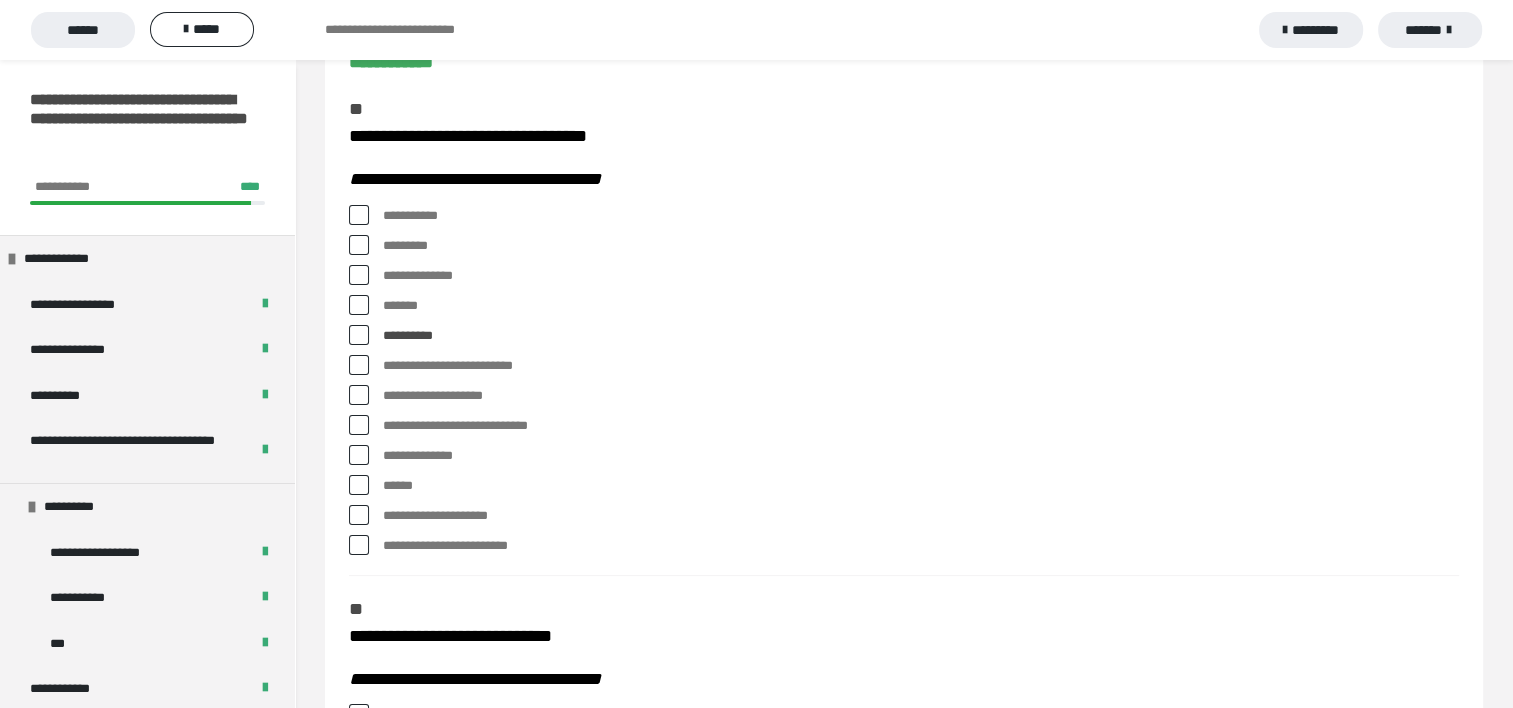 click at bounding box center (359, 485) 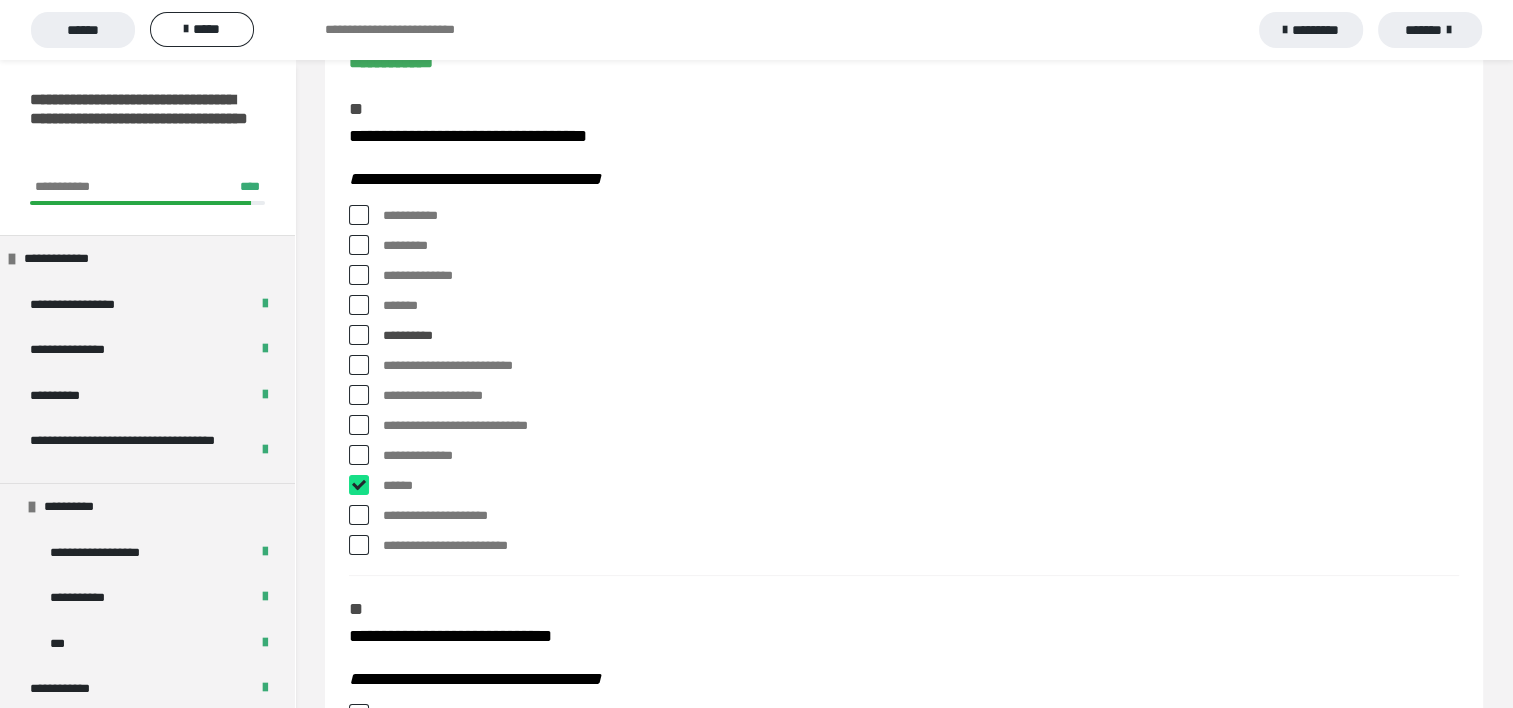 checkbox on "****" 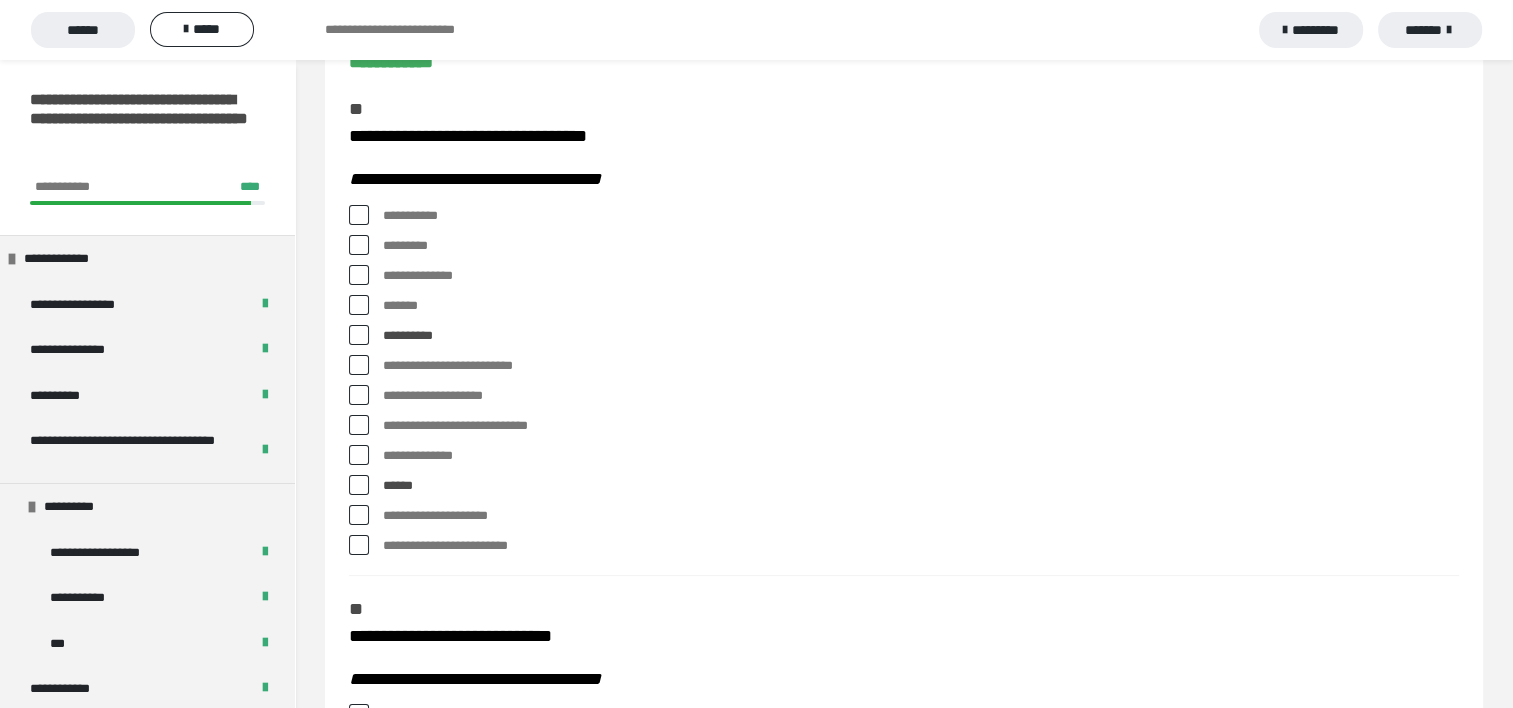 click at bounding box center [359, 215] 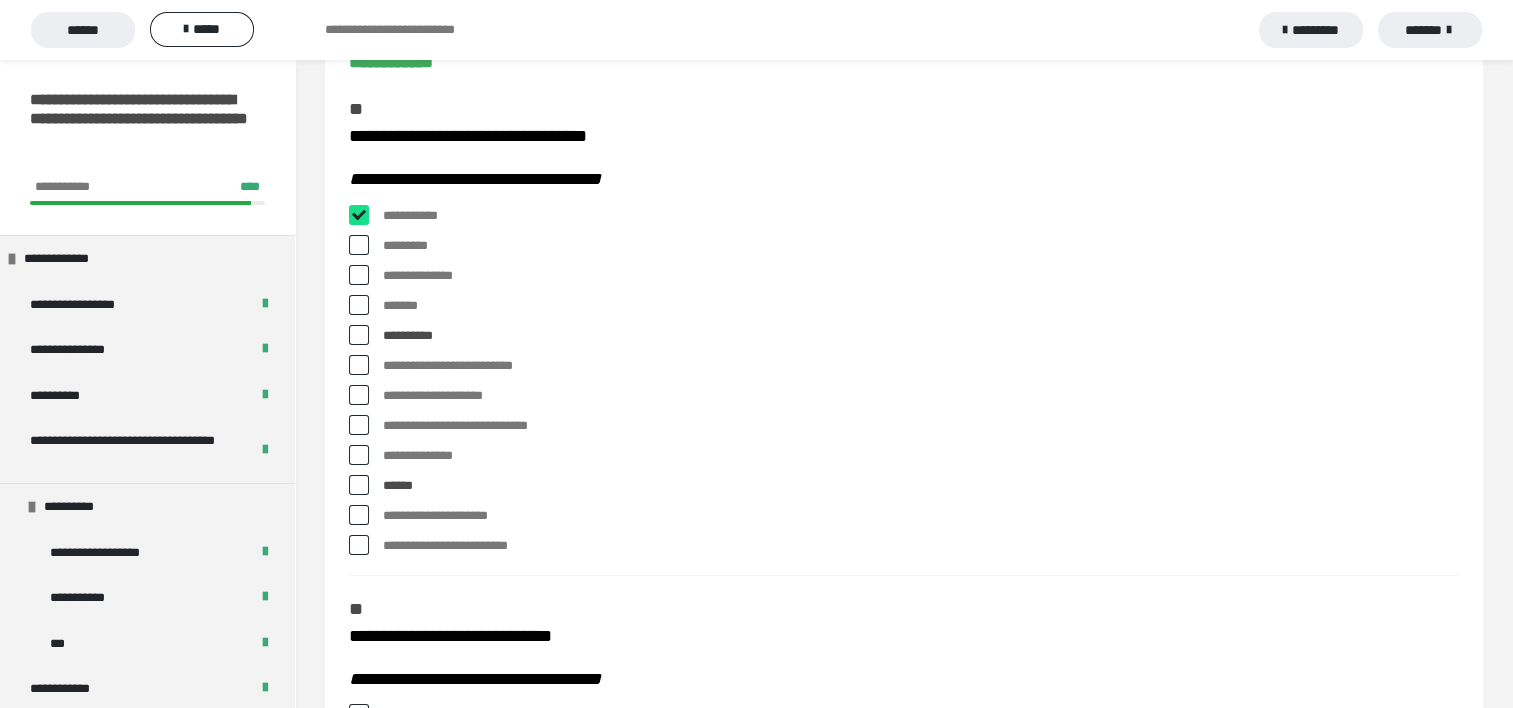 checkbox on "****" 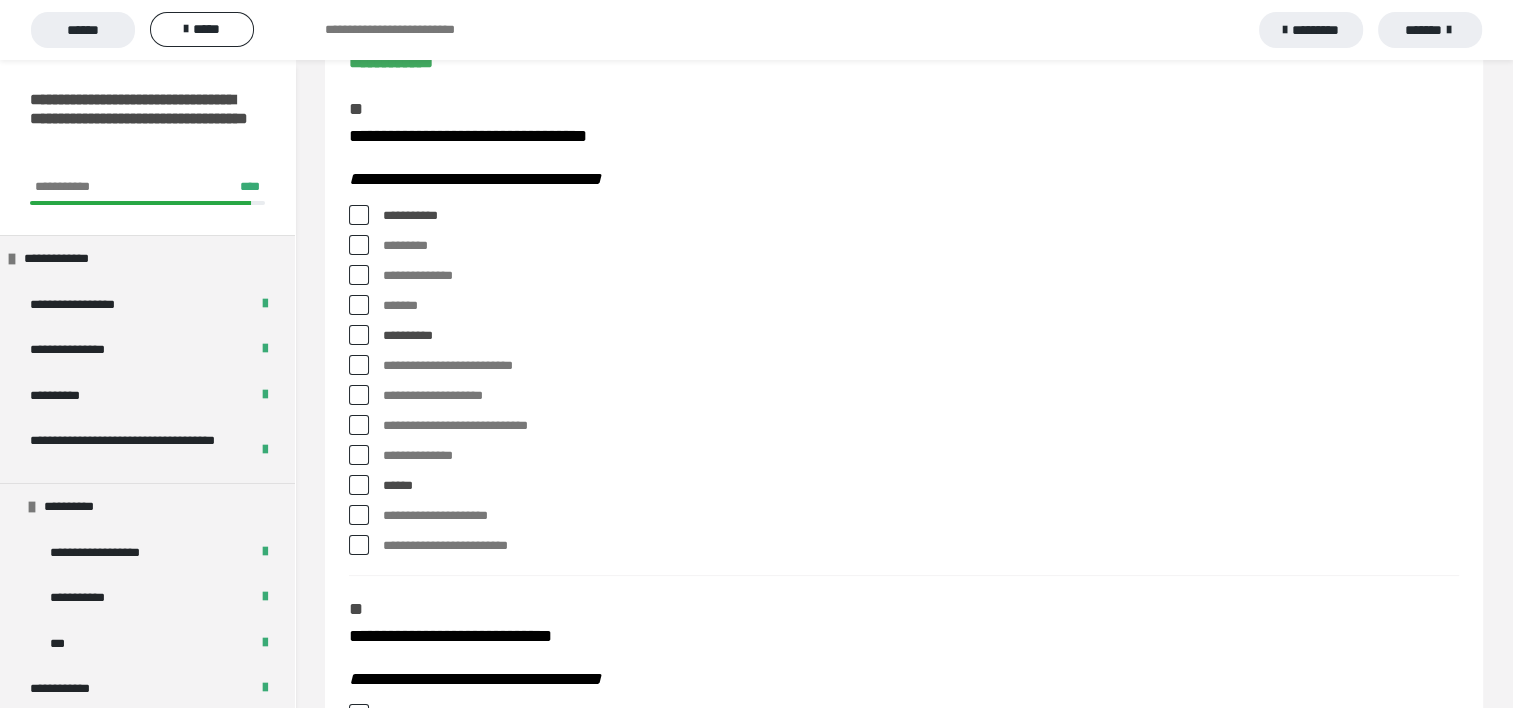 click at bounding box center (359, 365) 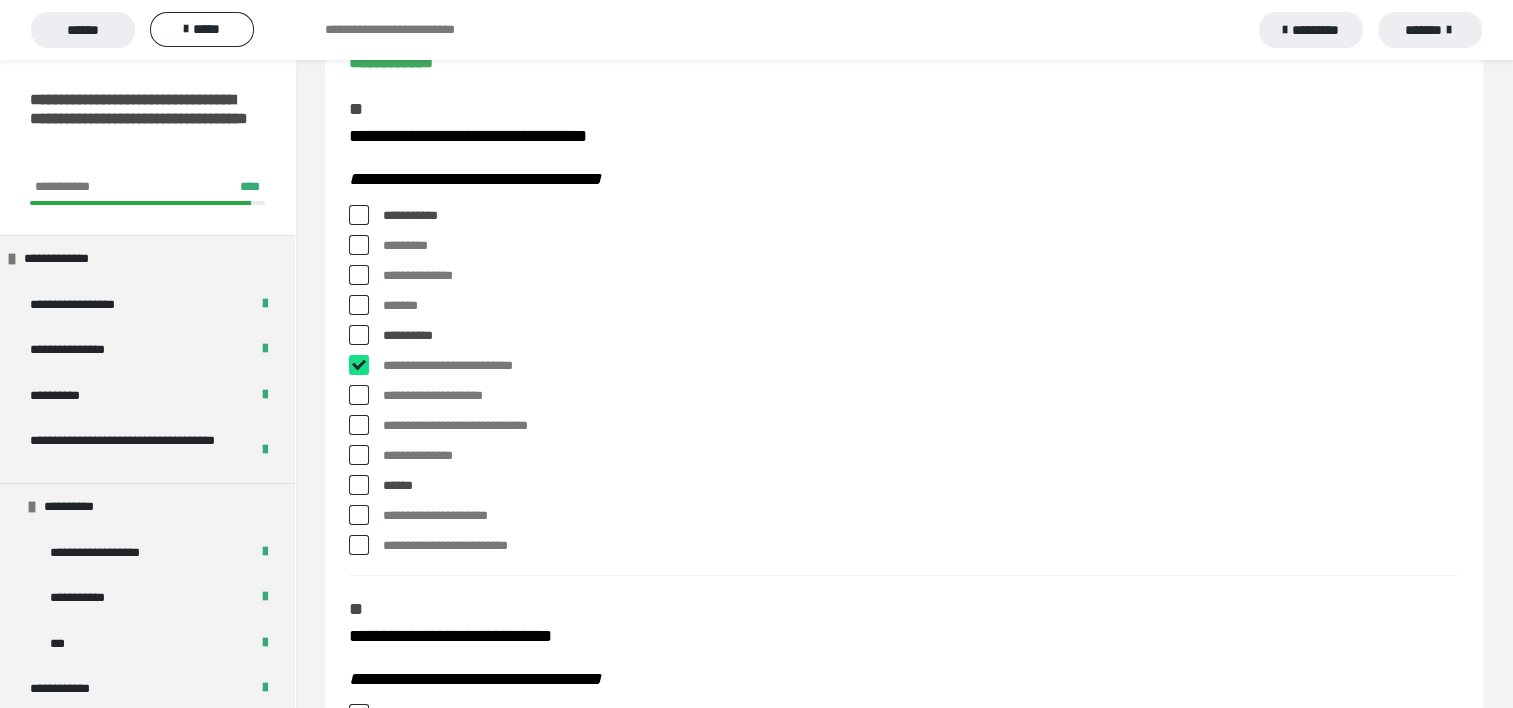 checkbox on "****" 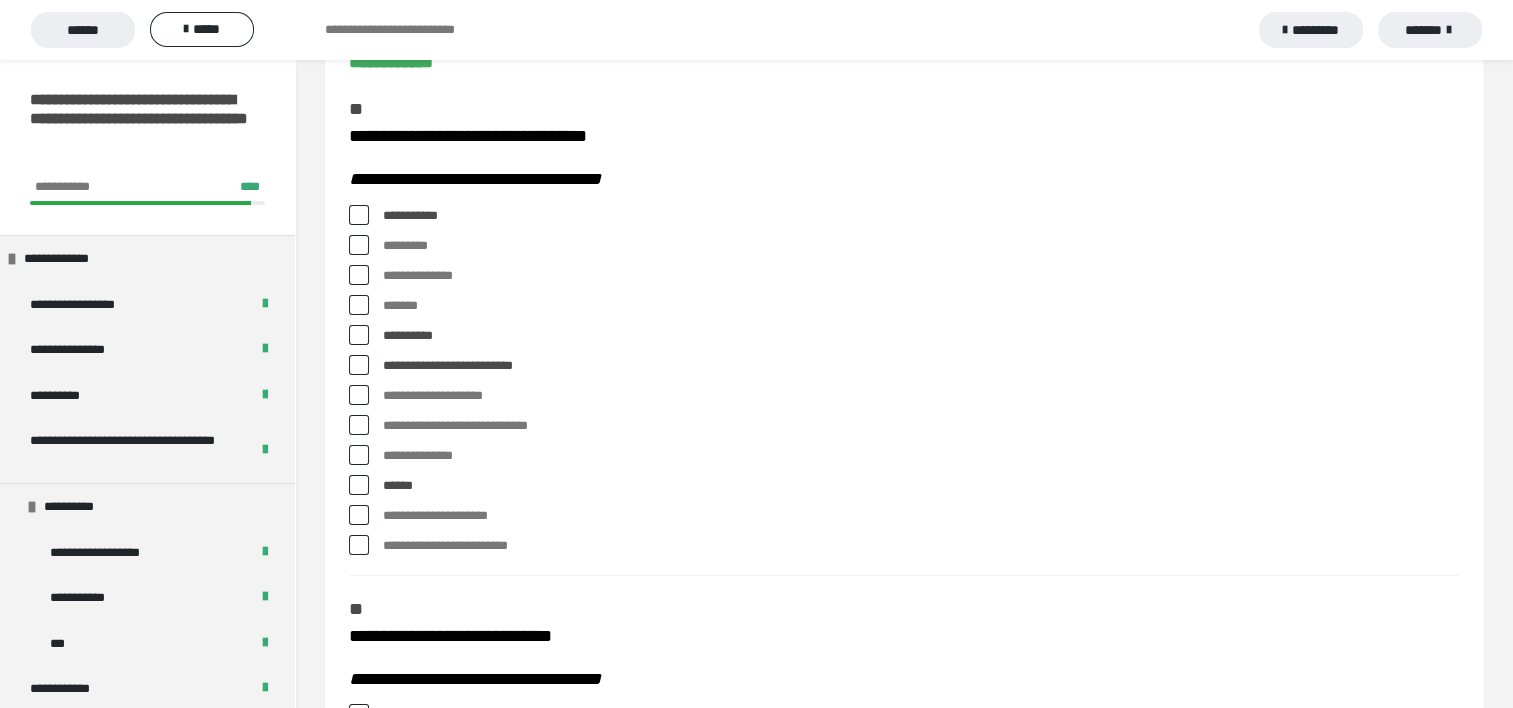 click at bounding box center [359, 455] 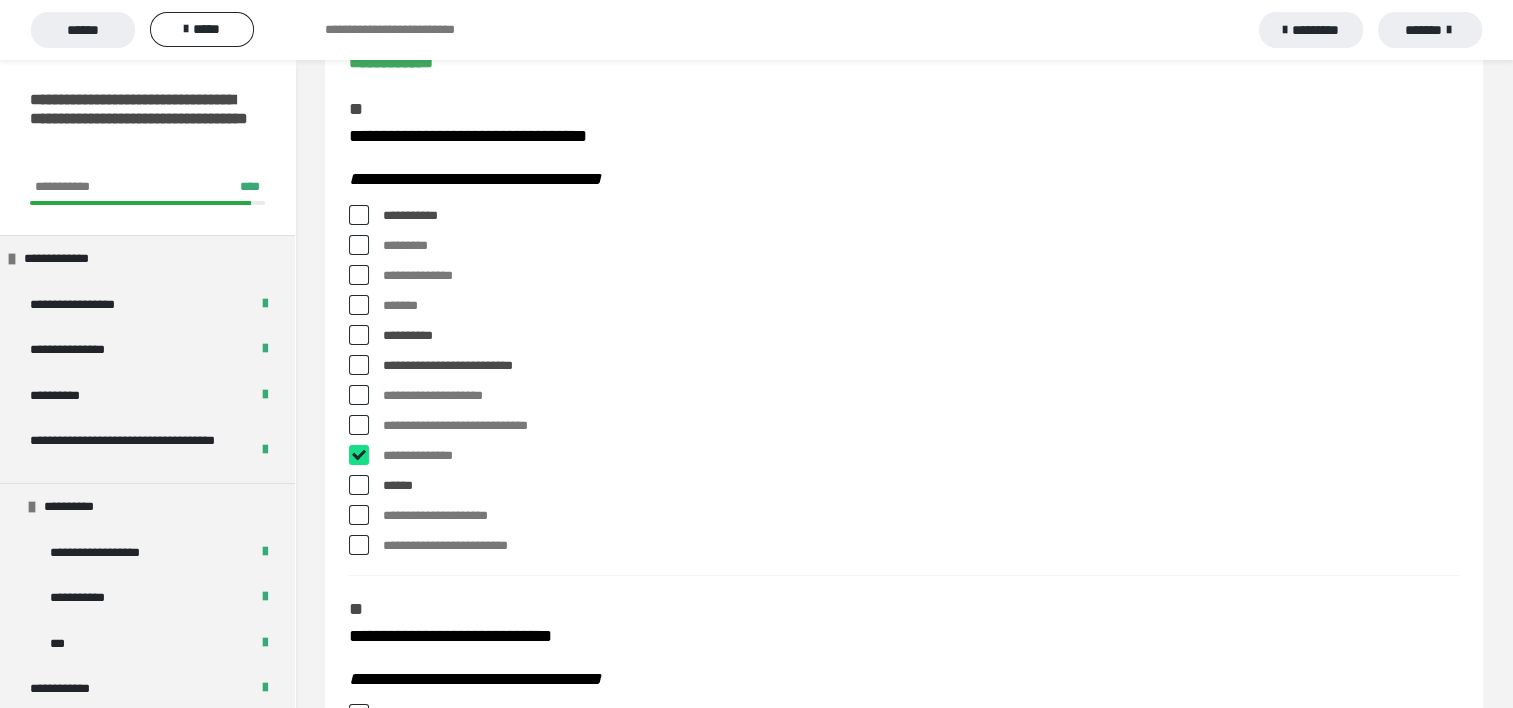 checkbox on "****" 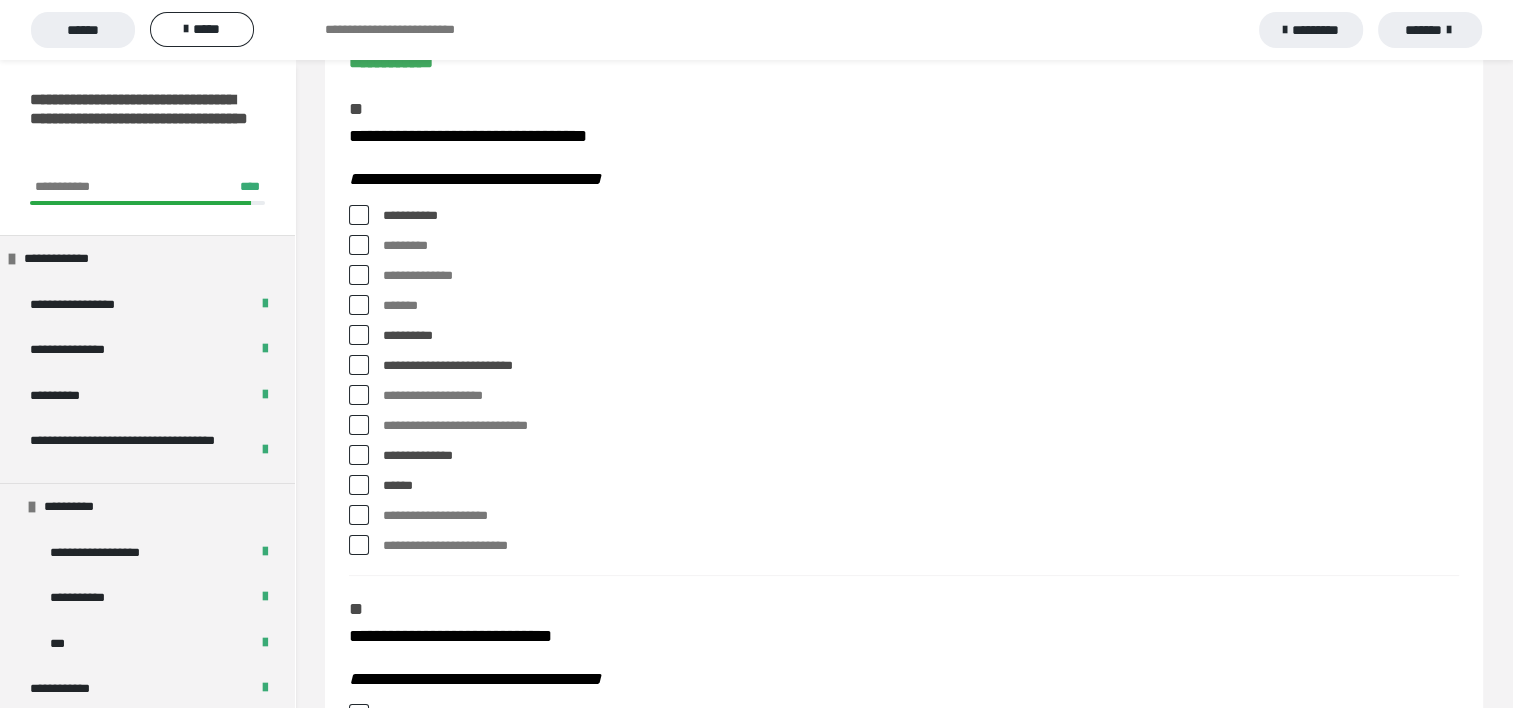click at bounding box center [359, 215] 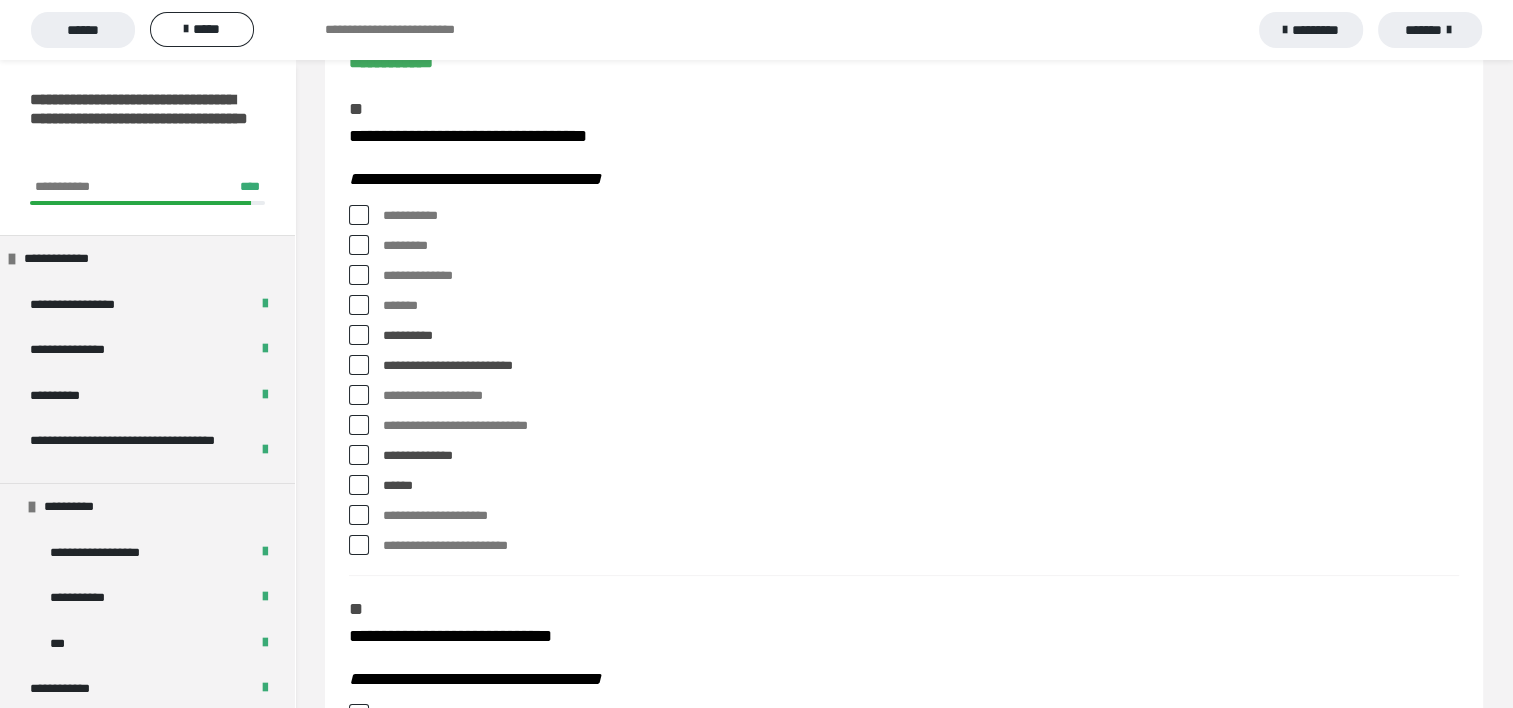 click at bounding box center [359, 365] 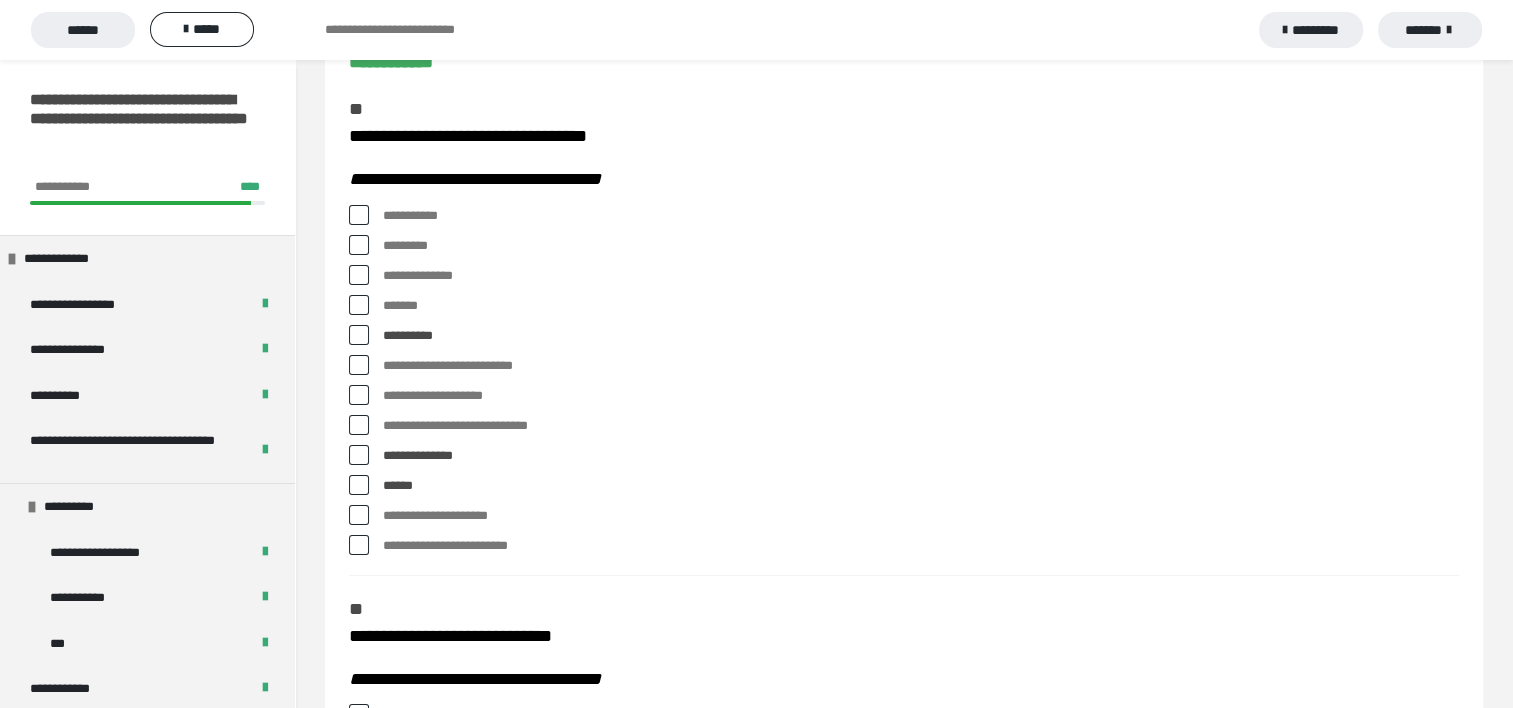 click at bounding box center (359, 245) 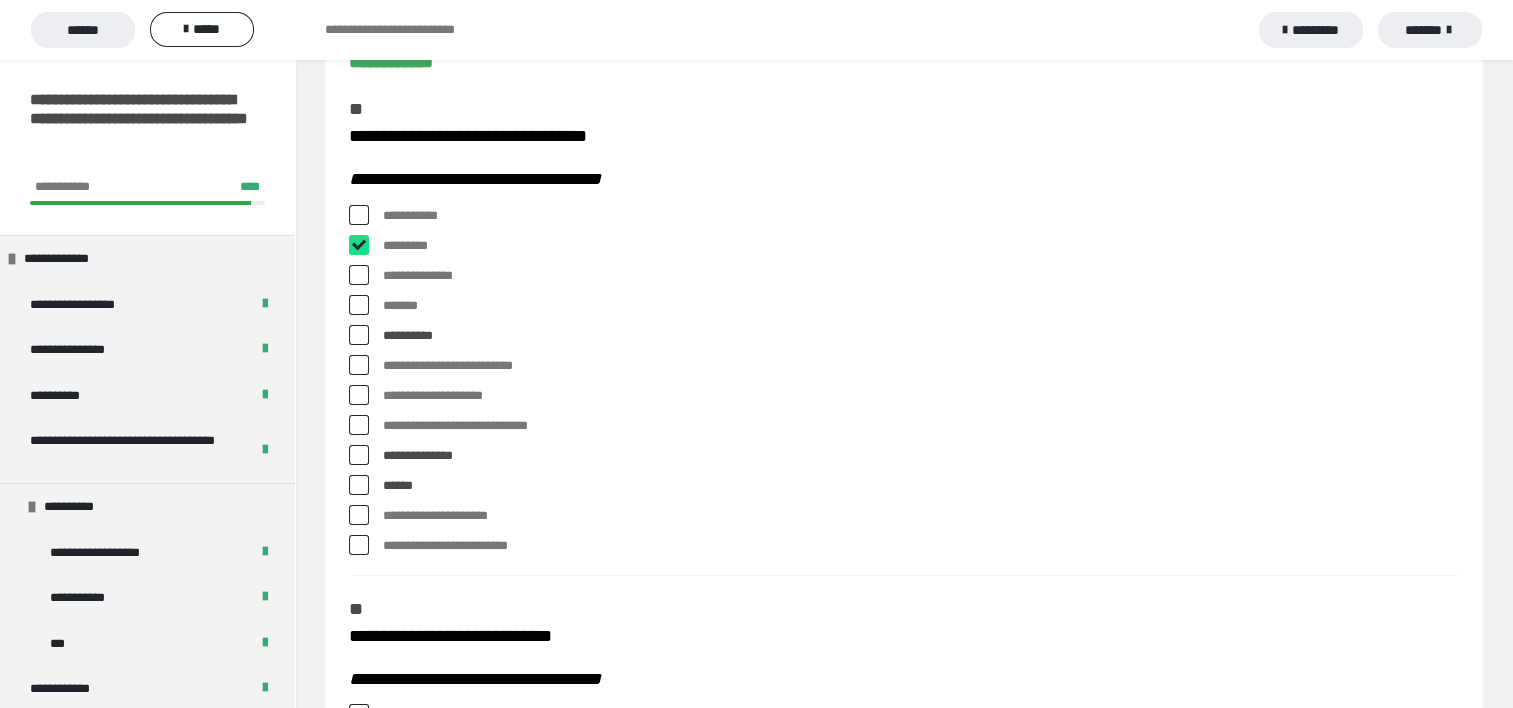 checkbox on "****" 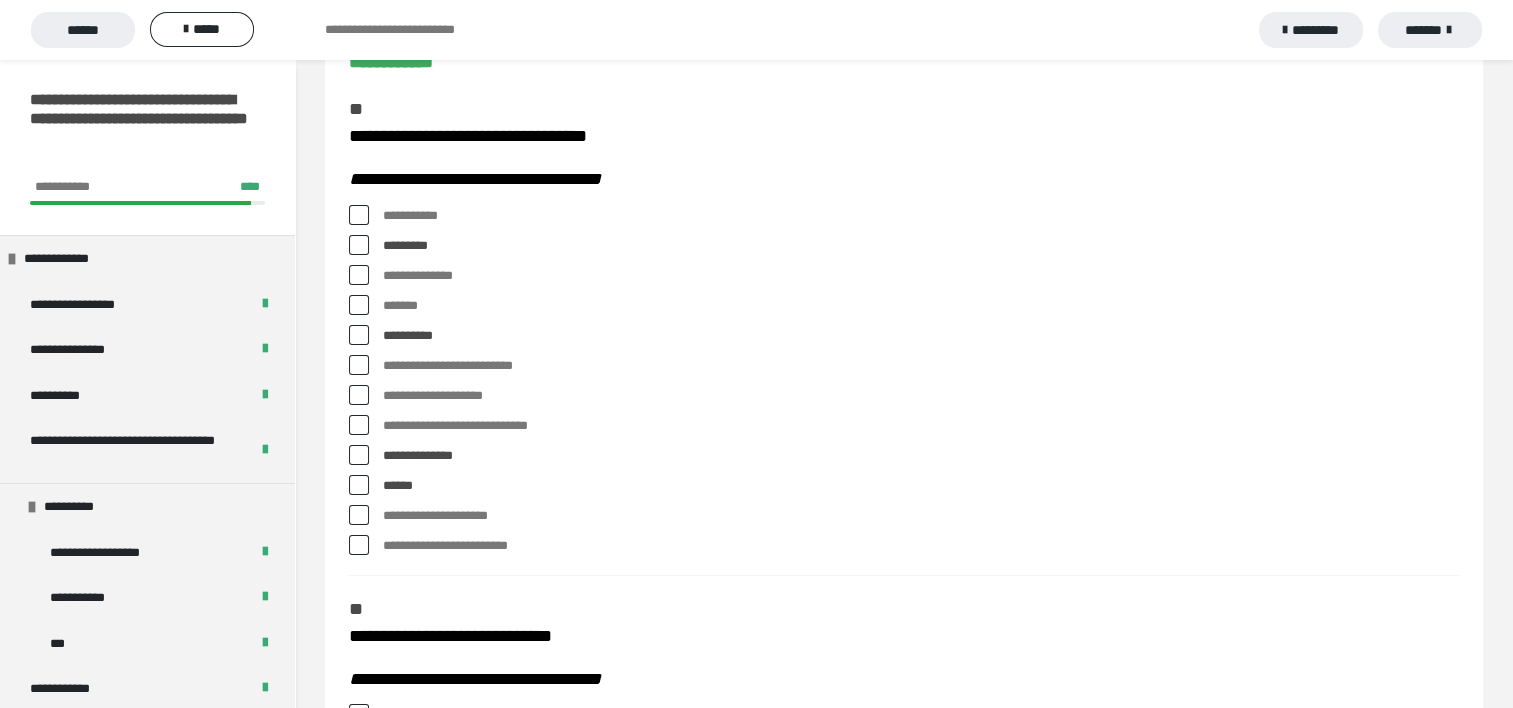 click at bounding box center (359, 515) 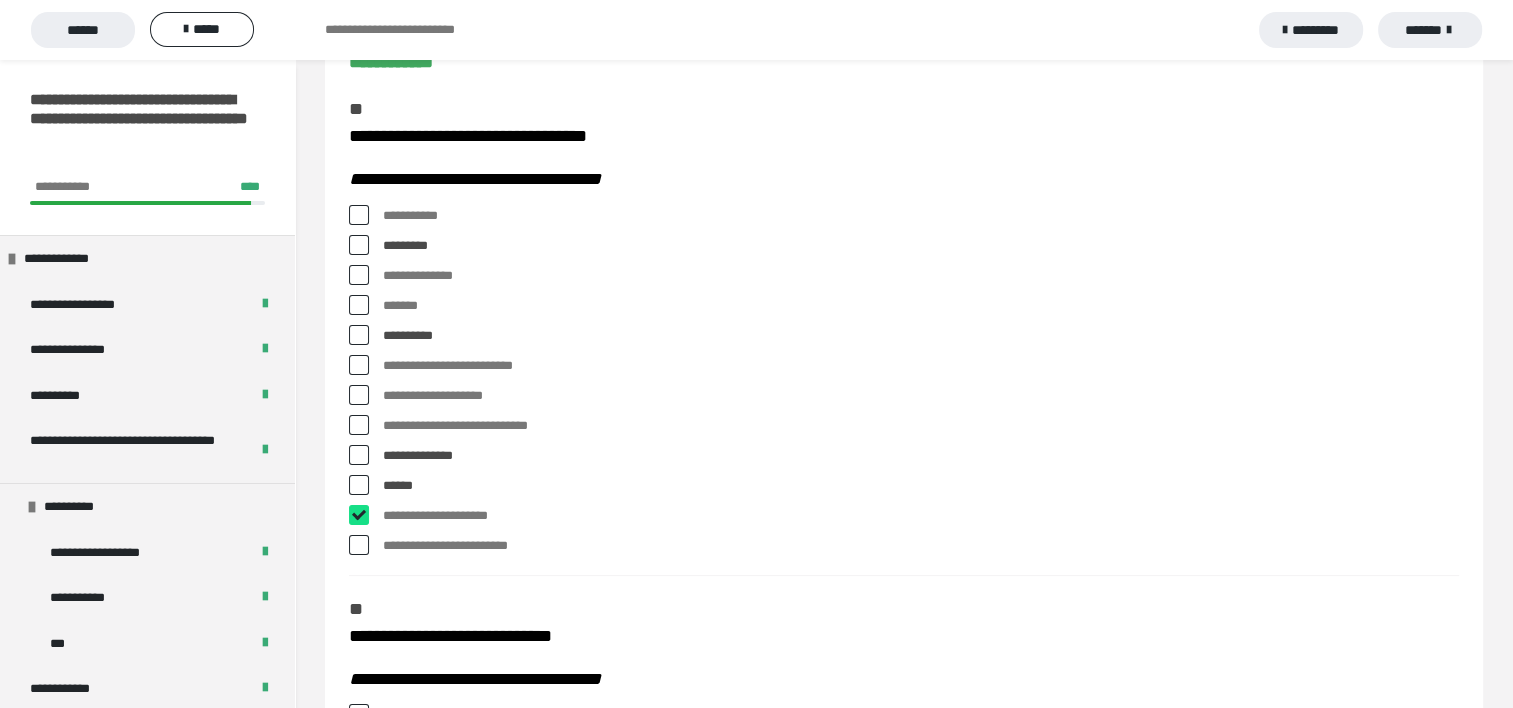 checkbox on "****" 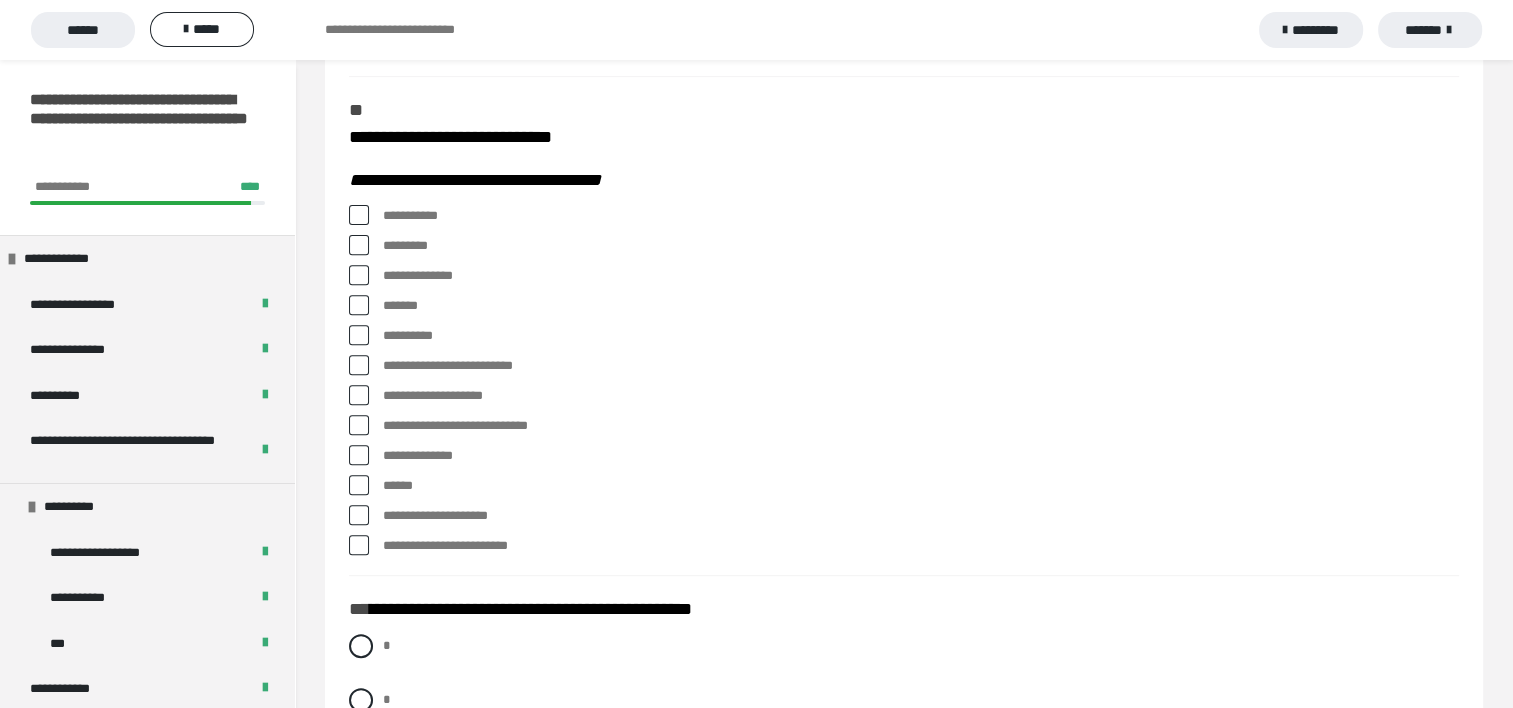 scroll, scrollTop: 700, scrollLeft: 0, axis: vertical 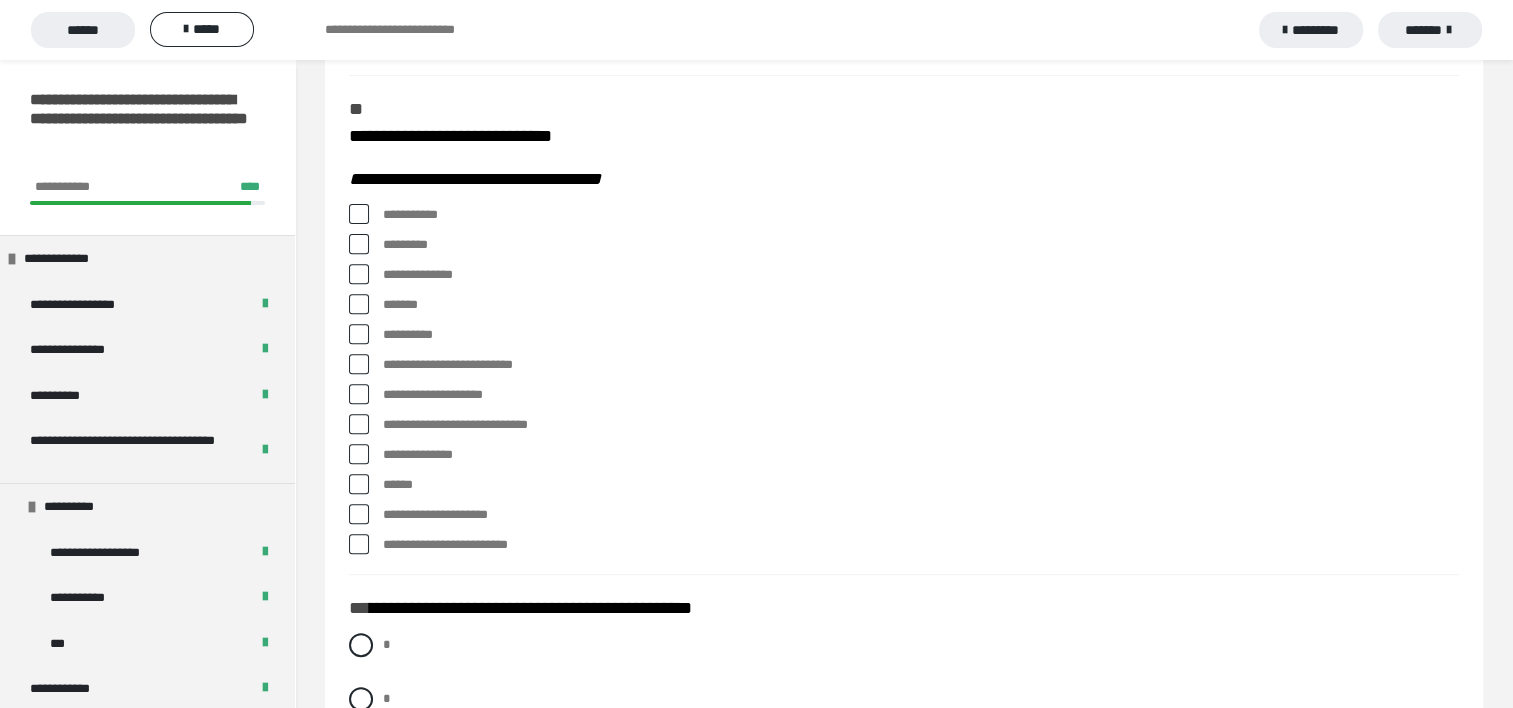 click at bounding box center (359, 214) 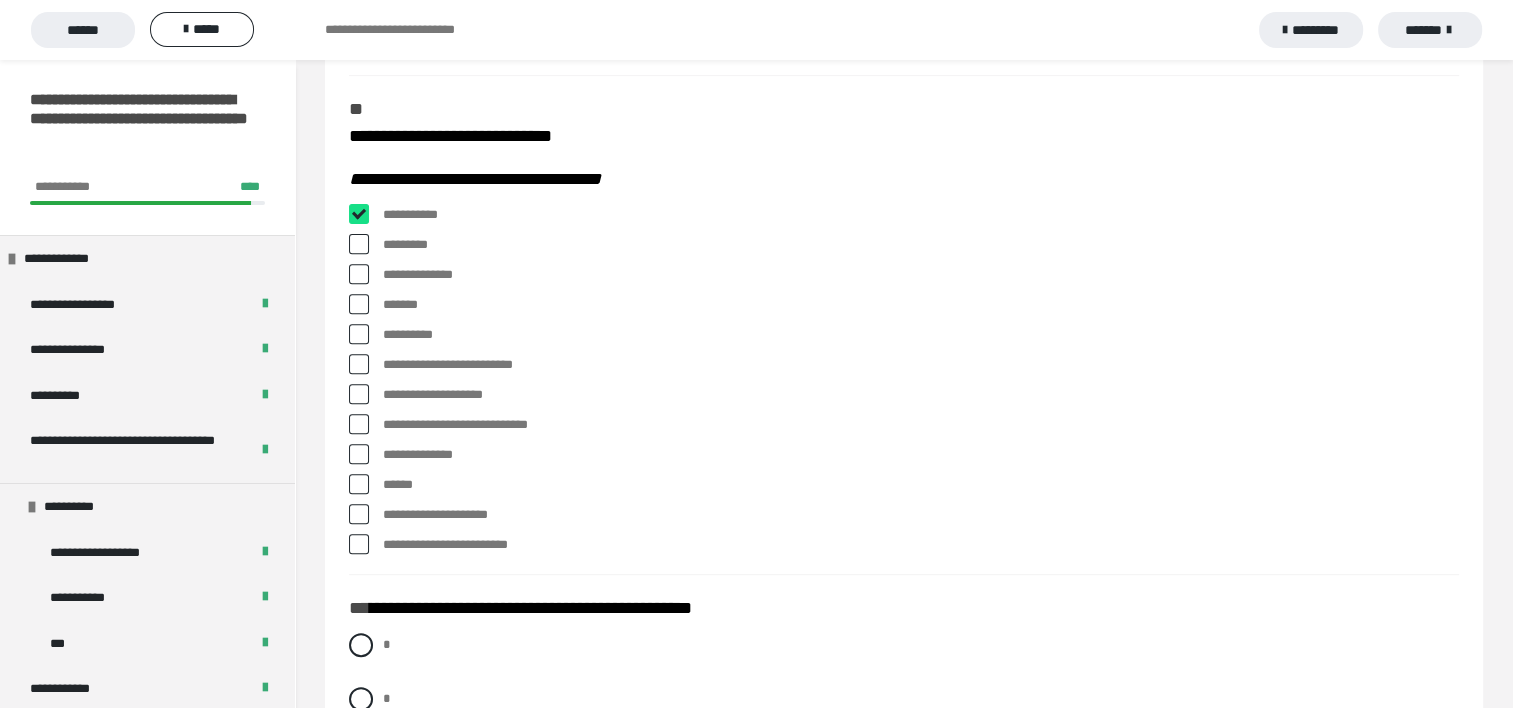 checkbox on "****" 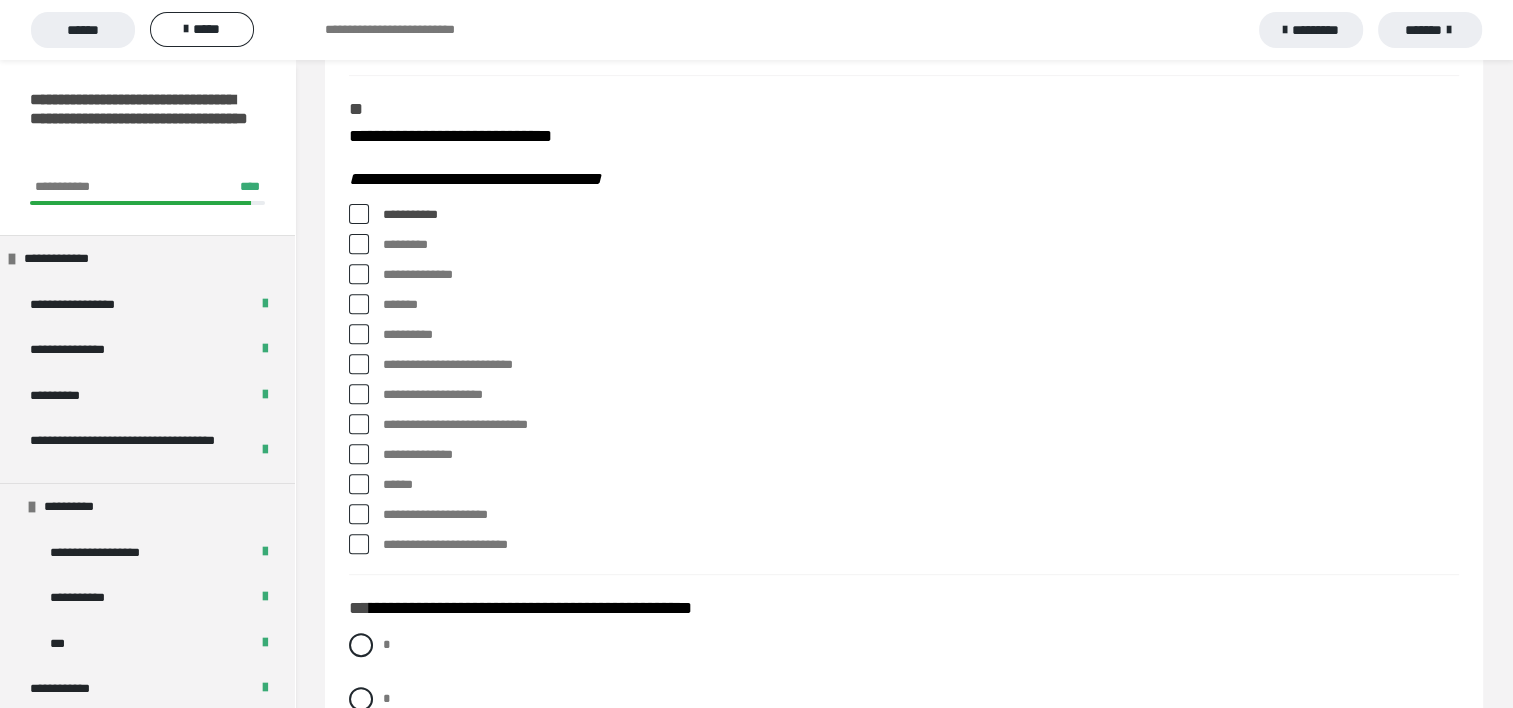 click at bounding box center (359, 274) 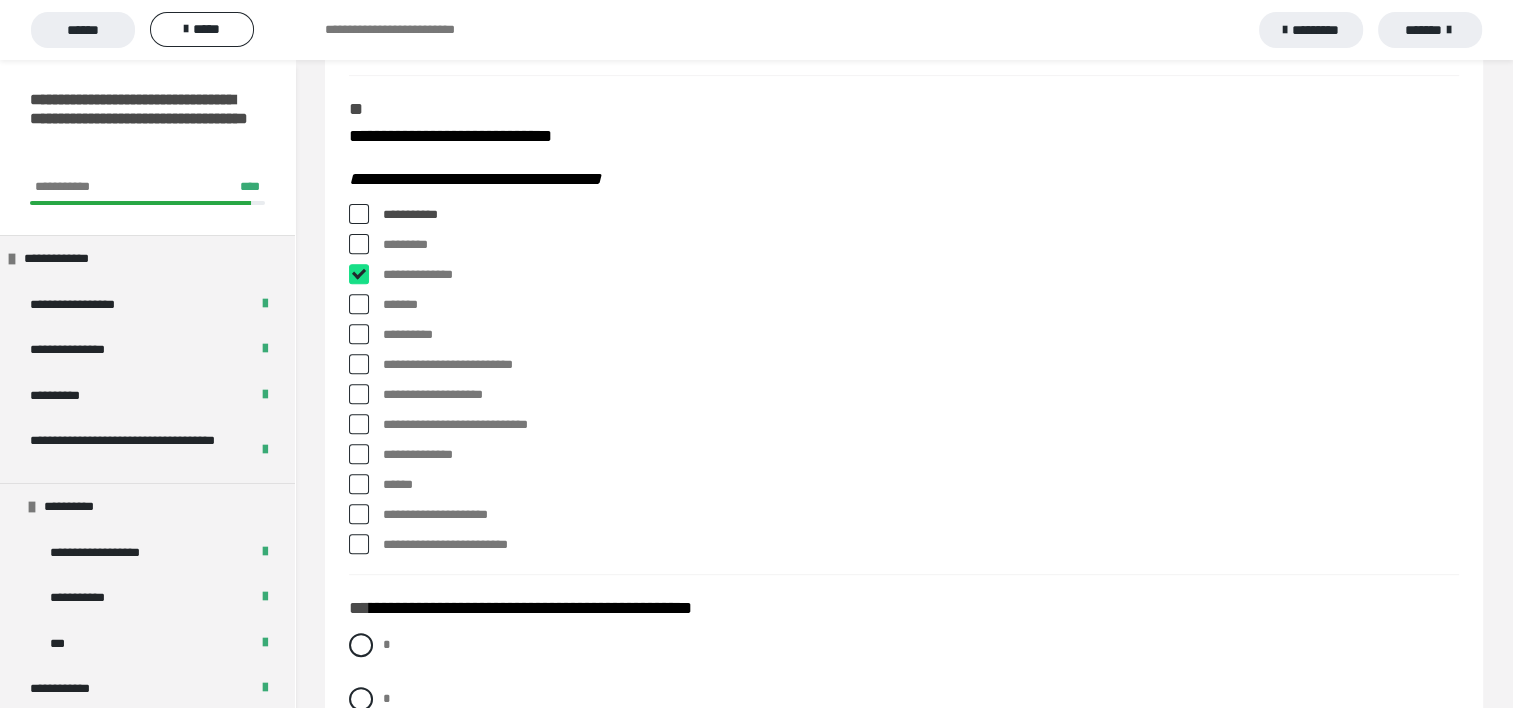 checkbox on "****" 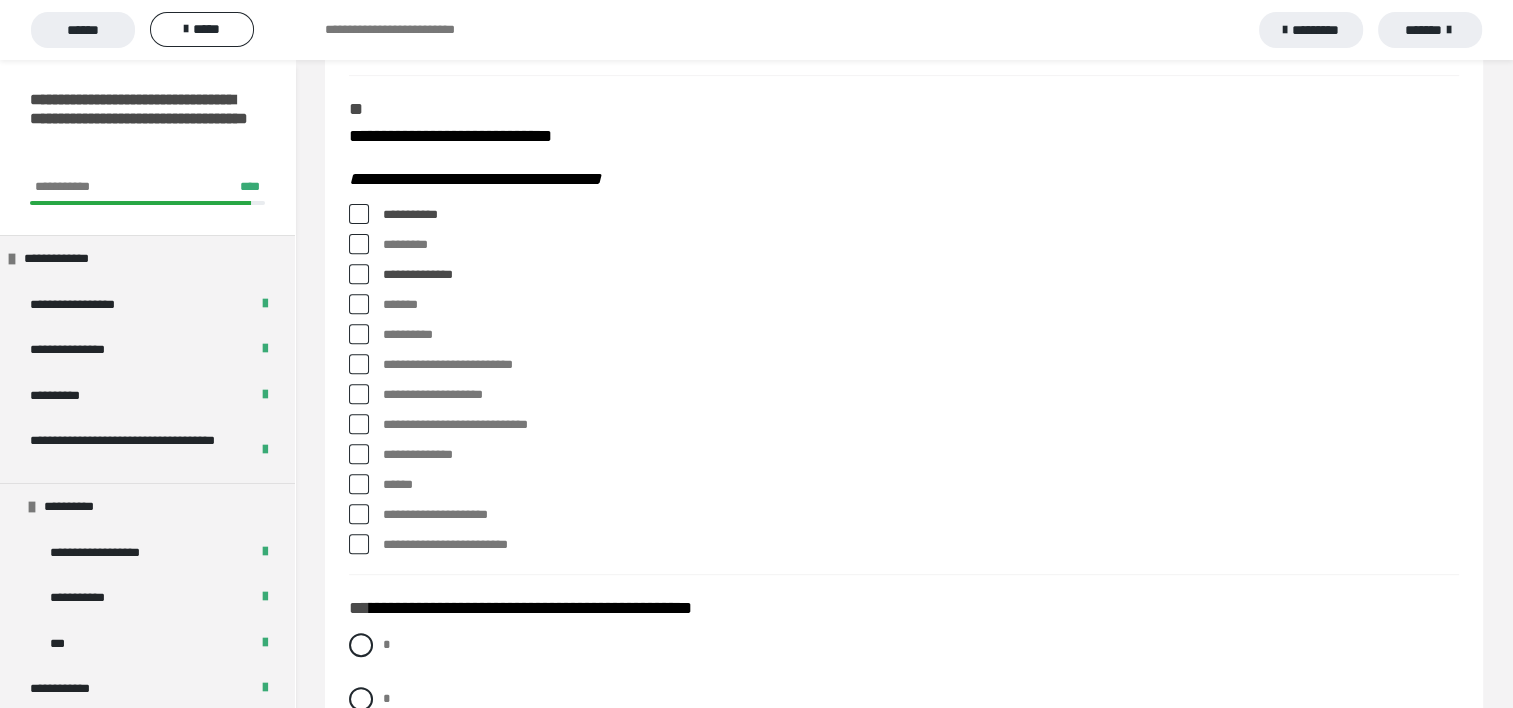 click at bounding box center (359, 304) 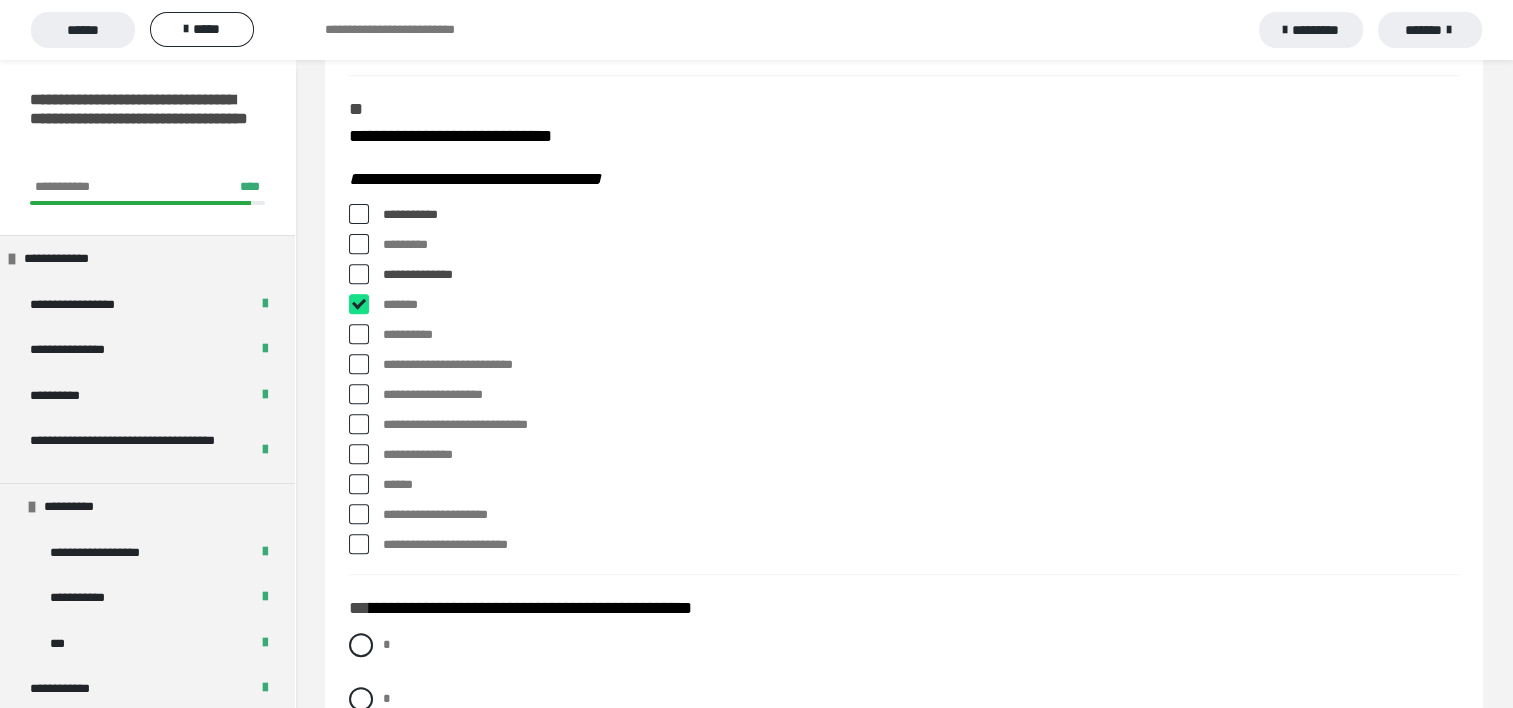 checkbox on "****" 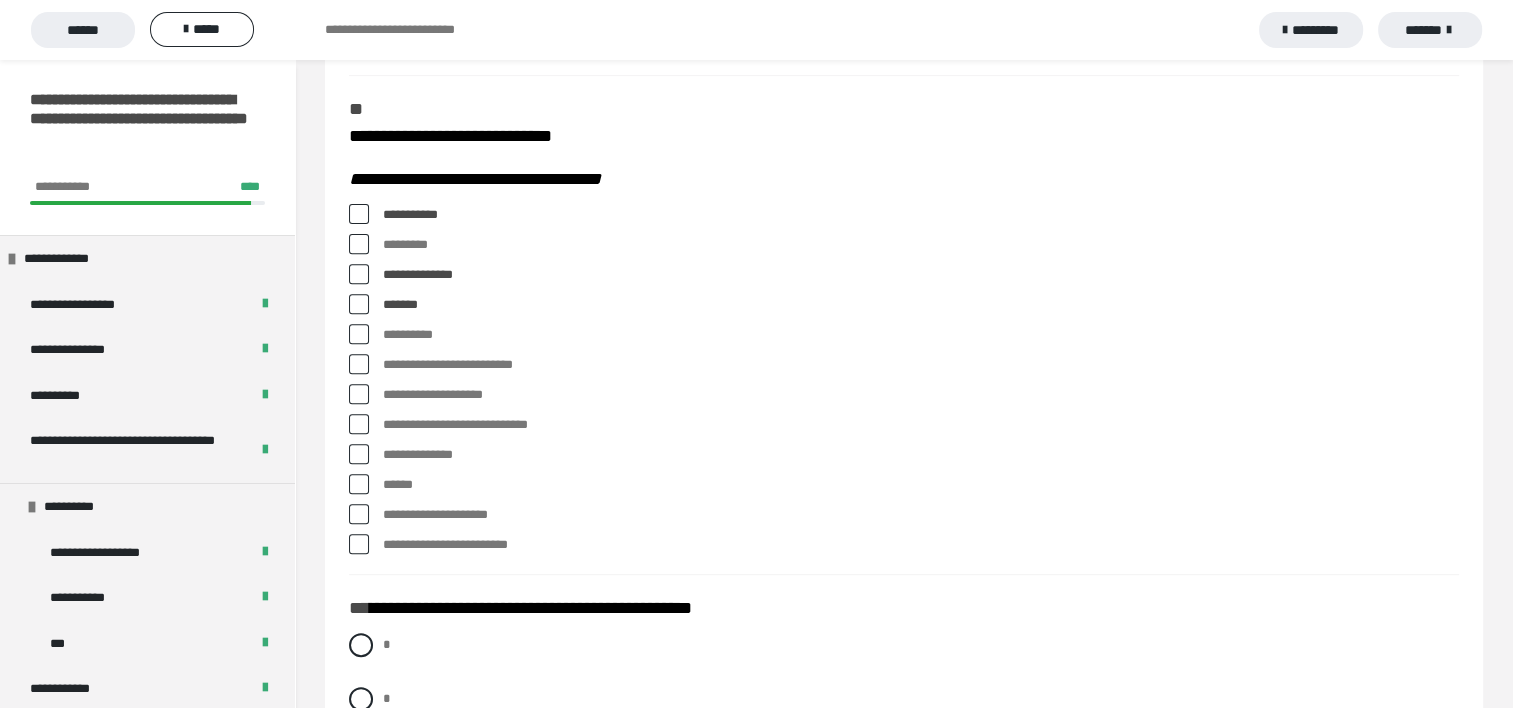 click at bounding box center [359, 364] 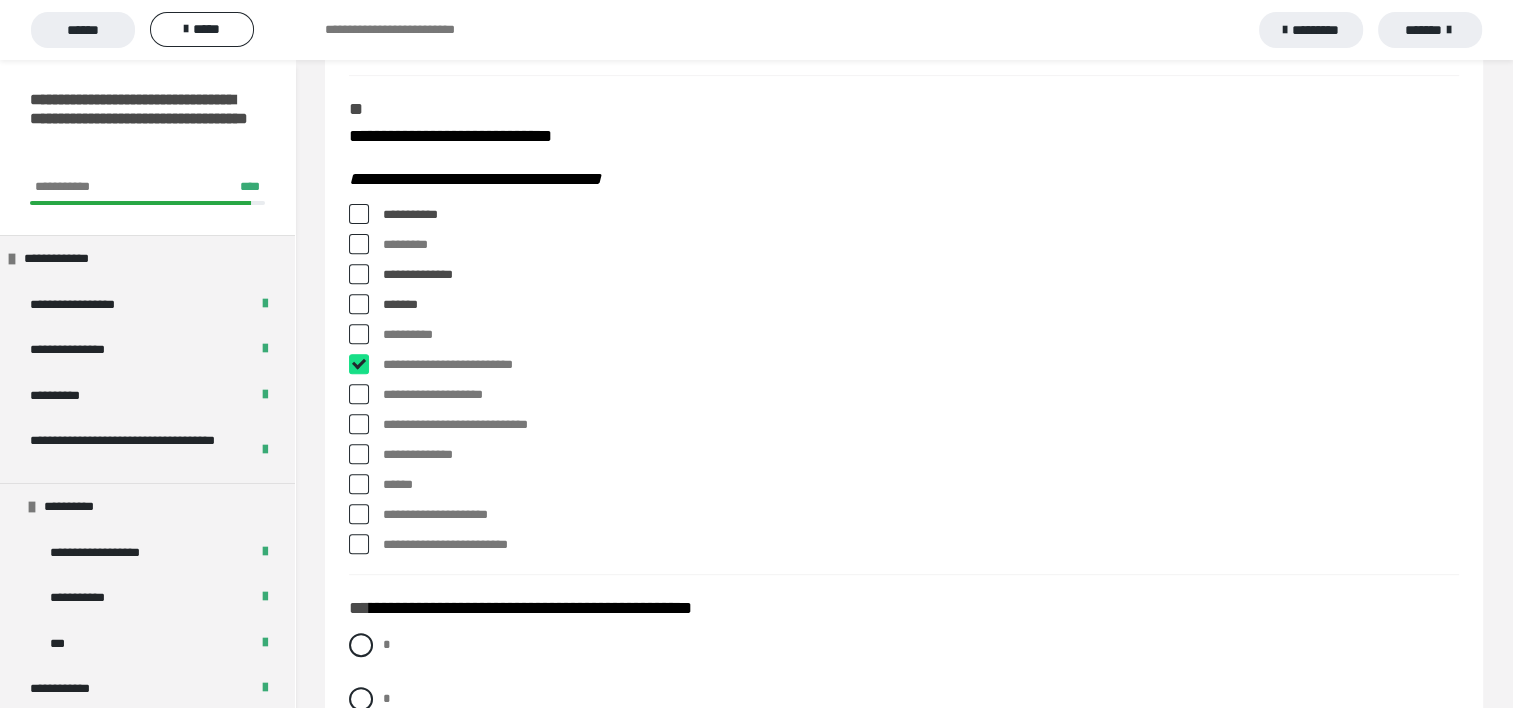 checkbox on "****" 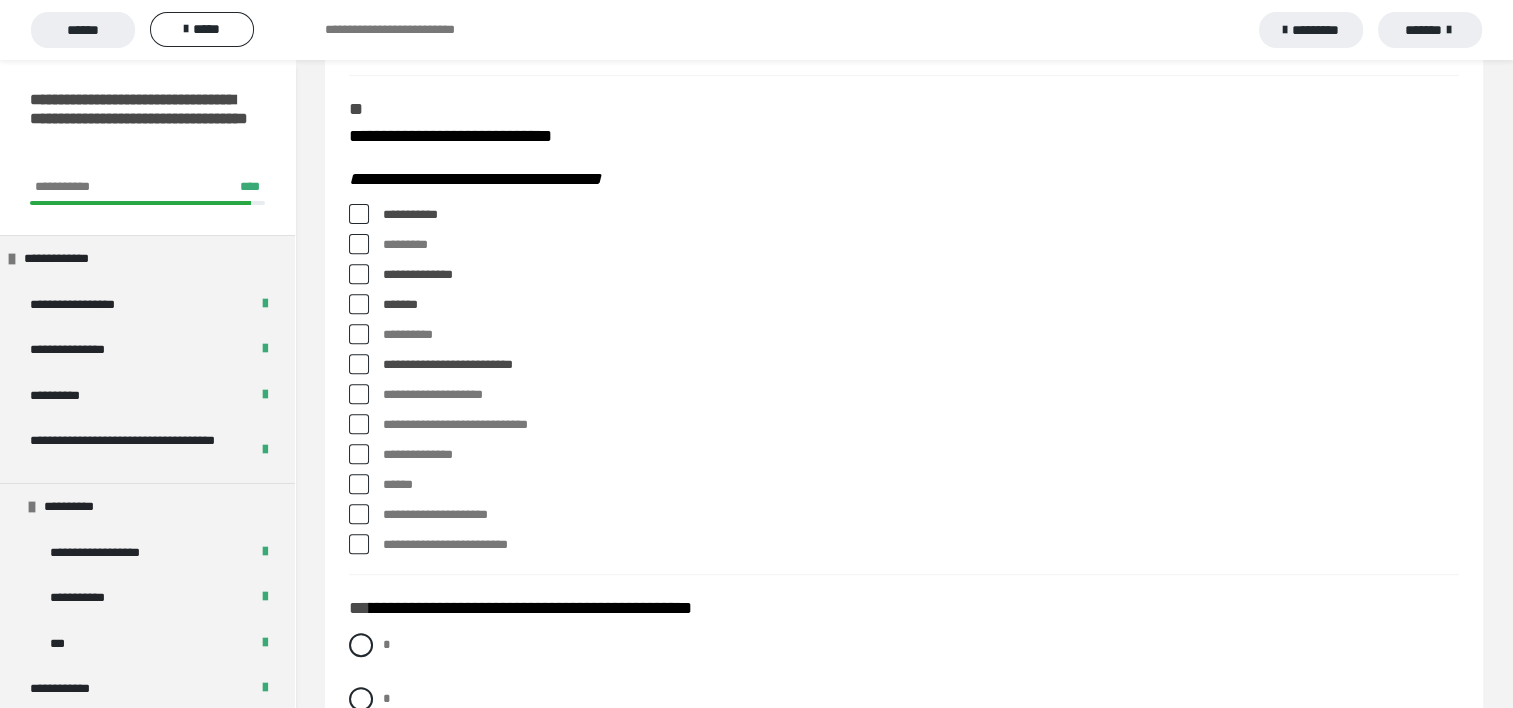 click at bounding box center (359, 394) 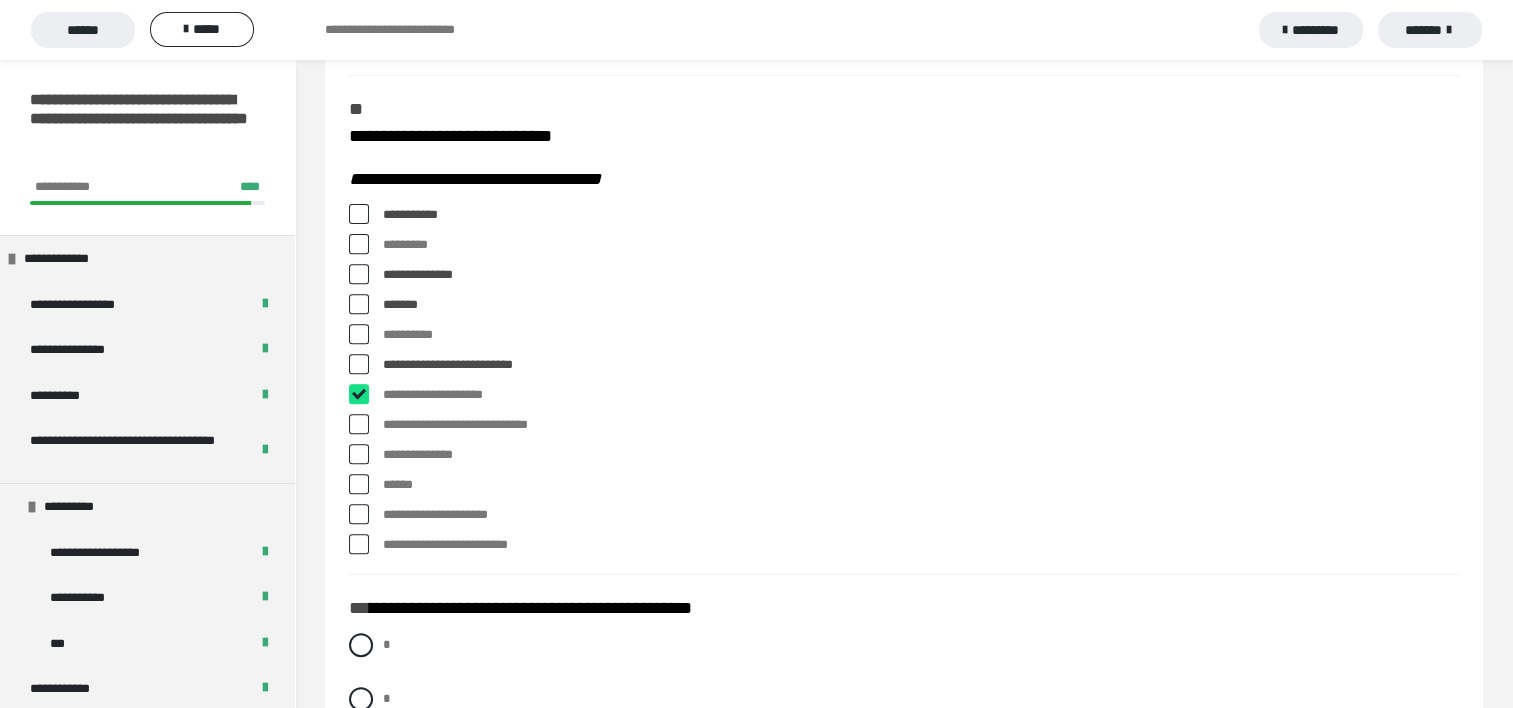 checkbox on "****" 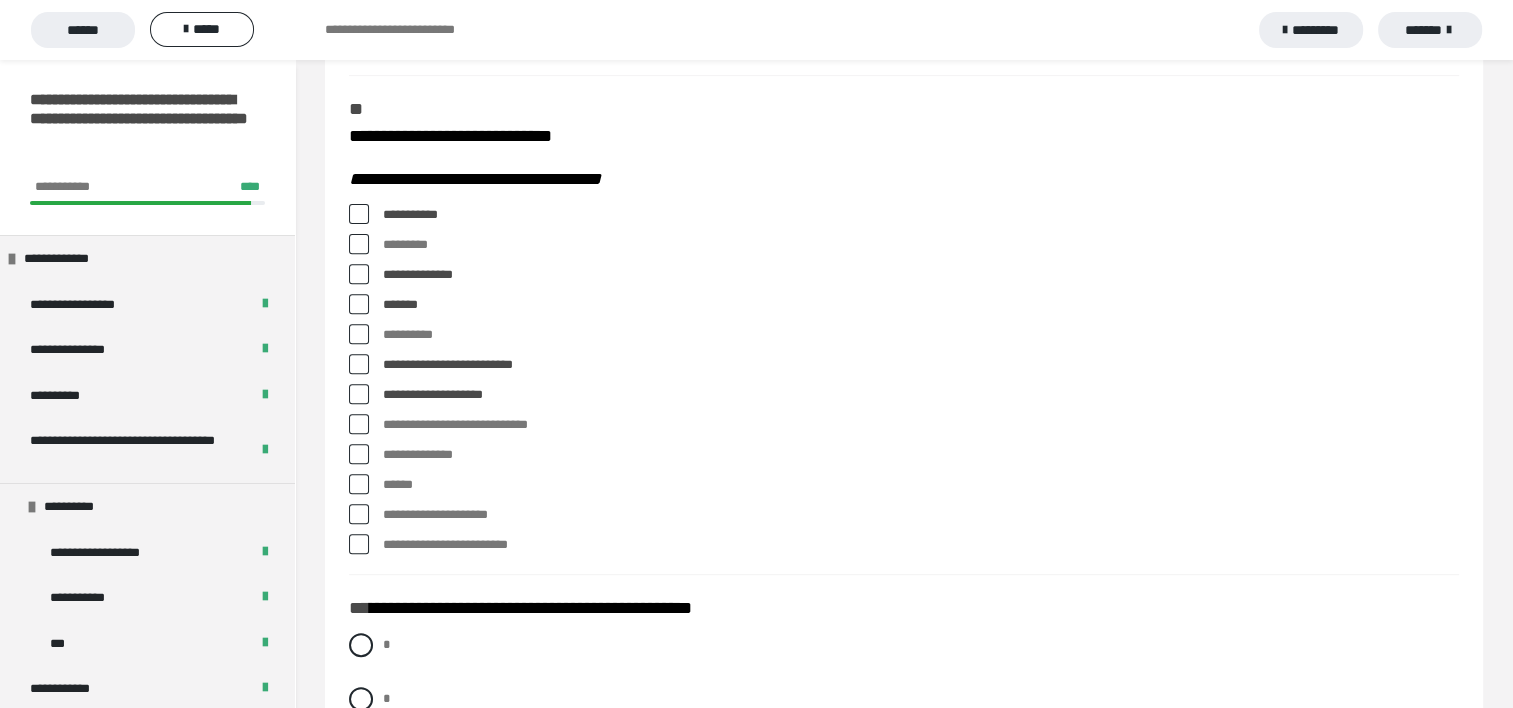 click at bounding box center (359, 424) 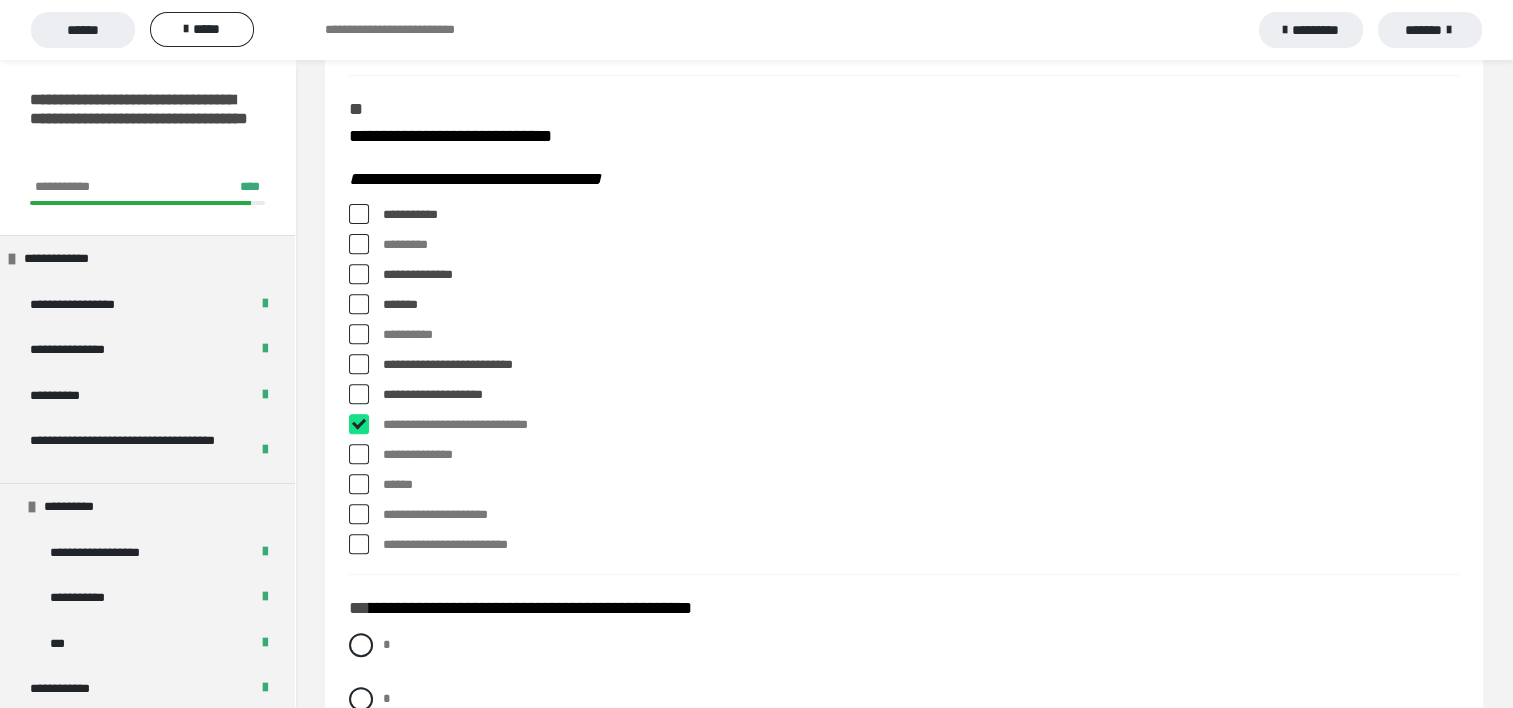 checkbox on "****" 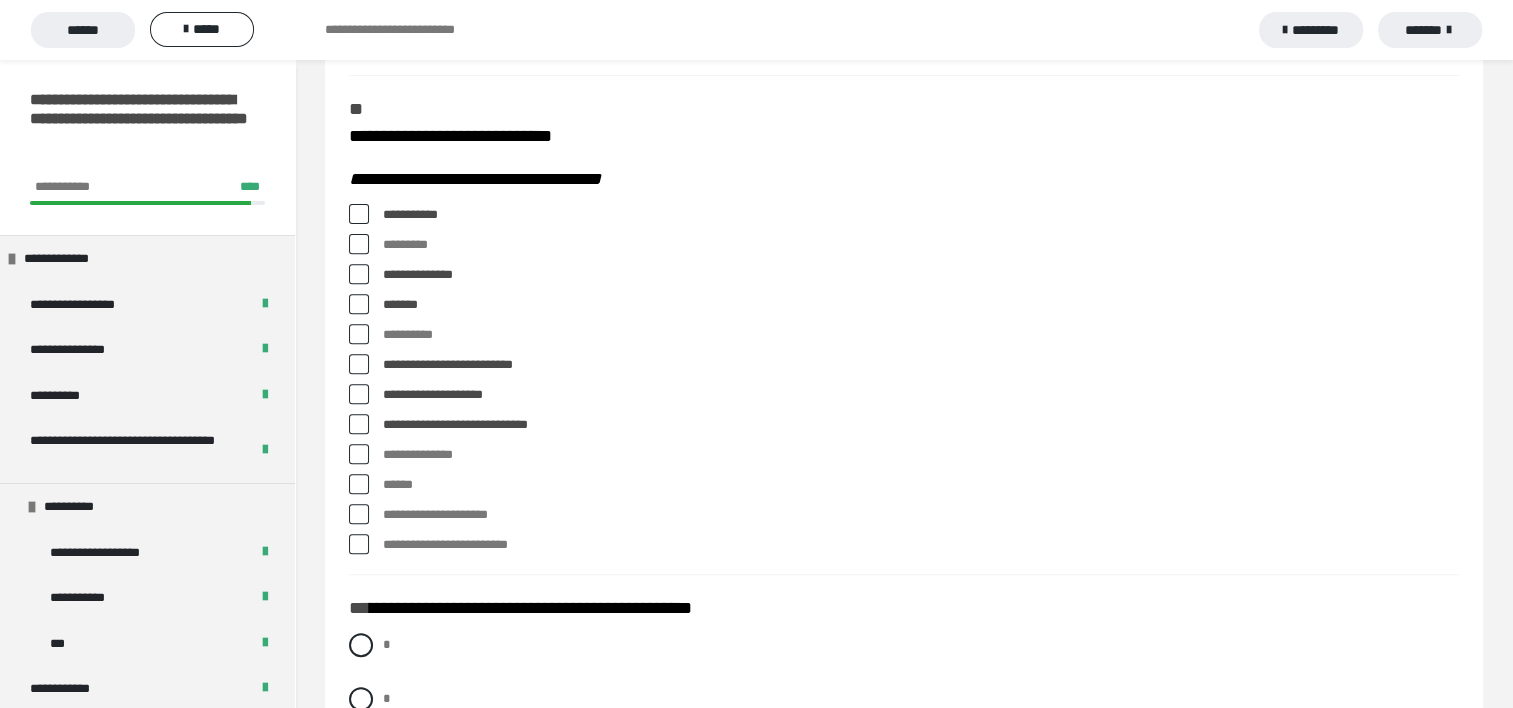 click at bounding box center [359, 544] 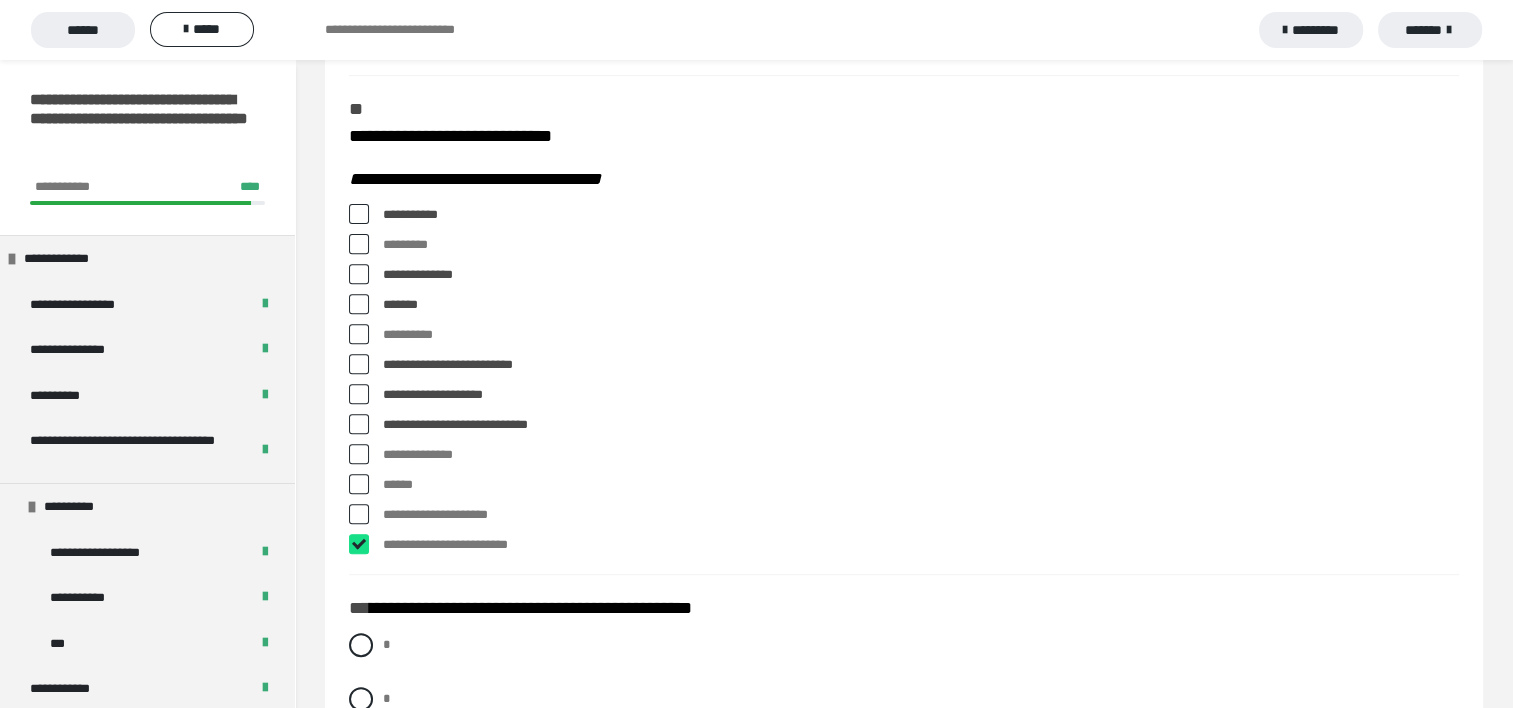 checkbox on "****" 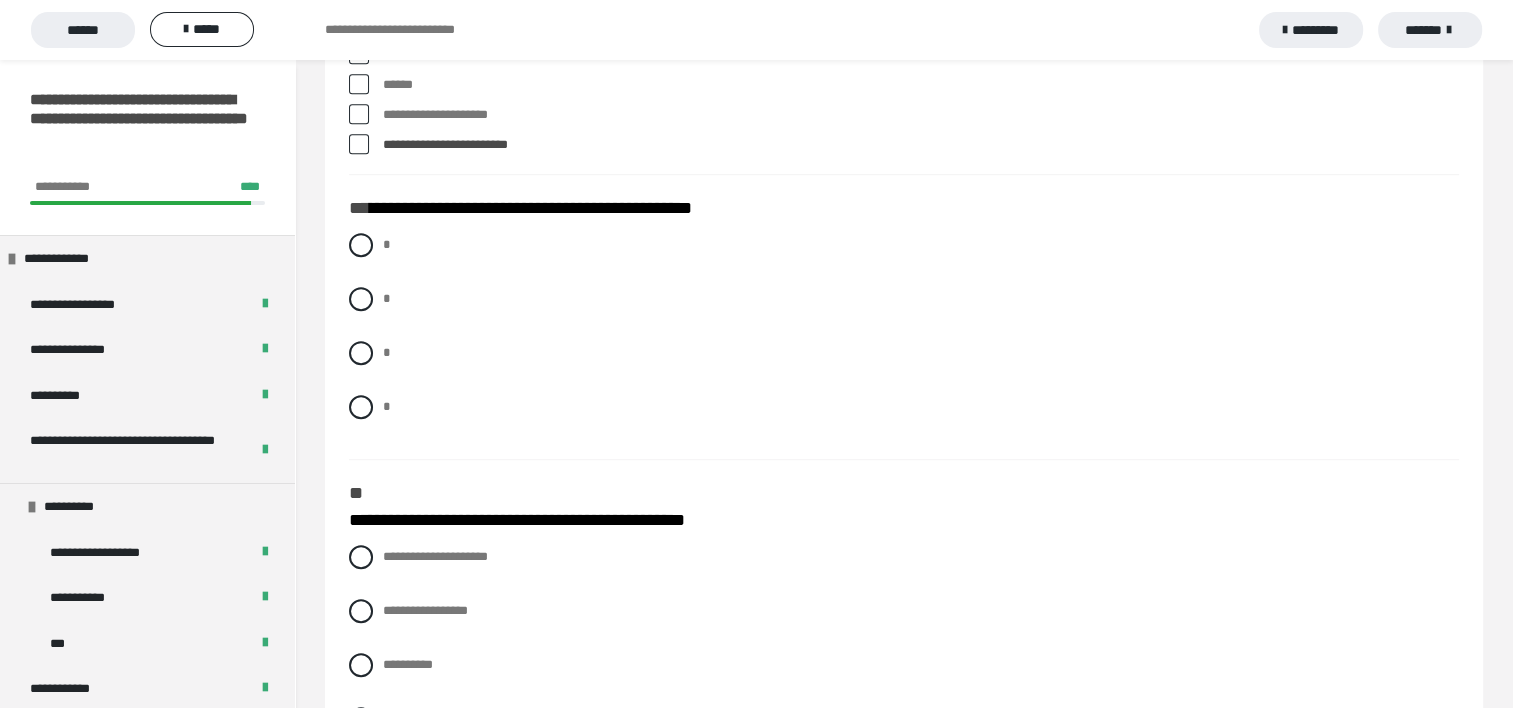 scroll, scrollTop: 1200, scrollLeft: 0, axis: vertical 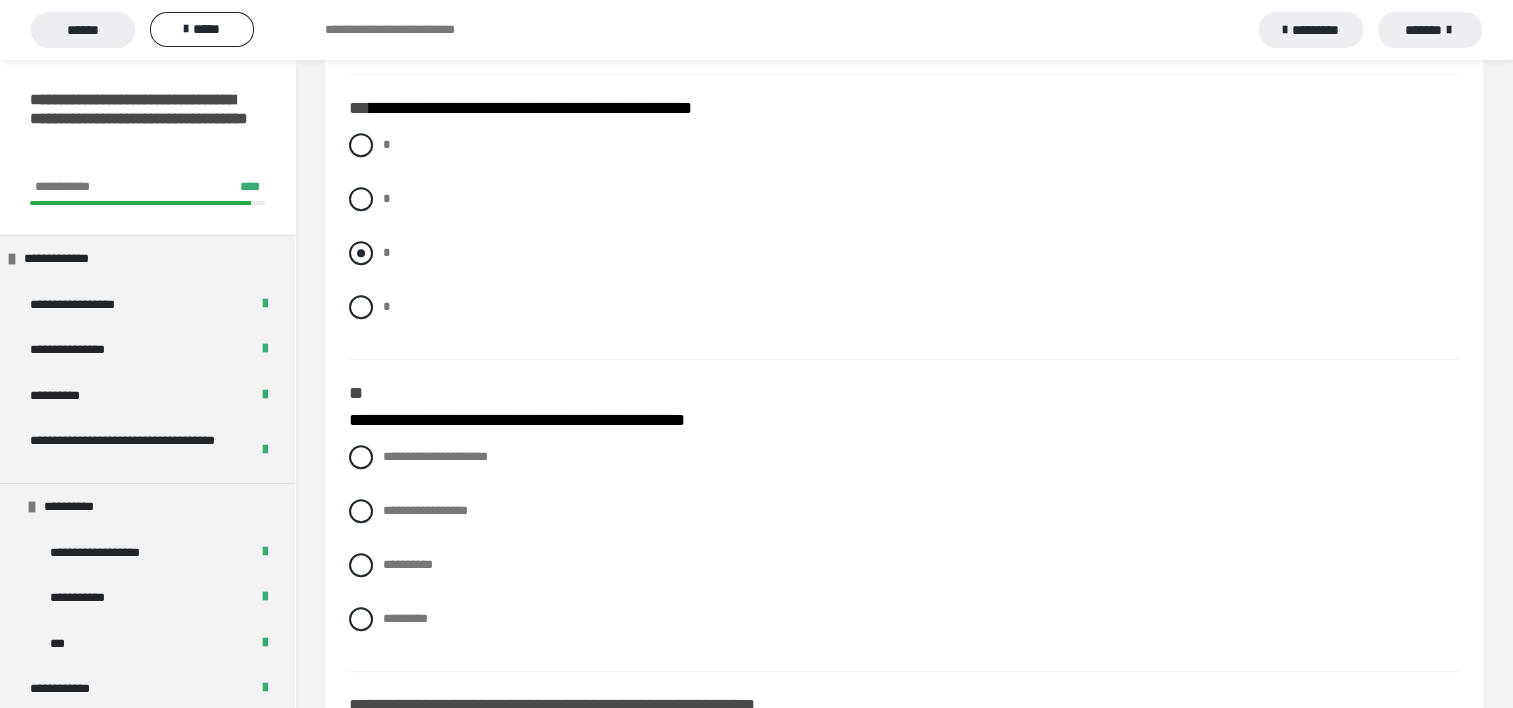 click at bounding box center [361, 253] 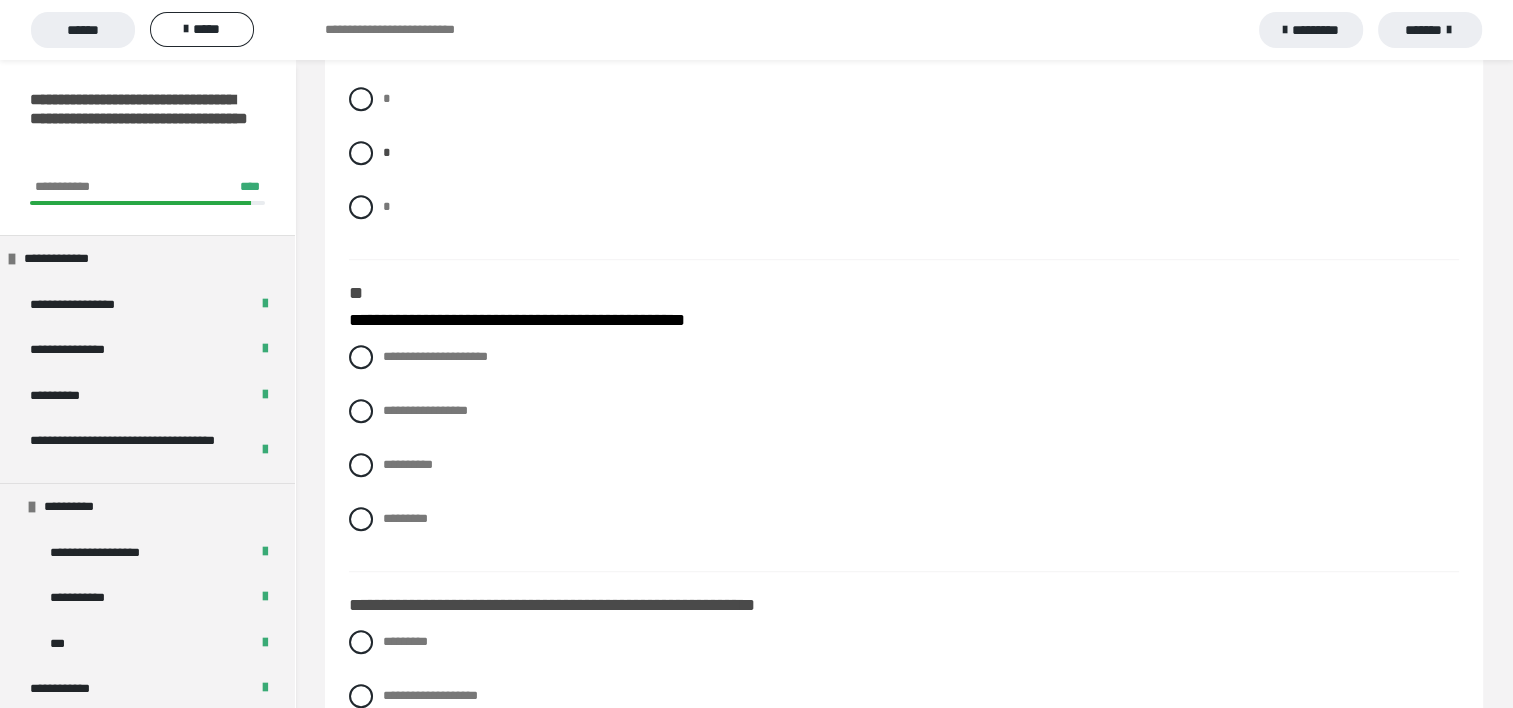 scroll, scrollTop: 1400, scrollLeft: 0, axis: vertical 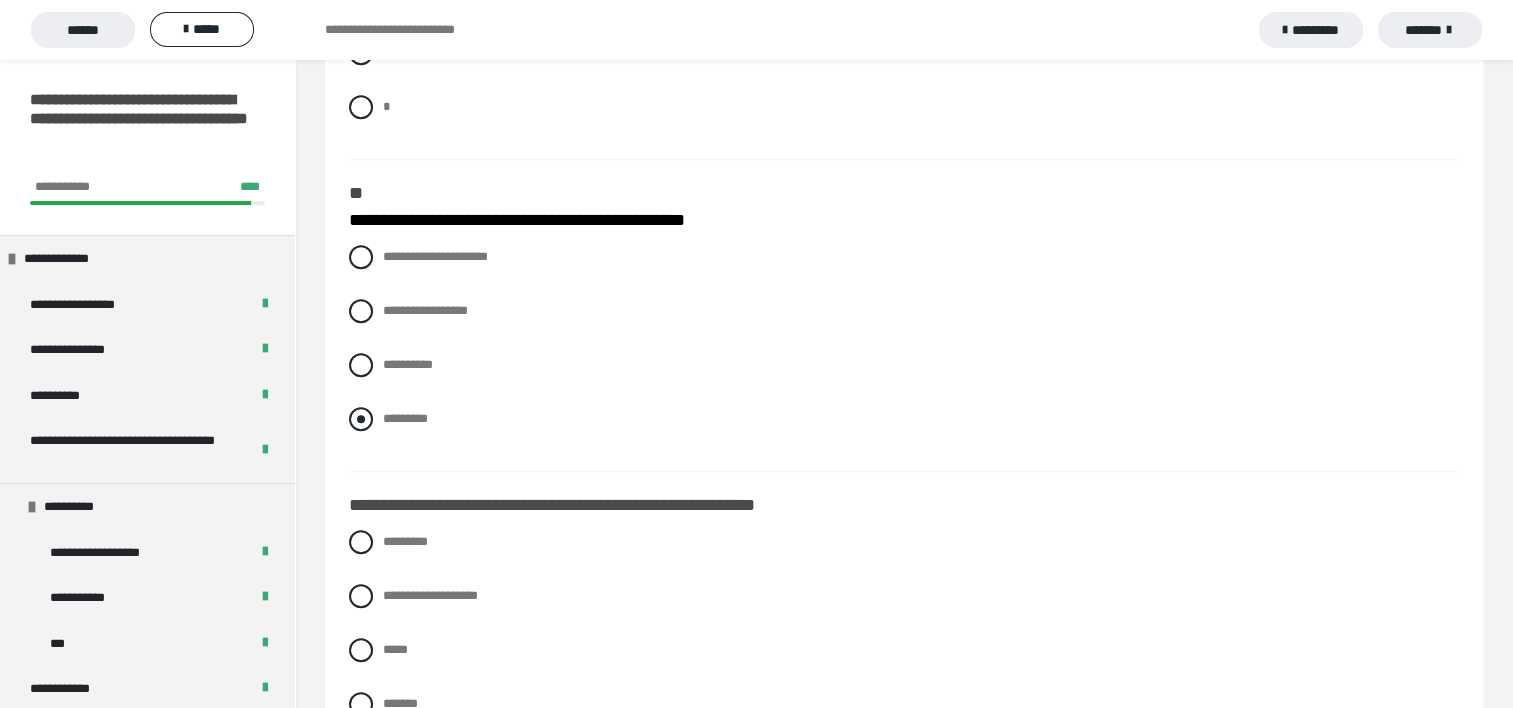click at bounding box center (361, 419) 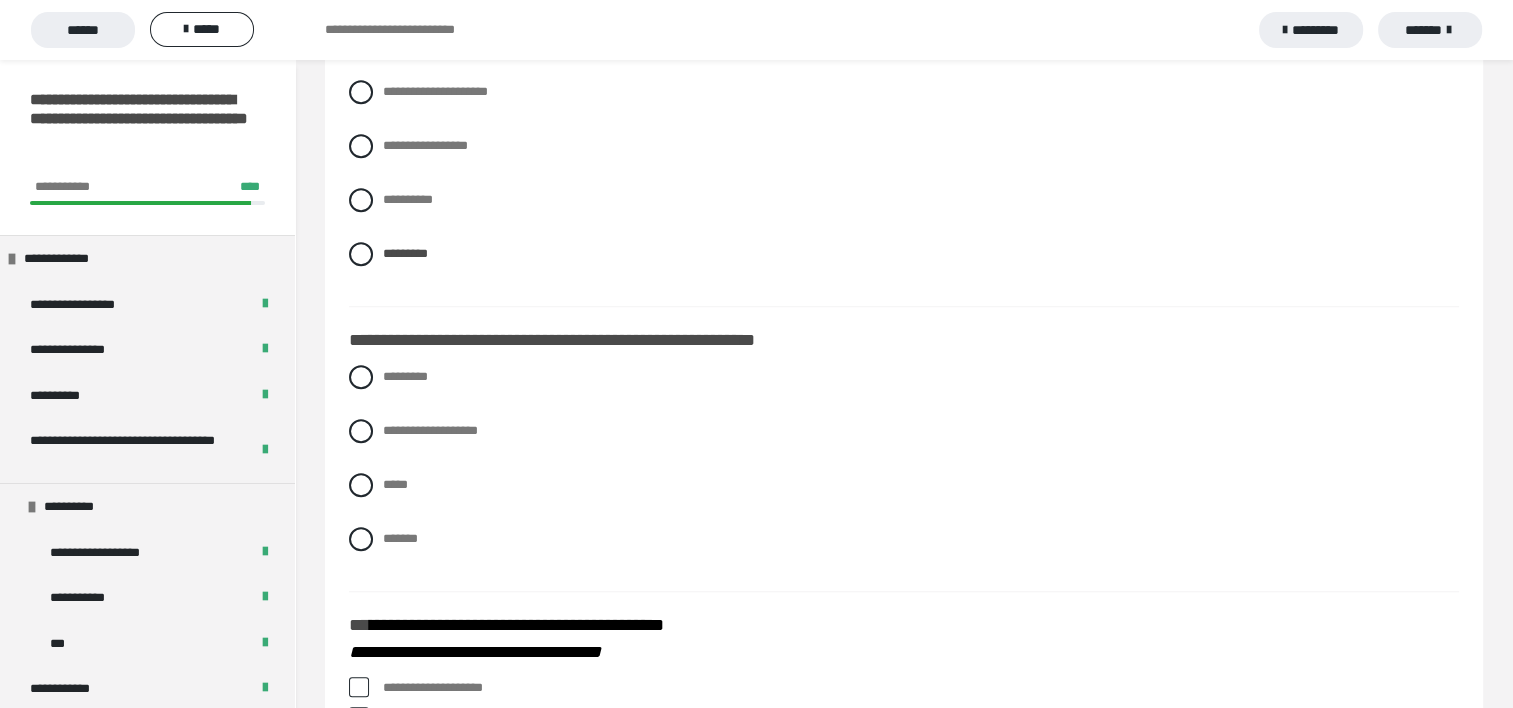 scroll, scrollTop: 1600, scrollLeft: 0, axis: vertical 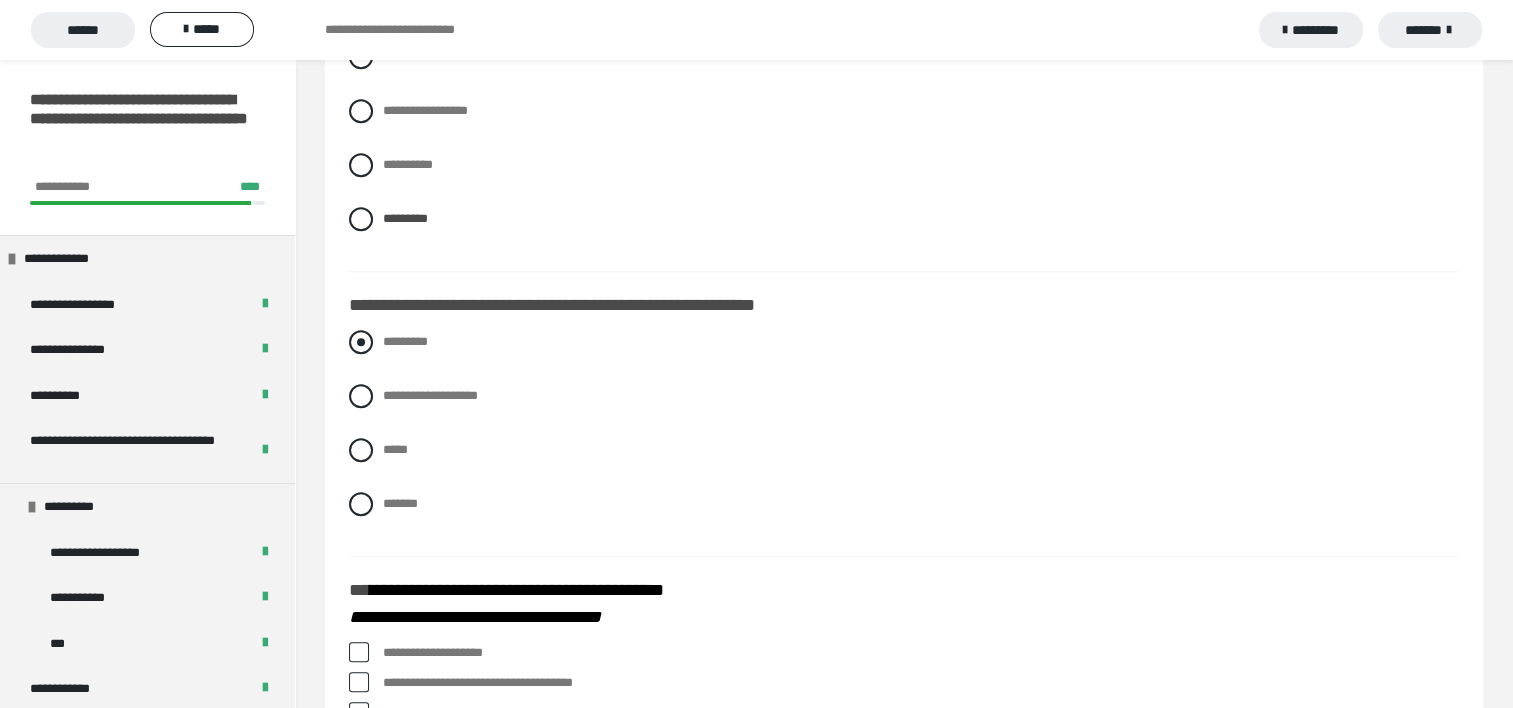 click at bounding box center [361, 342] 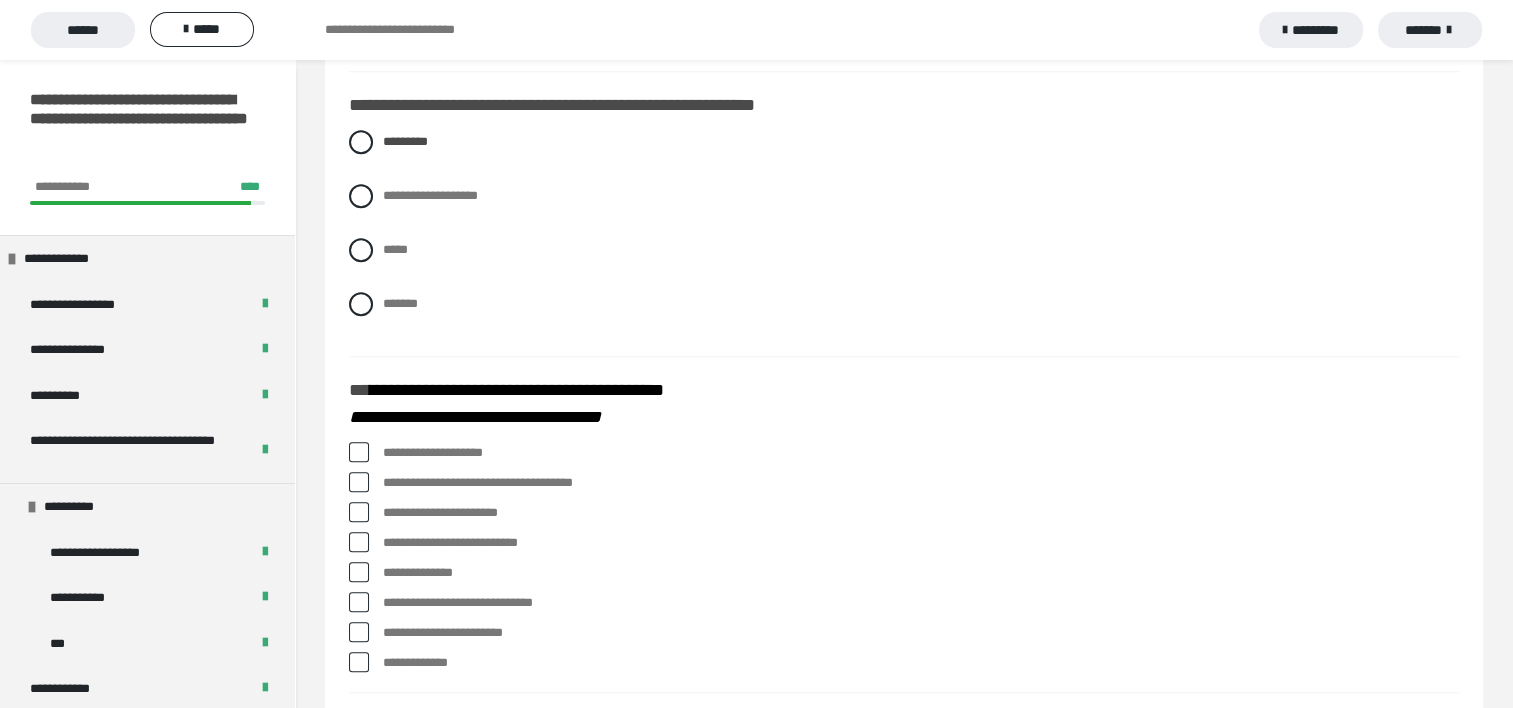 scroll, scrollTop: 1900, scrollLeft: 0, axis: vertical 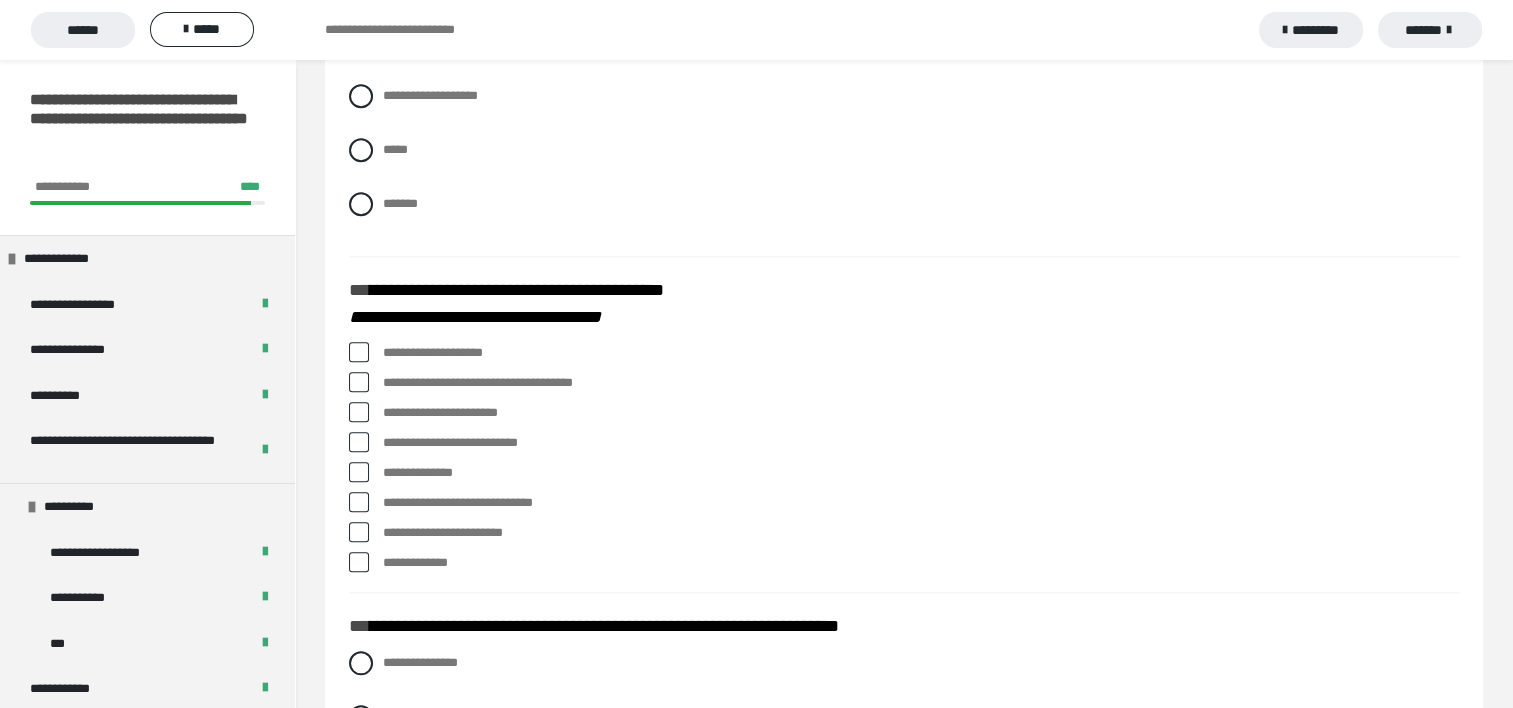 click at bounding box center [359, 412] 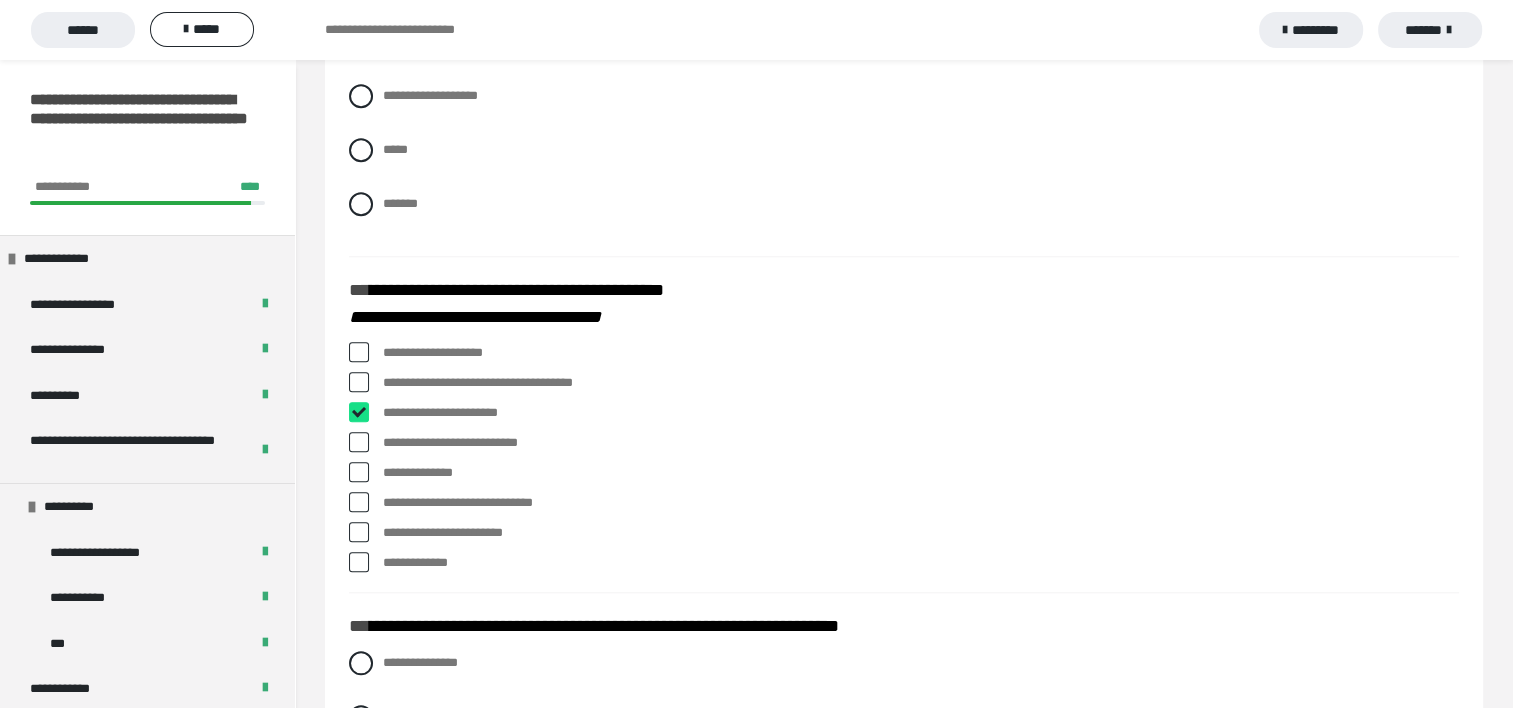 checkbox on "****" 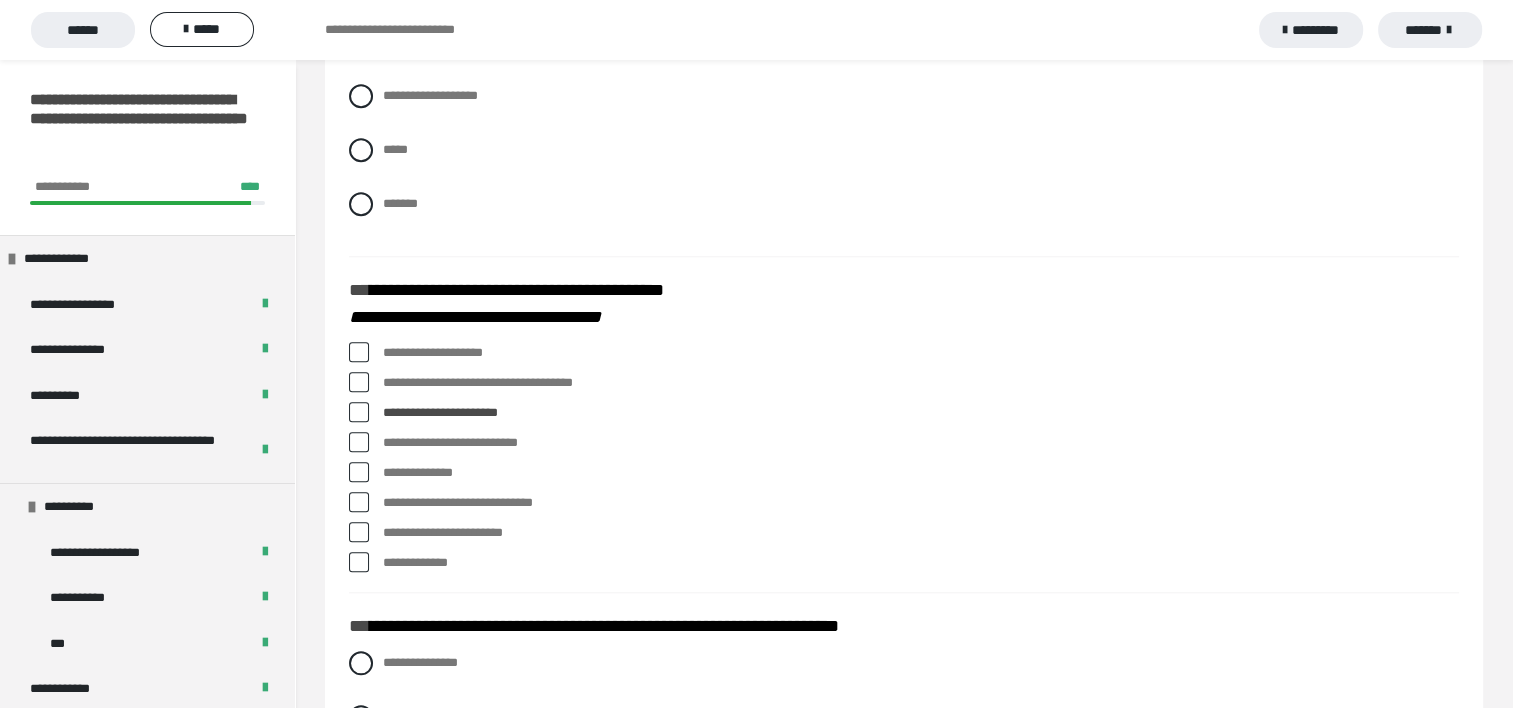 click at bounding box center (359, 442) 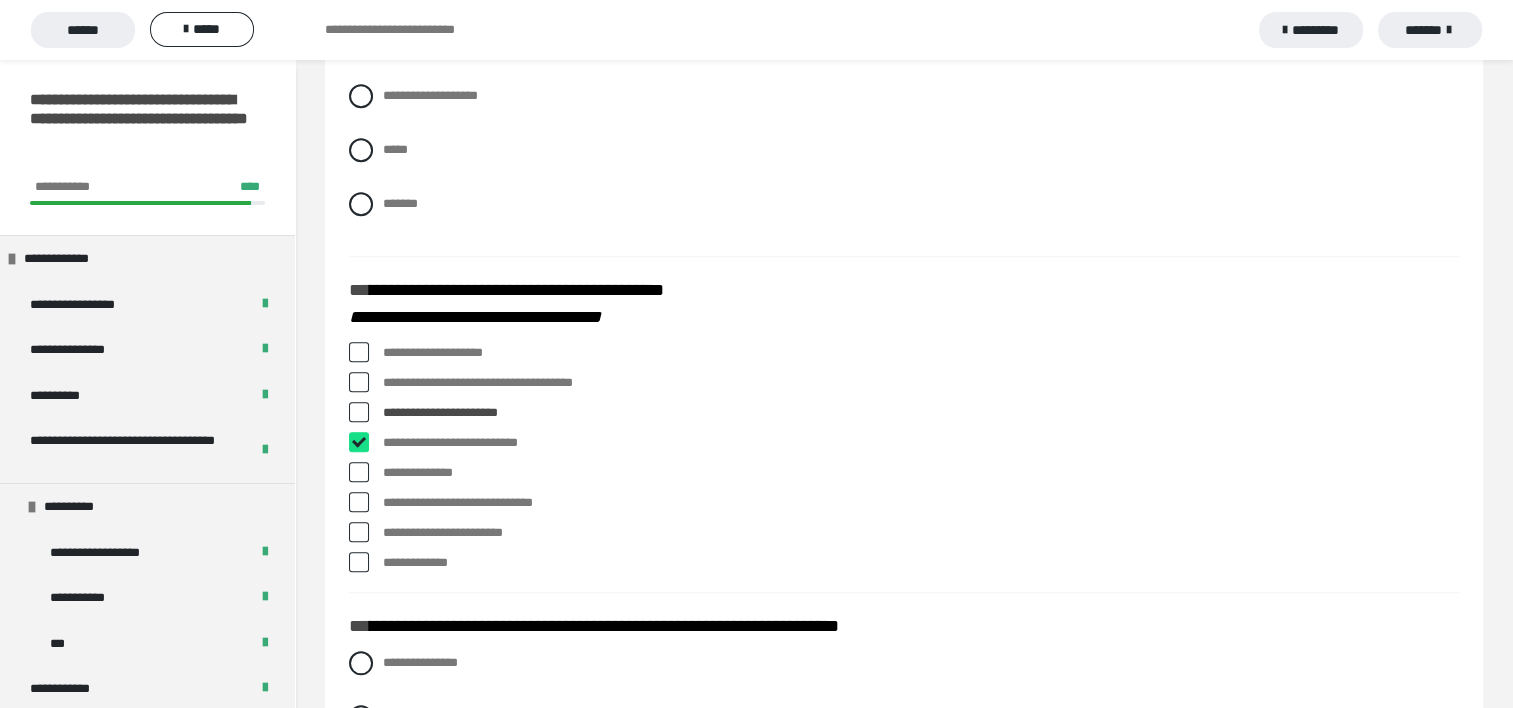 checkbox on "****" 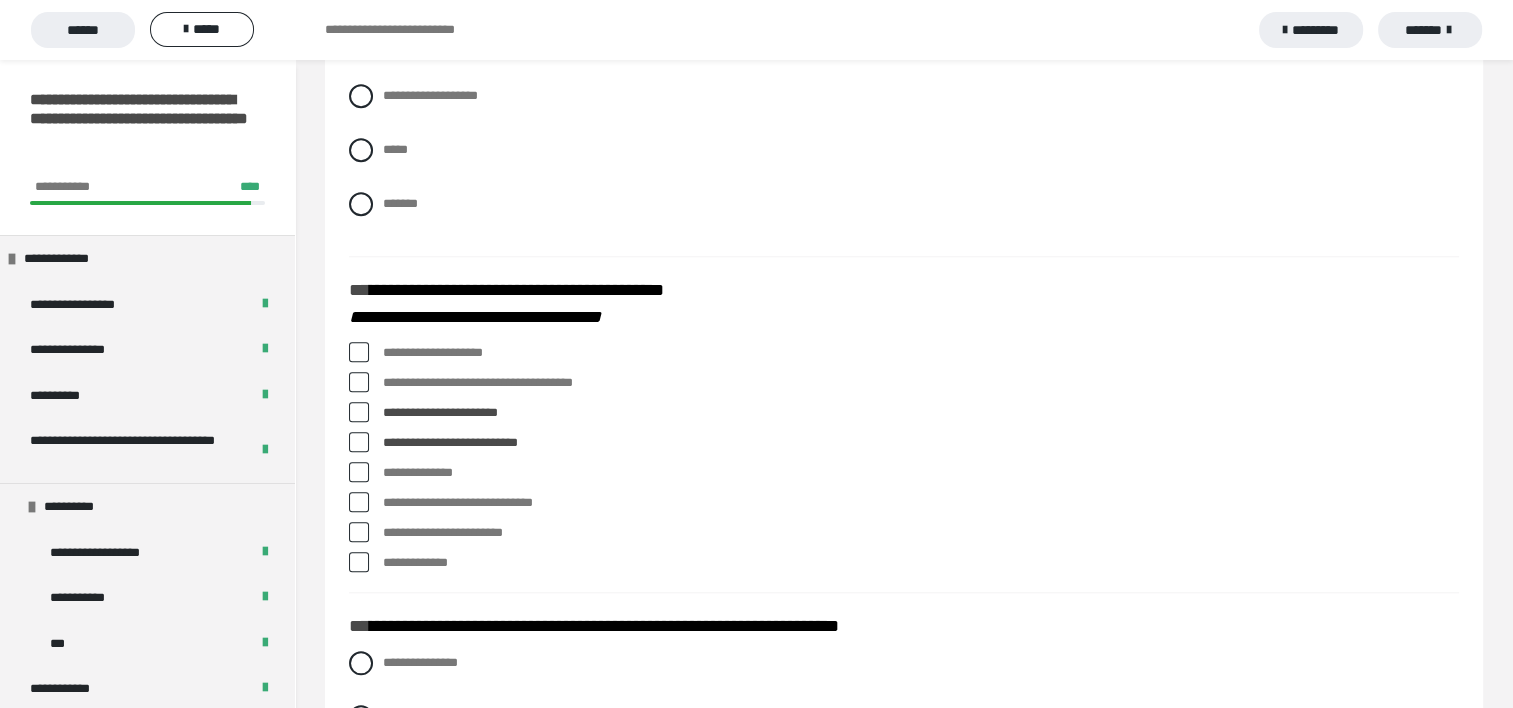 click at bounding box center (359, 532) 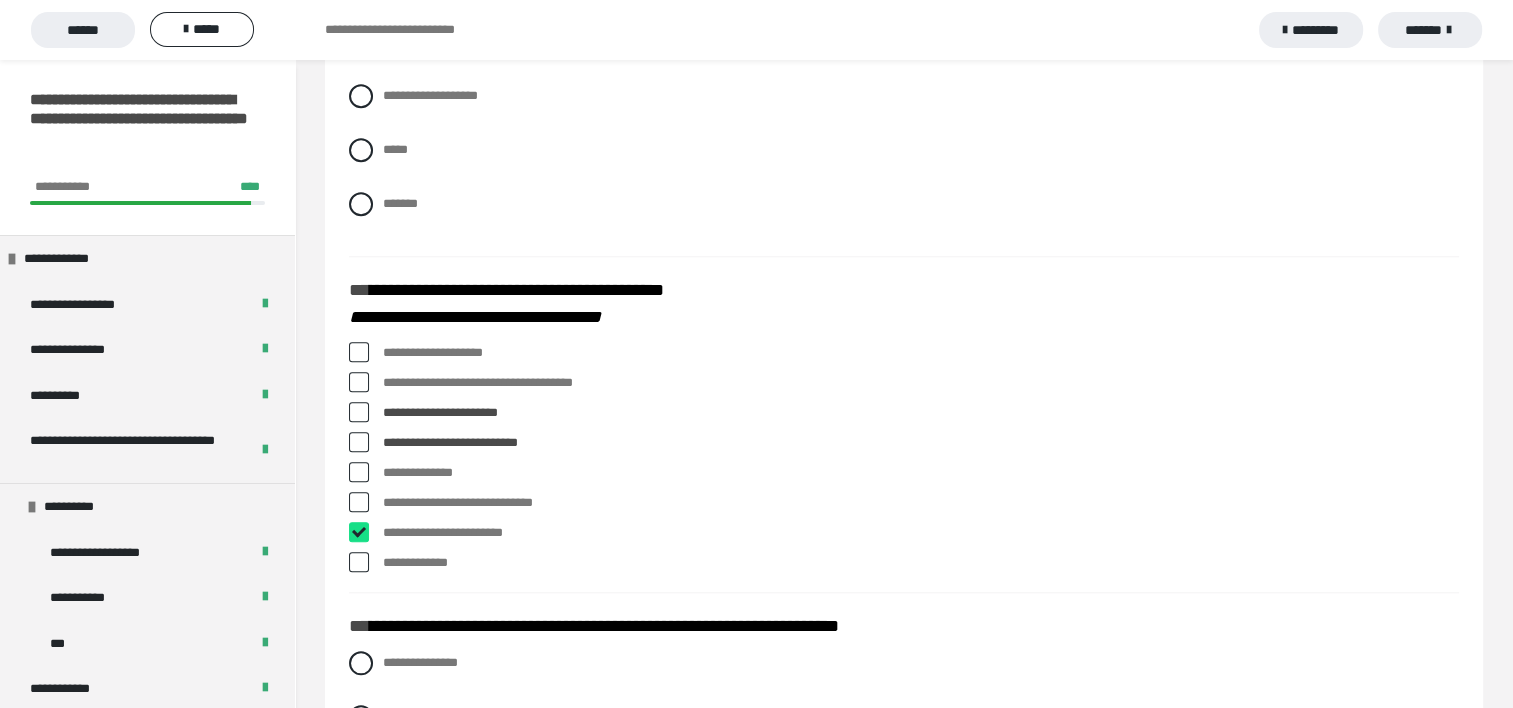 checkbox on "****" 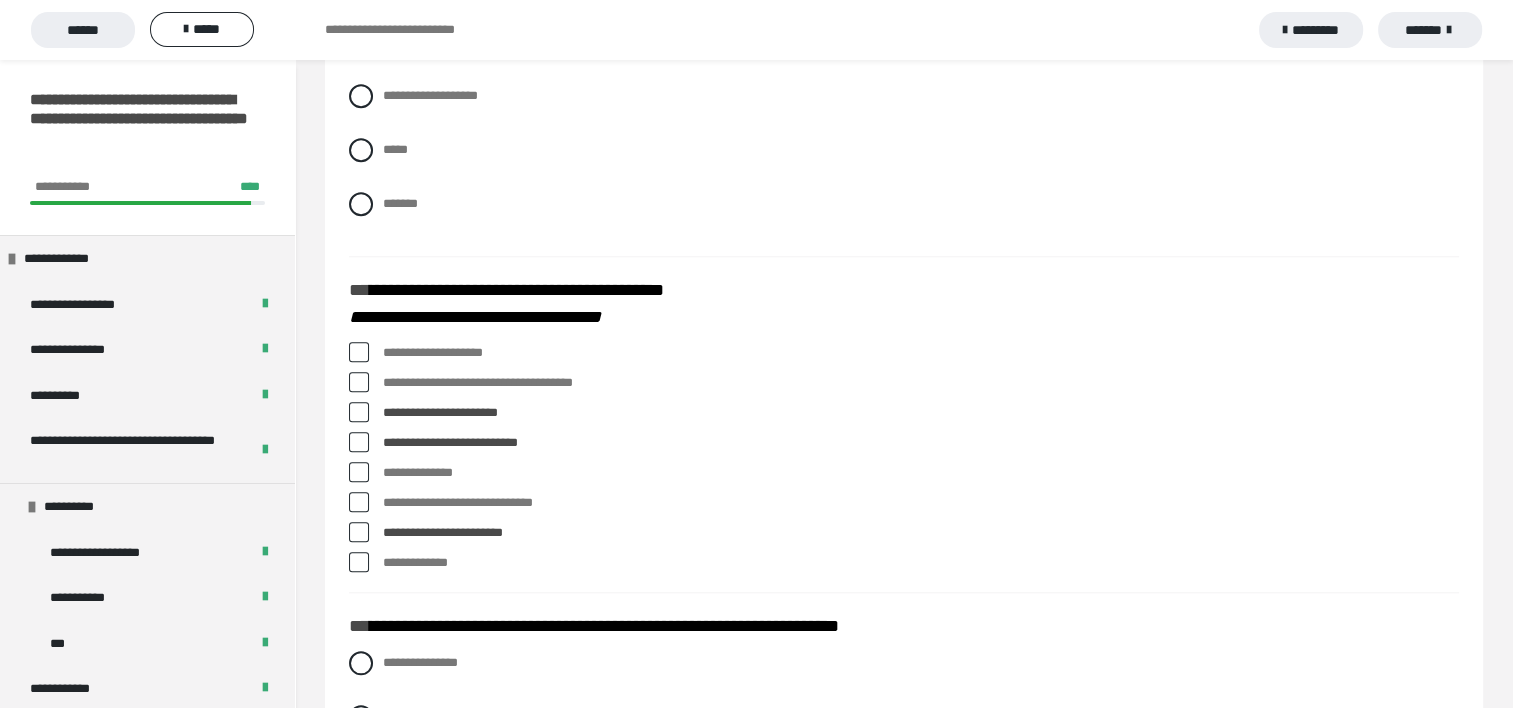 click at bounding box center [359, 352] 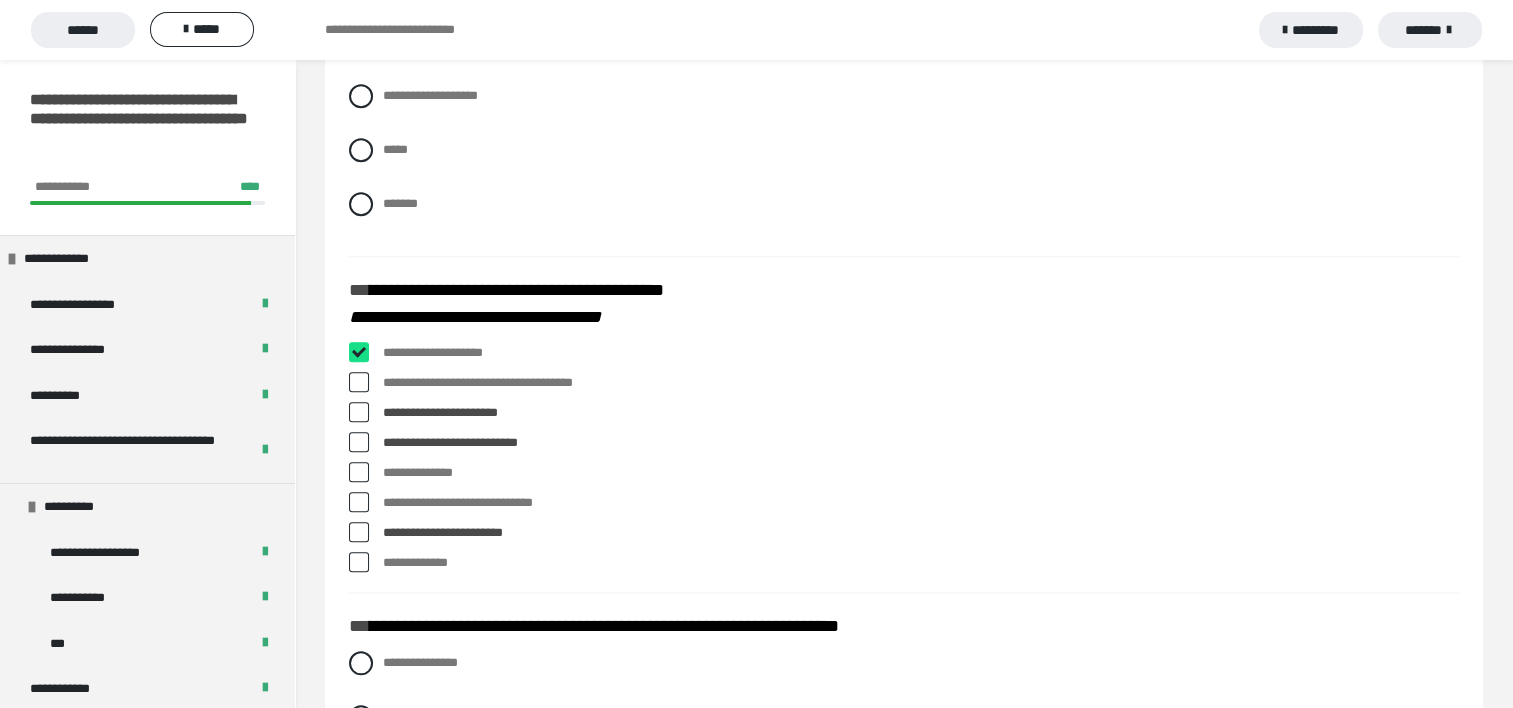 checkbox on "****" 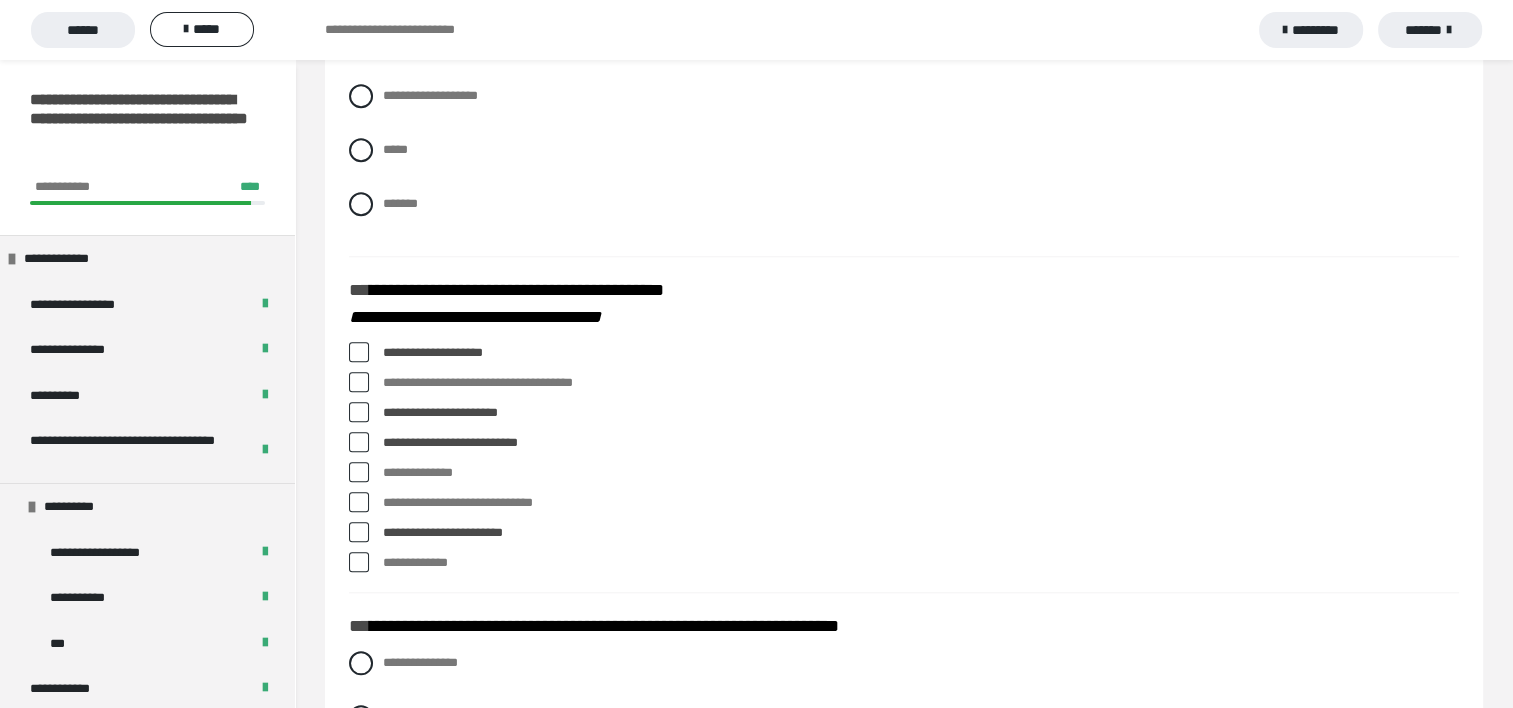 click at bounding box center (359, 382) 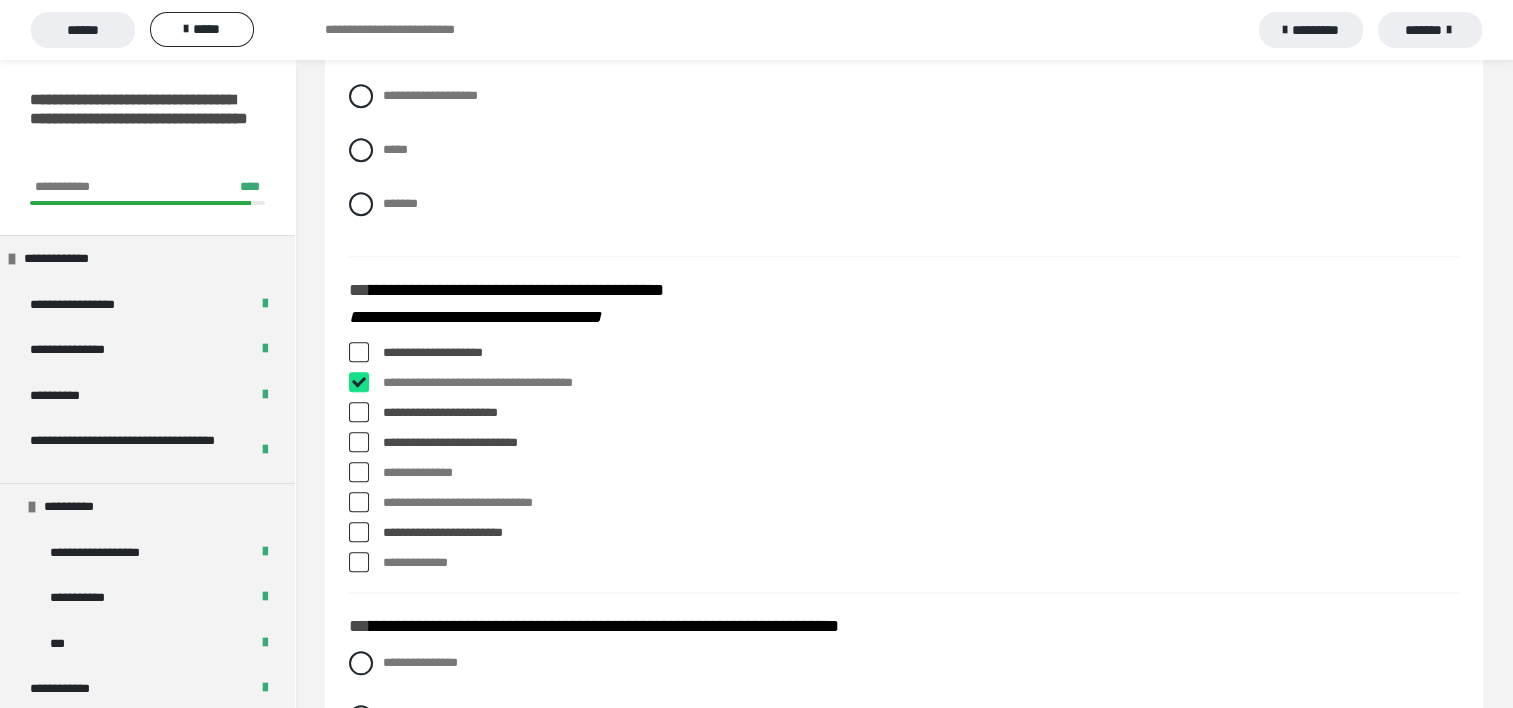 checkbox on "****" 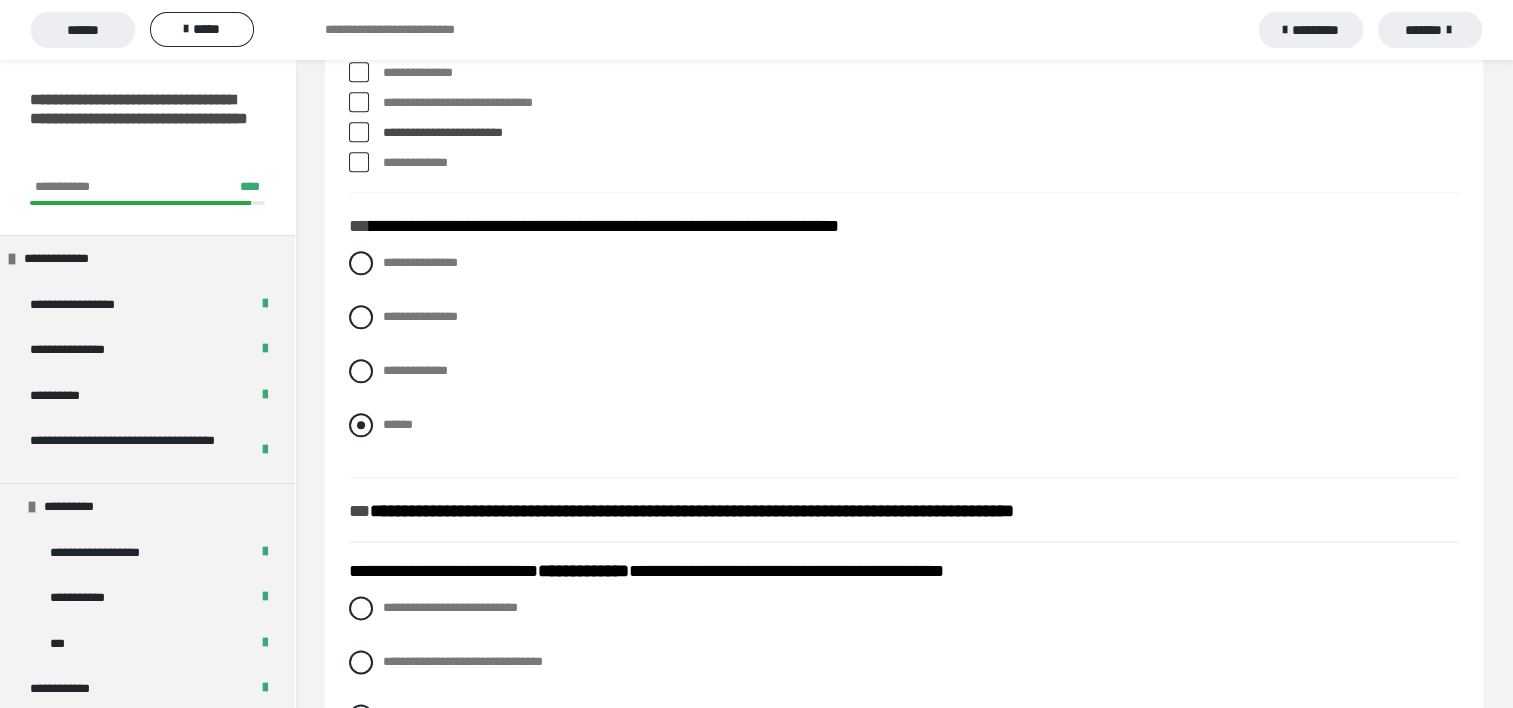 scroll, scrollTop: 2400, scrollLeft: 0, axis: vertical 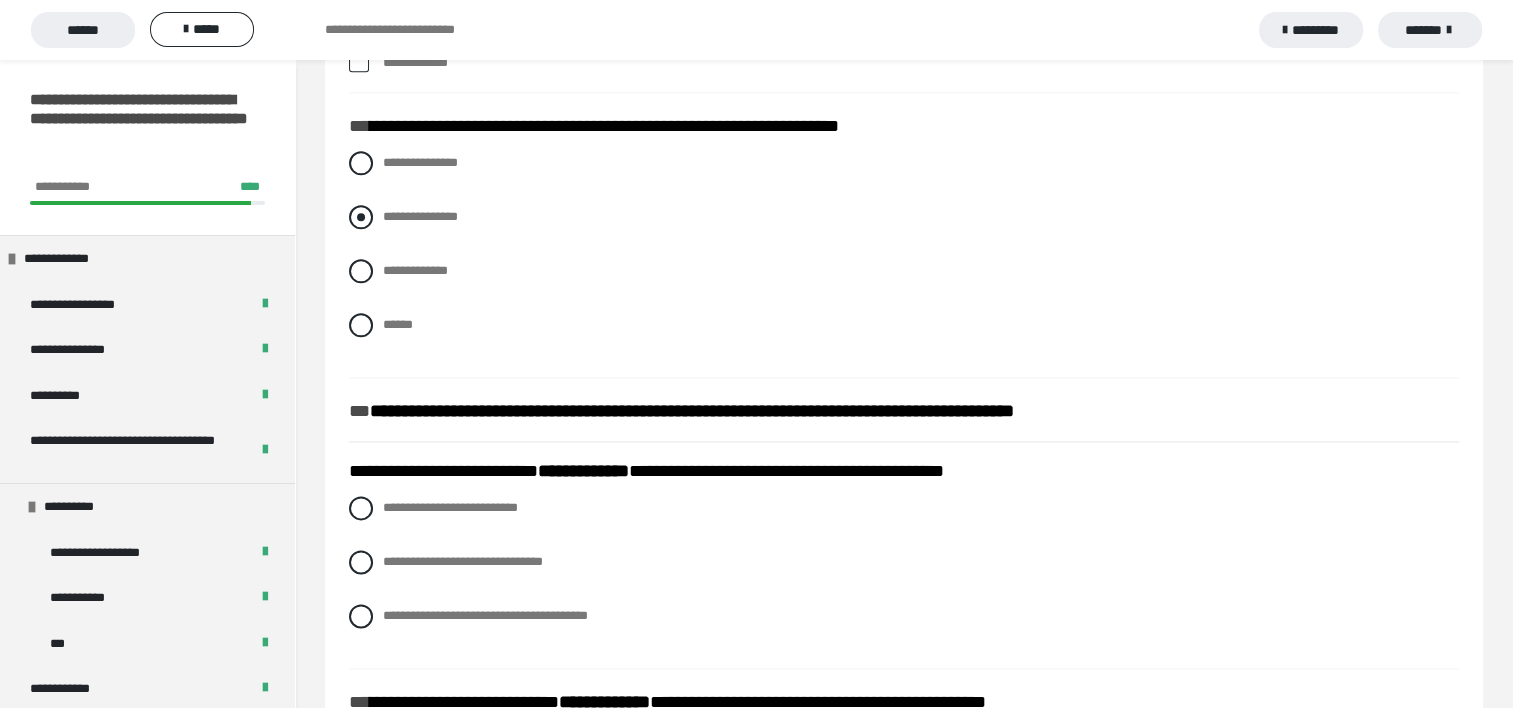 click at bounding box center (361, 217) 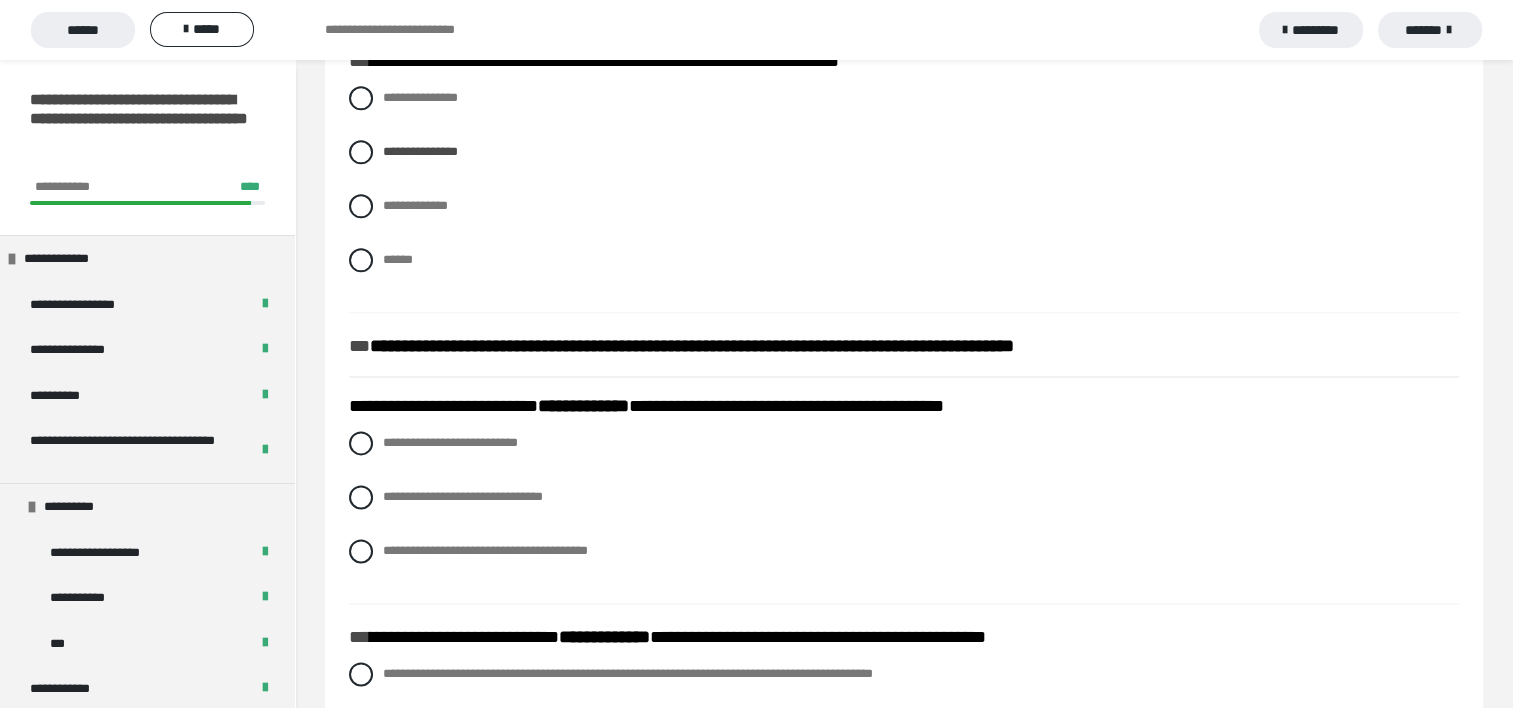scroll, scrollTop: 2500, scrollLeft: 0, axis: vertical 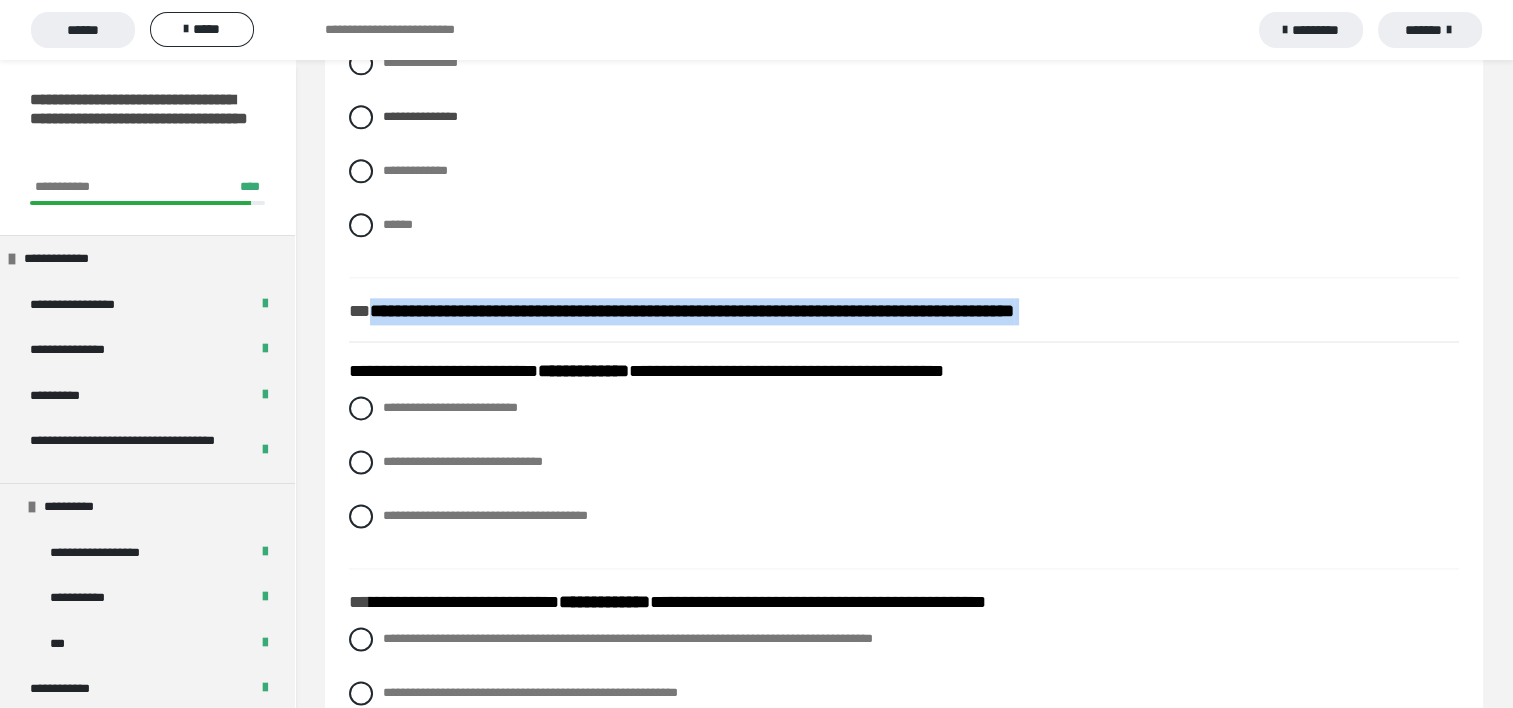 drag, startPoint x: 368, startPoint y: 342, endPoint x: 783, endPoint y: 362, distance: 415.48166 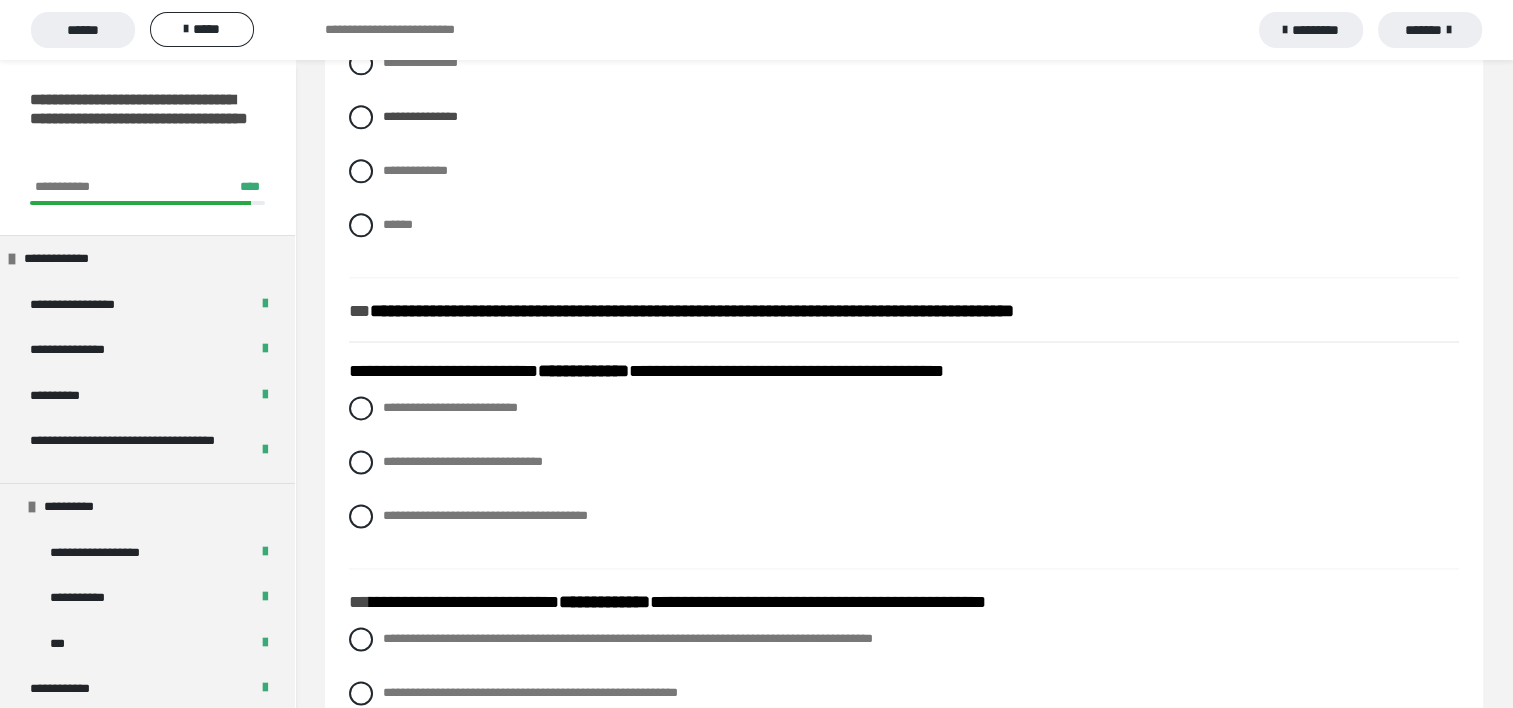 drag, startPoint x: 783, startPoint y: 362, endPoint x: 766, endPoint y: 384, distance: 27.802877 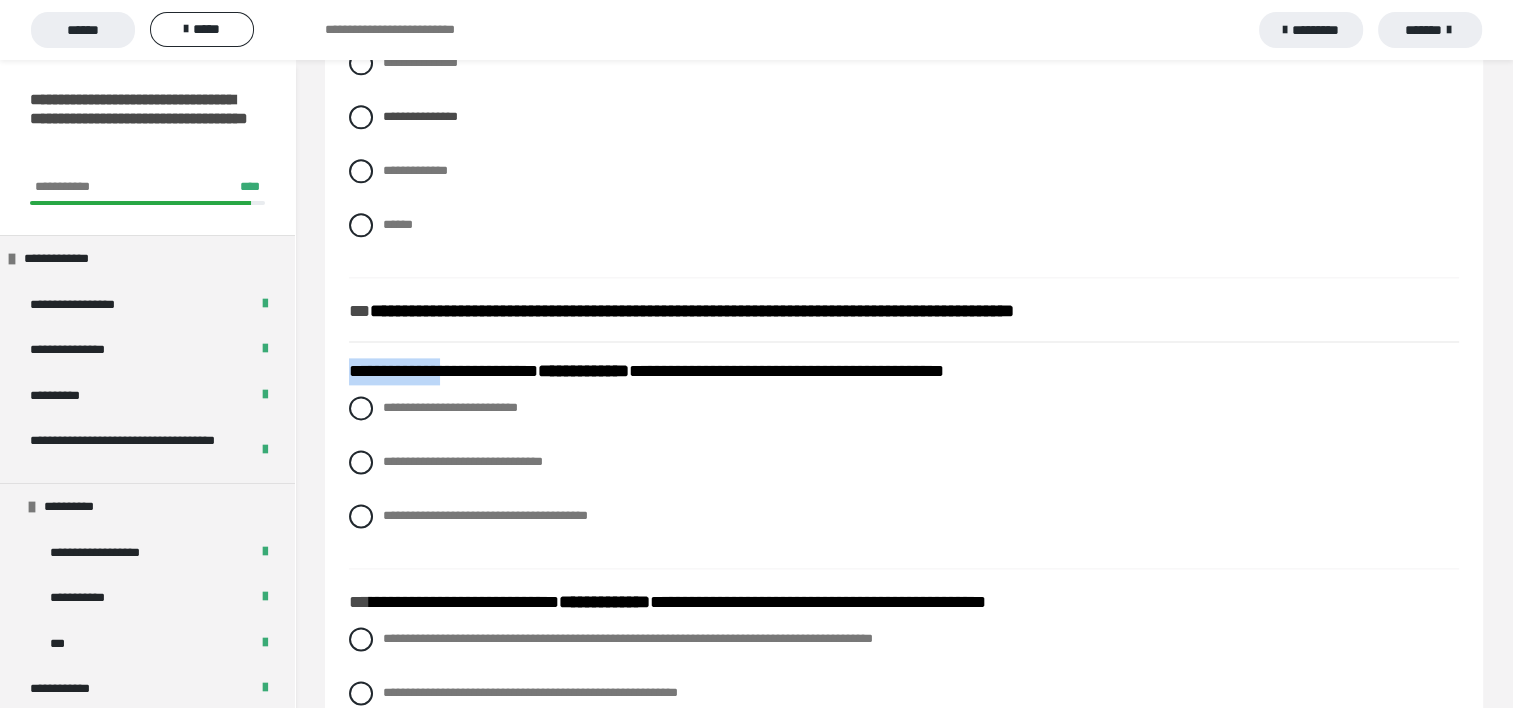 drag, startPoint x: 355, startPoint y: 402, endPoint x: 458, endPoint y: 399, distance: 103.04368 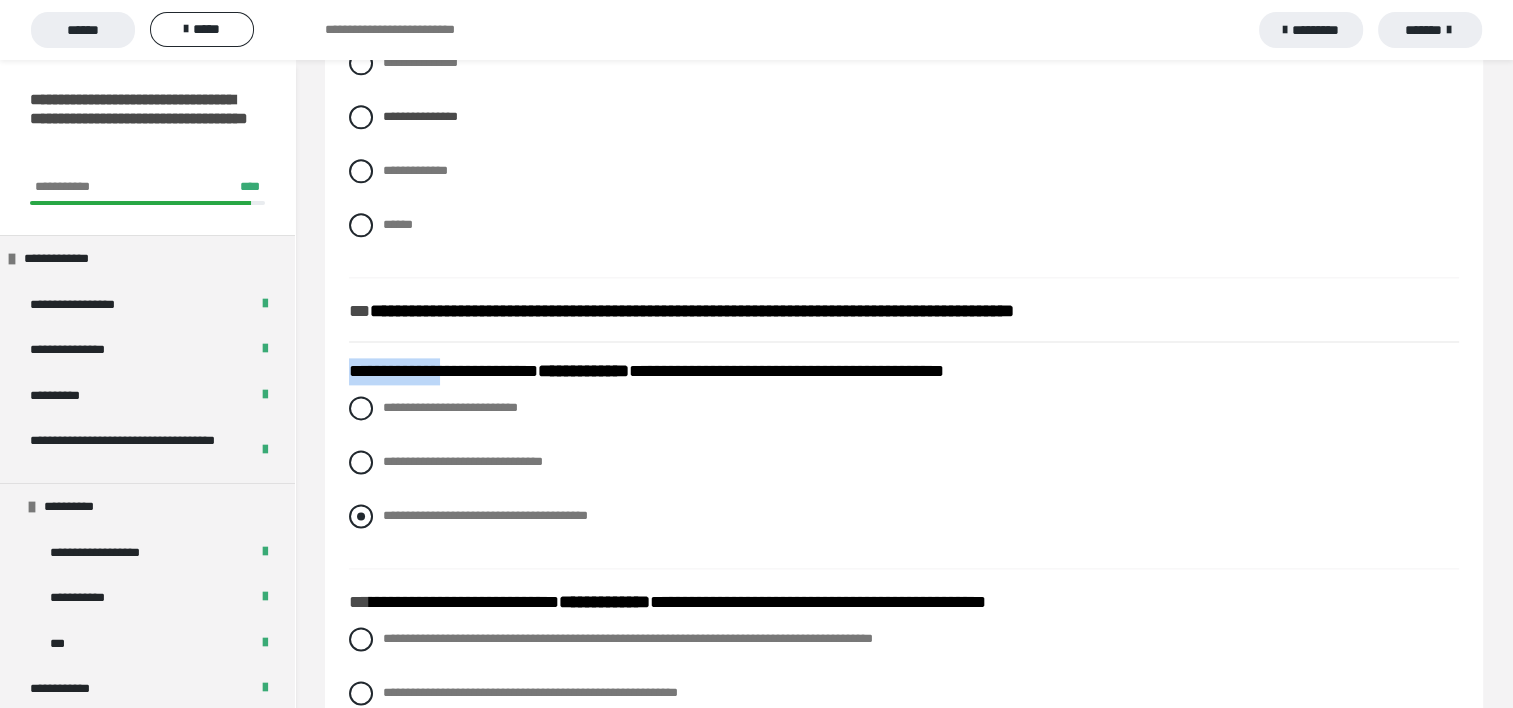 click at bounding box center [361, 516] 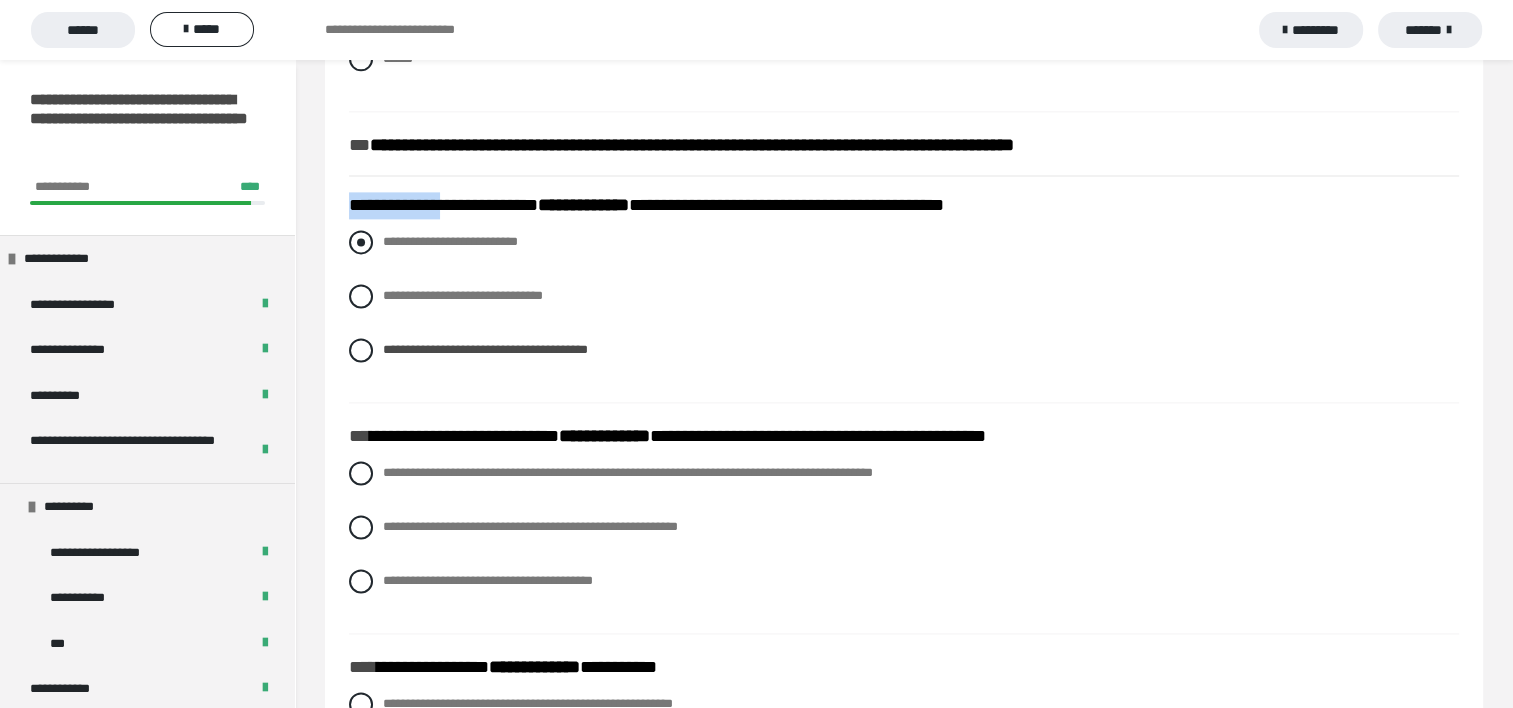 scroll, scrollTop: 2700, scrollLeft: 0, axis: vertical 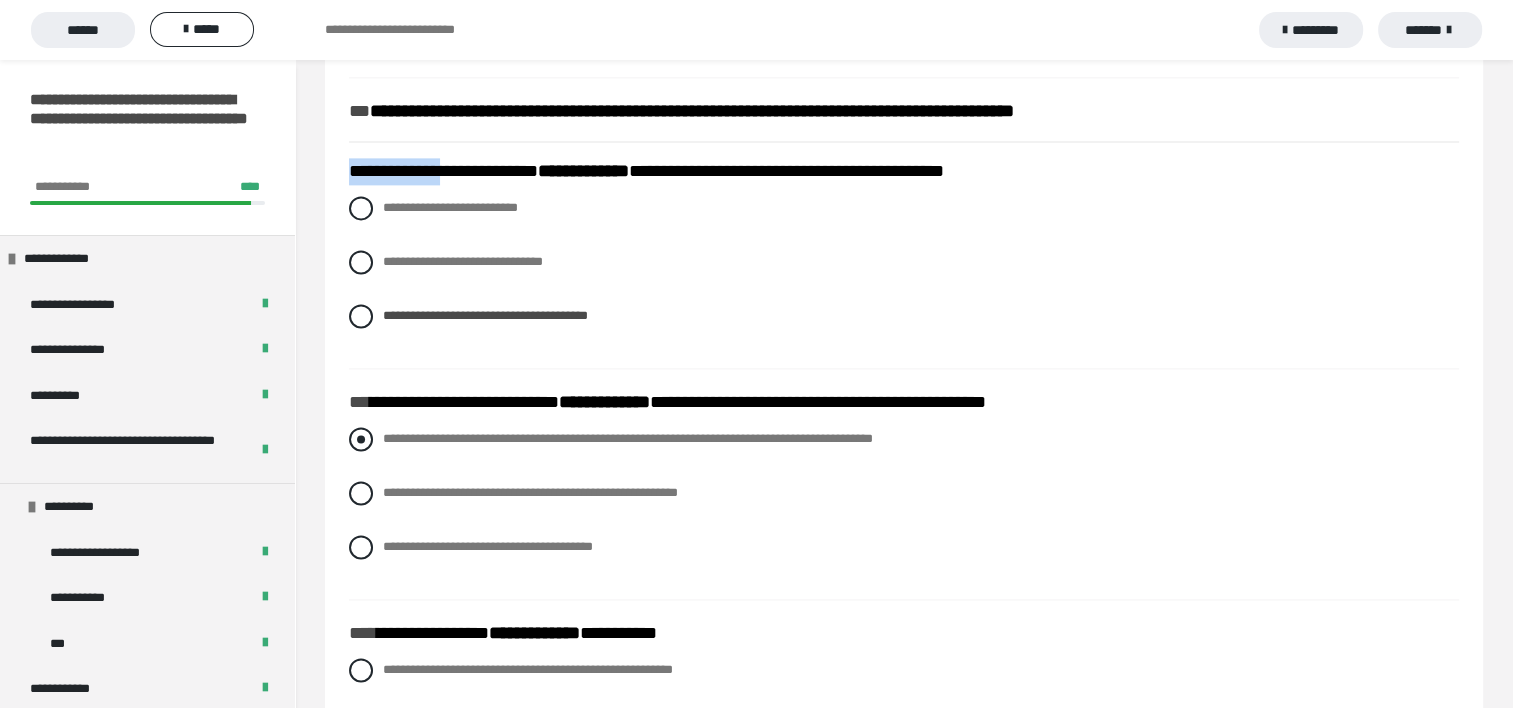 click at bounding box center [361, 439] 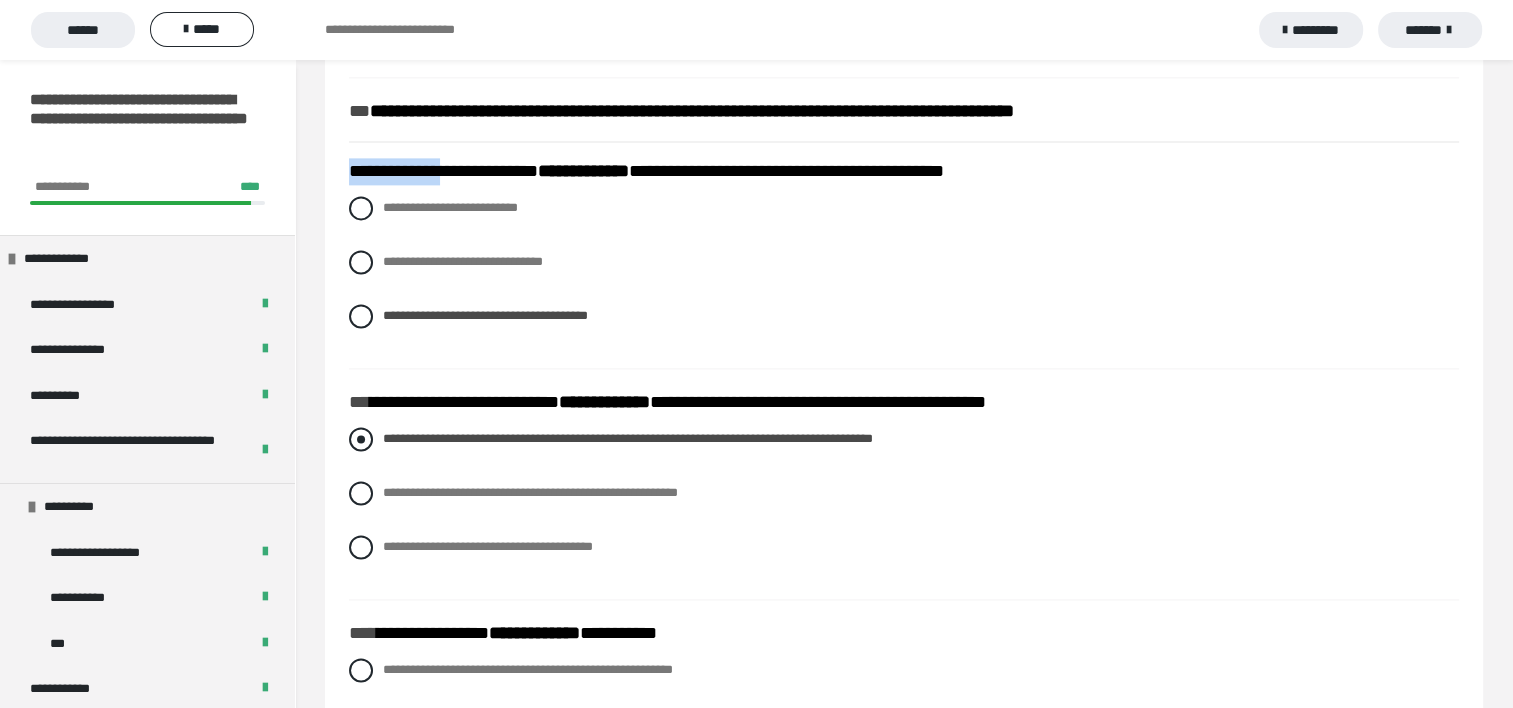 scroll, scrollTop: 2800, scrollLeft: 0, axis: vertical 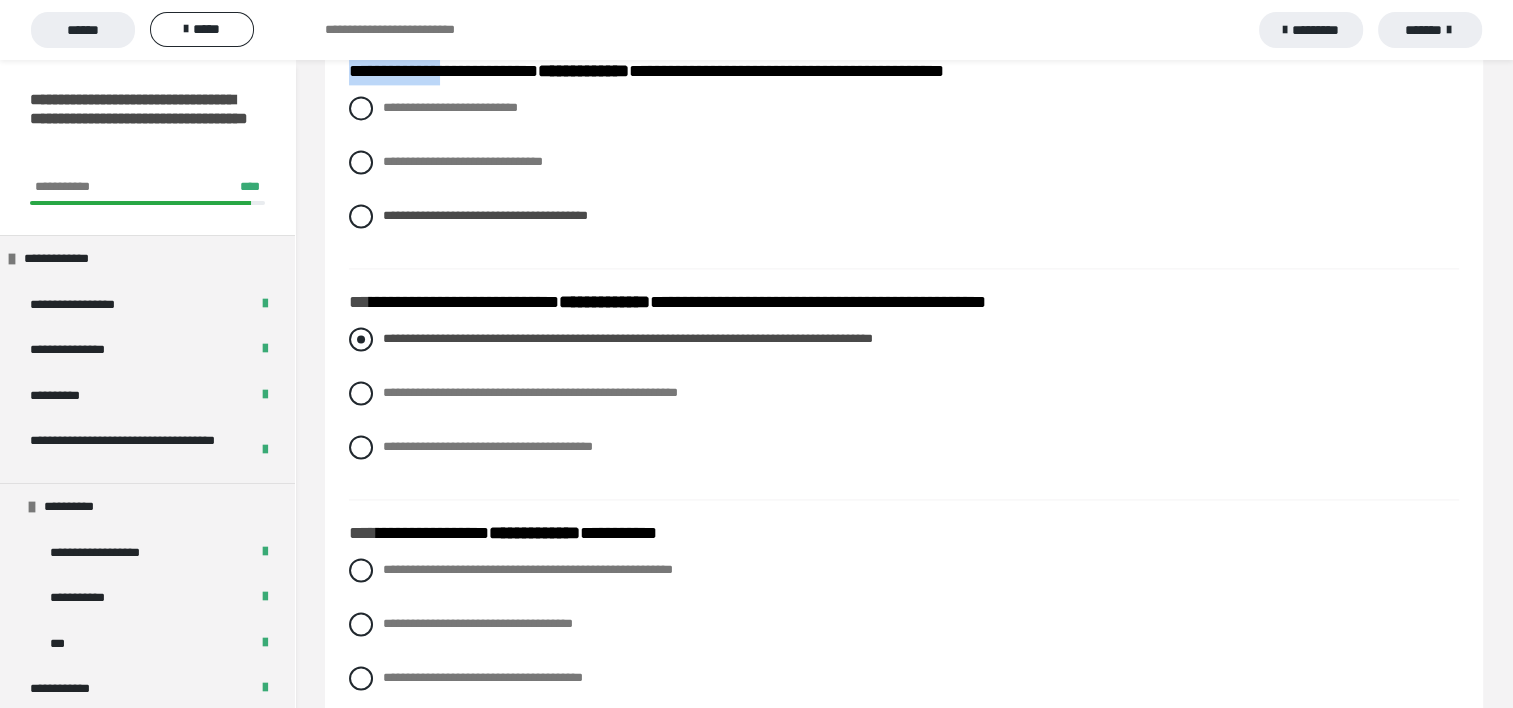 click at bounding box center [361, 339] 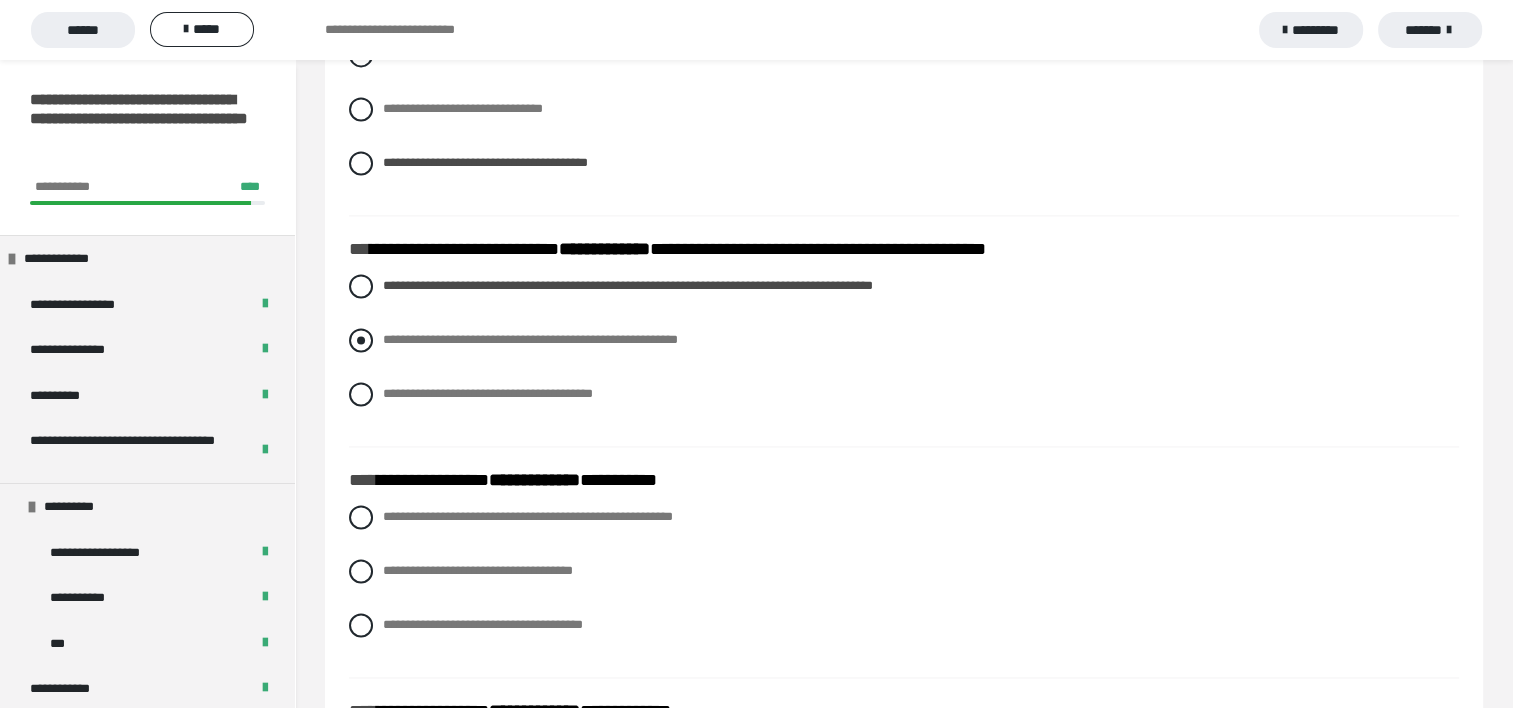 scroll, scrollTop: 2900, scrollLeft: 0, axis: vertical 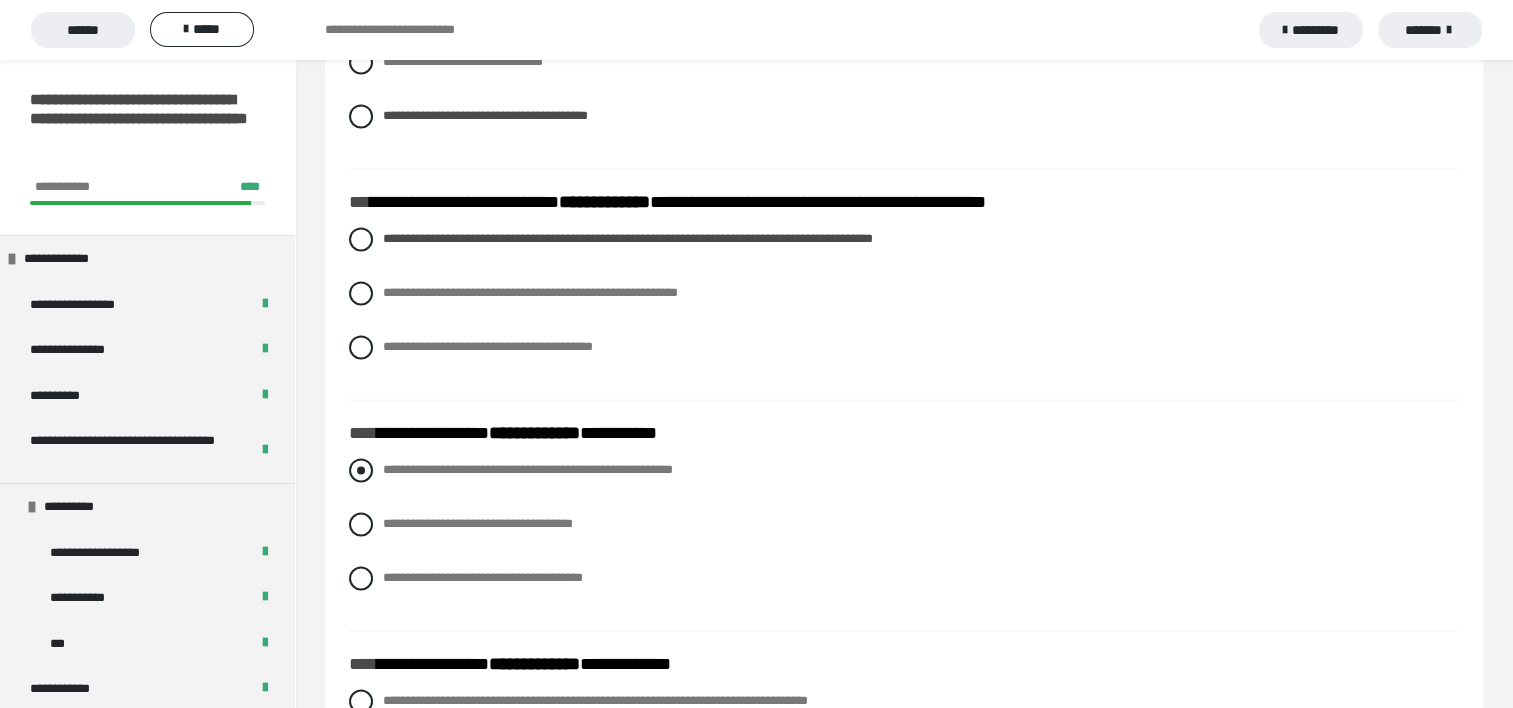 click at bounding box center (361, 470) 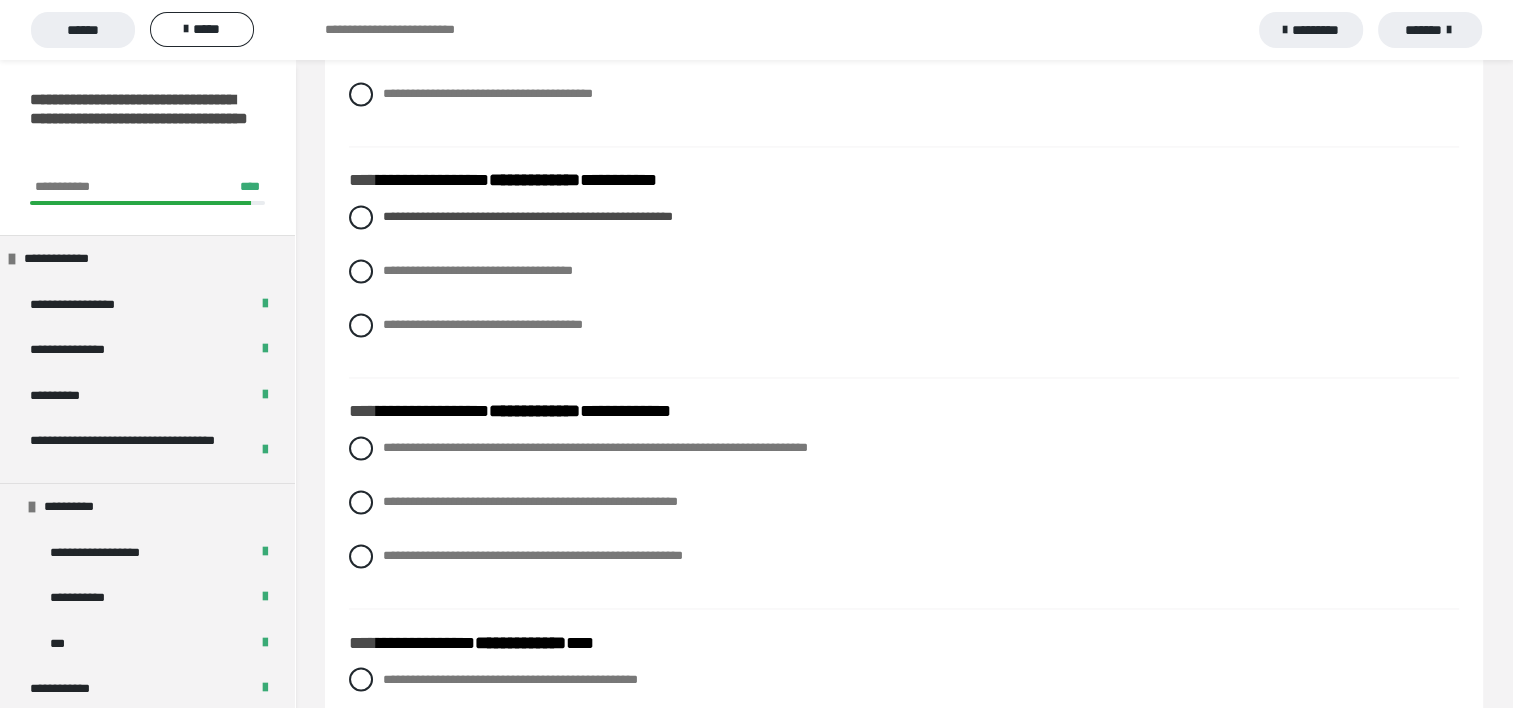 scroll, scrollTop: 3200, scrollLeft: 0, axis: vertical 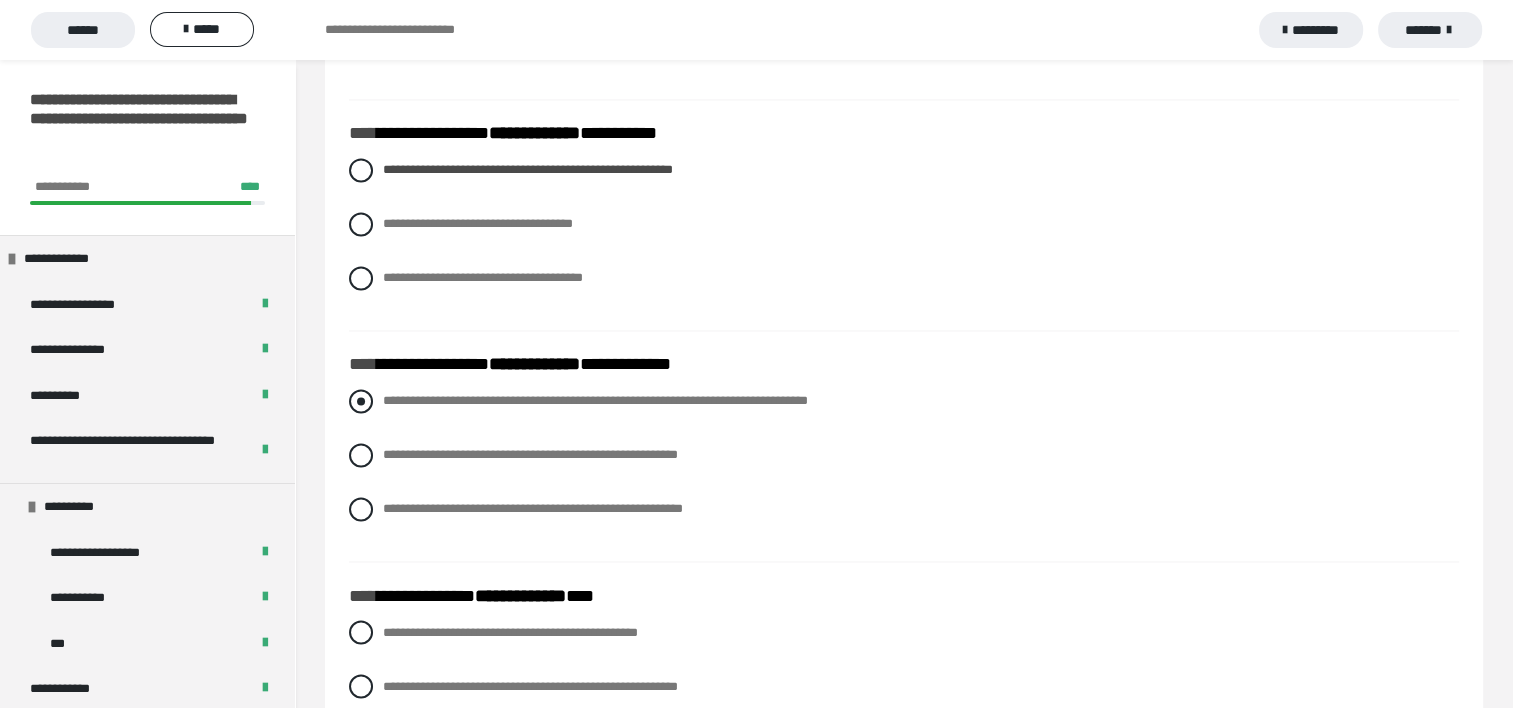 click at bounding box center (361, 401) 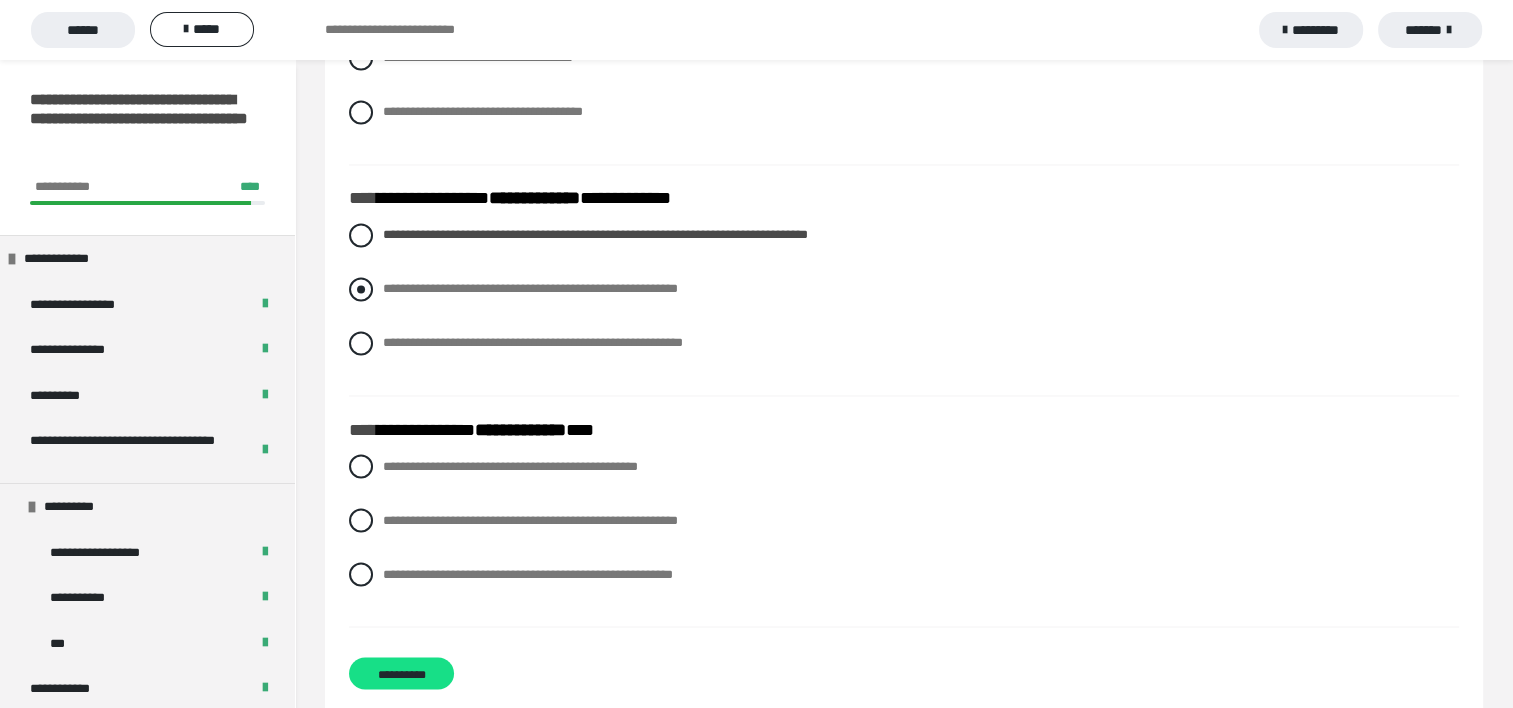 scroll, scrollTop: 3400, scrollLeft: 0, axis: vertical 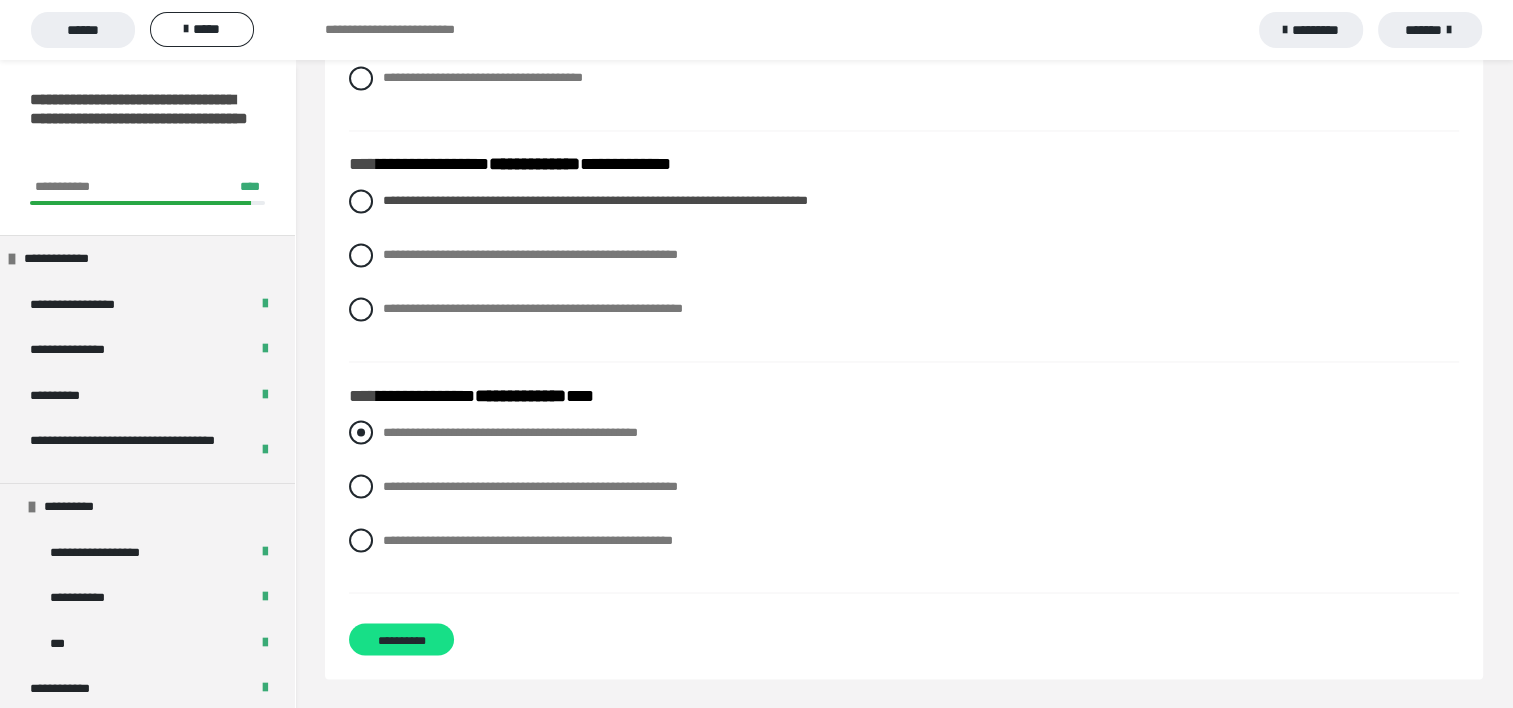 click at bounding box center [361, 432] 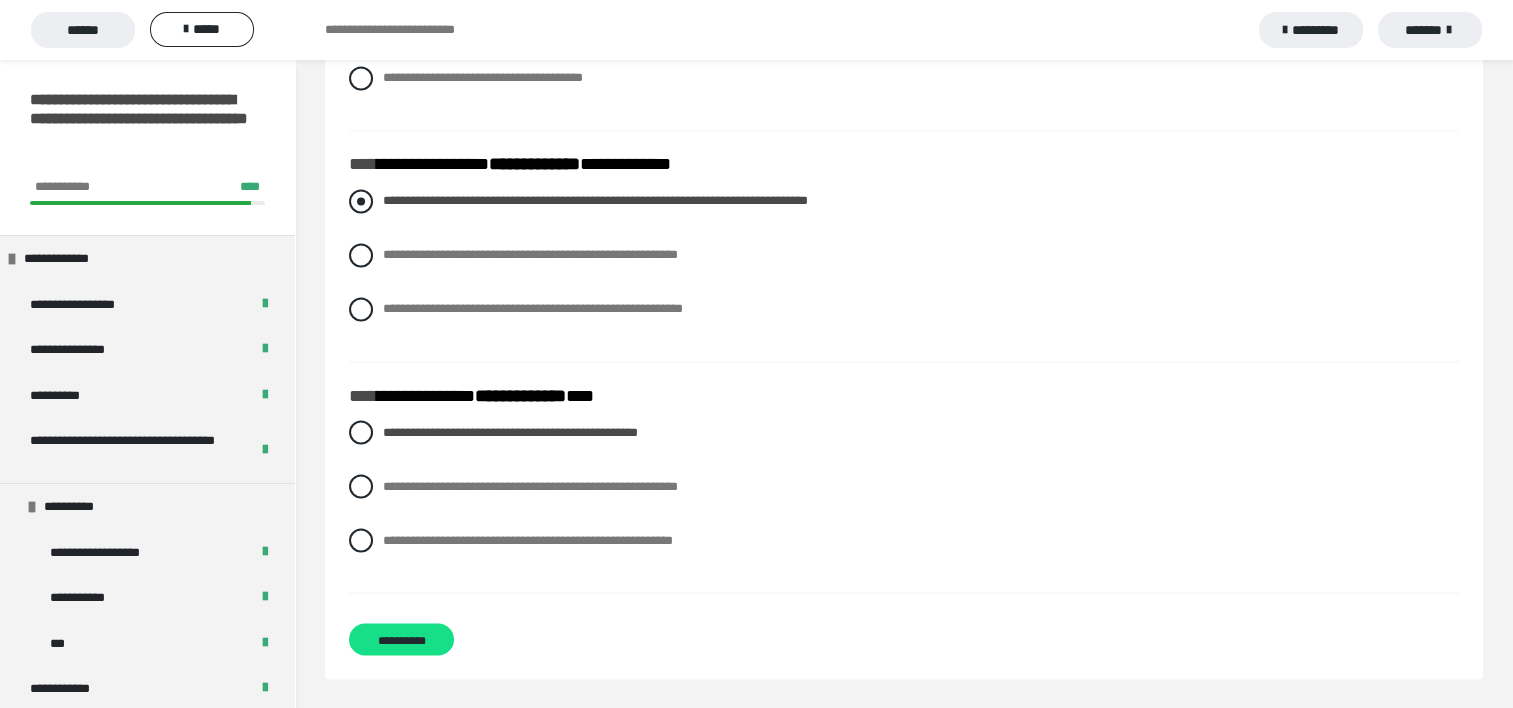 scroll, scrollTop: 3435, scrollLeft: 0, axis: vertical 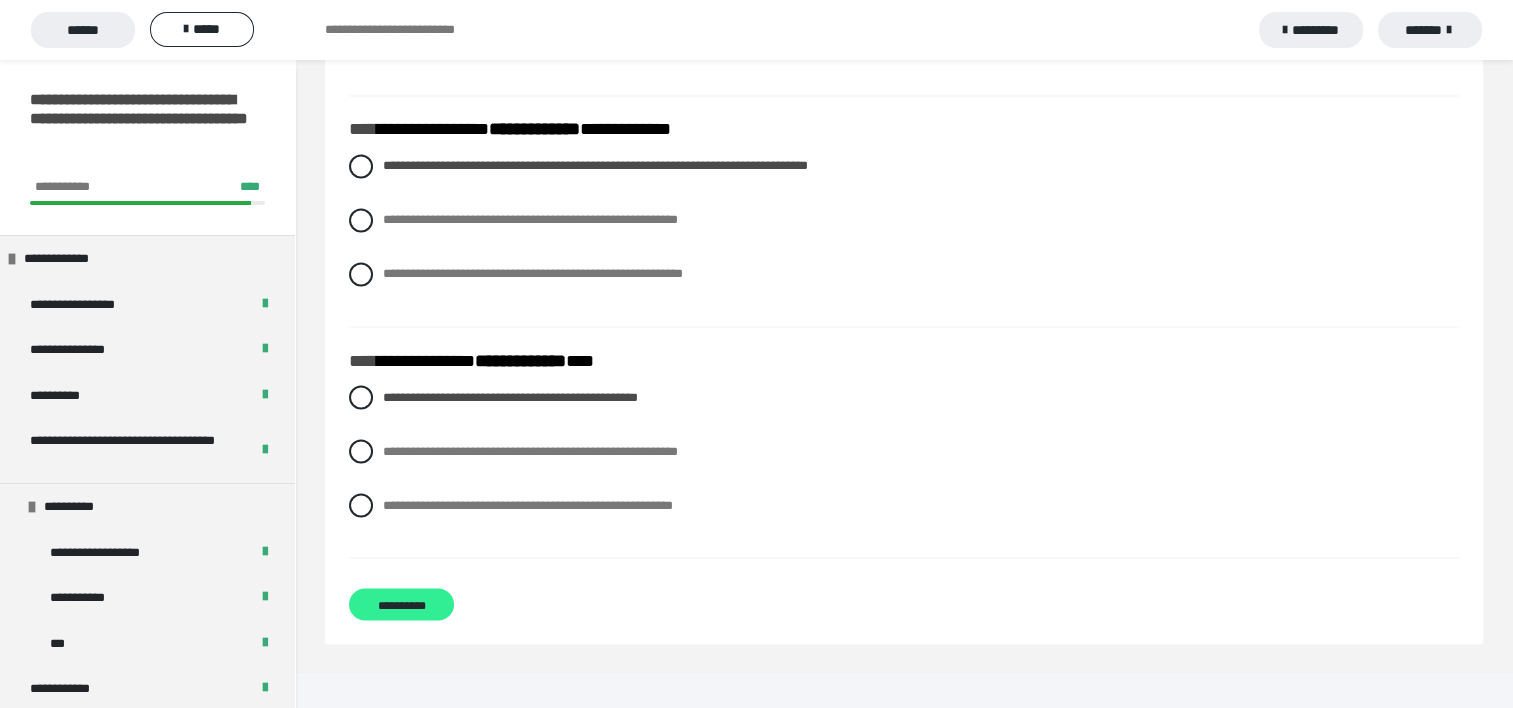 click on "**********" at bounding box center (401, 604) 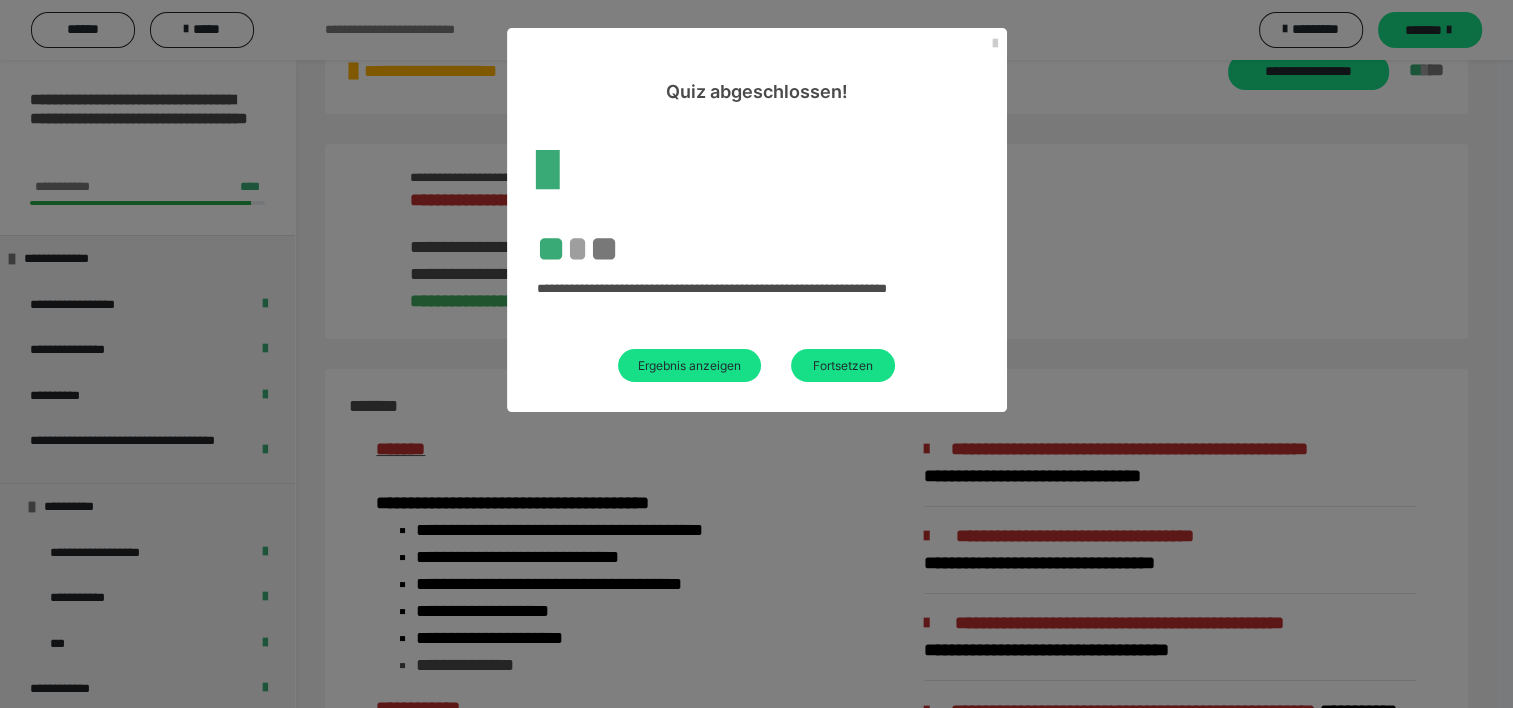 scroll, scrollTop: 2611, scrollLeft: 0, axis: vertical 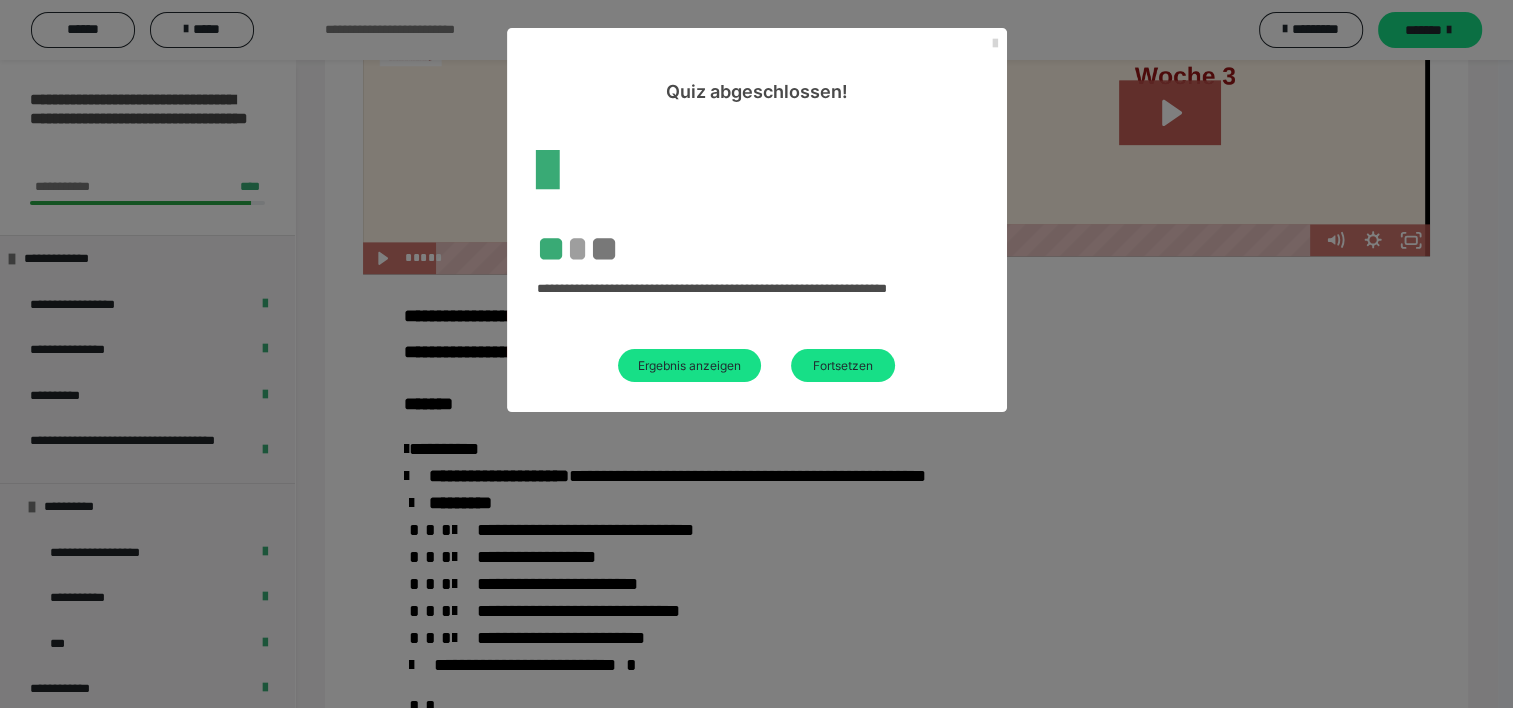 click at bounding box center (995, 44) 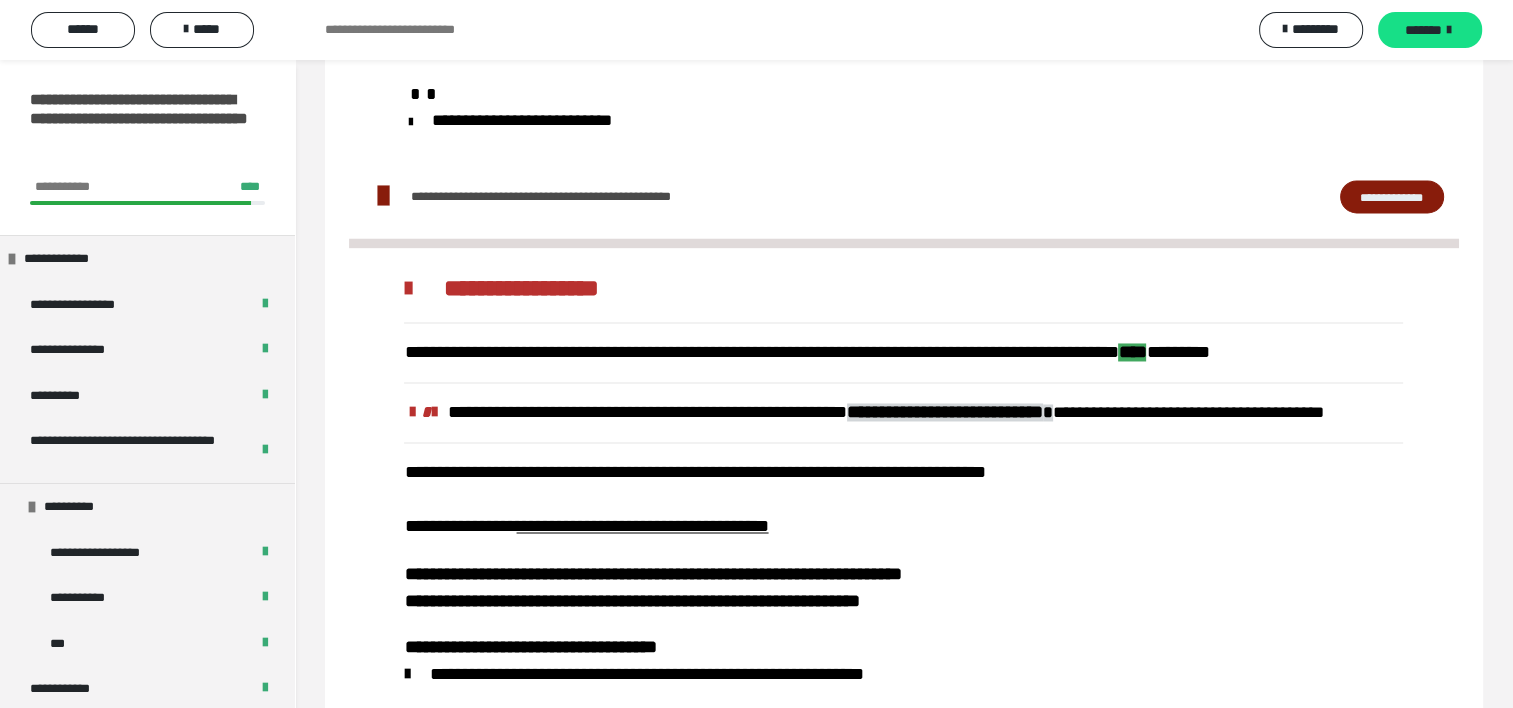 scroll, scrollTop: 3368, scrollLeft: 0, axis: vertical 